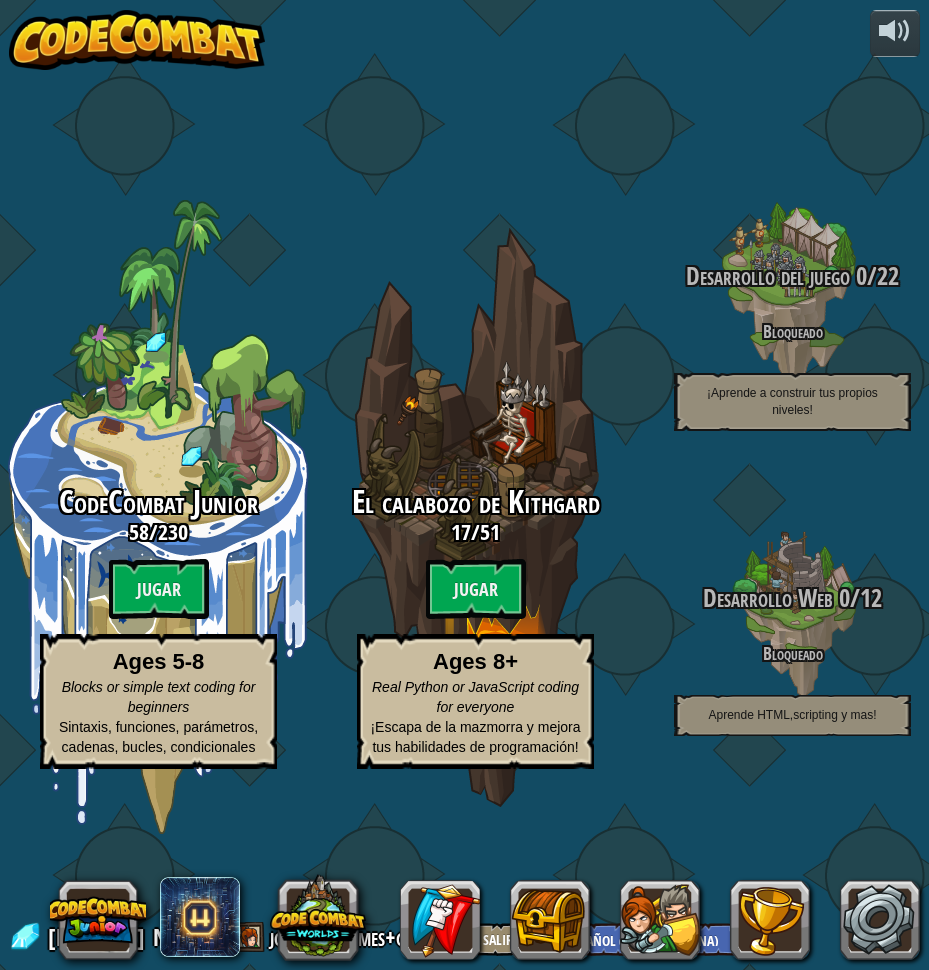select on "es-419" 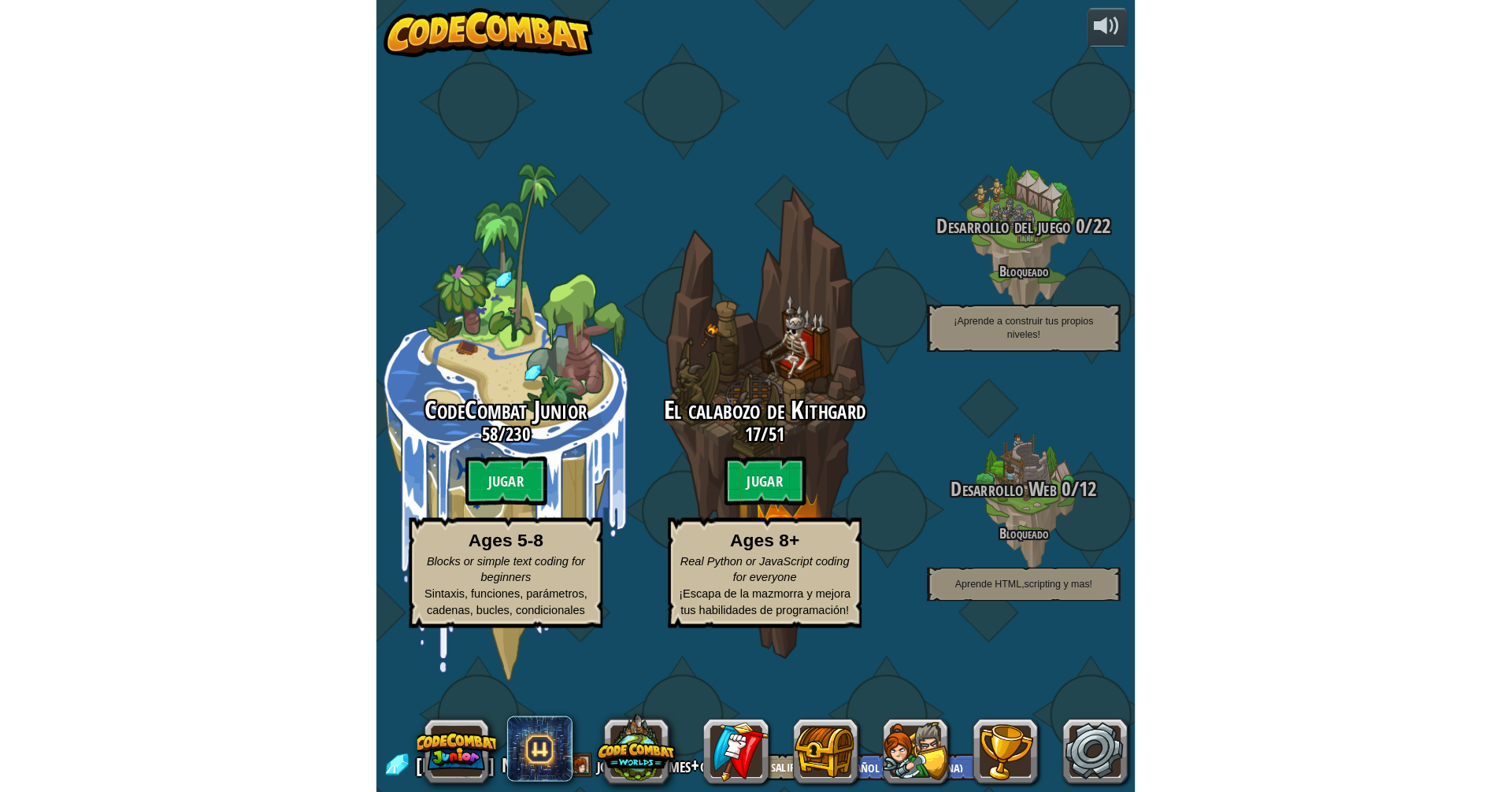 scroll, scrollTop: 0, scrollLeft: 0, axis: both 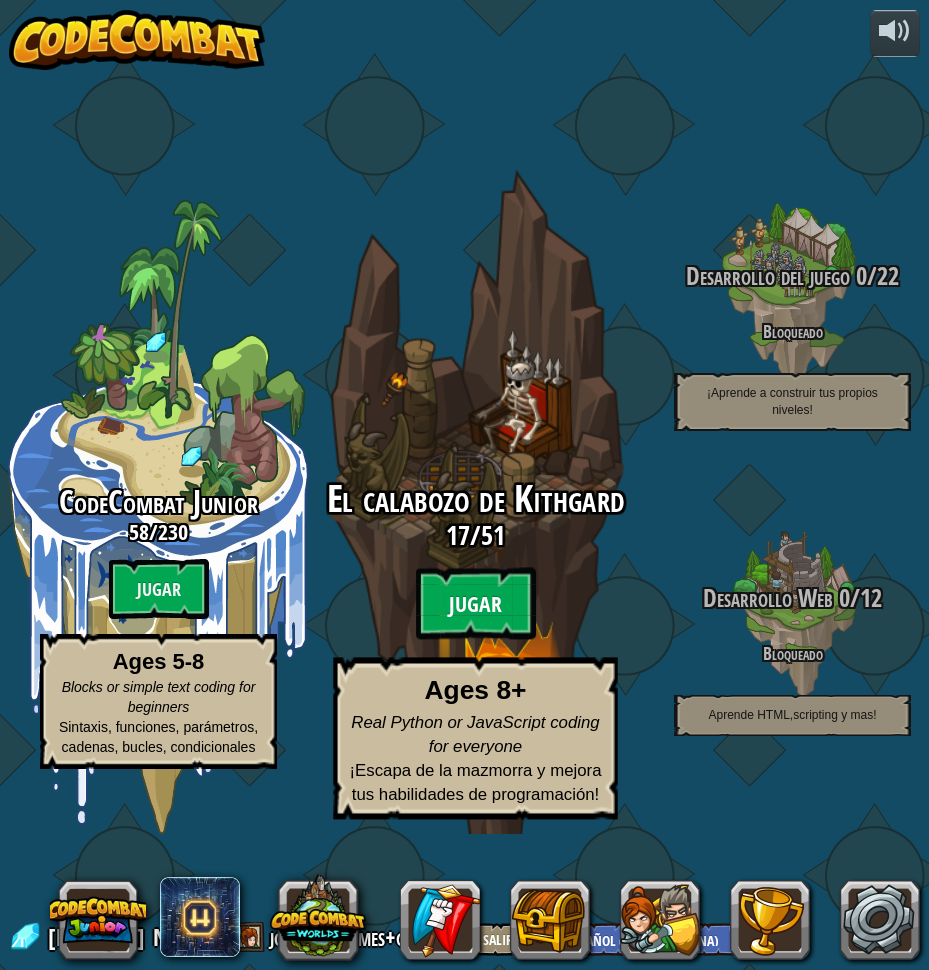 click on "Jugar" at bounding box center [476, 603] 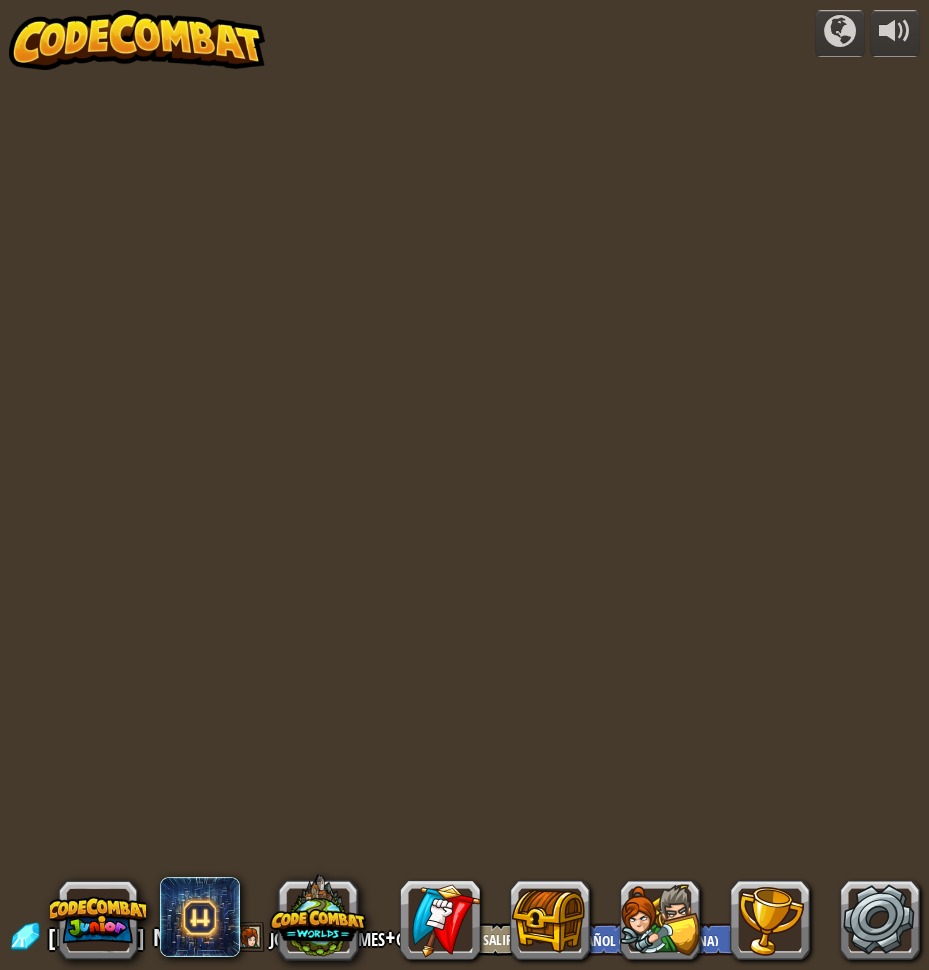 select on "es-419" 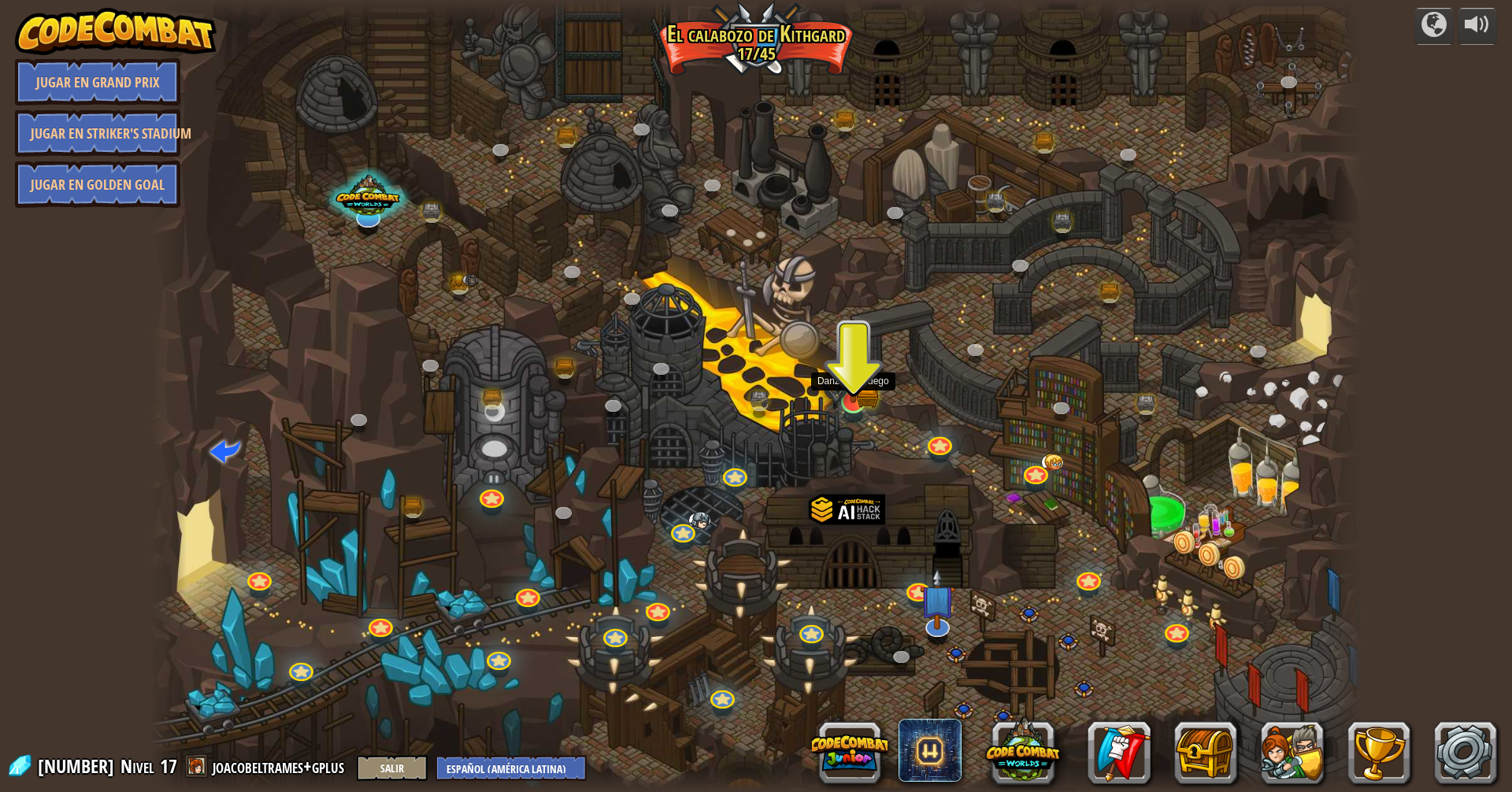 click at bounding box center (853, 367) 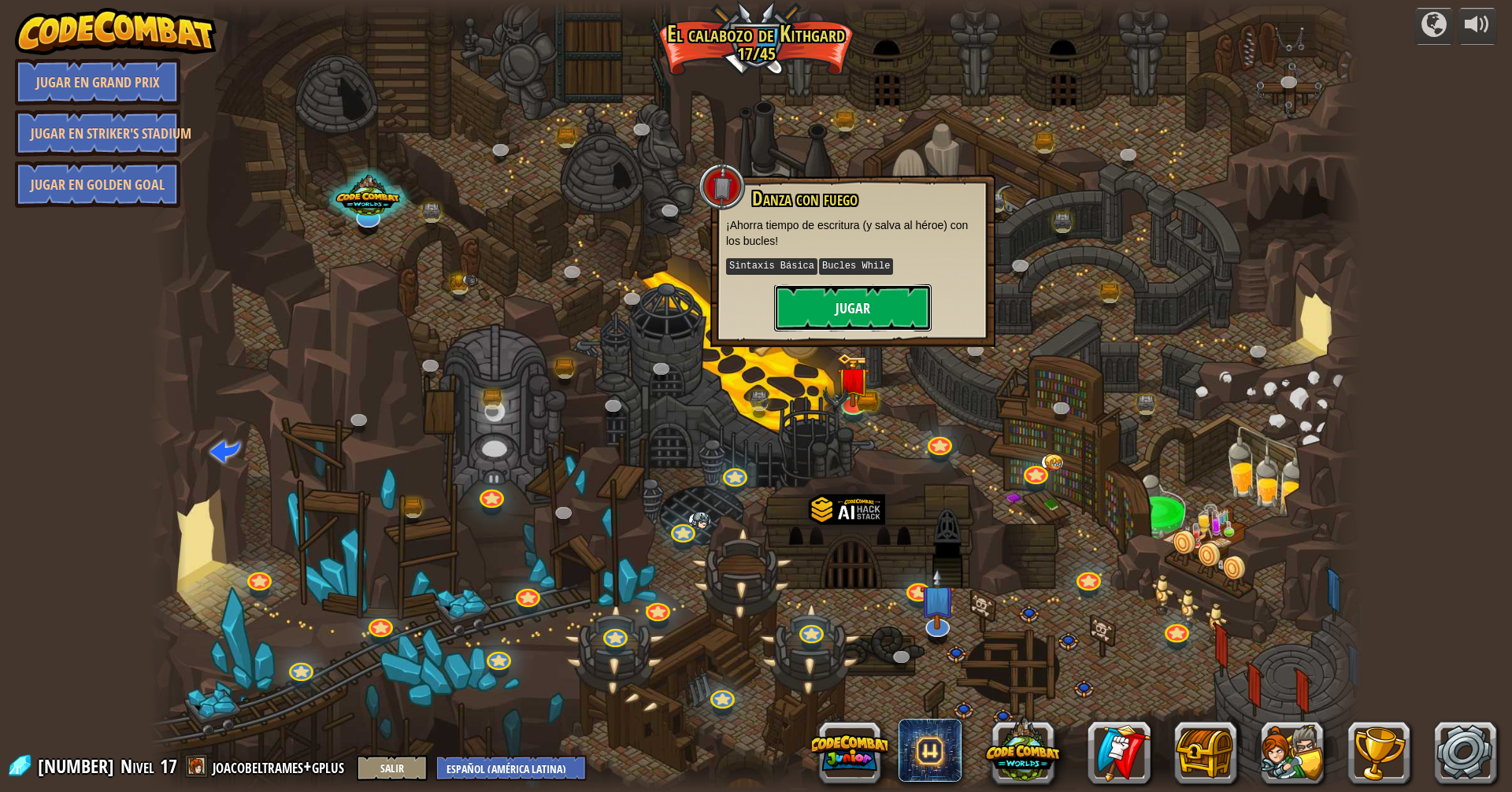 click on "Jugar" at bounding box center (853, 308) 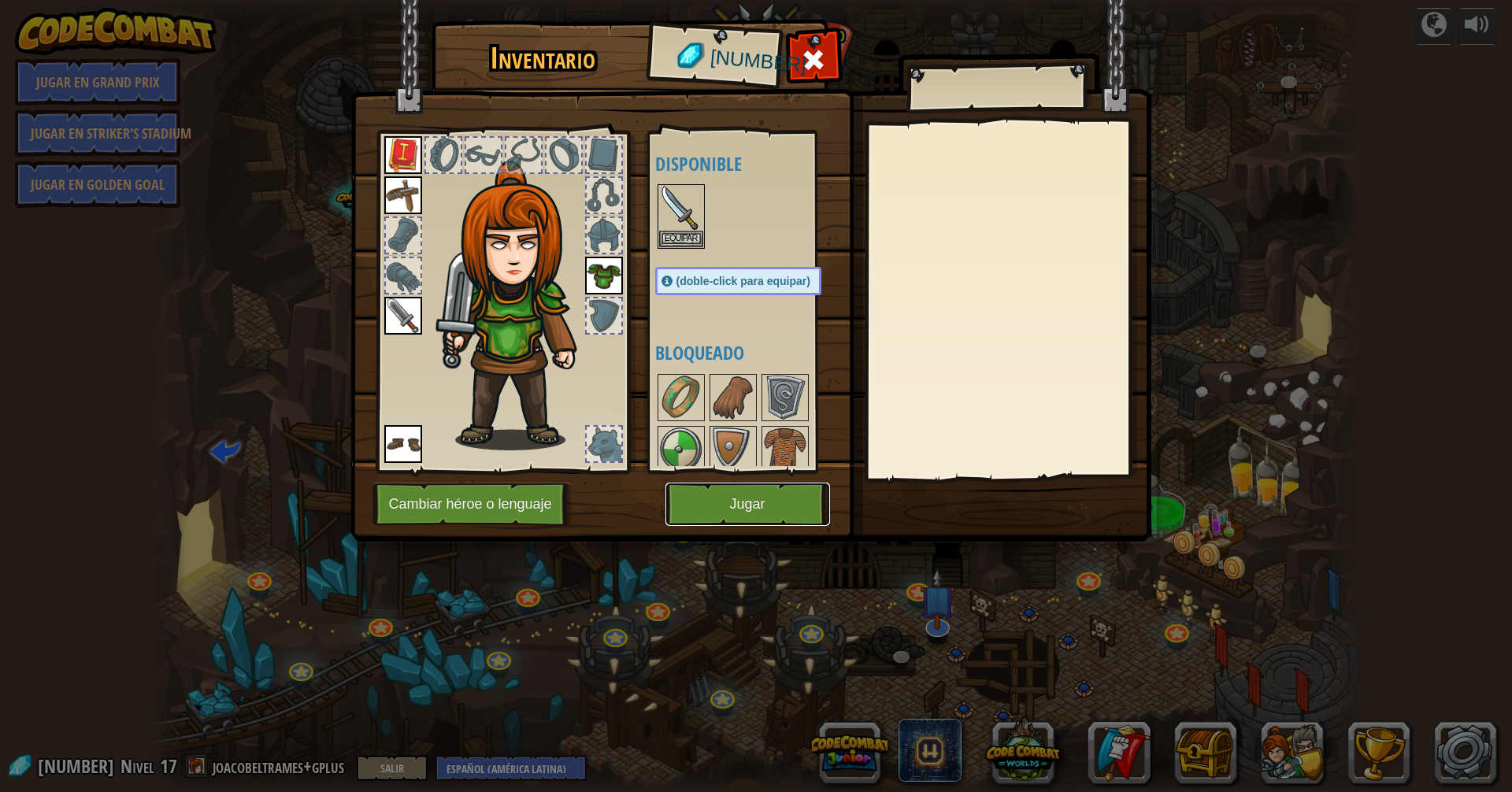 click on "Jugar" at bounding box center [747, 504] 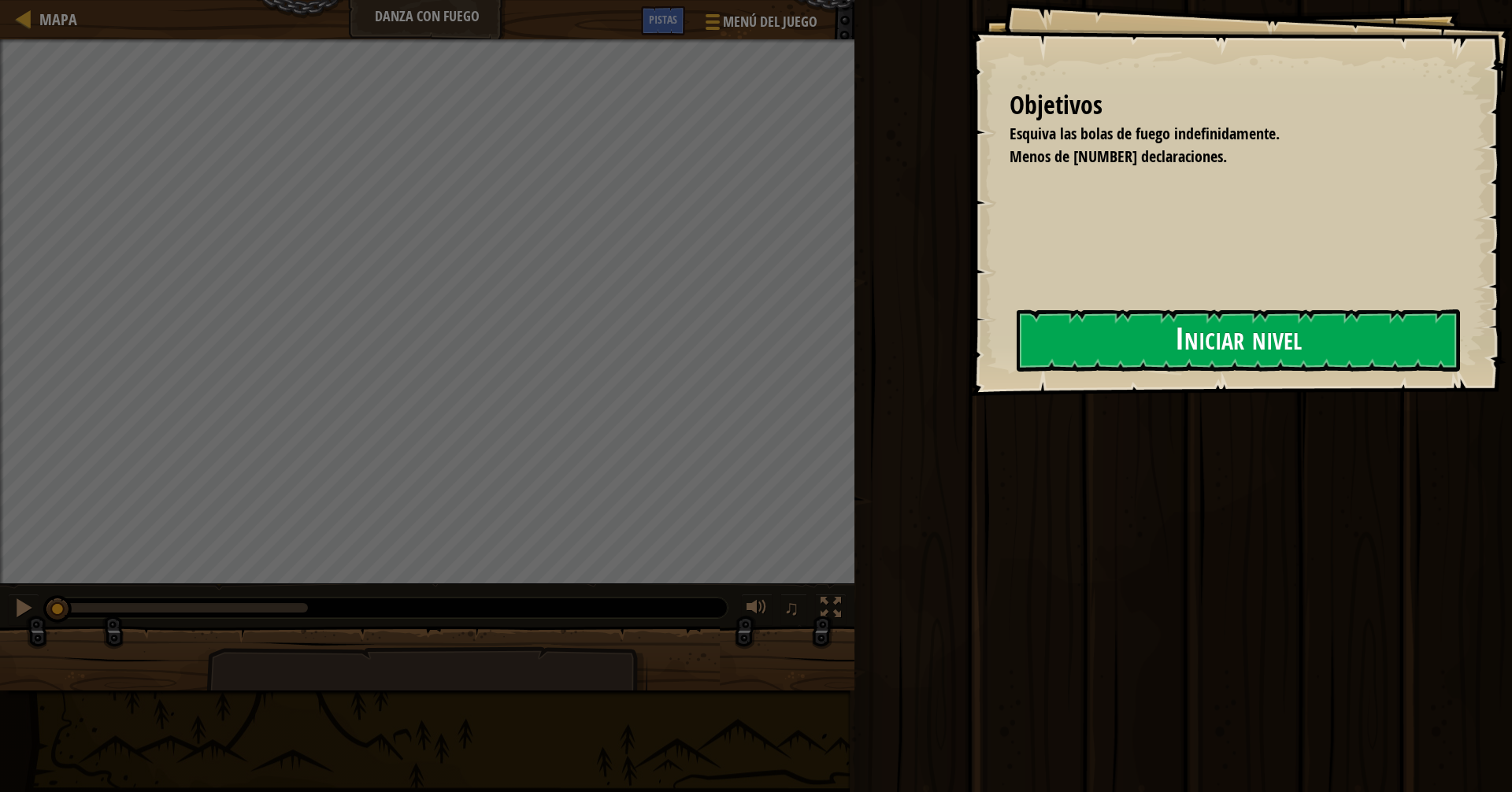 click on "Iniciar nivel" at bounding box center [1238, 340] 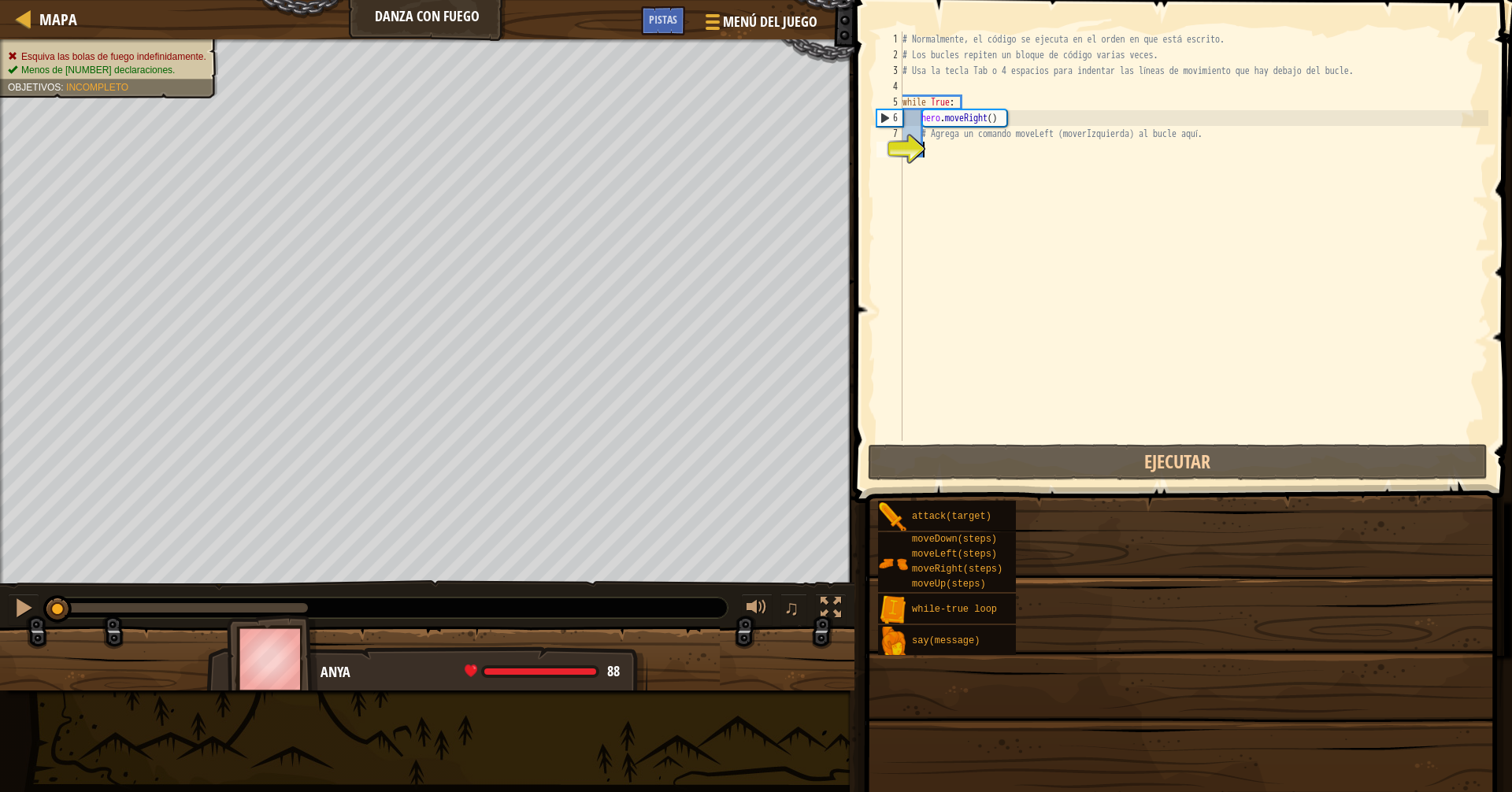 click on "# Normalmente, el código se ejecuta en el orden en que está escrito. # Los bucles repiten un bloque de código varias veces. # Usa la tecla Tab o 4 espacios para indentar las líneas de movimiento que hay debajo del bucle. while   True :      hero . moveRight ( )      # Agrega un comando moveLeft (moverIzquierda) al bucle aquí." at bounding box center (1194, 252) 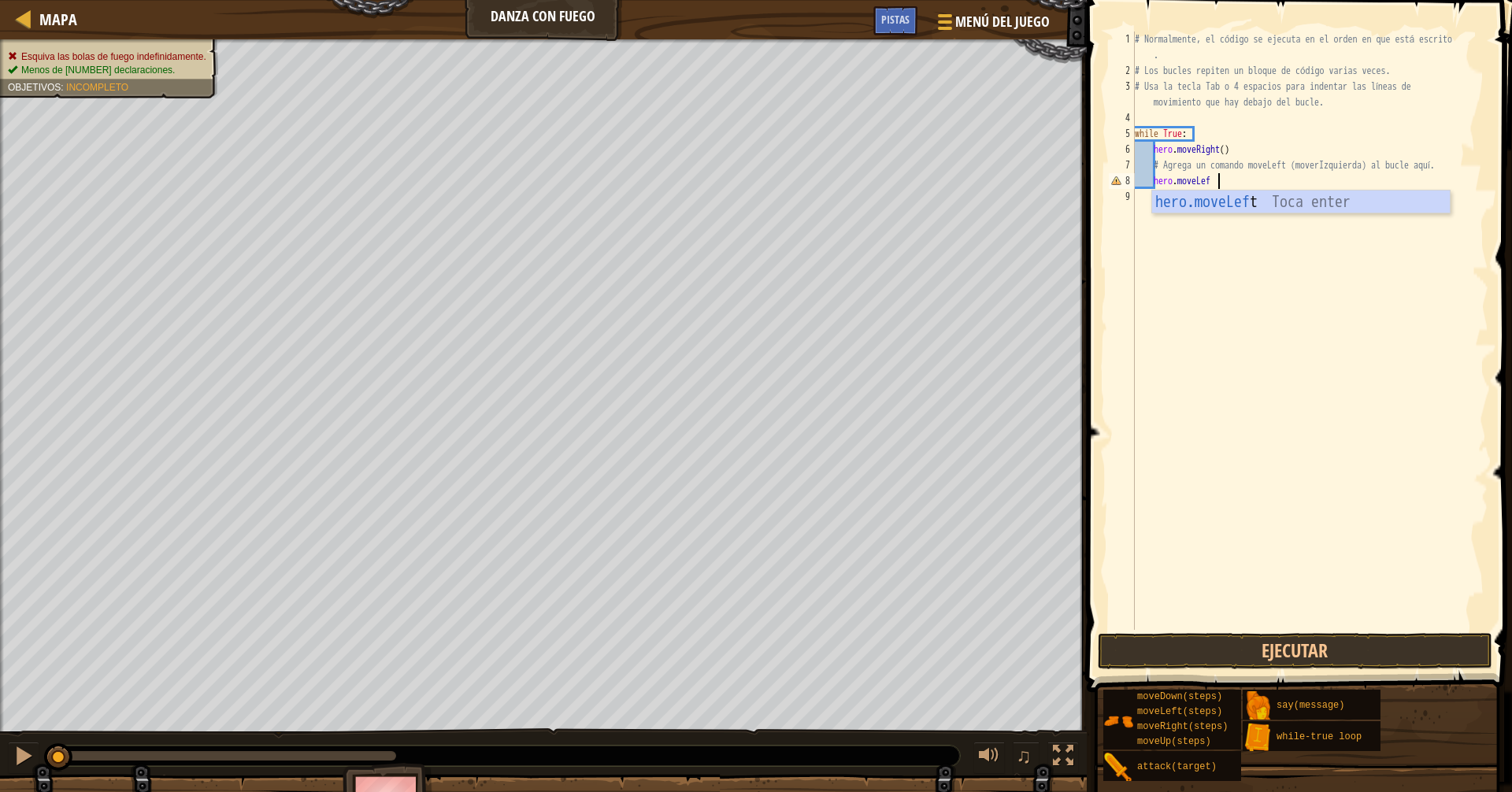 scroll, scrollTop: 7, scrollLeft: 6, axis: both 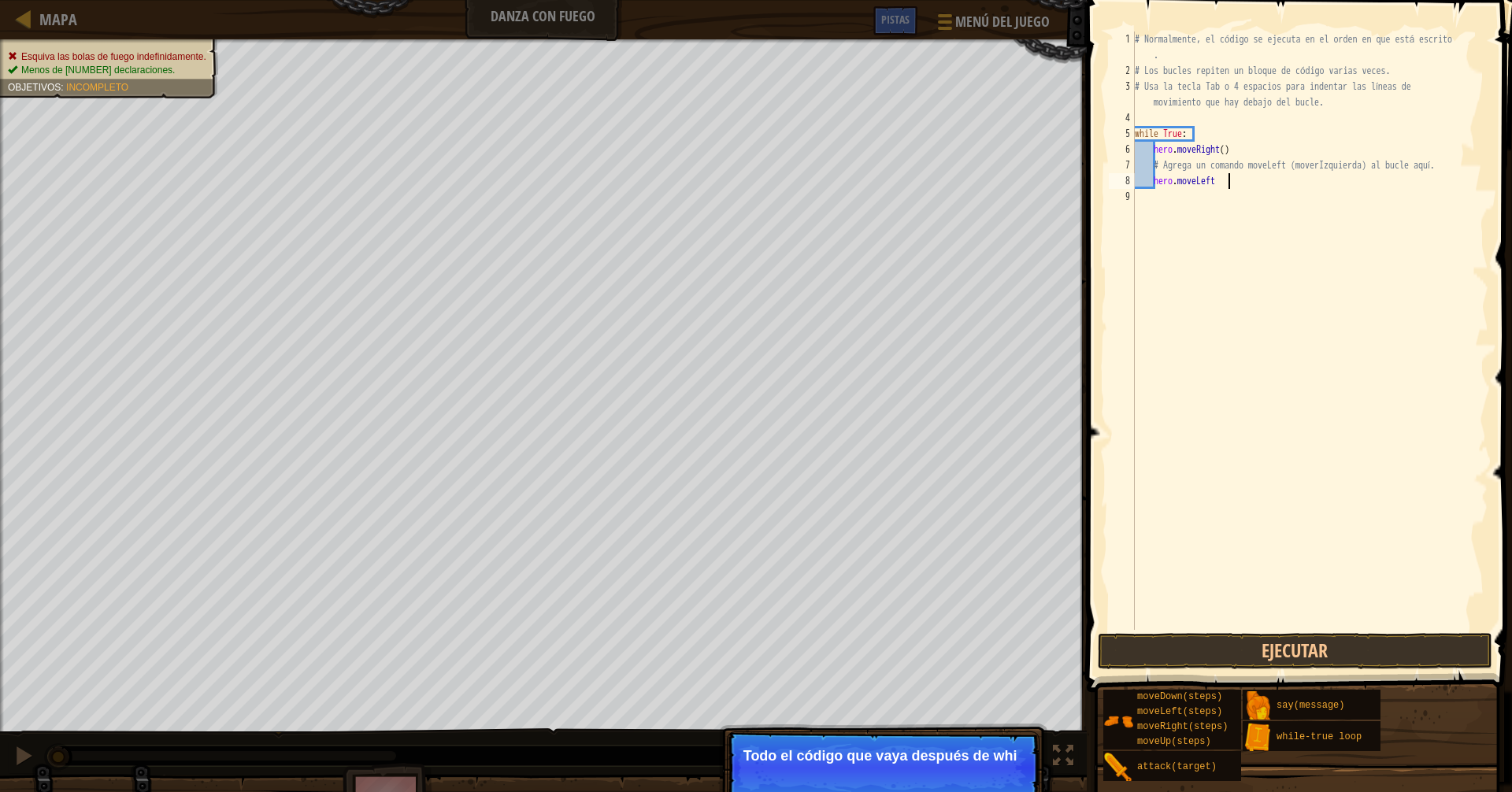 type on "hero.moveLeft ()" 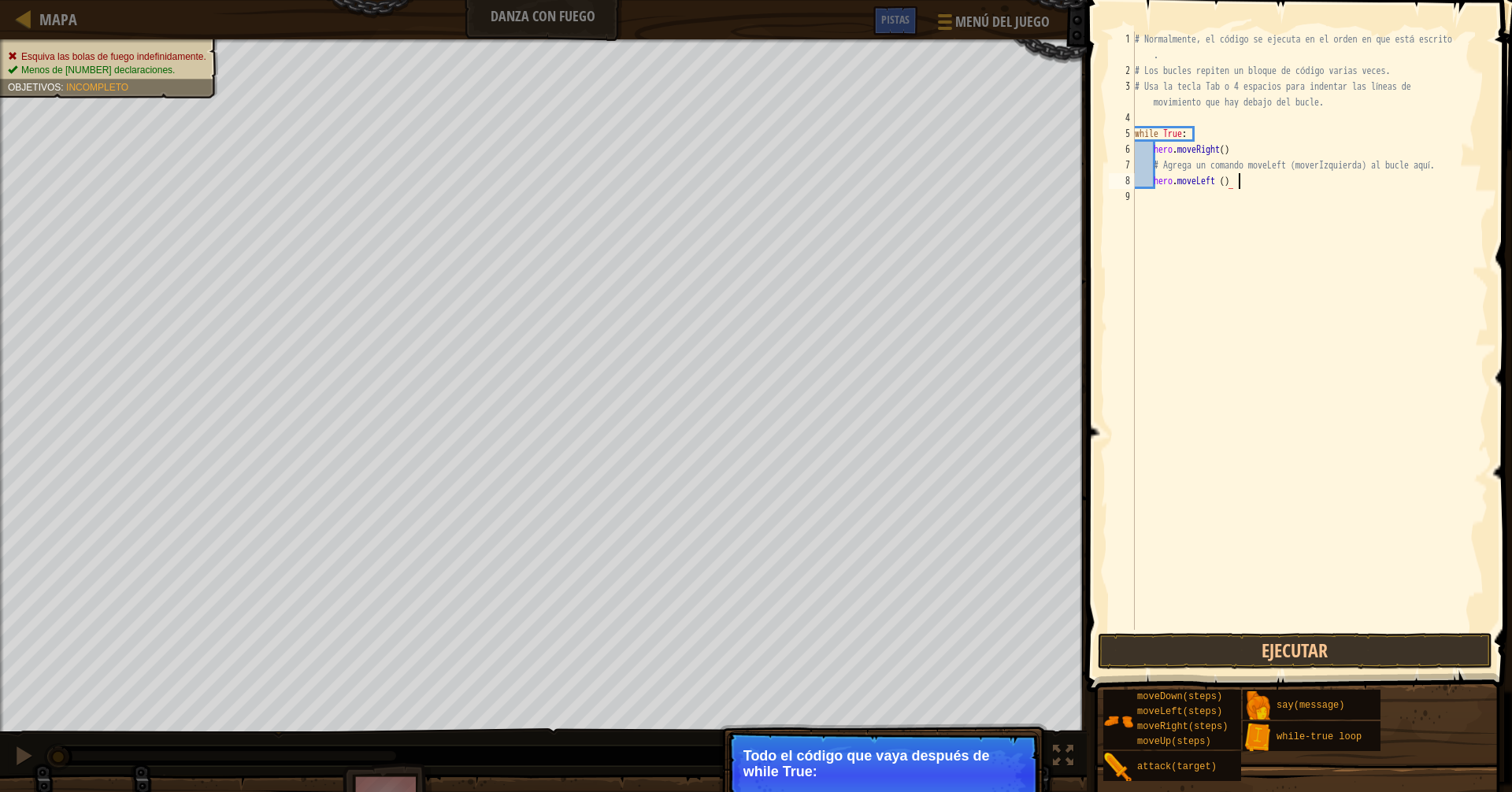 scroll, scrollTop: 7, scrollLeft: 8, axis: both 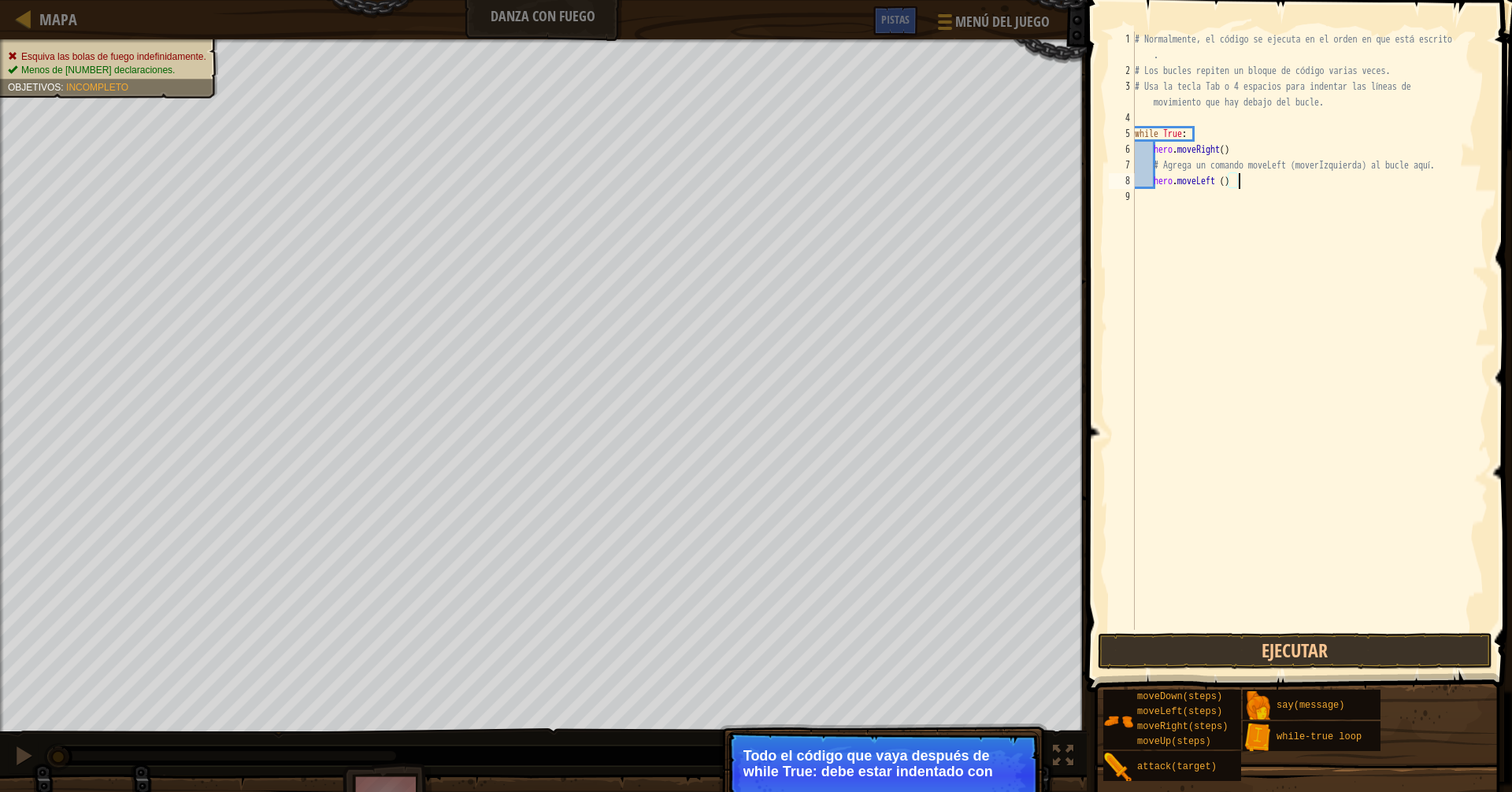 type 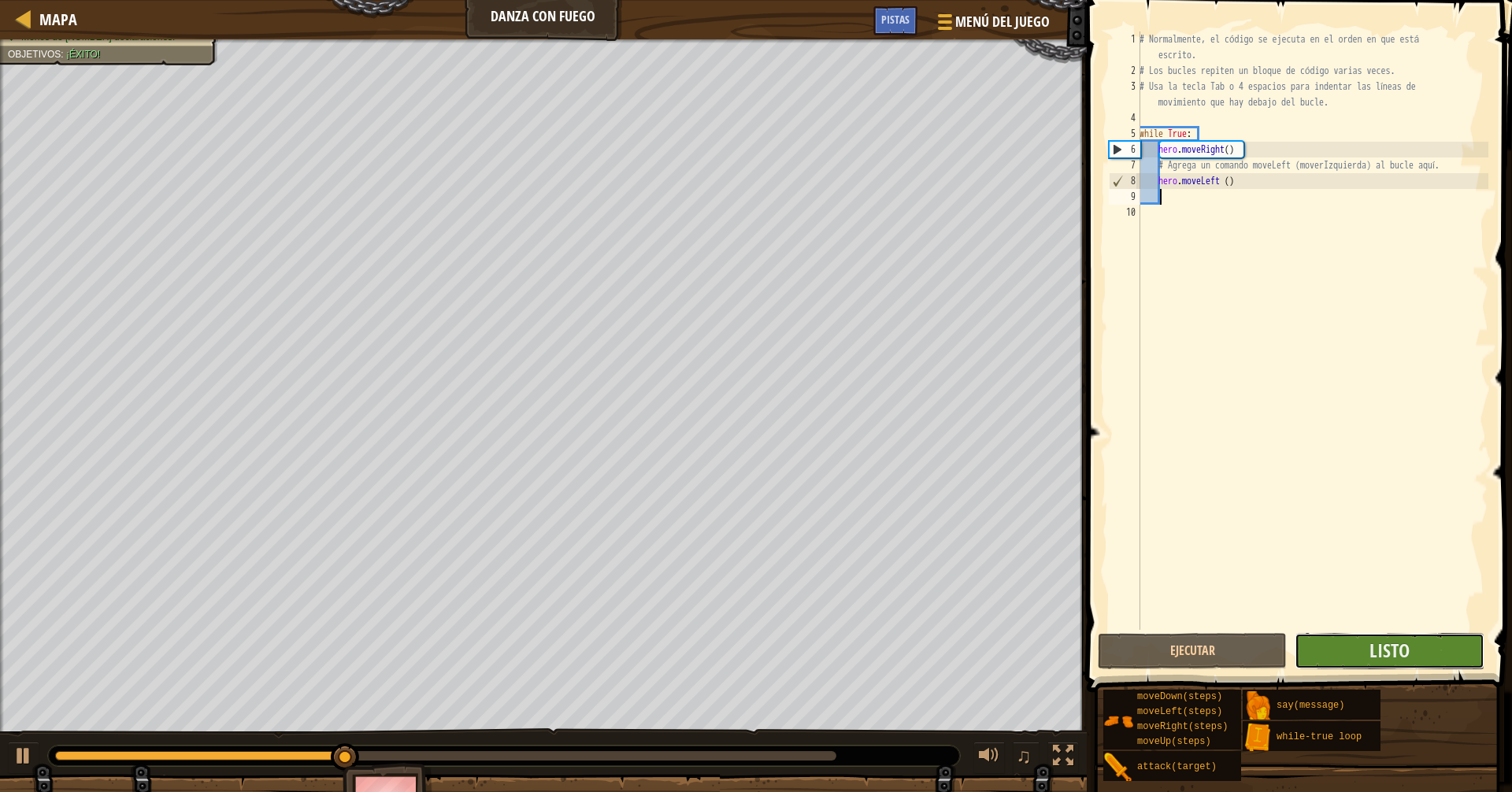 click on "Listo" at bounding box center (1389, 651) 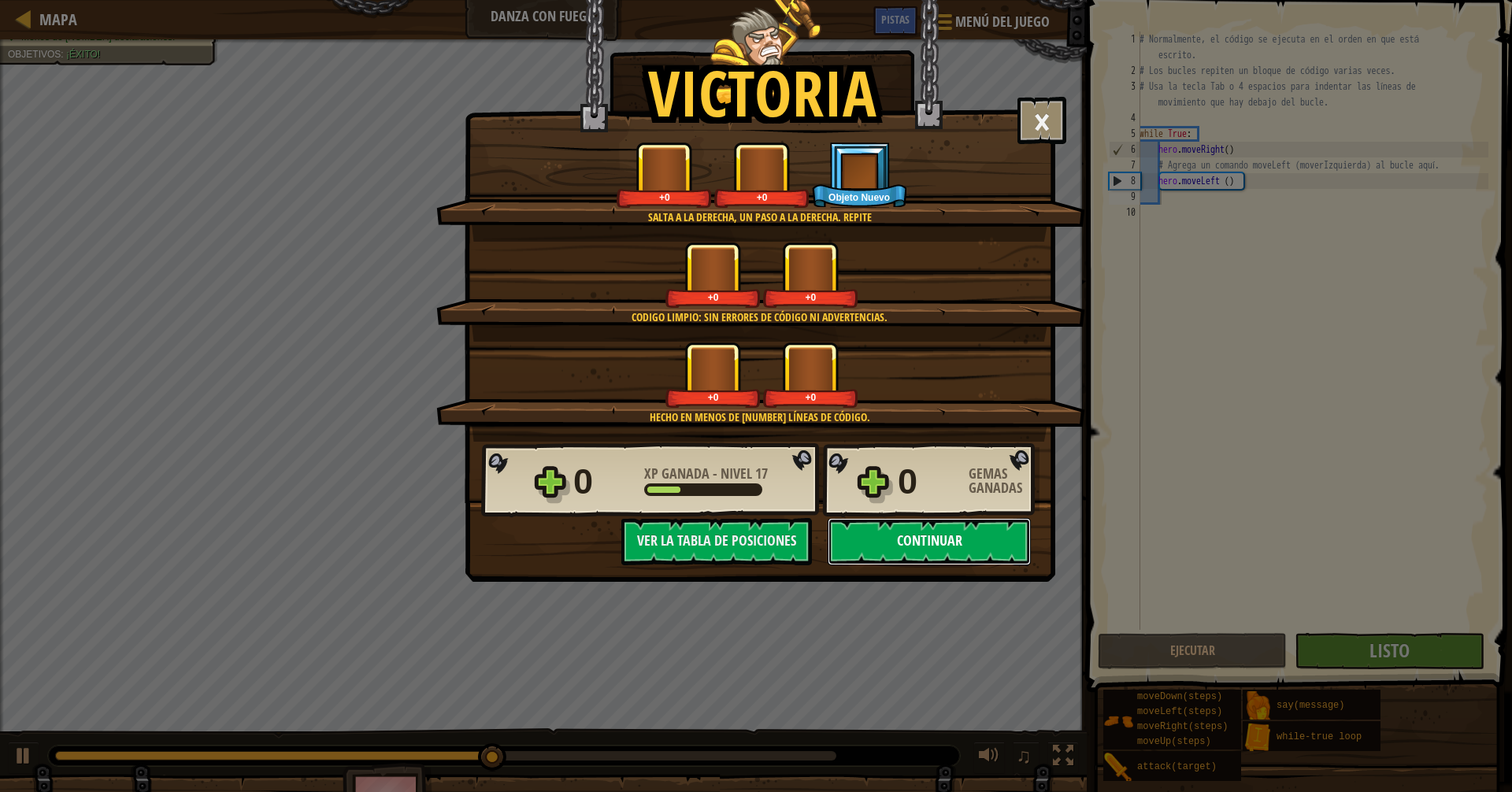 click on "Continuar" at bounding box center (929, 542) 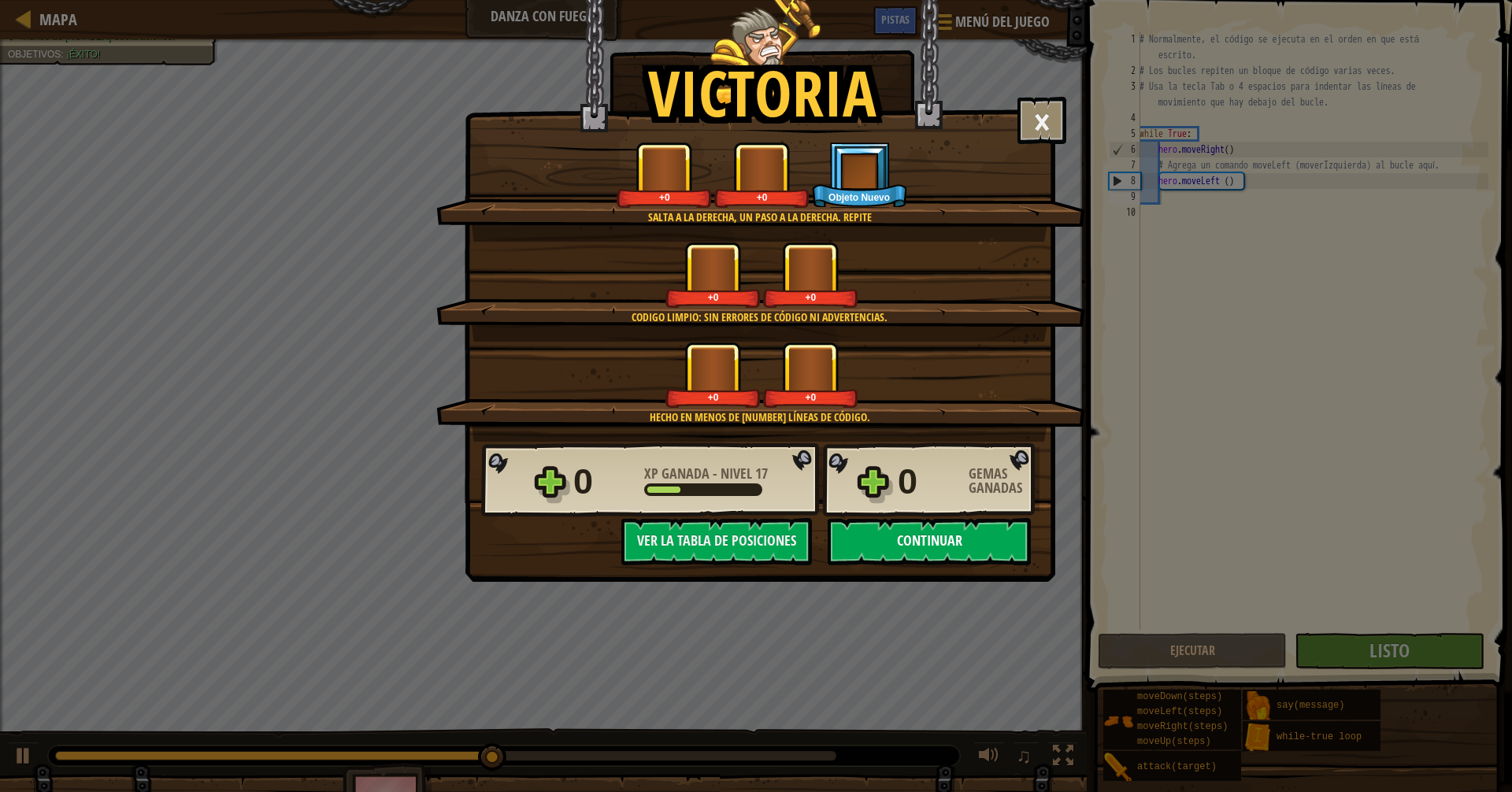 select on "es-419" 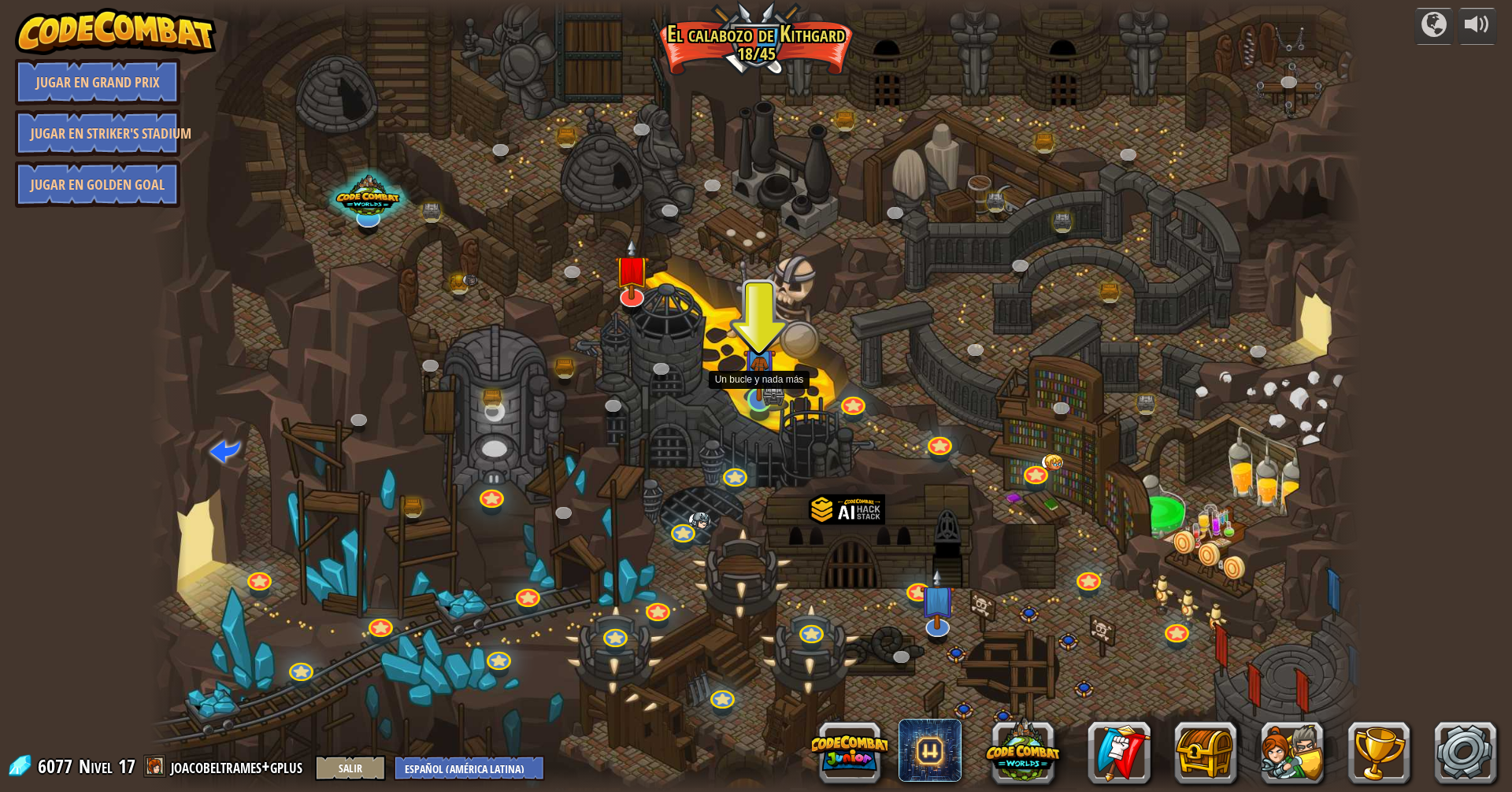 click at bounding box center [759, 365] 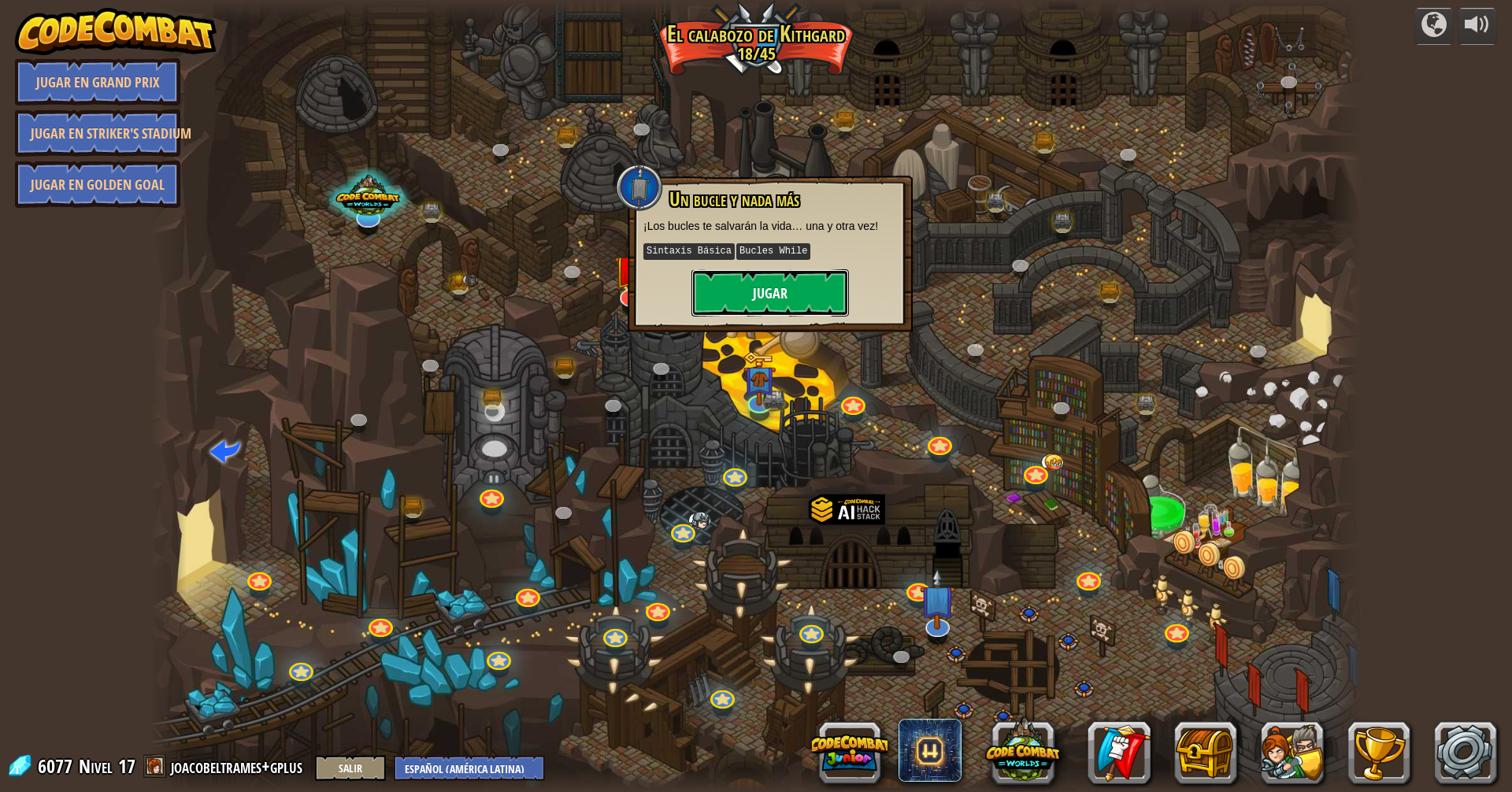 click on "Jugar" at bounding box center [770, 293] 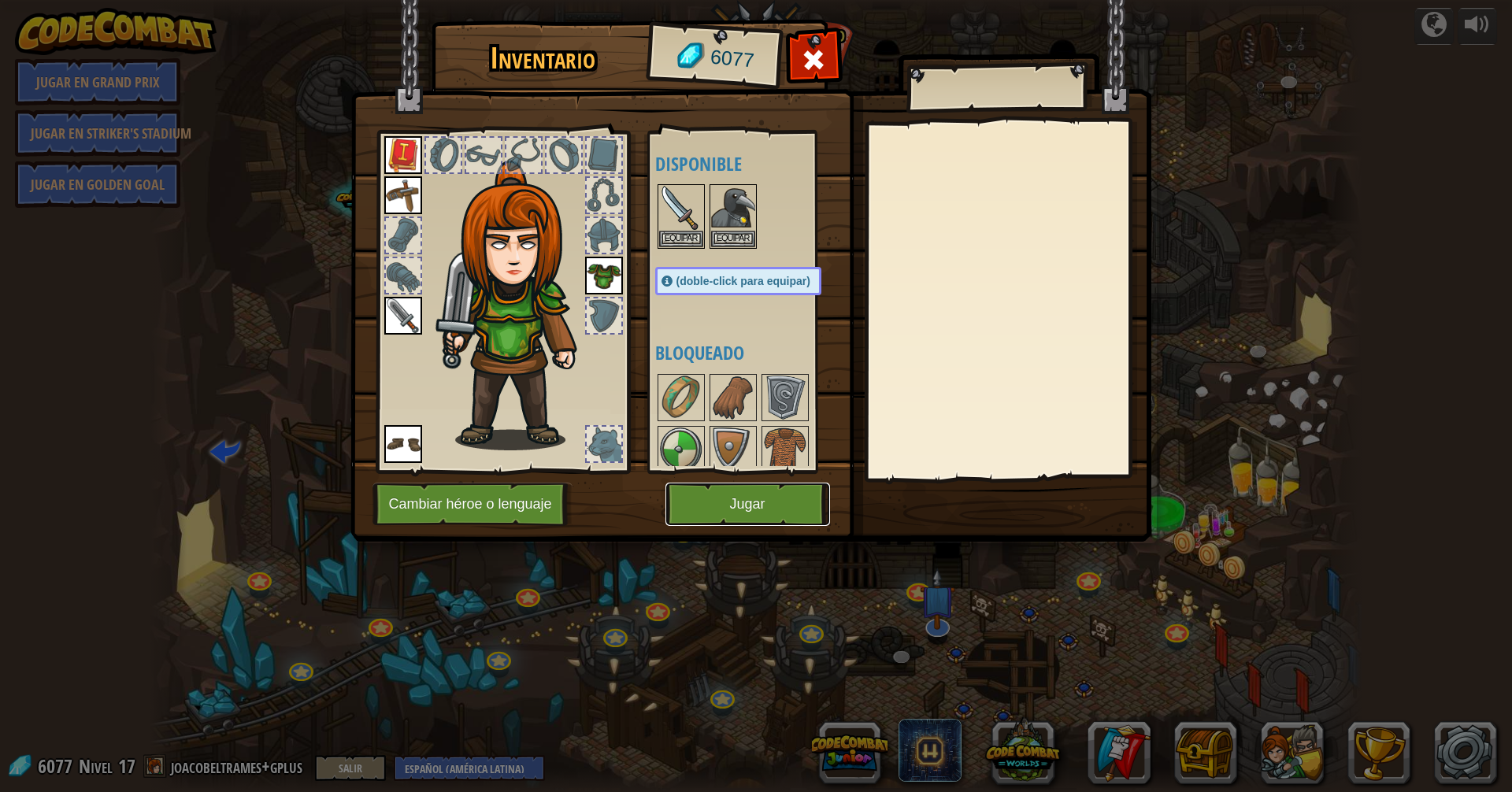 click on "Jugar" at bounding box center [747, 504] 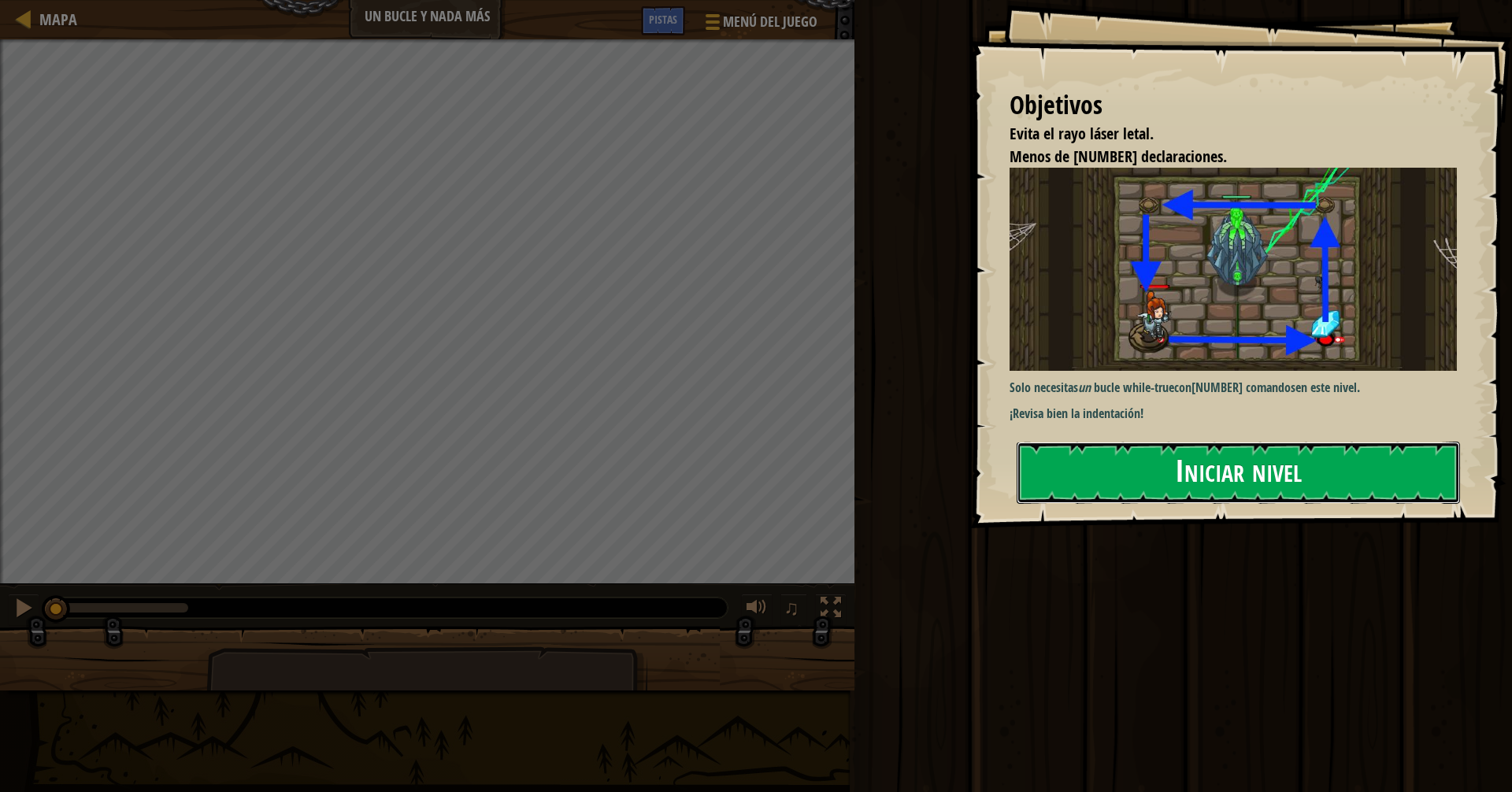 click on "Iniciar nivel" at bounding box center [1238, 472] 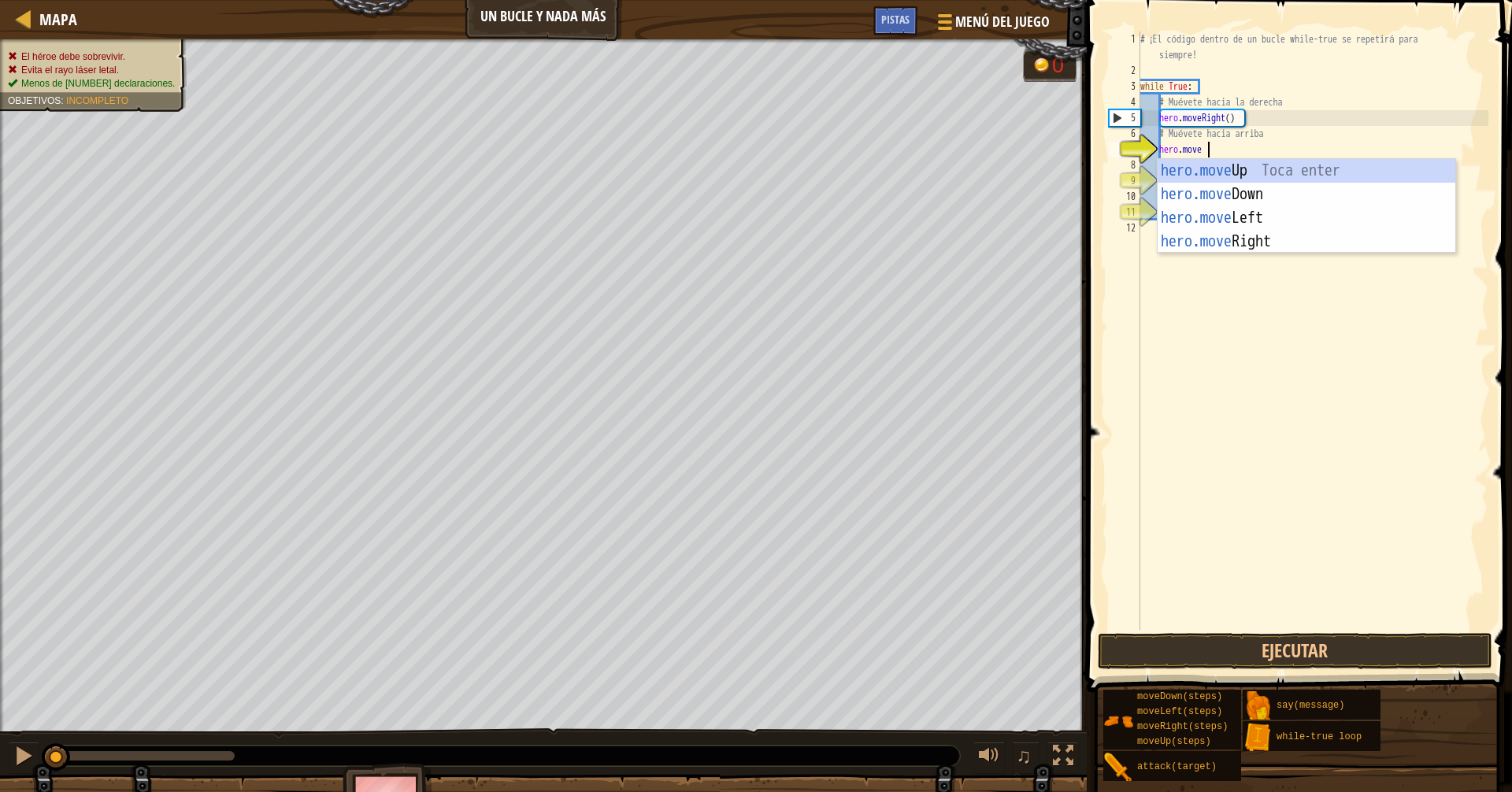 scroll, scrollTop: 7, scrollLeft: 5, axis: both 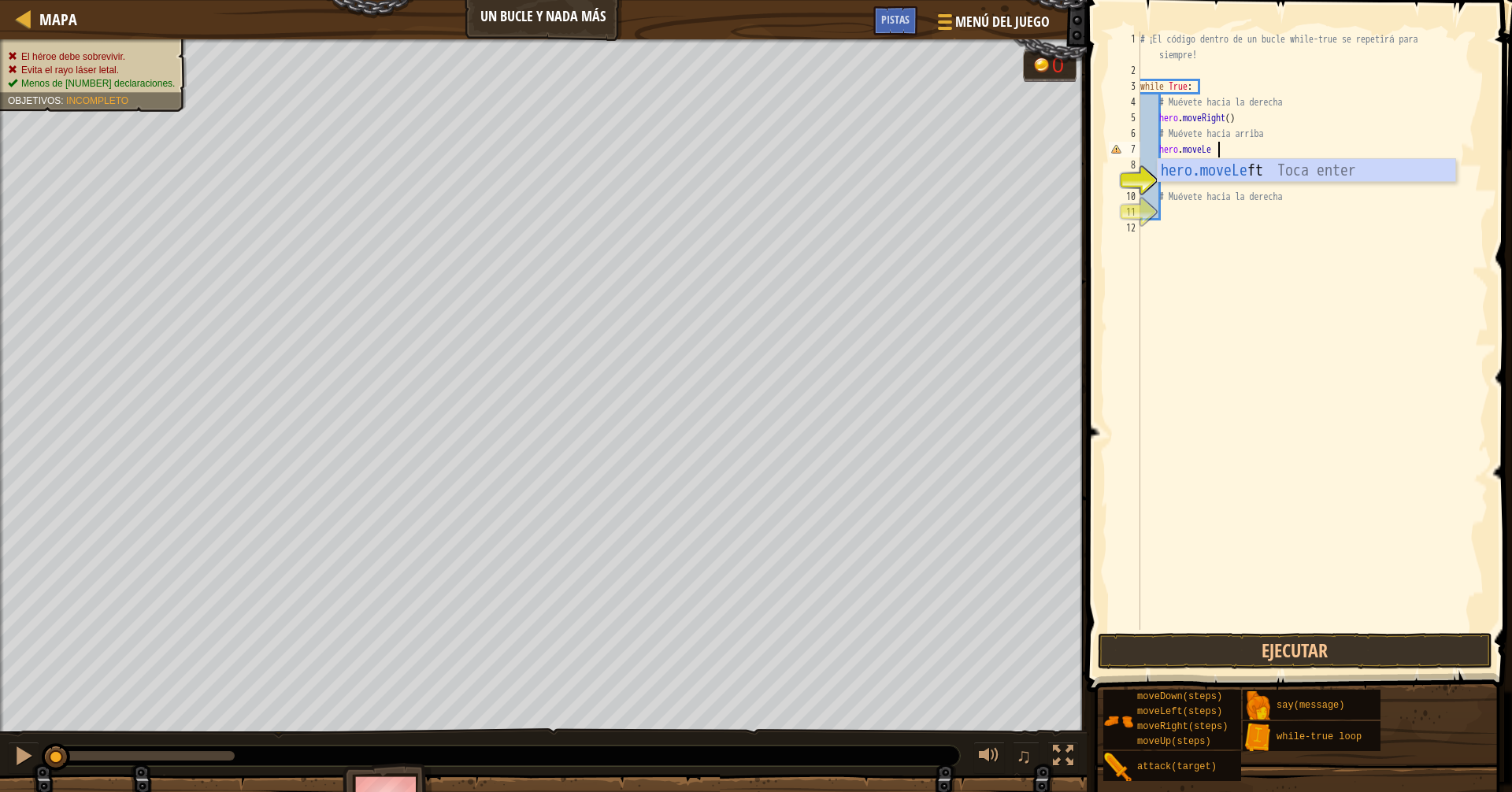 type on "hero.moveLeft" 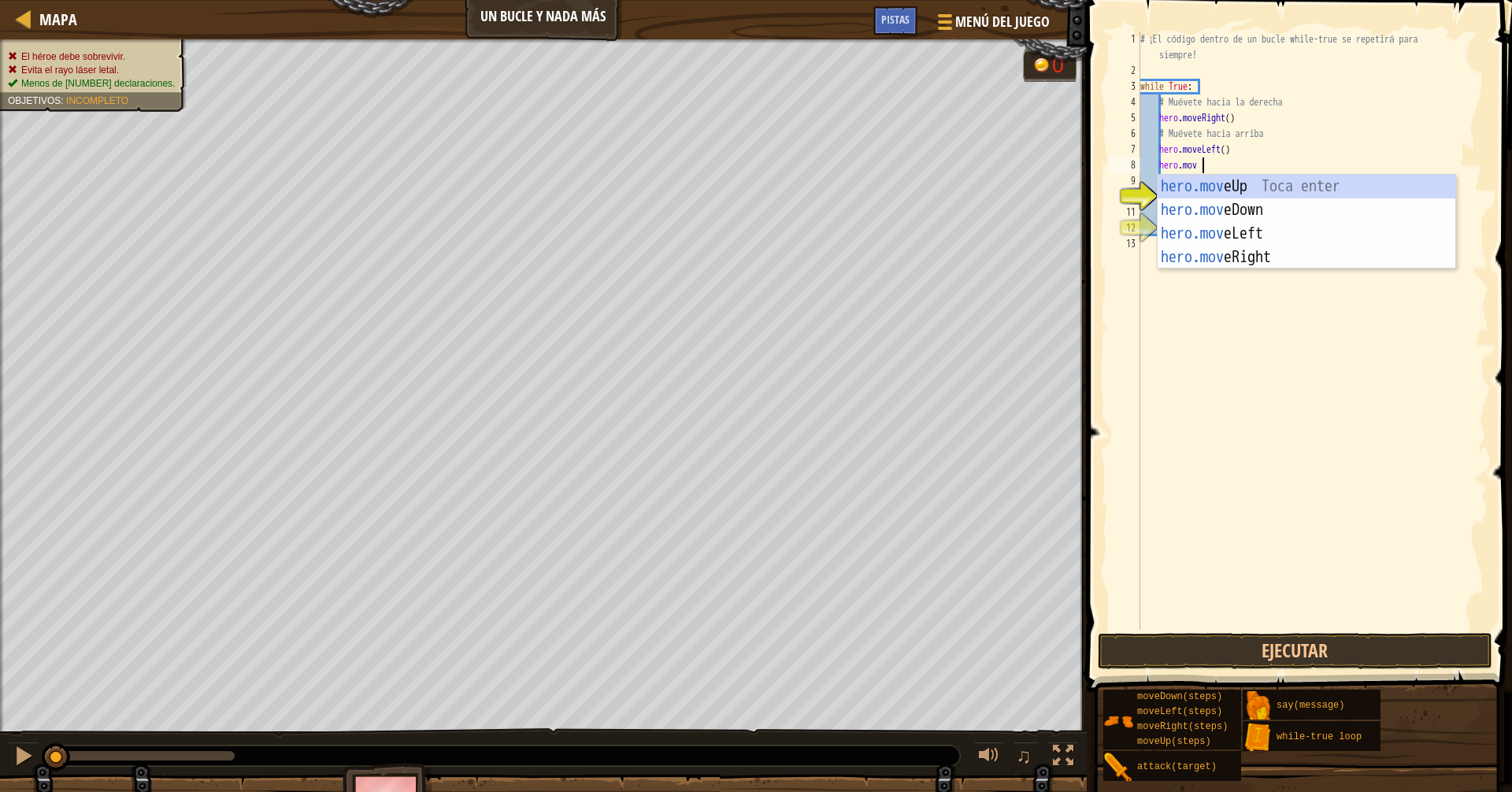scroll, scrollTop: 7, scrollLeft: 5, axis: both 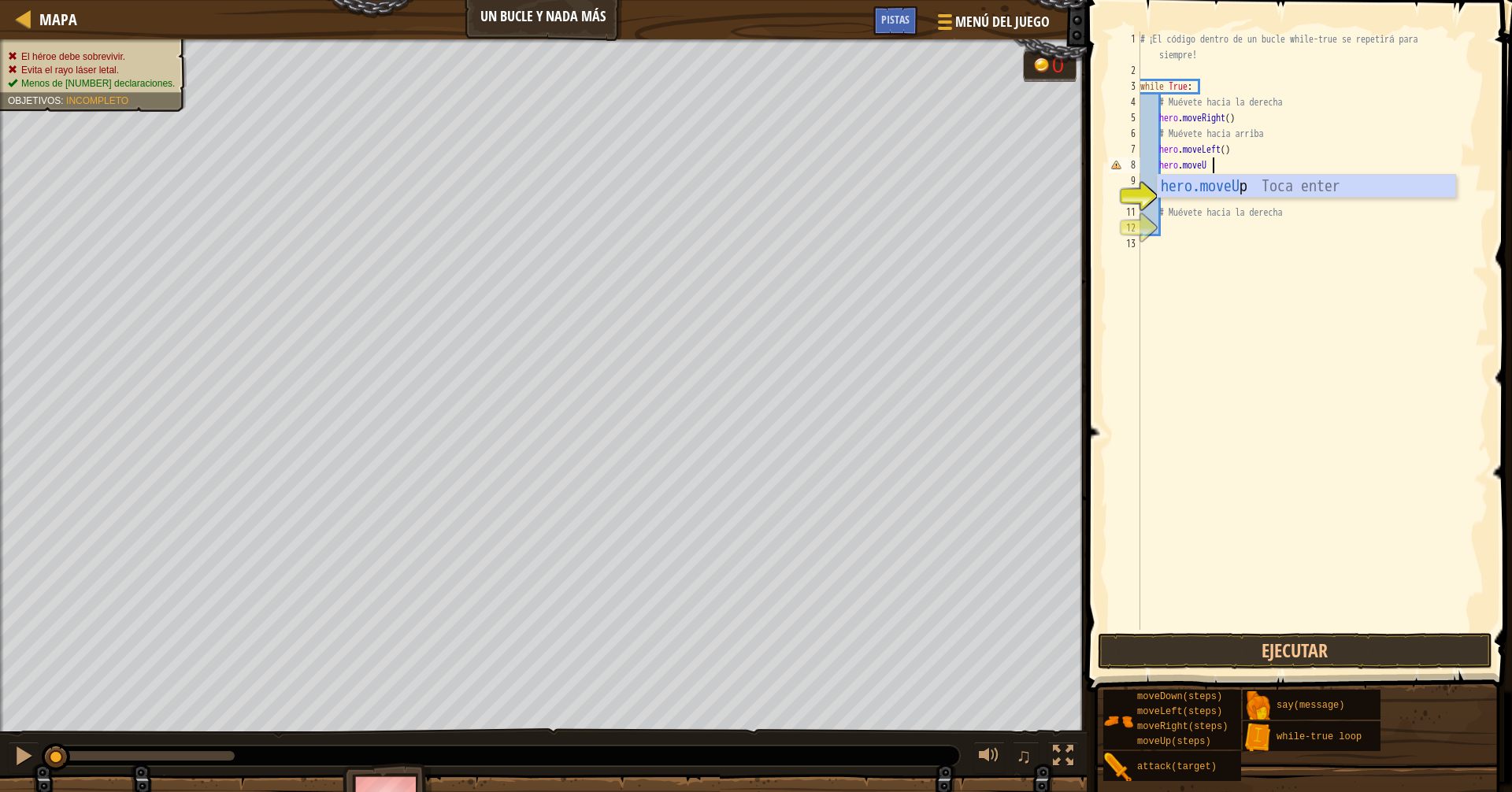 type on "hero.moveUp" 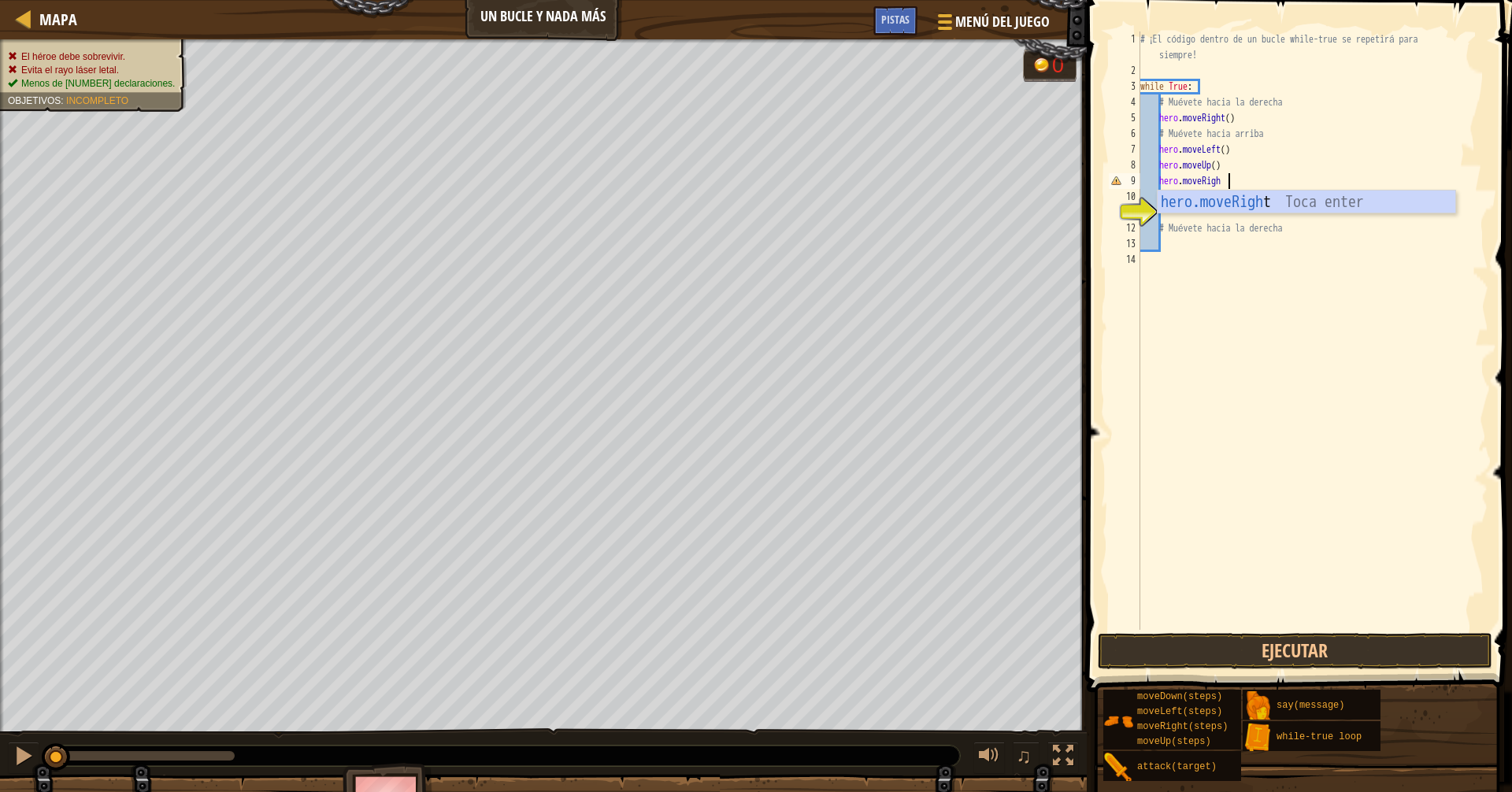 scroll, scrollTop: 7, scrollLeft: 6, axis: both 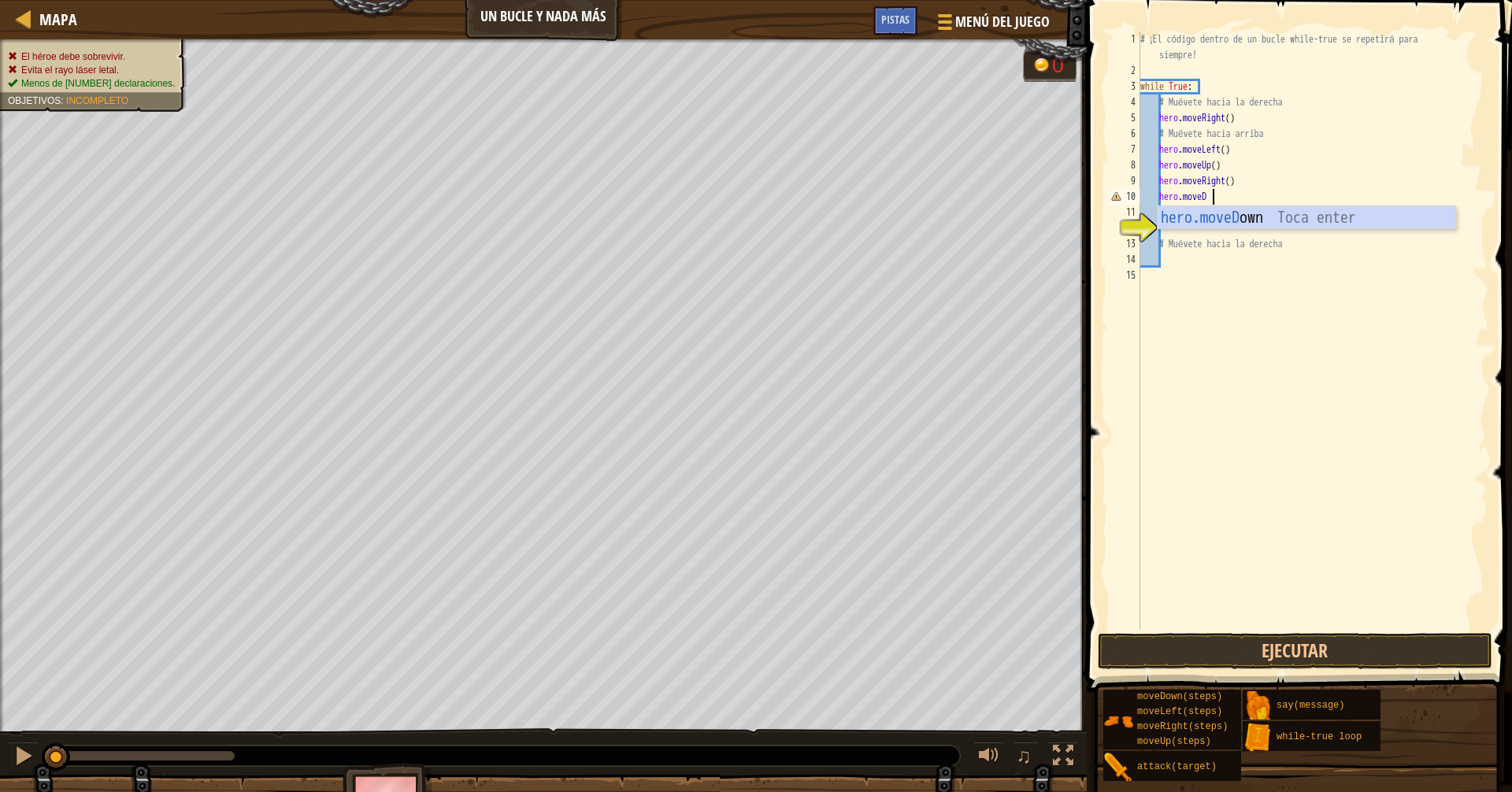 type on "hero.moveDown" 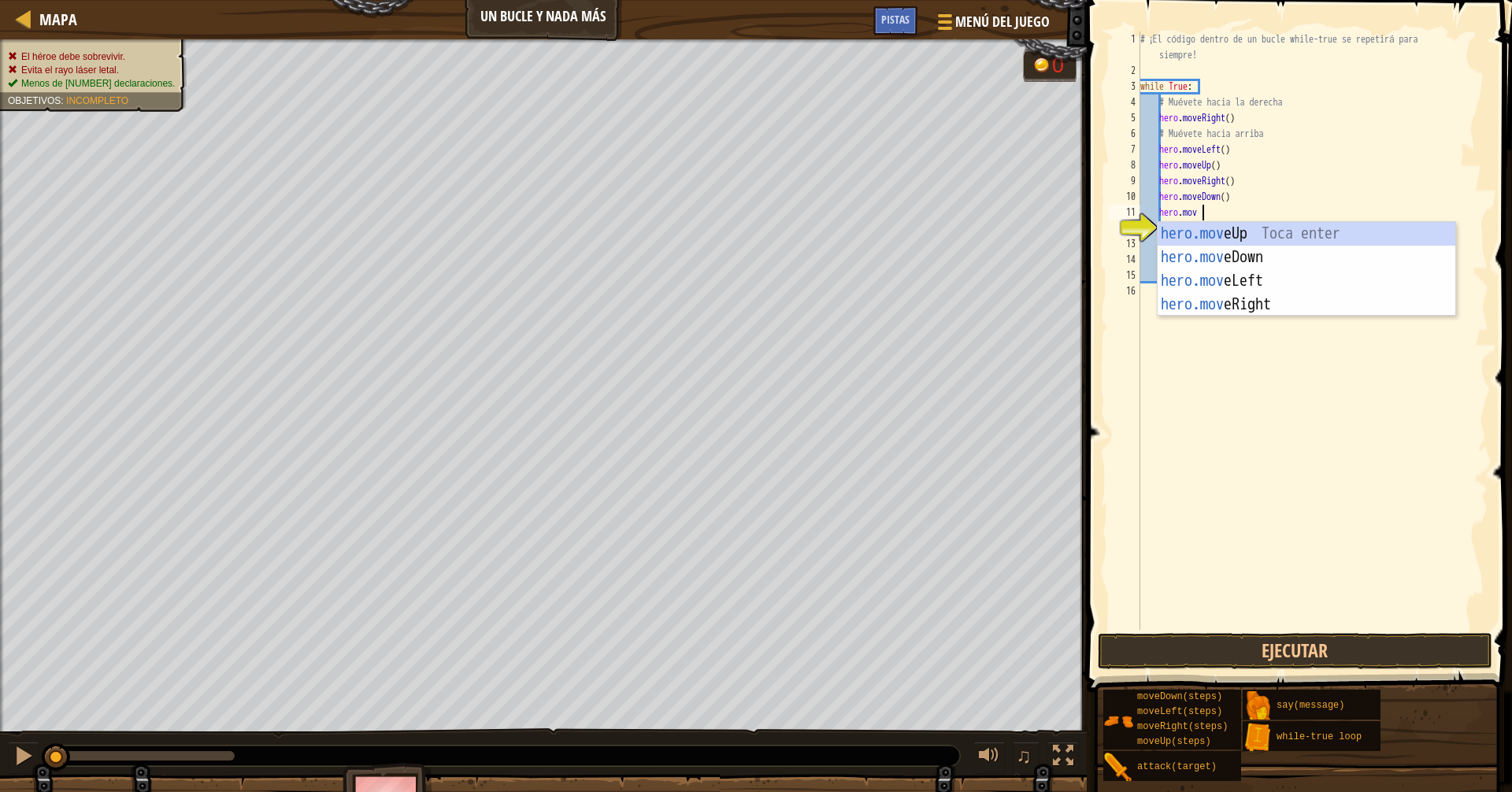 scroll, scrollTop: 7, scrollLeft: 5, axis: both 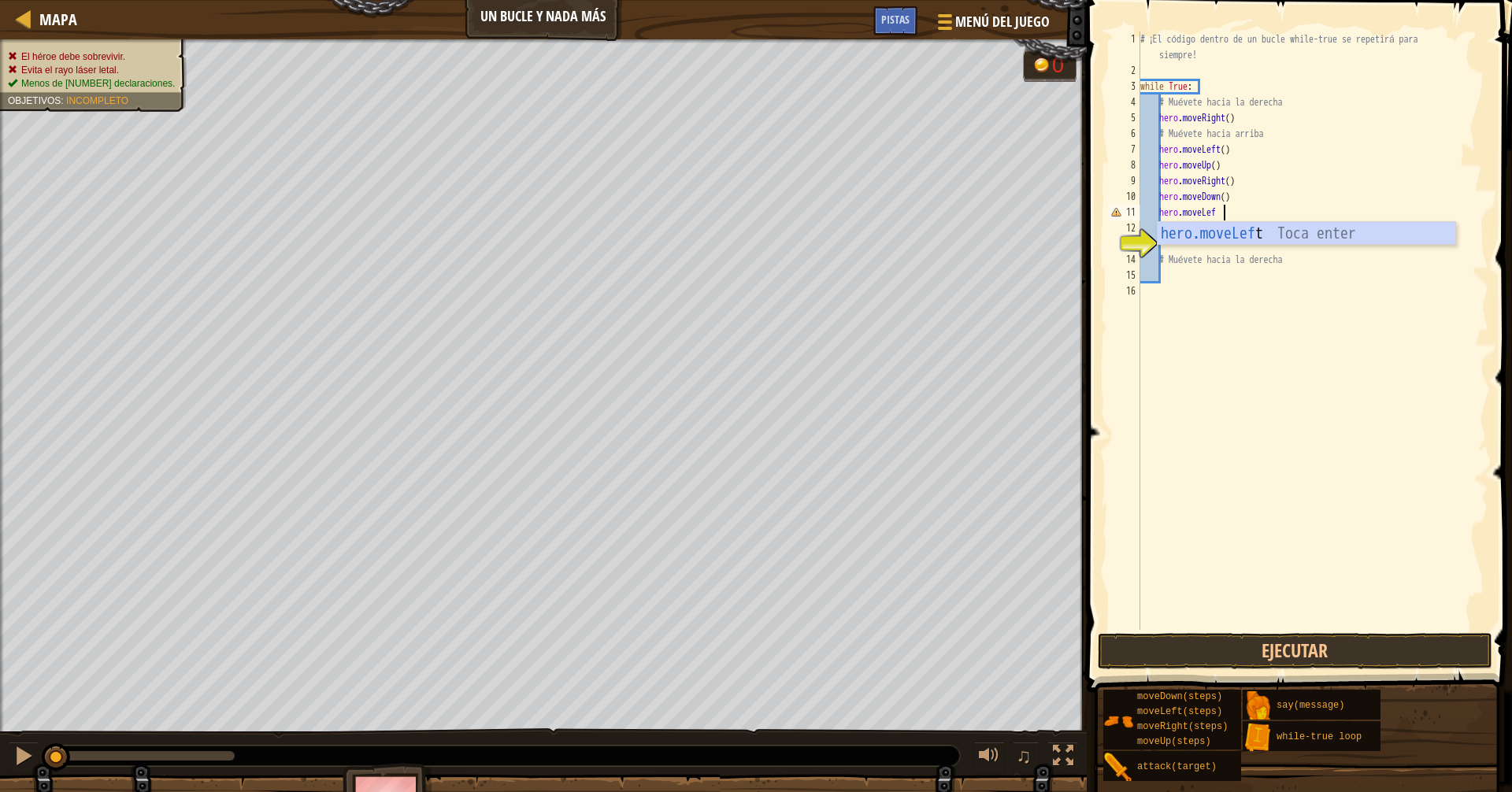 type on "hero.moveLeft" 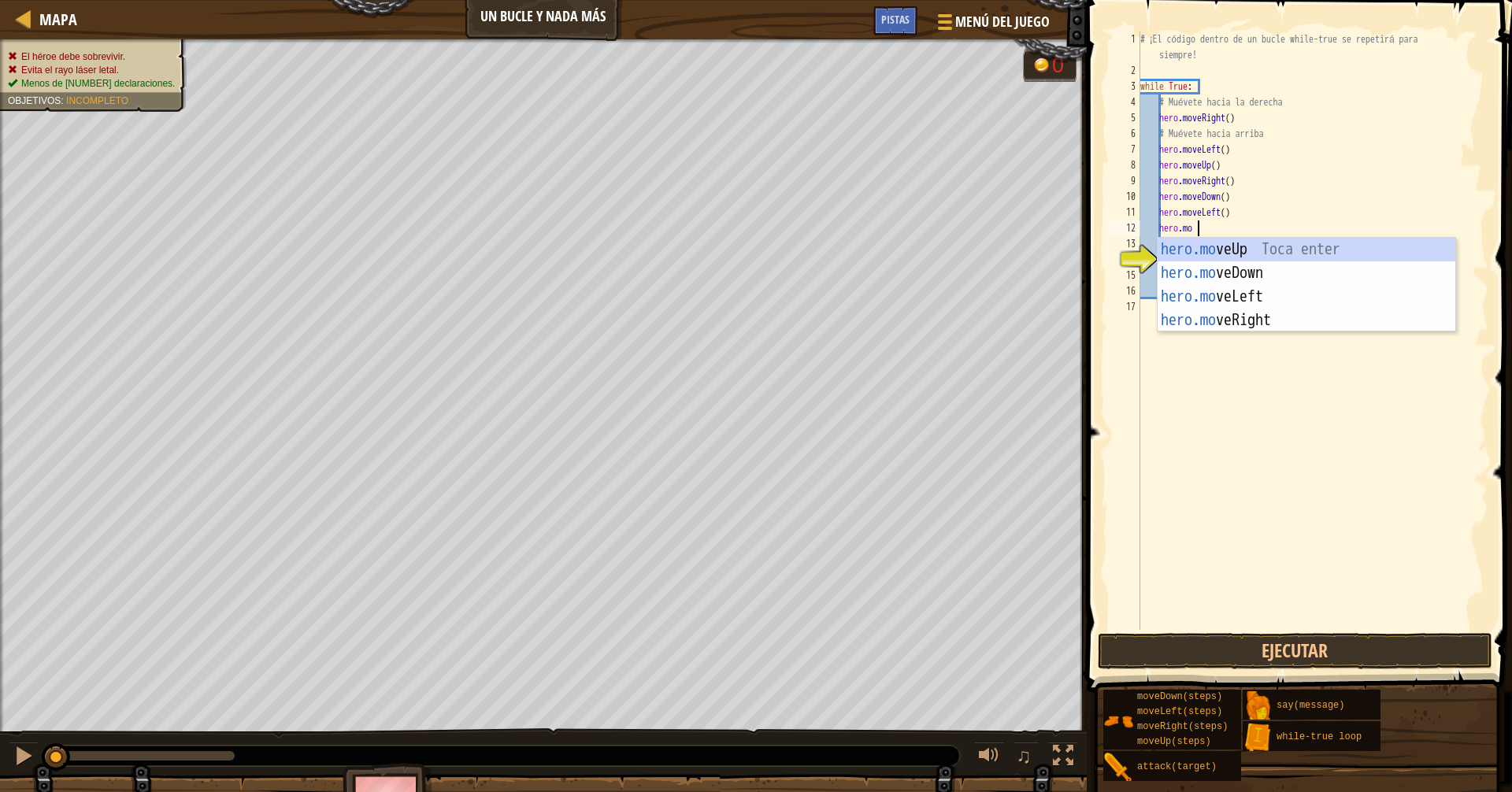 scroll, scrollTop: 7, scrollLeft: 5, axis: both 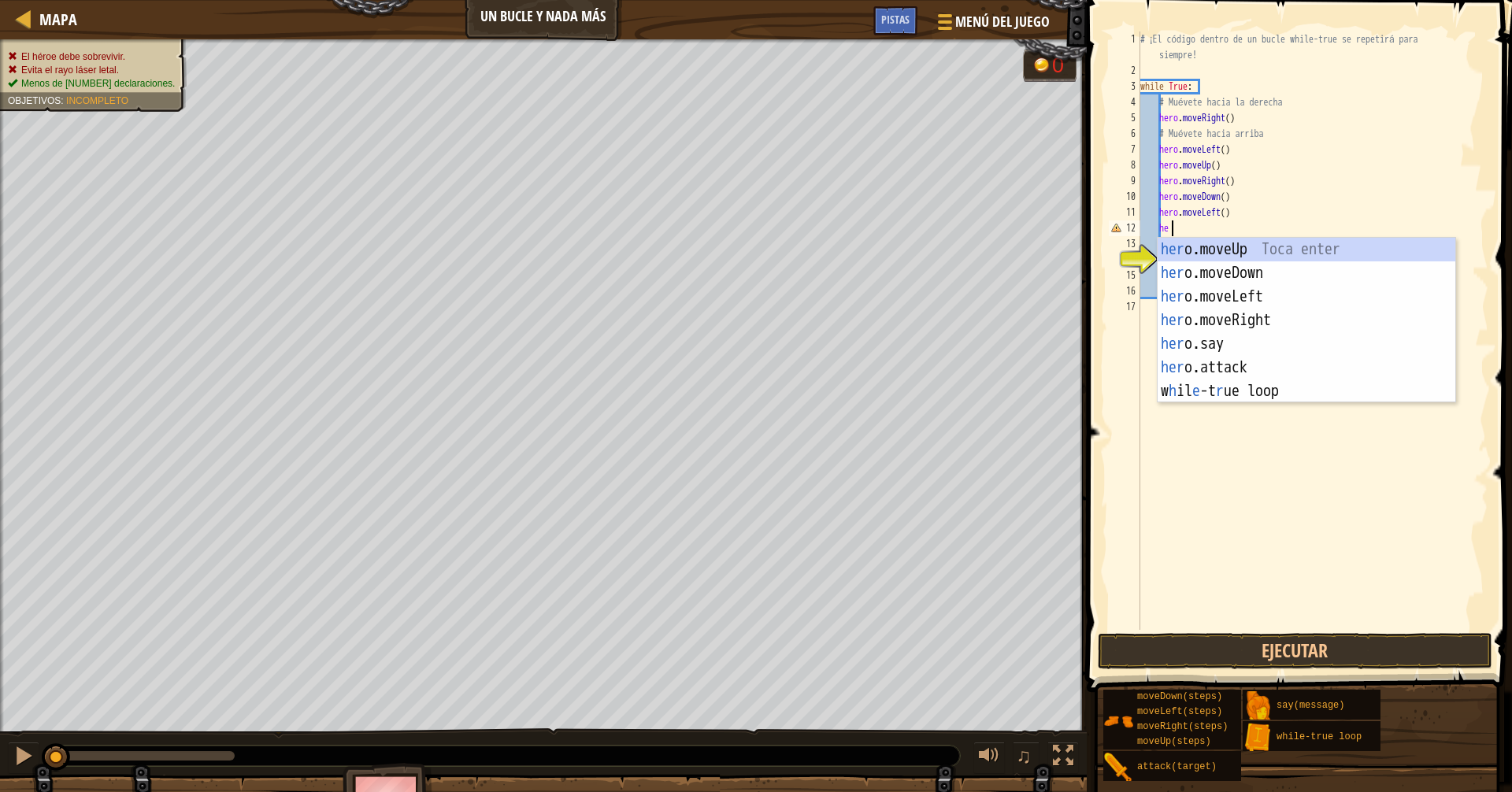 type on "h" 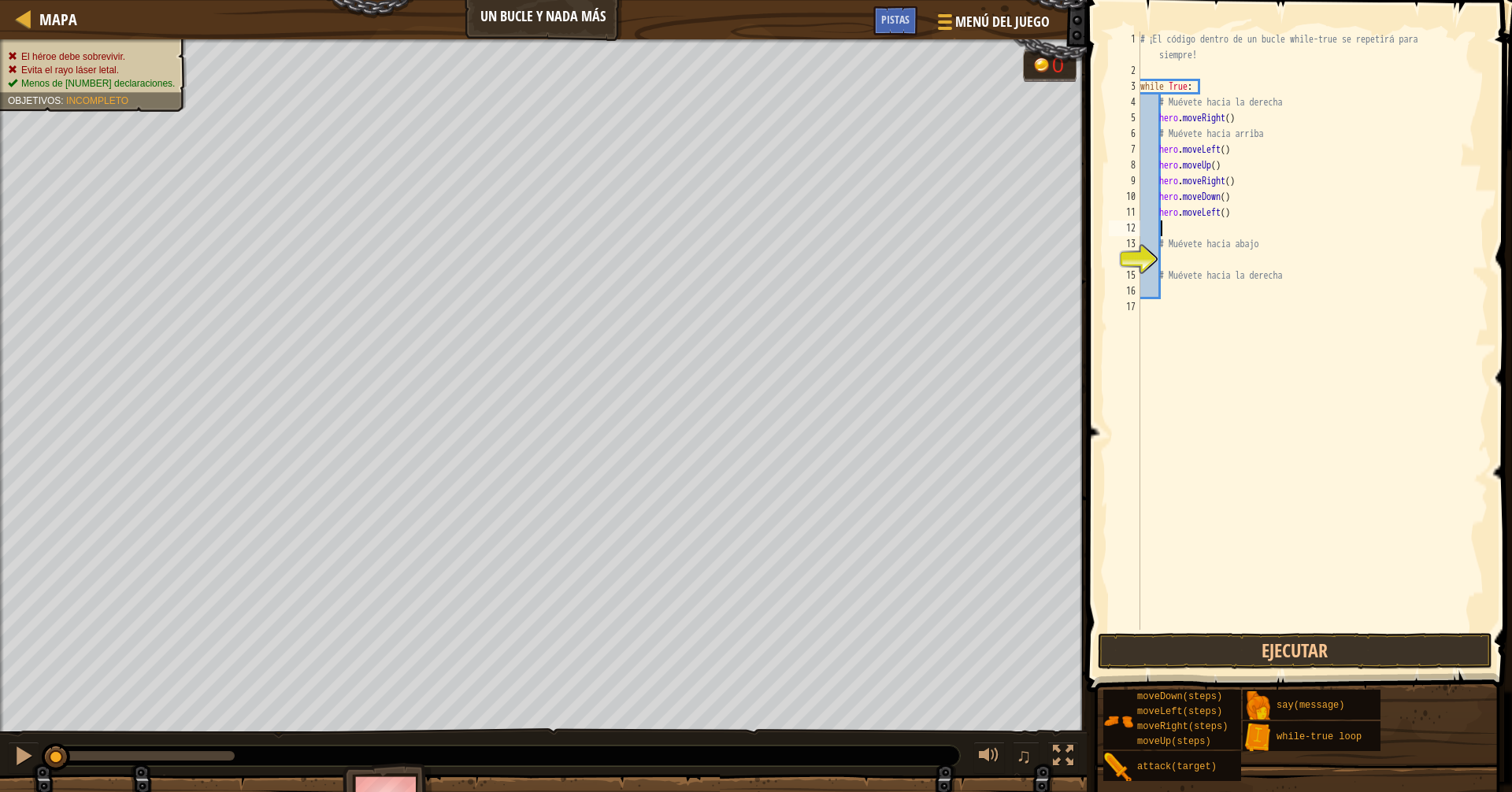 scroll, scrollTop: 7, scrollLeft: 0, axis: vertical 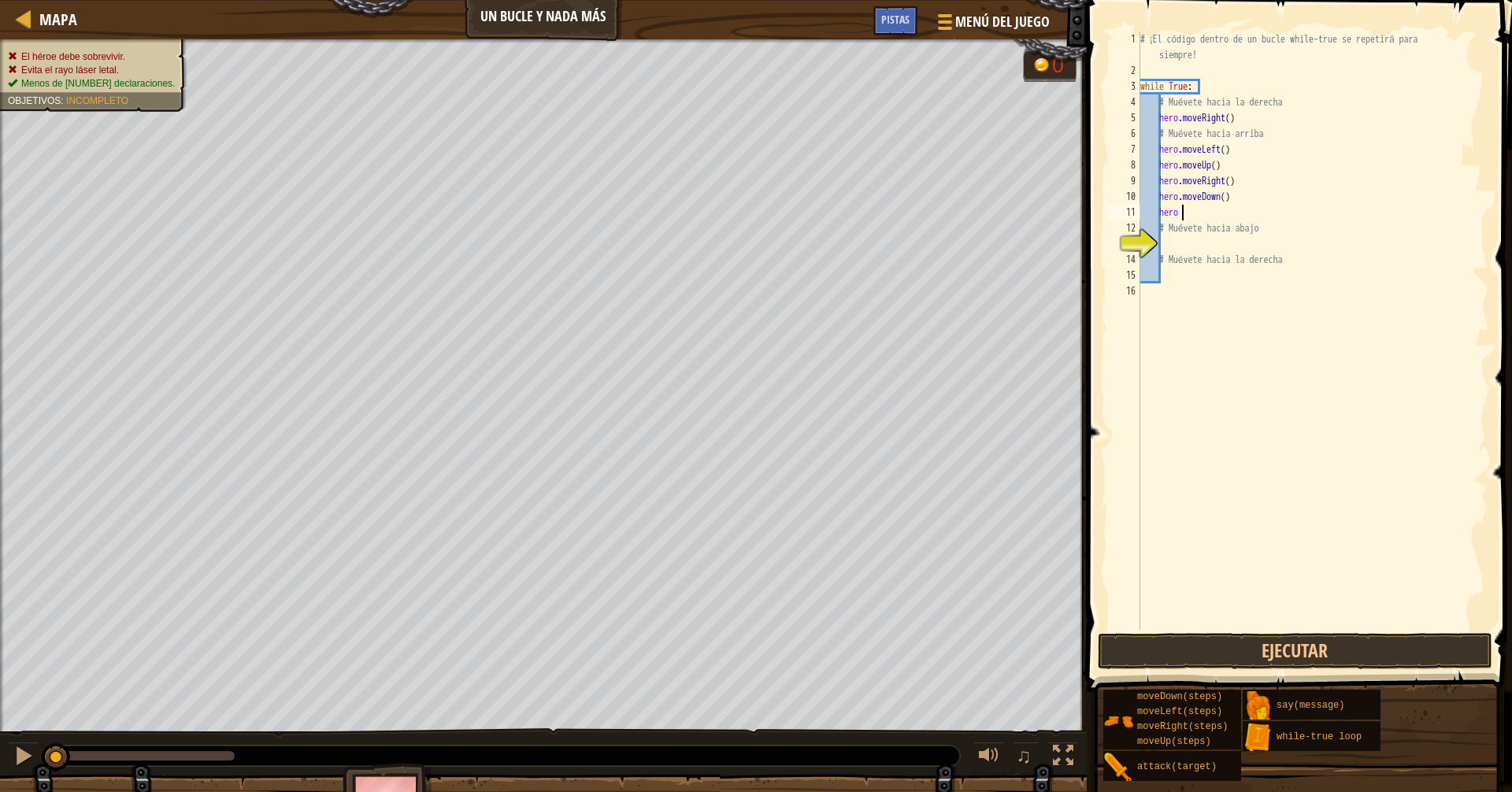 type on "h" 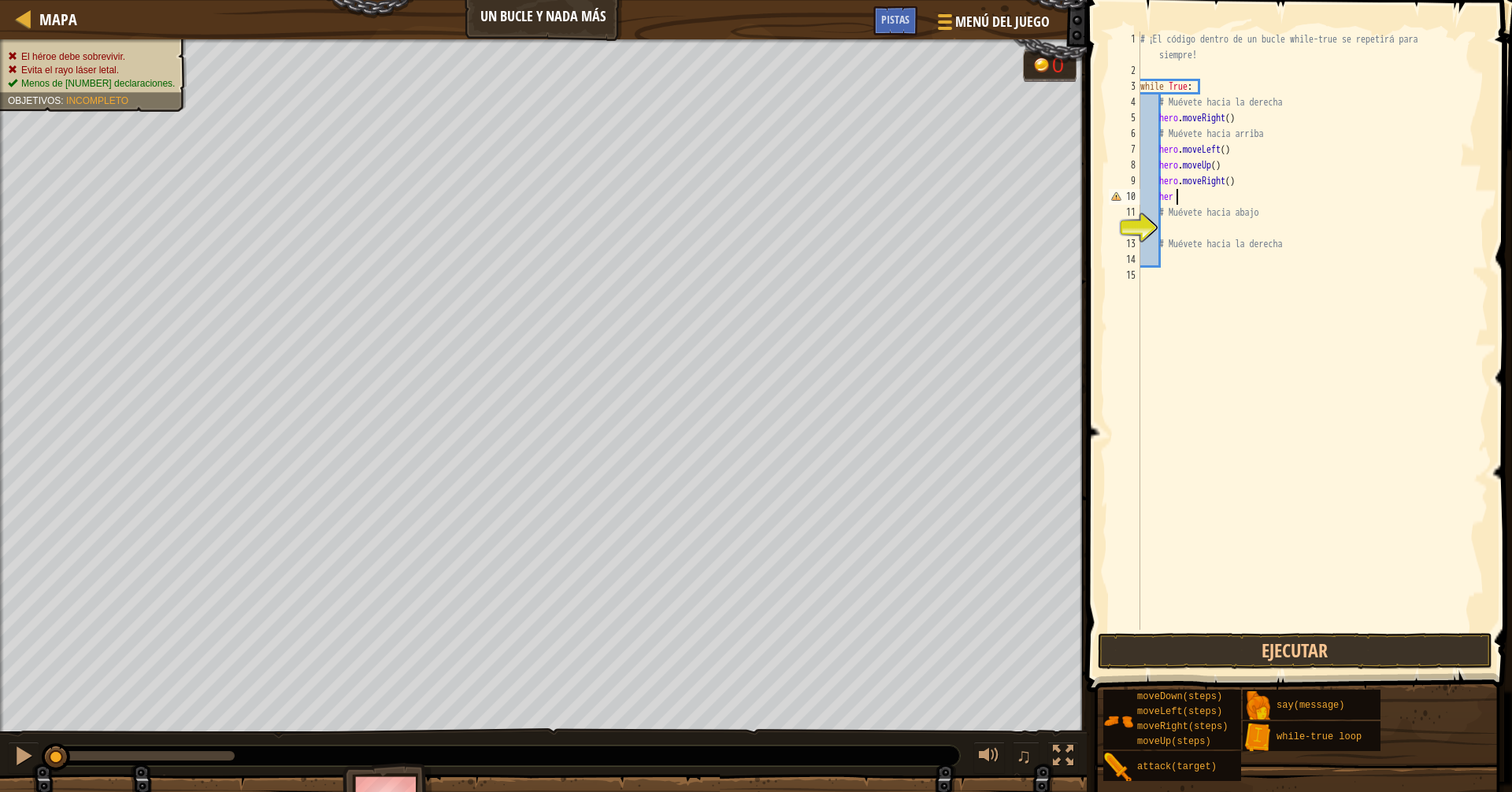 type on "h" 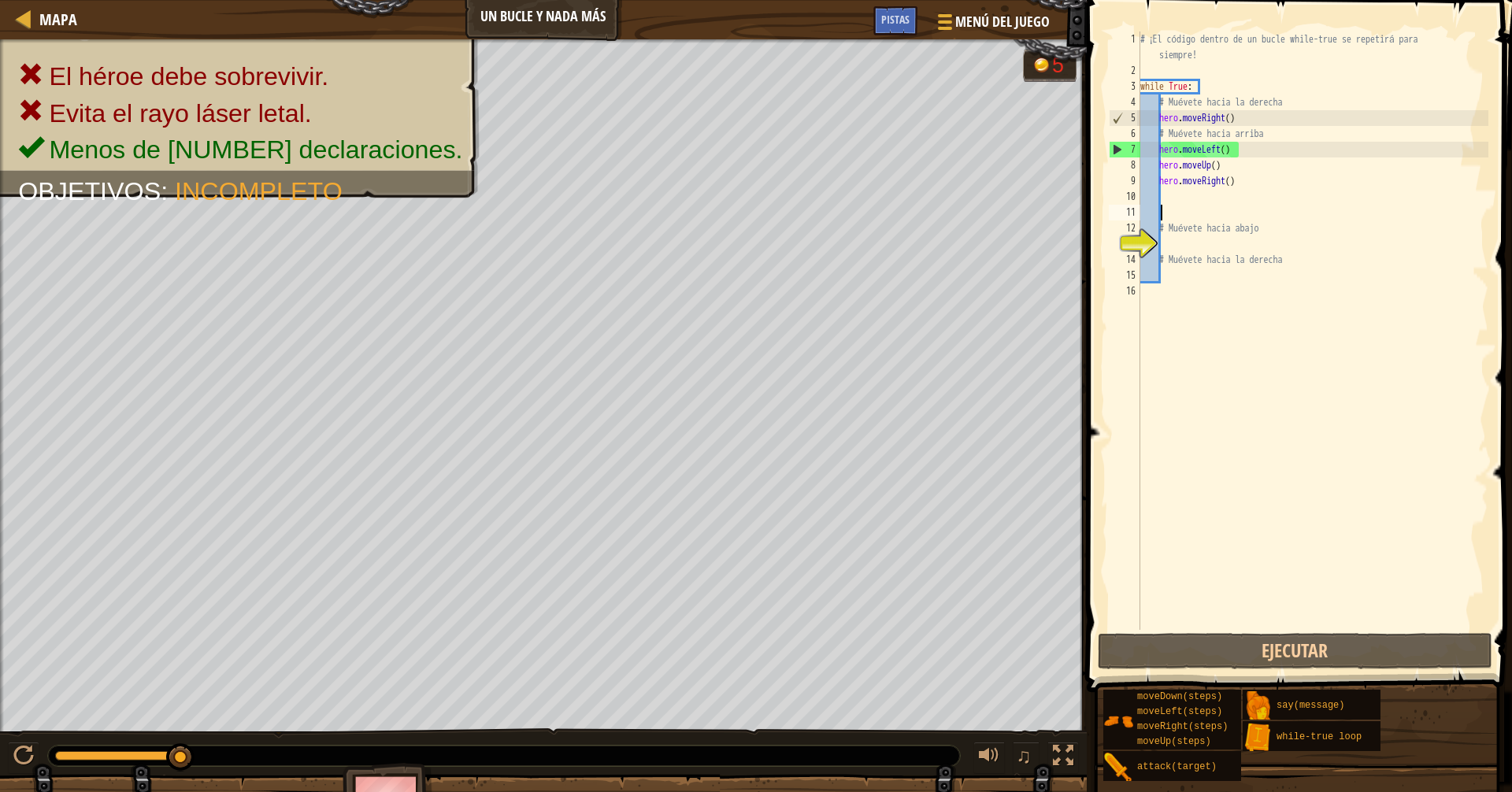 click on "# ¡El código dentro de un bucle while-true se repetirá para       siempre! while   True :      # Muévete hacia la derecha      hero . moveRight ( )      # Muévete hacia arriba      hero . moveLeft ( )      hero . moveUp ( )      hero . moveRight ( )                # Muévete hacia abajo           # Muévete hacia la derecha" at bounding box center [1313, 354] 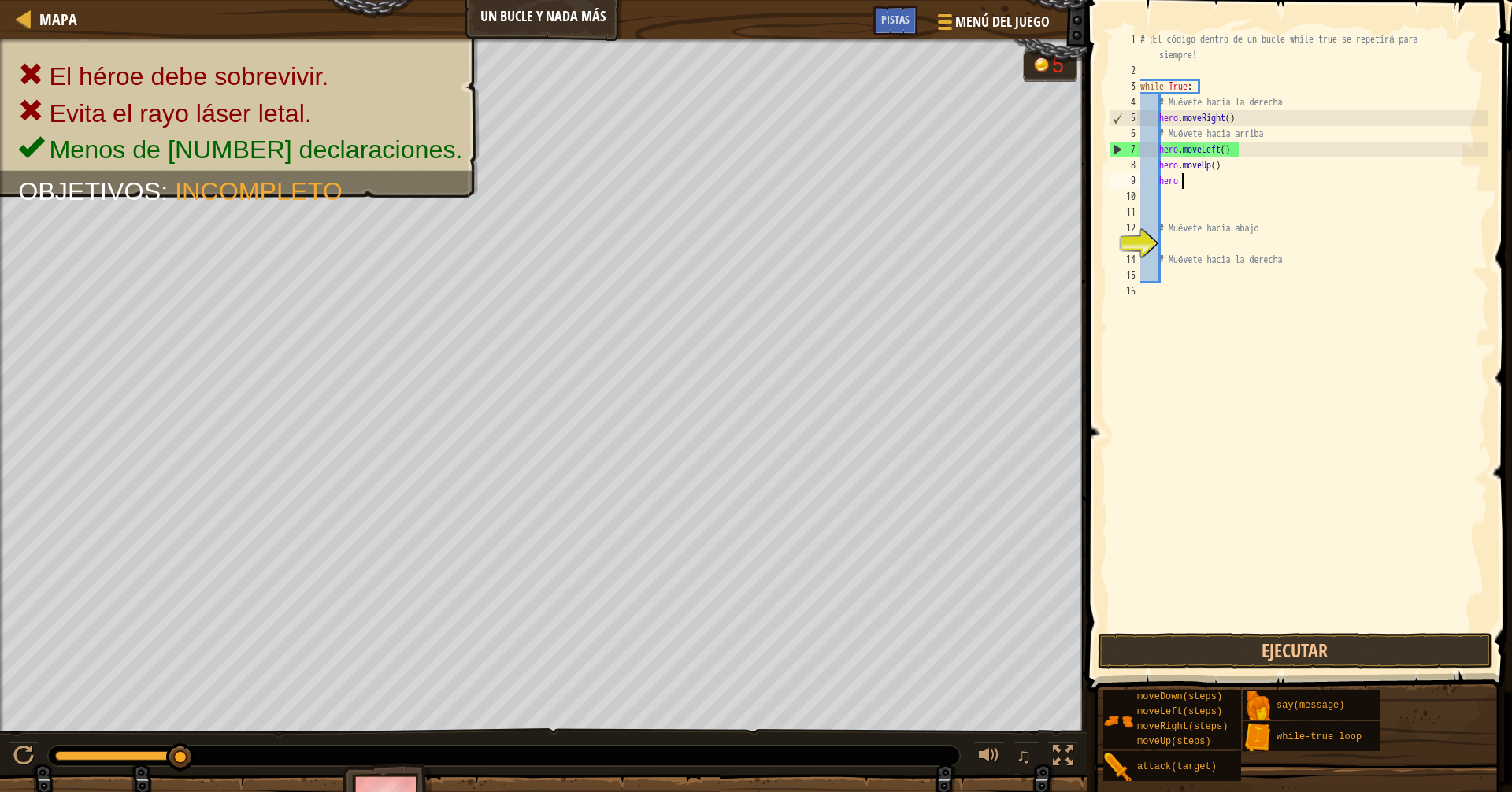 type on "h" 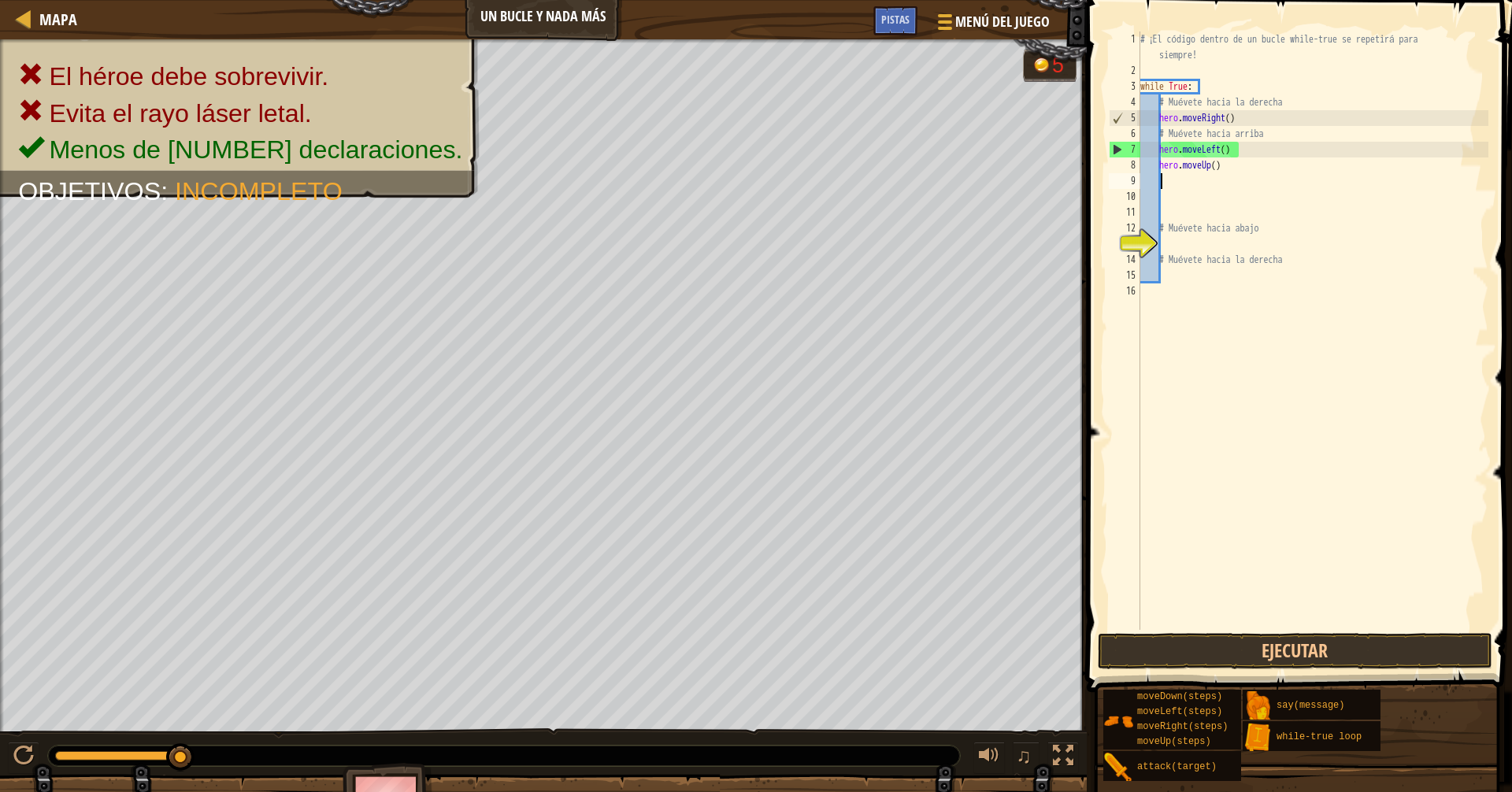 click on "# ¡El código dentro de un bucle while-true se repetirá para       siempre! while   True :      # Muévete hacia la derecha      hero . moveRight ( )      # Muévete hacia arriba      hero . moveUp ( )      hero . moveLeft ( )      hero . moveDown ( )                                    # Muévete hacia abajo           # Muévete hacia la derecha" at bounding box center [1313, 354] 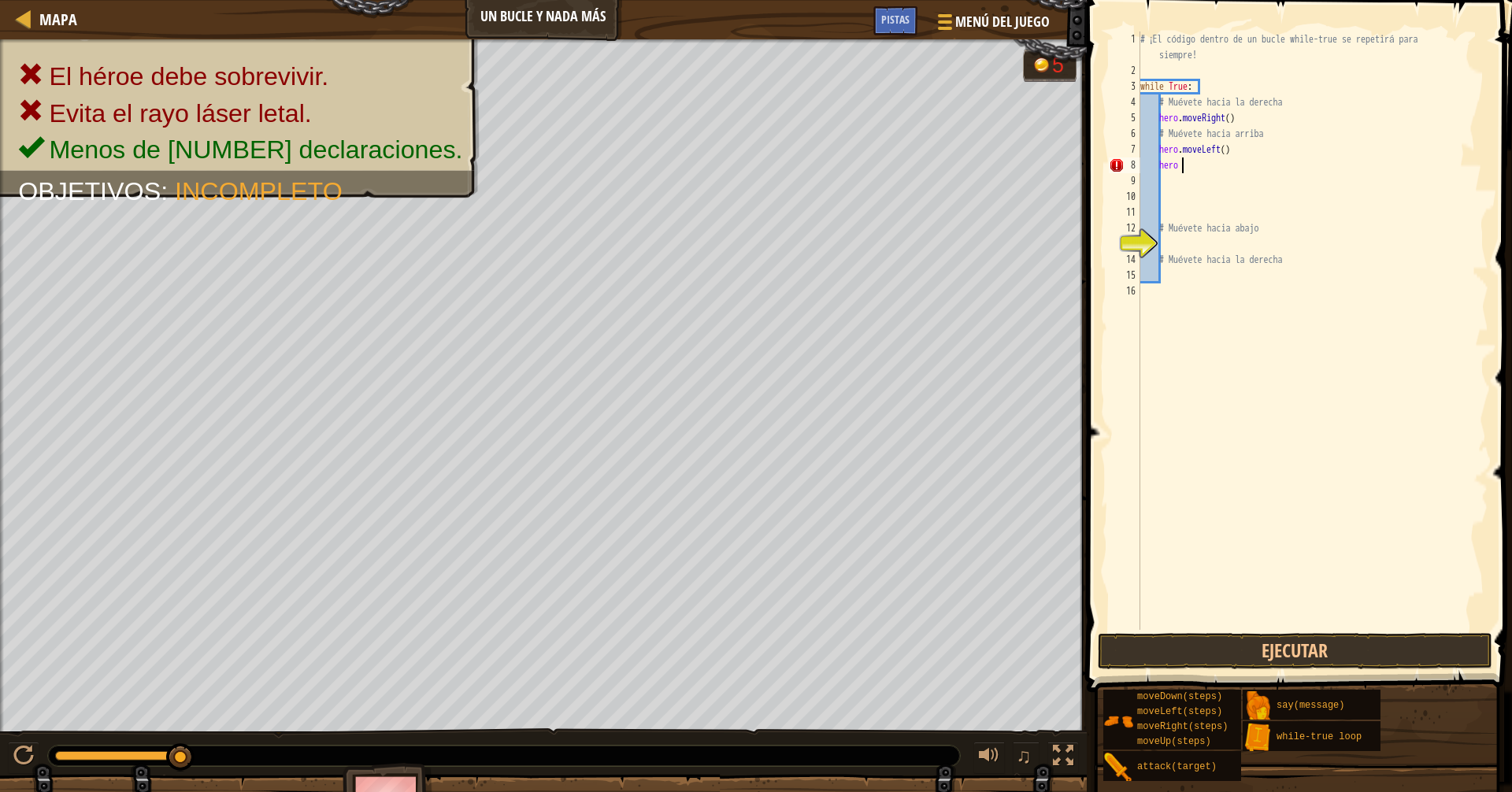 type on "h" 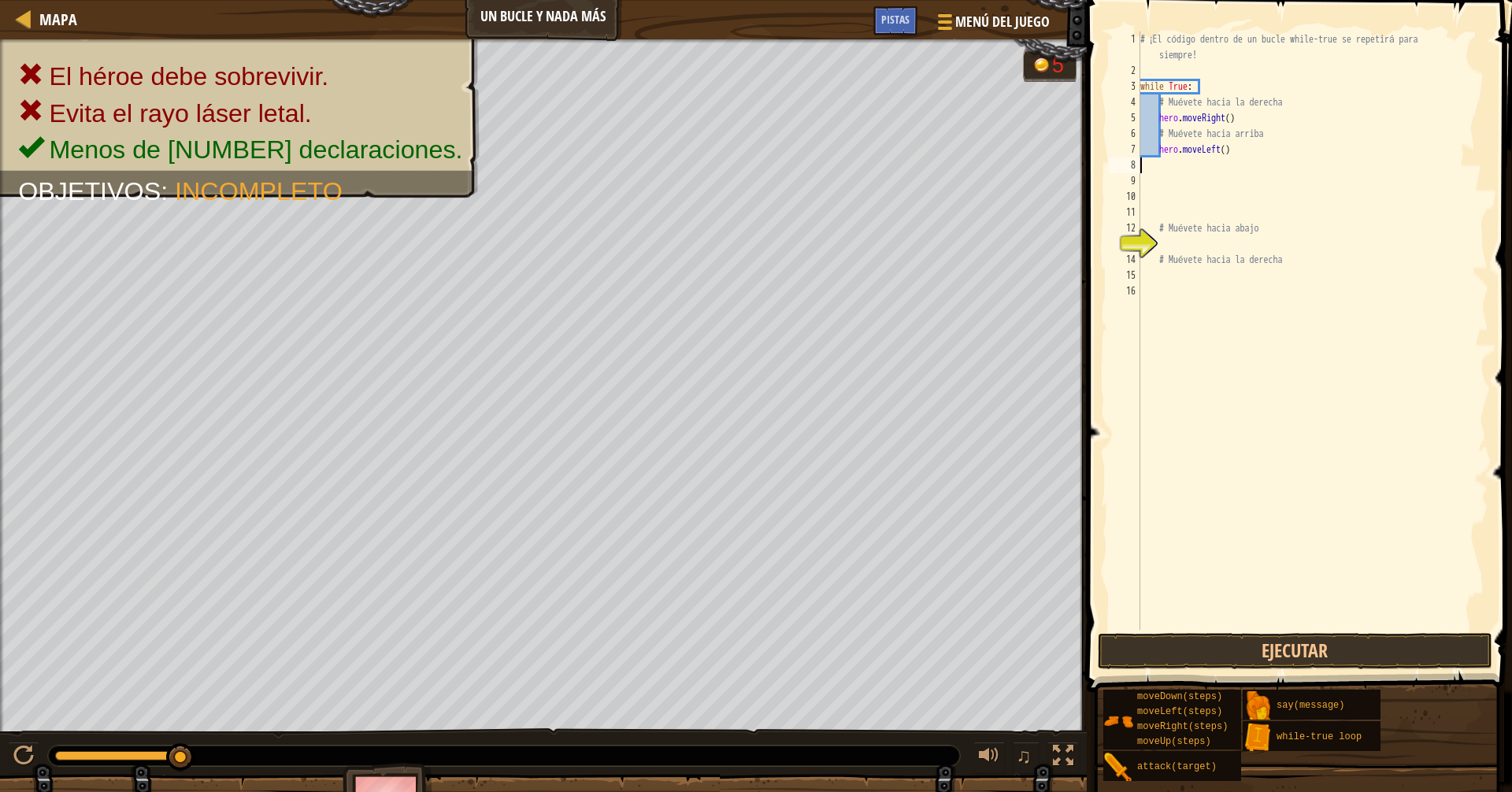 click on "# ¡El código dentro de un bucle while-true se repetirá para       siempre! while   True :
# Muévete hacia la derecha
hero . moveRight ( )
# Muévete hacia arriba
hero . moveLeft ( )
# Muévete hacia abajo
# Muévete hacia la derecha" at bounding box center (1313, 354) 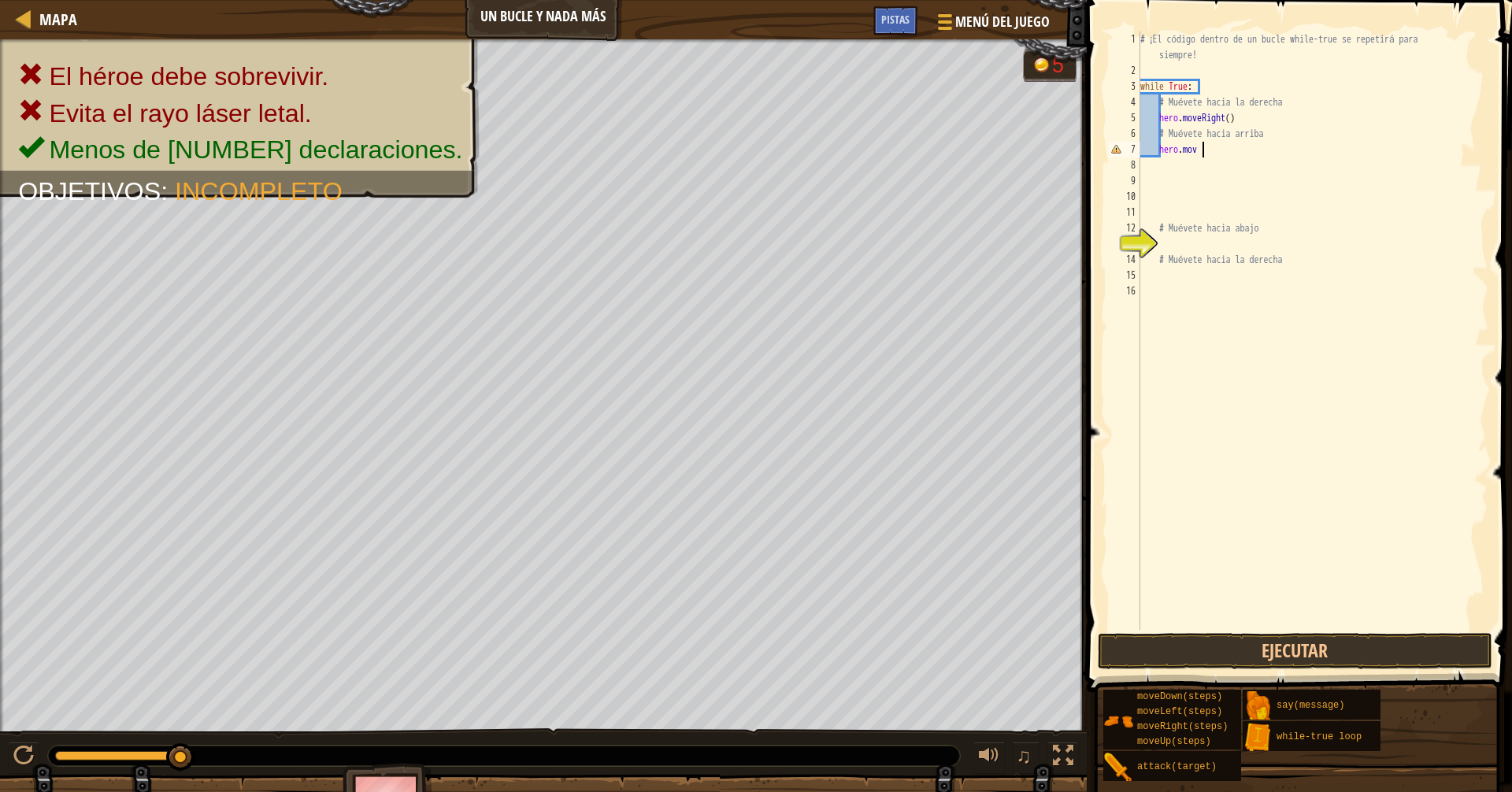 type on "h" 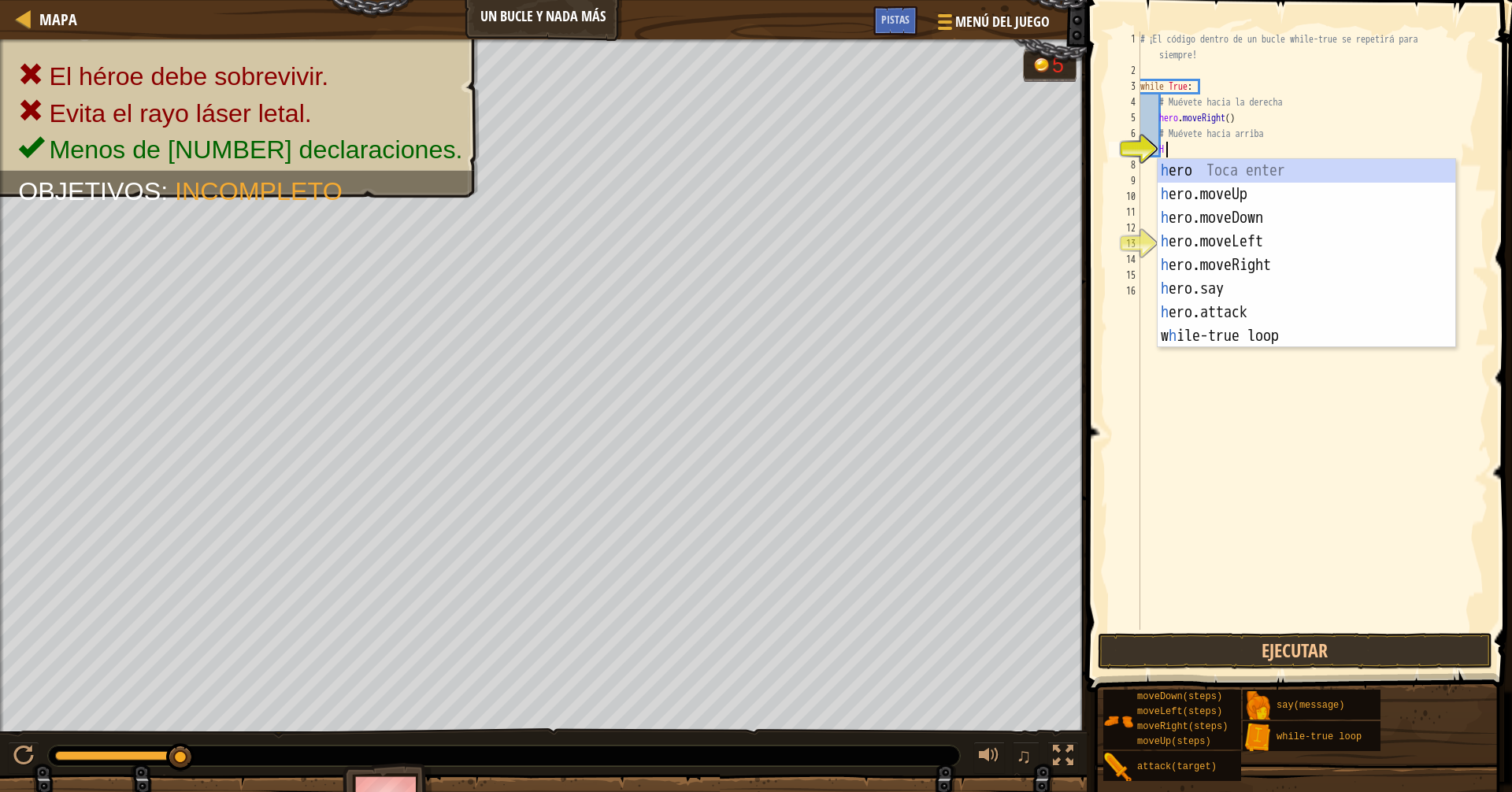 scroll, scrollTop: 7, scrollLeft: 2, axis: both 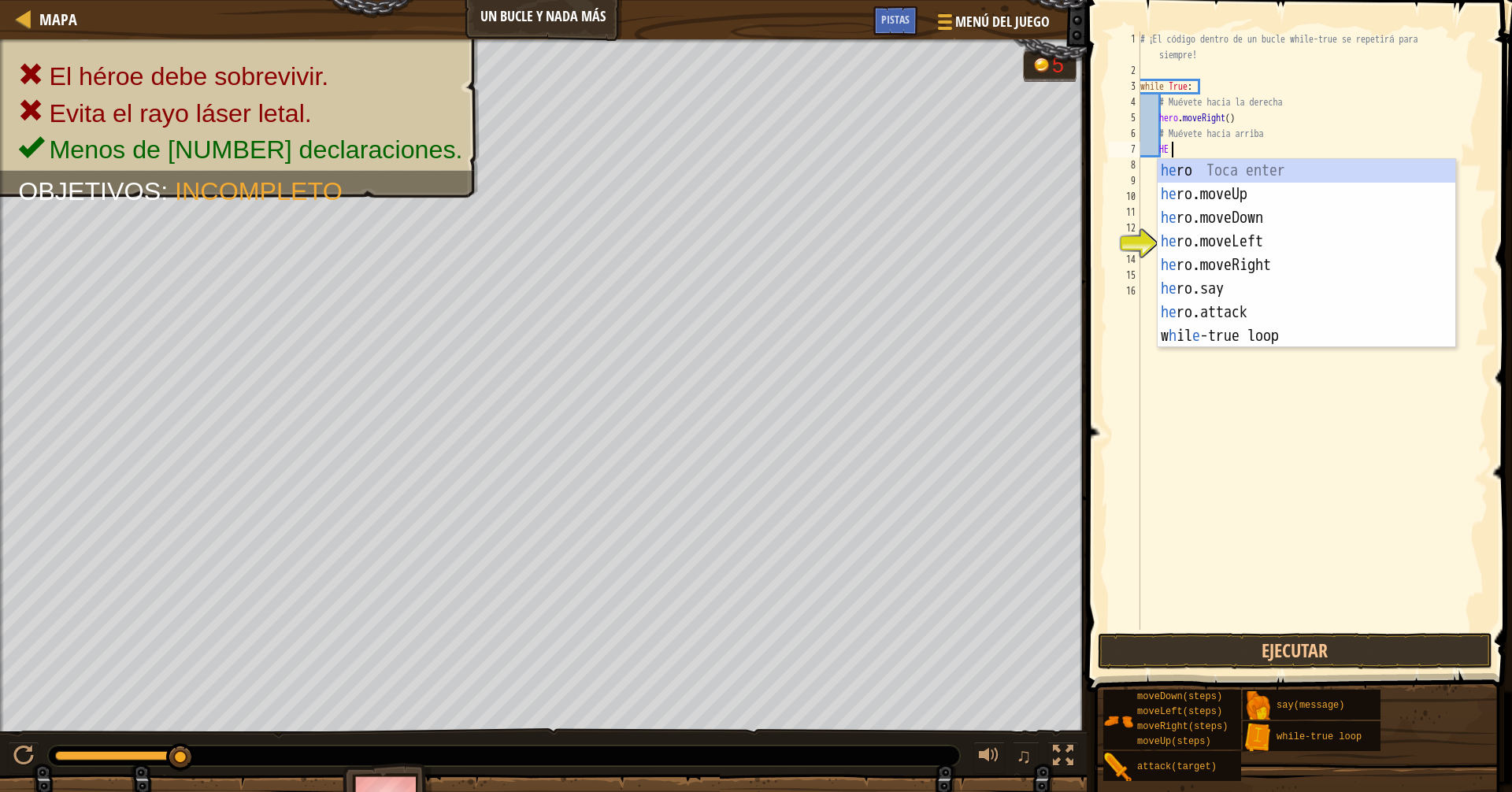 type on "H" 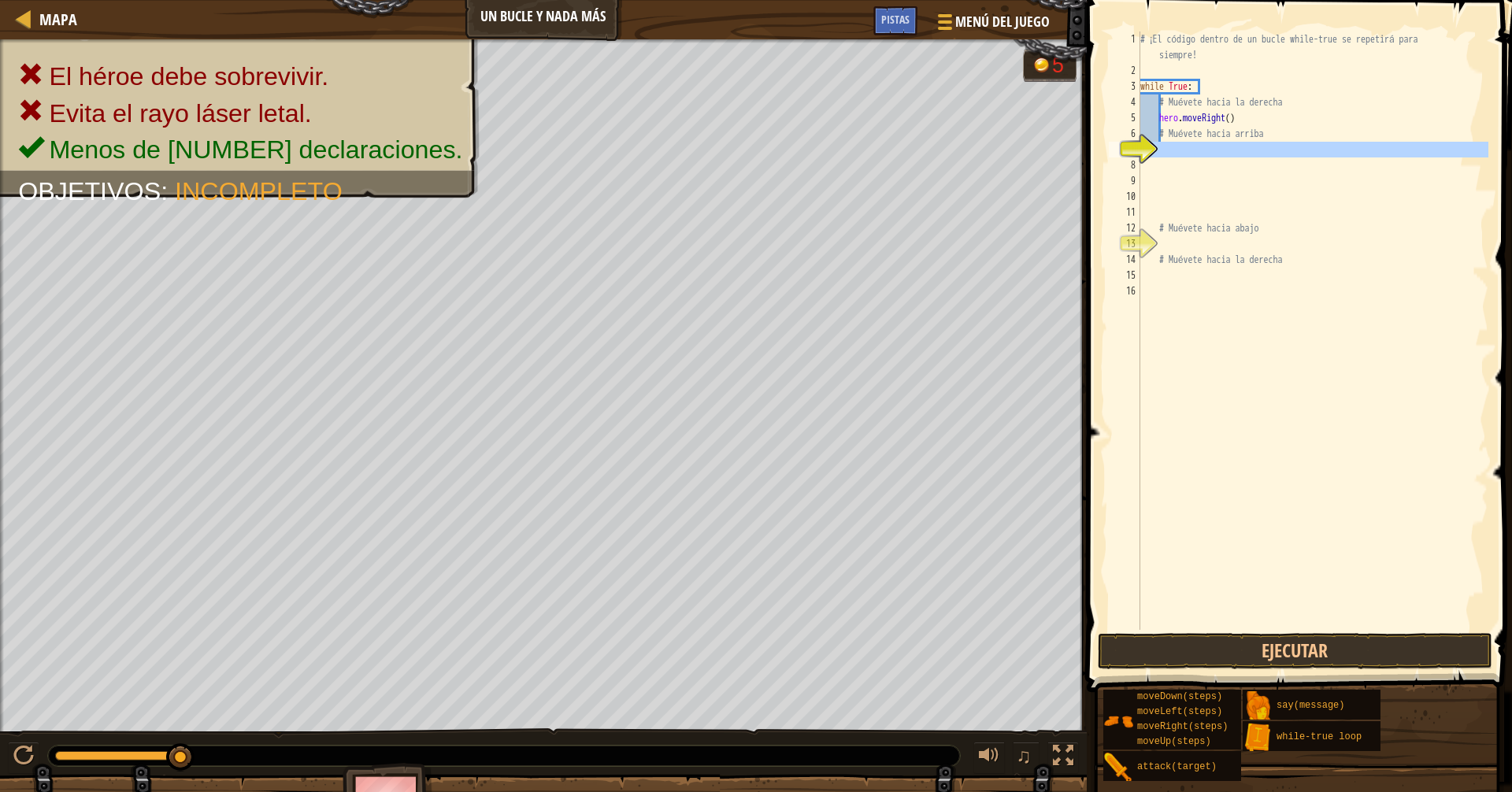 click on "7" at bounding box center (1125, 150) 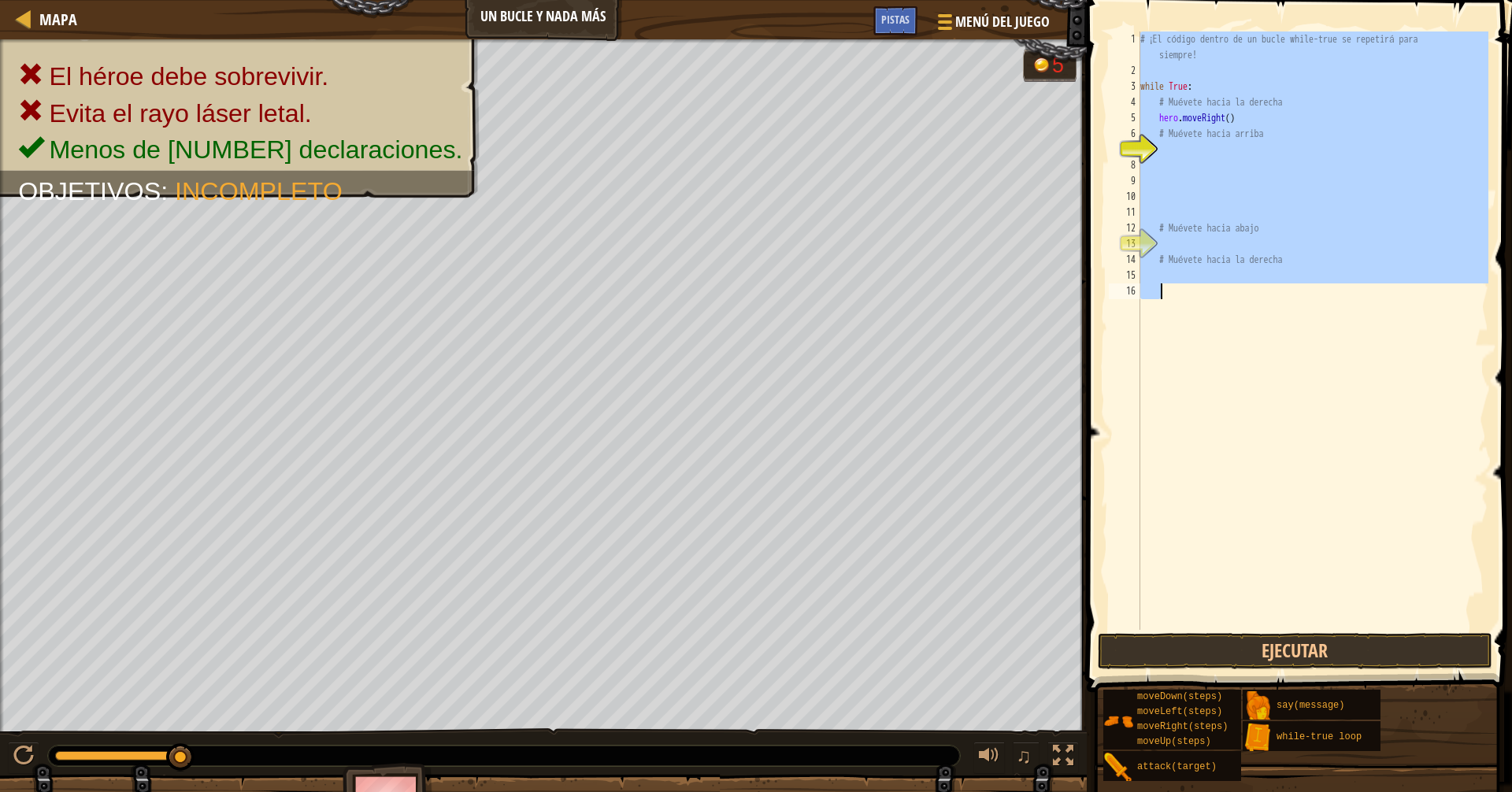 drag, startPoint x: 1145, startPoint y: 150, endPoint x: 1146, endPoint y: 167, distance: 17.029386 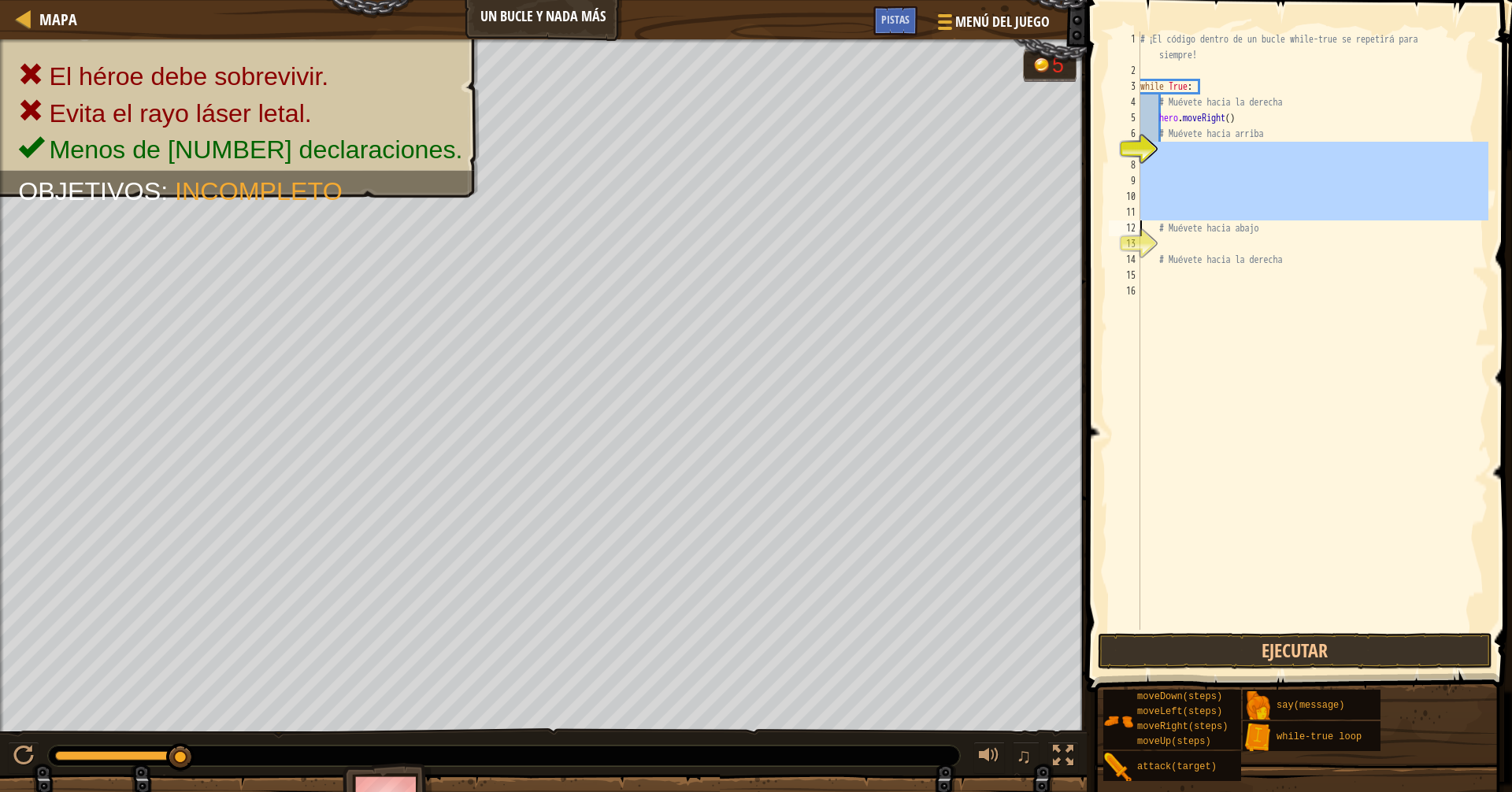 drag, startPoint x: 1152, startPoint y: 149, endPoint x: 1143, endPoint y: 228, distance: 79.51101 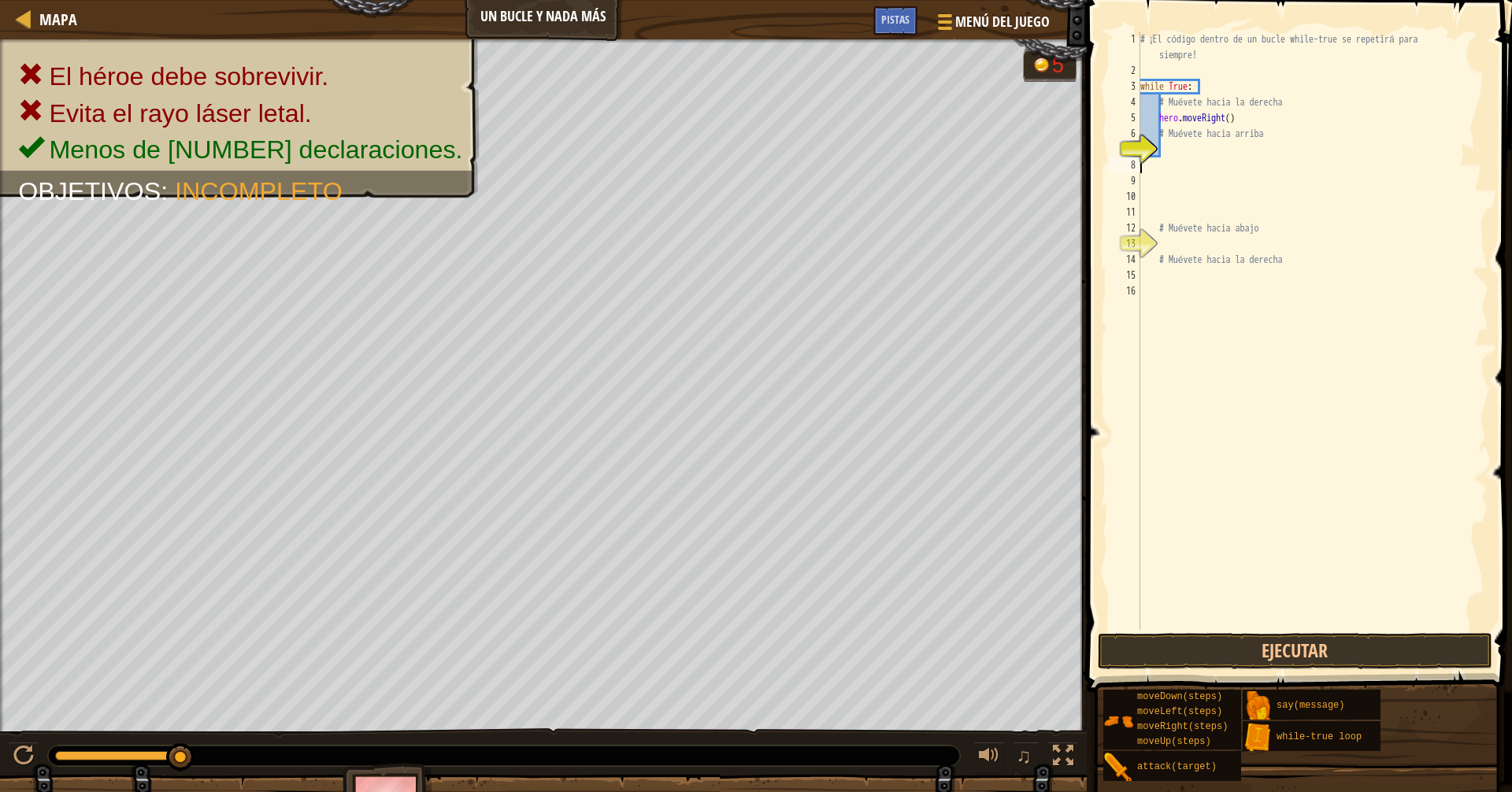 scroll, scrollTop: 7, scrollLeft: 0, axis: vertical 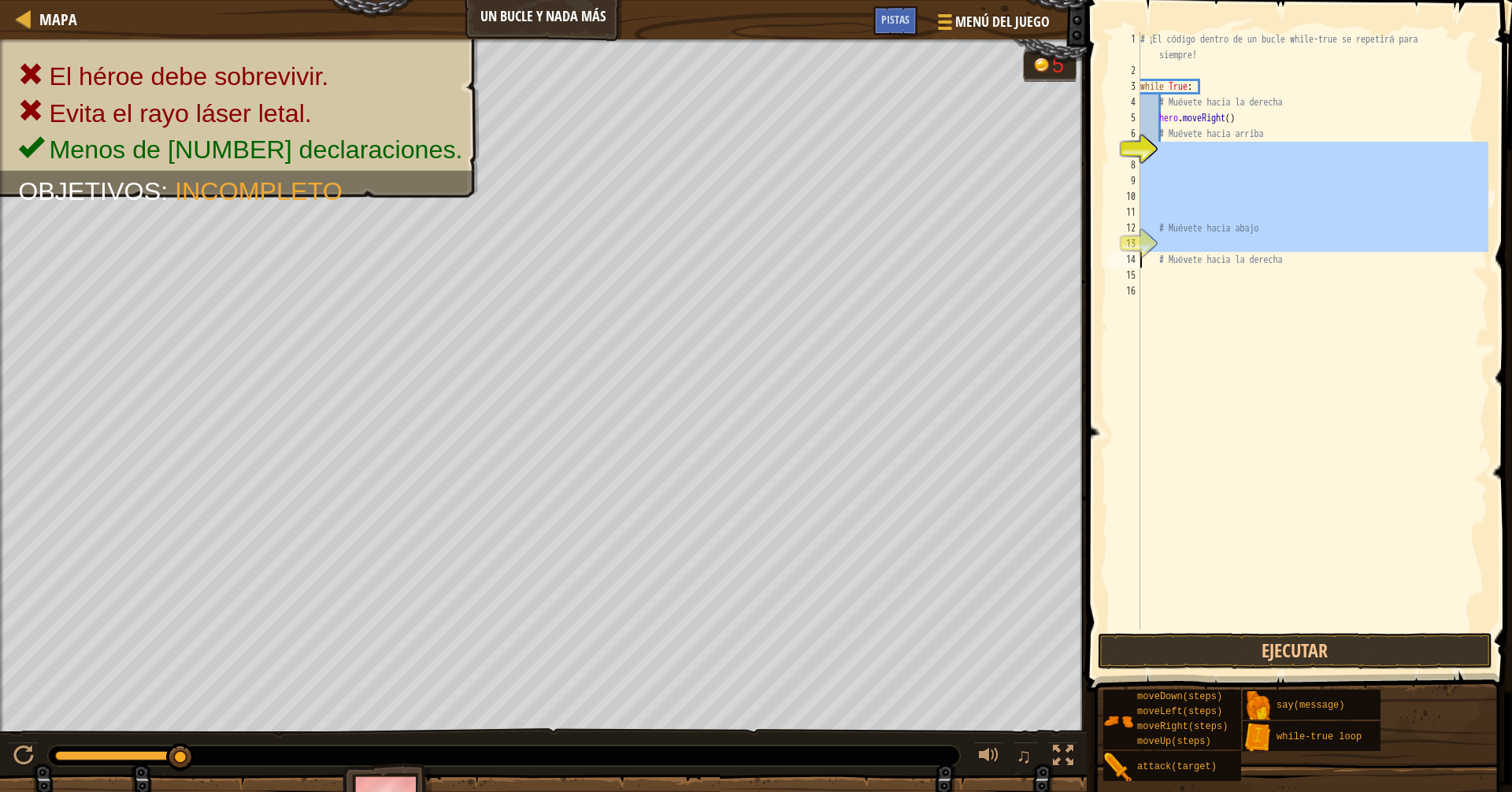 drag, startPoint x: 1152, startPoint y: 173, endPoint x: 1132, endPoint y: 252, distance: 81.49233 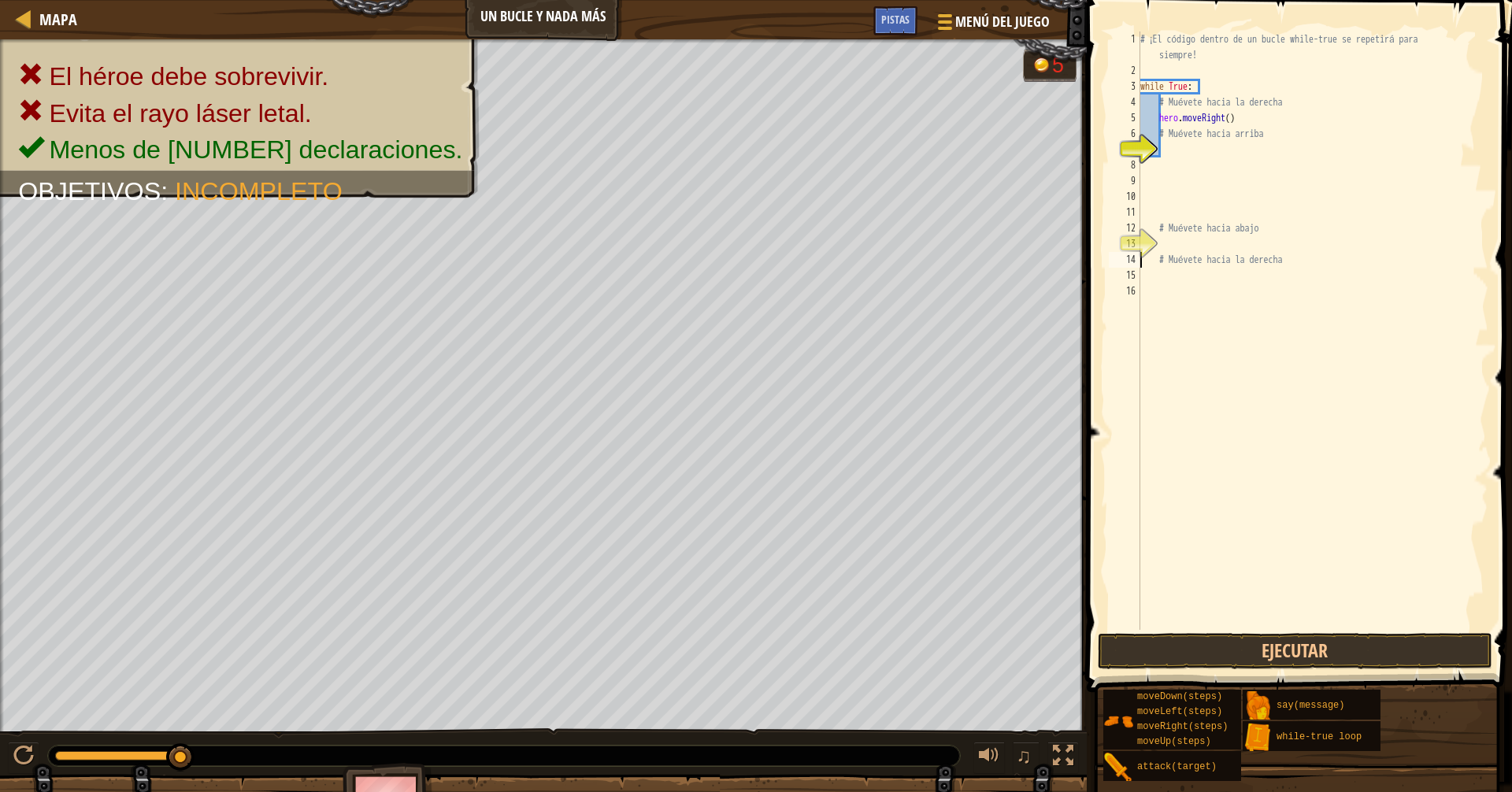 drag, startPoint x: 1151, startPoint y: 148, endPoint x: 1203, endPoint y: 140, distance: 52.61179 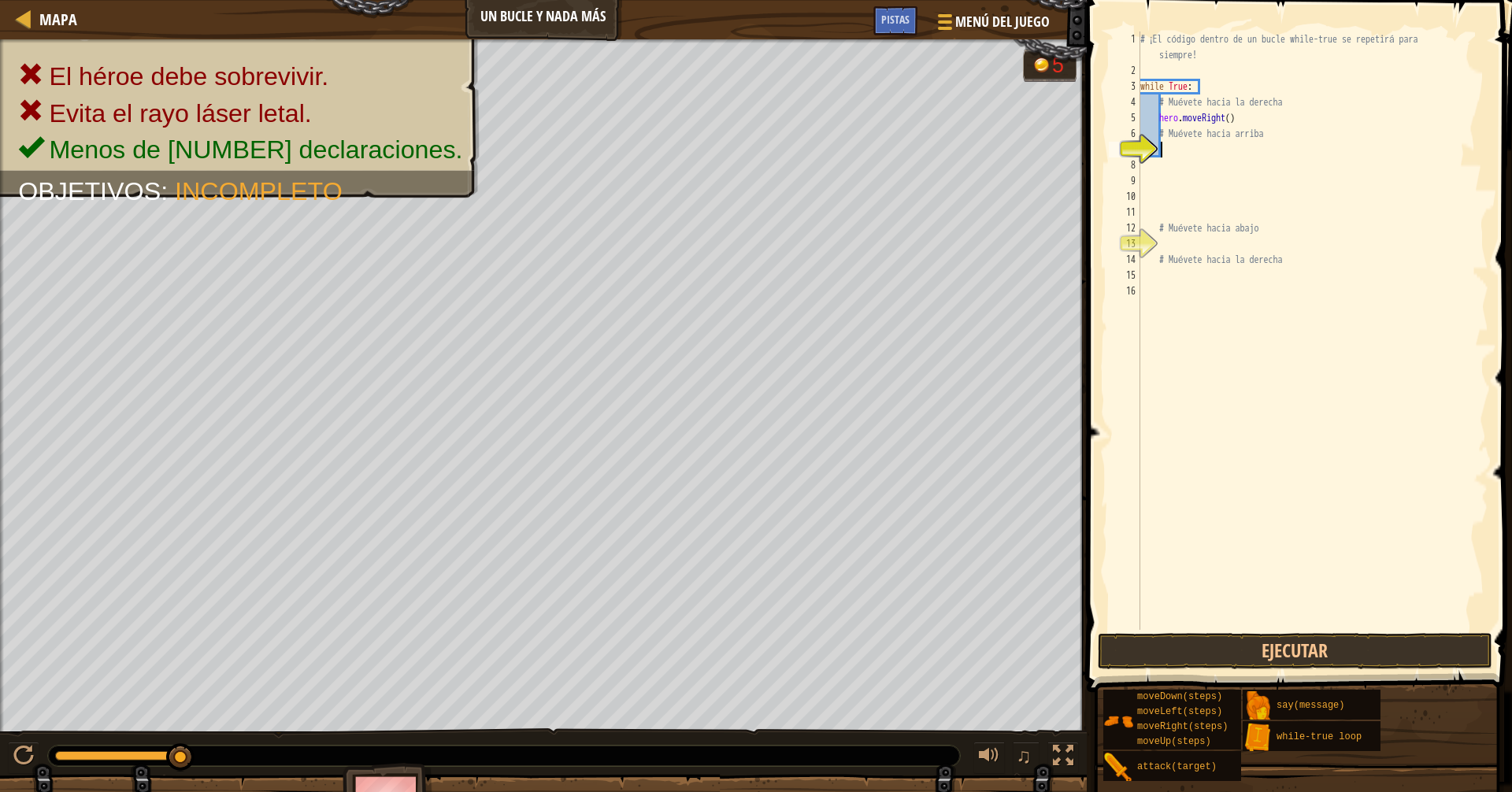 click on "# ¡El código dentro de un bucle while-true se repetirá para       siempre! while   True :      # Muévete hacia la derecha      hero . moveRight ( )      # Muévete hacia arriba                          # Muévete hacia abajo           # Muévete hacia la derecha" at bounding box center (1313, 354) 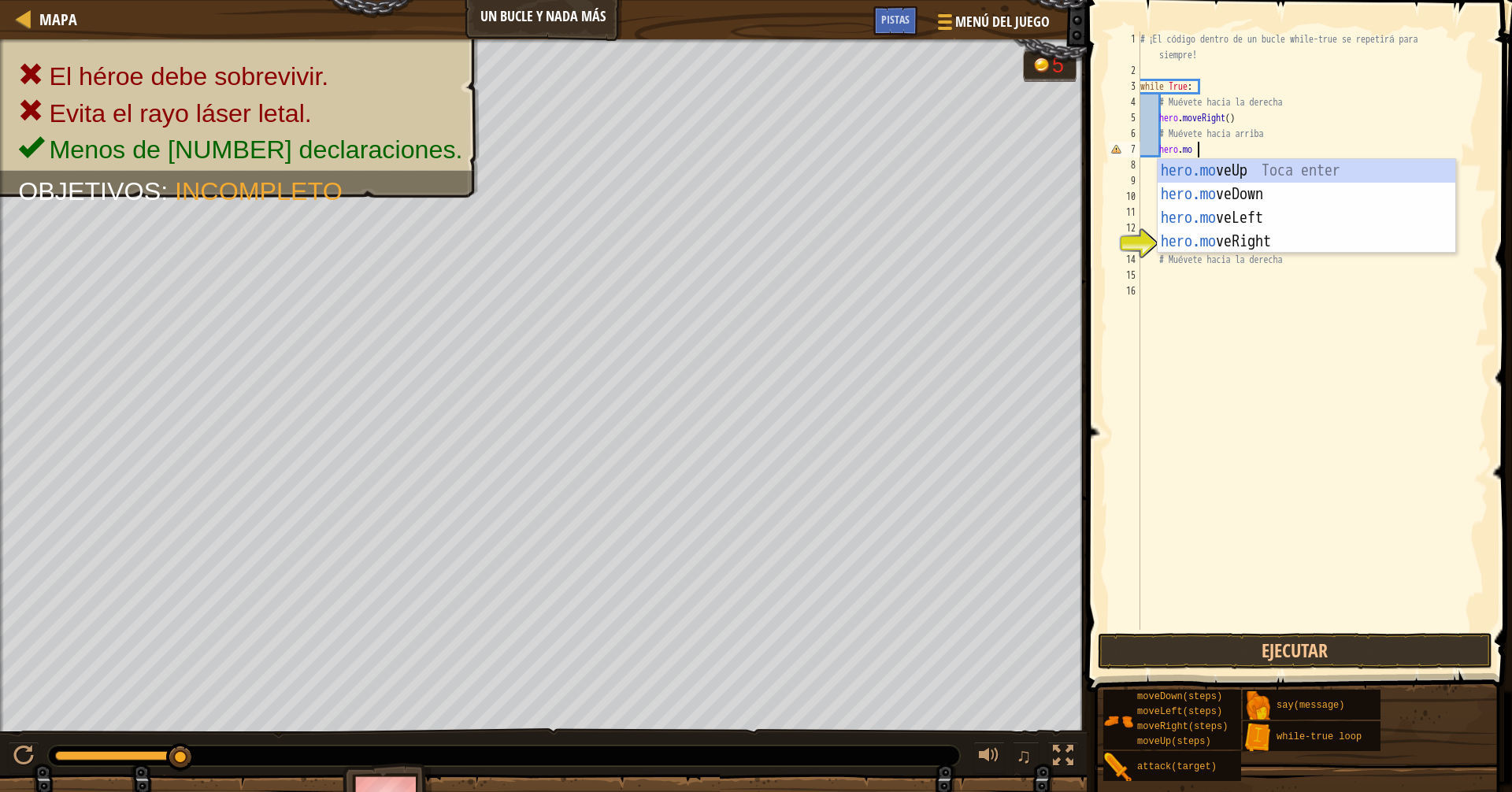 scroll, scrollTop: 7, scrollLeft: 5, axis: both 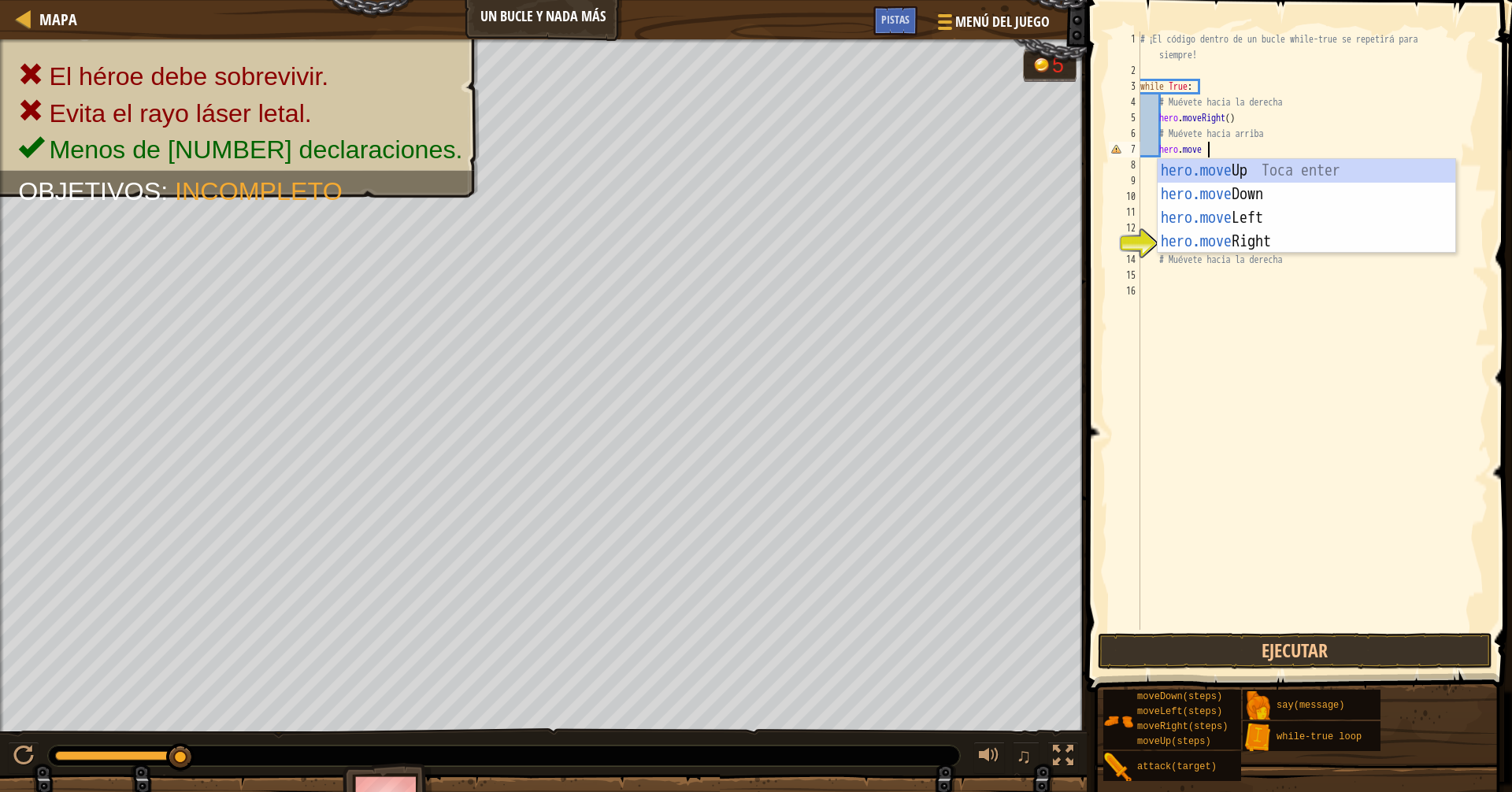 type on "hero.moveUp" 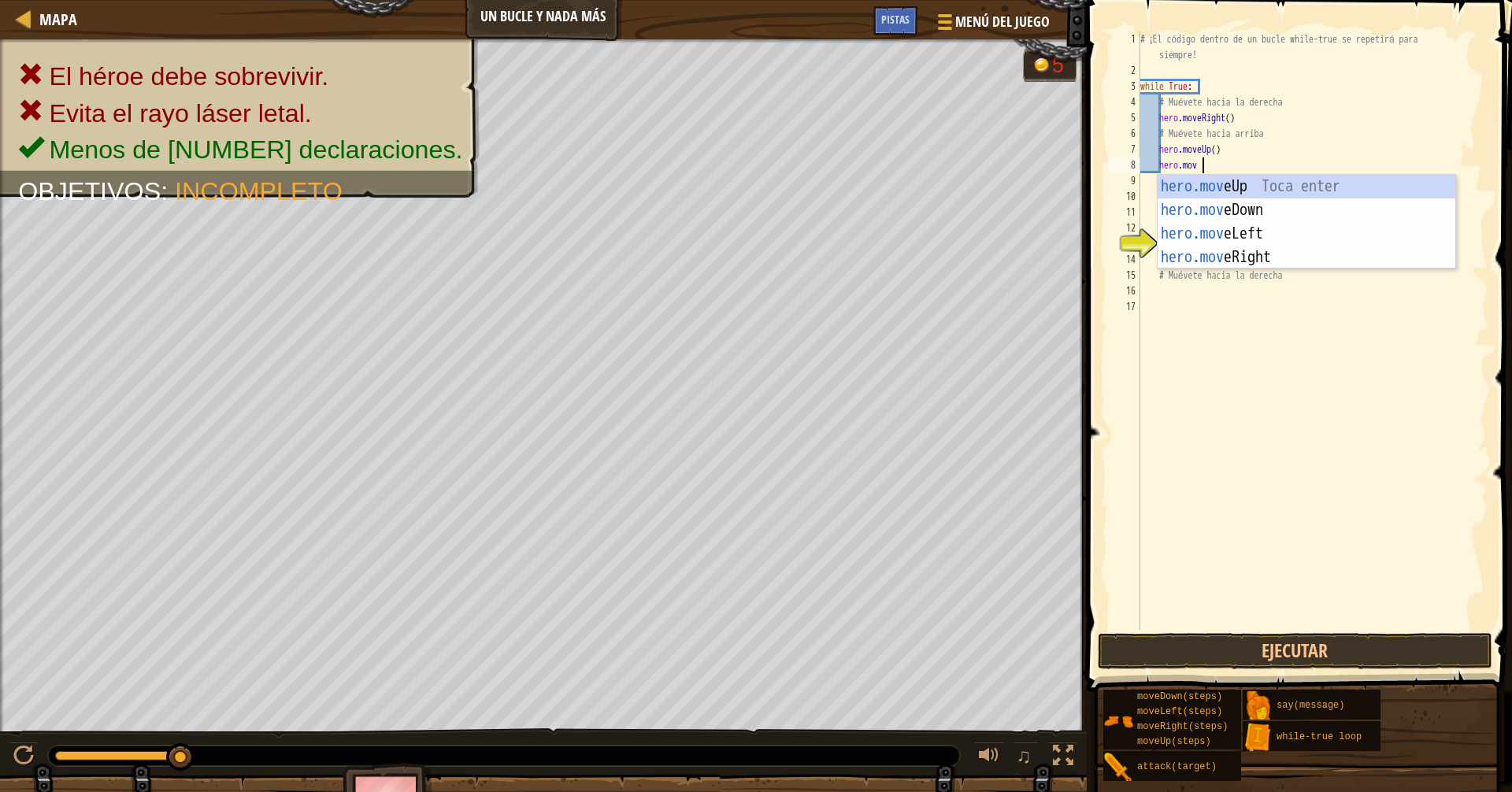 scroll, scrollTop: 7, scrollLeft: 5, axis: both 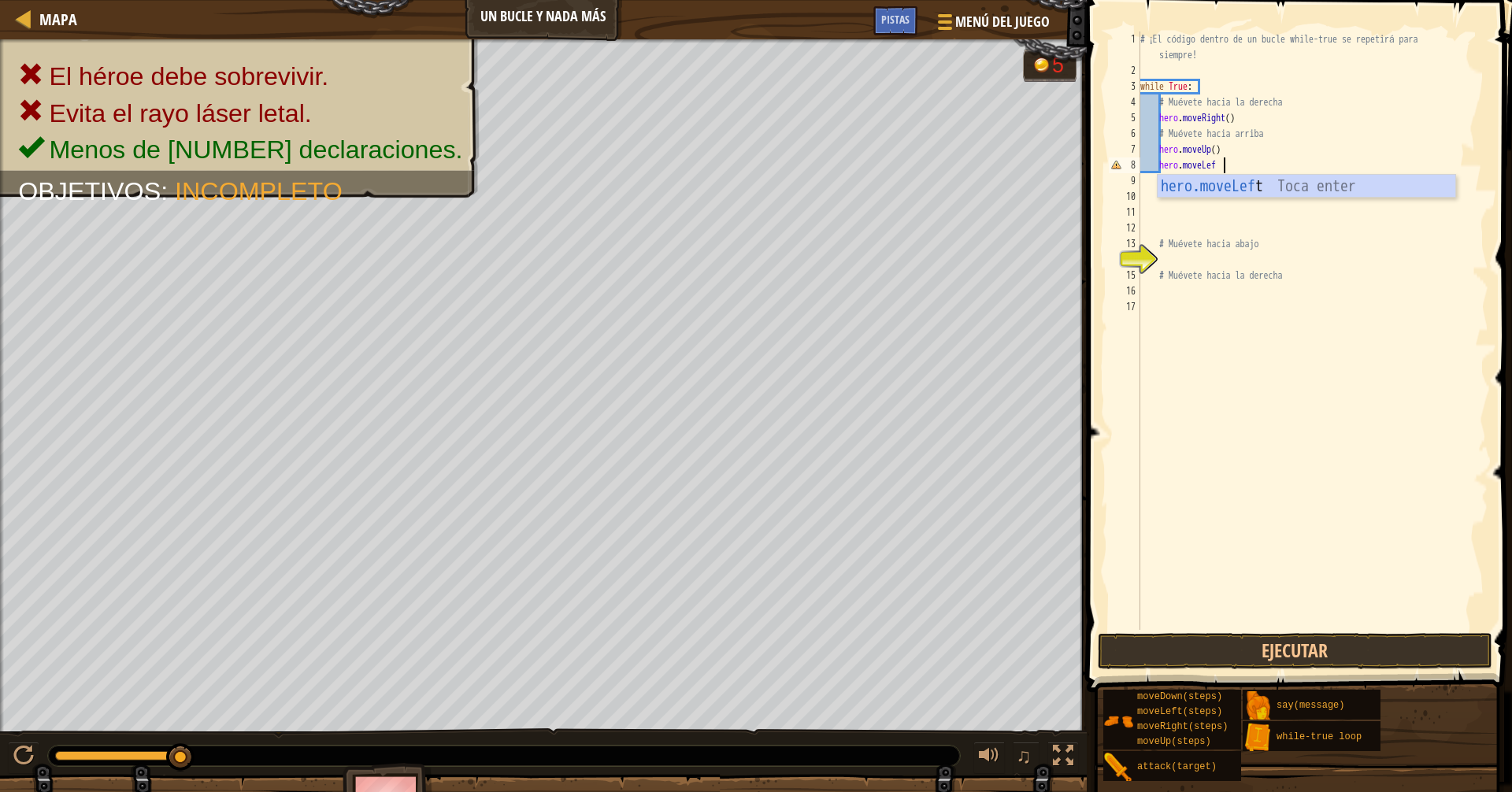 type on "hero.moveLeft" 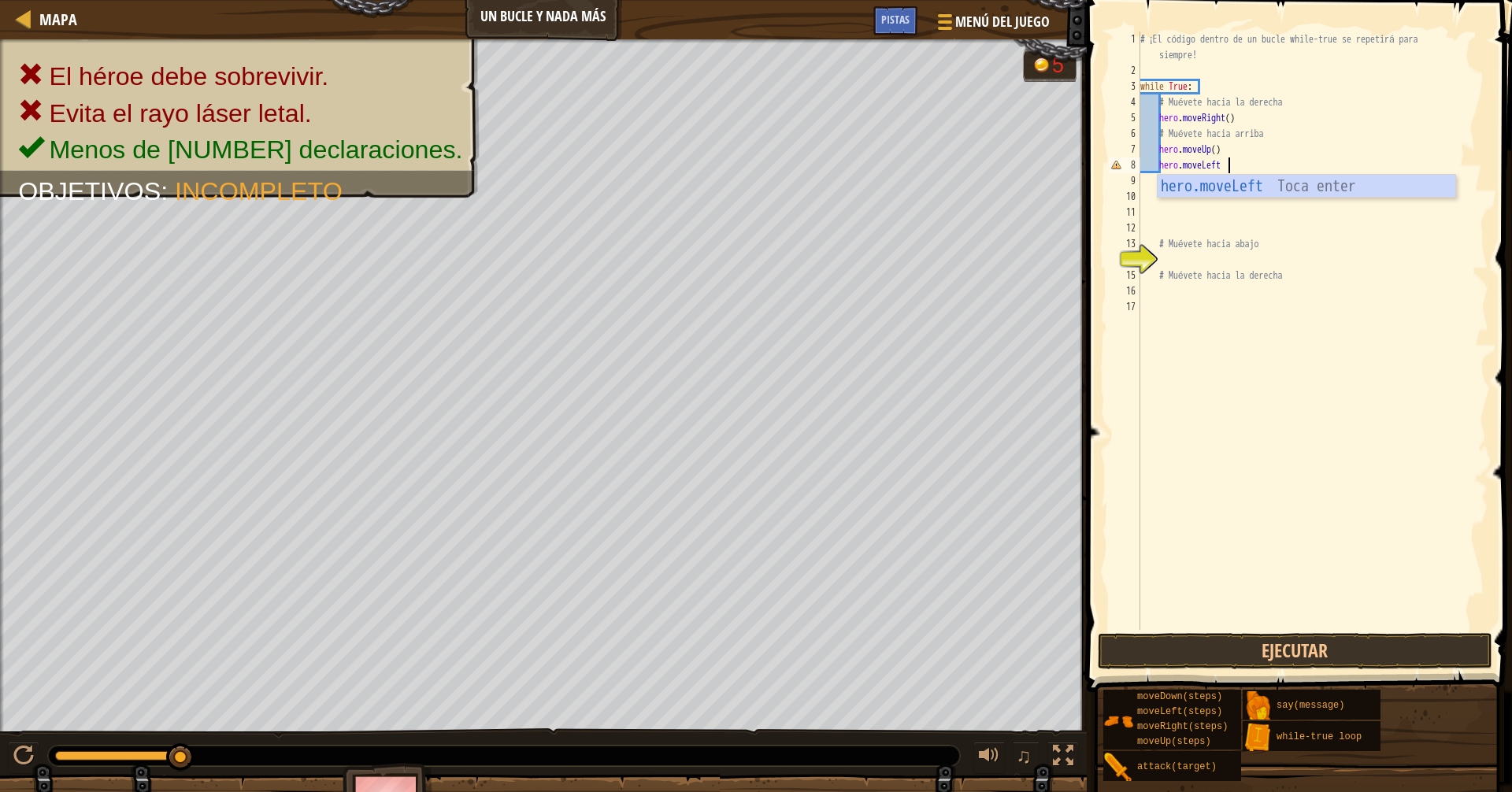 scroll, scrollTop: 7, scrollLeft: 1, axis: both 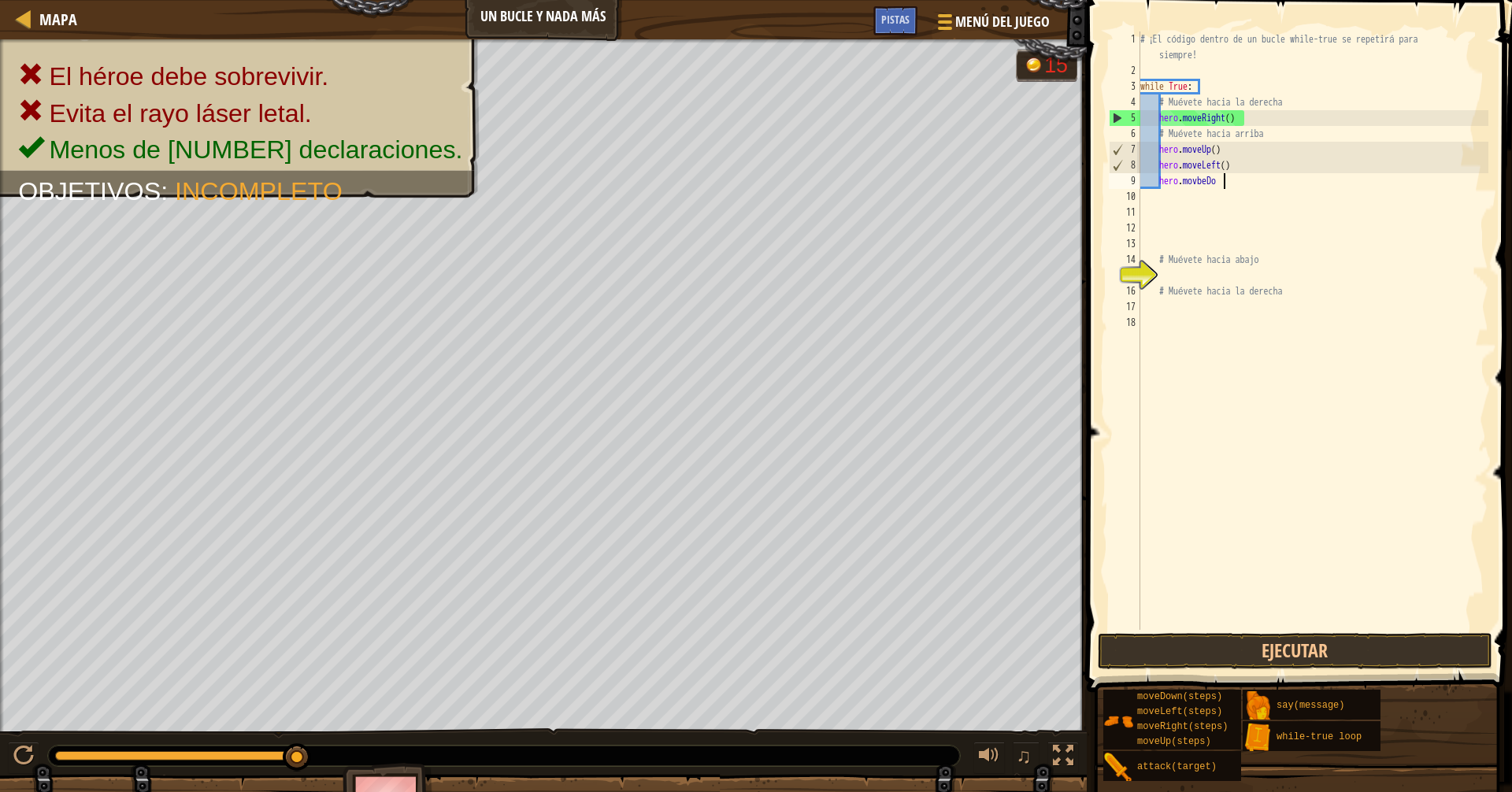 type on "hero.movbeDown" 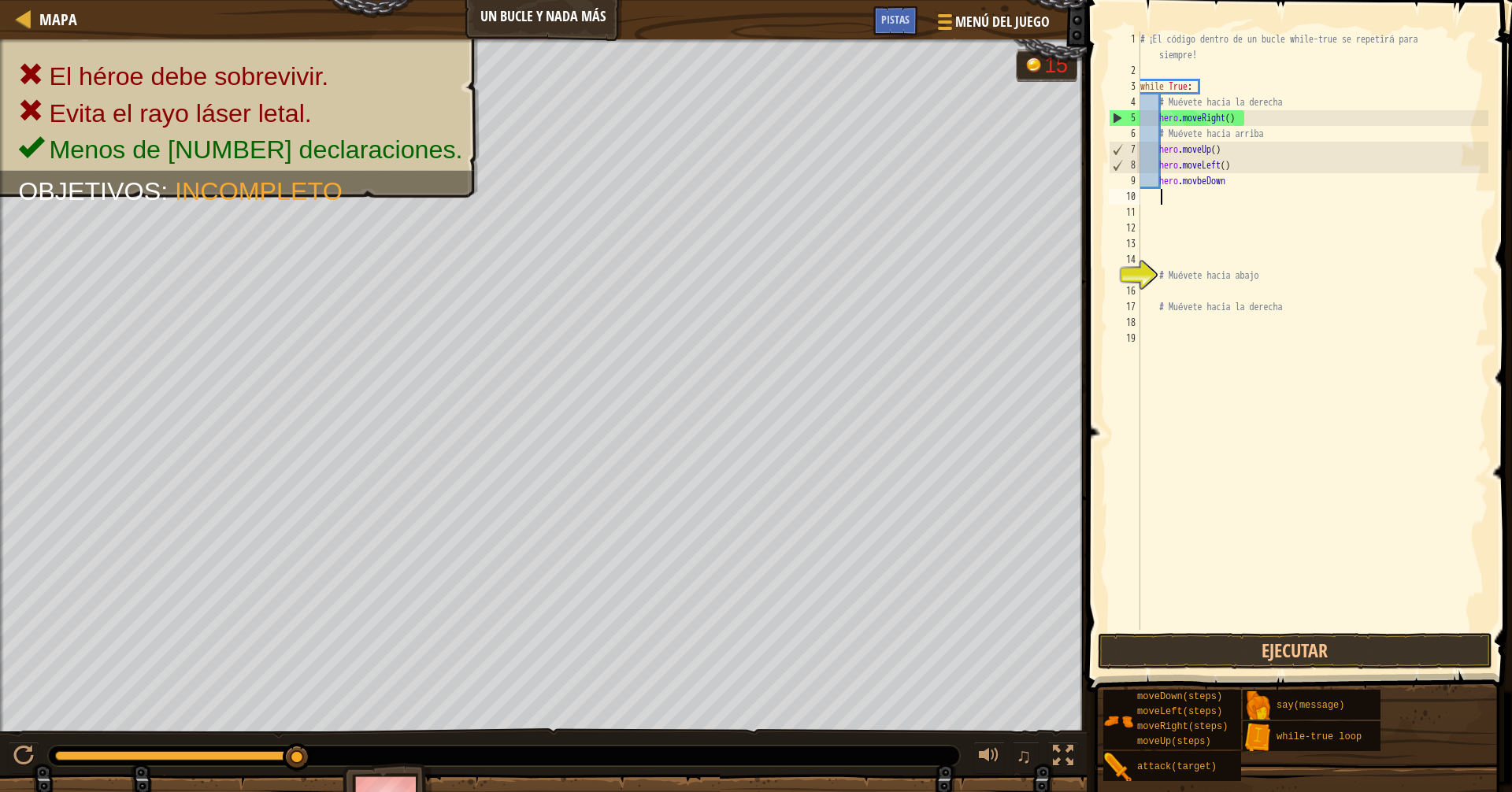 scroll, scrollTop: 7, scrollLeft: 1, axis: both 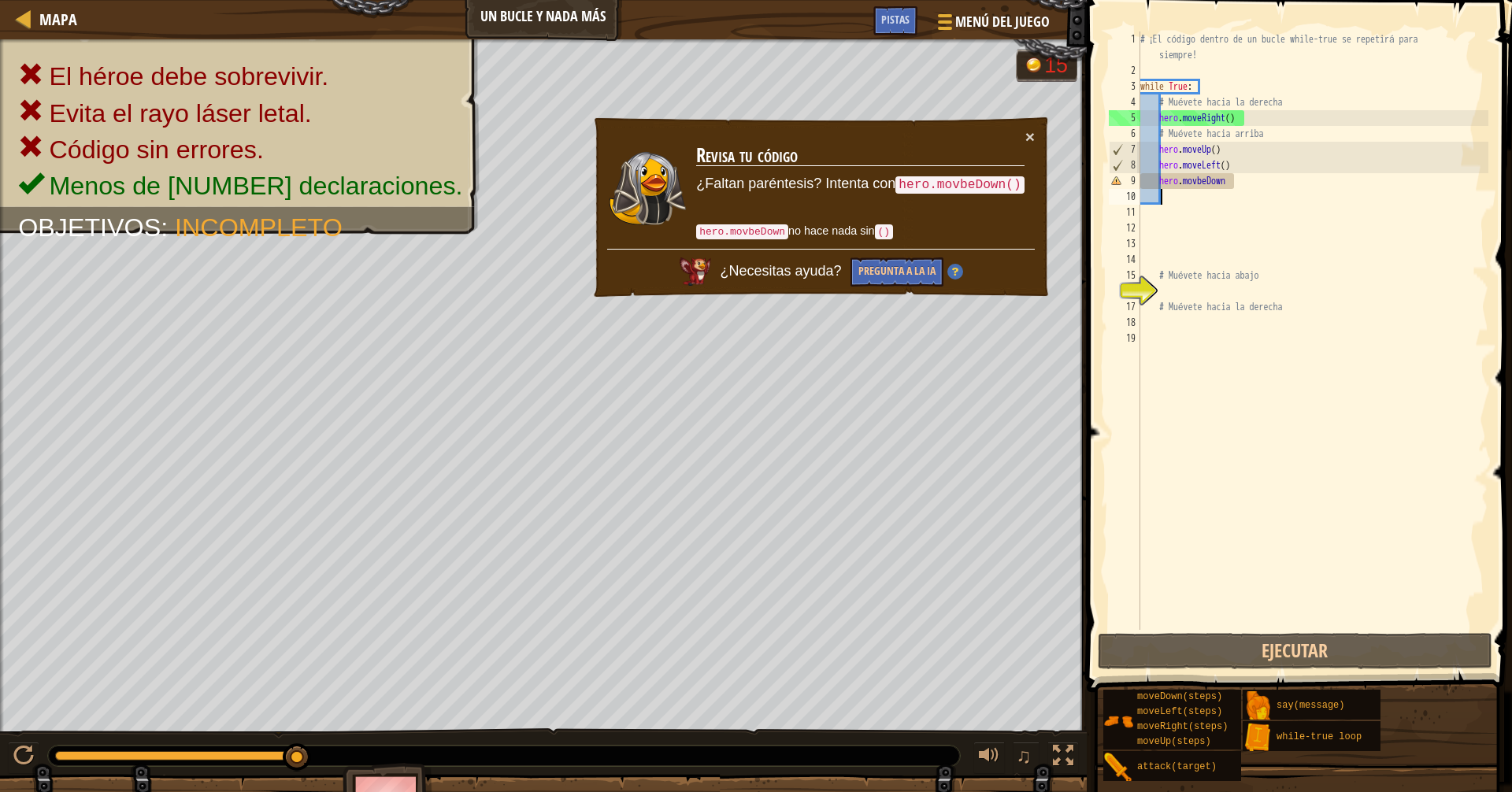 click on "# ¡El código dentro de un bucle while-true se repetirá para       siempre! while   True :      # Muévete hacia la derecha      hero . moveRight ( )      # Muévete hacia arriba      hero . moveUp ( )      hero . moveLeft ( )      hero . movbeDown                          # Muévete hacia abajo           # Muévete hacia la derecha" at bounding box center [1313, 354] 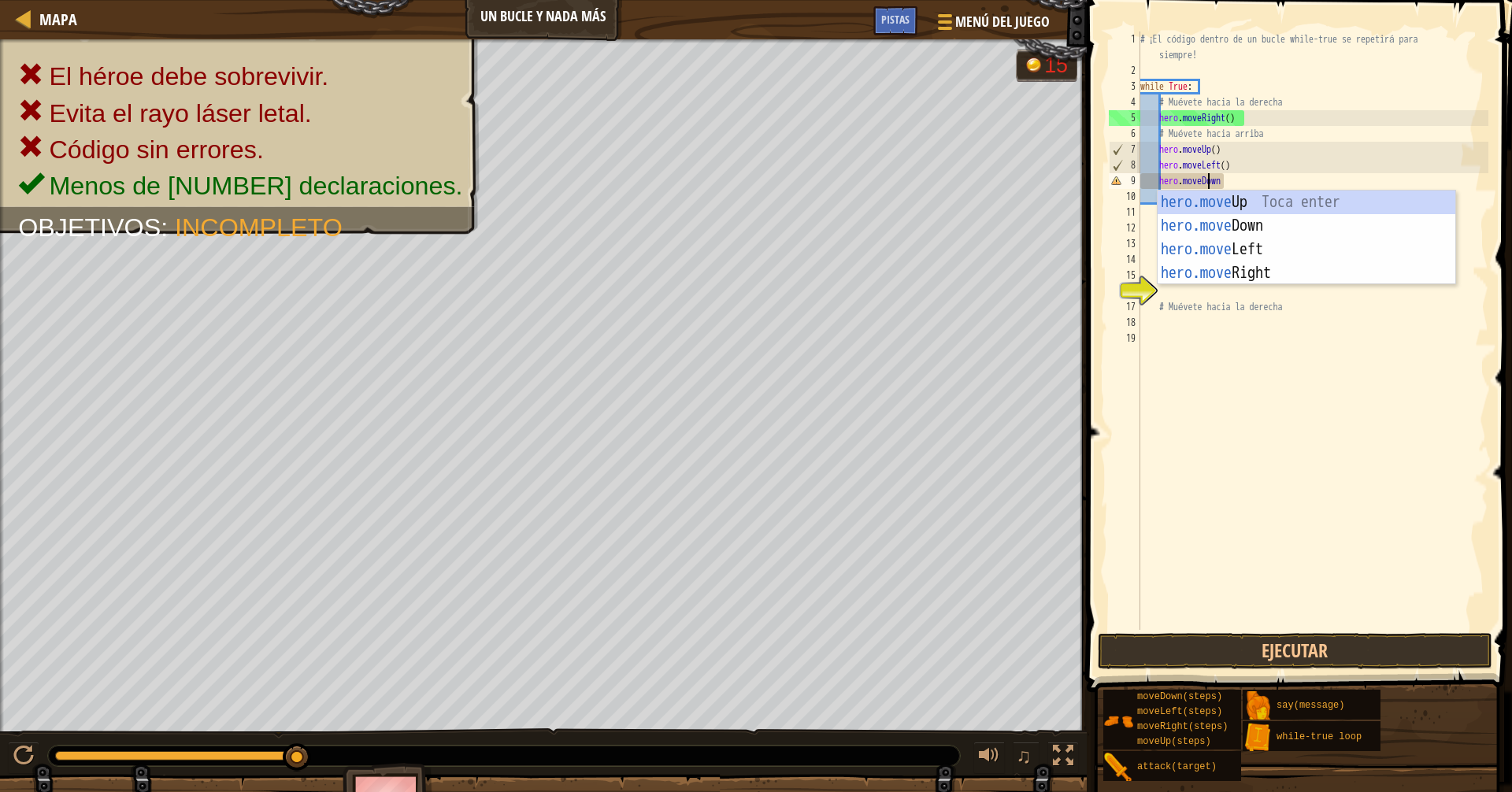 scroll, scrollTop: 7, scrollLeft: 6, axis: both 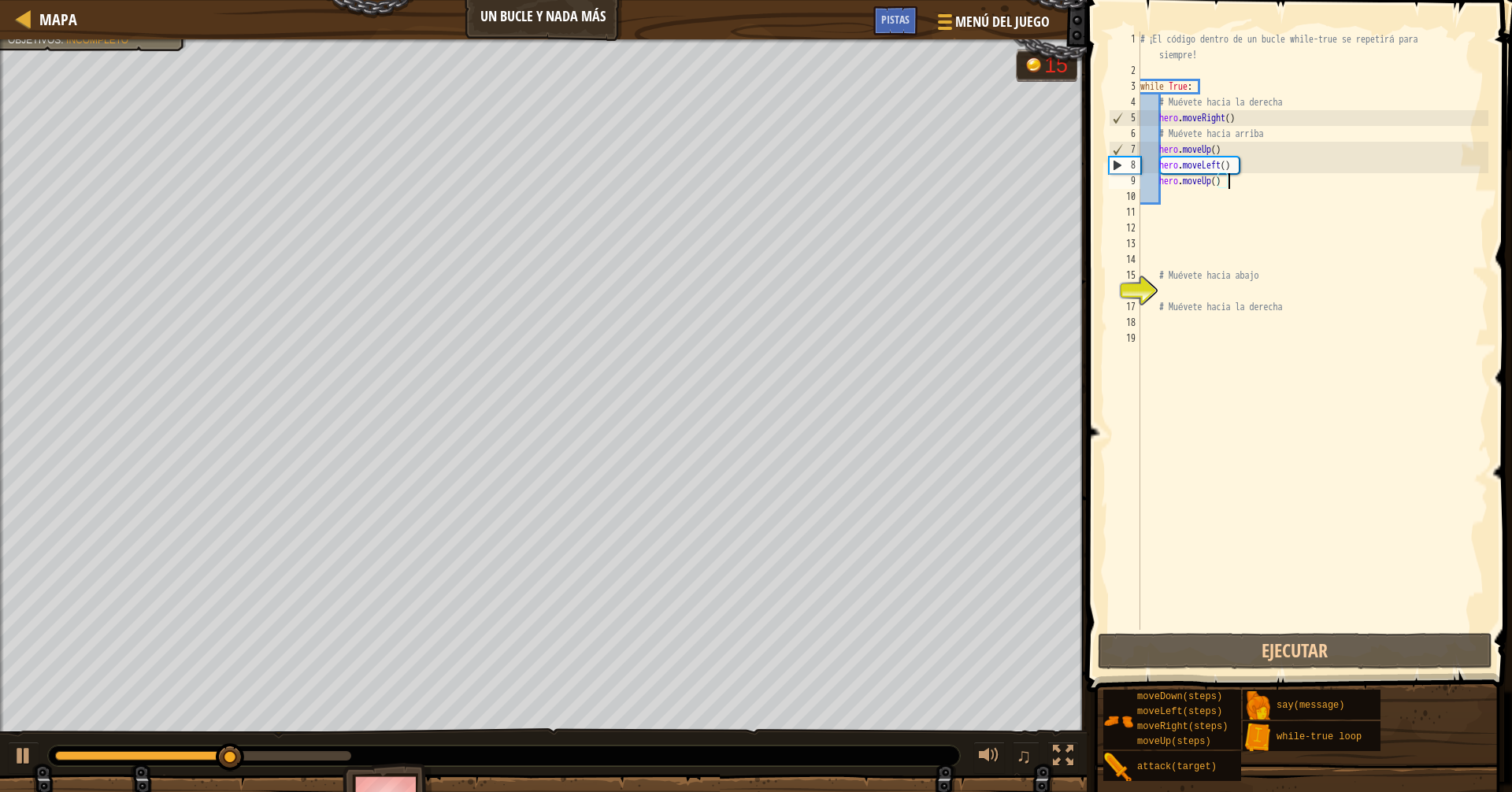 click on "# ¡El código dentro de un bucle while-true se repetirá para       siempre! while   True :
# Muévete hacia la derecha
hero . moveRight ( )
# Muévete hacia arriba
hero . moveLeft ( )
hero . moveUp ( )
# Muévete hacia abajo
# Muévete hacia la derecha" at bounding box center (1313, 354) 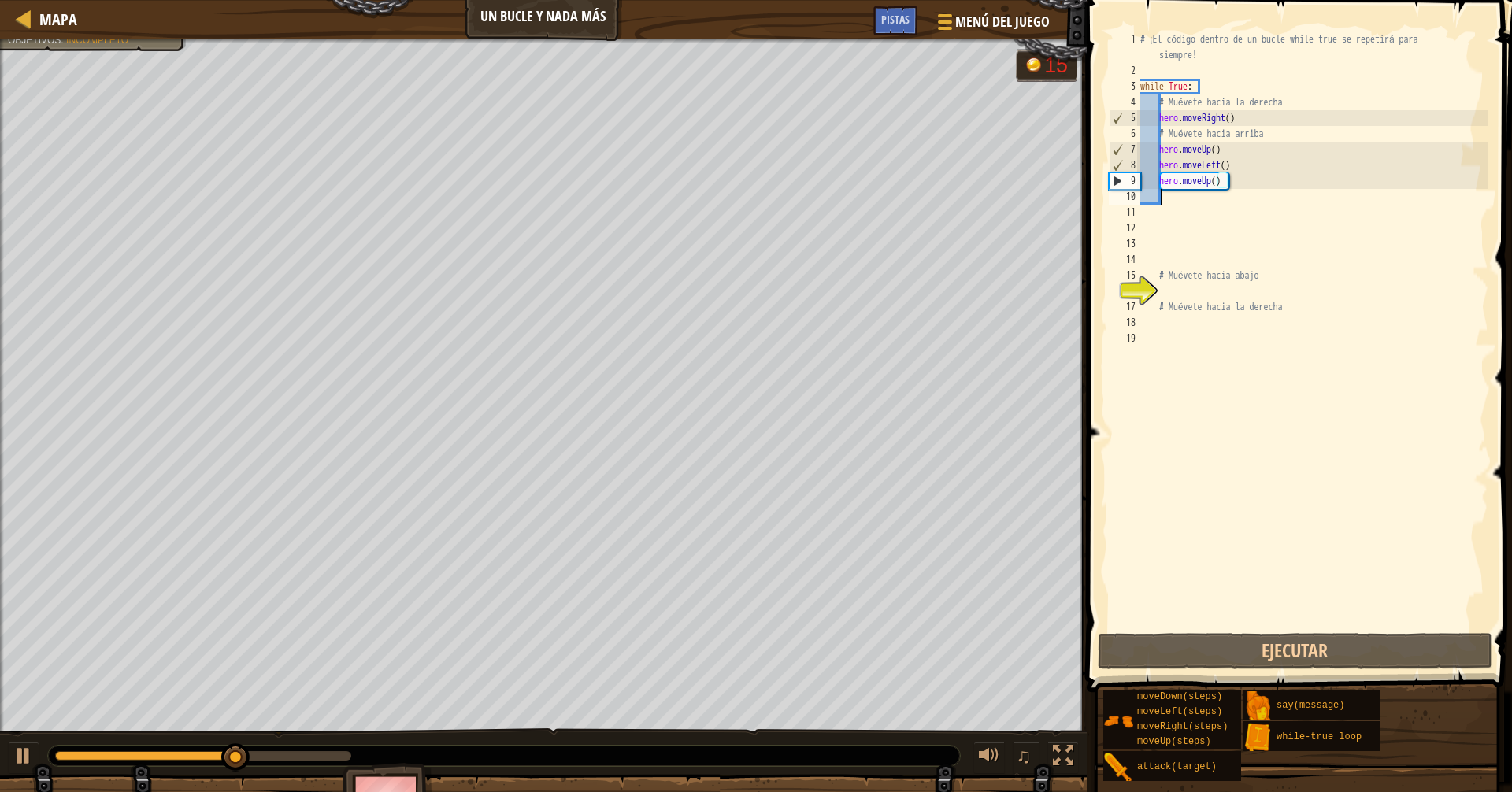 scroll, scrollTop: 7, scrollLeft: 1, axis: both 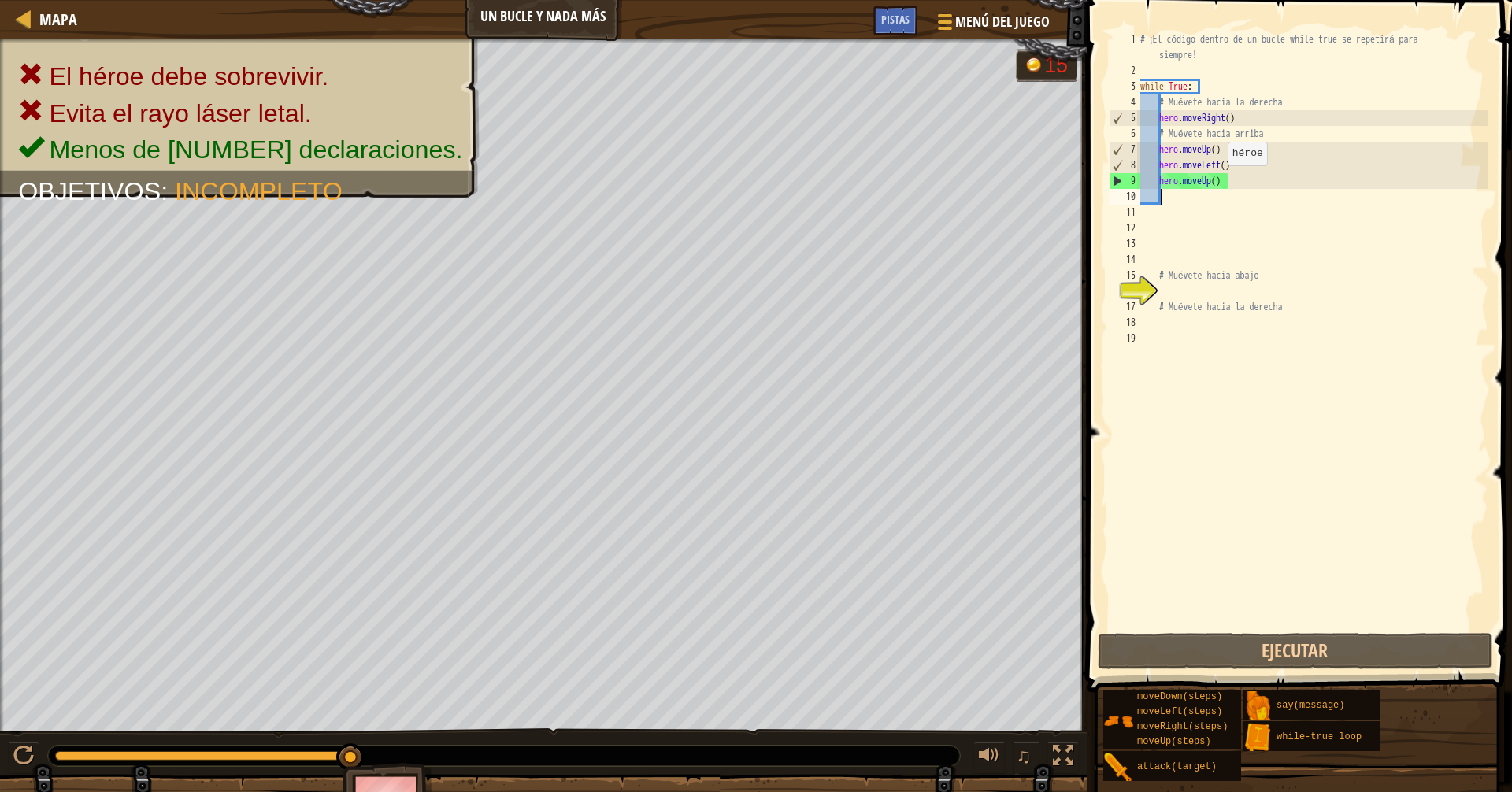click on "# ¡El código dentro de un bucle while-true se repetirá para       siempre! while   True :
# Muévete hacia la derecha
hero . moveRight ( )
# Muévete hacia arriba
hero . moveLeft ( )
hero . moveUp ( )
# Muévete hacia abajo
# Muévete hacia la derecha" at bounding box center [1313, 354] 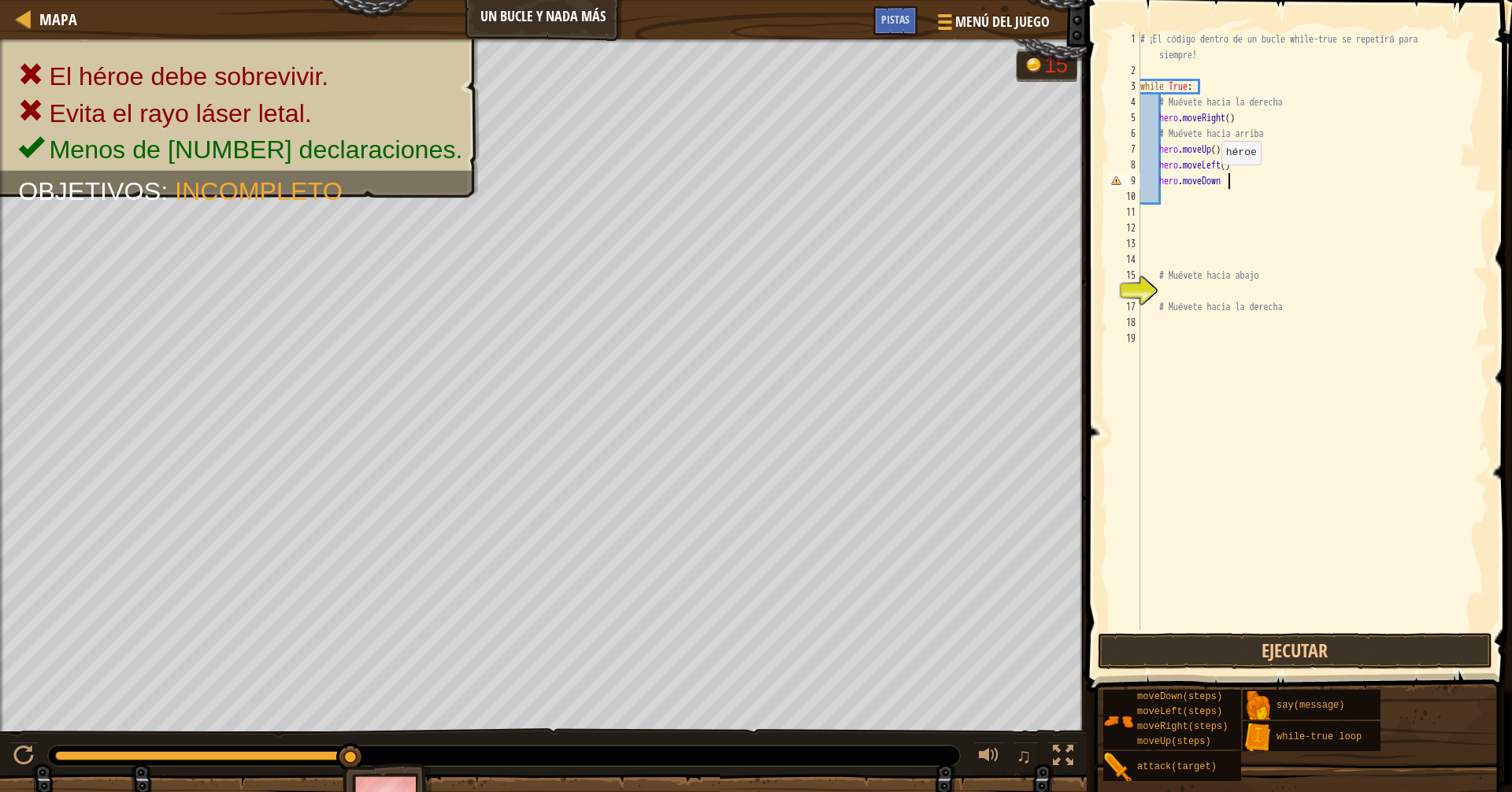 scroll, scrollTop: 7, scrollLeft: 6, axis: both 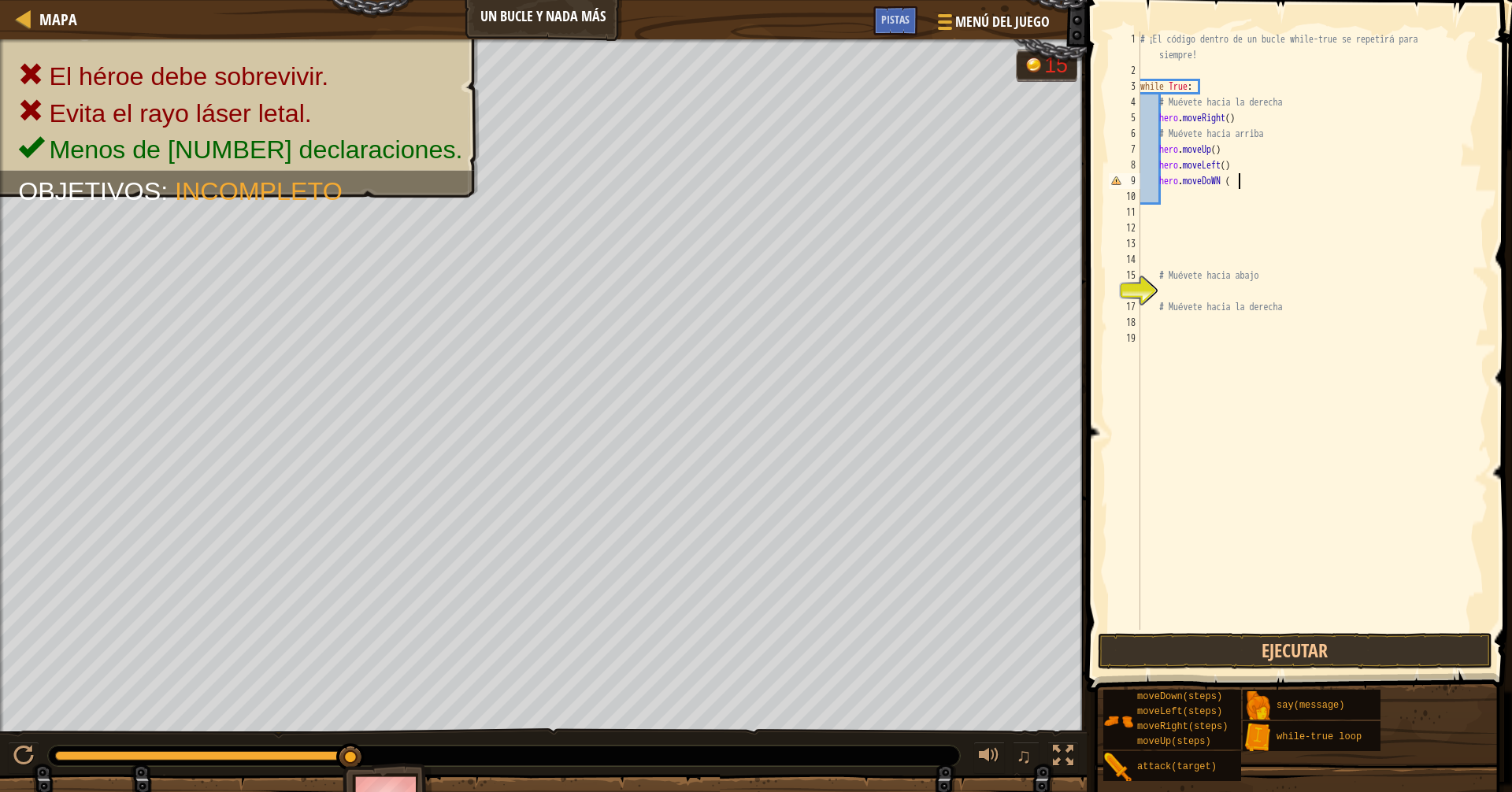 type on "hero.moveDoWN ()" 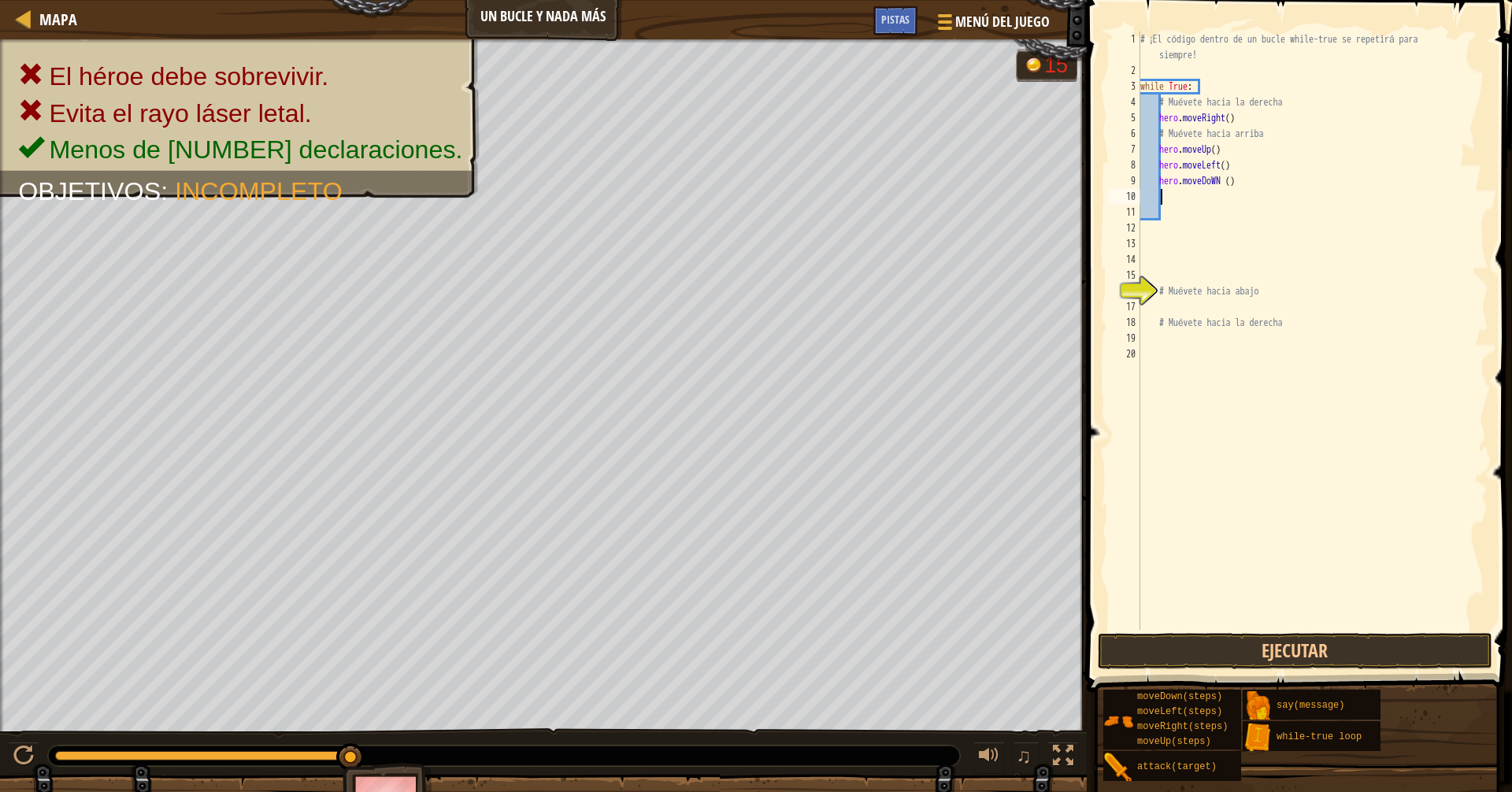 scroll, scrollTop: 7, scrollLeft: 1, axis: both 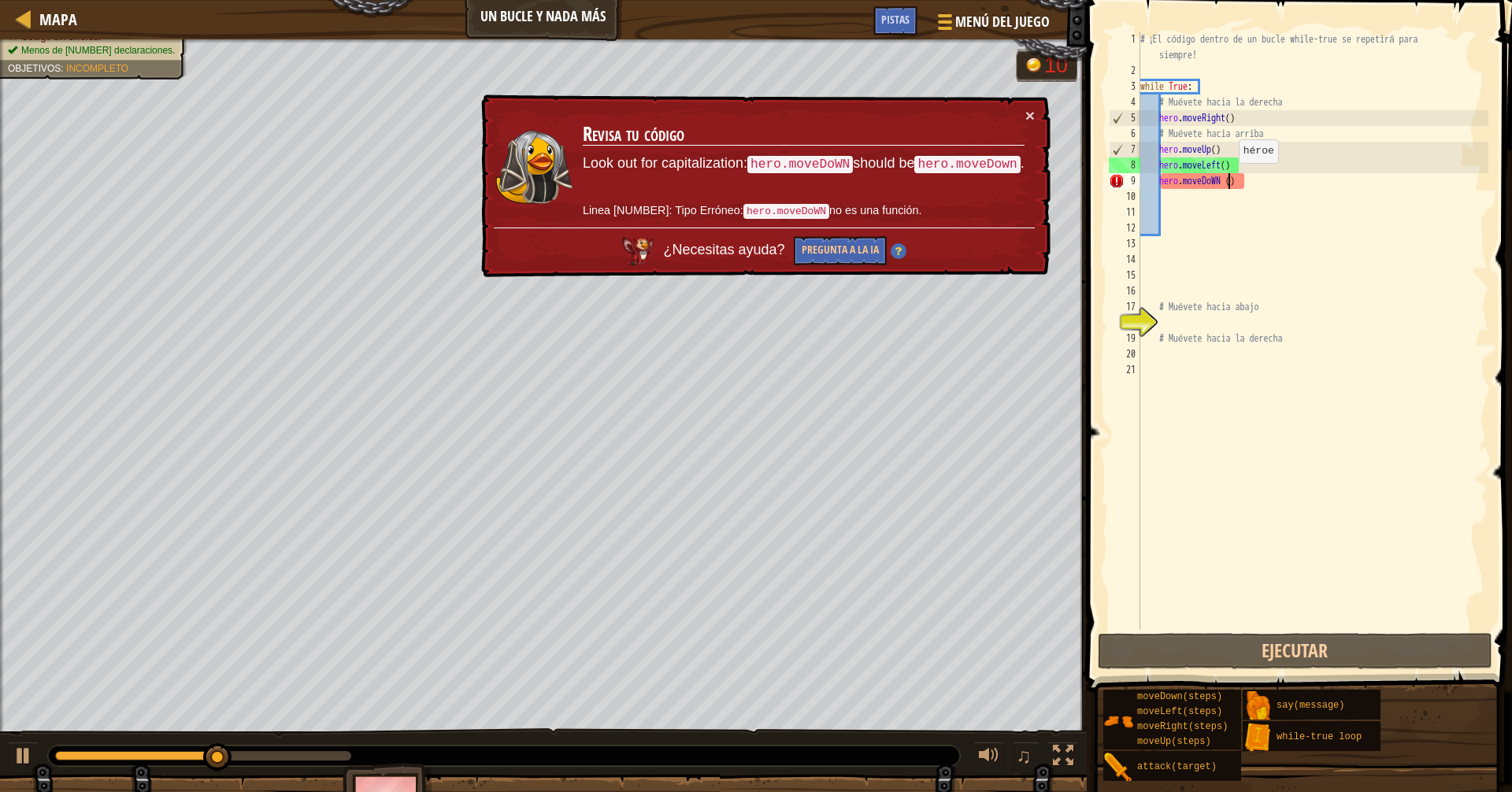 click on "# ¡El código dentro de un bucle while-true se repetirá para       siempre! while   True :      # Muévete hacia la derecha      hero . moveRight ( )      # Muévete hacia arriba      hero . moveLeft ( )      hero . moveDoWN   ( )                                    # Muévete hacia abajo           # Muévete hacia la derecha" at bounding box center [1313, 354] 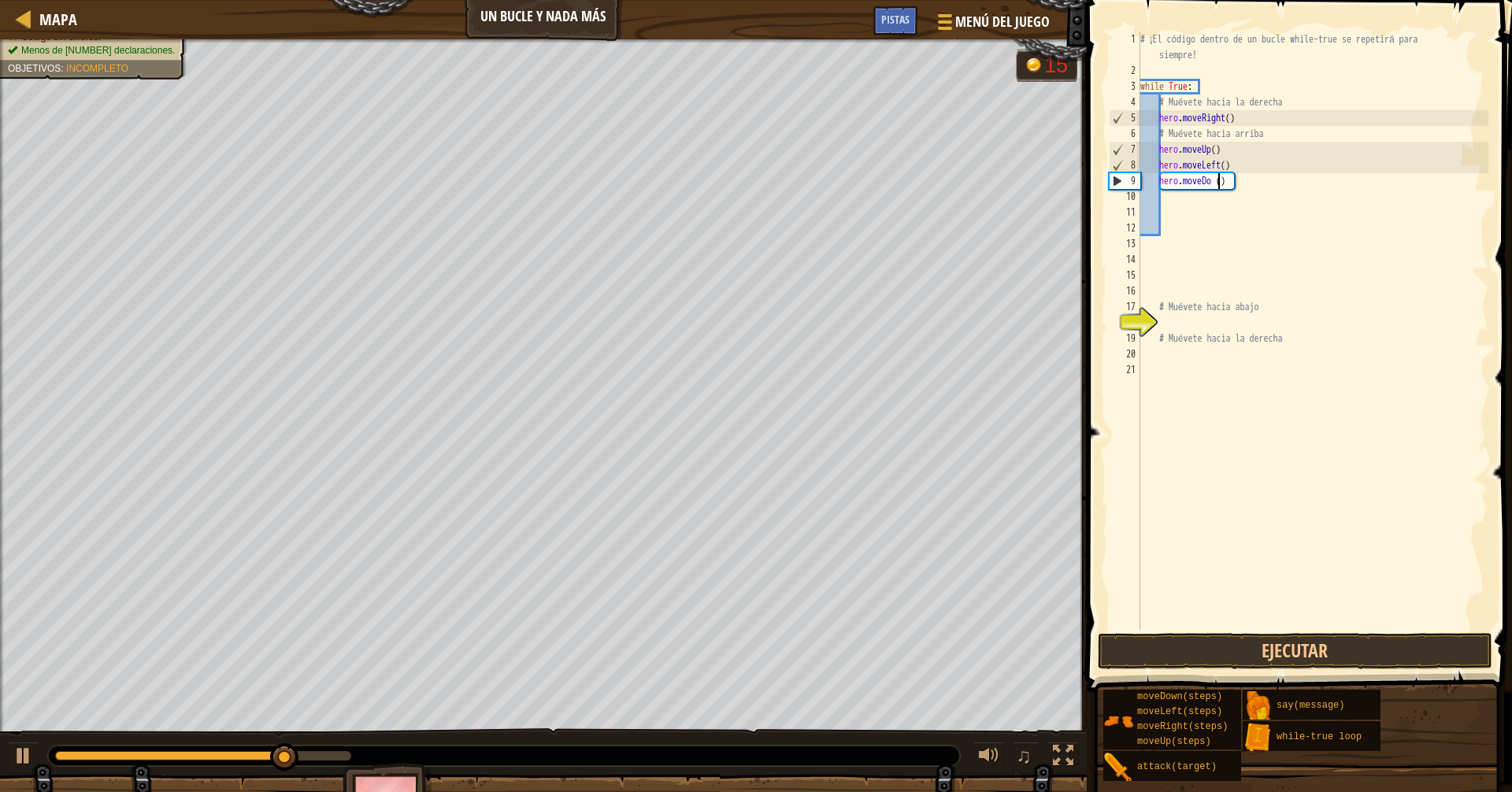 scroll, scrollTop: 7, scrollLeft: 7, axis: both 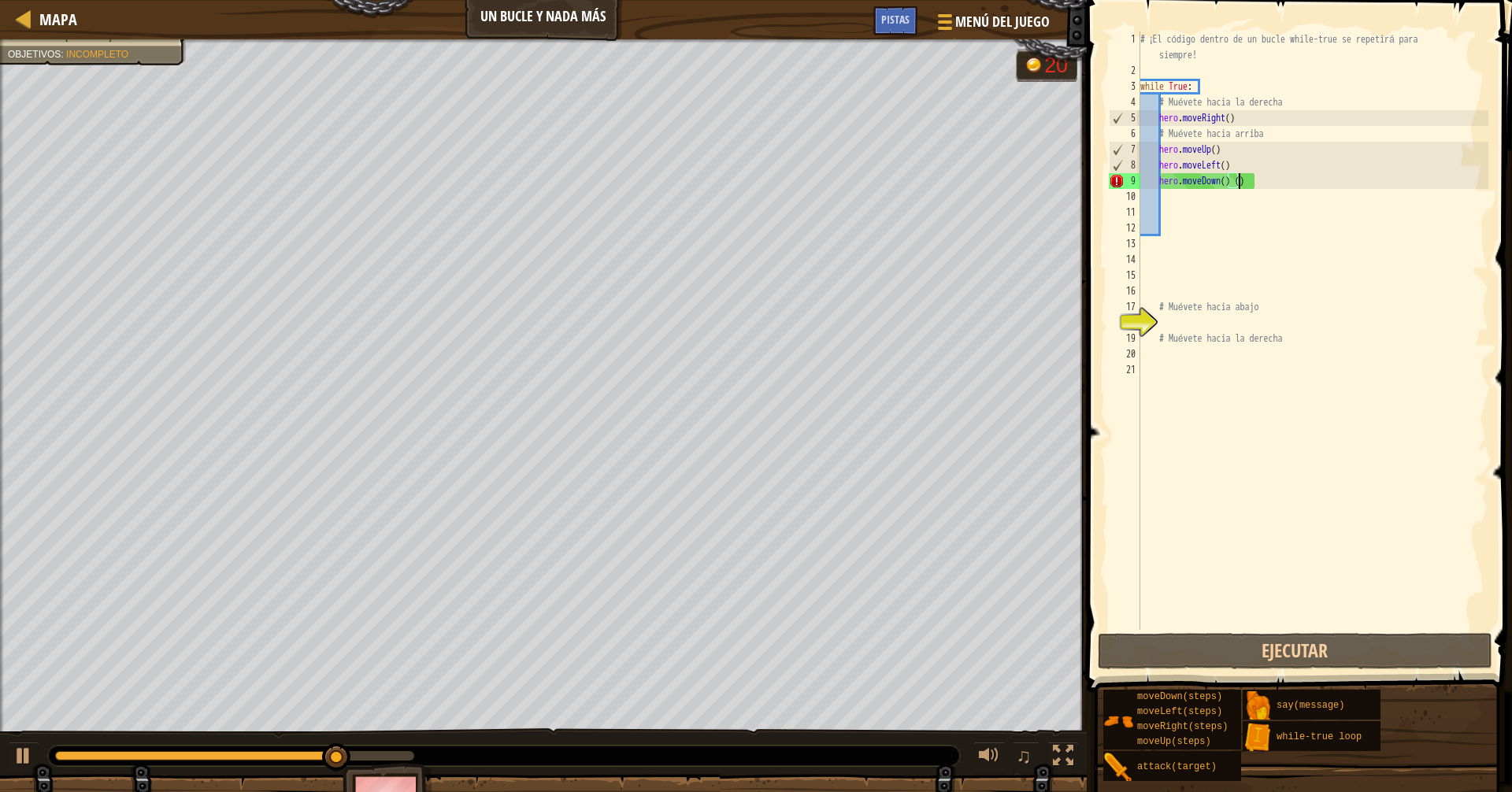 click on "# ¡El código dentro de un bucle while-true se repetirá para       siempre! while   True :      # Muévete hacia la derecha      hero . moveRight ( )      # Muévete hacia arriba      hero . moveUp ( )      hero . moveLeft ( )      hero . moveDown ( )   ( )                                    # Muévete hacia abajo           # Muévete hacia la derecha" at bounding box center (1313, 354) 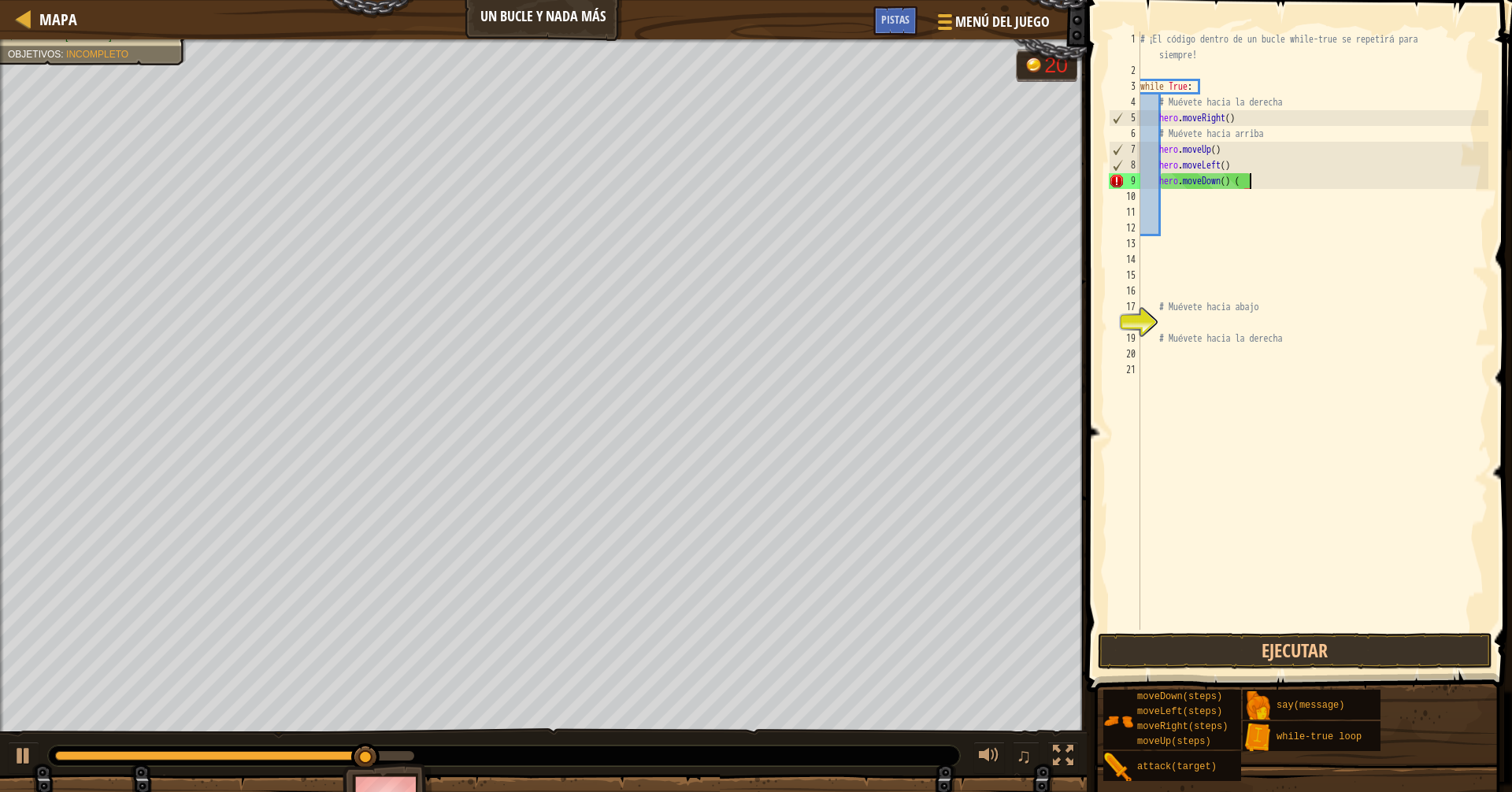 type on "hero.moveDown()" 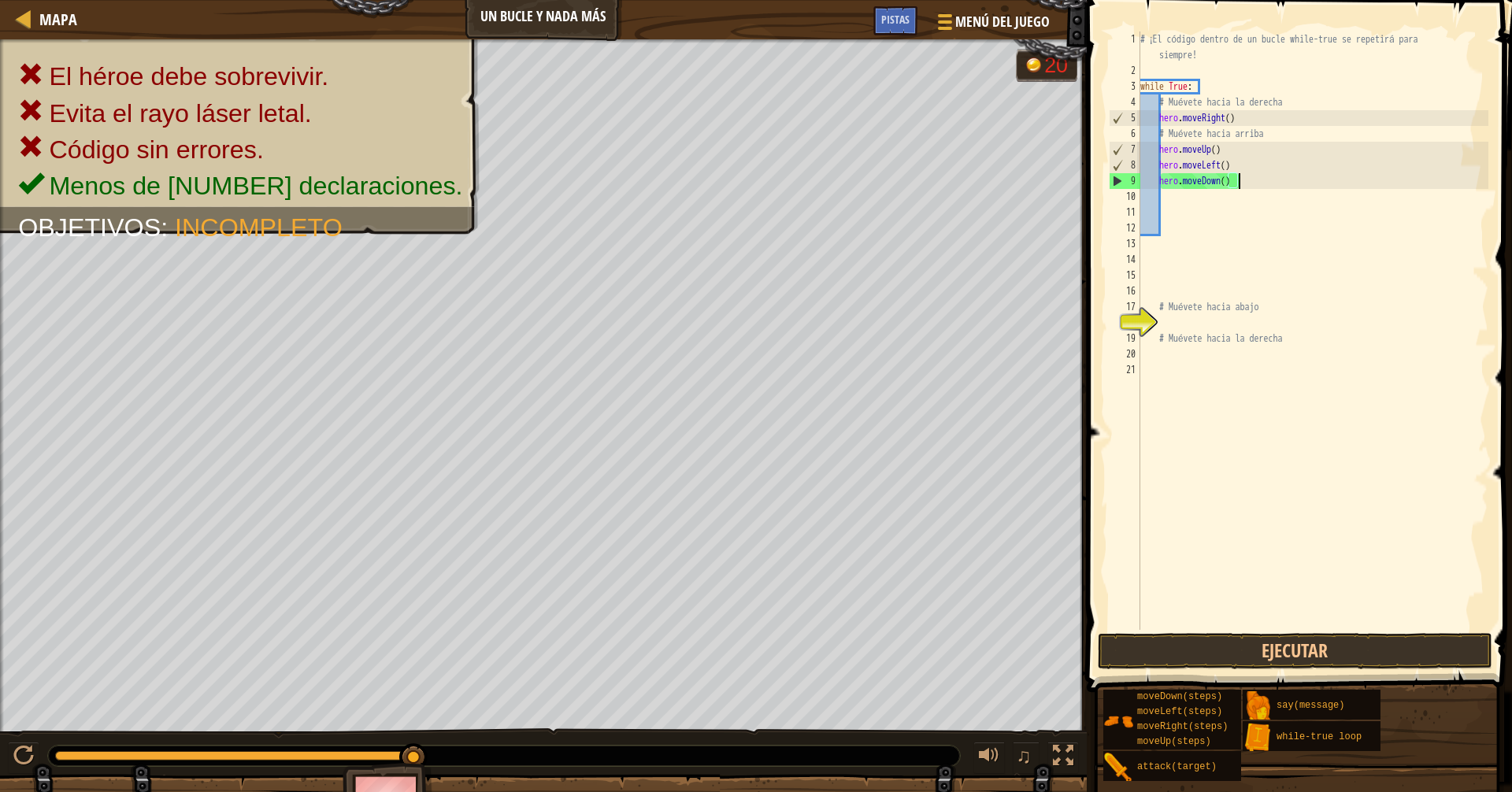 click on "# ¡El código dentro de un bucle while-true se repetirá para       siempre! while   True :      # Muévete hacia la derecha      hero . moveRight ( )      # Muévete hacia arriba      hero . moveUp ( )      hero . moveLeft ( )      hero . moveDown ( )                                    # Muévete hacia abajo           # Muévete hacia la derecha" at bounding box center [1313, 354] 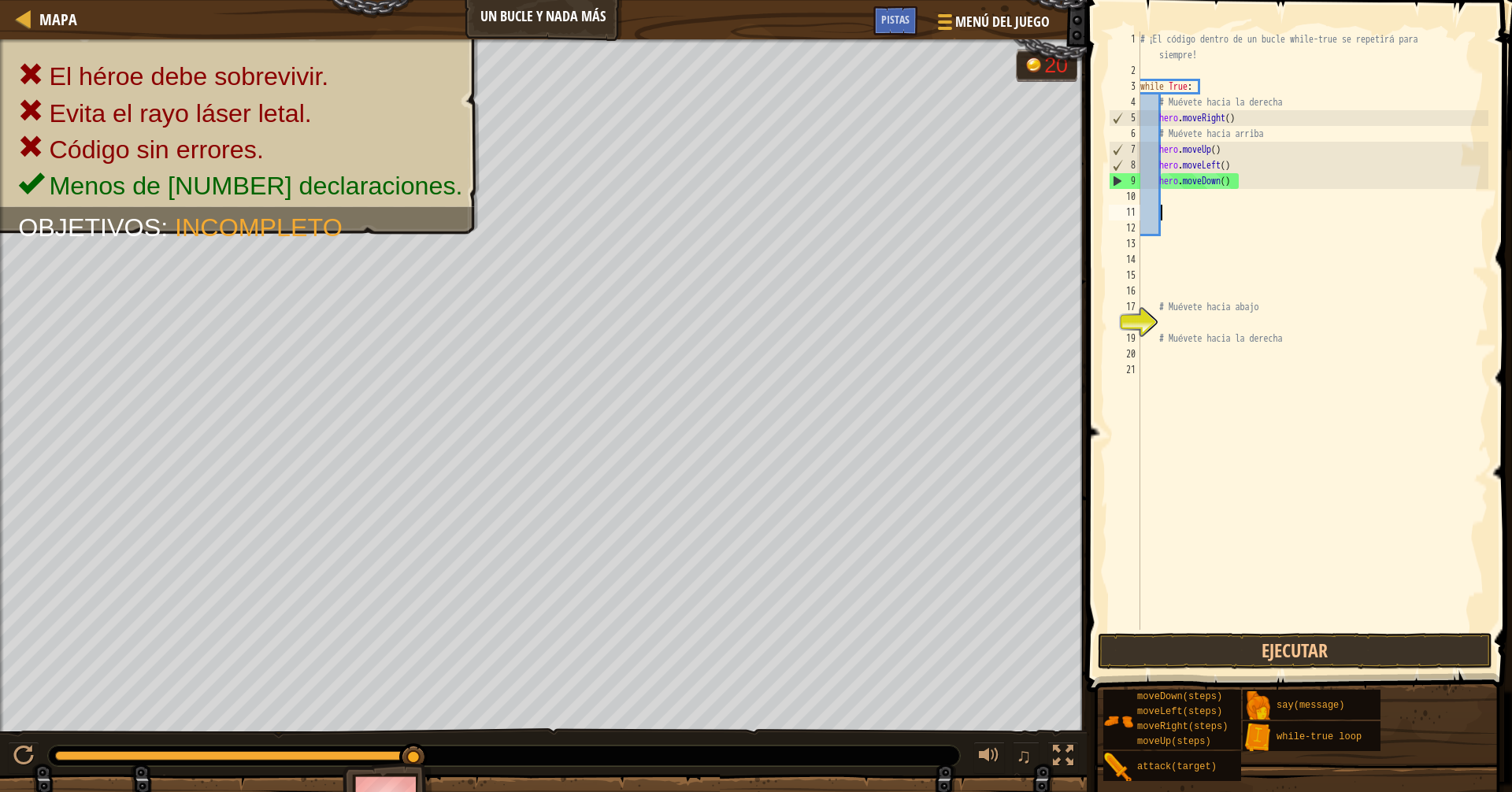 click on "# ¡El código dentro de un bucle while-true se repetirá para       siempre! while   True :      # Muévete hacia la derecha      hero . moveRight ( )      # Muévete hacia arriba      hero . moveUp ( )      hero . moveLeft ( )      hero . moveDown ( )                                    # Muévete hacia abajo           # Muévete hacia la derecha" at bounding box center (1313, 354) 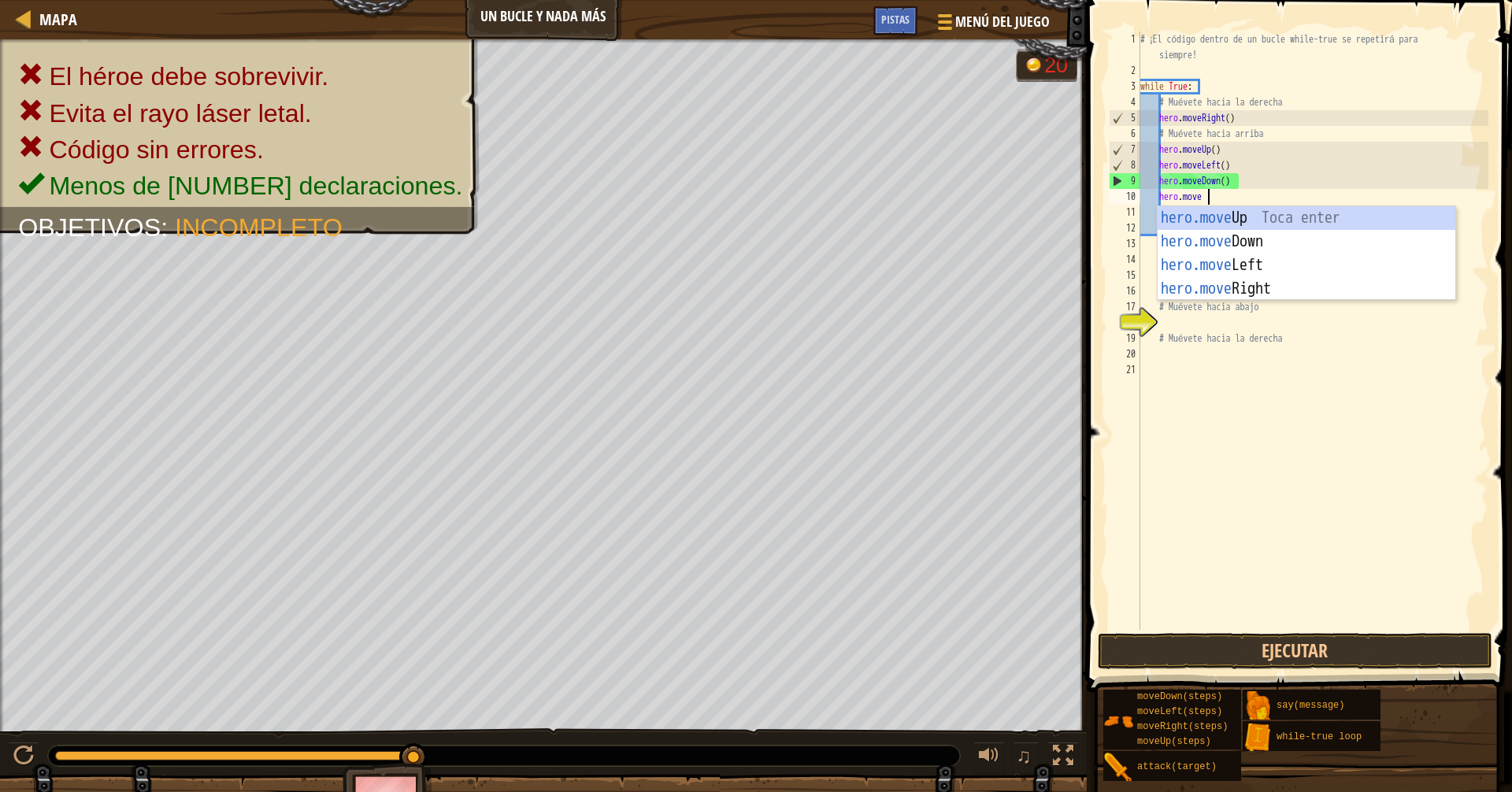 scroll, scrollTop: 7, scrollLeft: 5, axis: both 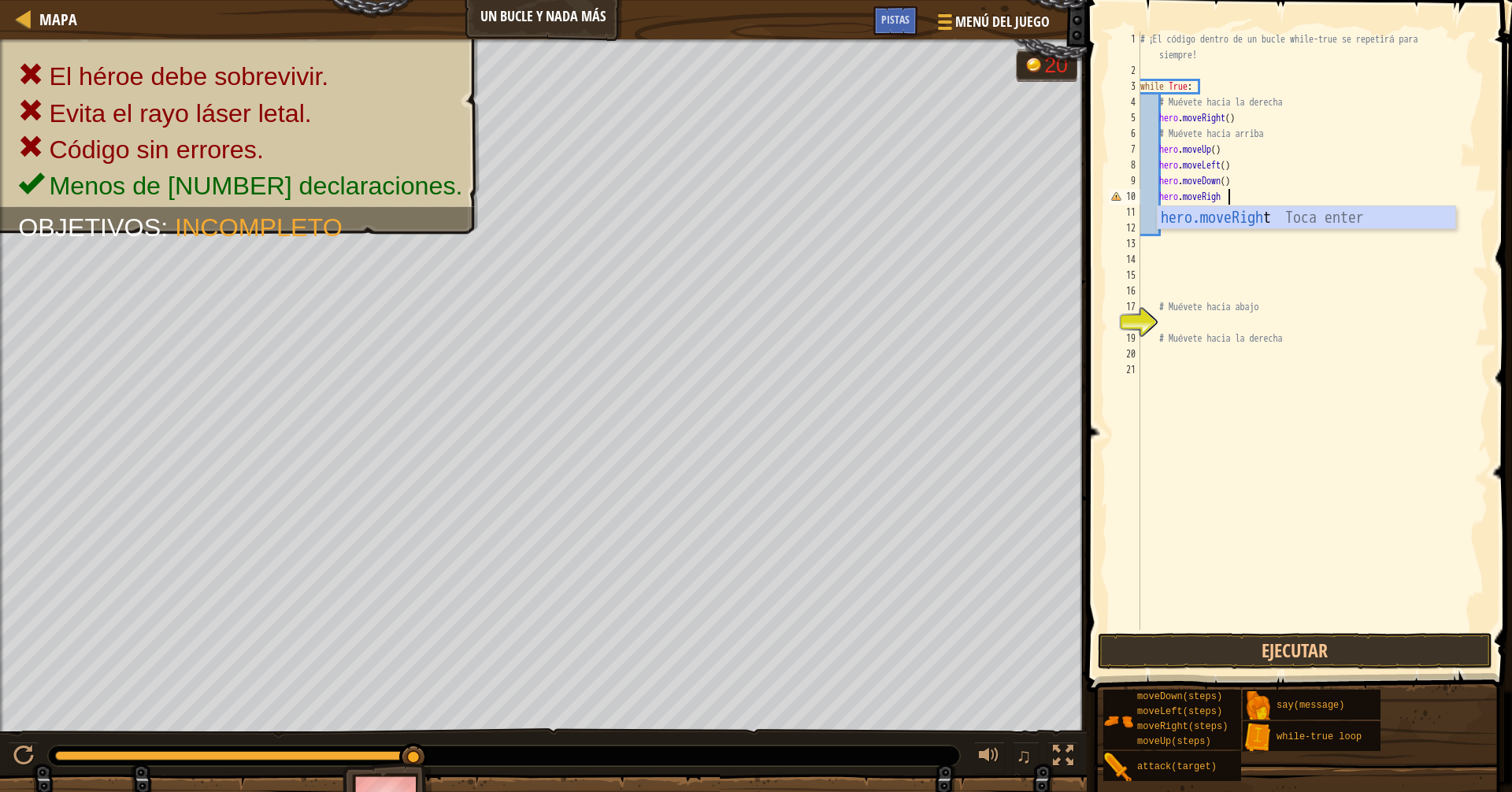type on "hero.moveRight" 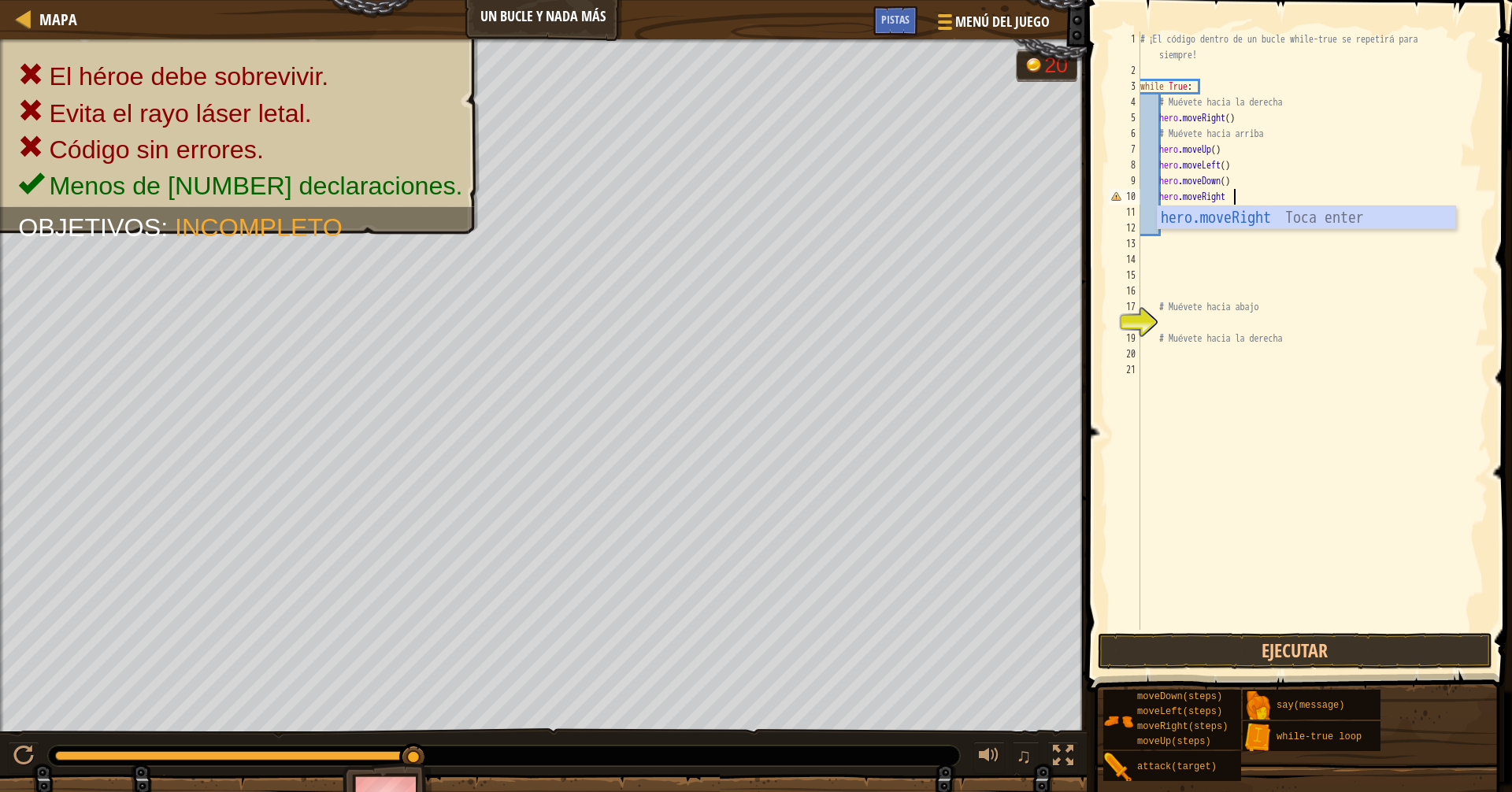 scroll, scrollTop: 7, scrollLeft: 1, axis: both 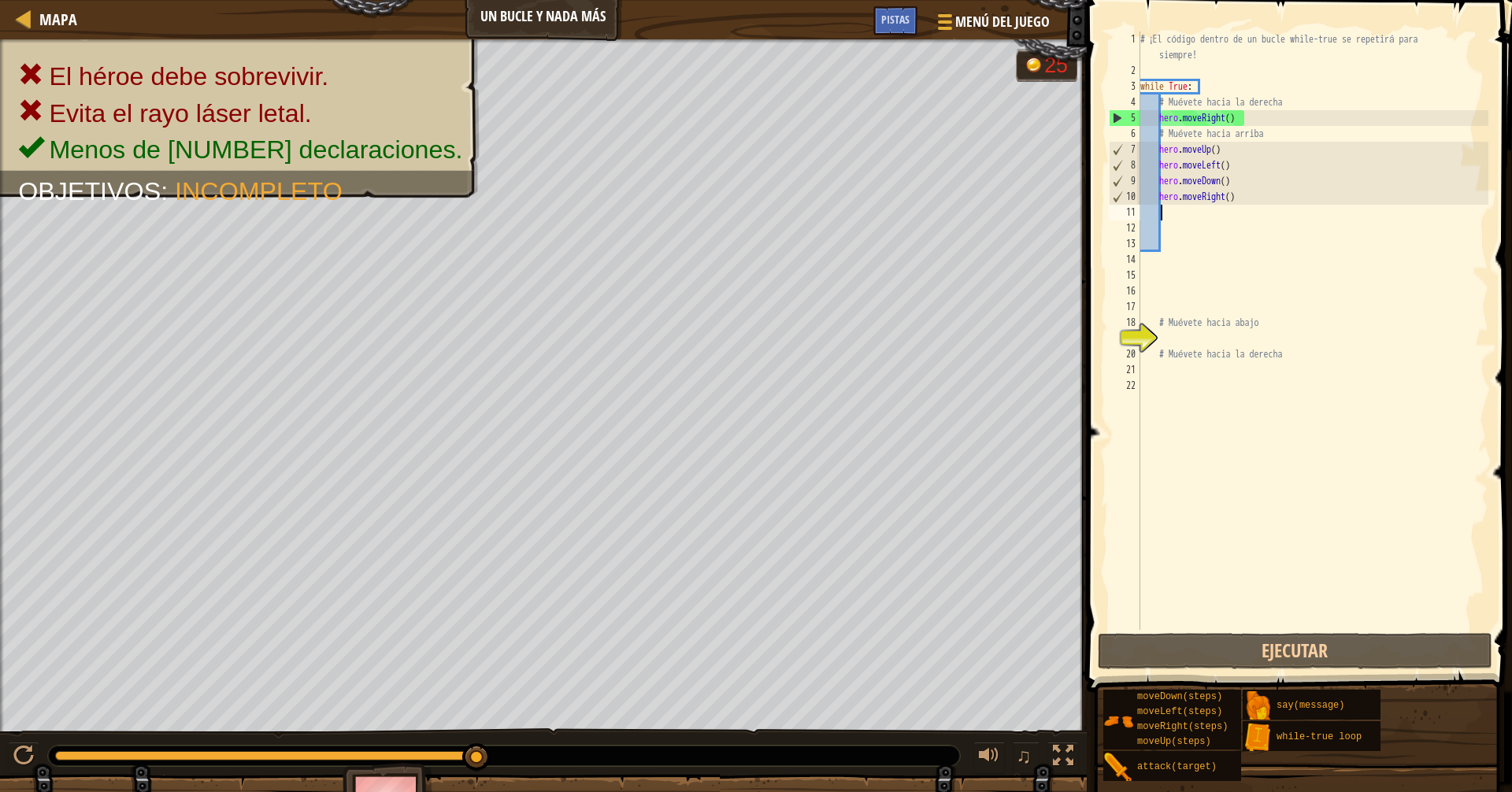 click on "Mapa Un bucle y nada más Menú del Juego Listo Pistas" at bounding box center [543, 20] 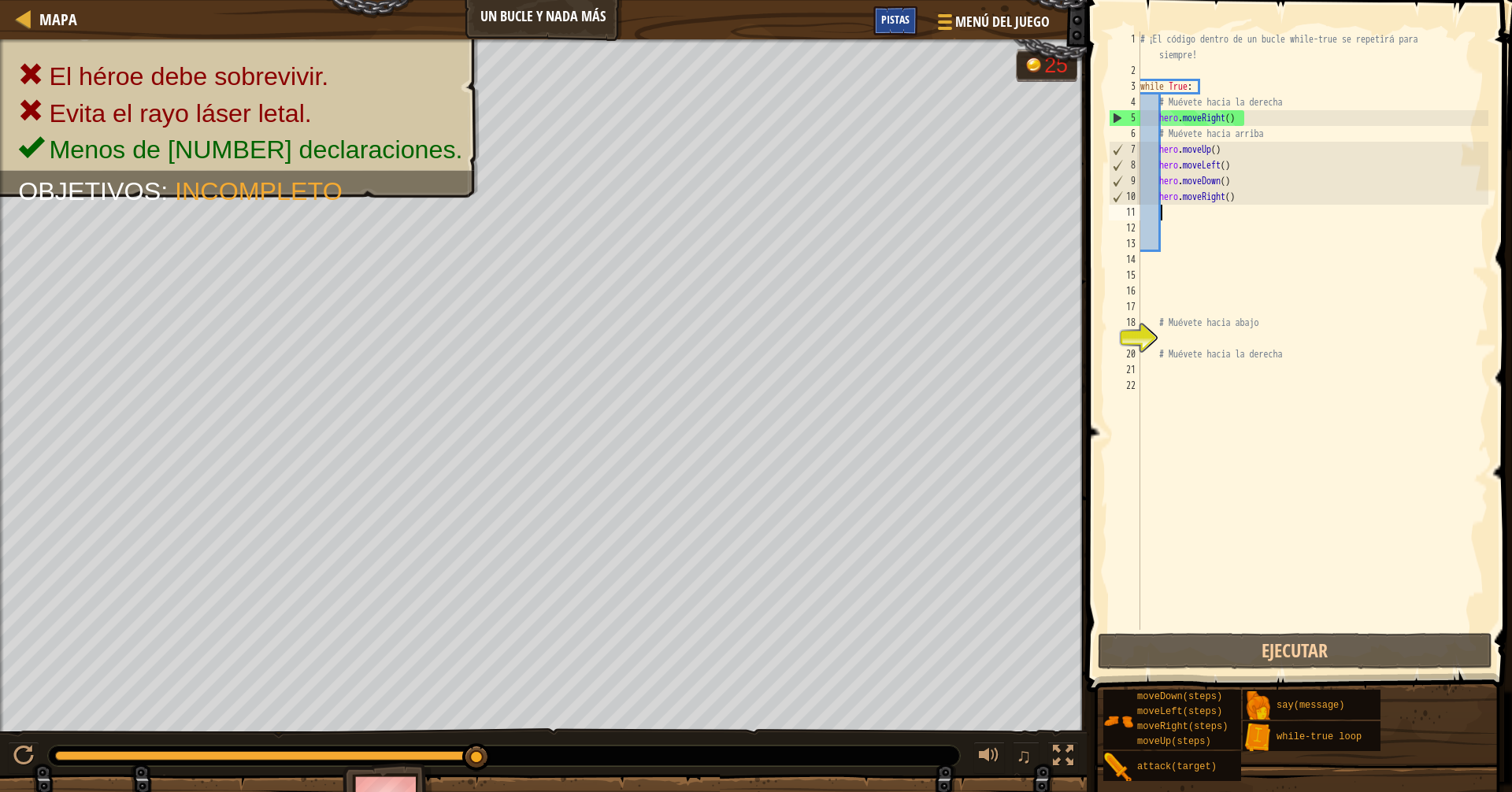 click on "Pistas" at bounding box center (895, 20) 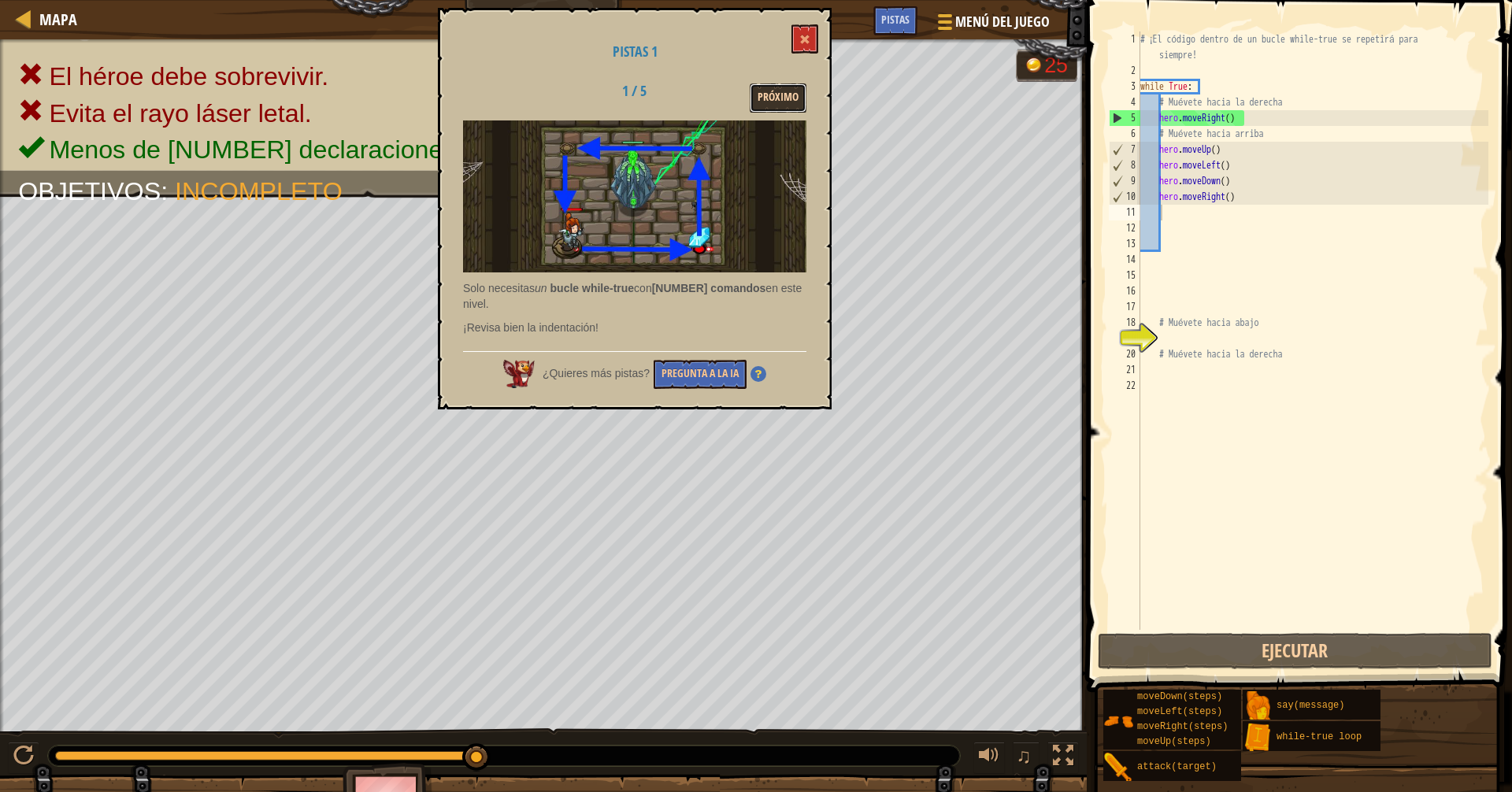 click on "Próximo" at bounding box center (778, 98) 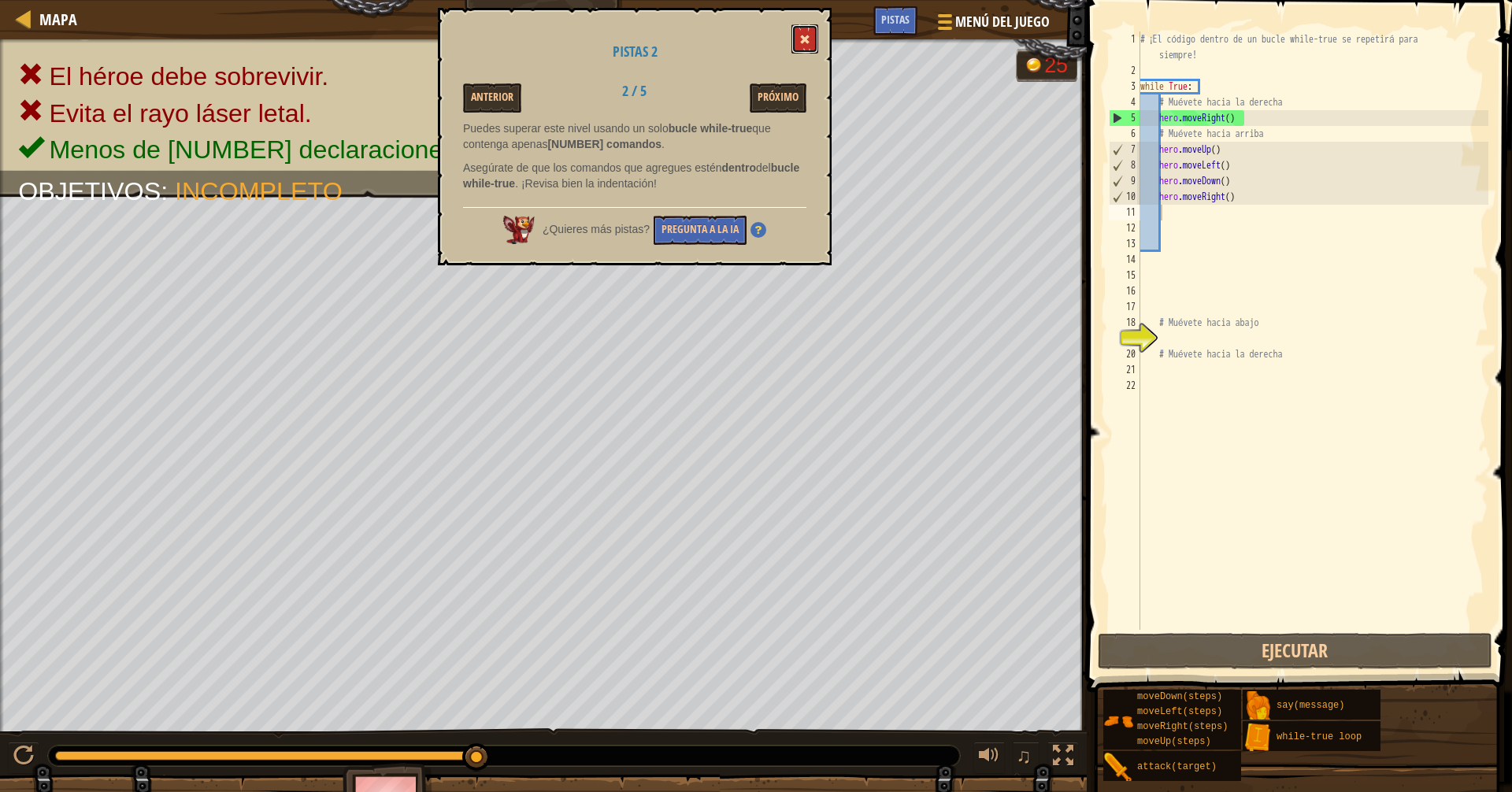 click at bounding box center (805, 39) 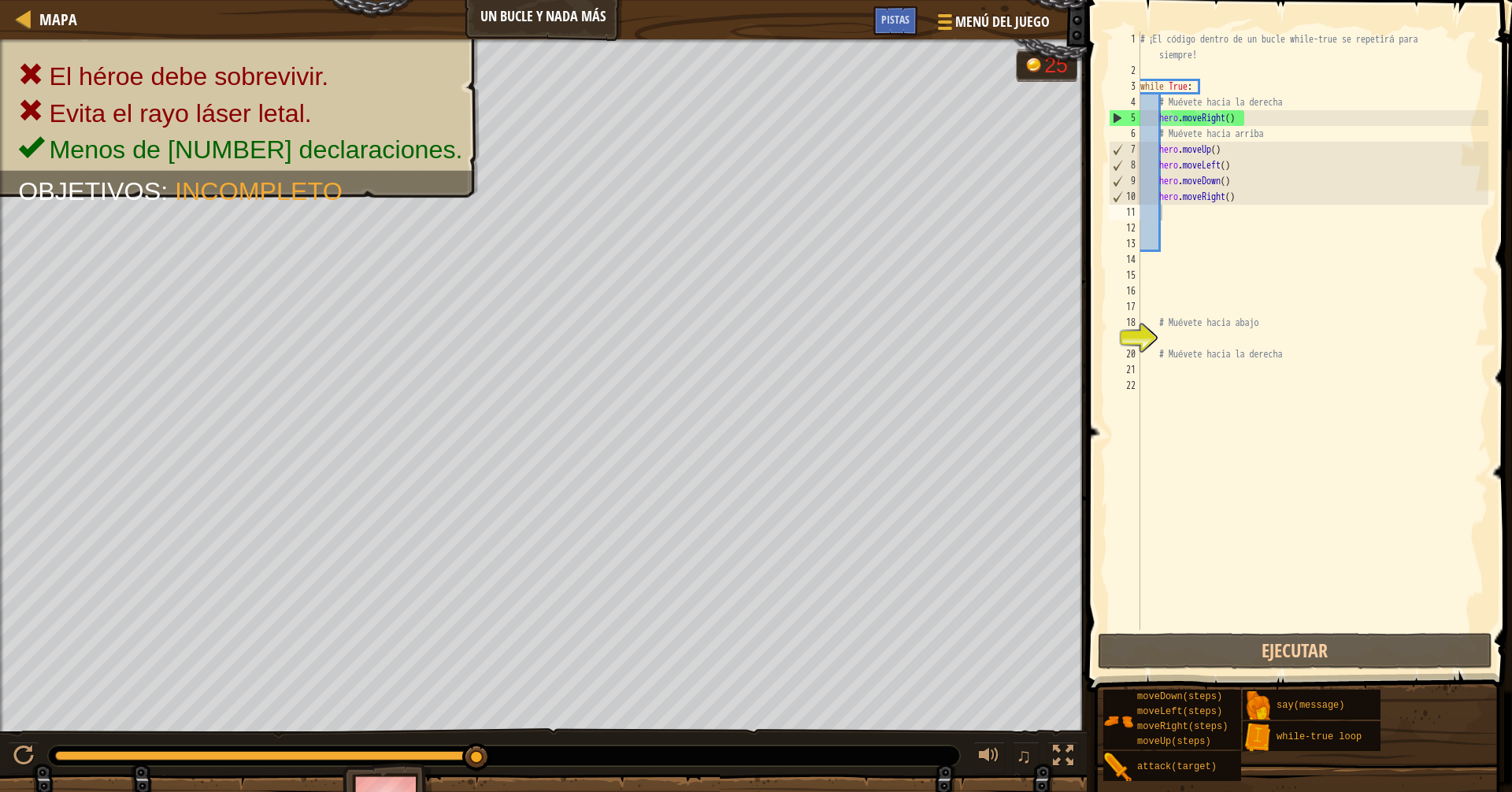 click on "# ¡El código dentro de un bucle while-true se repetirá para       siempre! while   True :      # Muévete hacia la derecha      hero . moveRight ( )      # Muévete hacia arriba      hero . moveUp ( )      hero . moveLeft ( )      hero . moveDown ( )      hero . moveRight ( )                                    # Muévete hacia abajo           # Muévete hacia la derecha" at bounding box center (1313, 354) 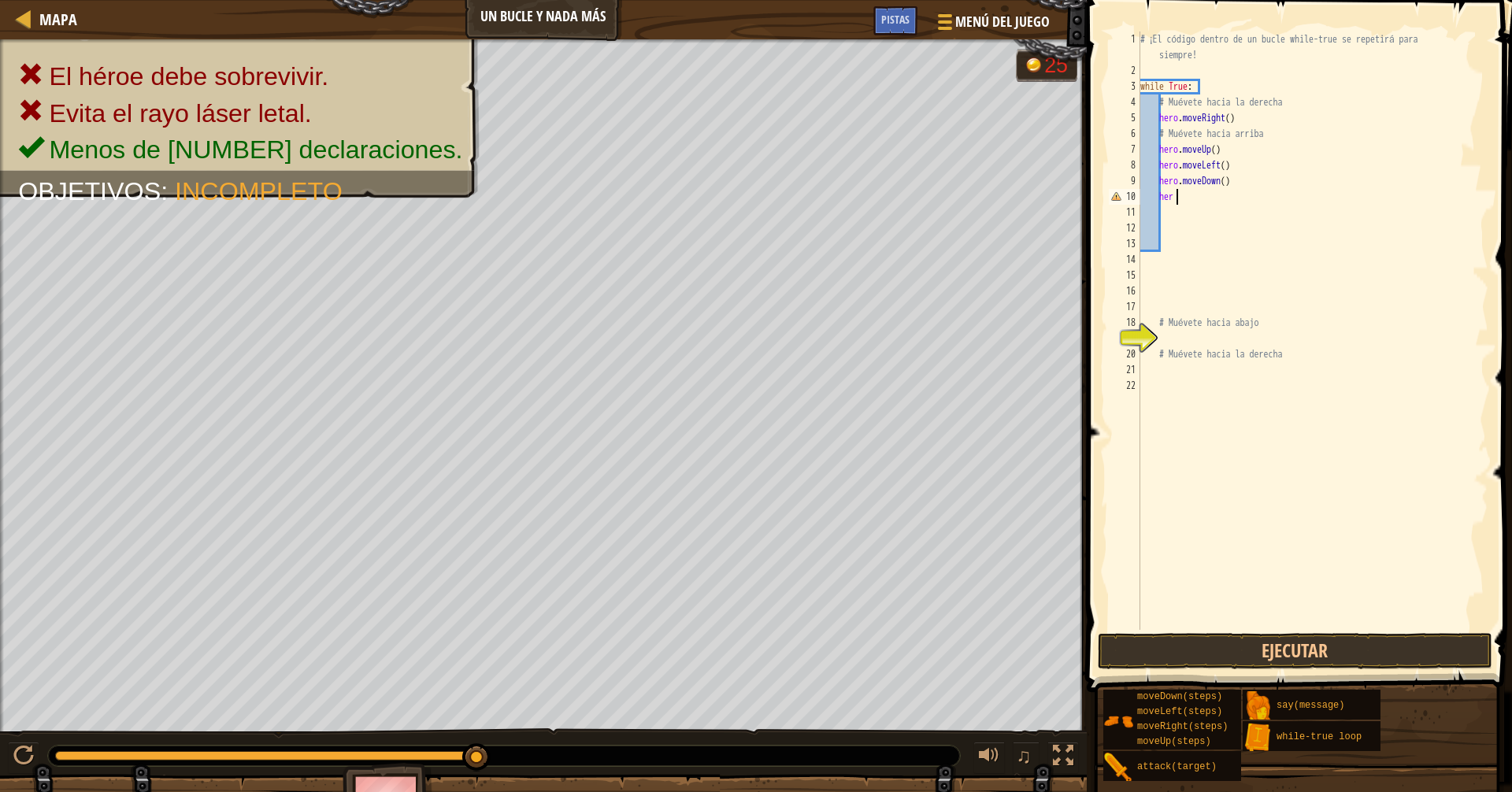 type on "h" 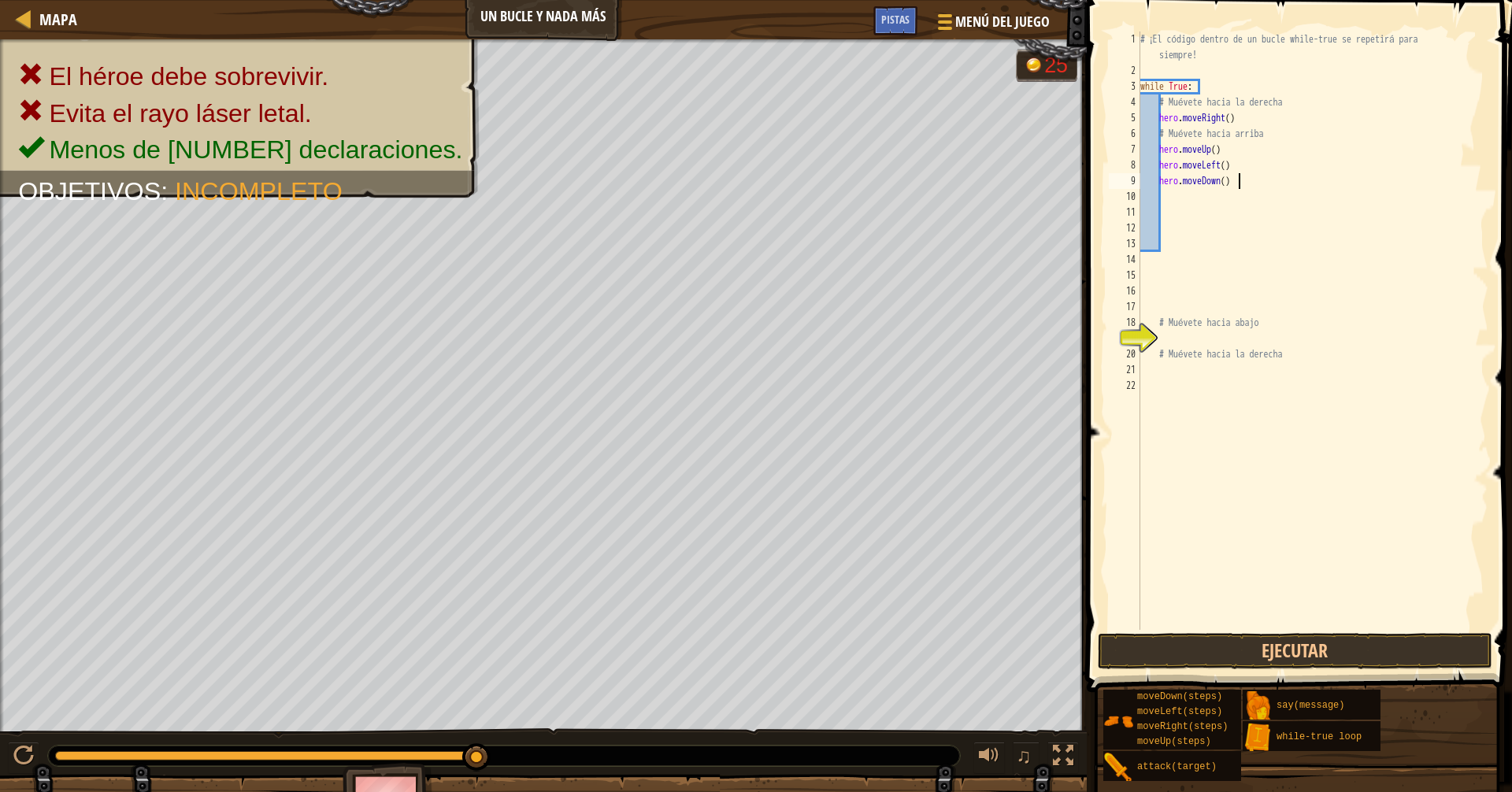 click on "# ¡El código dentro de un bucle while-true se repetirá para       siempre! while   True :      # Muévete hacia la derecha      hero . moveRight ( )      # Muévete hacia arriba      hero . moveUp ( )      hero . moveLeft ( )      hero . moveDown ( )                                         # Muévete hacia abajo           # Muévete hacia la derecha" at bounding box center (1313, 354) 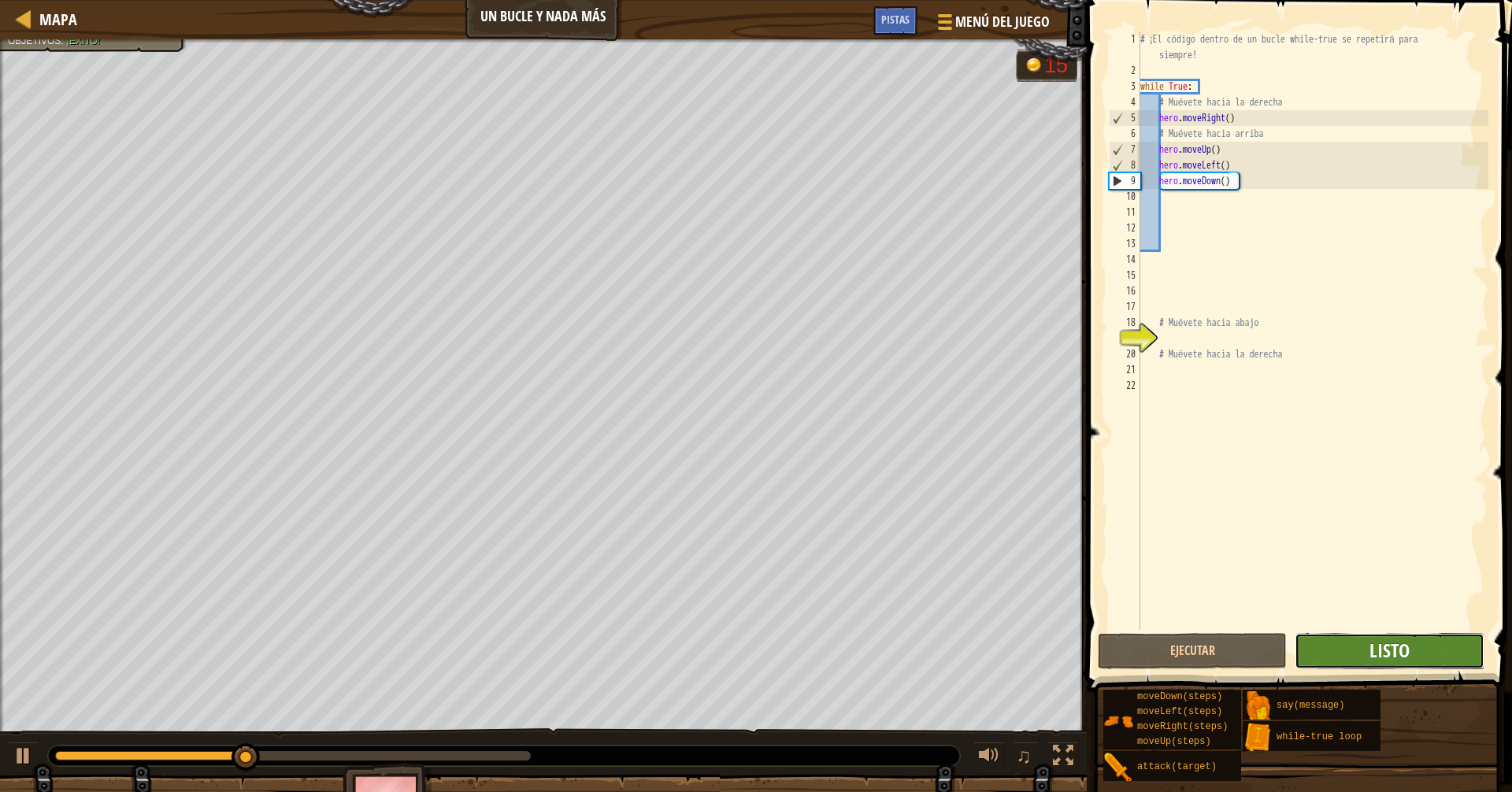 click on "Listo" at bounding box center (1389, 650) 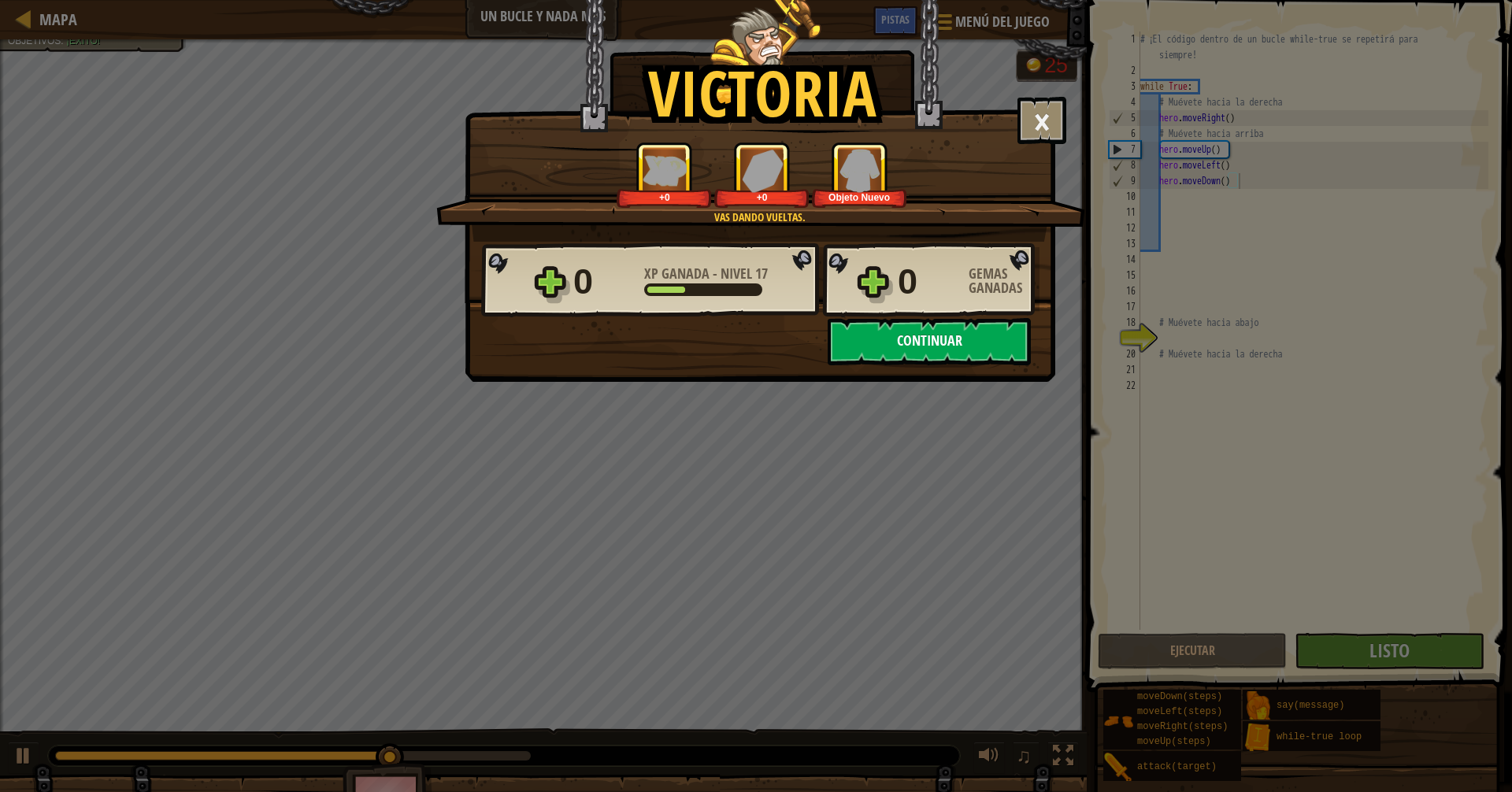 click on "Continuar" at bounding box center (929, 342) 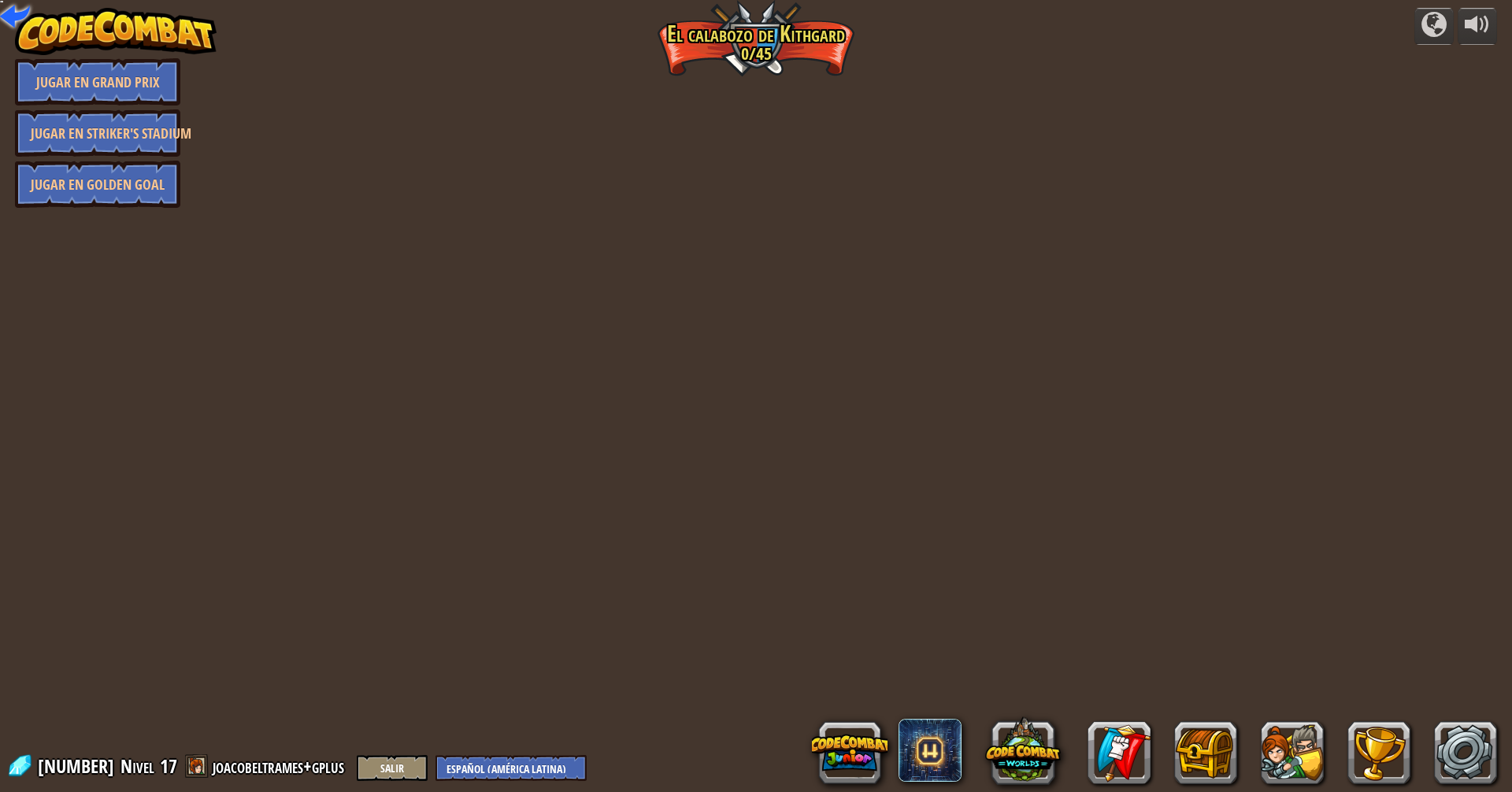 select on "es-419" 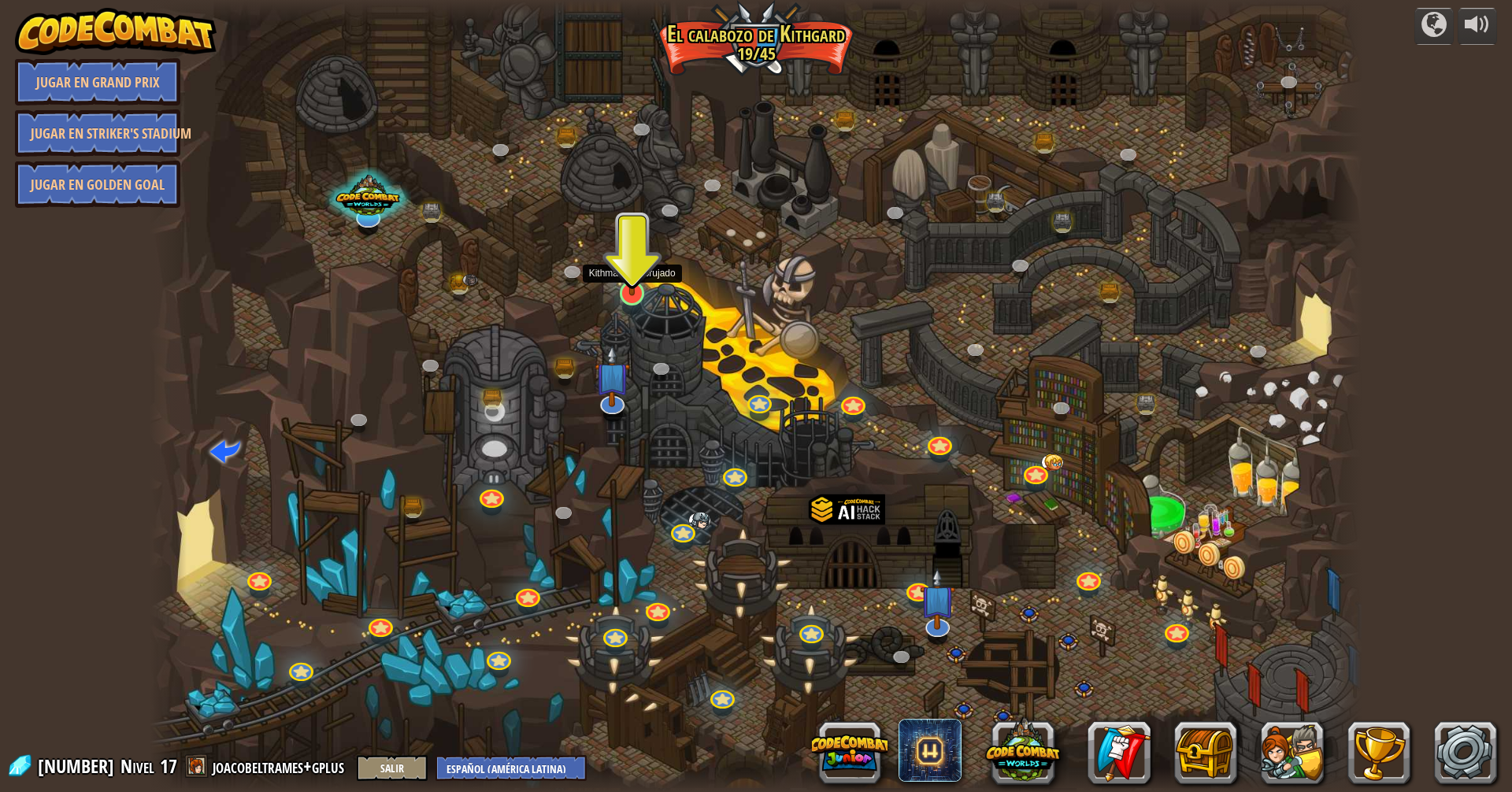 click at bounding box center (632, 257) 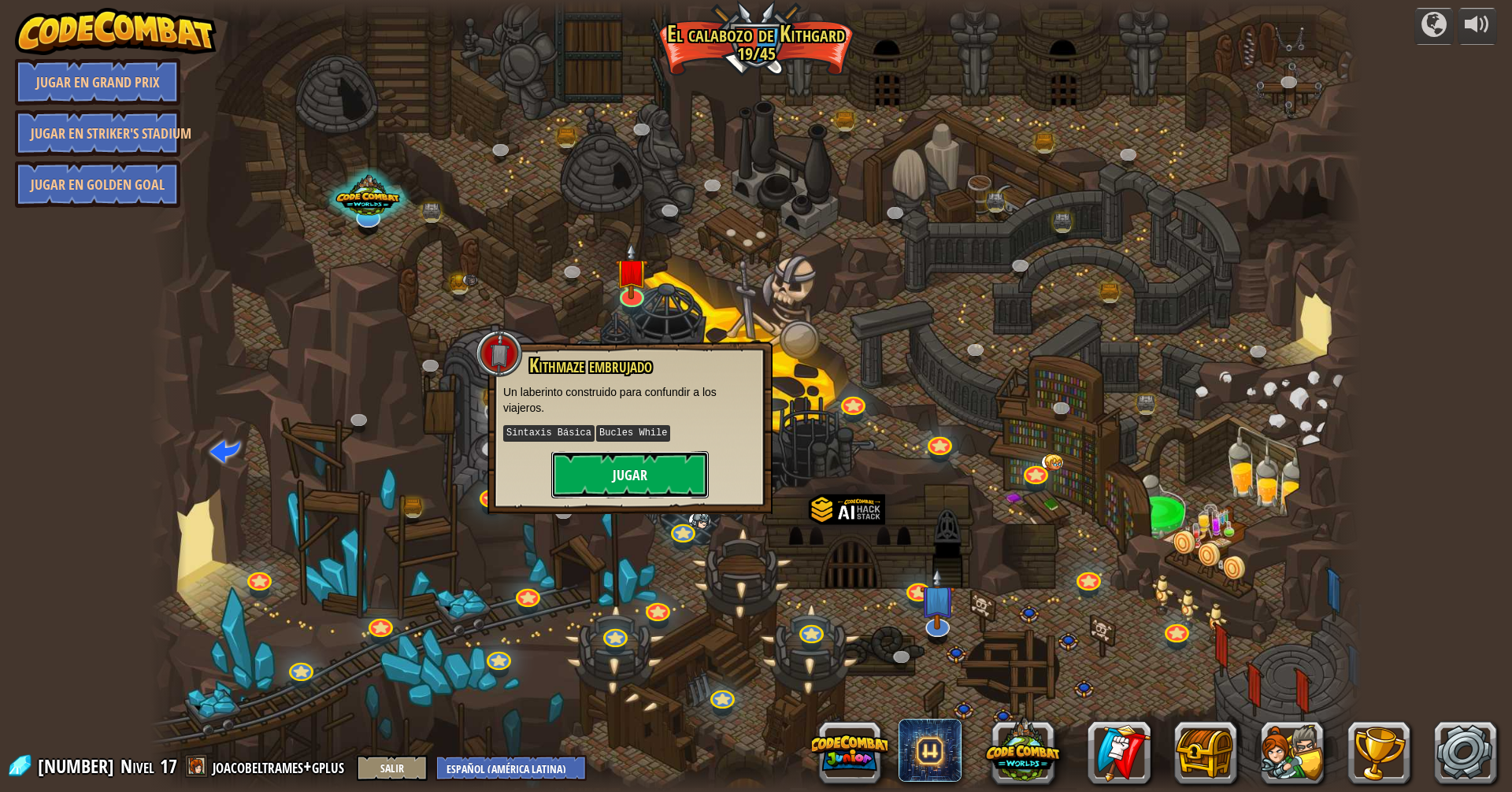 click on "Jugar" at bounding box center [630, 475] 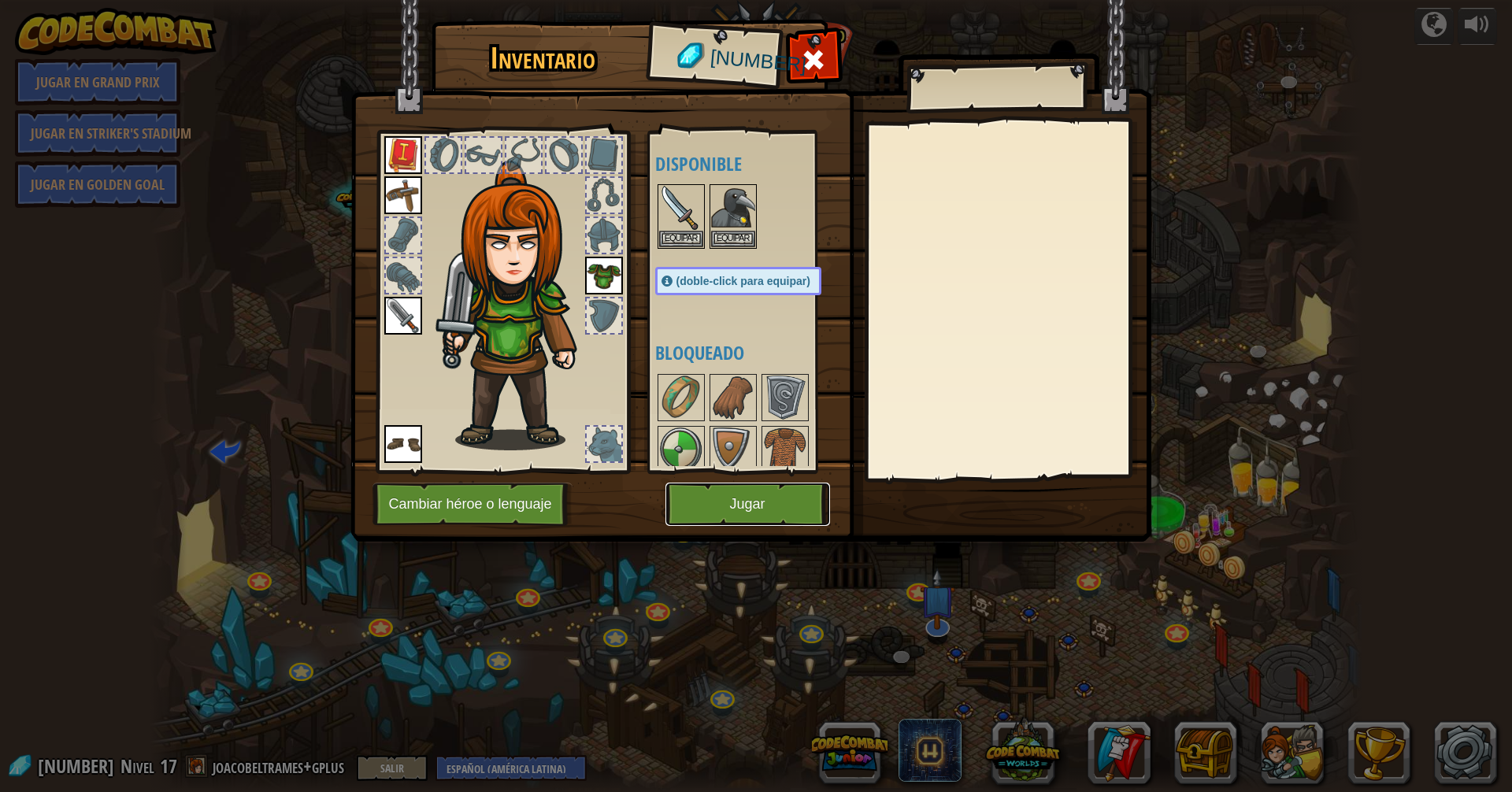 click on "Jugar" at bounding box center [747, 504] 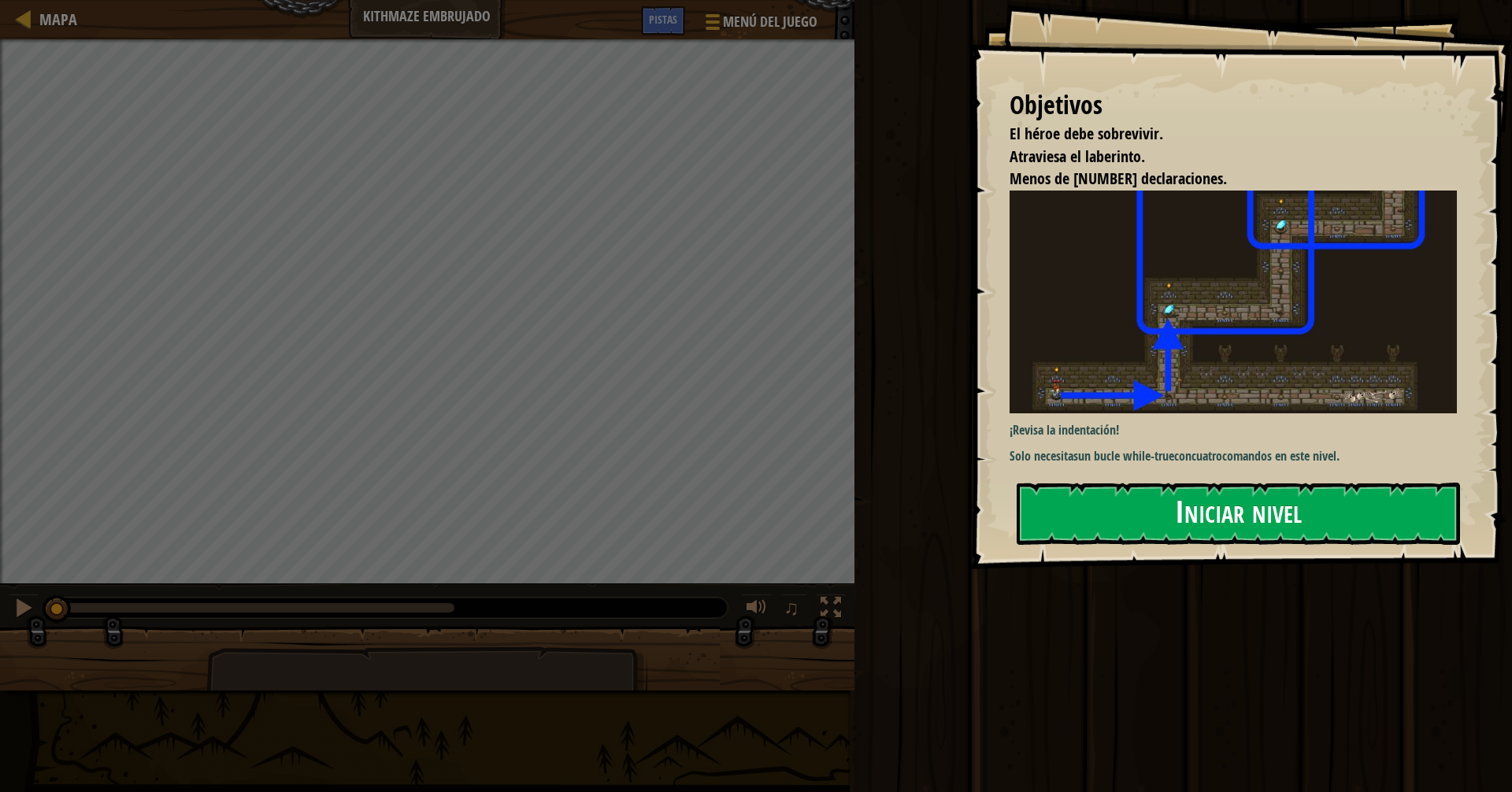 click on "Objetivos El héroe debe sobrevivir. Atraviesa el laberinto. Menos de [NUMBER] declaraciones.
¡Revisa la indentación!
Solo necesitas  un   bucle while-true  con  cuatro  comandos en este nivel.
Iniciar nivel Error cargando del servidor Necesitas una suscripción para jugar este nivel. Suscribirse Deberás unirte a un curso para jugar a este nivel. Volver a mis cursos ¡Pídele a tu docente que te asigne una licencia para que puedas continuar jugando CodeCombat! Volver a mis cursos Este nivel está bloqueado. Volver a mis cursos" at bounding box center [1241, 284] 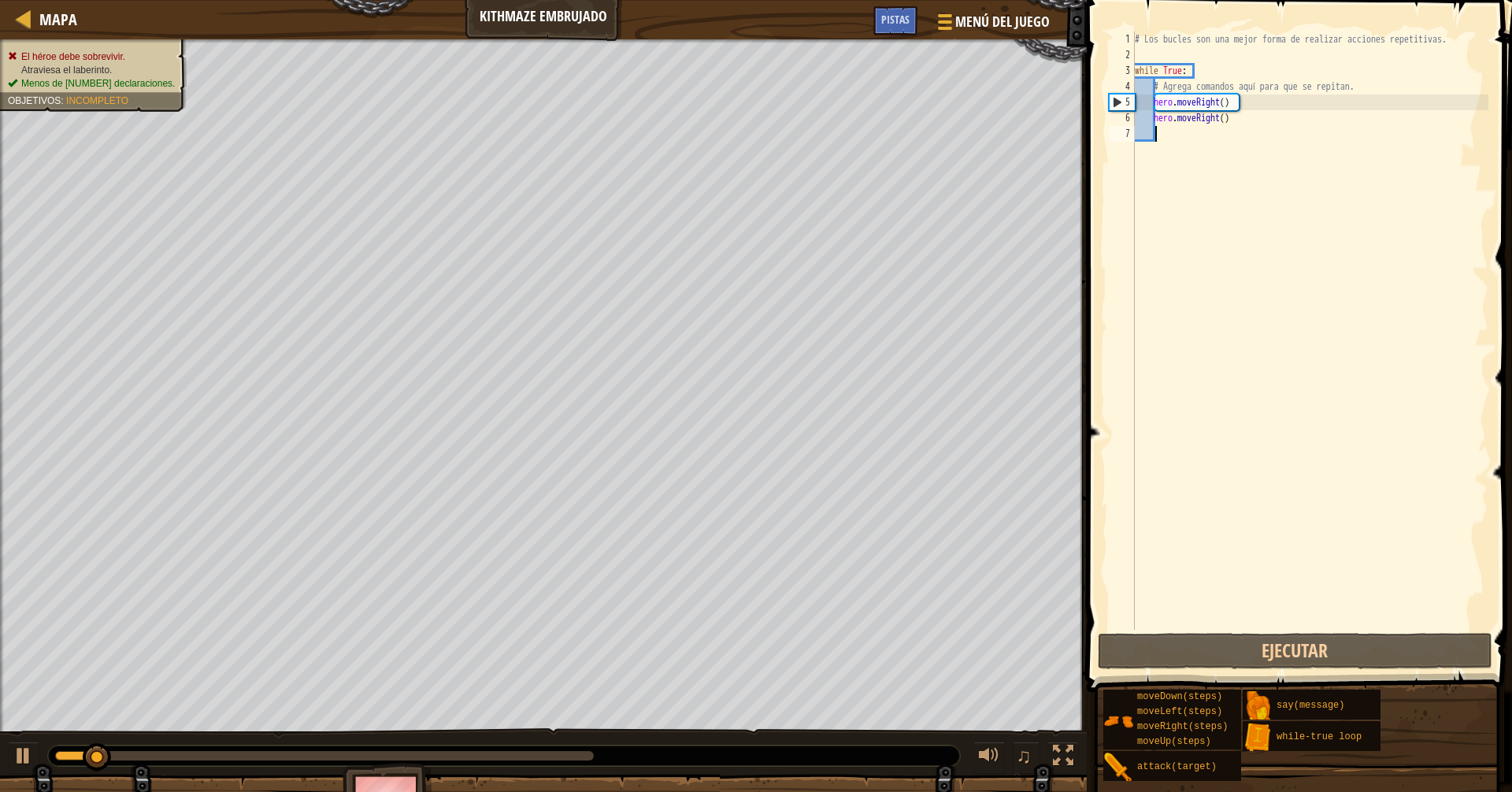 click on "El héroe debe sobrevivir. Atraviesa el laberinto. Menos de 6 declaraciones. Objetivos : Incompleto" at bounding box center [84, 70] 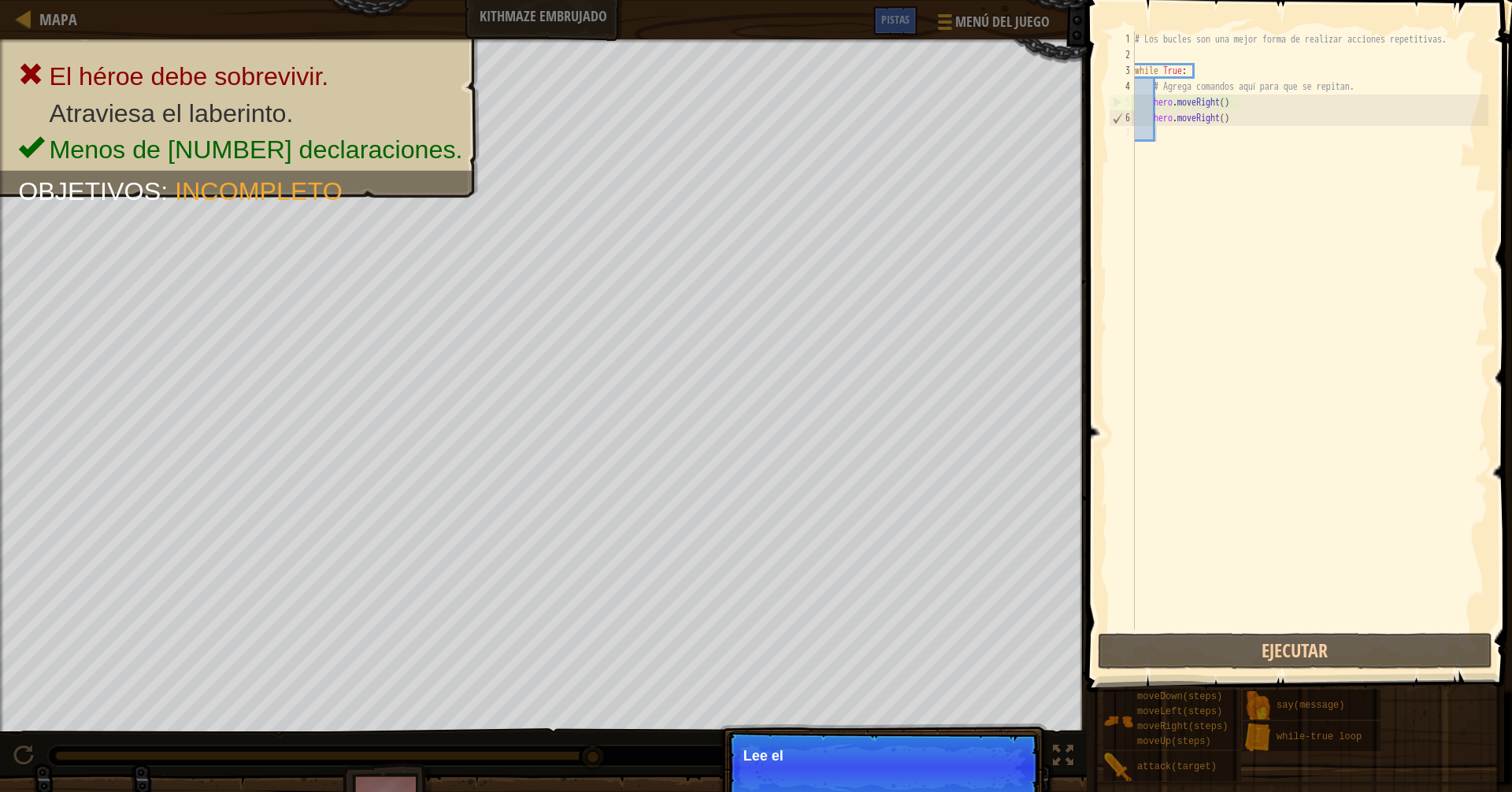click on "# Los bucles son una mejor forma de realizar acciones repetitivas. while   True :      # Agrega comandos aquí para que se repitan.      hero . moveRight ( )      hero . moveRight ( )" at bounding box center (1310, 346) 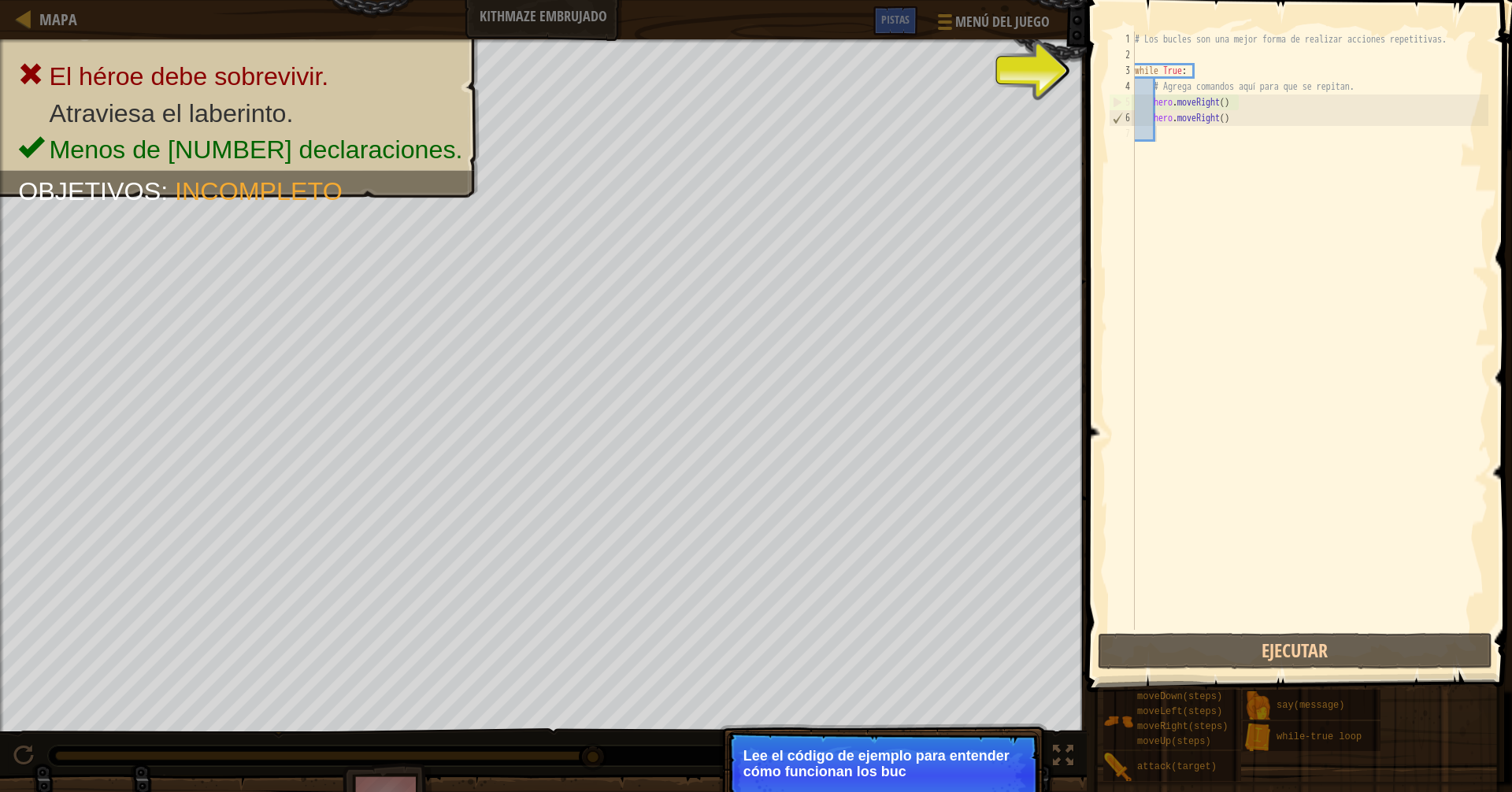 click on "# Los bucles son una mejor forma de realizar acciones repetitivas. while   True :      # Agrega comandos aquí para que se repitan.      hero . moveRight ( )      hero . moveRight ( )" at bounding box center [1310, 346] 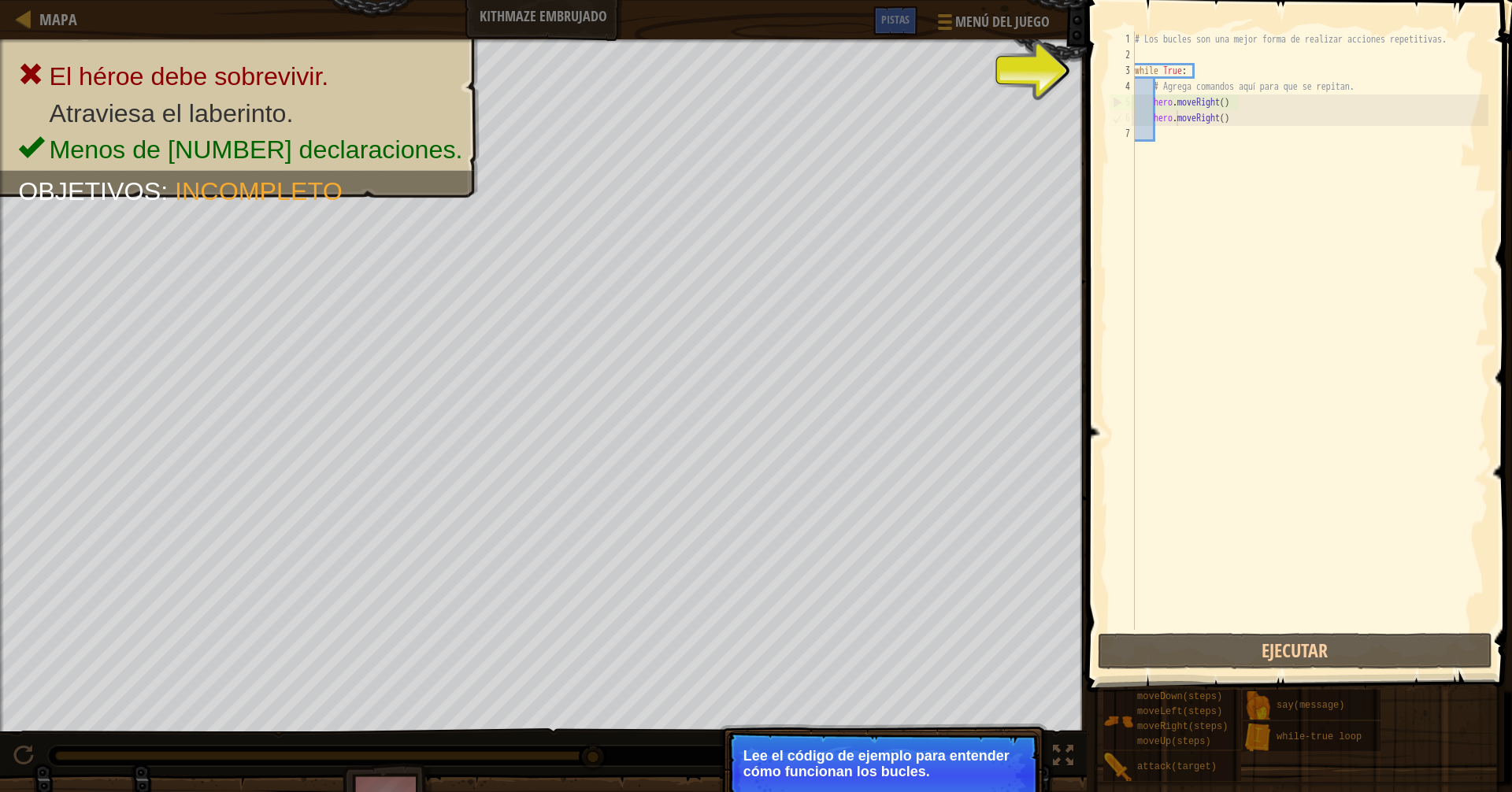 click on "# Los bucles son una mejor forma de realizar acciones repetitivas. while   True :      # Agrega comandos aquí para que se repitan.      hero . moveRight ( )      hero . moveRight ( )" at bounding box center [1310, 346] 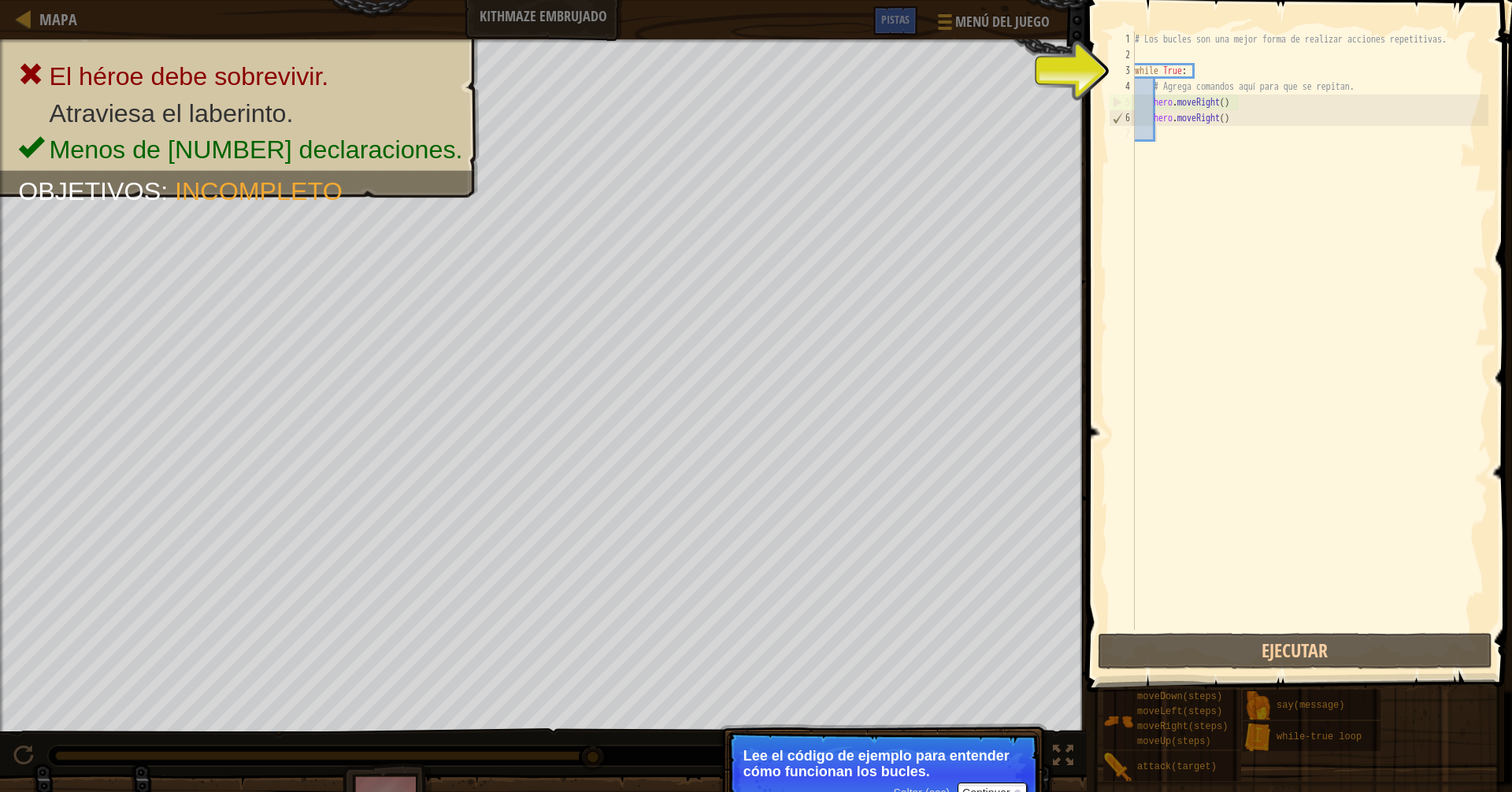 click on "# Los bucles son una mejor forma de realizar acciones repetitivas. while   True :      # Agrega comandos aquí para que se repitan.      hero . moveRight ( )      hero . moveRight ( )" at bounding box center (1310, 346) 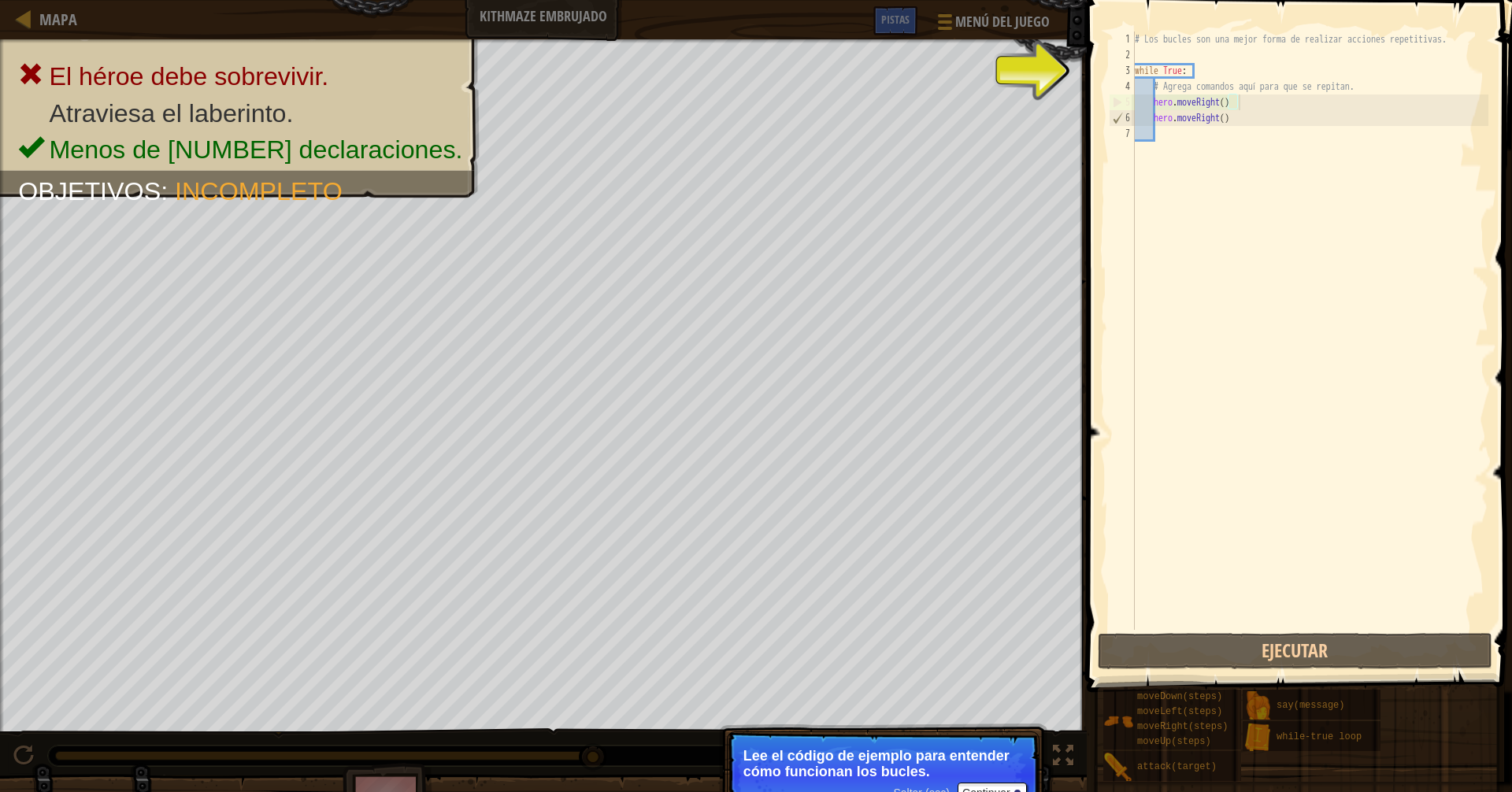 click on "# Los bucles son una mejor forma de realizar acciones repetitivas. while   True :      # Agrega comandos aquí para que se repitan.      hero . moveRight ( )      hero . moveRight ( )" at bounding box center (1310, 346) 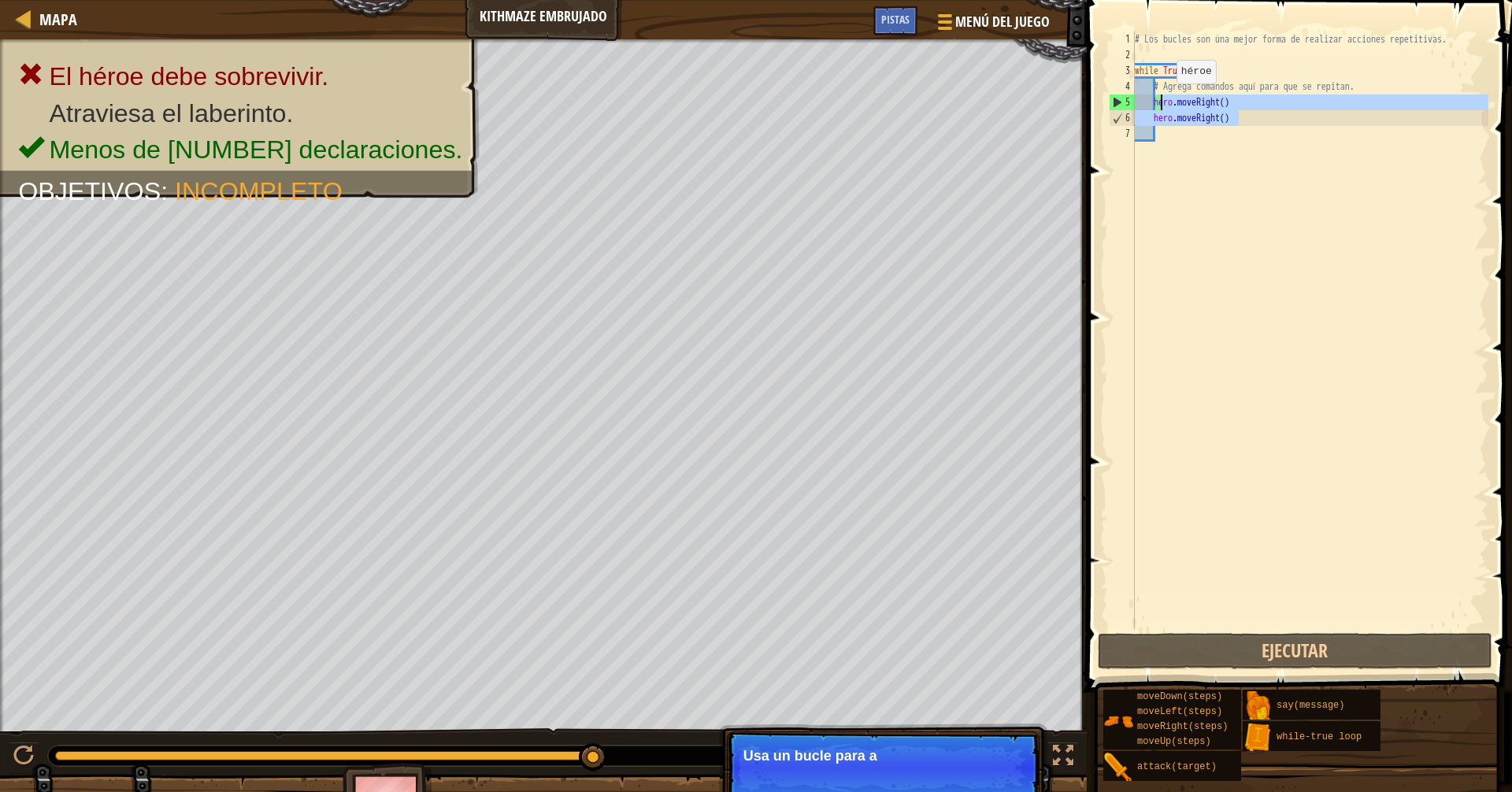 drag, startPoint x: 1241, startPoint y: 117, endPoint x: 1163, endPoint y: 99, distance: 80.049984 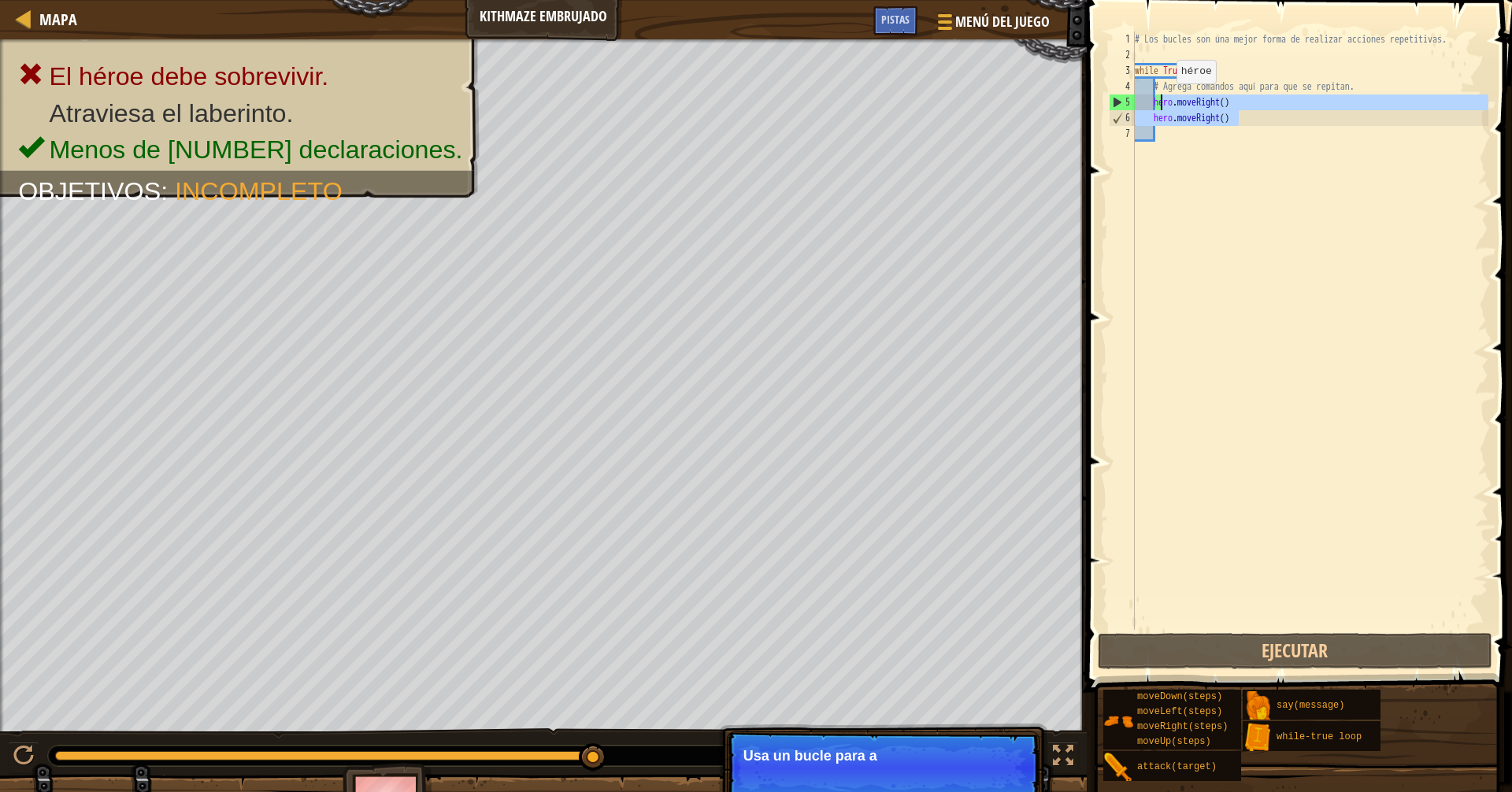 click on "# Los bucles son una mejor forma de realizar acciones repetitivas. while   True :      # Agrega comandos aquí para que se repitan.      hero . moveRight ( )      hero . moveRight ( )" at bounding box center [1310, 346] 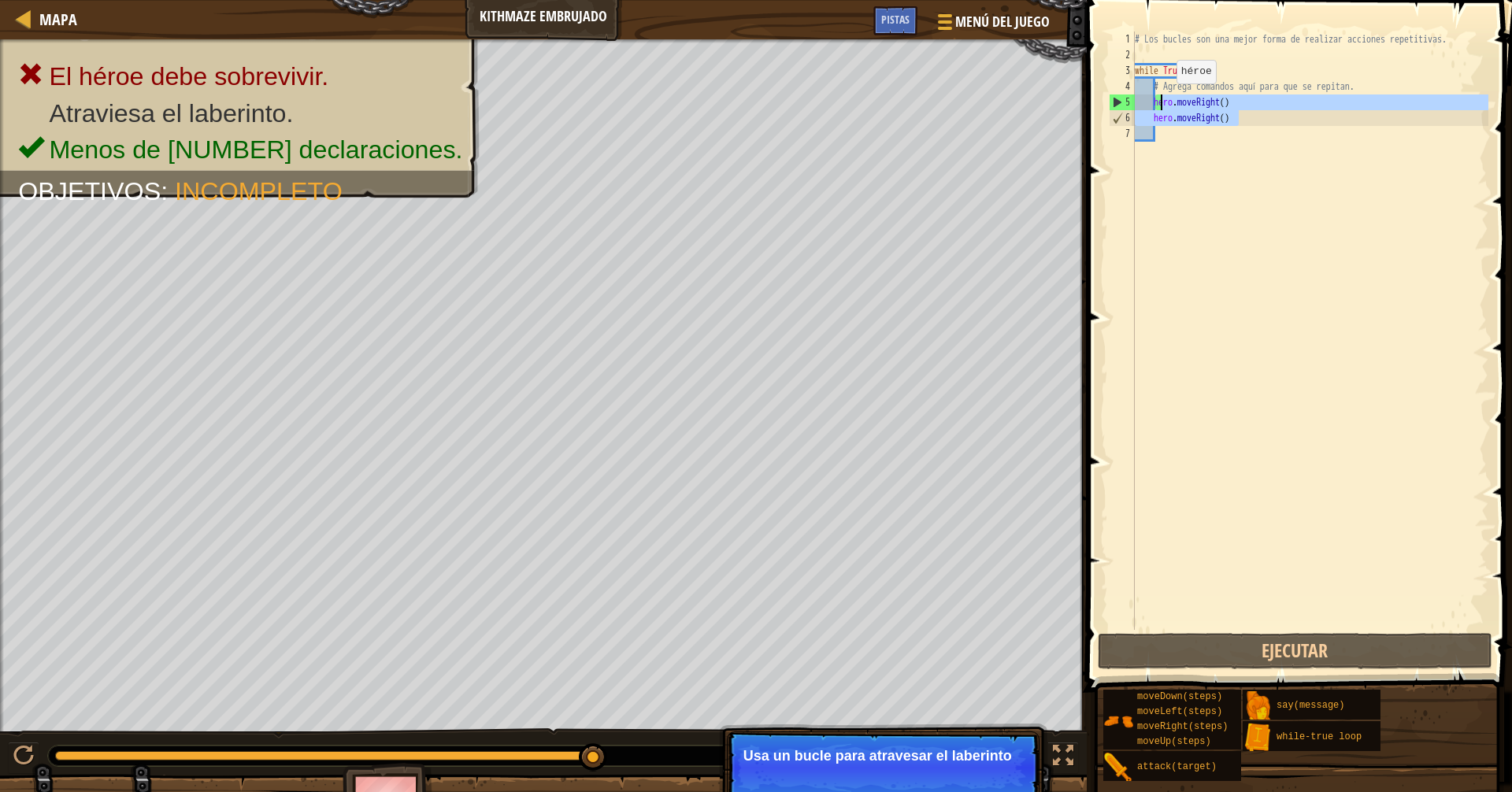 type on "h" 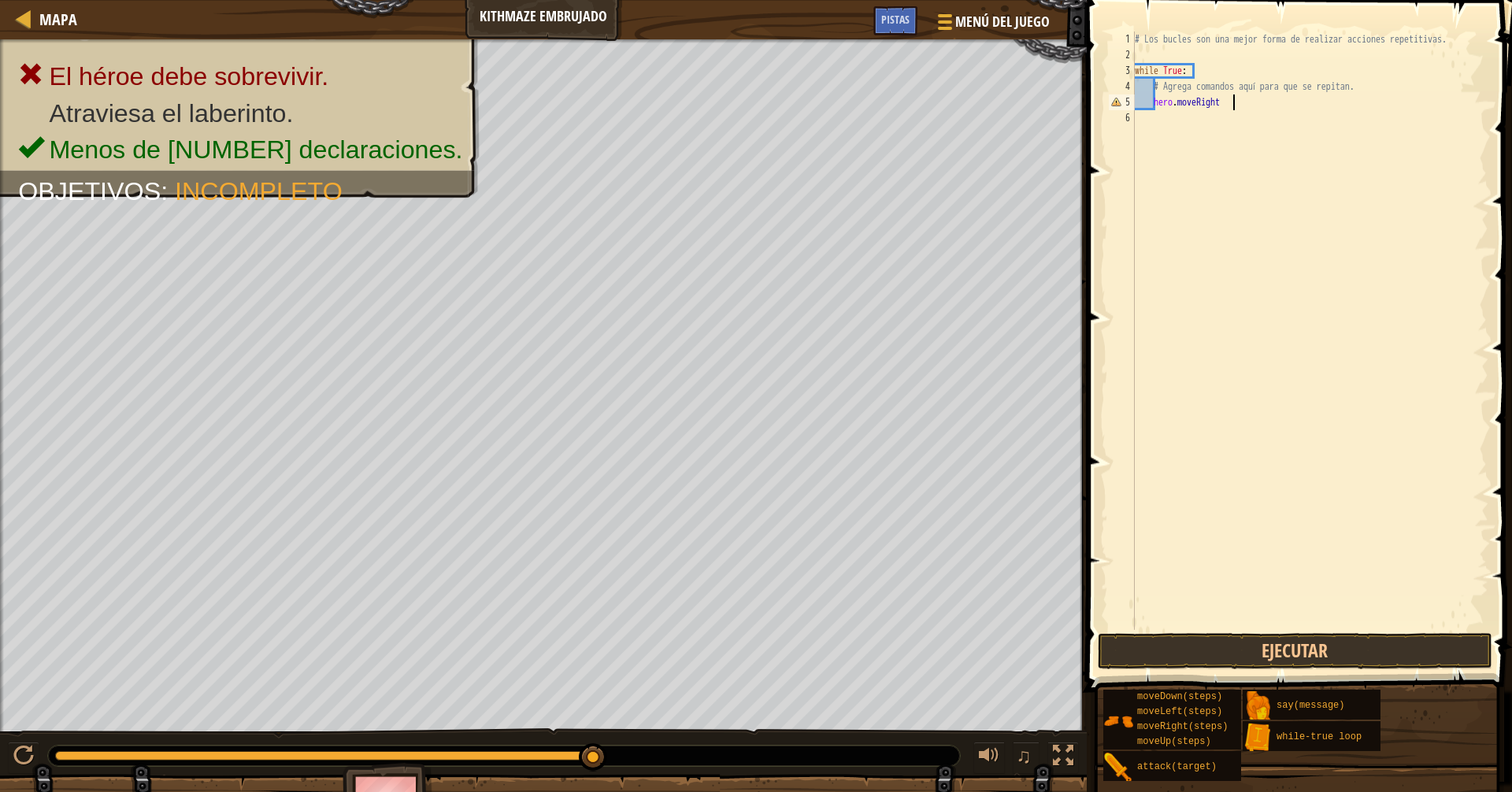 scroll, scrollTop: 7, scrollLeft: 8, axis: both 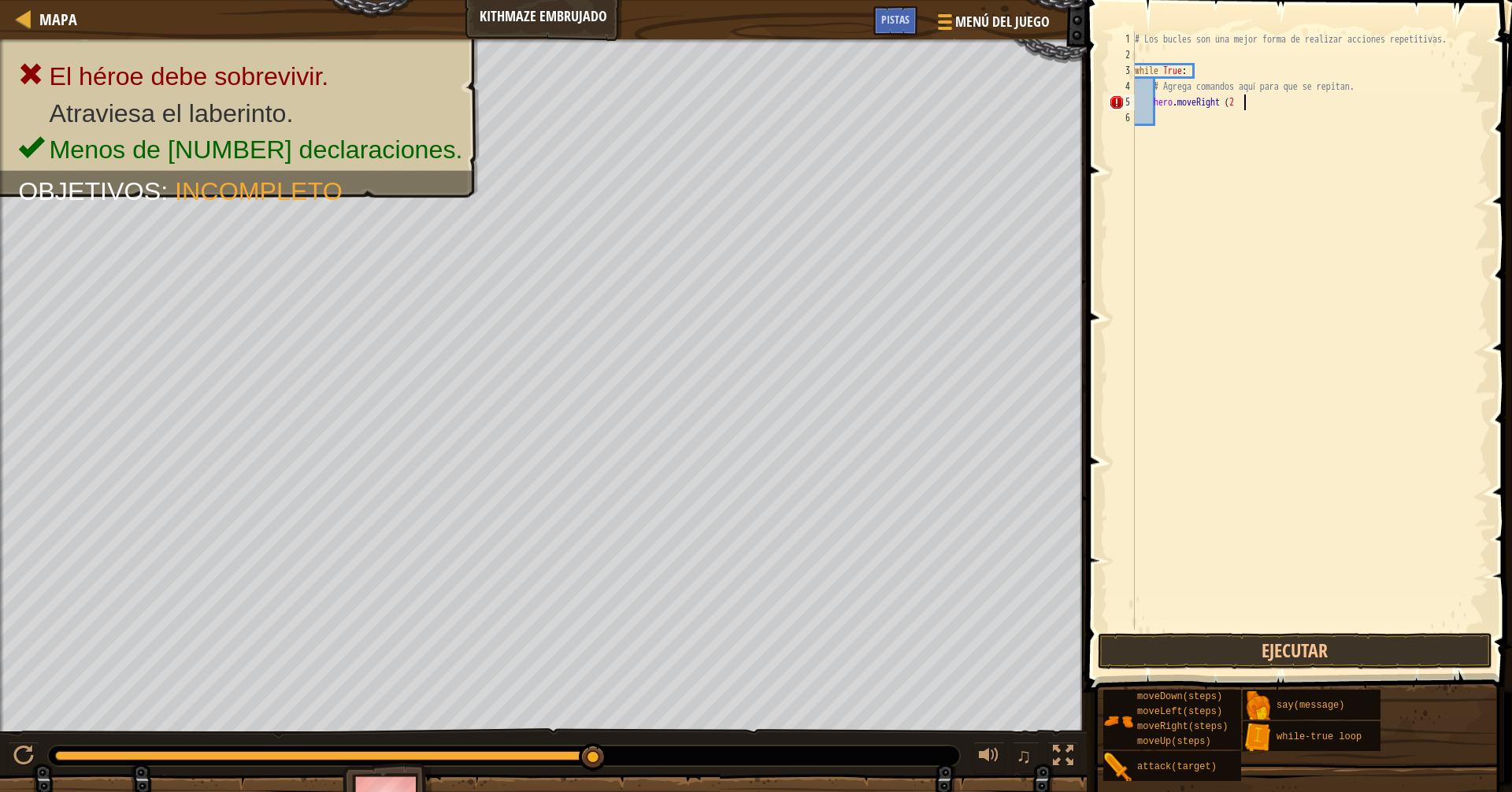 type on "hero.moveRight ([NUMBER])" 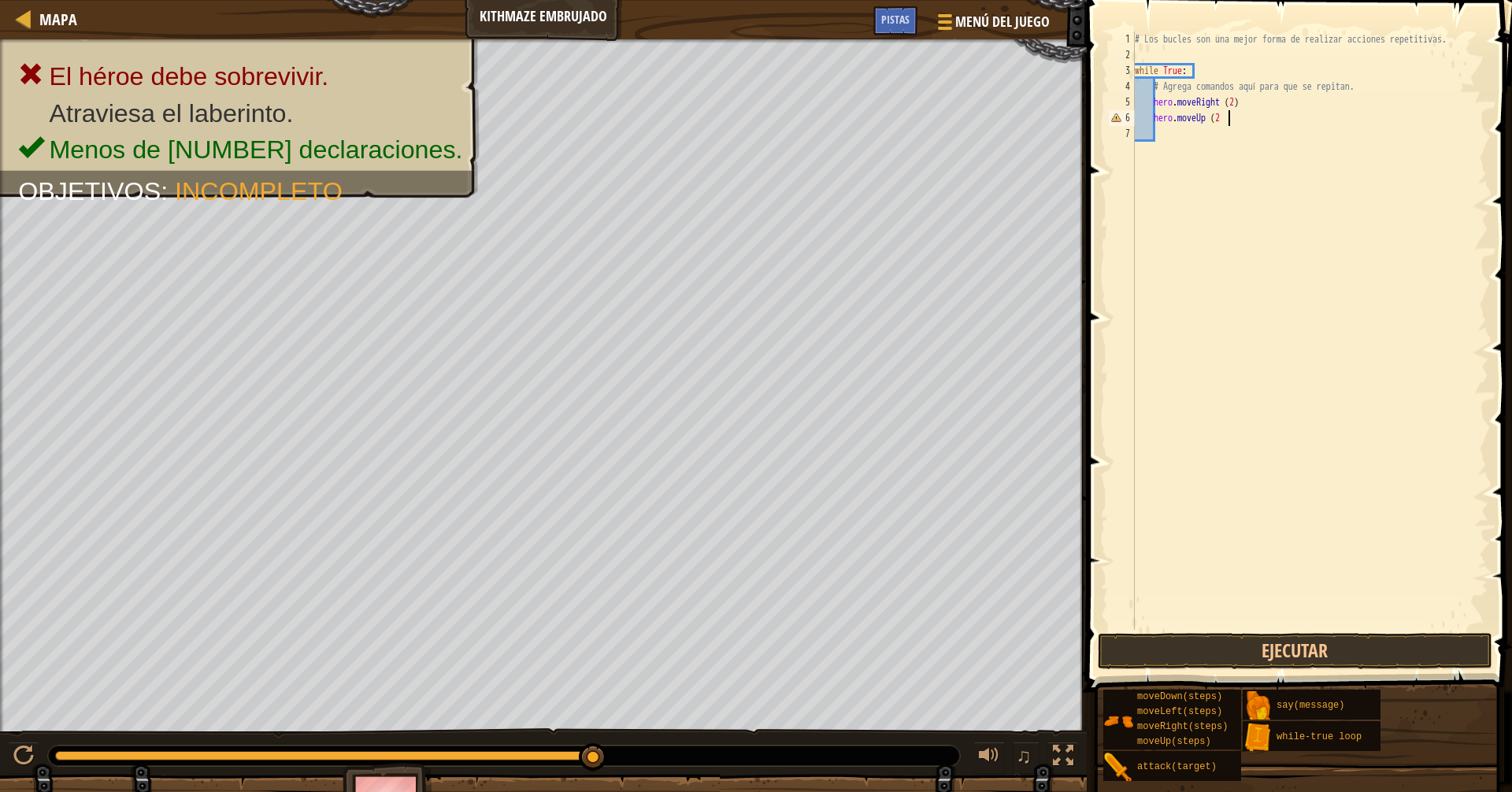 scroll, scrollTop: 7, scrollLeft: 8, axis: both 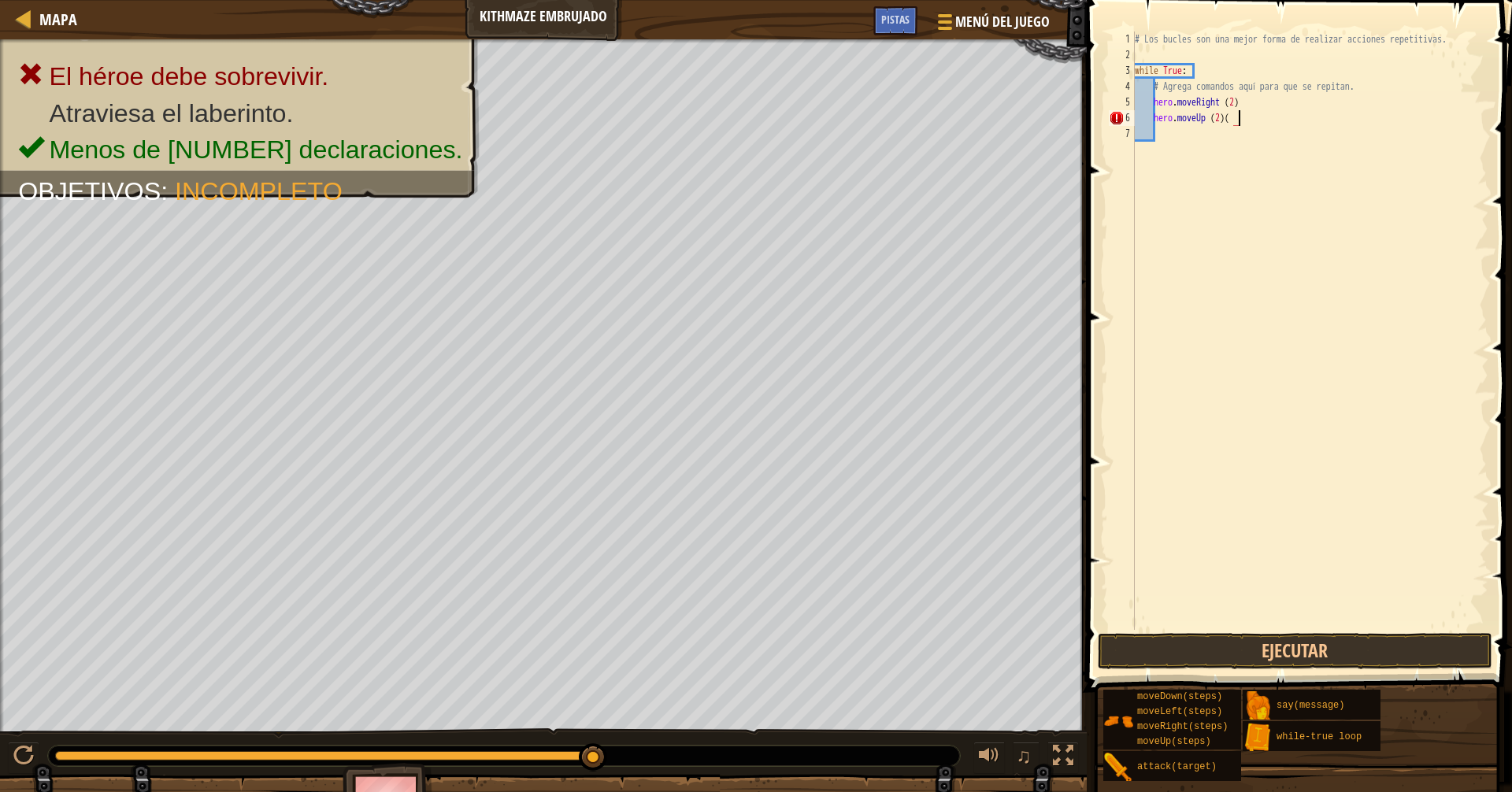 type on "hero.moveUp (2)" 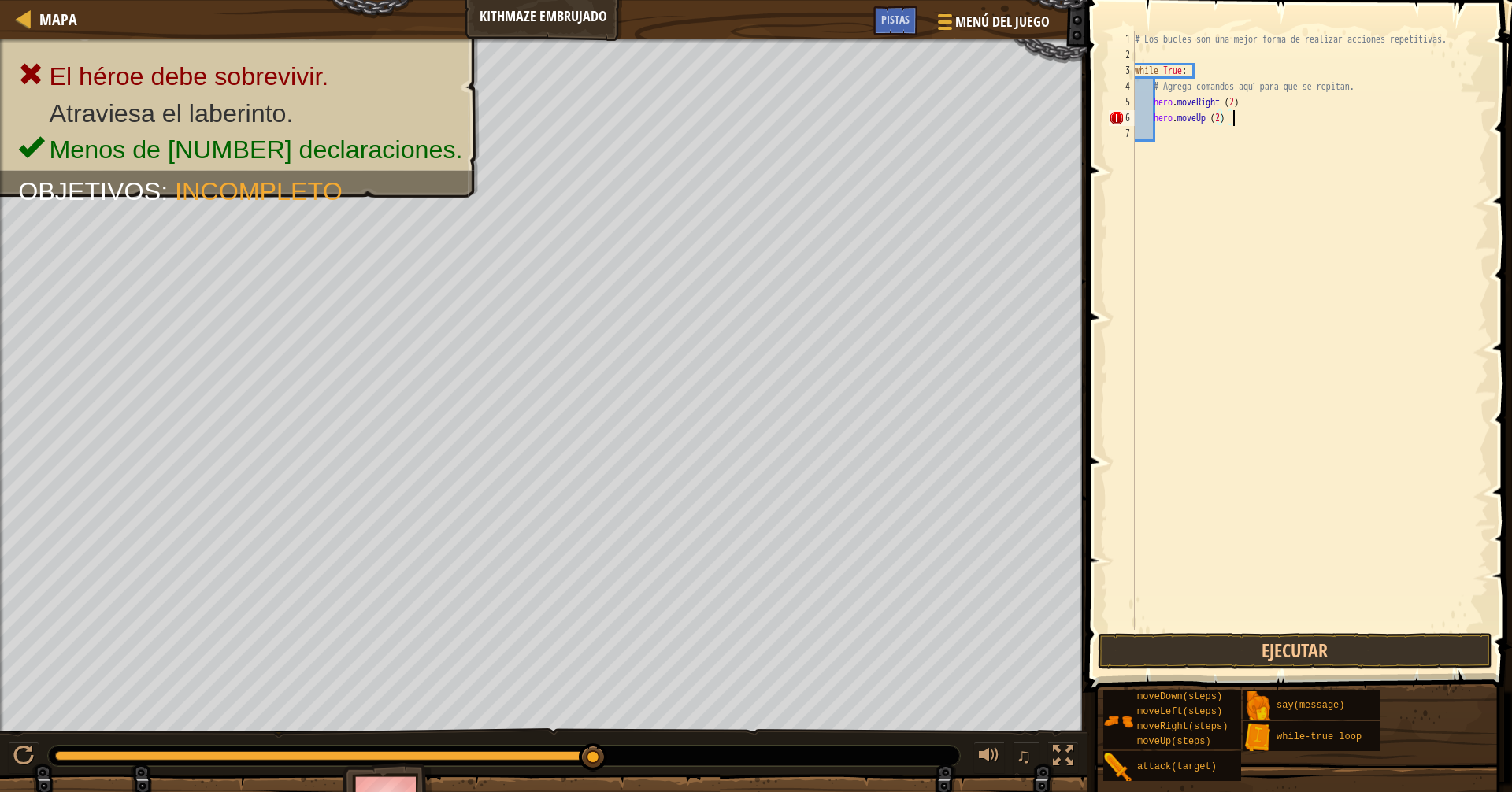 type 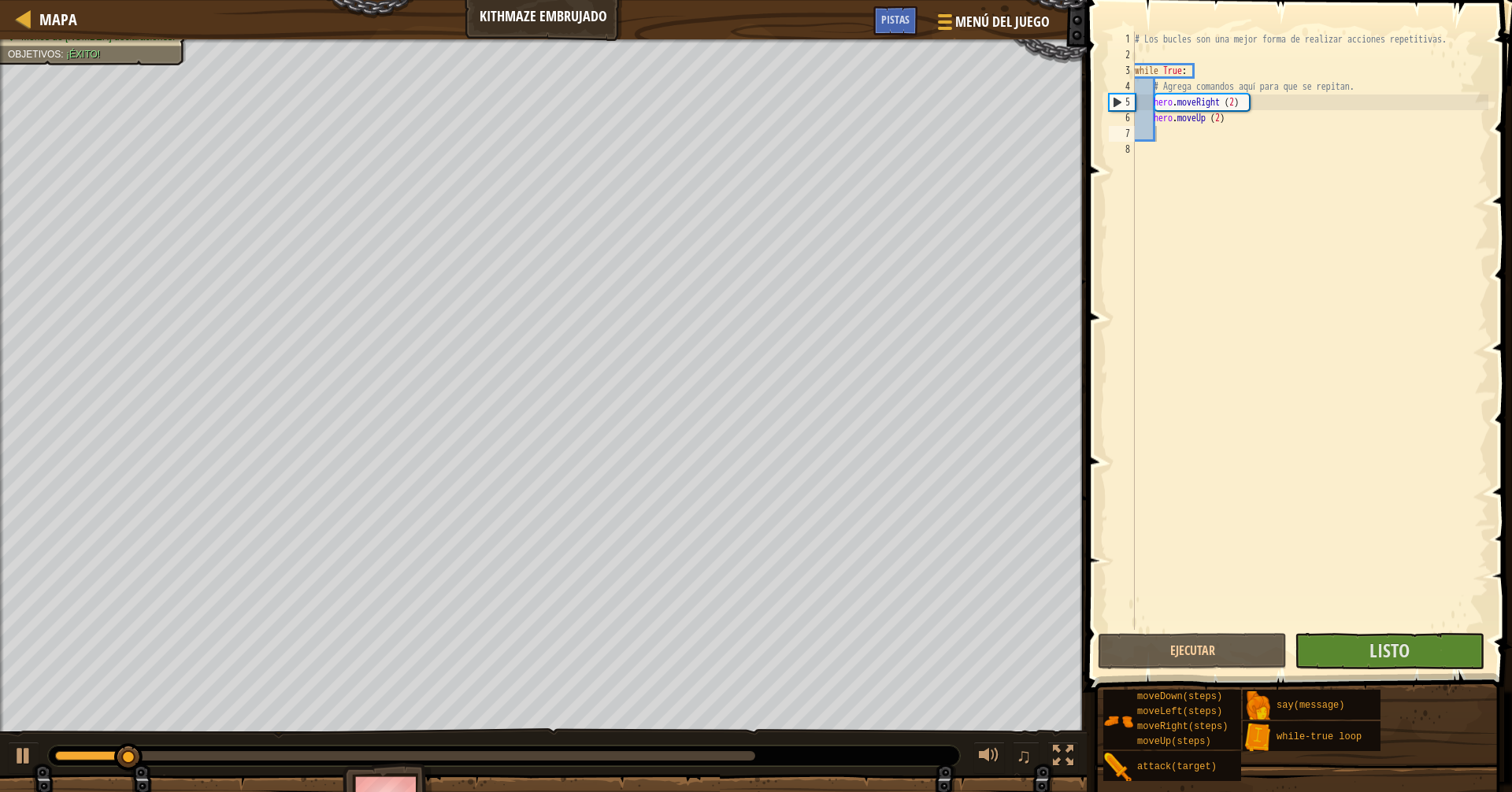 click at bounding box center (504, 756) 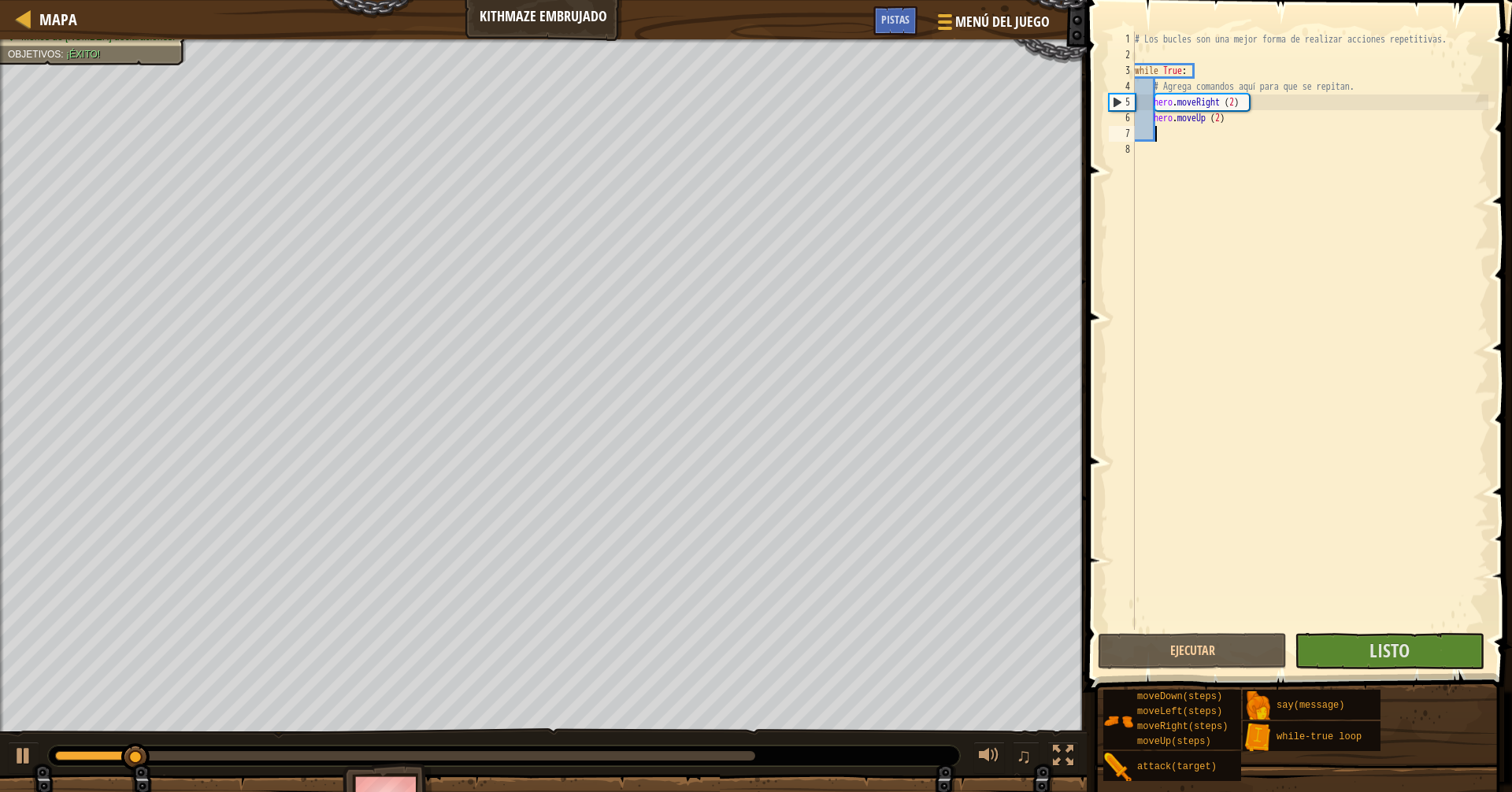 click at bounding box center (504, 756) 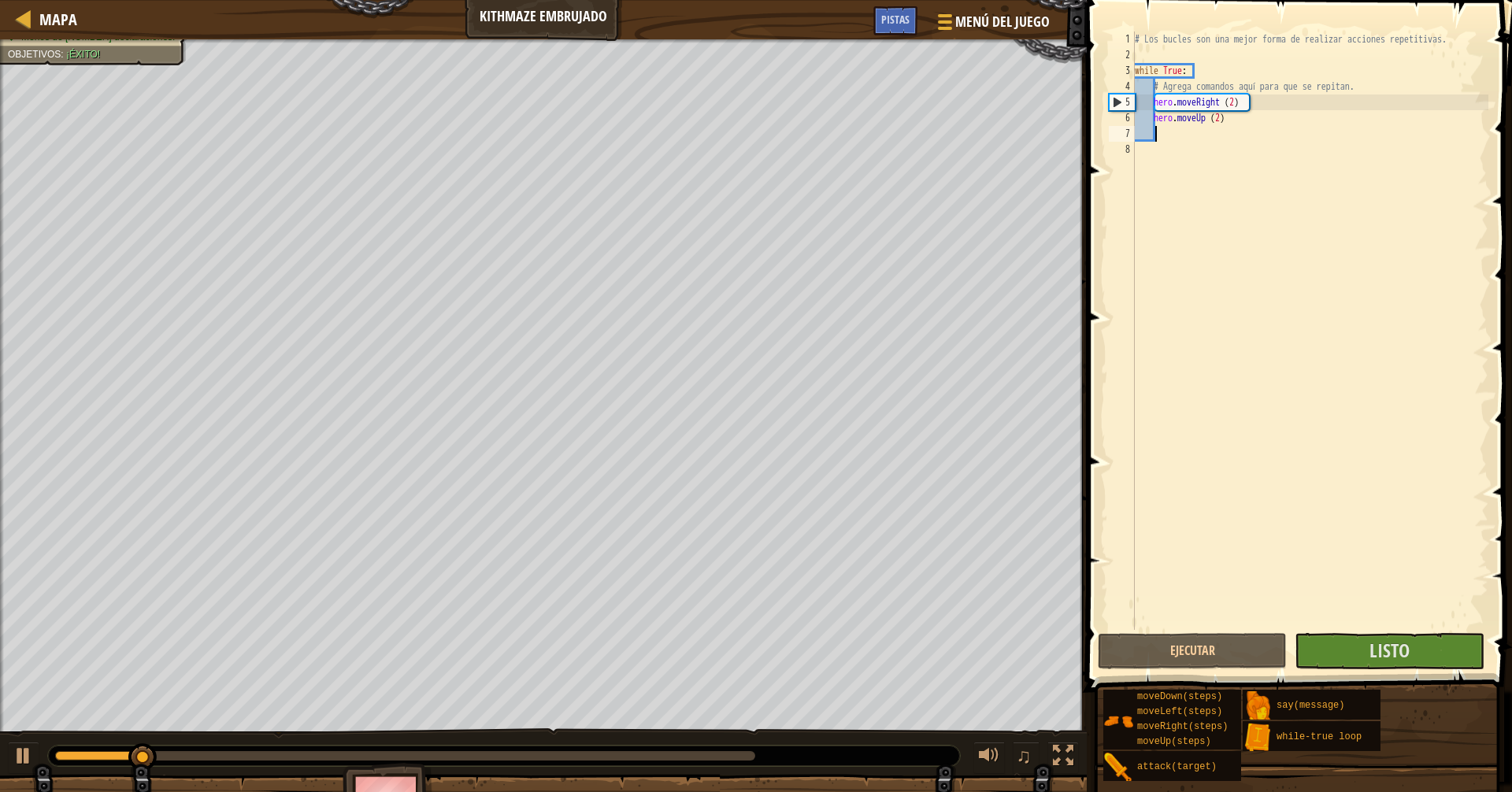 click at bounding box center [405, 756] 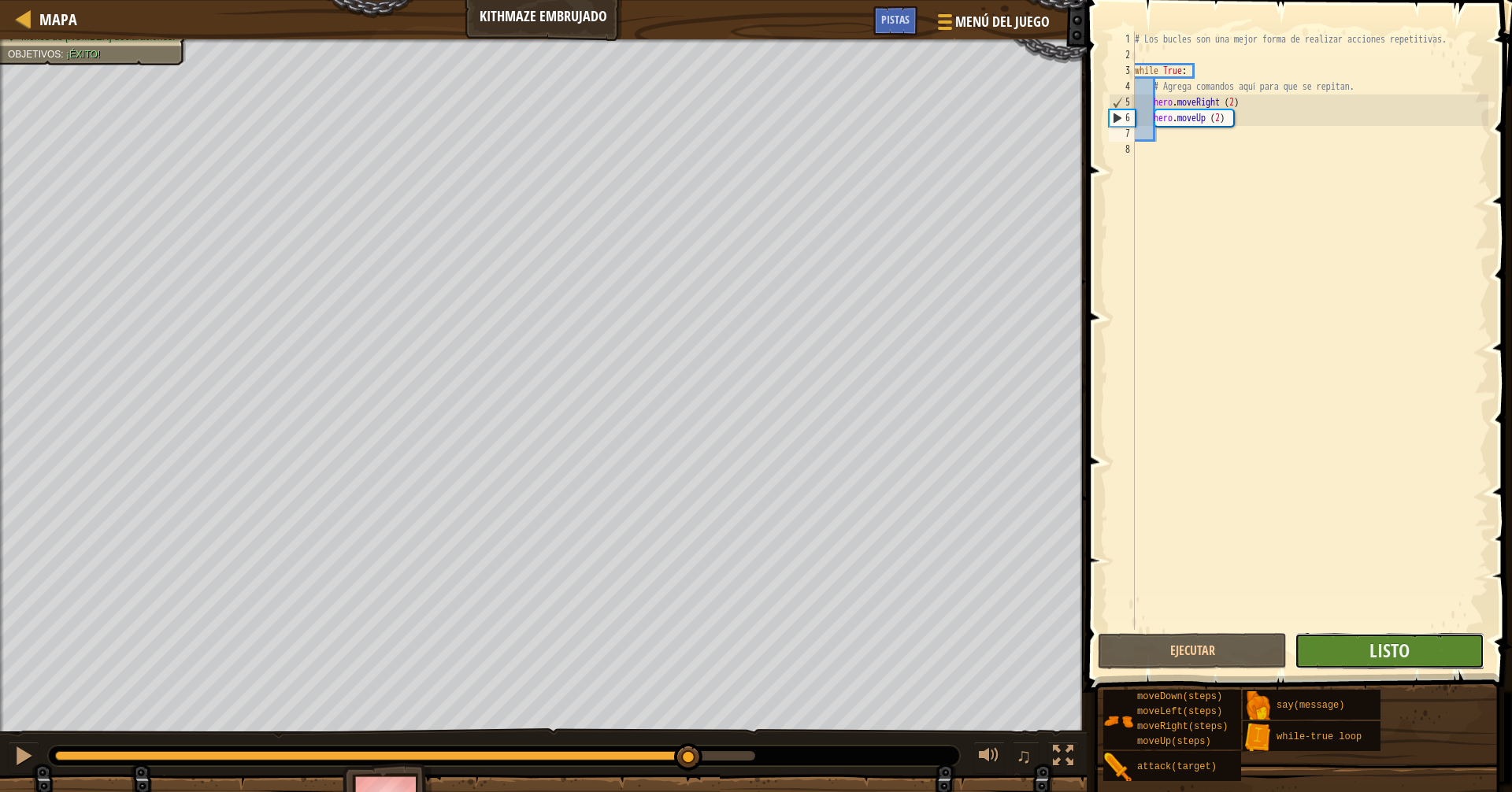 click on "Listo" at bounding box center [1389, 651] 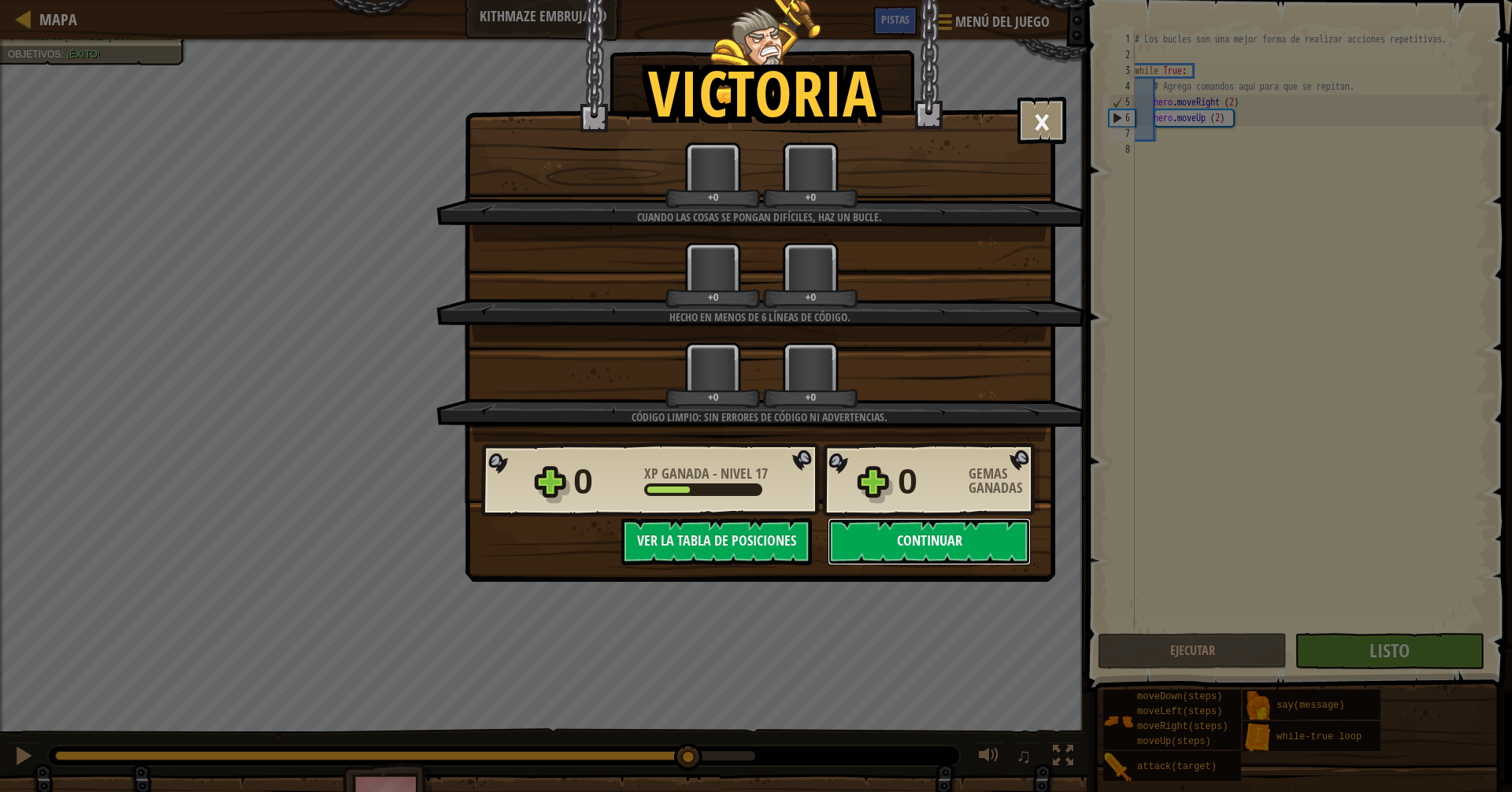click on "Continuar" at bounding box center (929, 542) 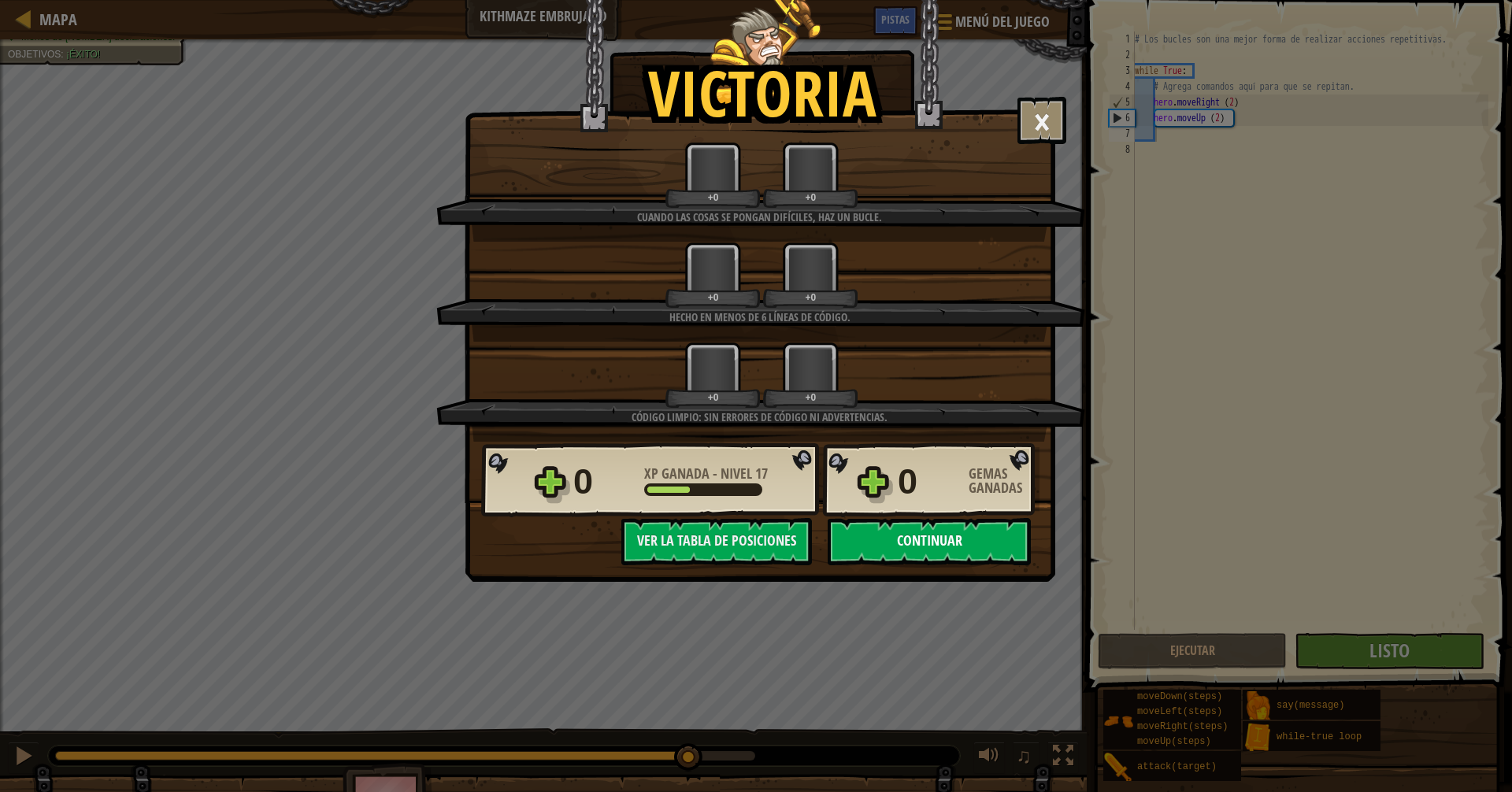 select on "es-419" 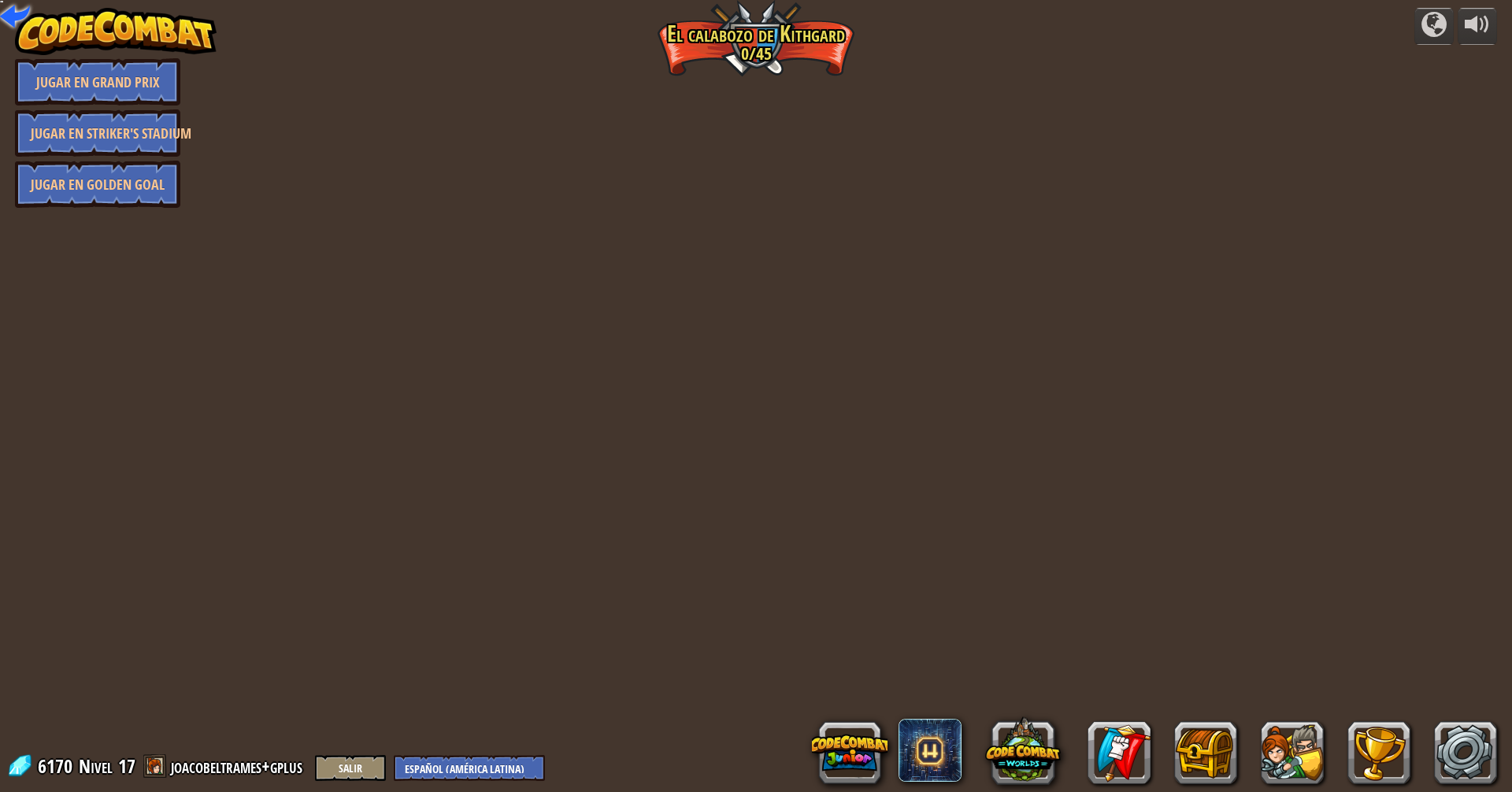 select on "es-419" 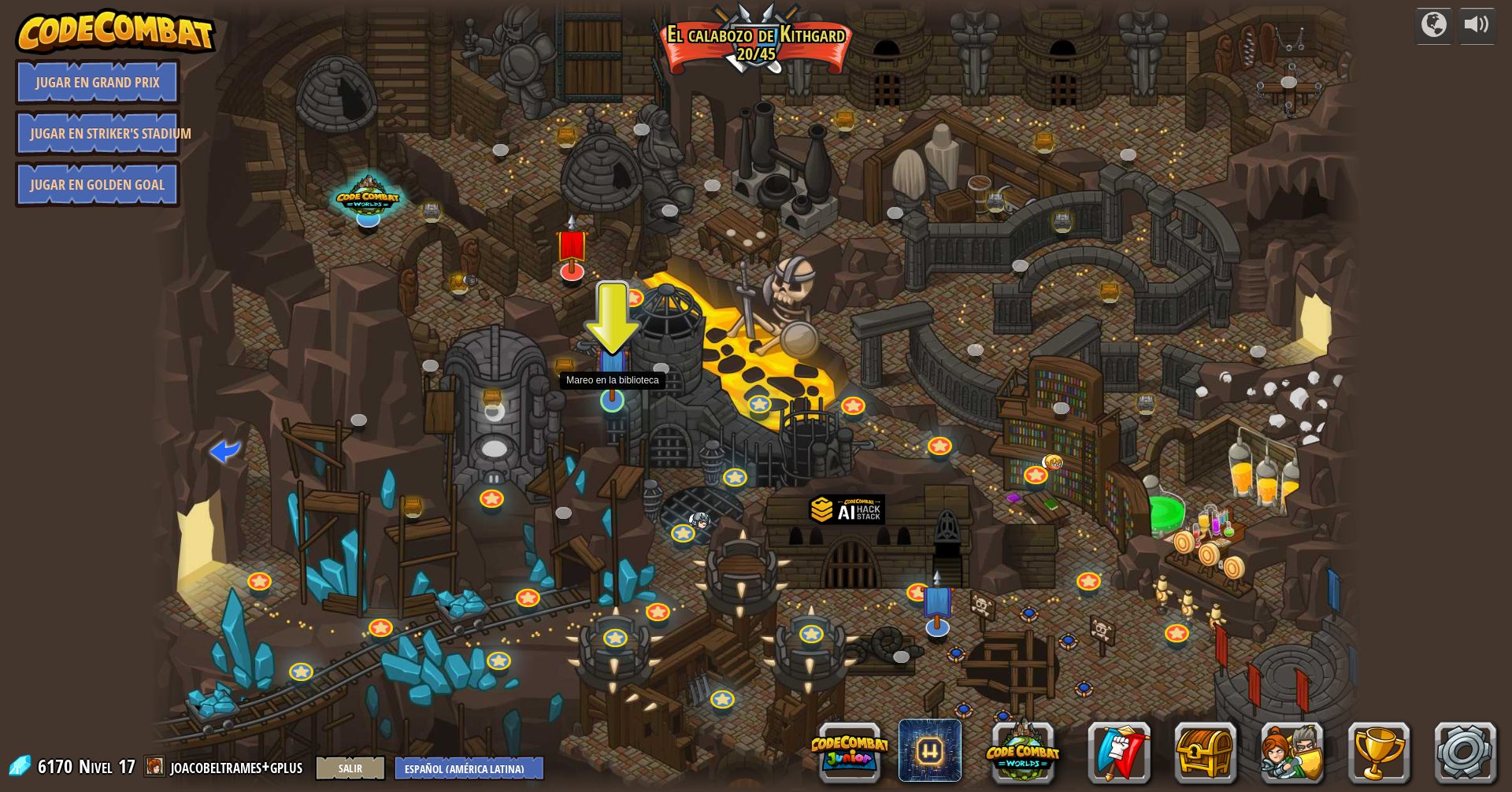click at bounding box center [613, 365] 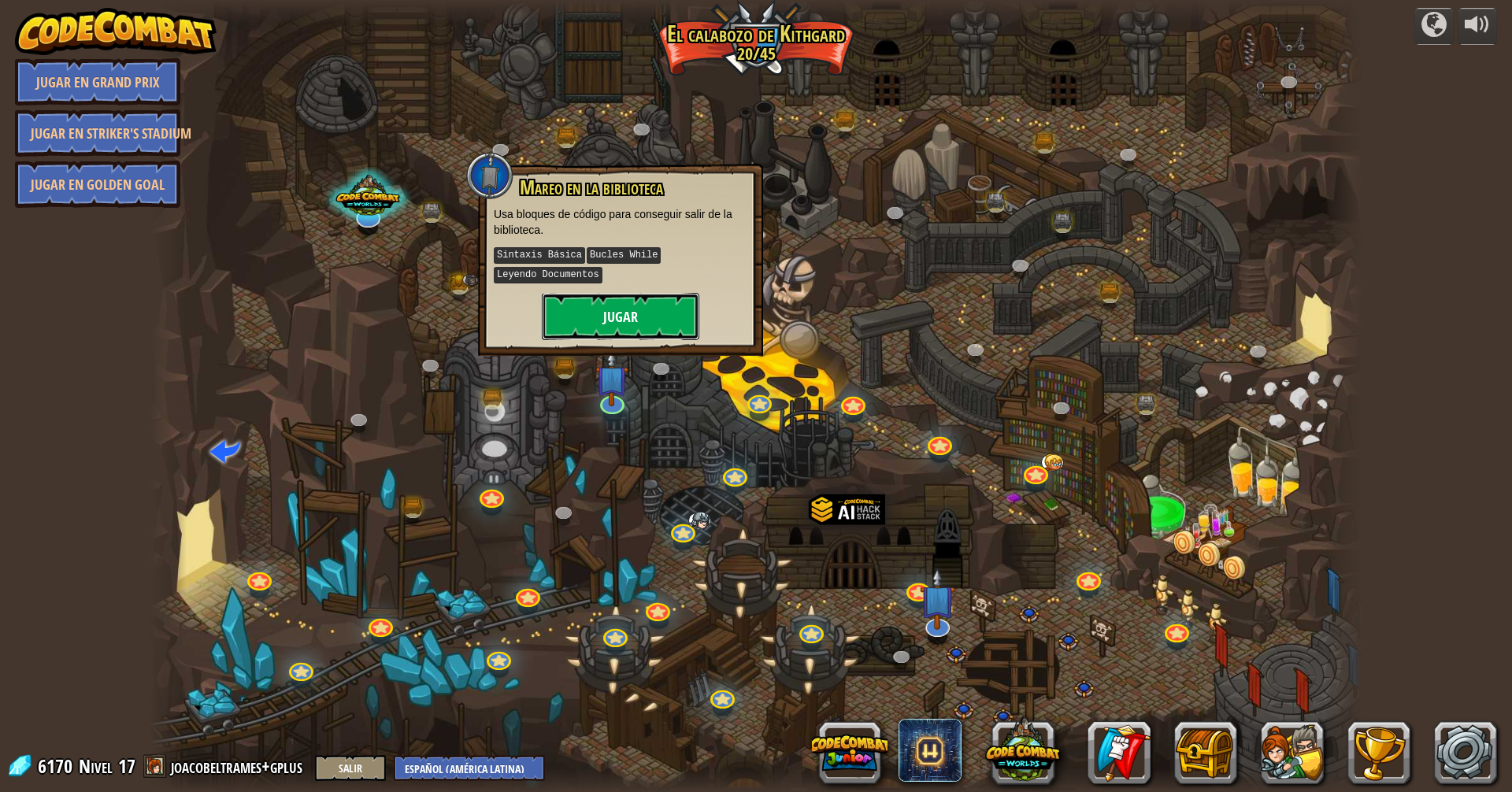 click on "Jugar" at bounding box center [621, 316] 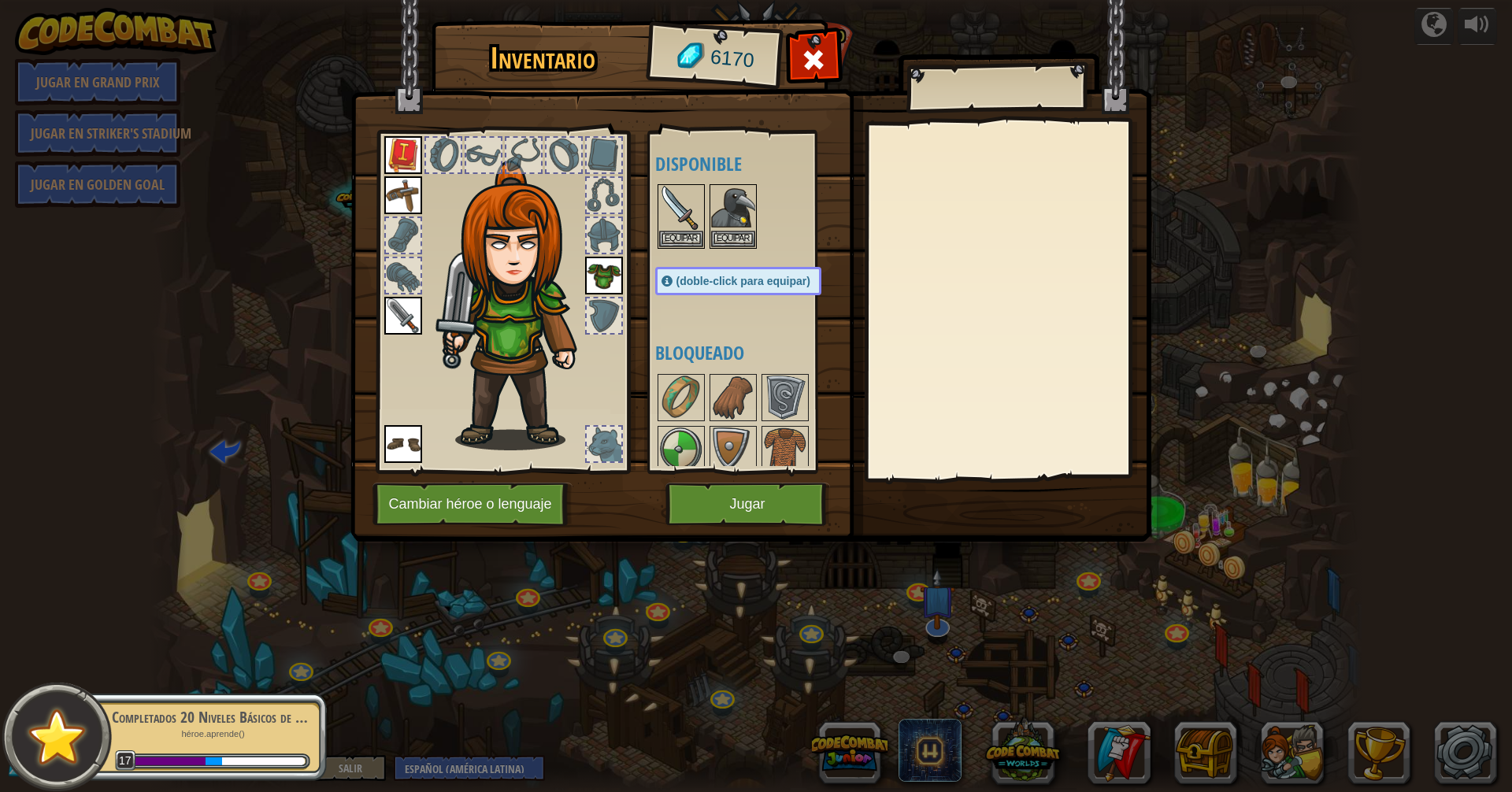 click at bounding box center [750, 256] 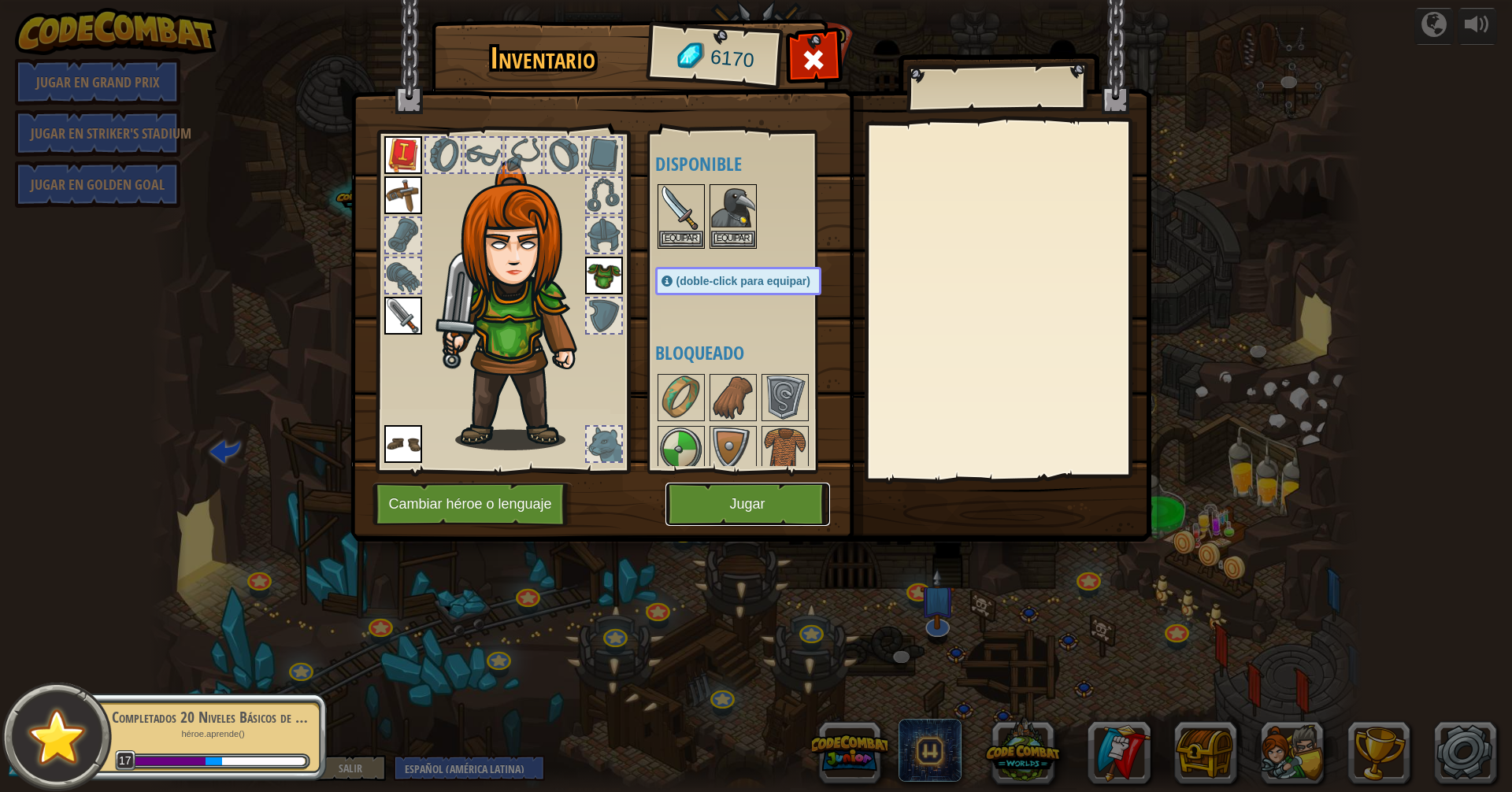 click on "Jugar" at bounding box center (747, 504) 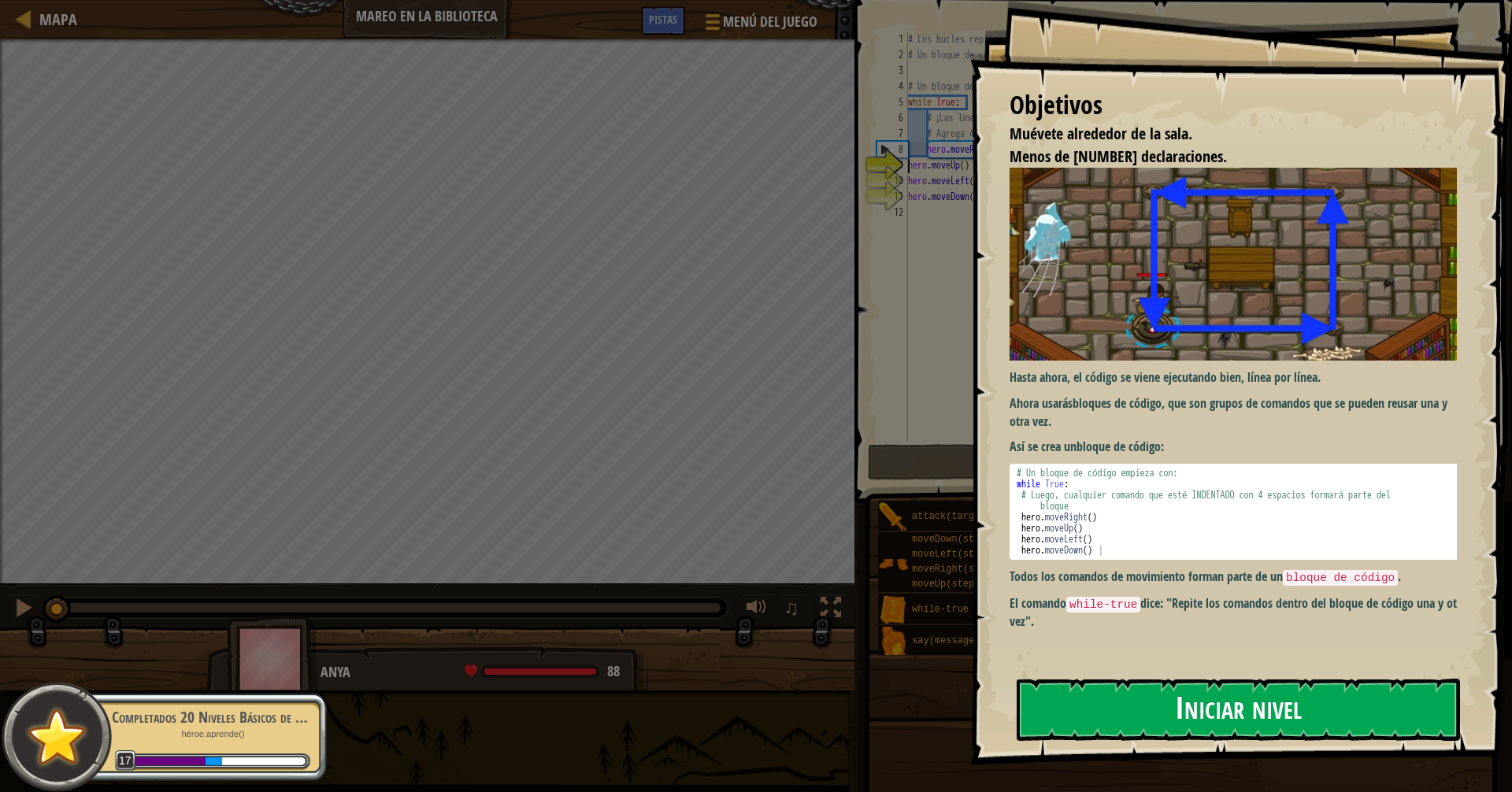 click on "Iniciar nivel" at bounding box center (1238, 709) 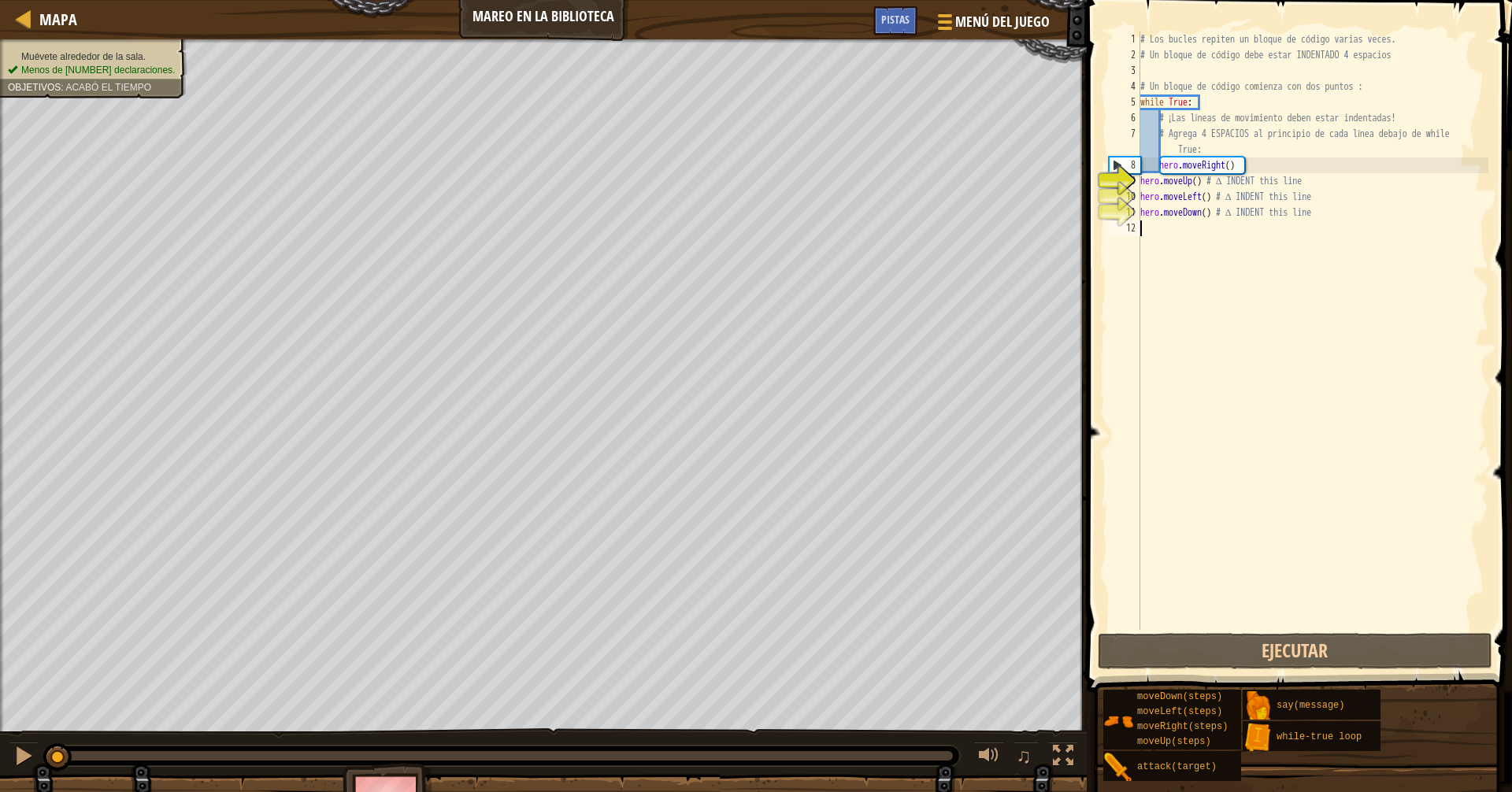 click on "# Los bucles repiten un bloque de código varias veces. # Un bloque de código debe estar INDENTADO 4 espacios # Un bloque de código comienza con dos puntos : while   True :      # ¡Las líneas de movimiento deben estar indentadas!      # Agrega 4 ESPACIOS al principio de cada línea debajo de while           True:
hero . moveRight ( )
hero . moveUp ( )
# ∆ INDENT this line
hero . moveLeft ( )
# ∆ INDENT this line
hero . moveDown ( )
# ∆ INDENT this line" at bounding box center [1313, 346] 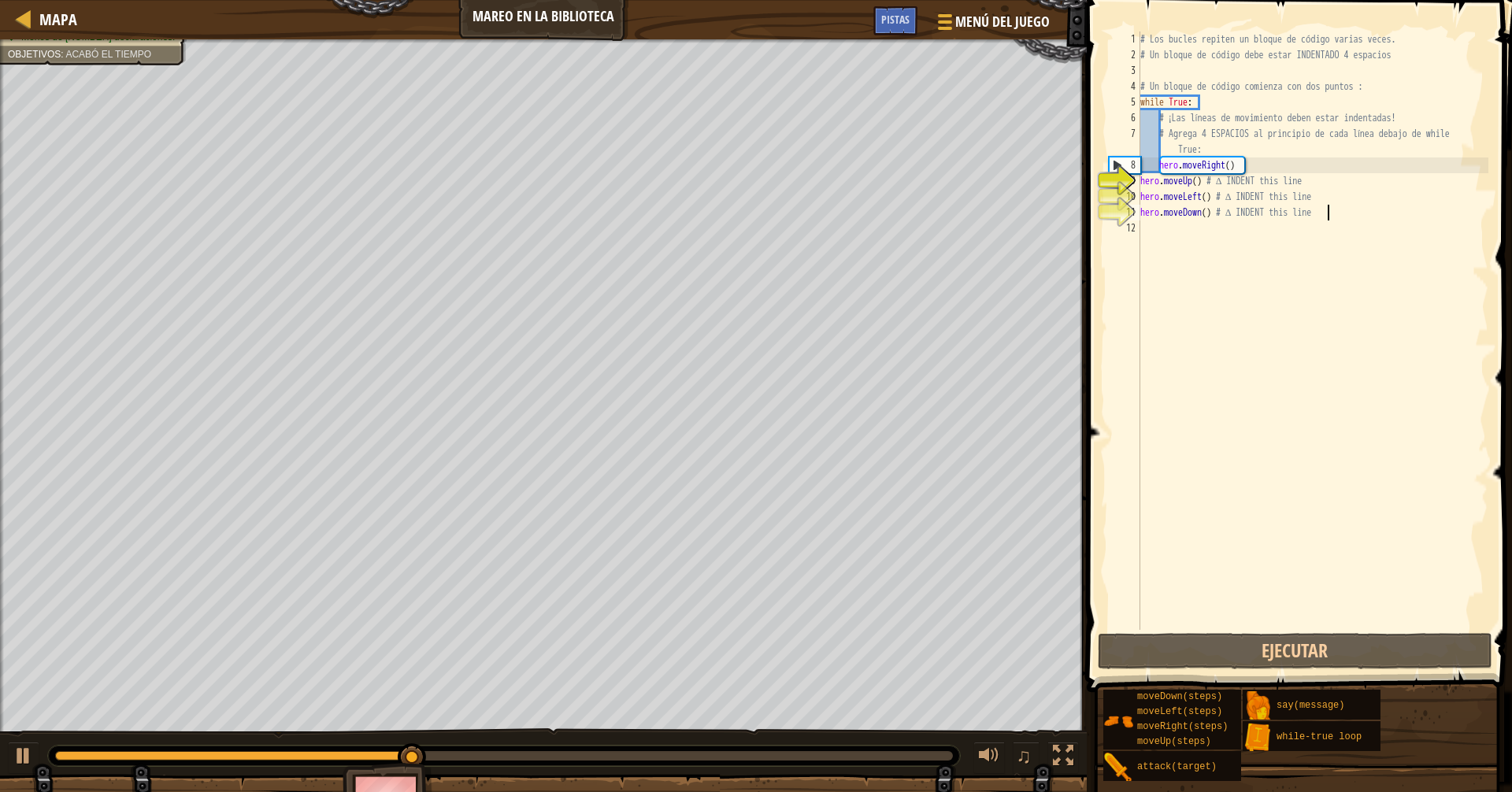 click on "# Los bucles repiten un bloque de código varias veces. # Un bloque de código debe estar INDENTADO 4 espacios # Un bloque de código comienza con dos puntos : while   True :      # ¡Las líneas de movimiento deben estar indentadas!      # Agrega 4 ESPACIOS al principio de cada línea debajo de while           True:
hero . moveRight ( )
hero . moveUp ( )
# ∆ INDENT this line
hero . moveLeft ( )
# ∆ INDENT this line
hero . moveDown ( )
# ∆ INDENT this line" at bounding box center [1313, 346] 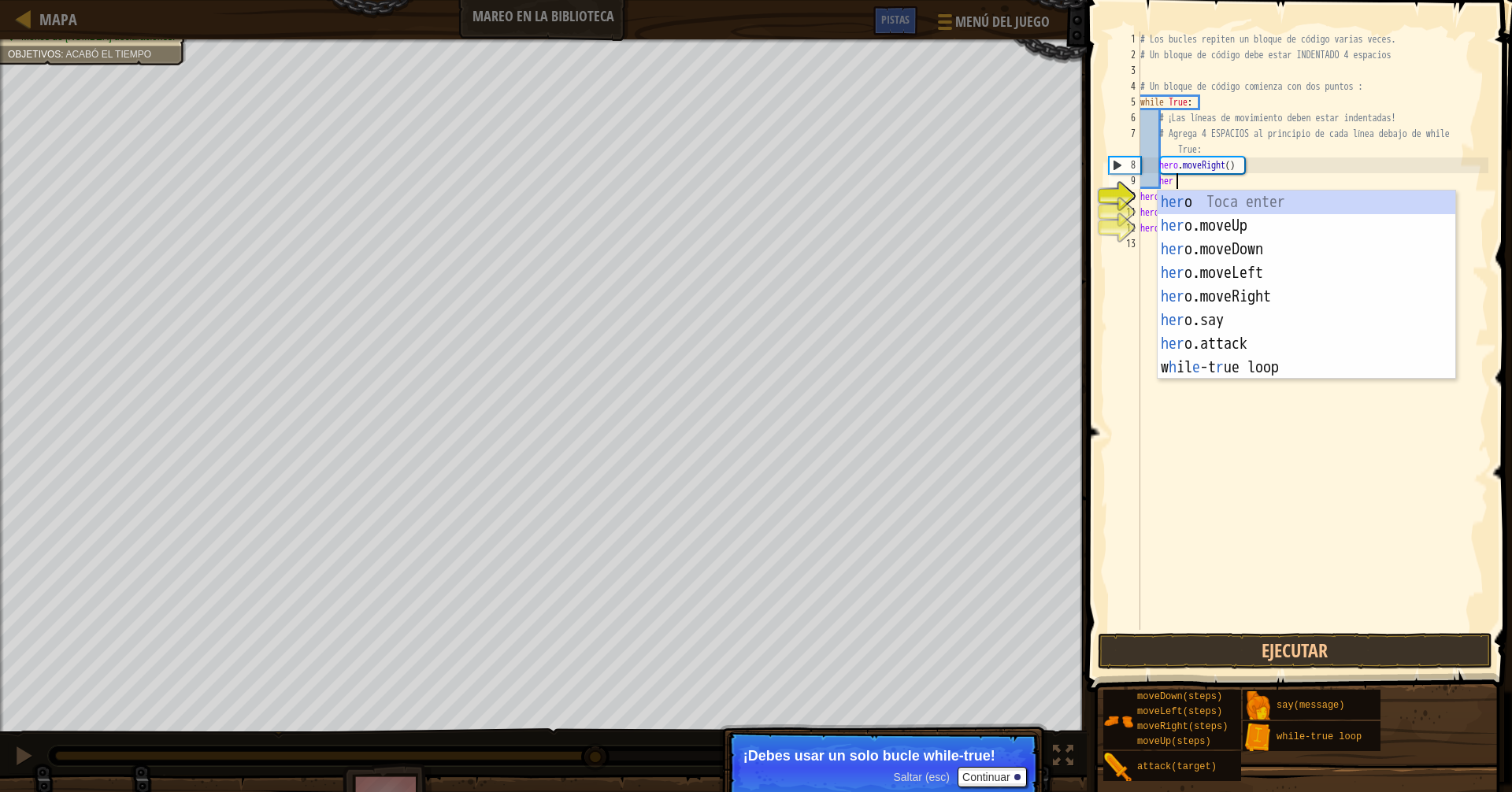 scroll, scrollTop: 7, scrollLeft: 2, axis: both 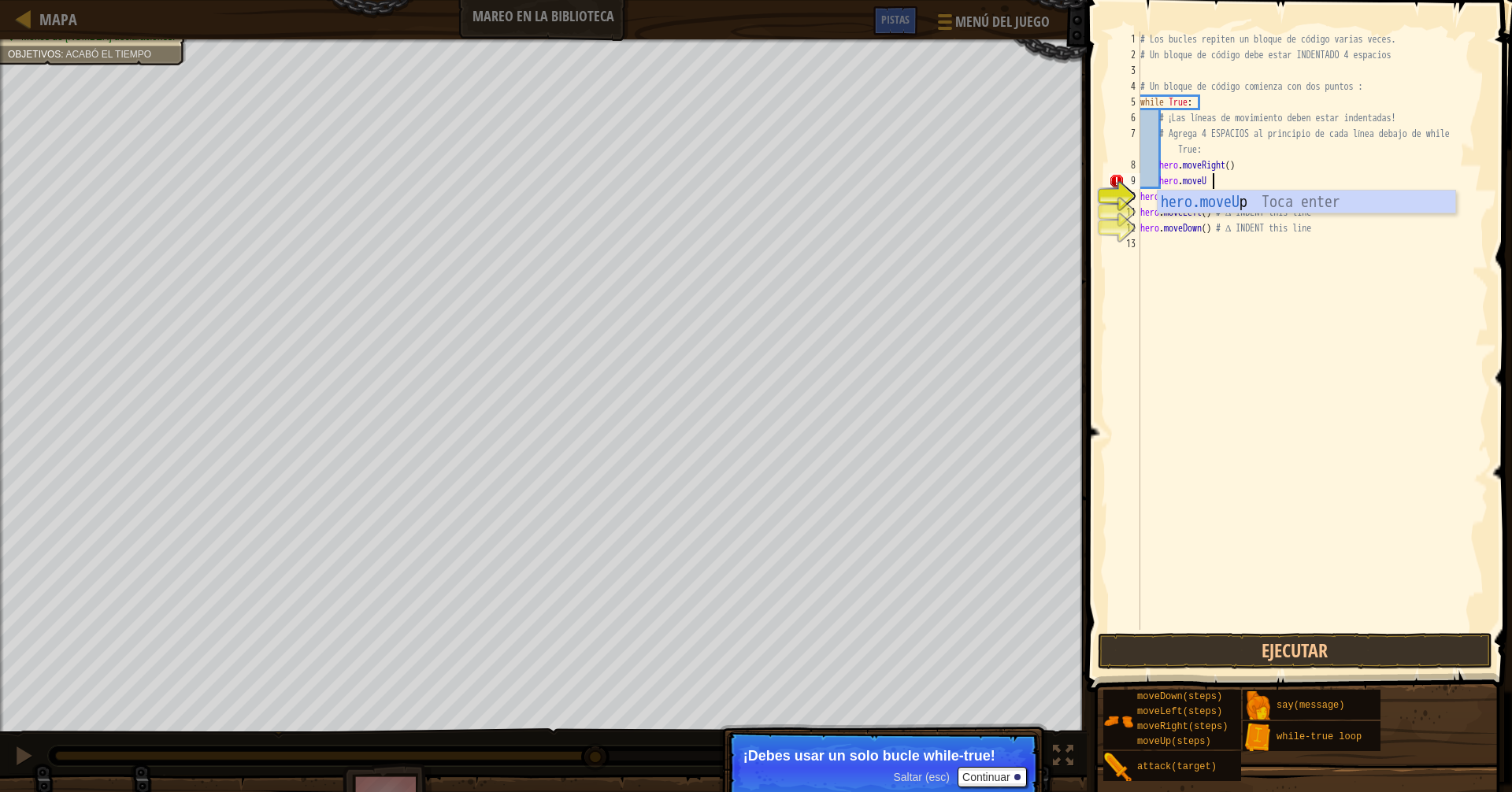 type on "hero.moveUp" 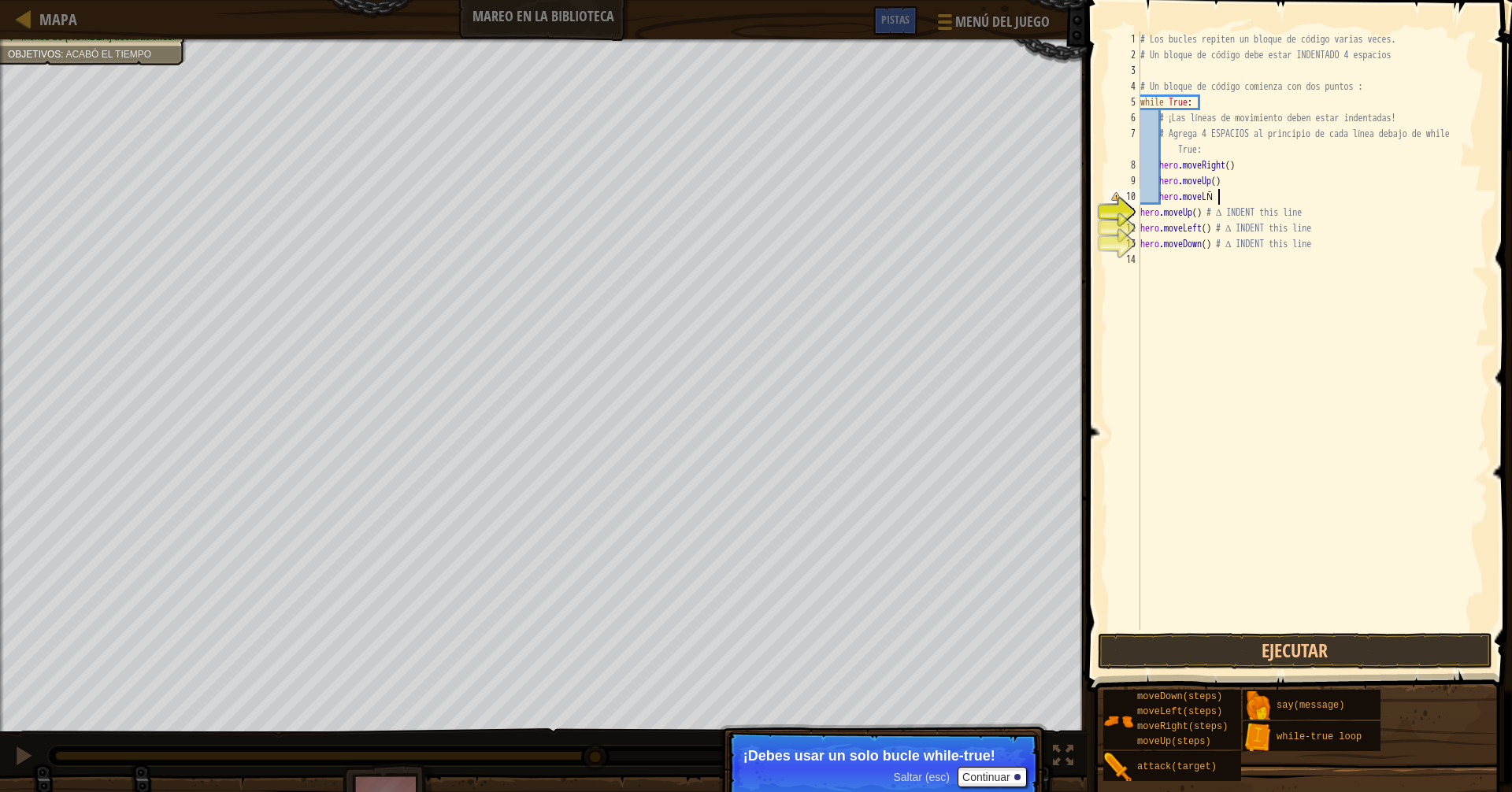 scroll, scrollTop: 7, scrollLeft: 6, axis: both 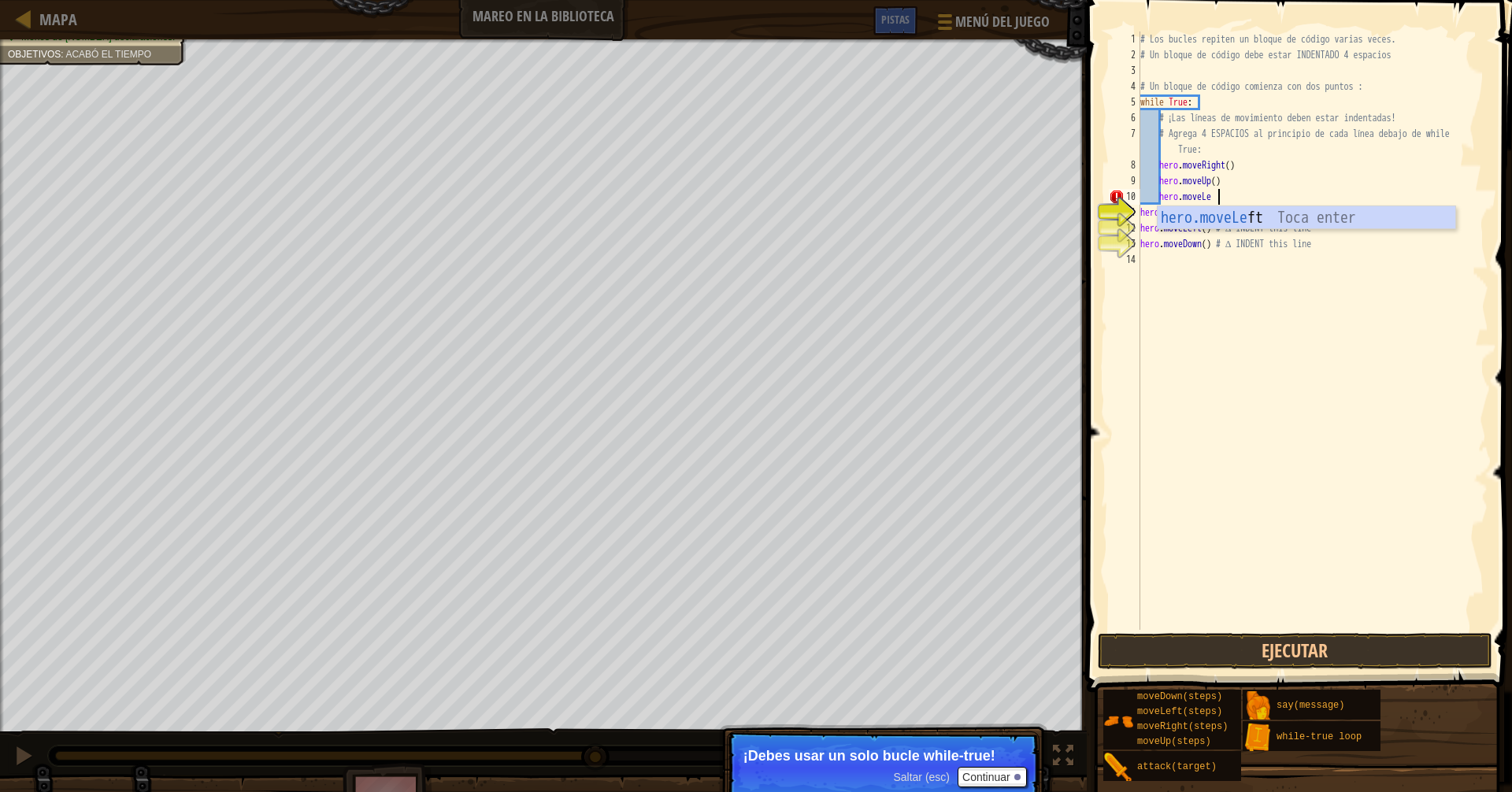 type on "hero.moveLeft" 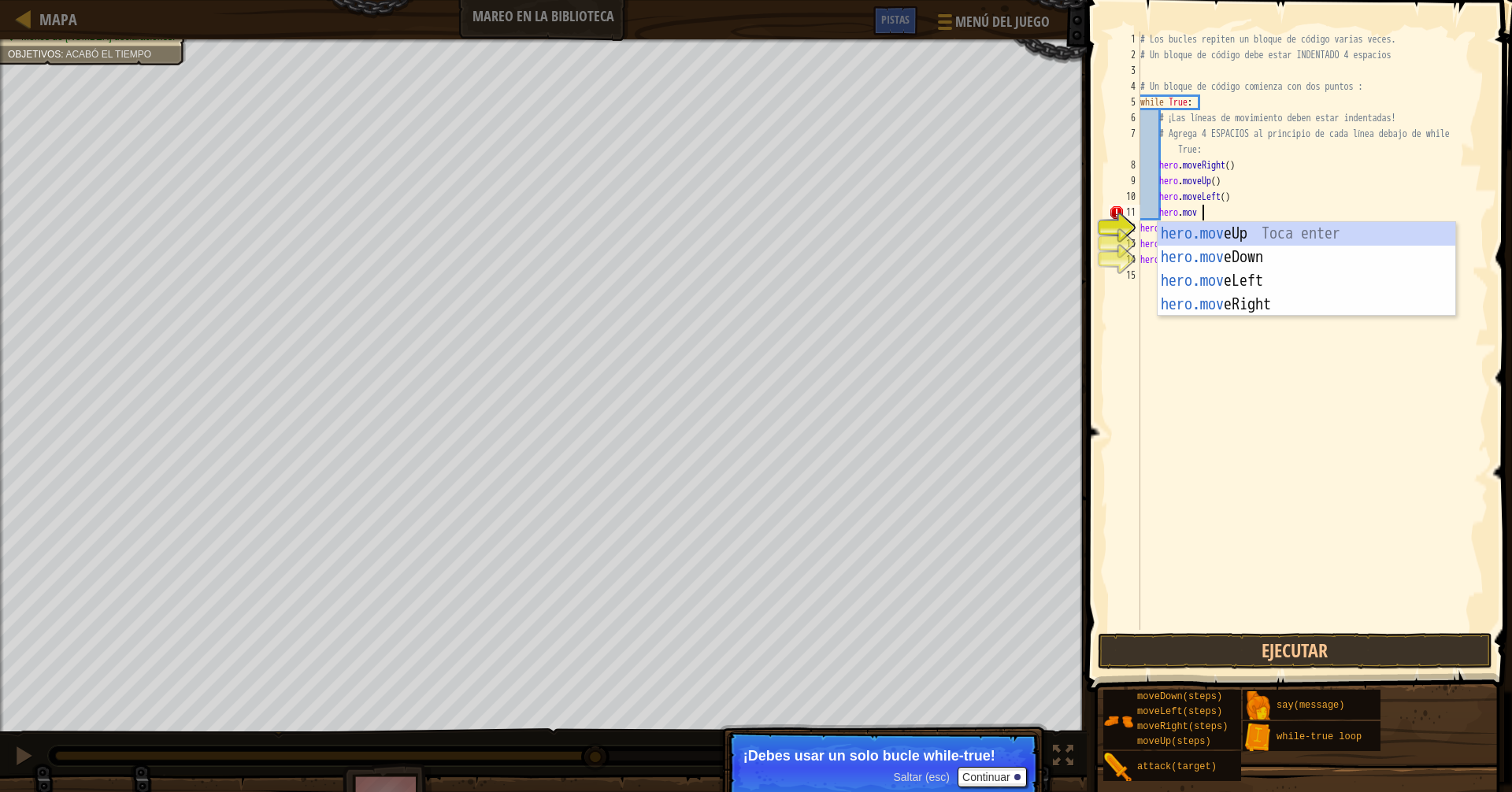 scroll, scrollTop: 7, scrollLeft: 5, axis: both 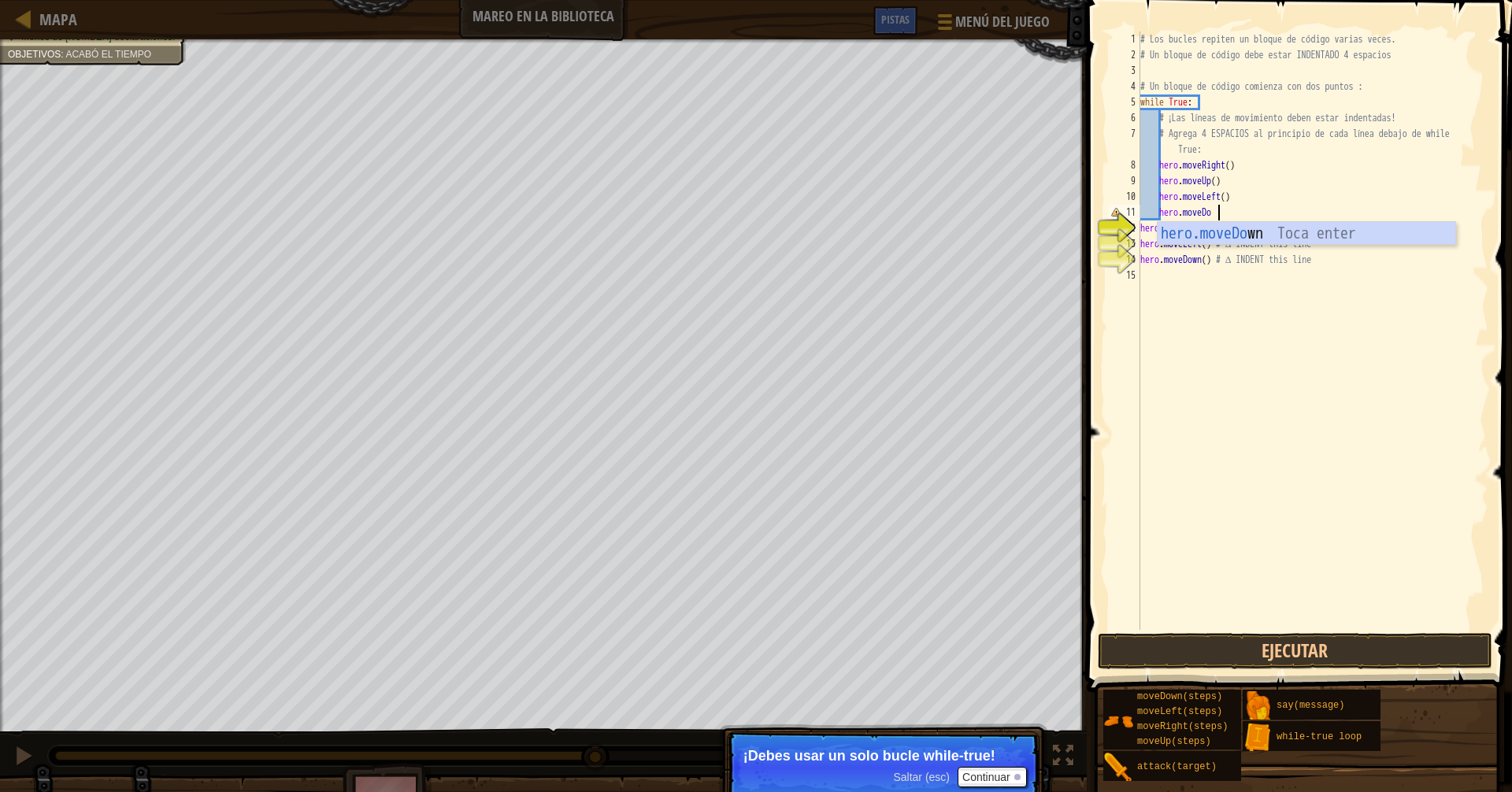 type on "hero.moveDown" 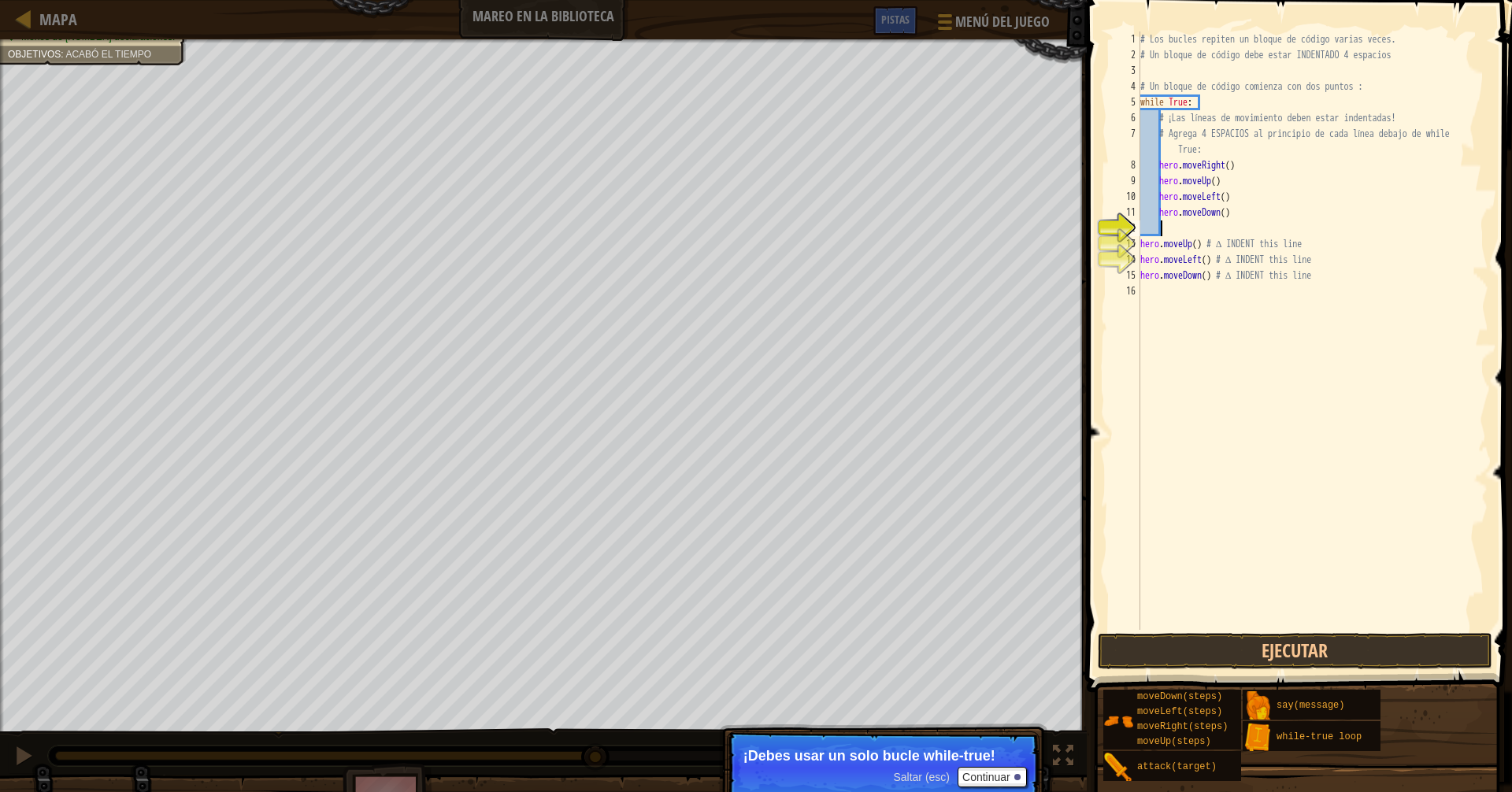 scroll, scrollTop: 7, scrollLeft: 1, axis: both 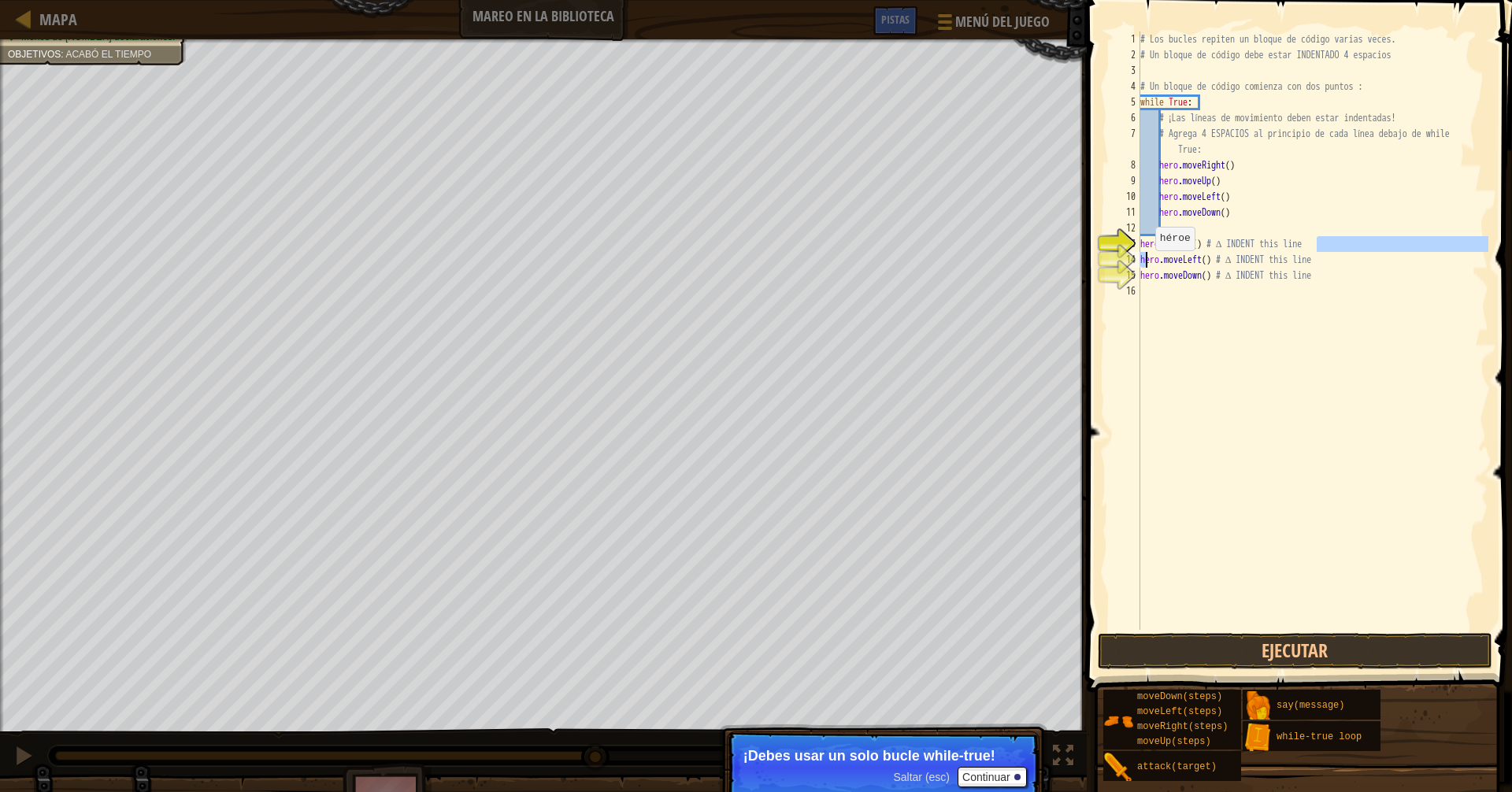 drag, startPoint x: 1333, startPoint y: 245, endPoint x: 1147, endPoint y: 265, distance: 187.07218 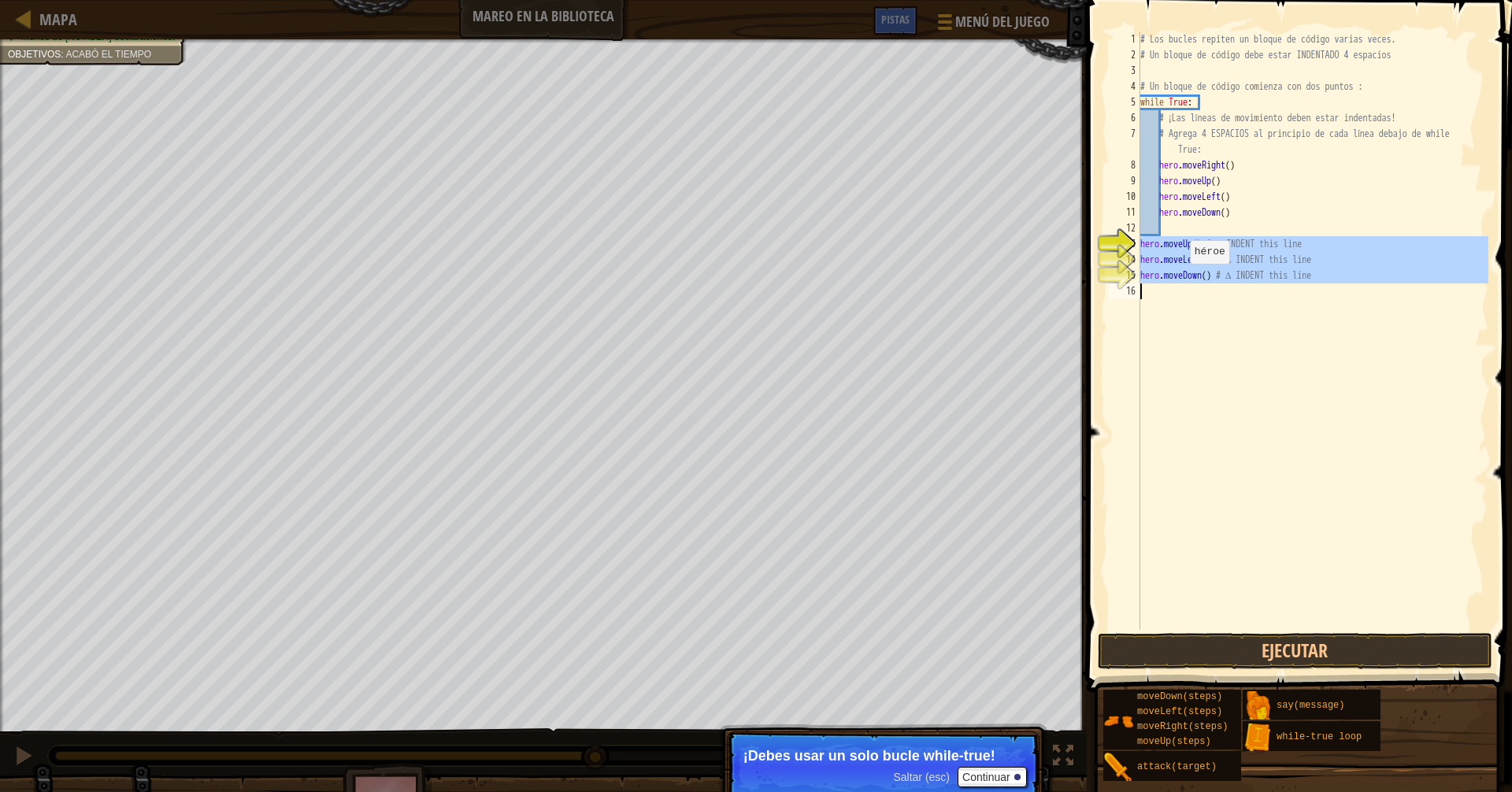 drag, startPoint x: 1140, startPoint y: 243, endPoint x: 1182, endPoint y: 279, distance: 55.31727 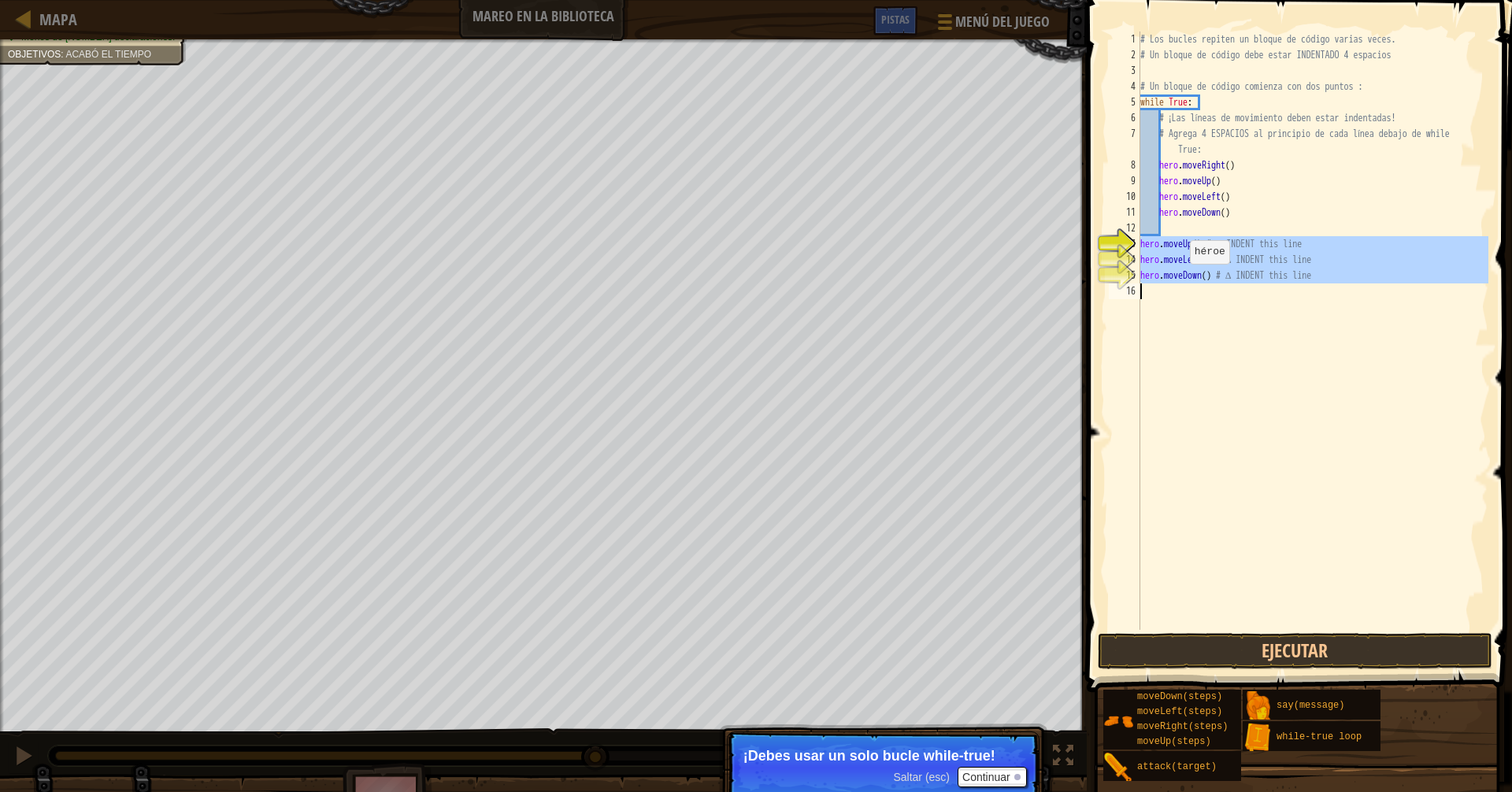 scroll, scrollTop: 7, scrollLeft: 0, axis: vertical 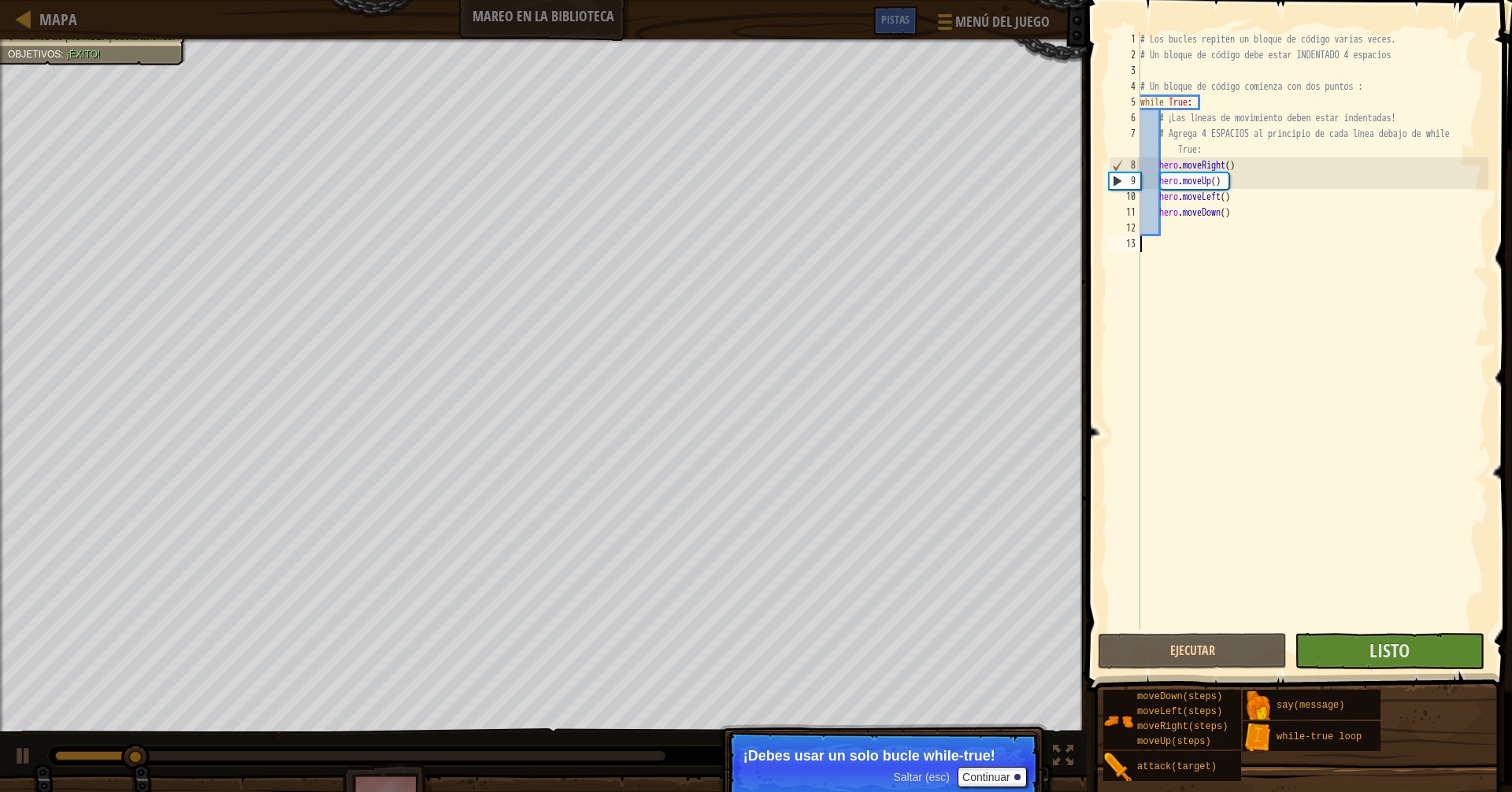type 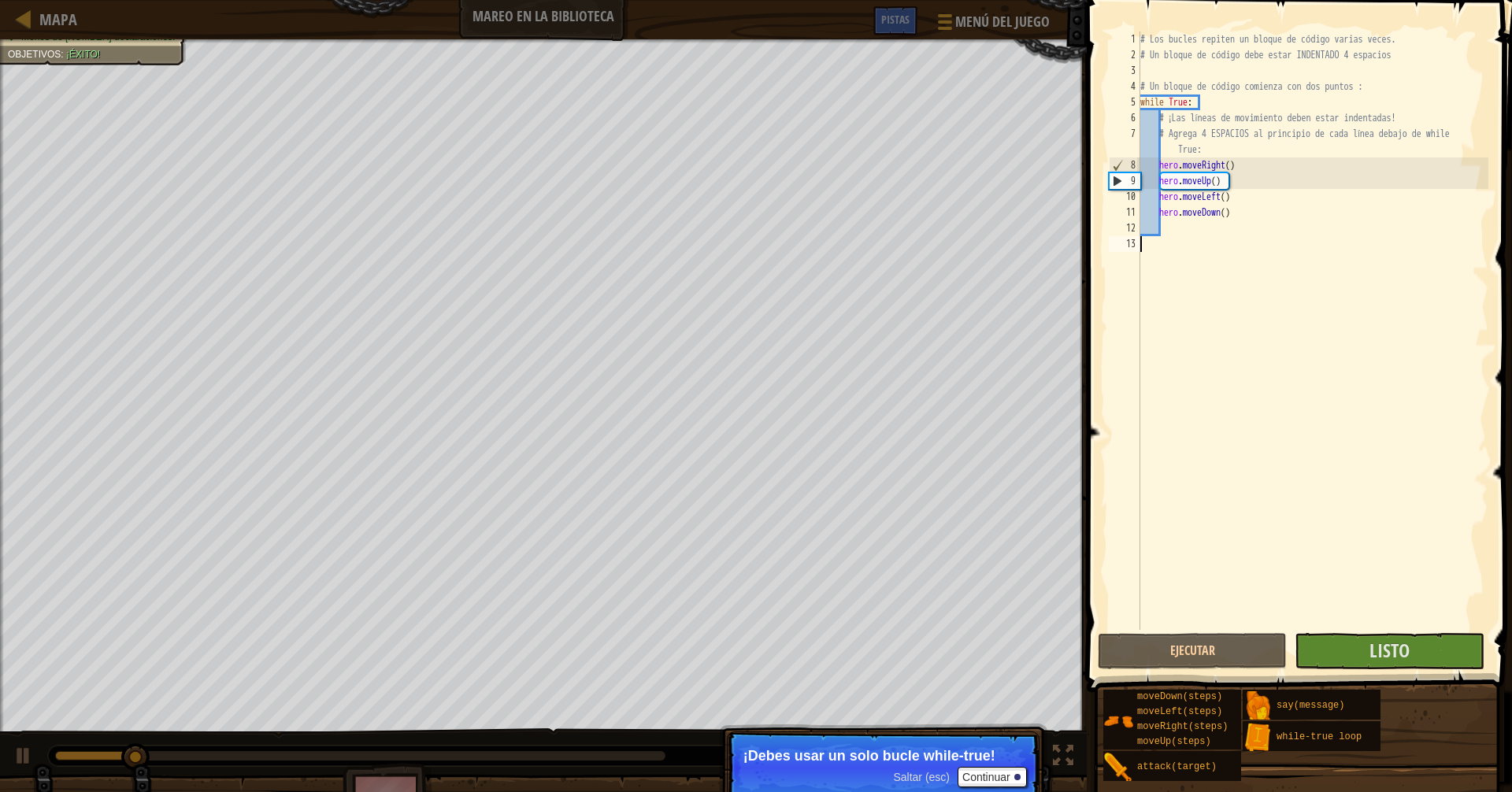 click at bounding box center [1301, 324] 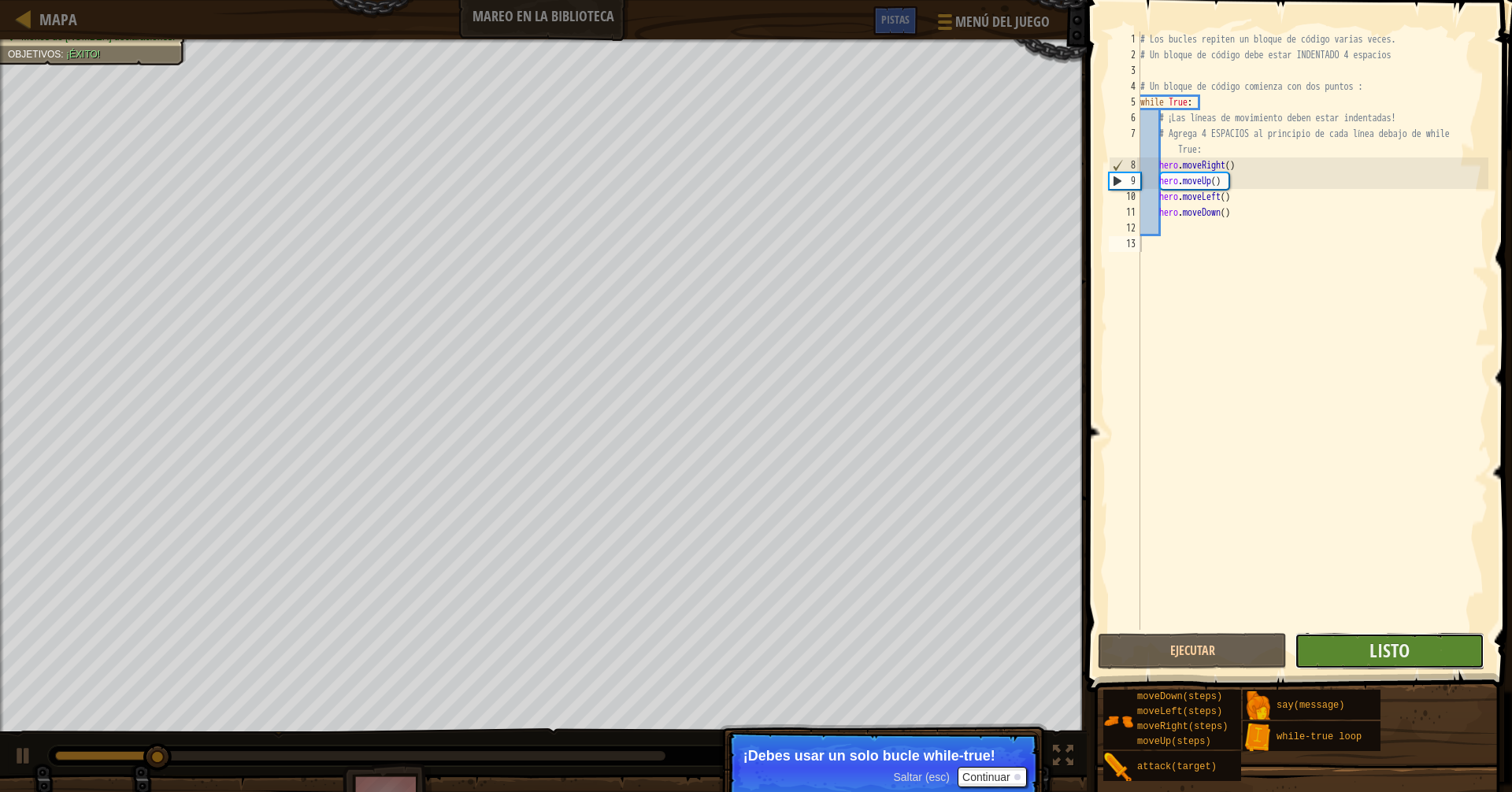 click on "Listo" at bounding box center (1389, 651) 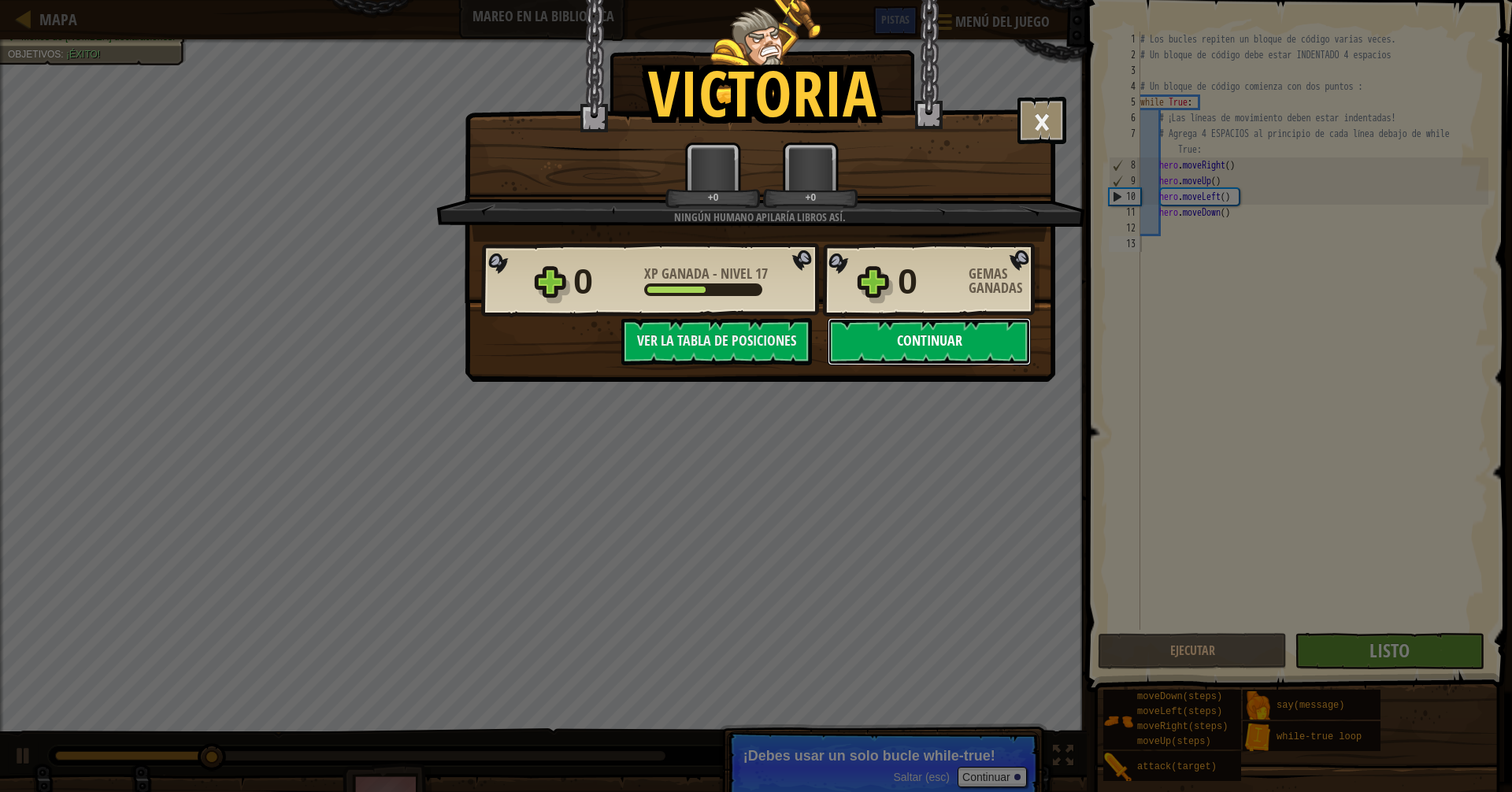 click on "Continuar" at bounding box center [929, 342] 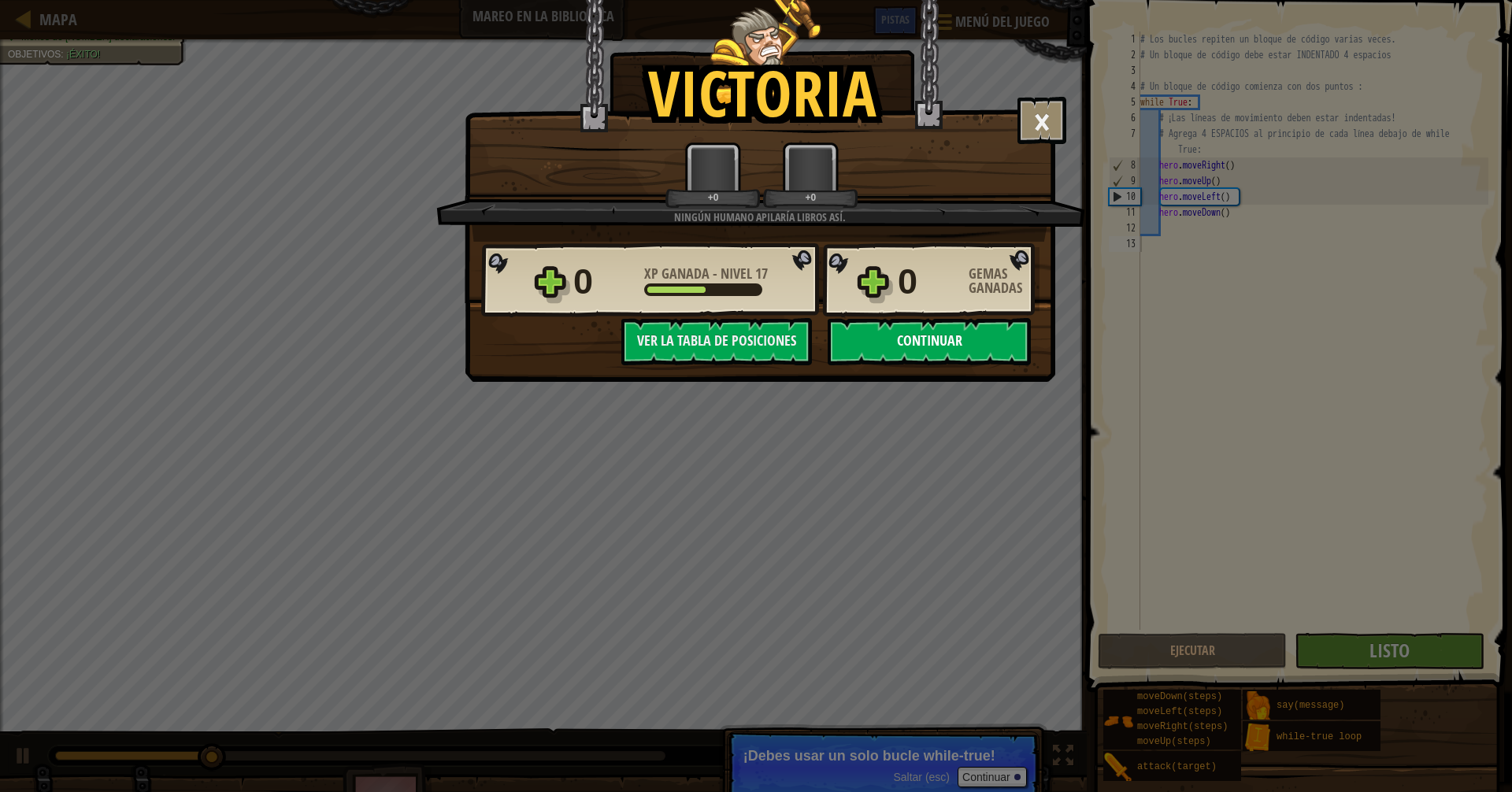 select on "es-419" 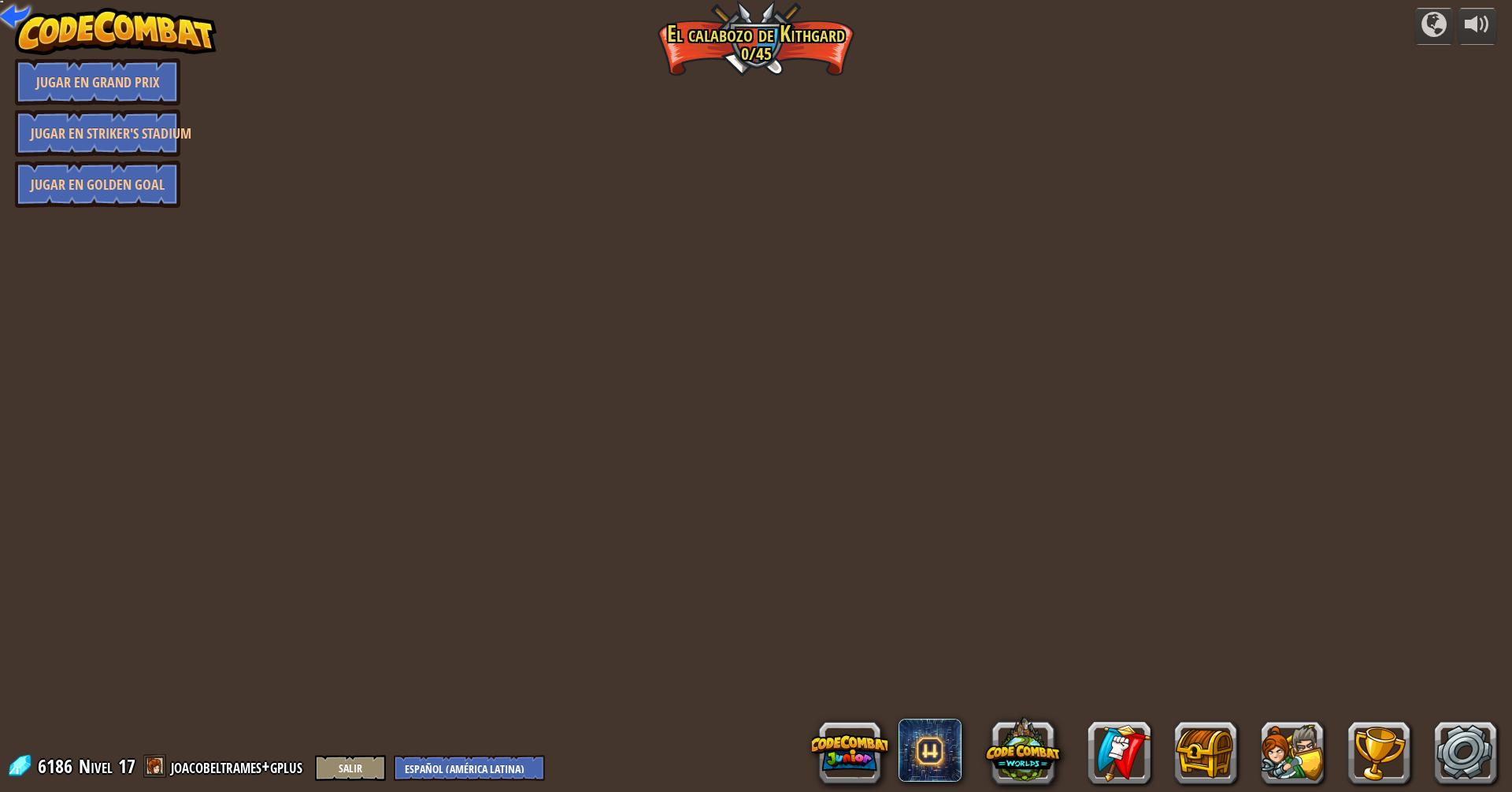 select on "es-419" 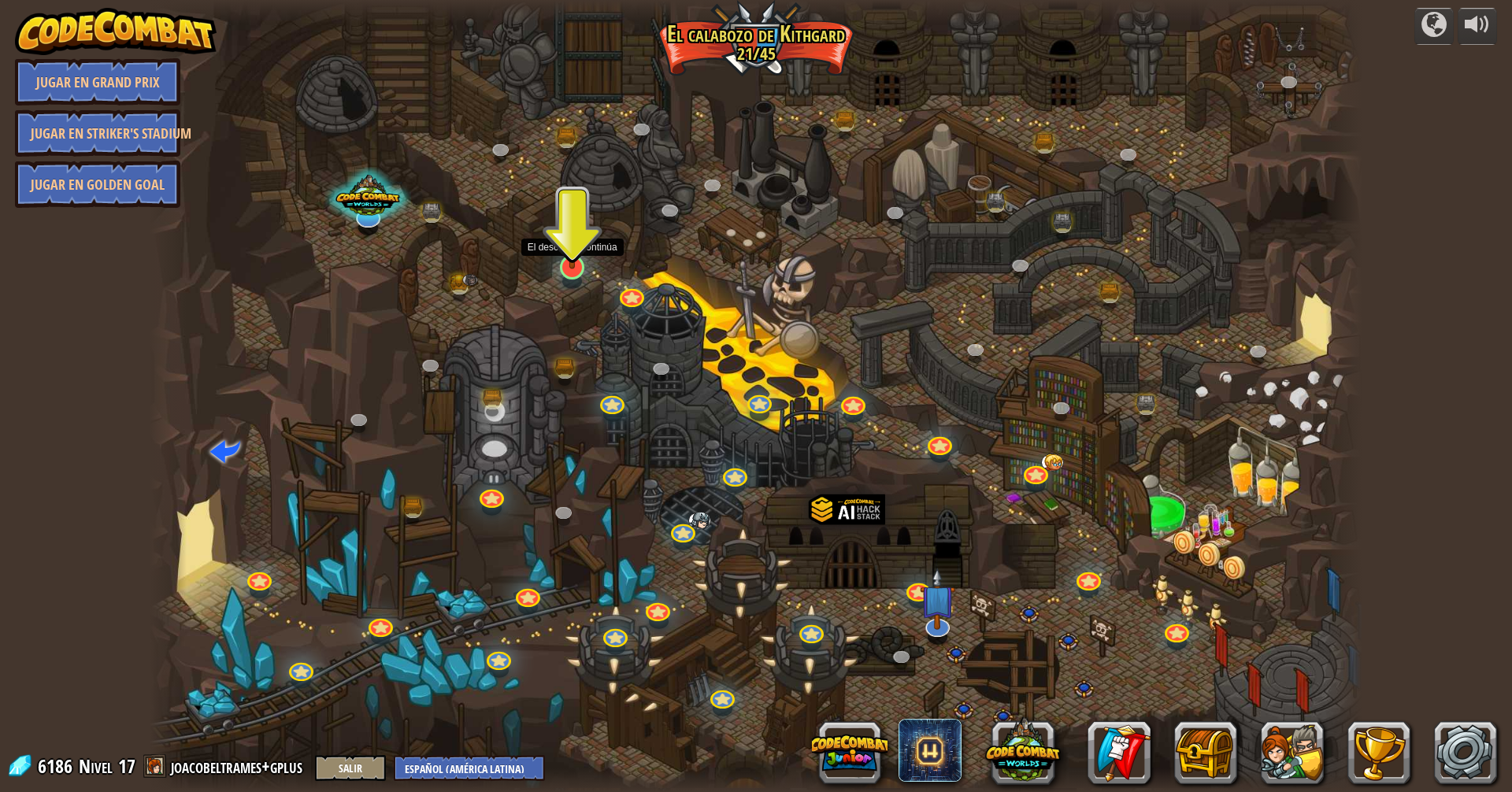 click at bounding box center (573, 231) 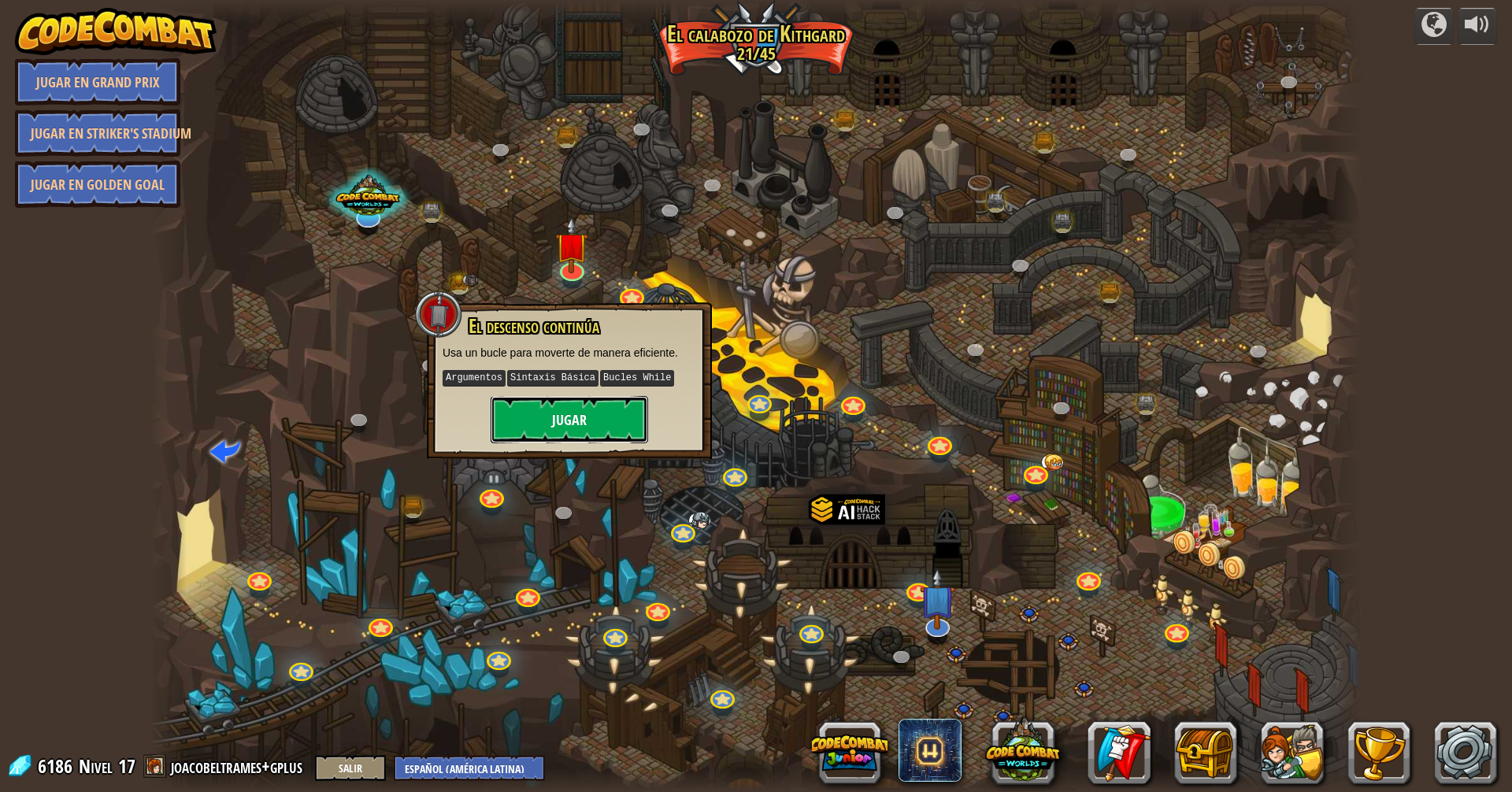 click on "Jugar" at bounding box center [569, 420] 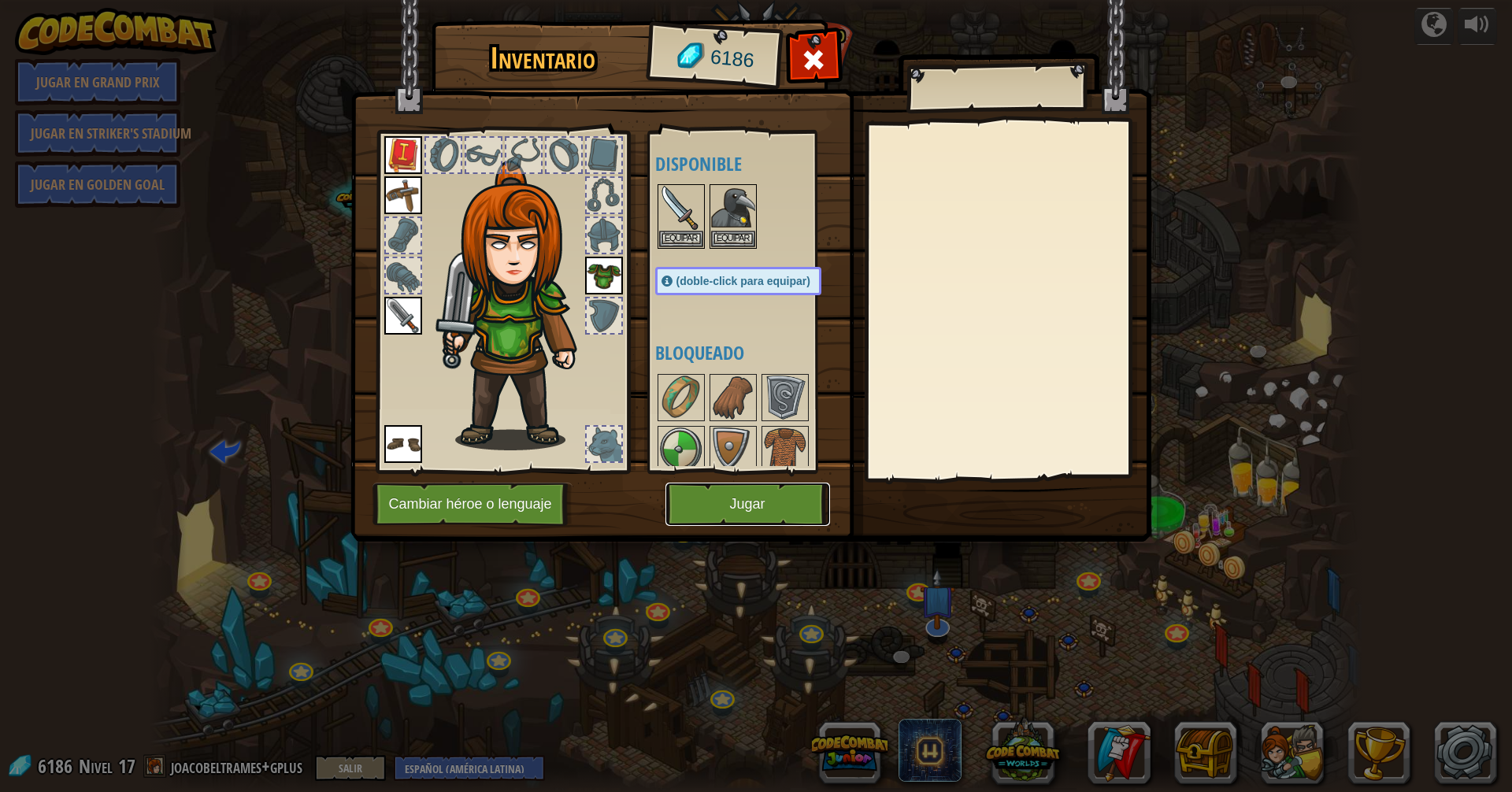 click on "Jugar" at bounding box center [747, 504] 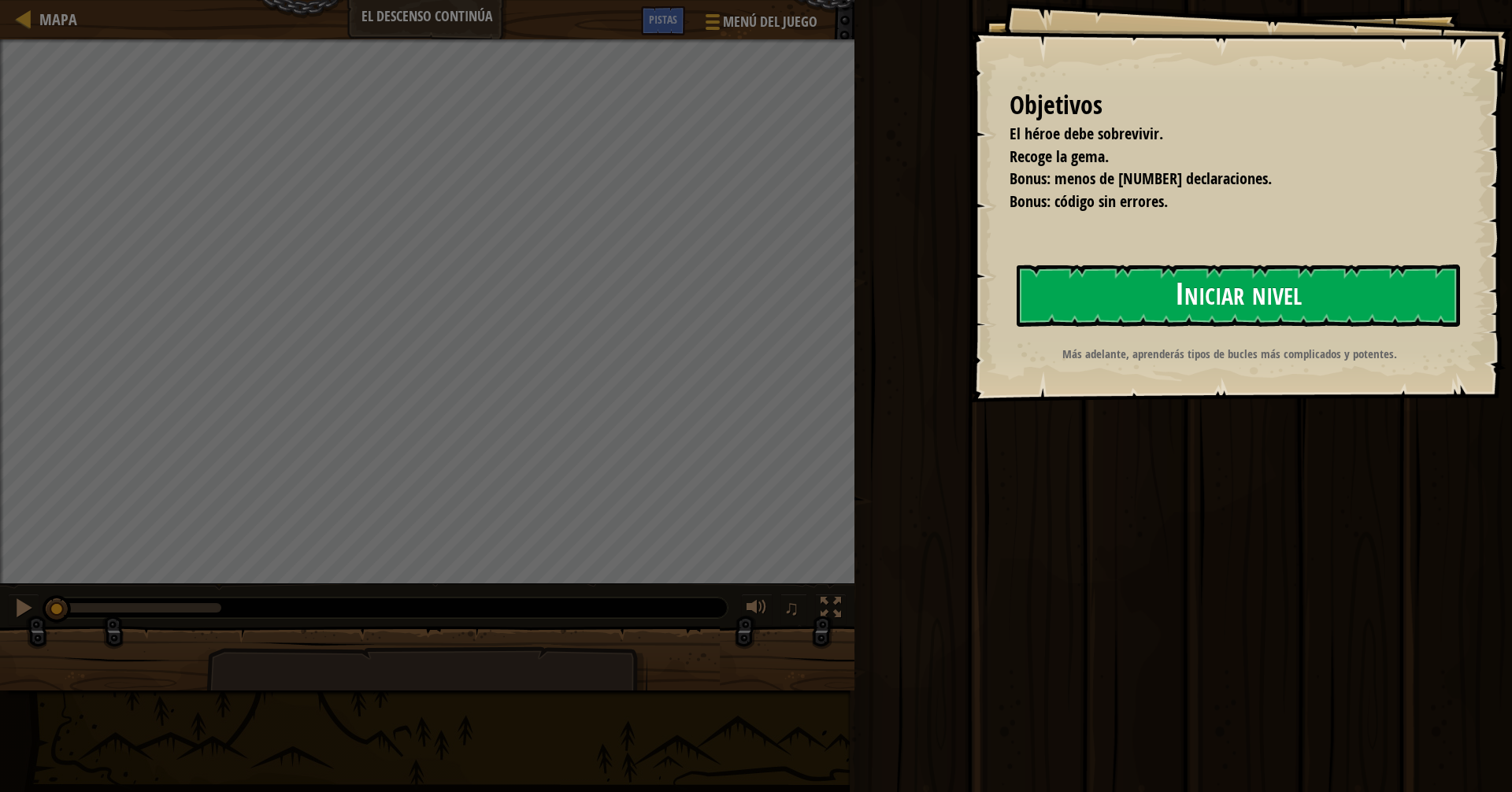 click on "Iniciar nivel" at bounding box center (1238, 295) 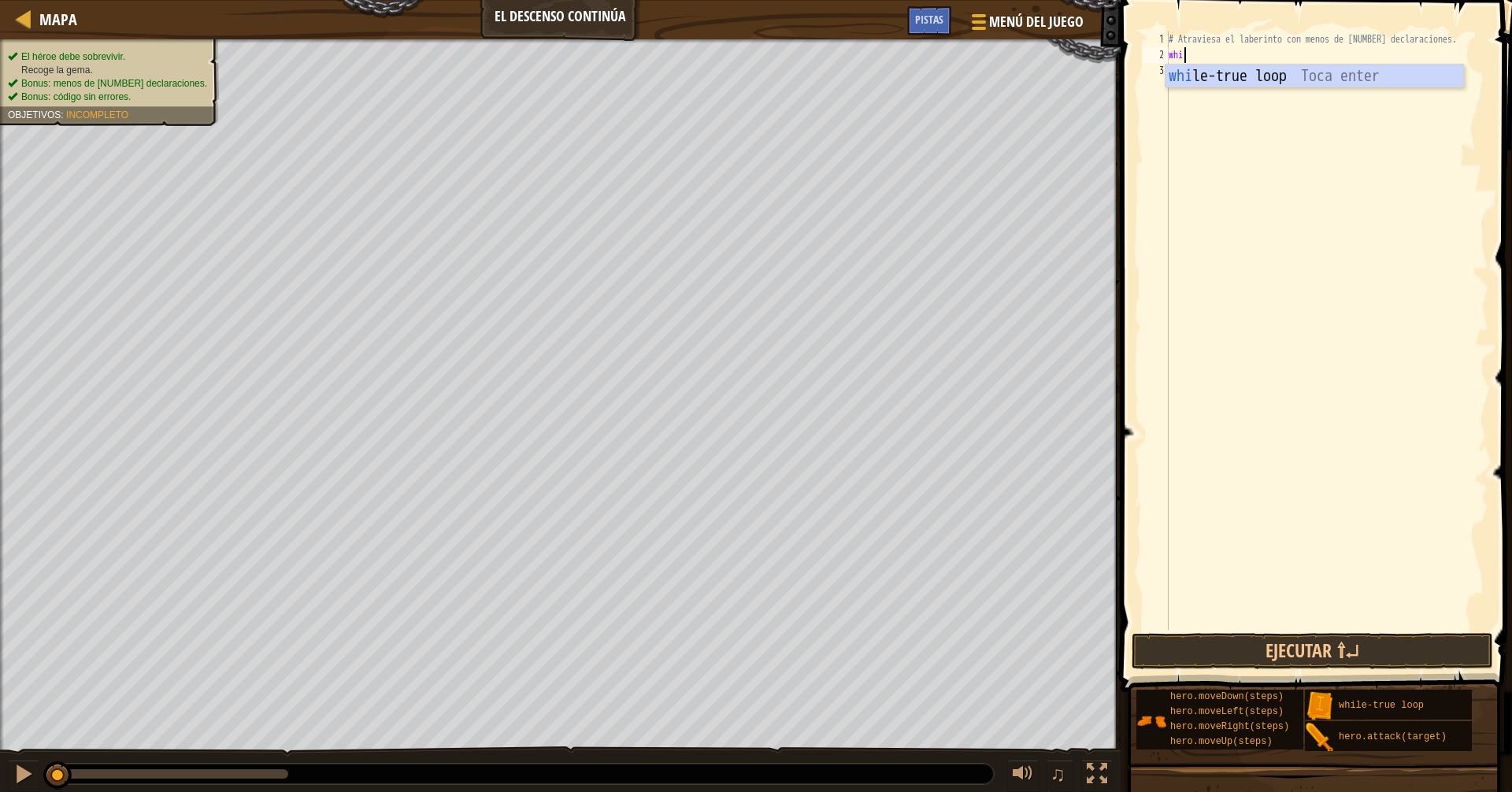 scroll, scrollTop: 7, scrollLeft: 1, axis: both 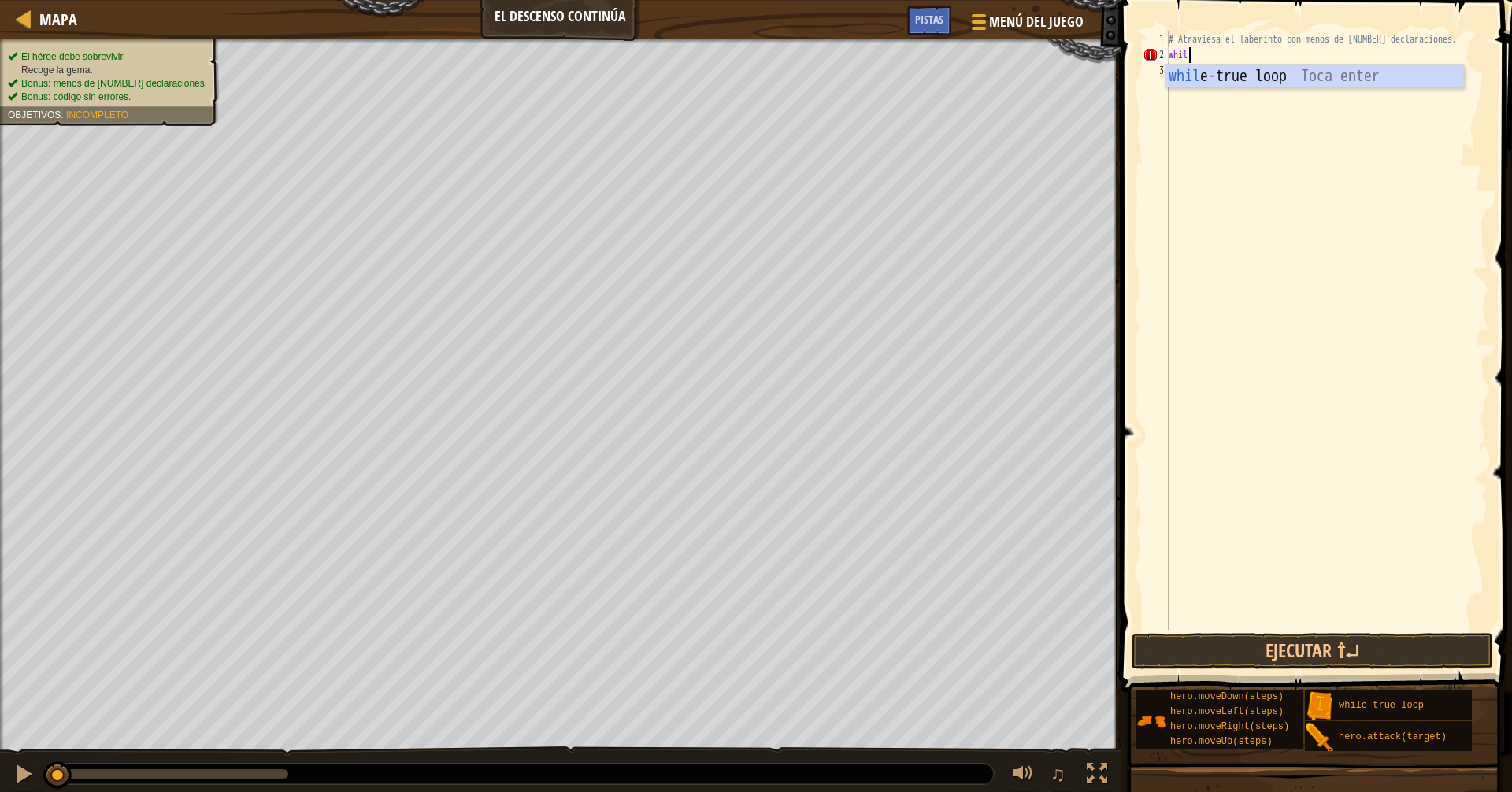 type on "w" 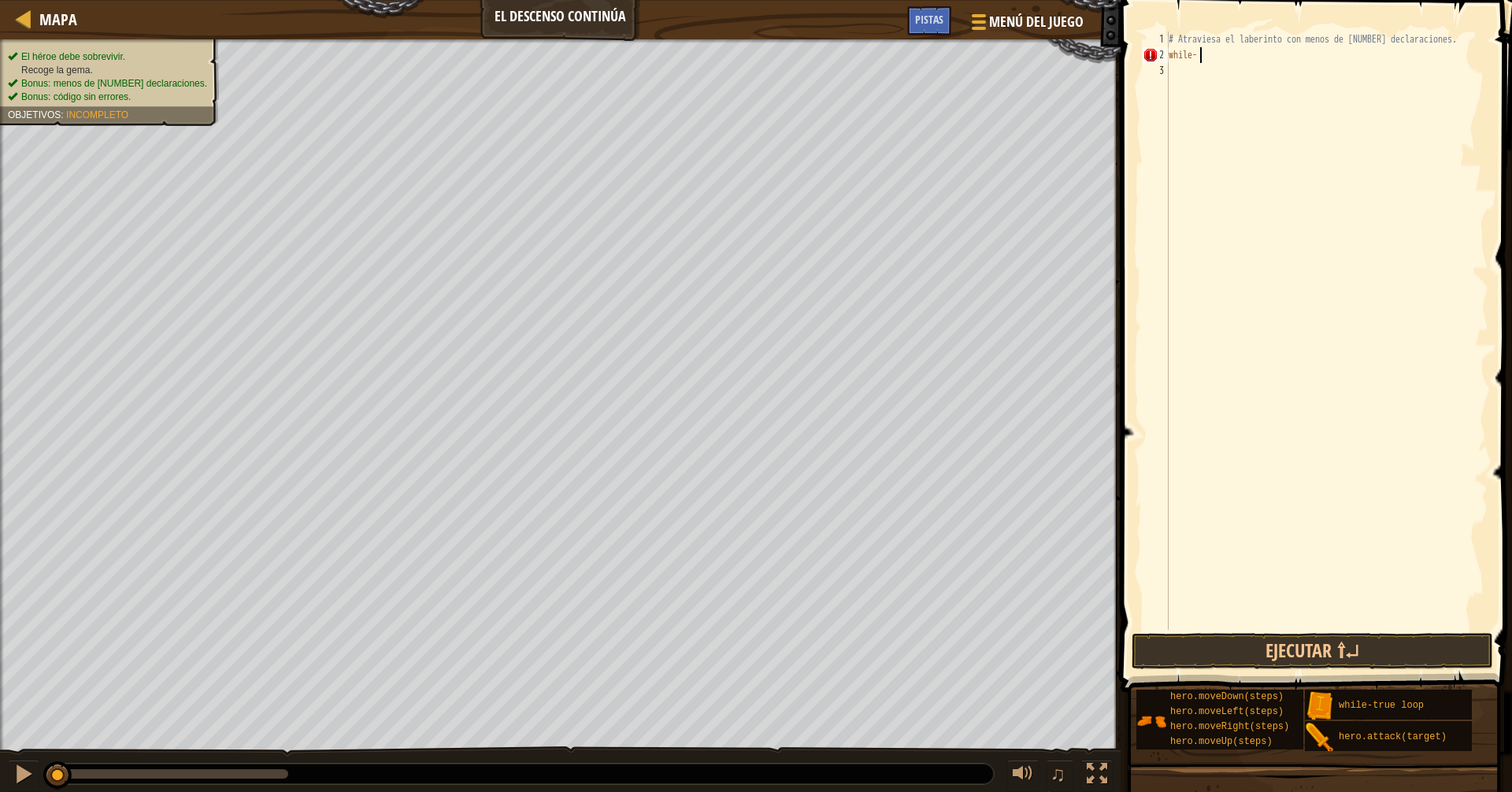 scroll, scrollTop: 7, scrollLeft: 0, axis: vertical 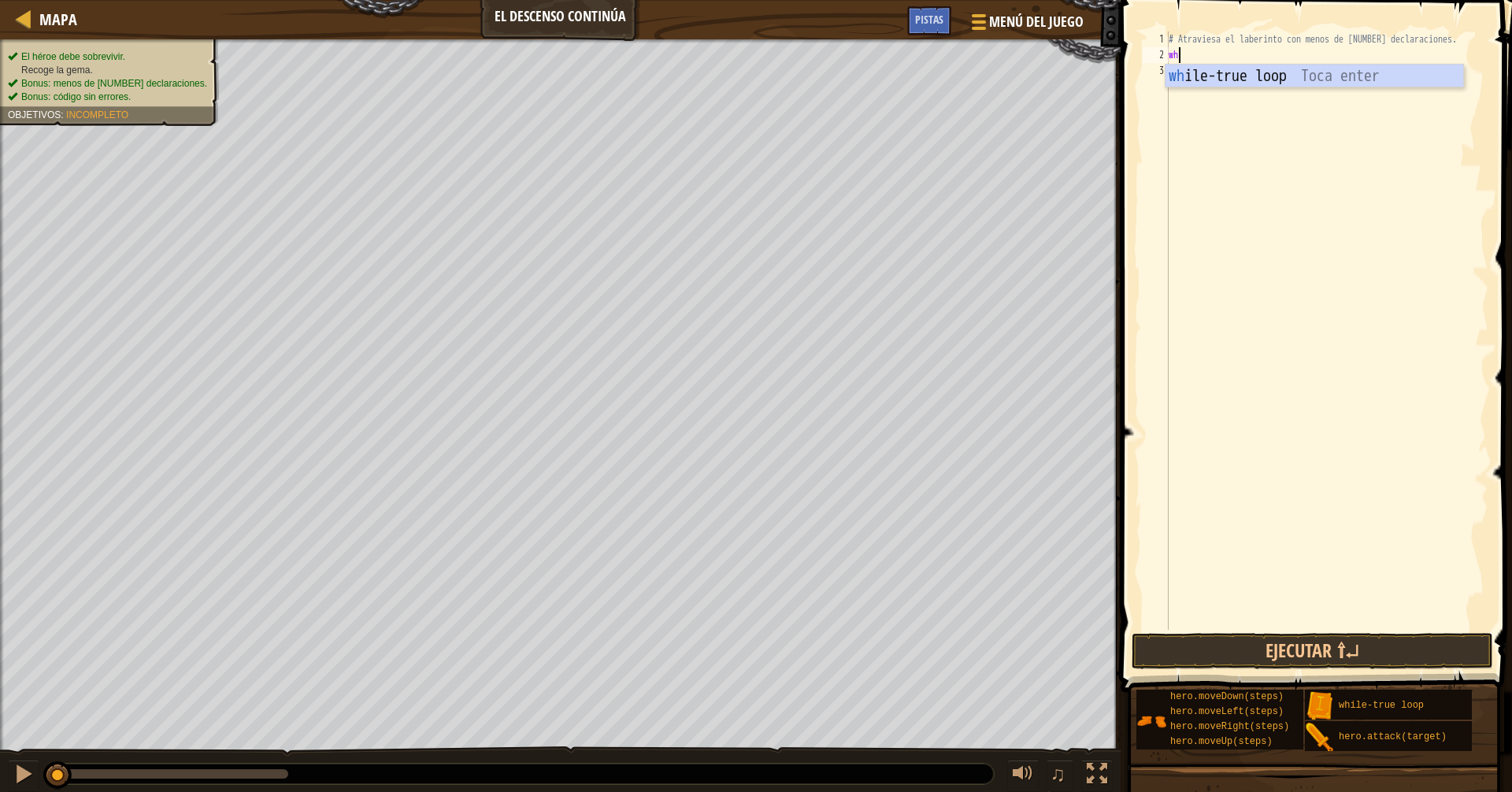 type on "w" 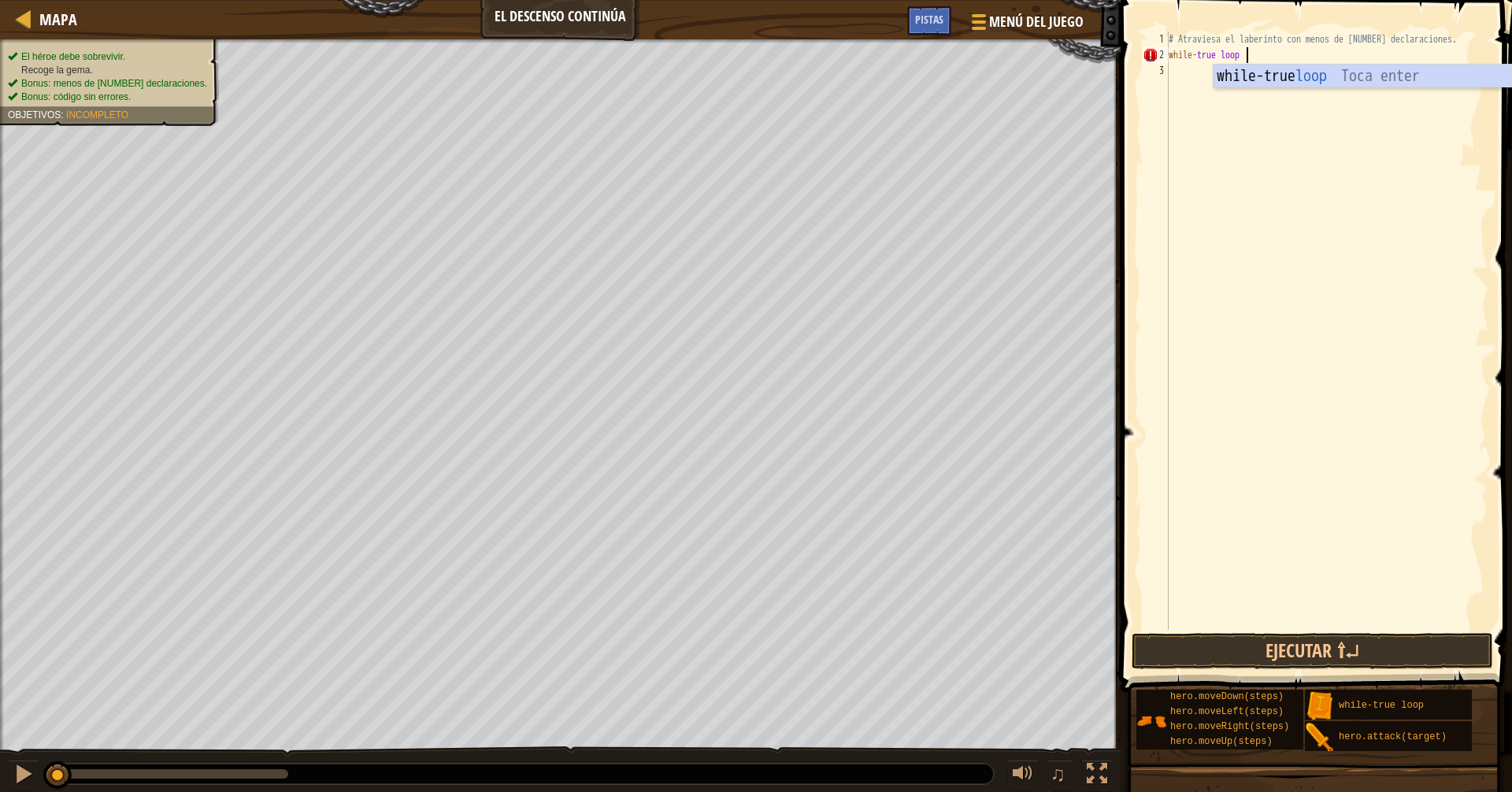 scroll, scrollTop: 7, scrollLeft: 6, axis: both 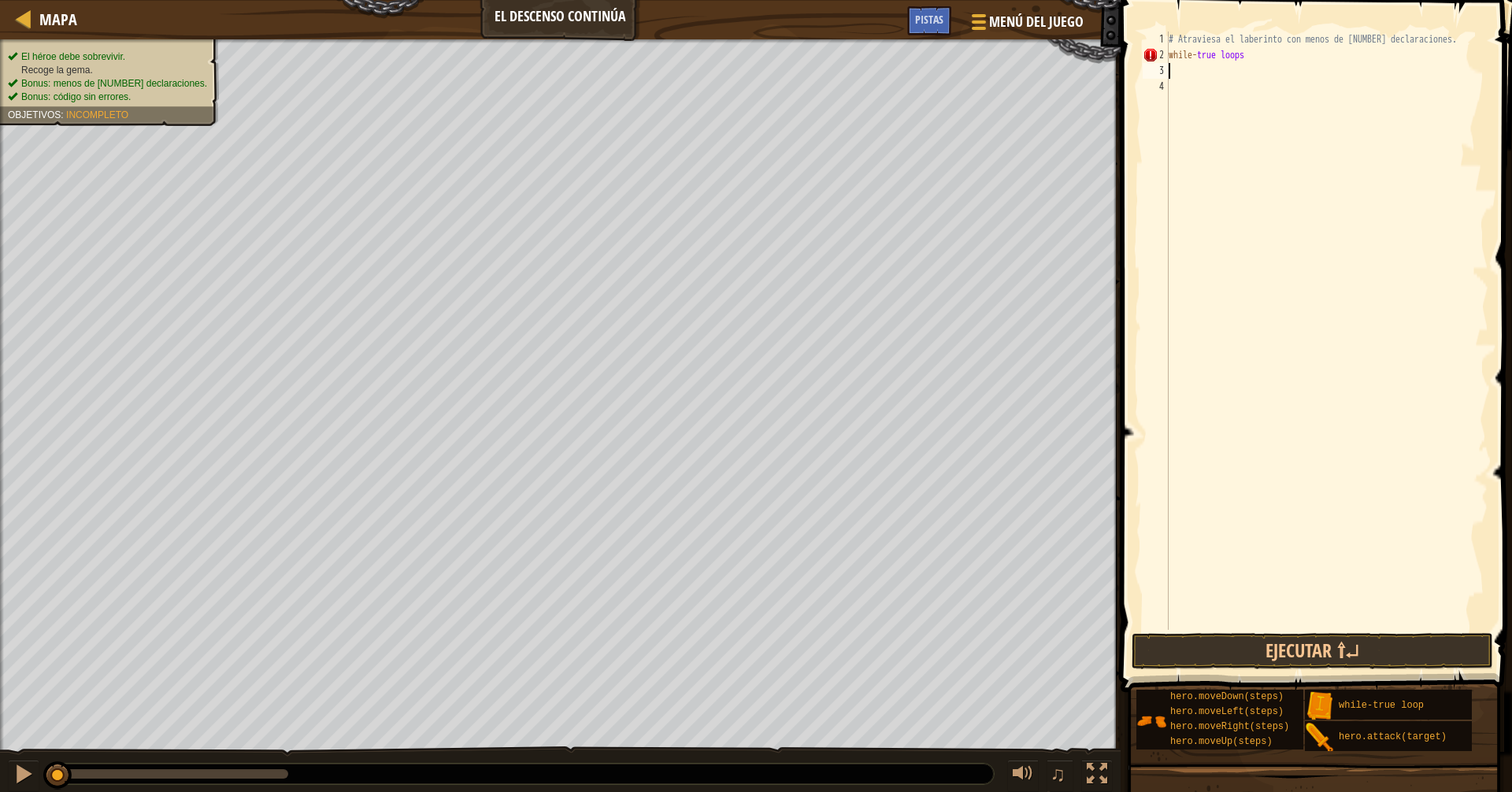click on "# Atraviesa el laberinto con menos de [NUMBER] declaraciones. while - true   loops" at bounding box center (1327, 346) 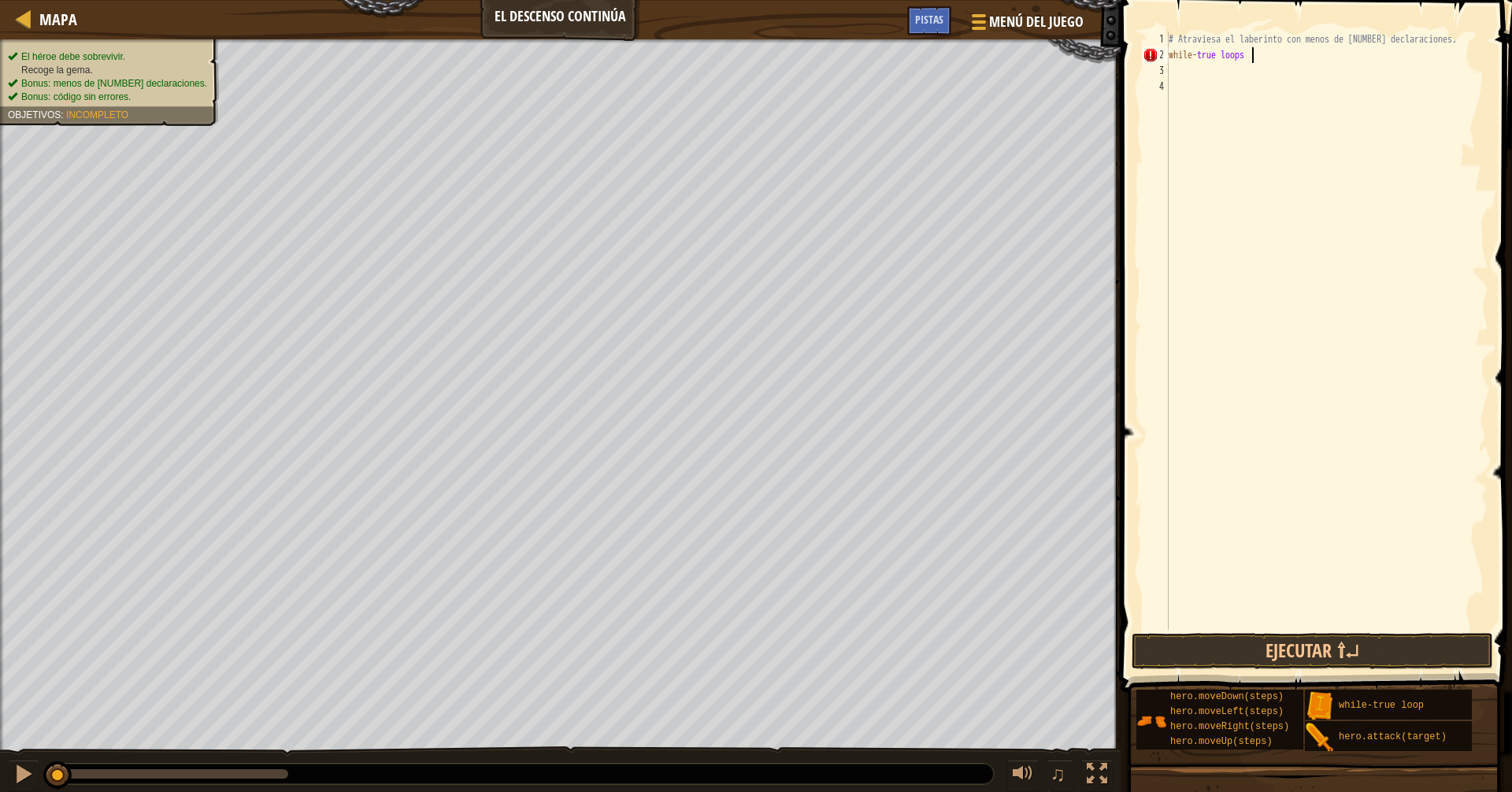 type on "while-true loop" 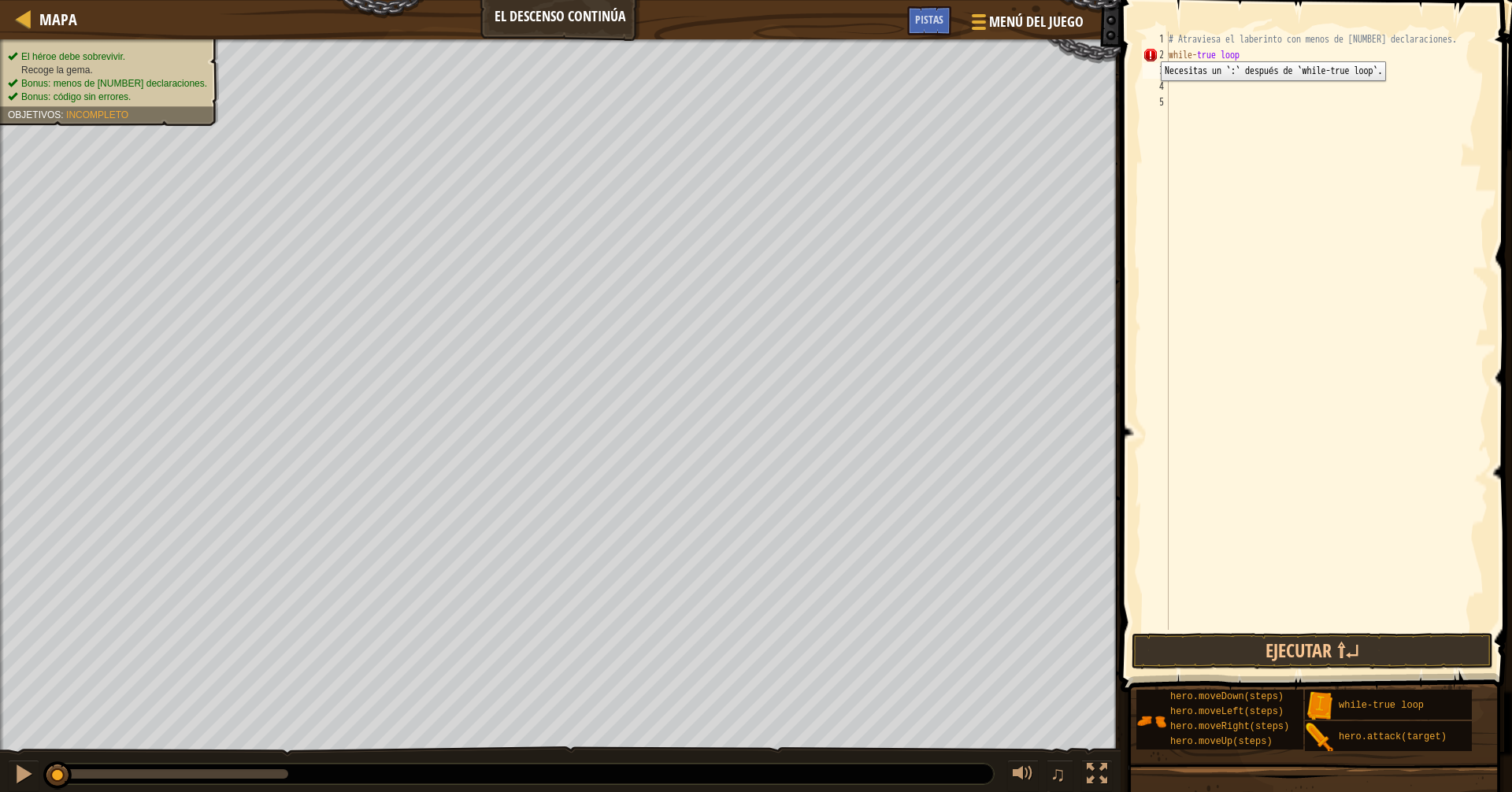 click on "2" at bounding box center [1155, 55] 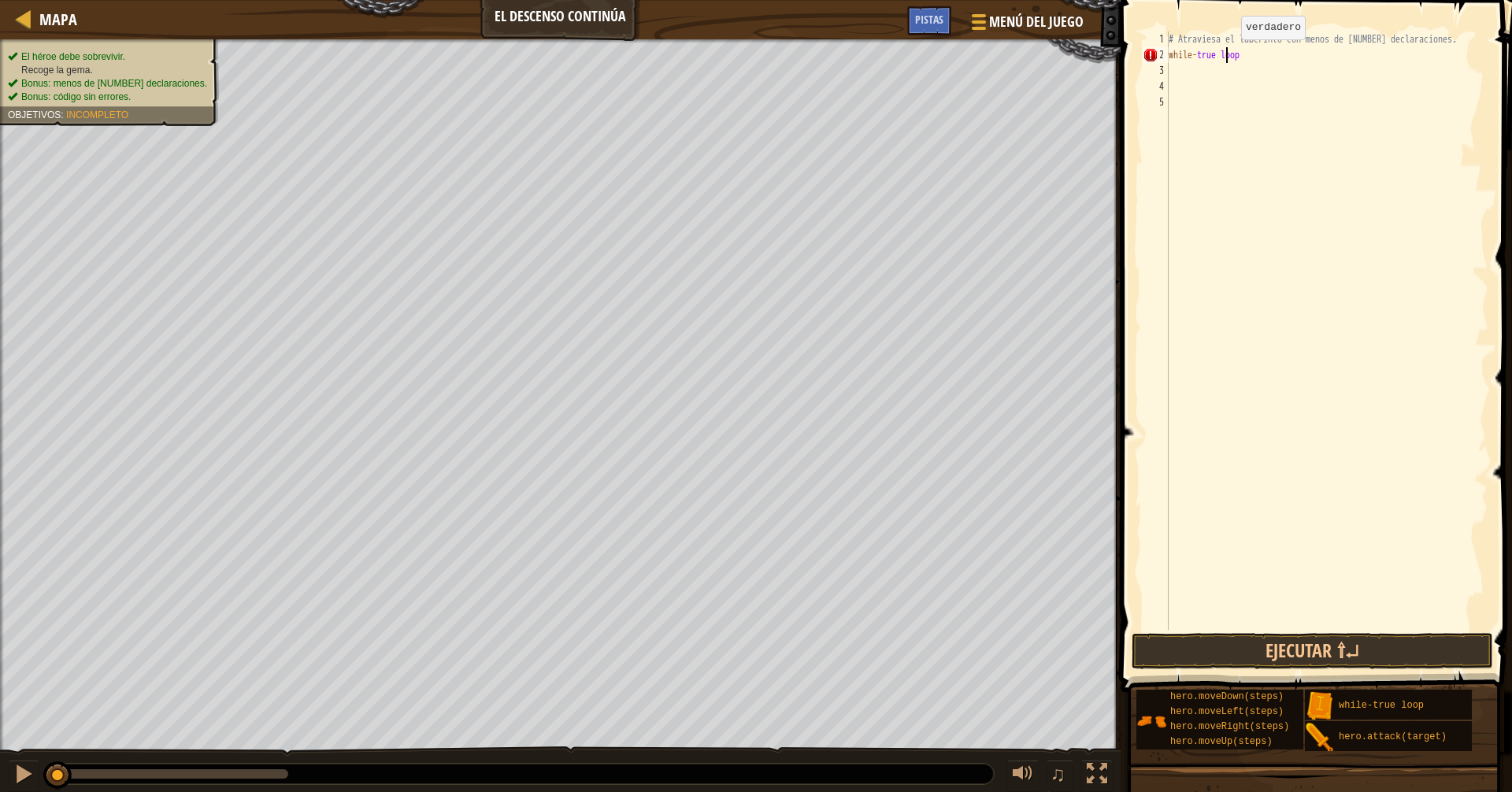 click on "# Atraviesa el laberinto con menos de 5 declaraciones. while - true   loop" at bounding box center [1327, 346] 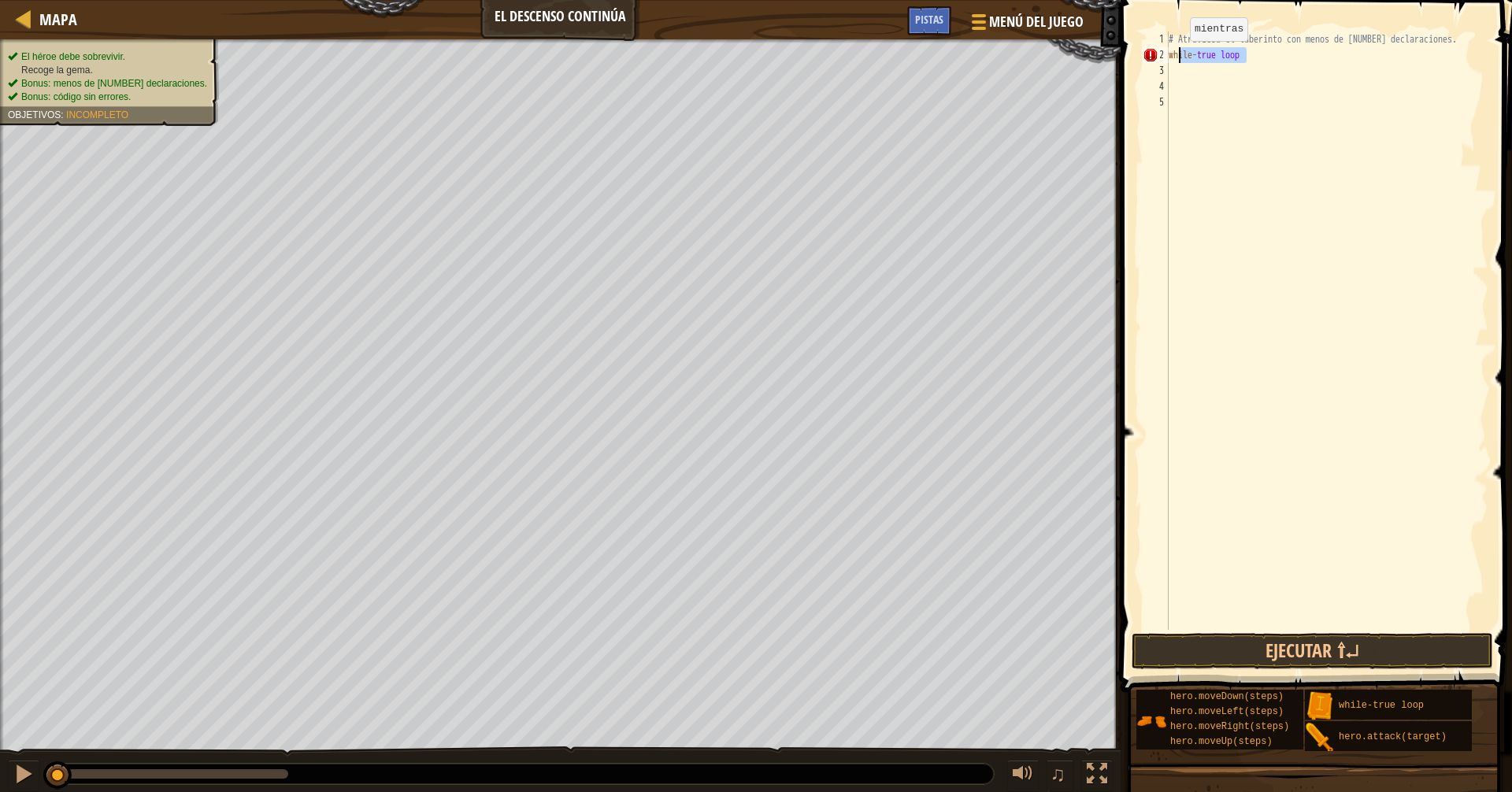 drag, startPoint x: 1211, startPoint y: 57, endPoint x: 1177, endPoint y: 57, distance: 34 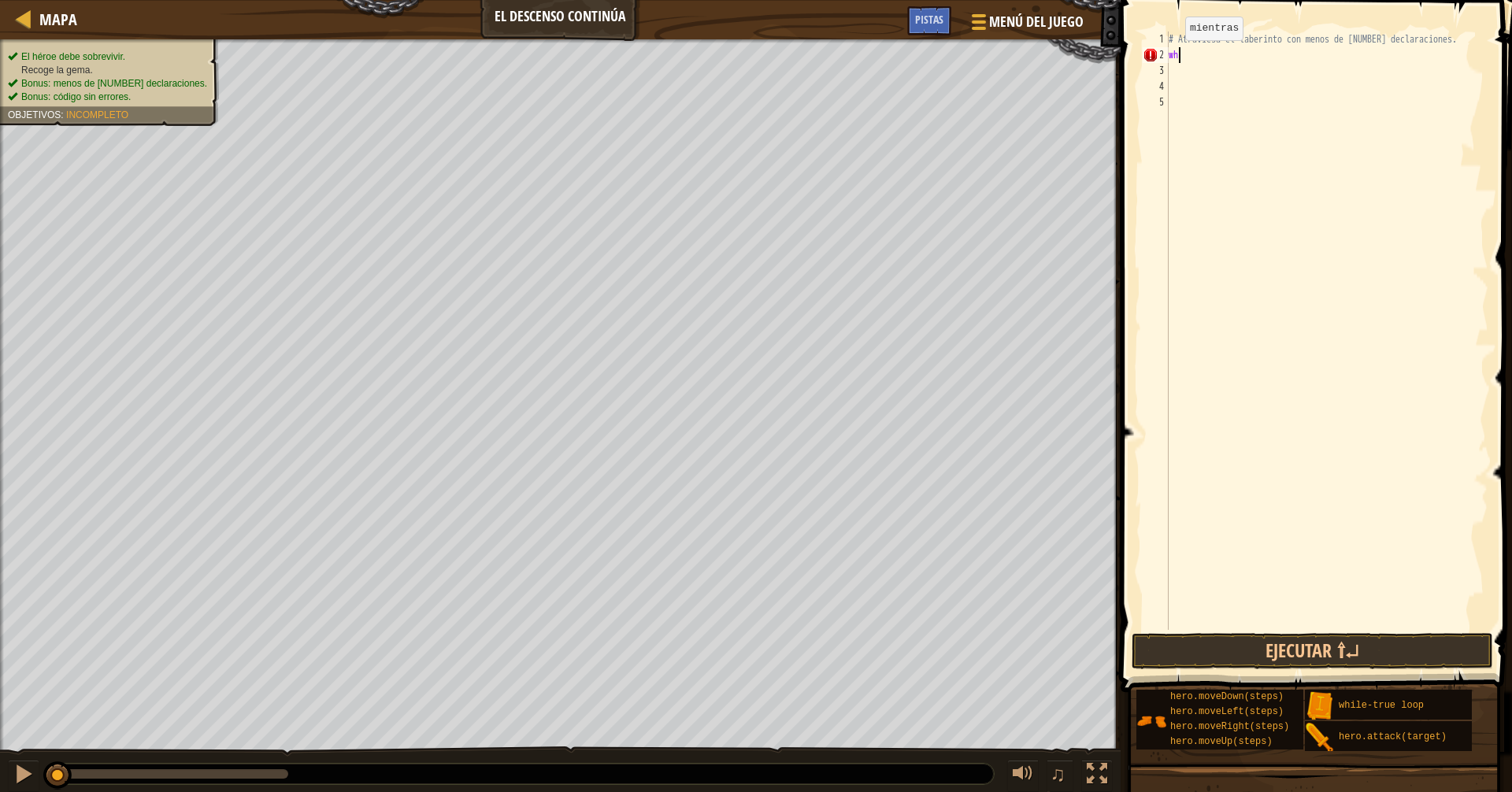 type on "w" 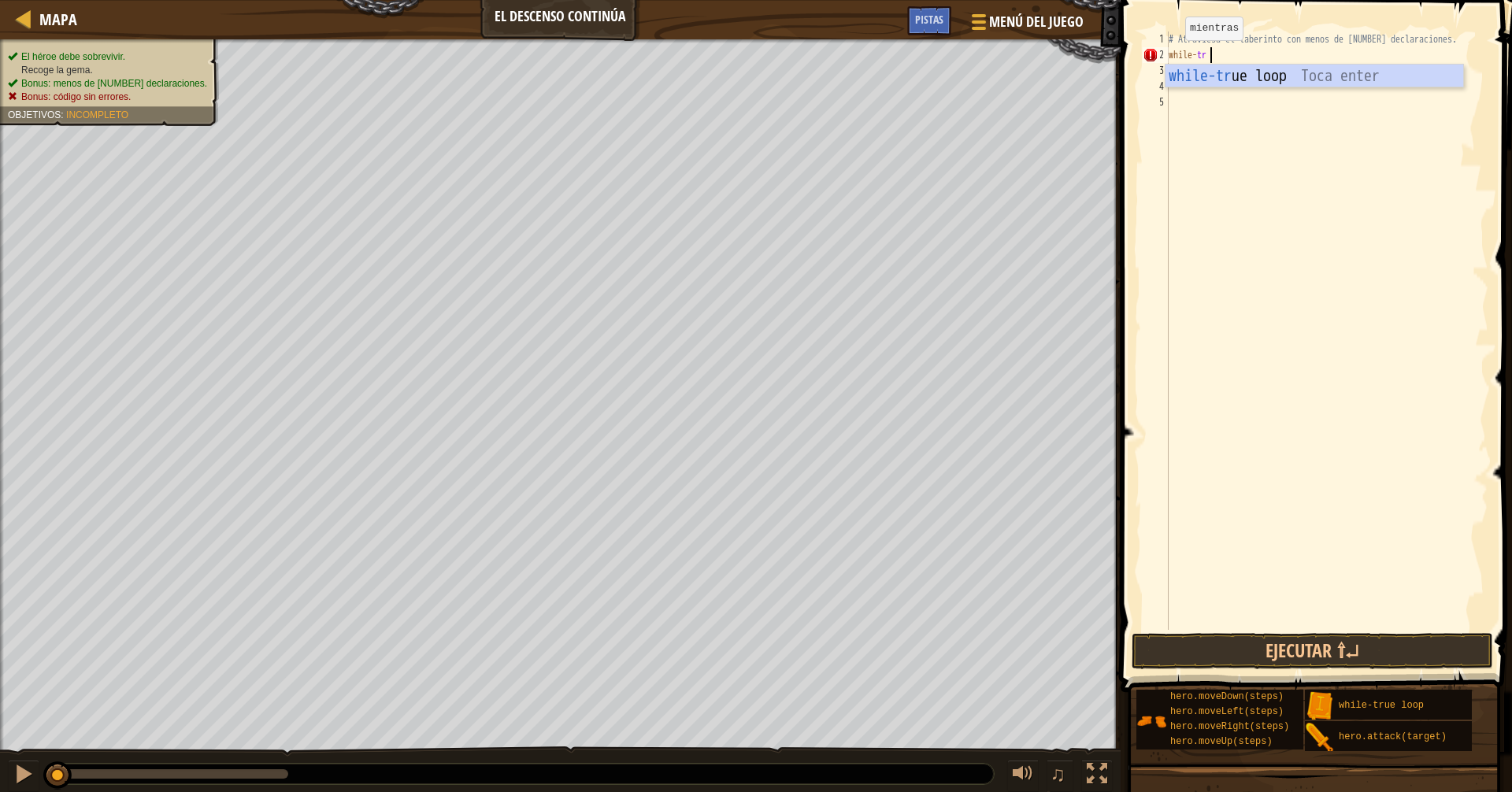 scroll, scrollTop: 7, scrollLeft: 2, axis: both 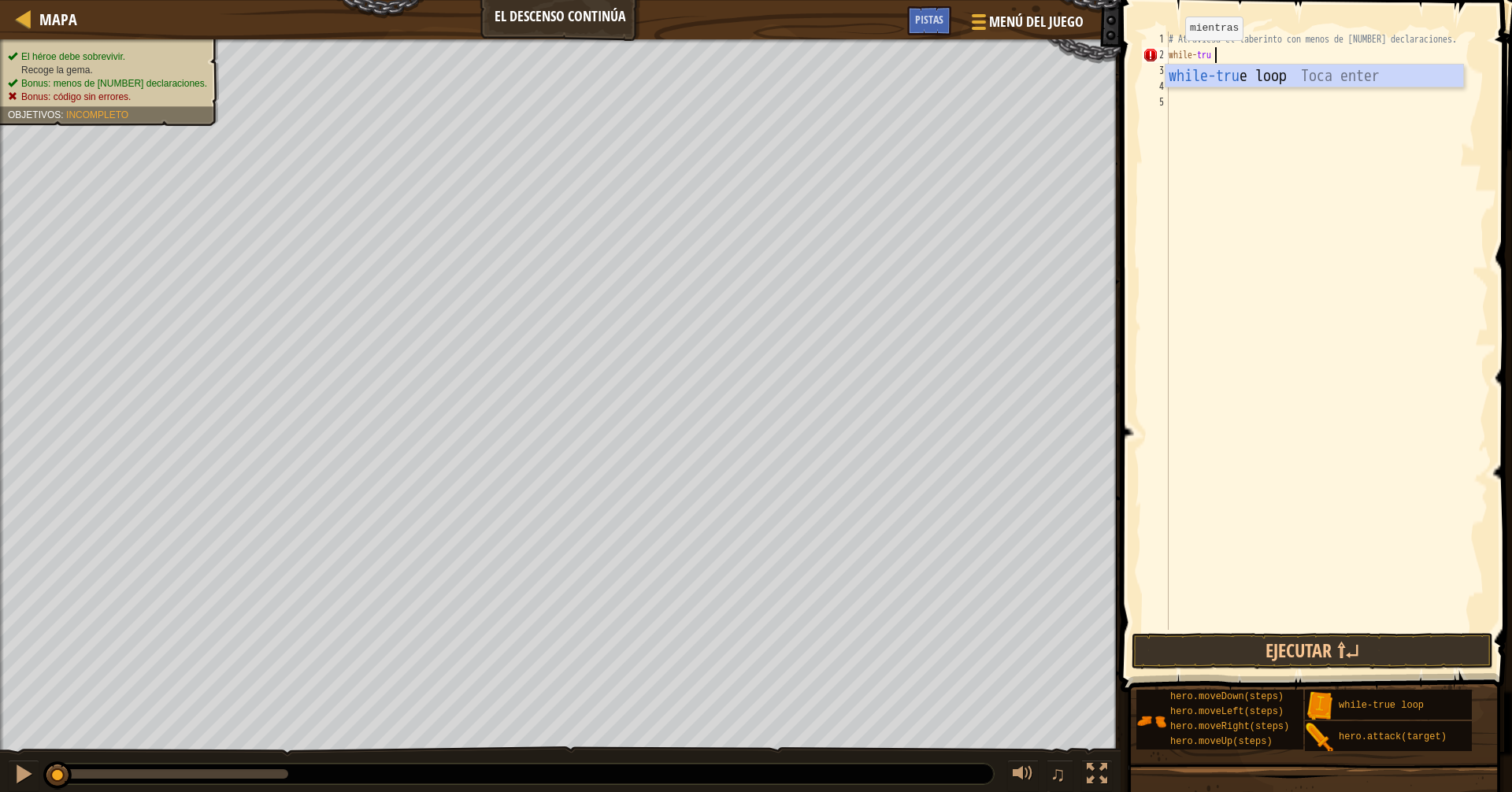 type on "while-true" 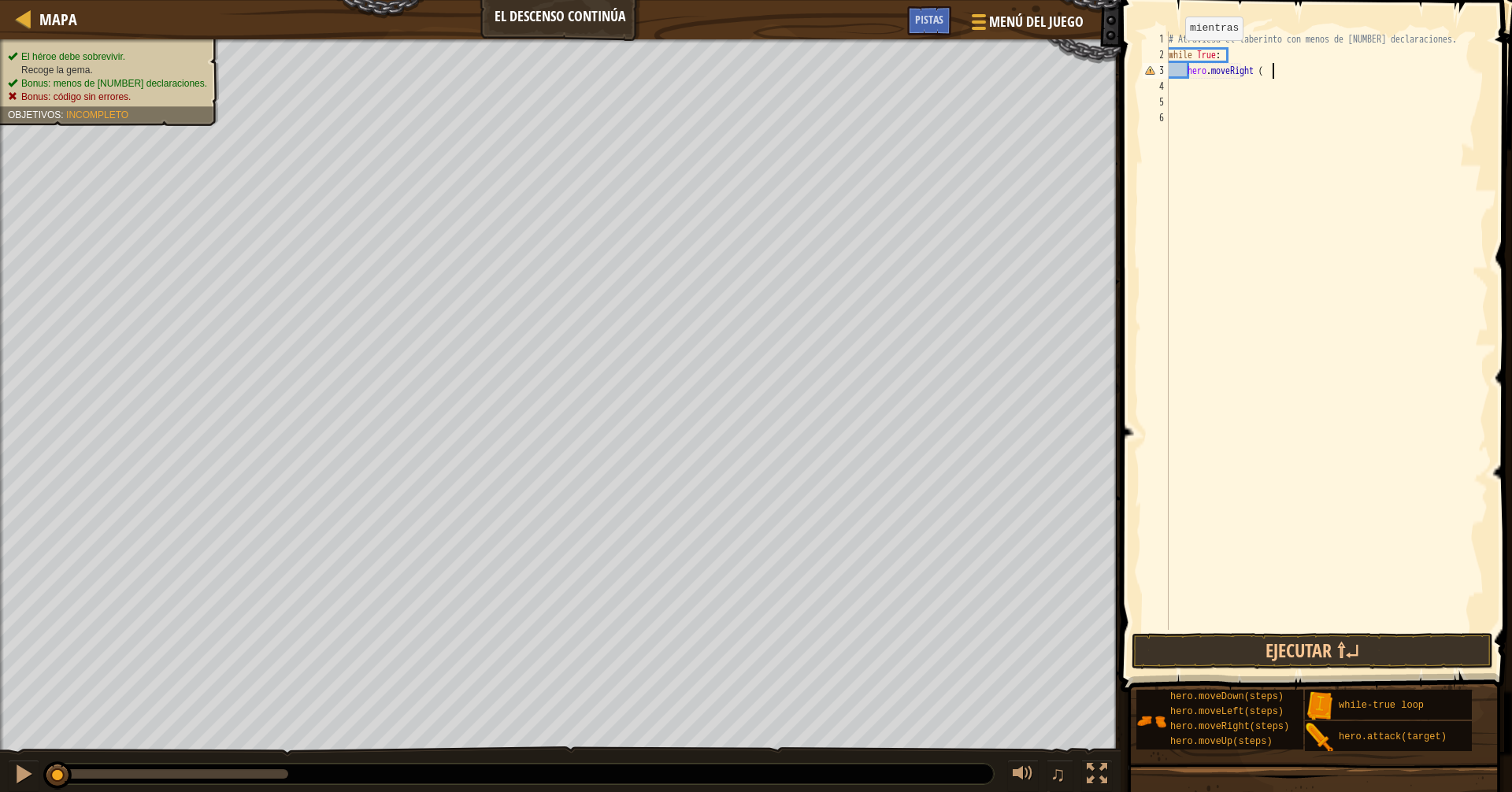 scroll, scrollTop: 7, scrollLeft: 8, axis: both 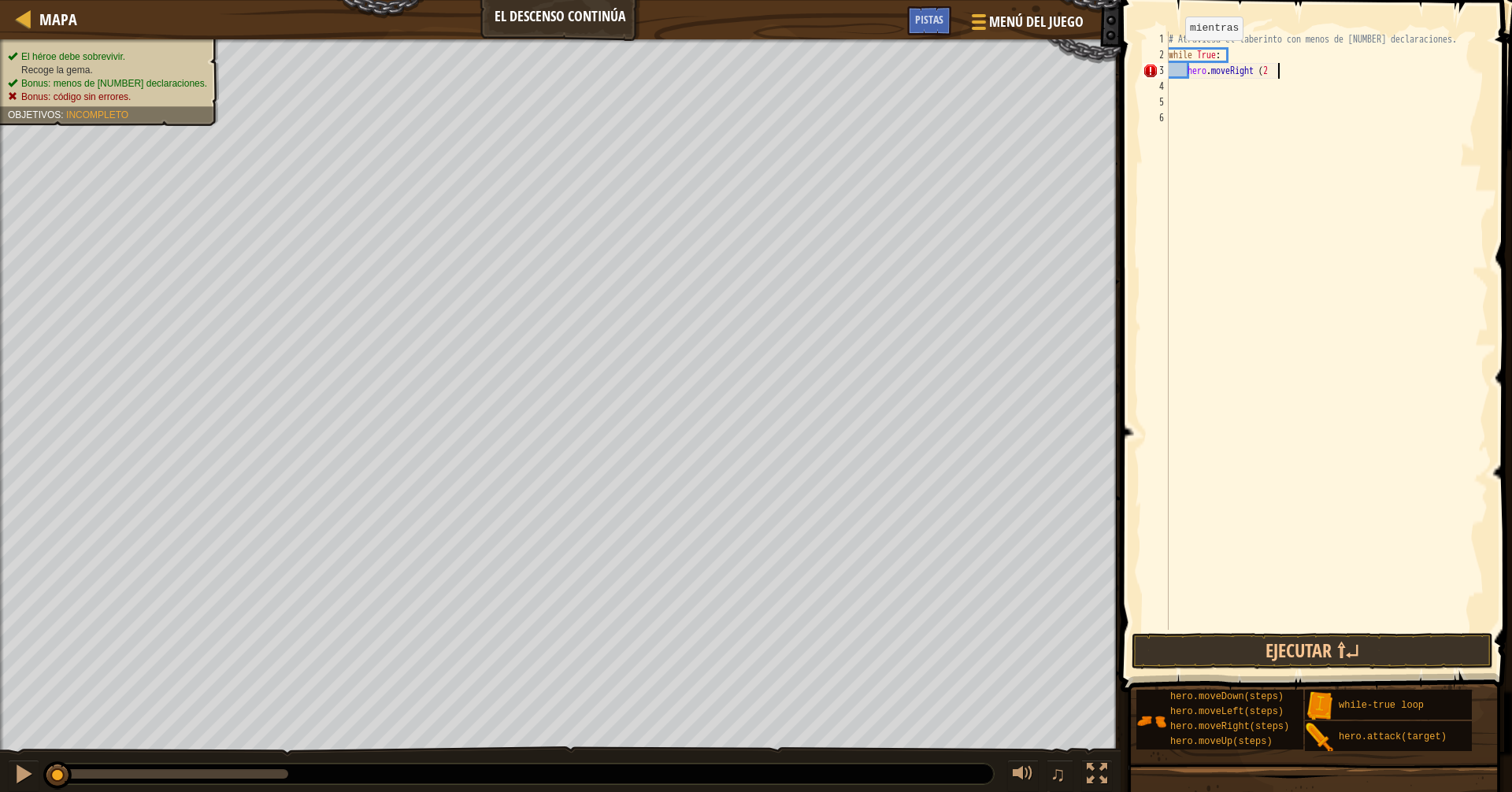 type on "hero.moveRight ([NUMBER])" 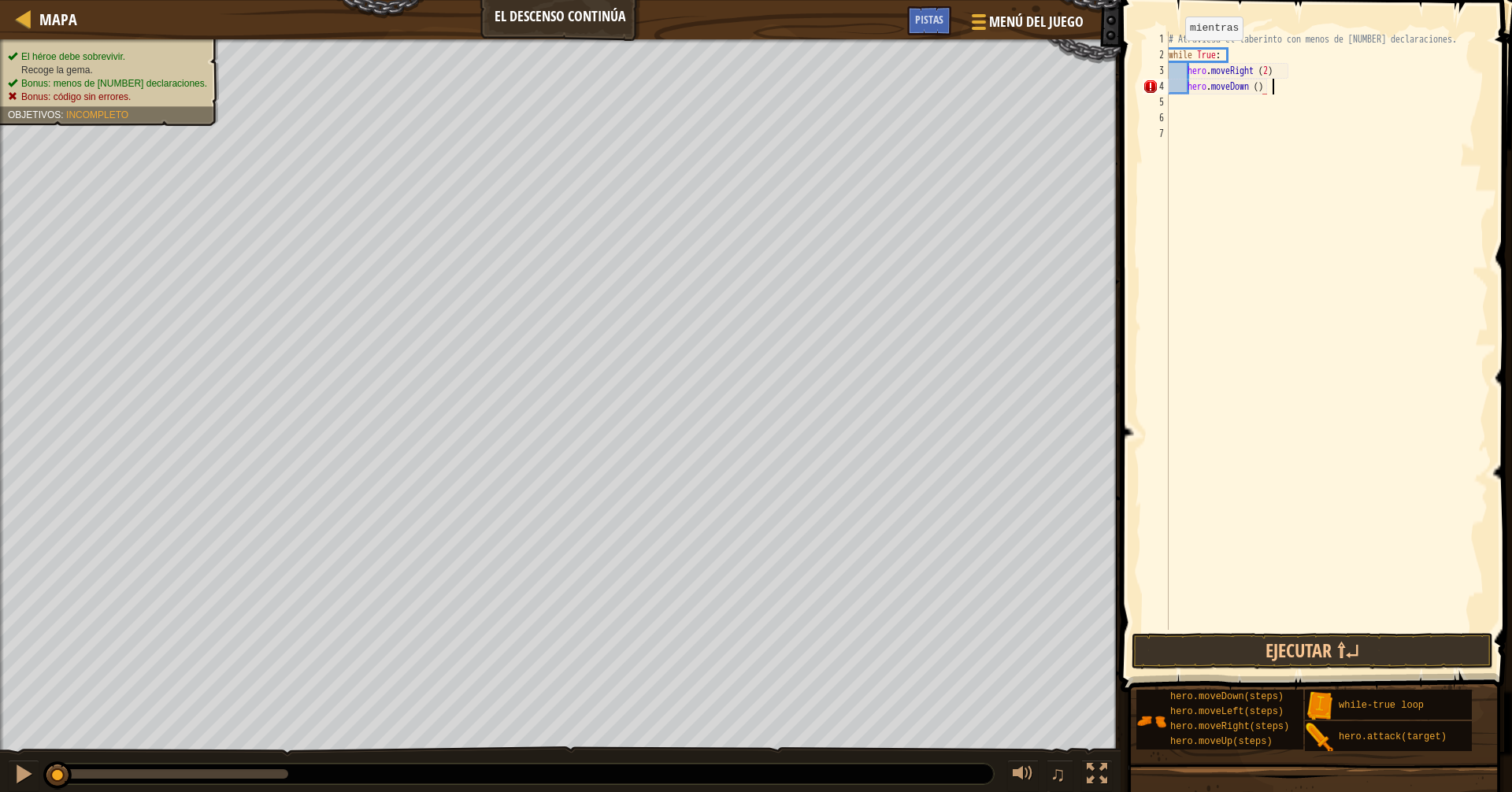 scroll, scrollTop: 7, scrollLeft: 8, axis: both 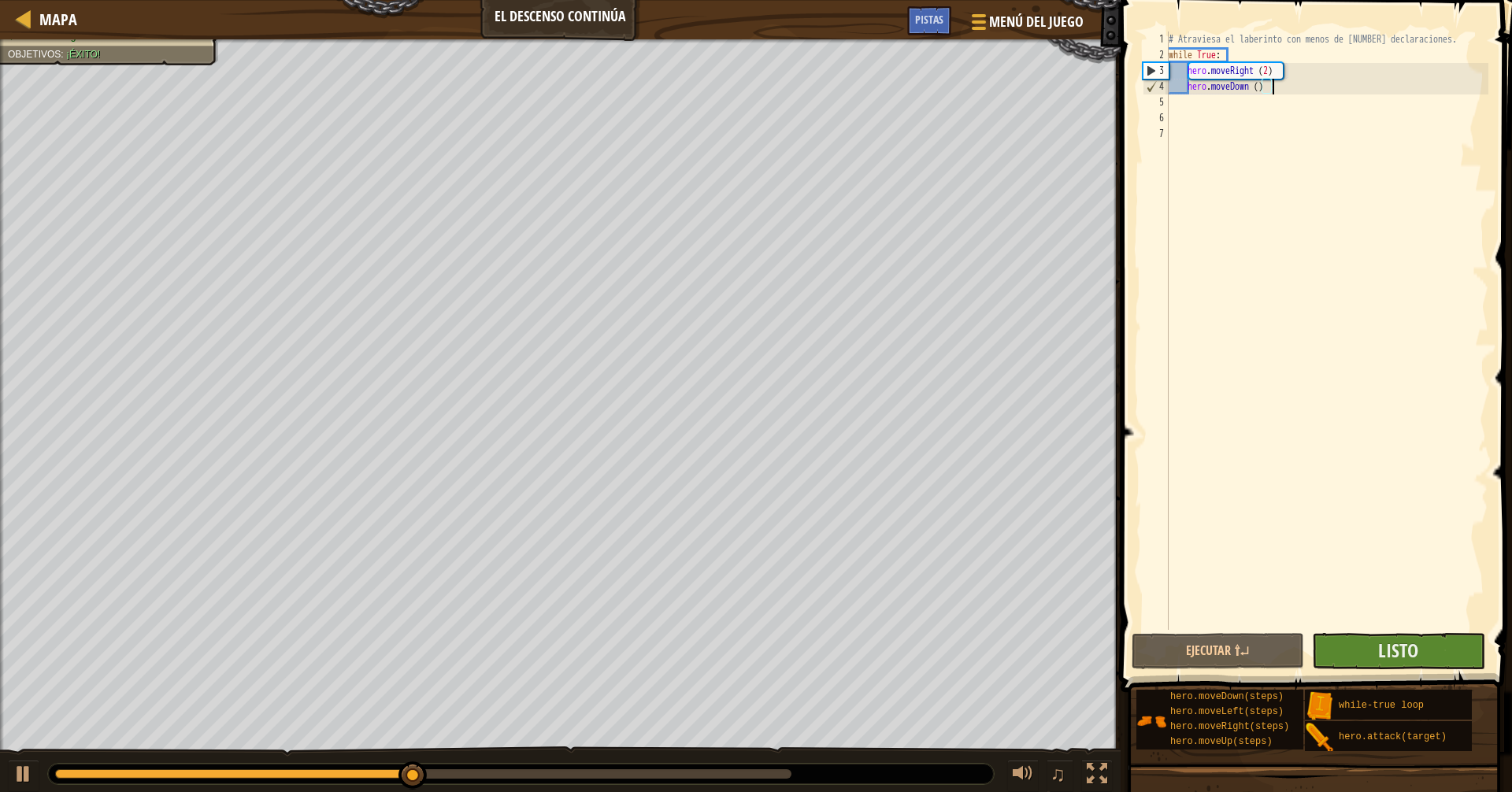 type on "hero.moveDown ()" 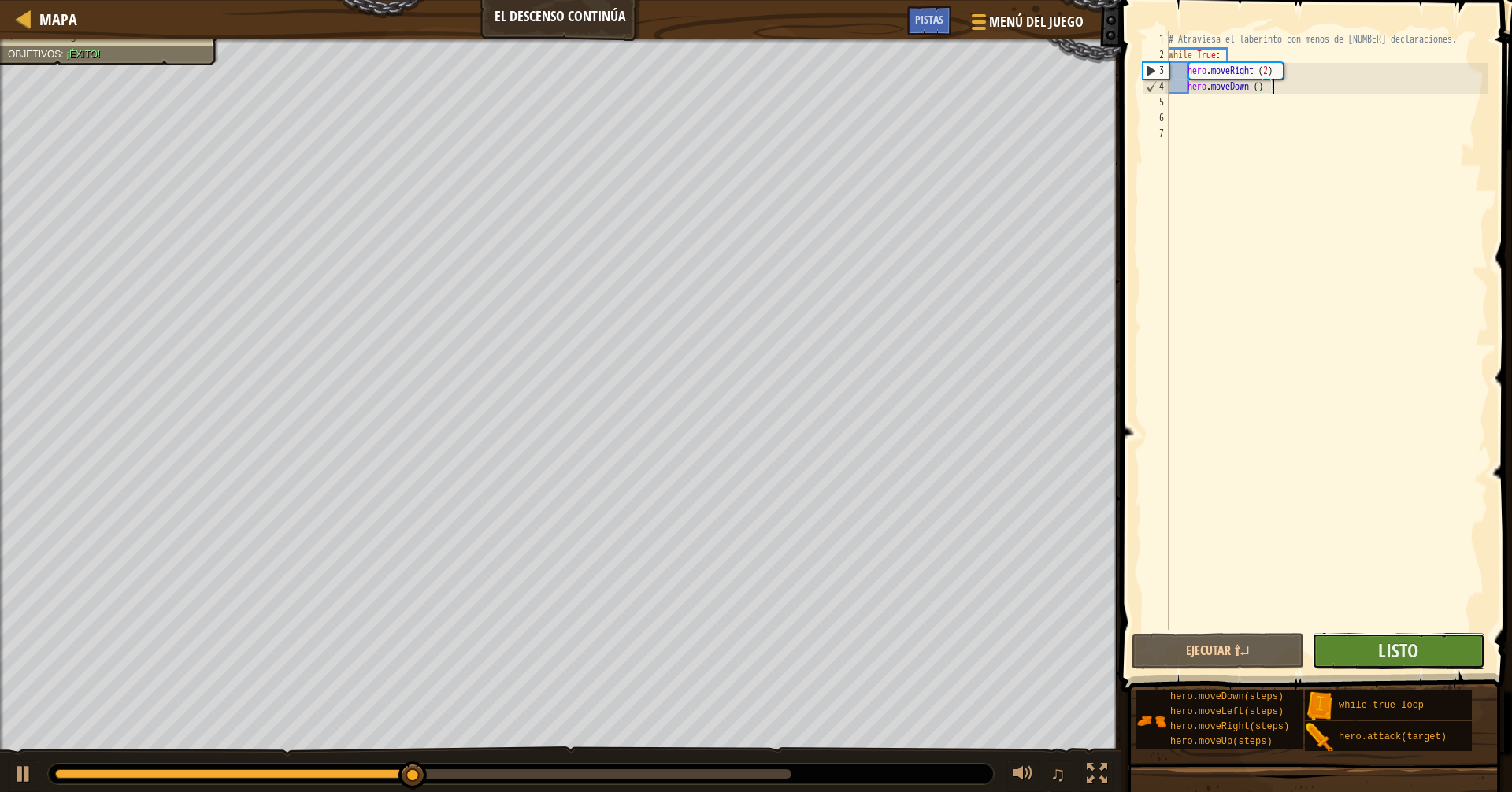 click on "Listo" at bounding box center [1398, 651] 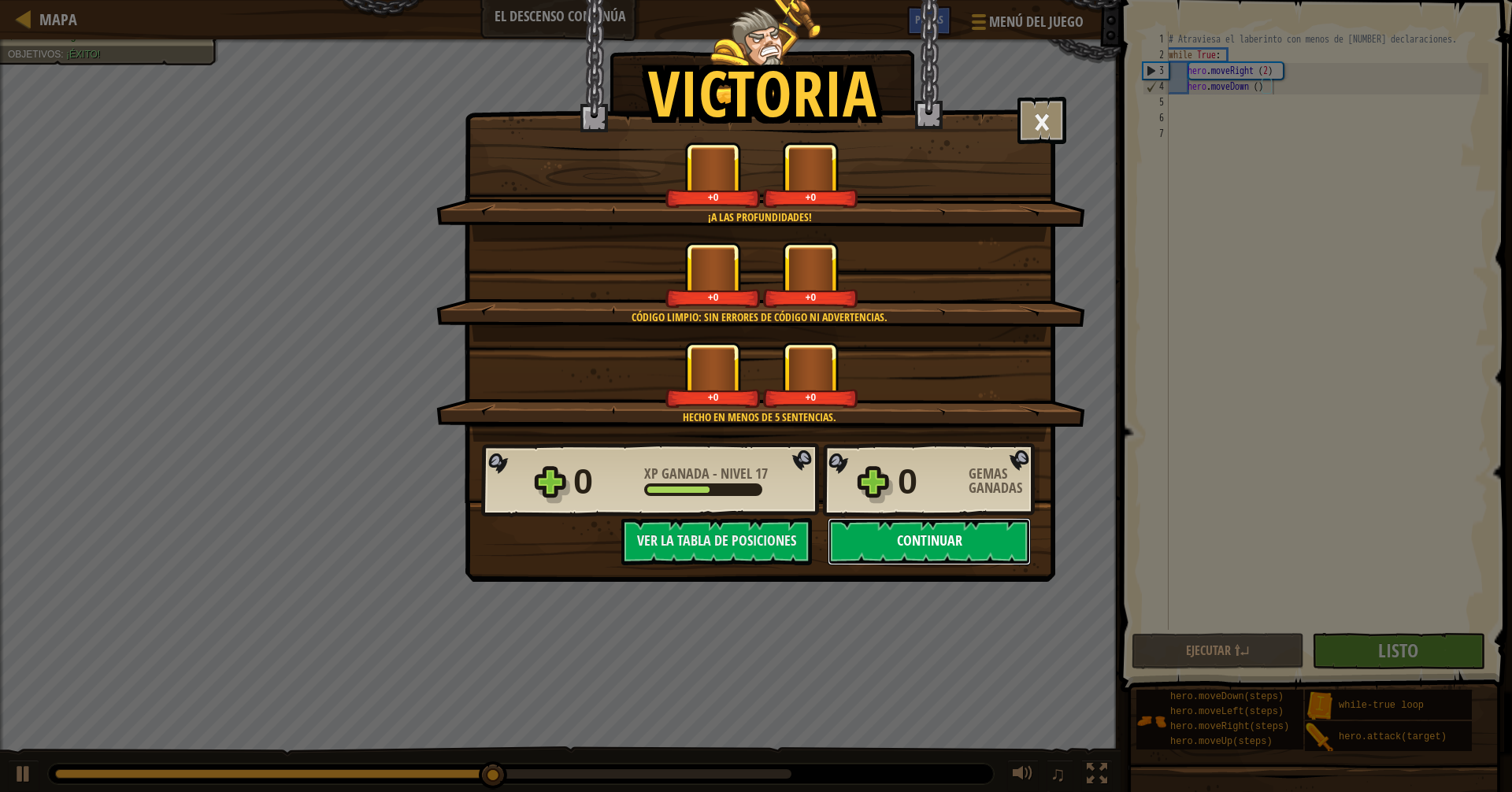 click on "Continuar" at bounding box center [929, 542] 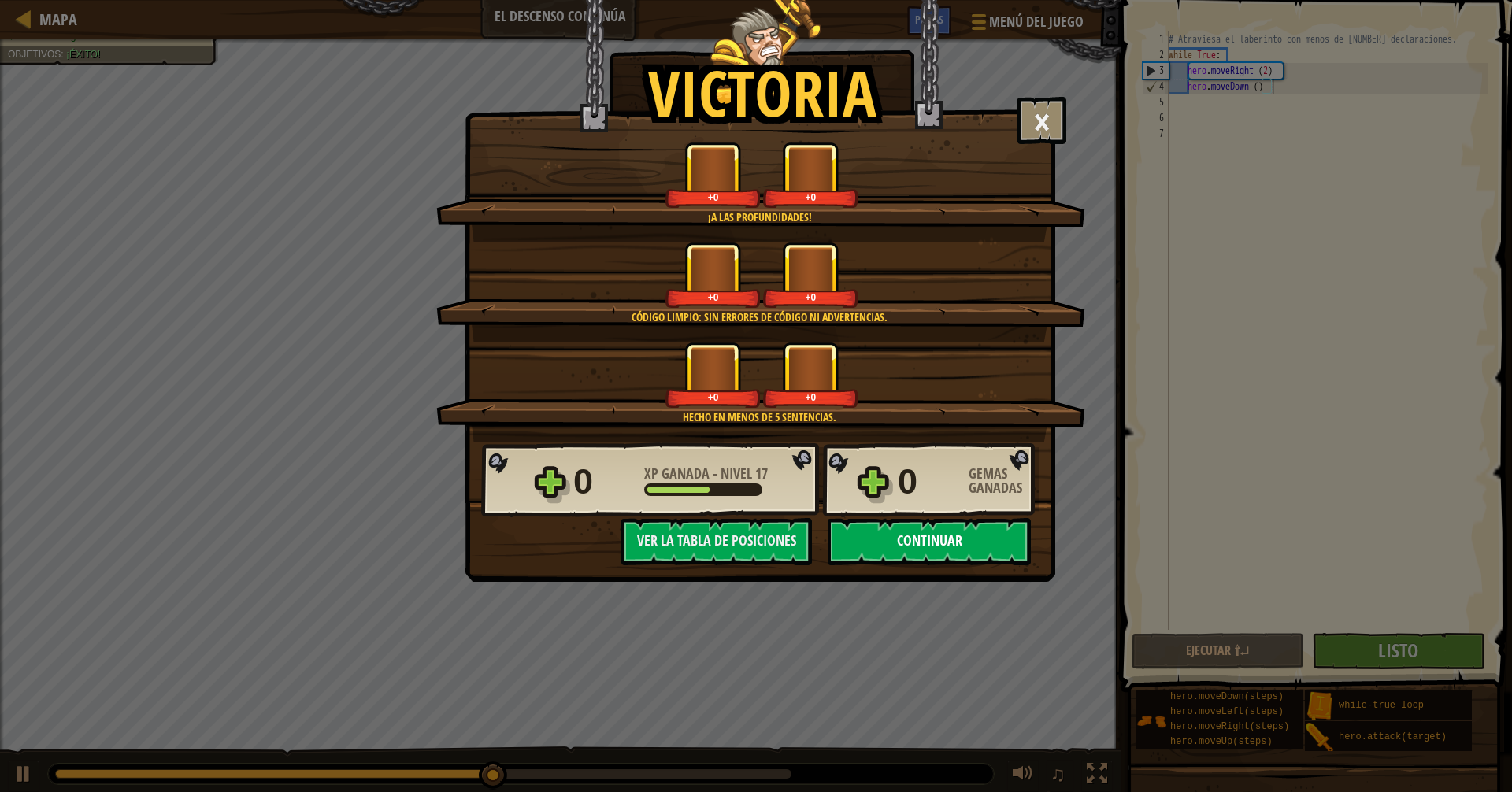 select on "es-419" 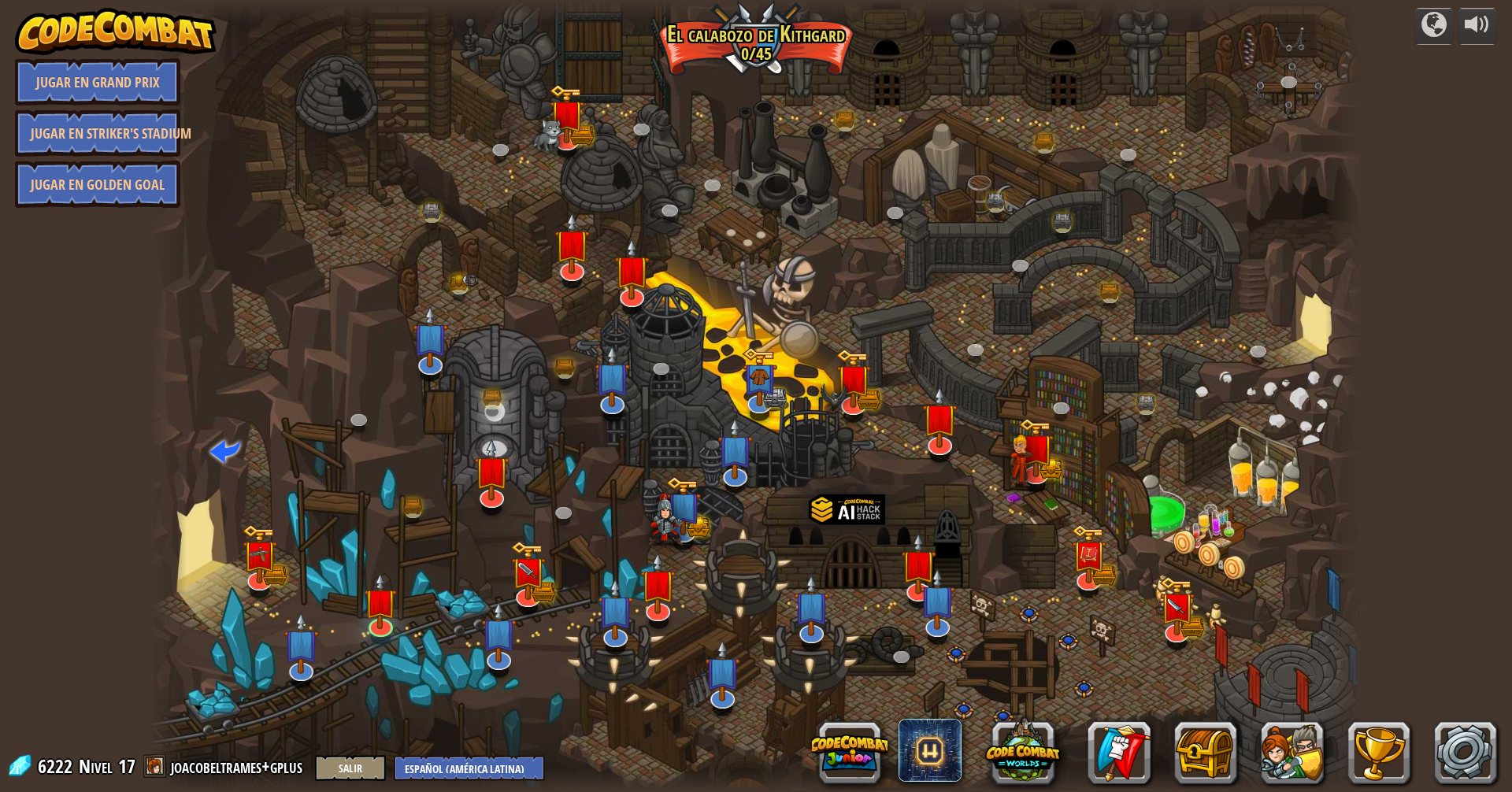 select on "es-419" 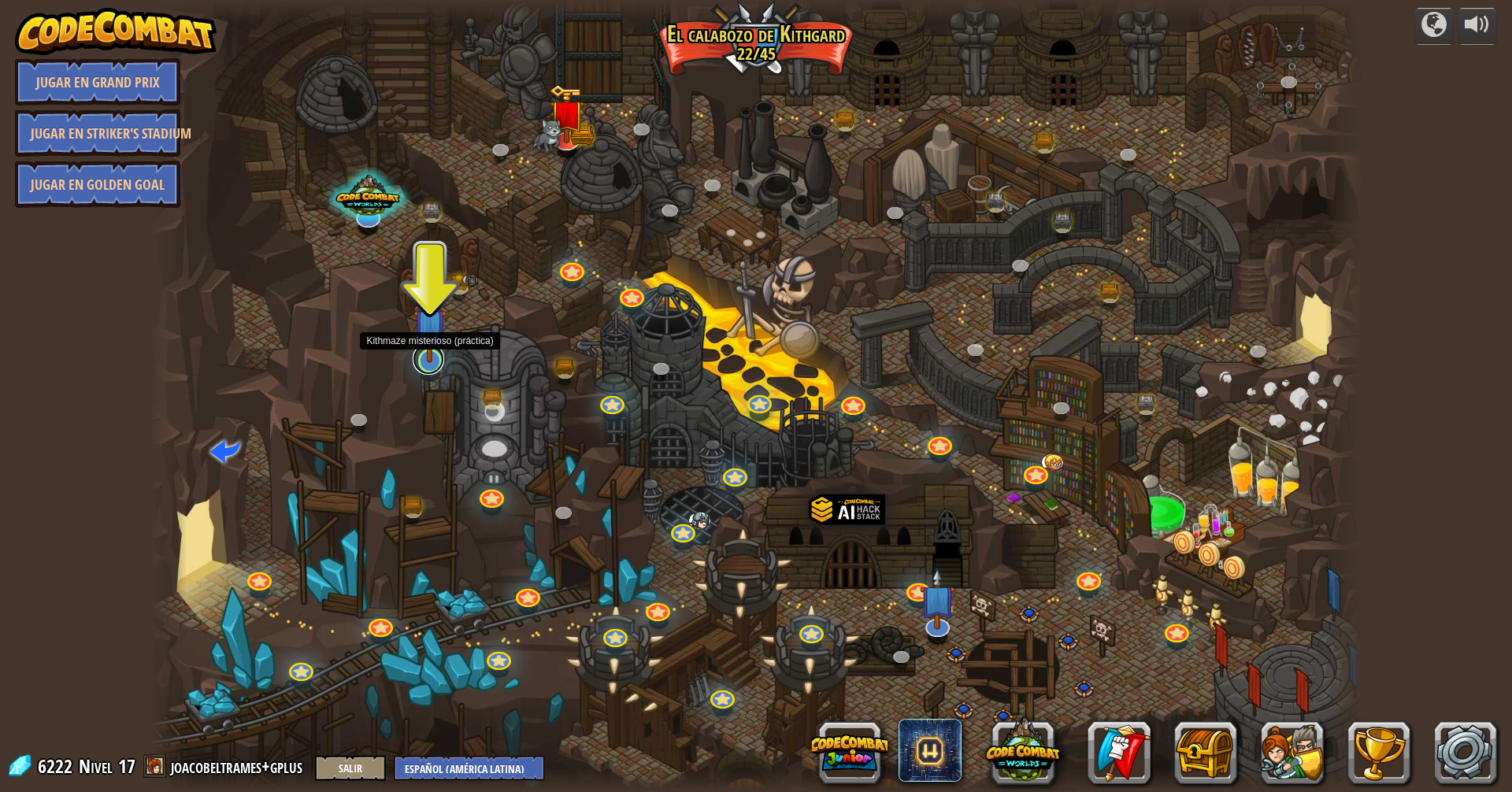 click at bounding box center [428, 359] 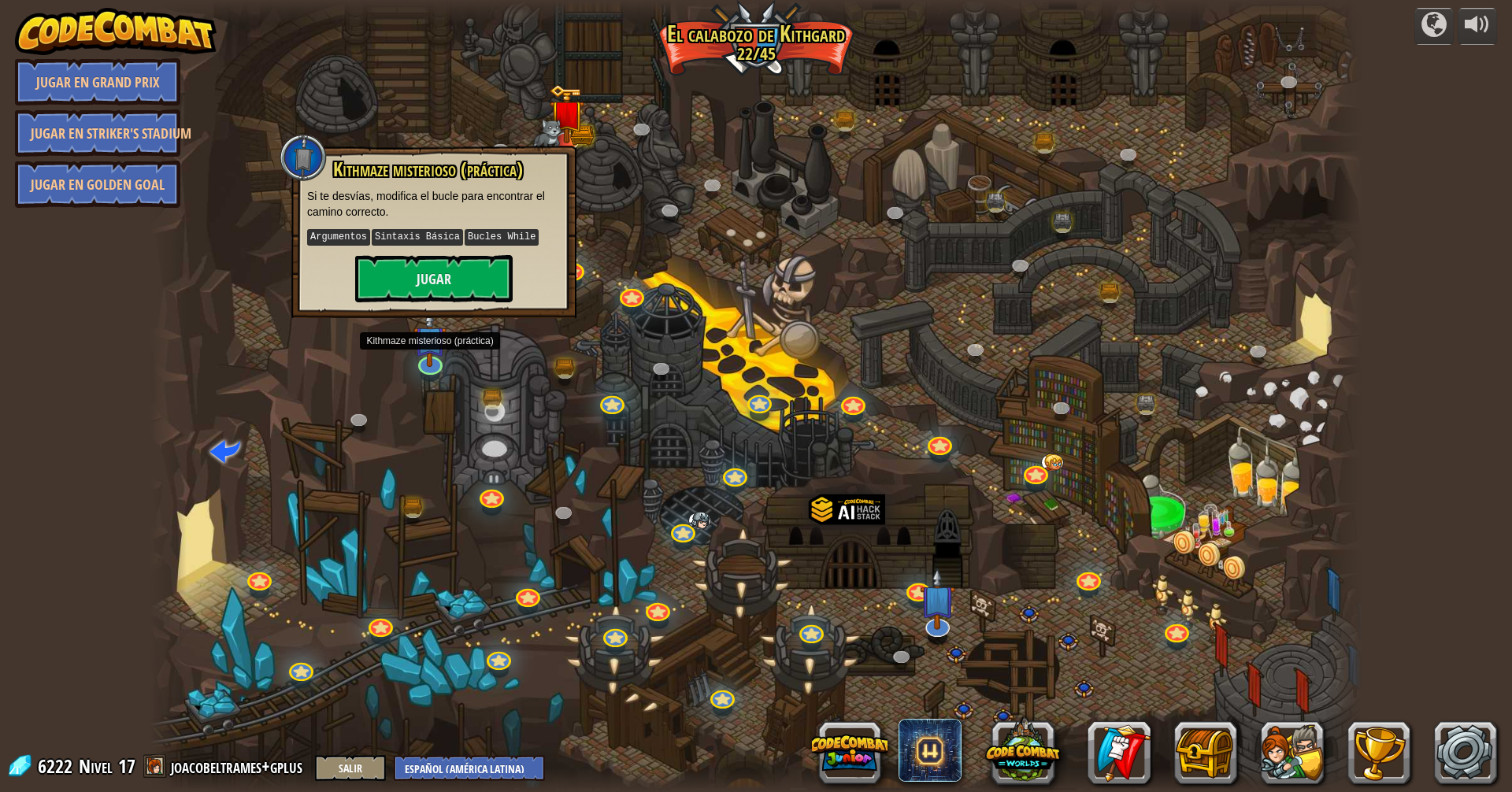 click on "Kithmaze misterioso (práctica) Si te desvías, modifica el bucle para encontrar el camino correcto.
Argumentos Sintaxis Básica Bucles While Jugar" at bounding box center [434, 231] 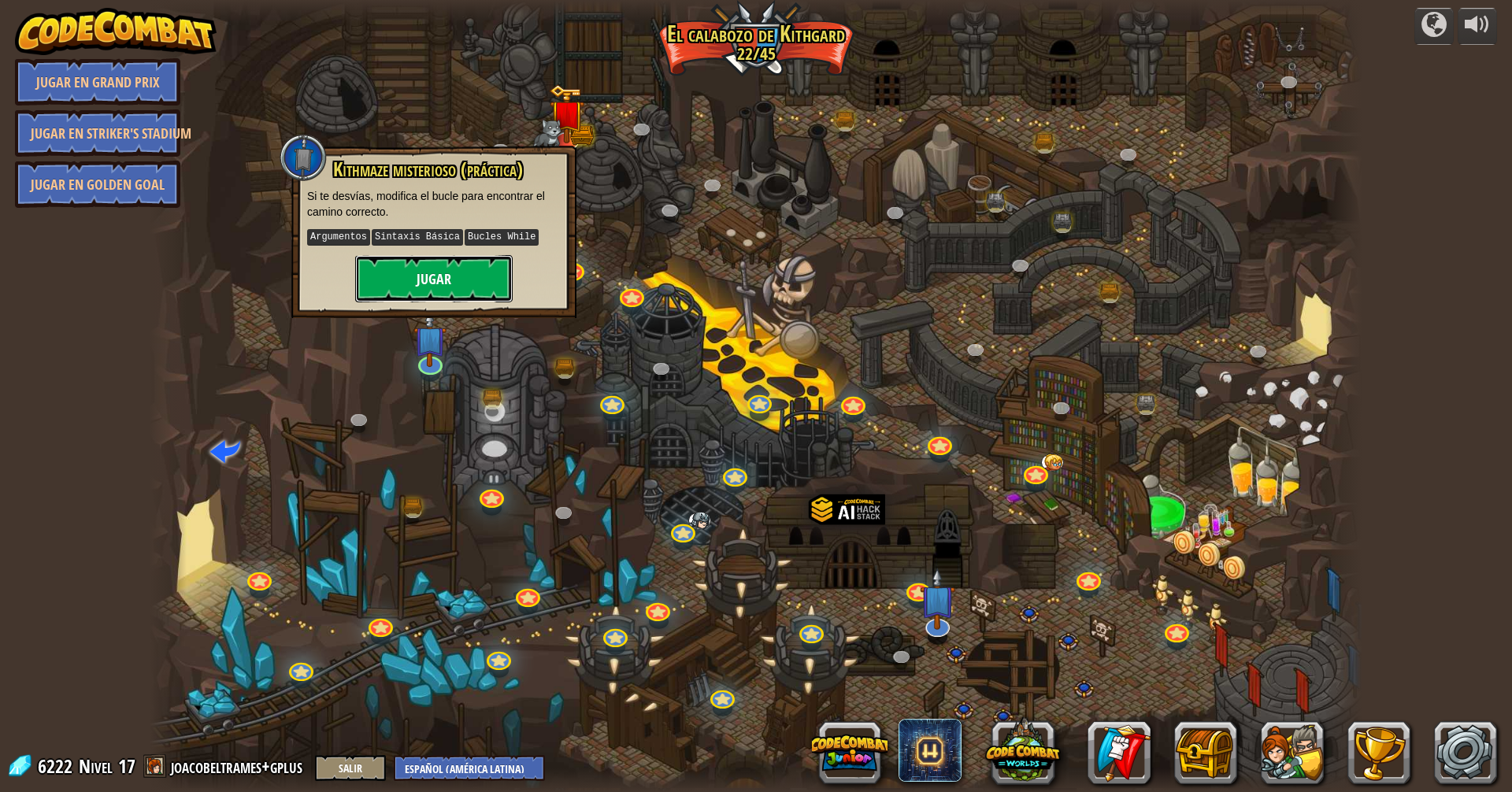 click on "Jugar" at bounding box center [434, 279] 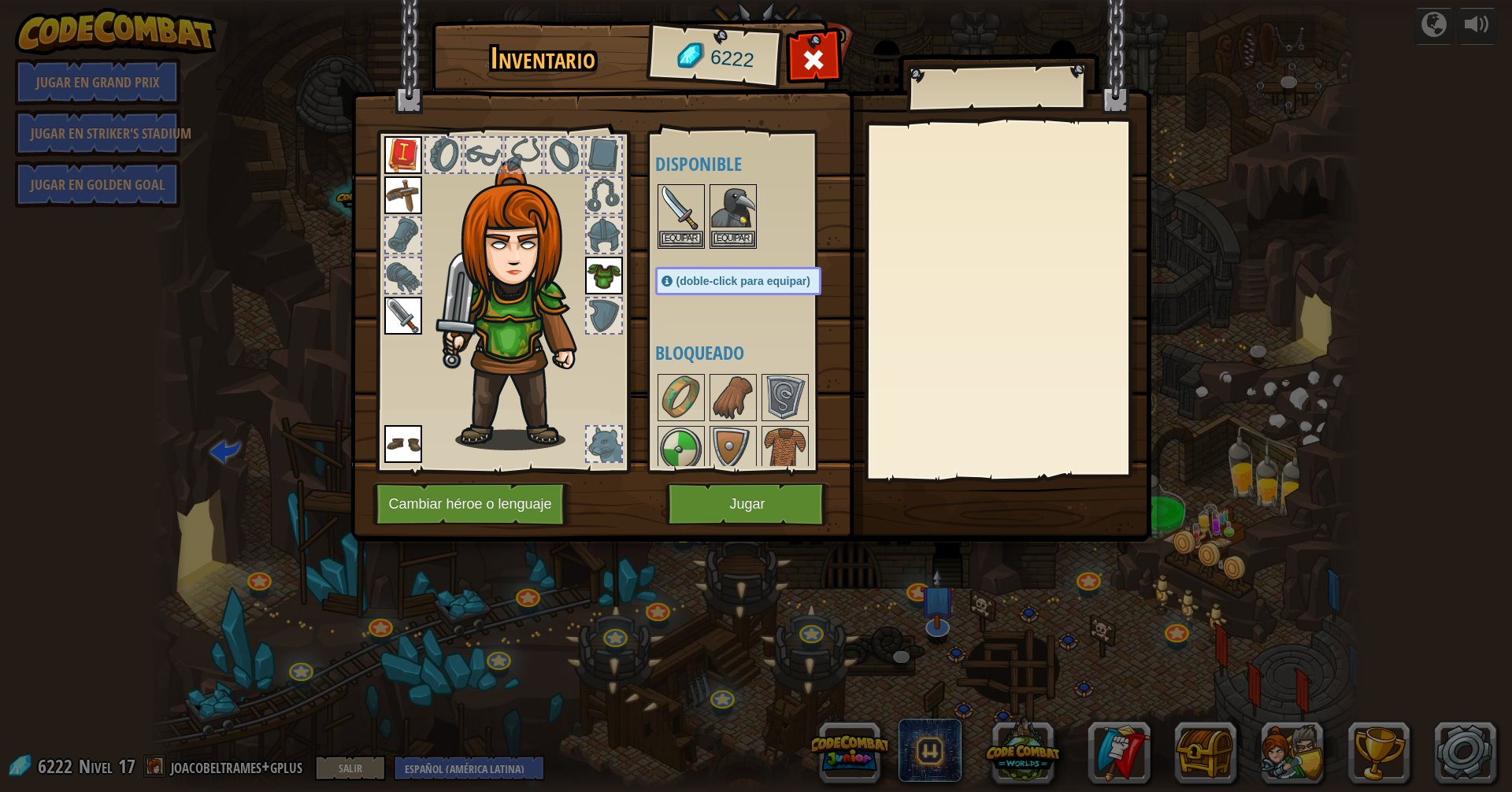 click at bounding box center (750, 256) 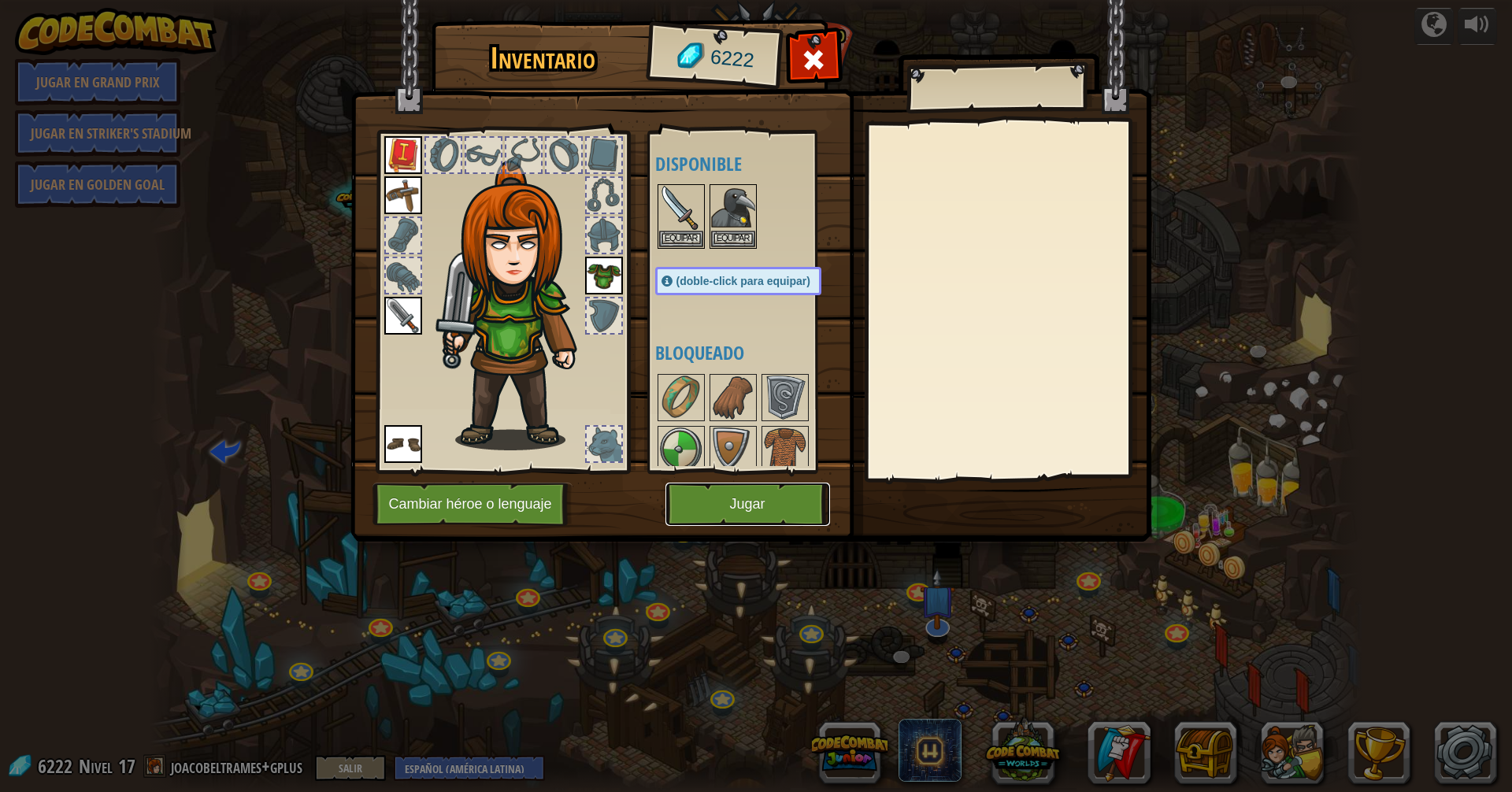 click on "Jugar" at bounding box center [747, 504] 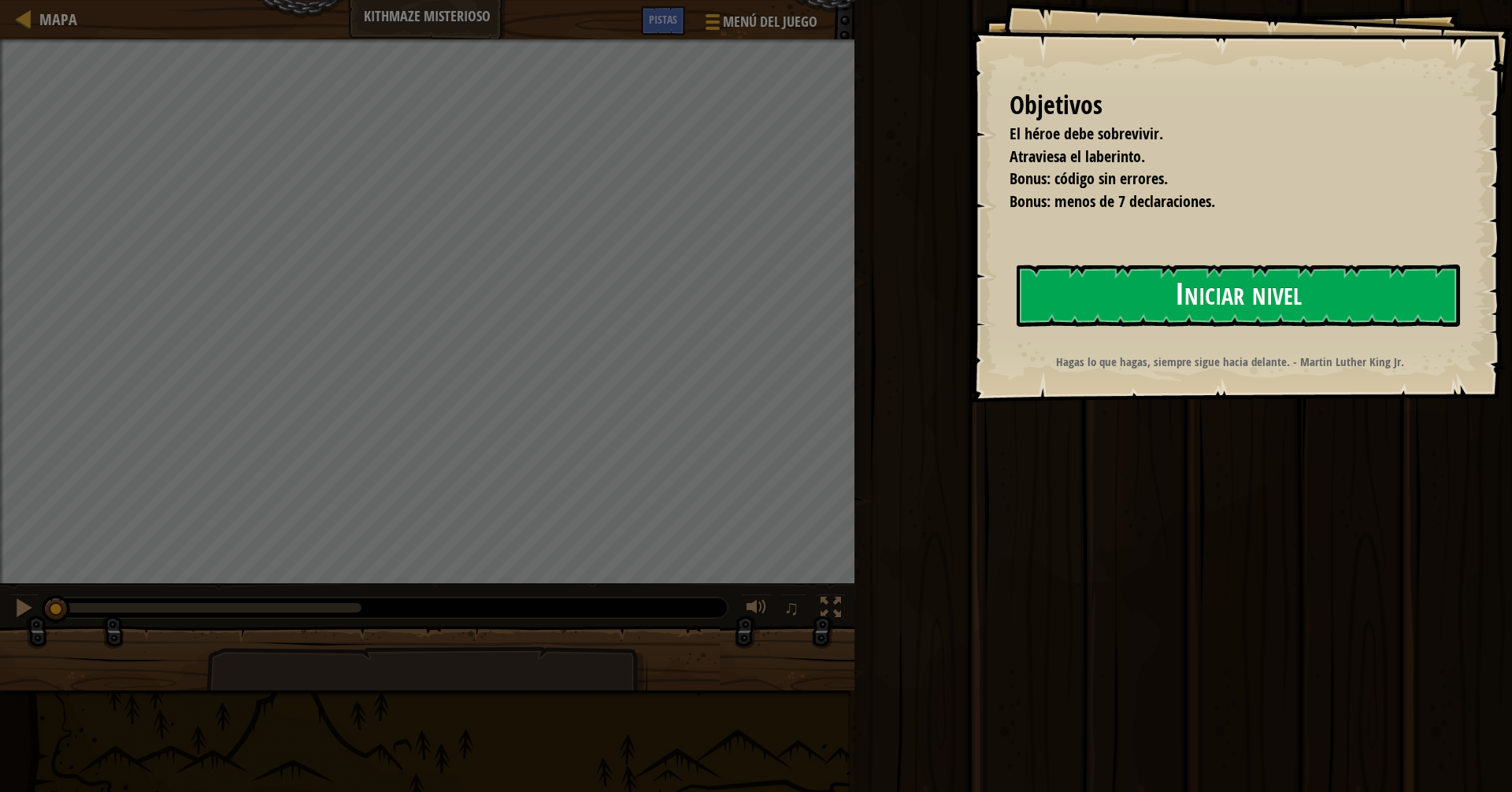 click on "Iniciar nivel" at bounding box center (1238, 295) 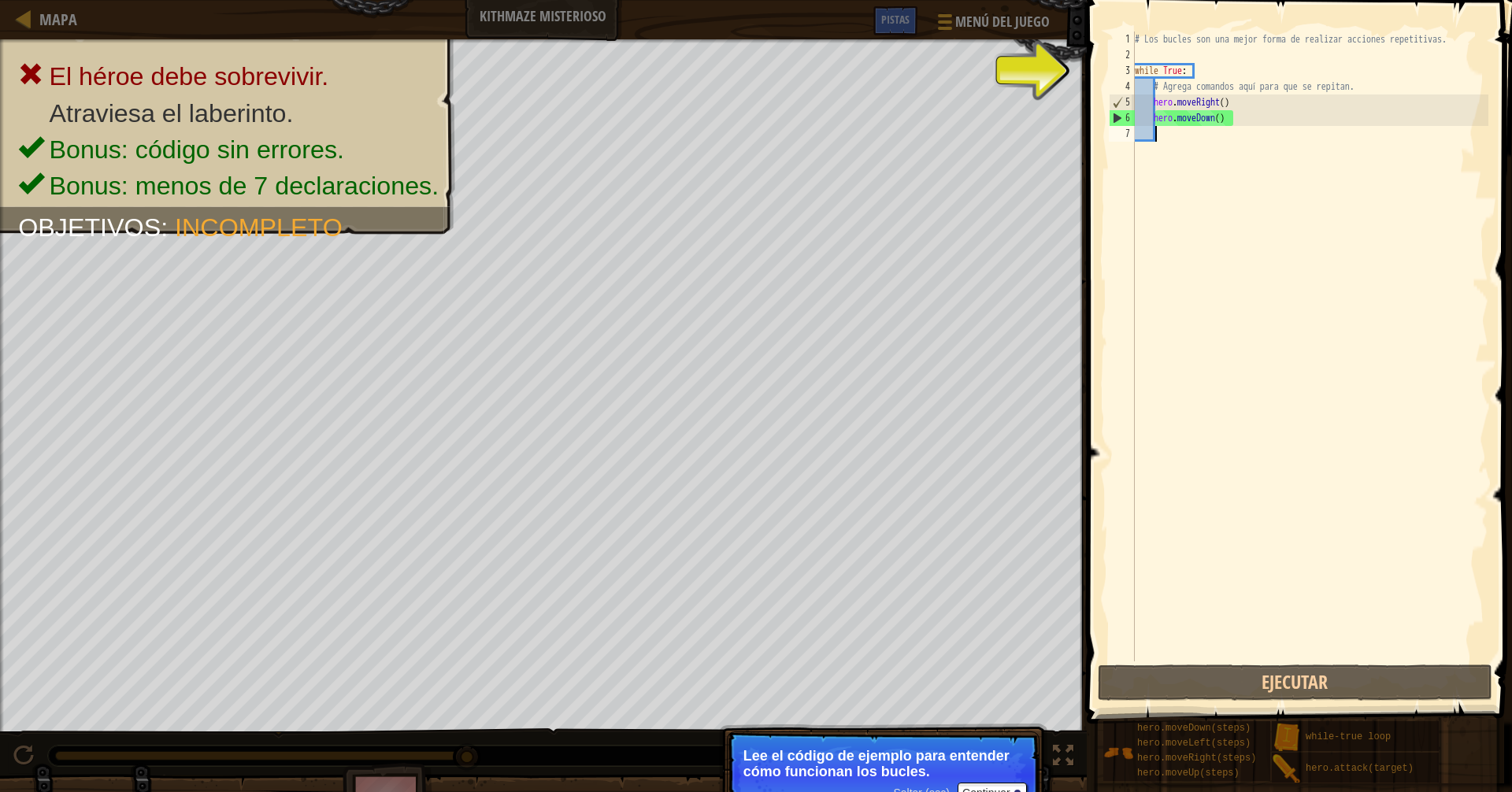 click on "# Los bucles son una mejor forma de realizar acciones repetitivas. while   True :      # Agrega comandos aquí para que se repitan.      hero . moveRight ( )      hero . moveDown ( )" at bounding box center (1310, 362) 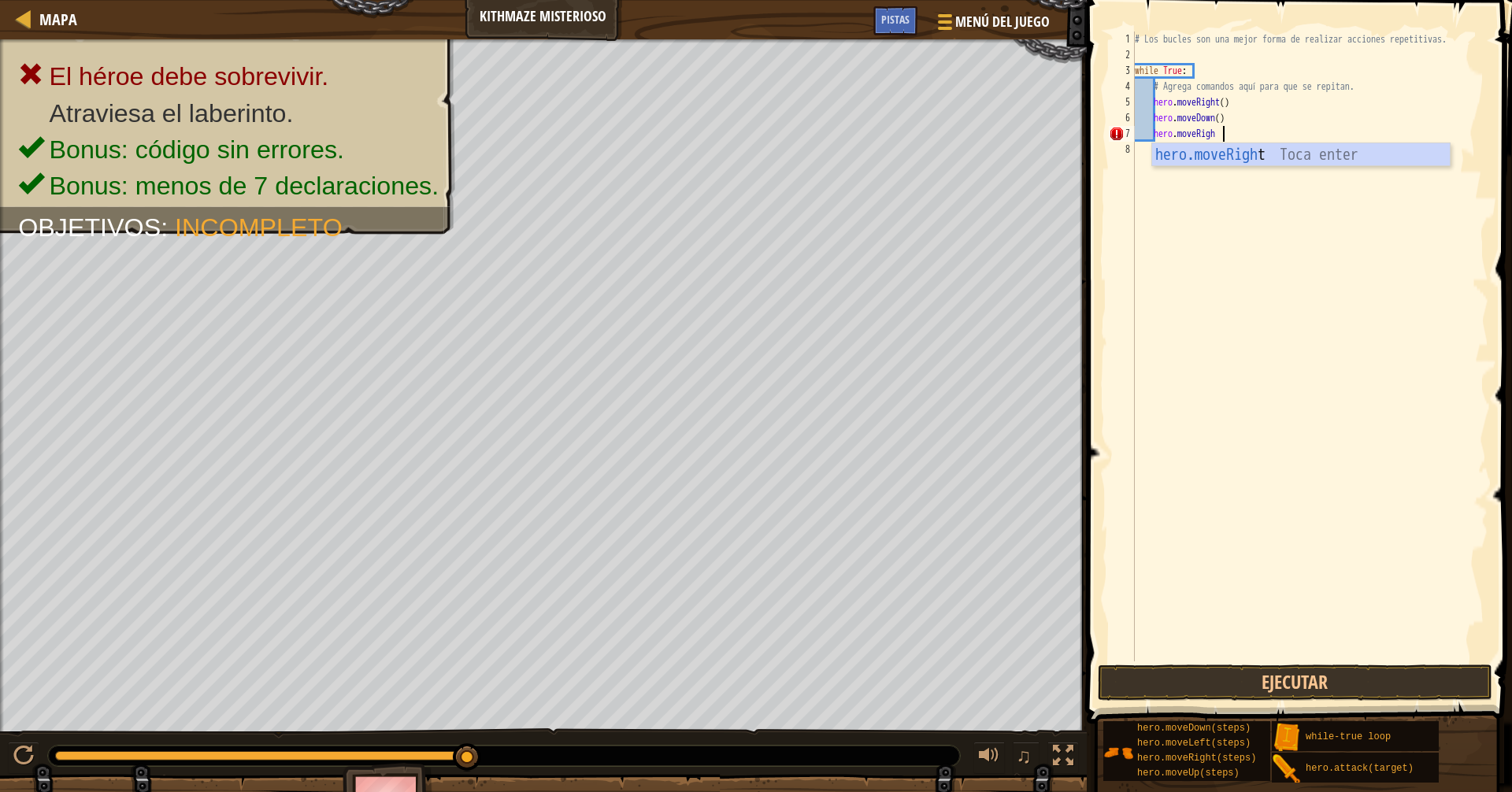 scroll, scrollTop: 7, scrollLeft: 6, axis: both 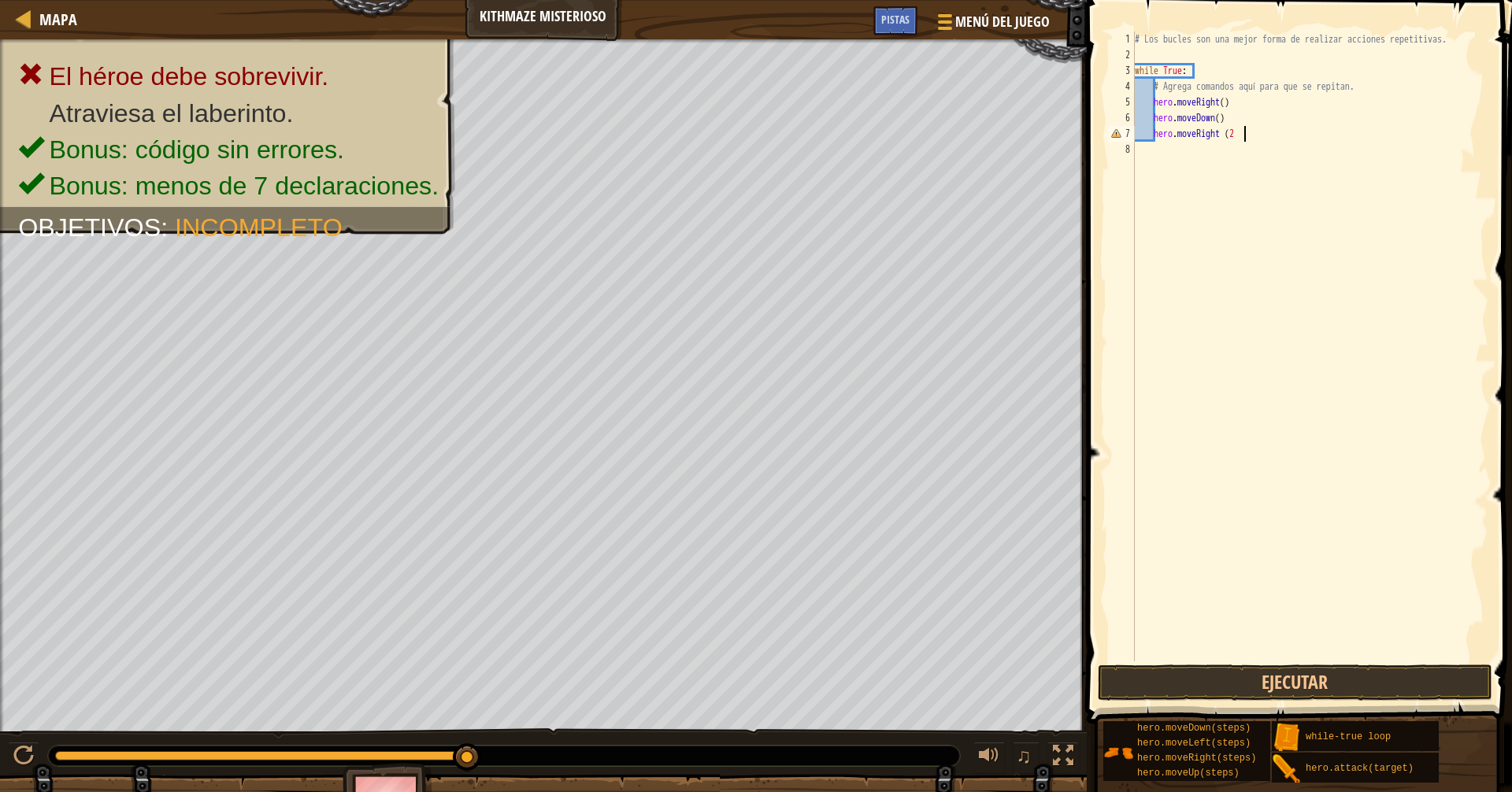 type on "hero.moveRight ([NUMBER])" 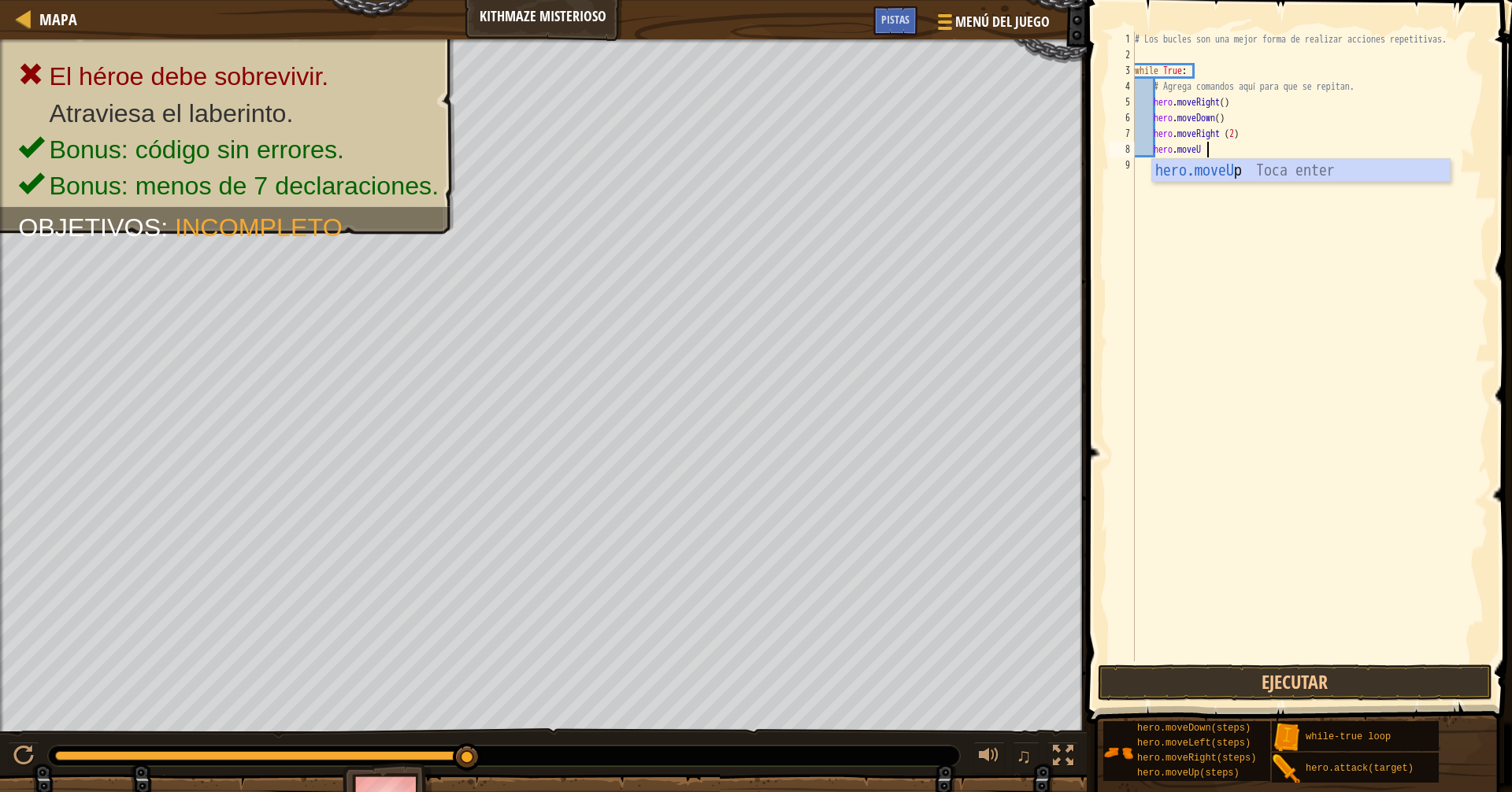 scroll, scrollTop: 7, scrollLeft: 6, axis: both 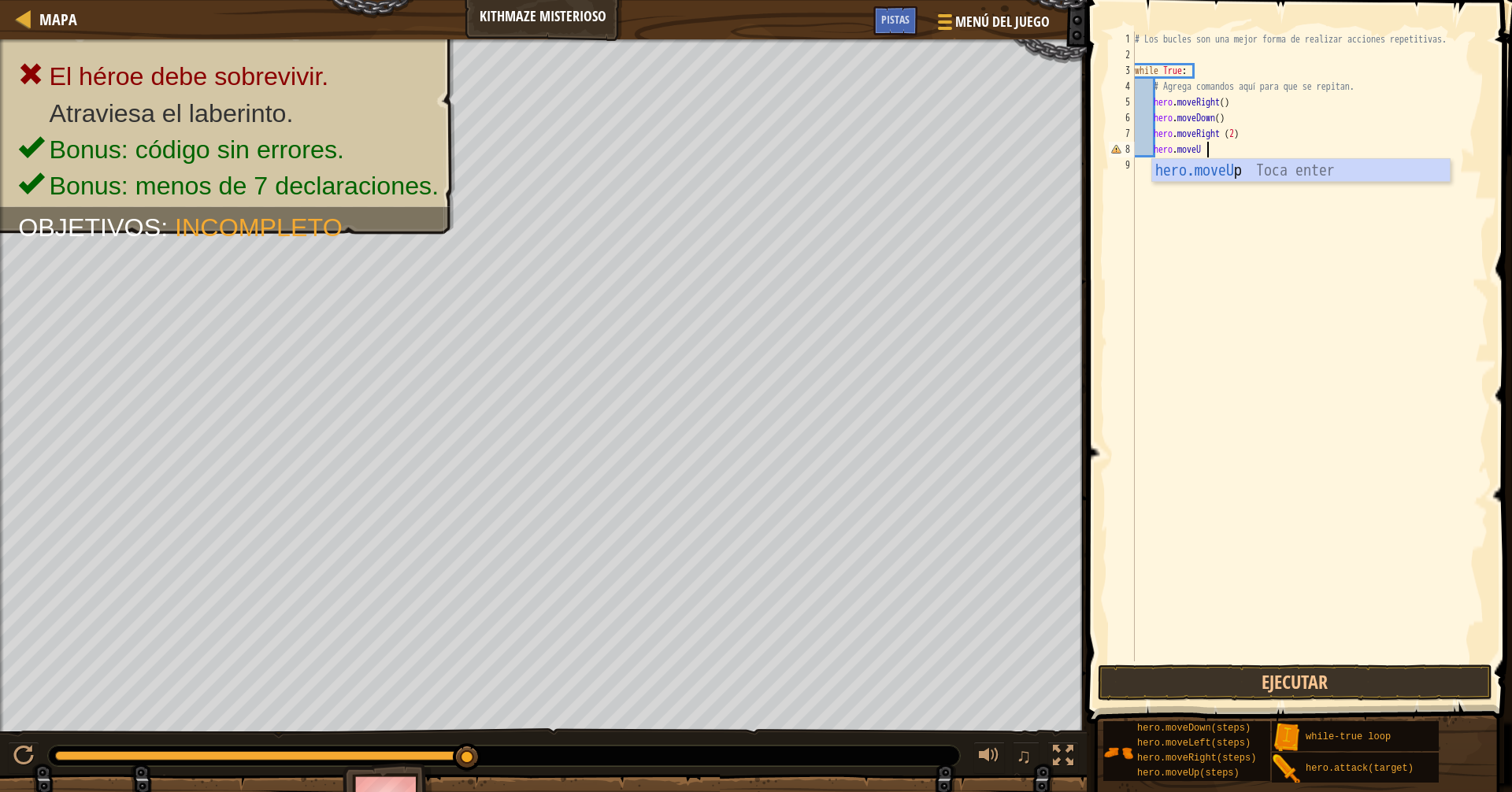 type on "hero.moveUp" 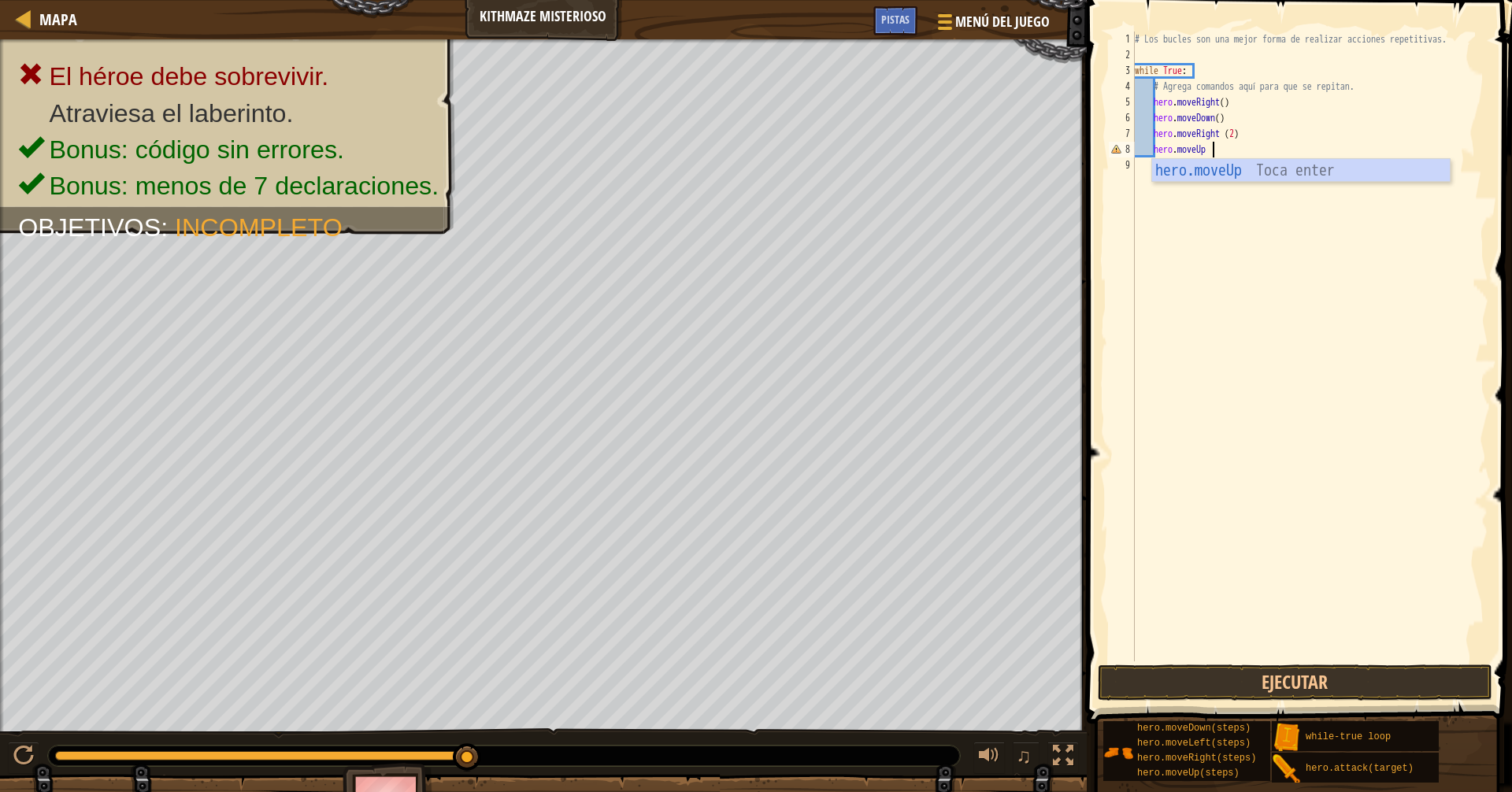 type 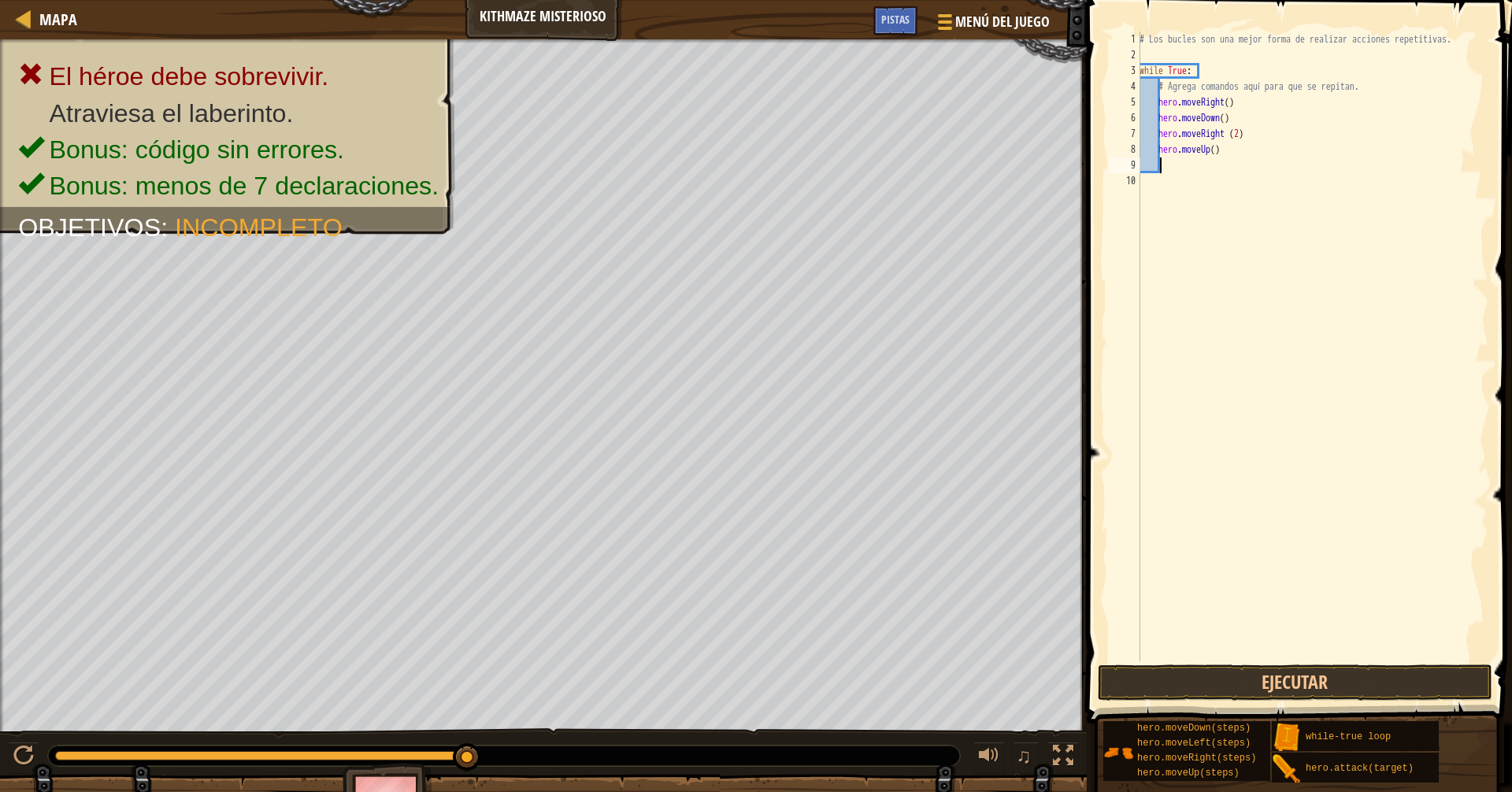 scroll, scrollTop: 7, scrollLeft: 1, axis: both 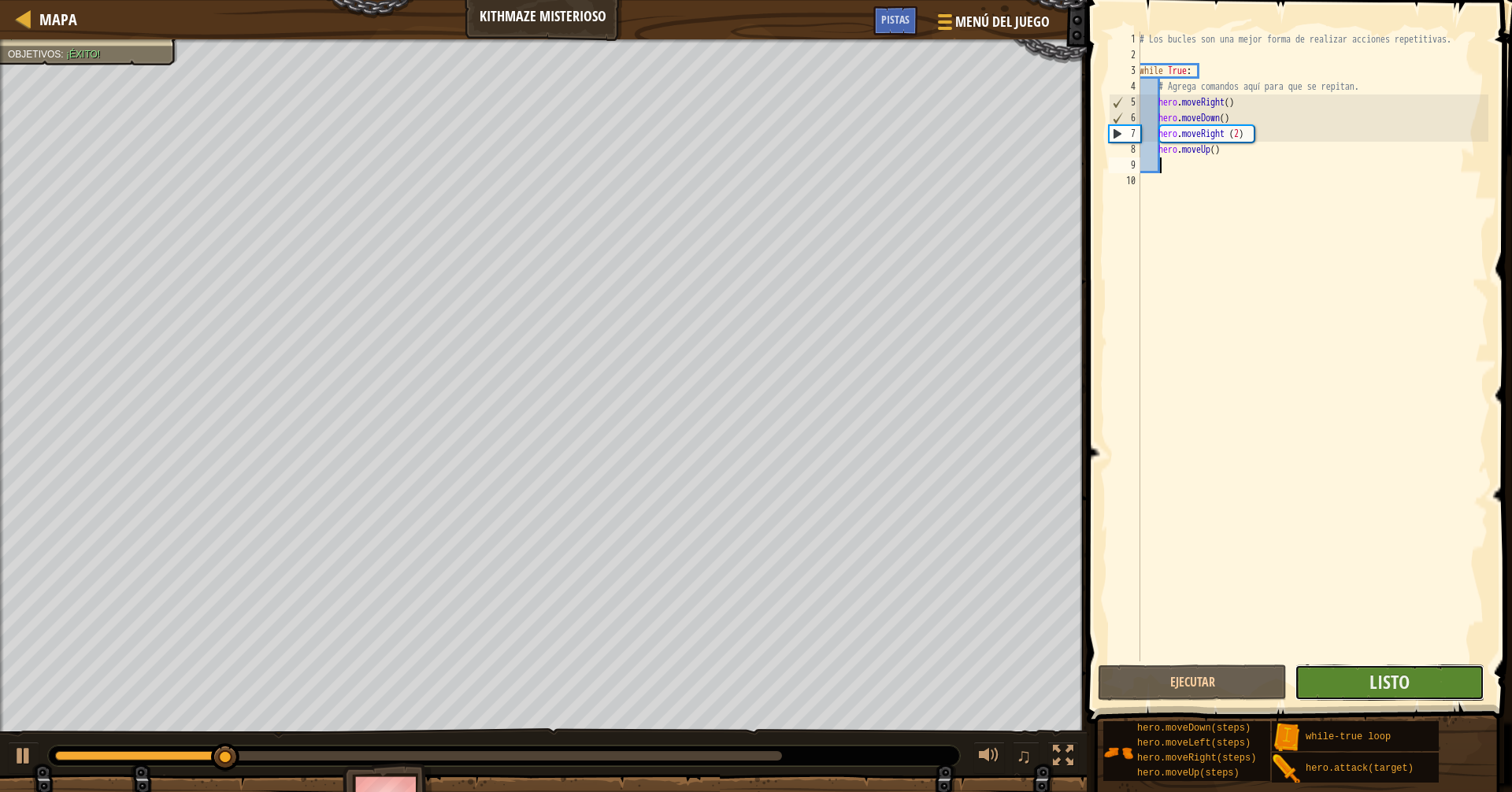 click on "Listo" at bounding box center (1389, 683) 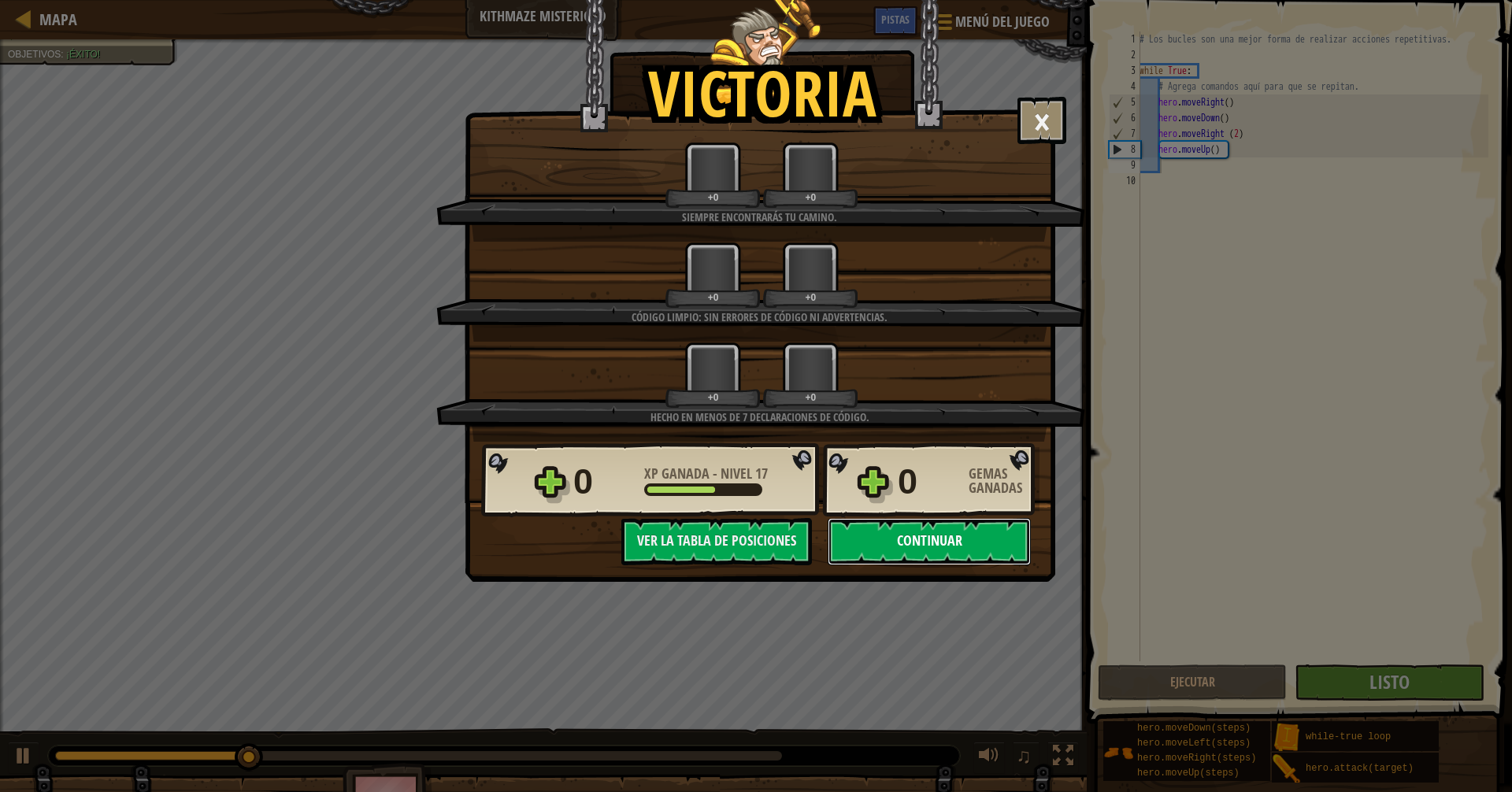 click on "Continuar" at bounding box center (929, 542) 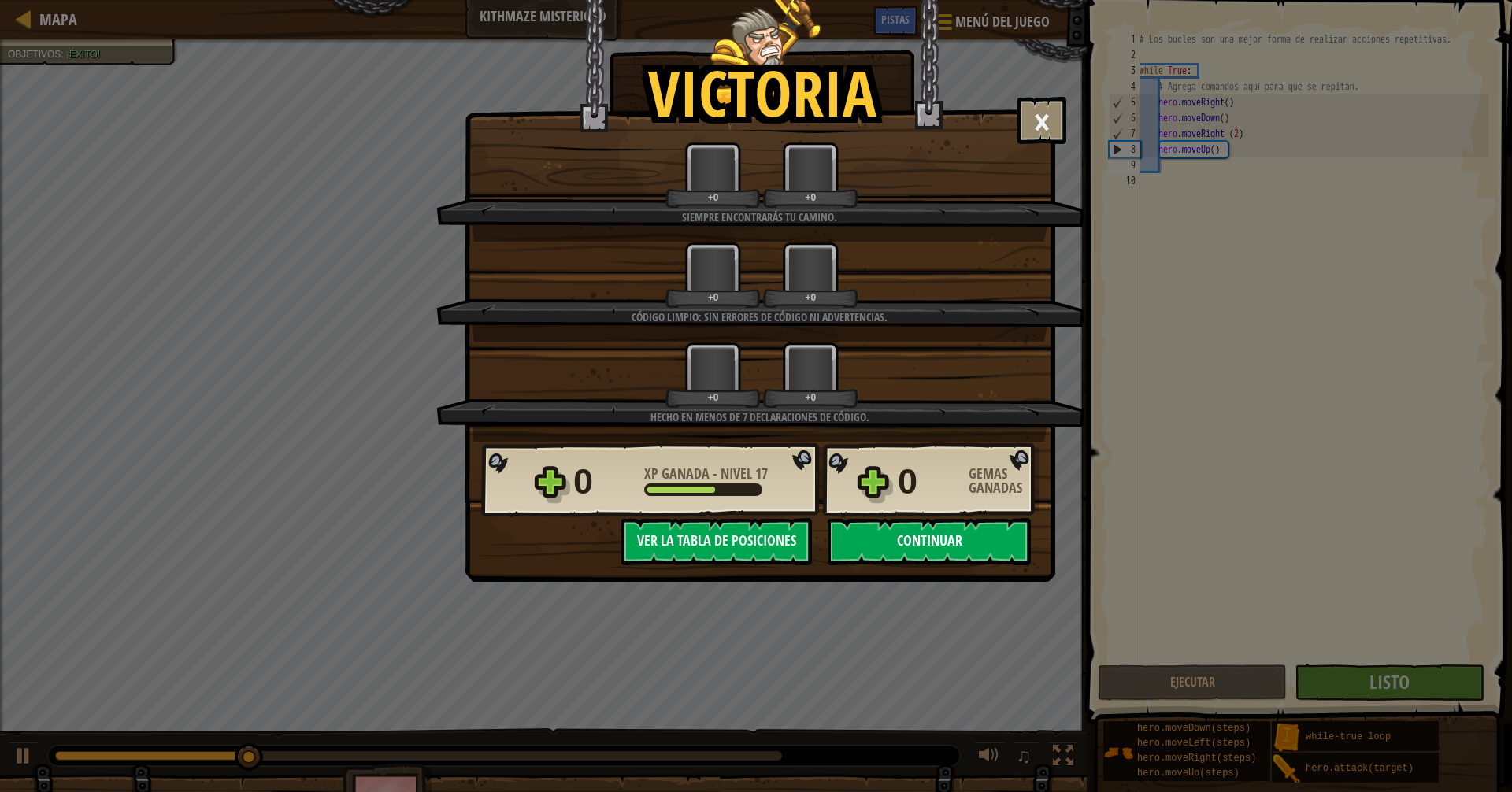 select on "es-419" 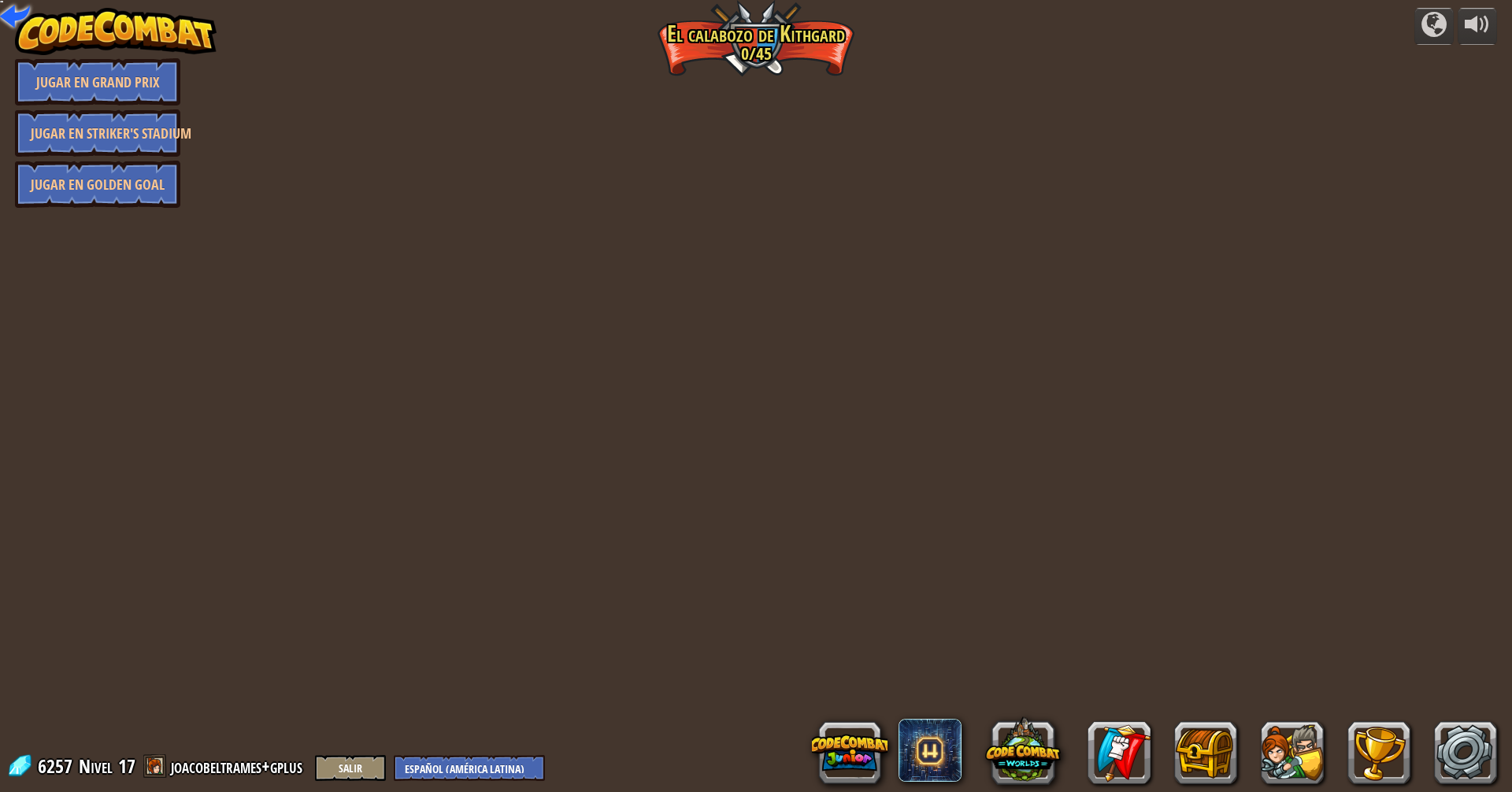 select on "es-419" 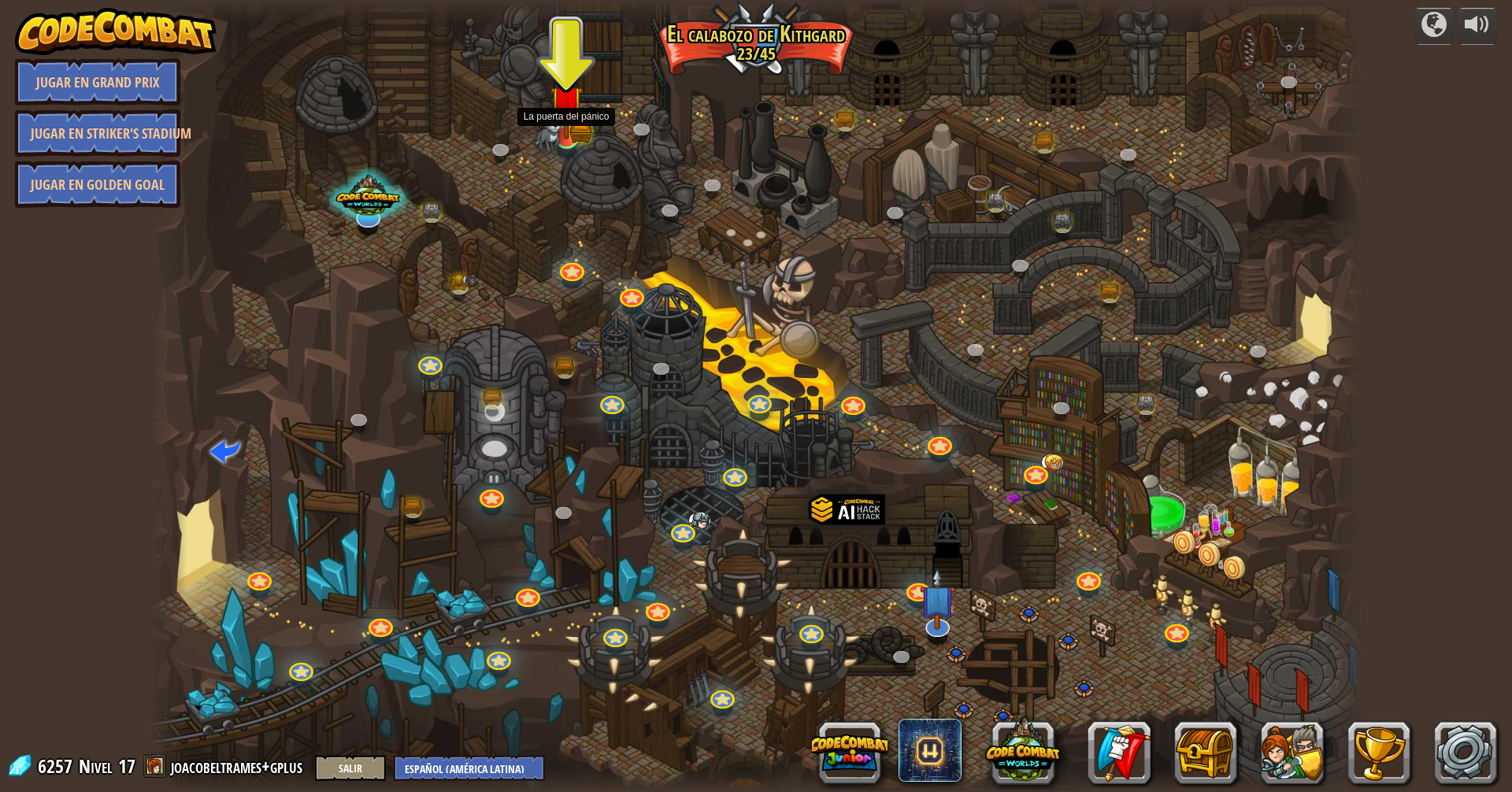 click at bounding box center (566, 102) 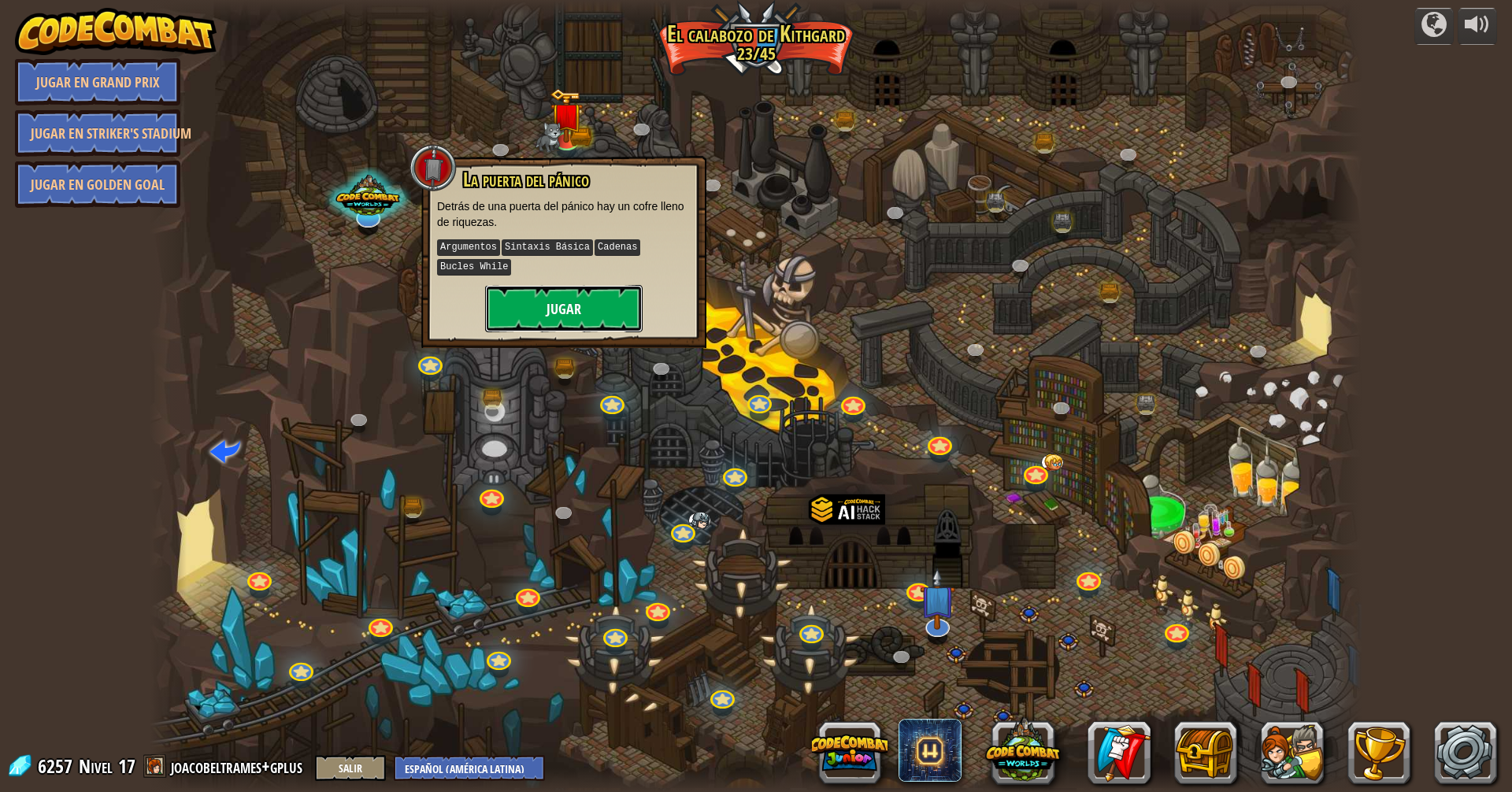 click on "Jugar" at bounding box center [564, 309] 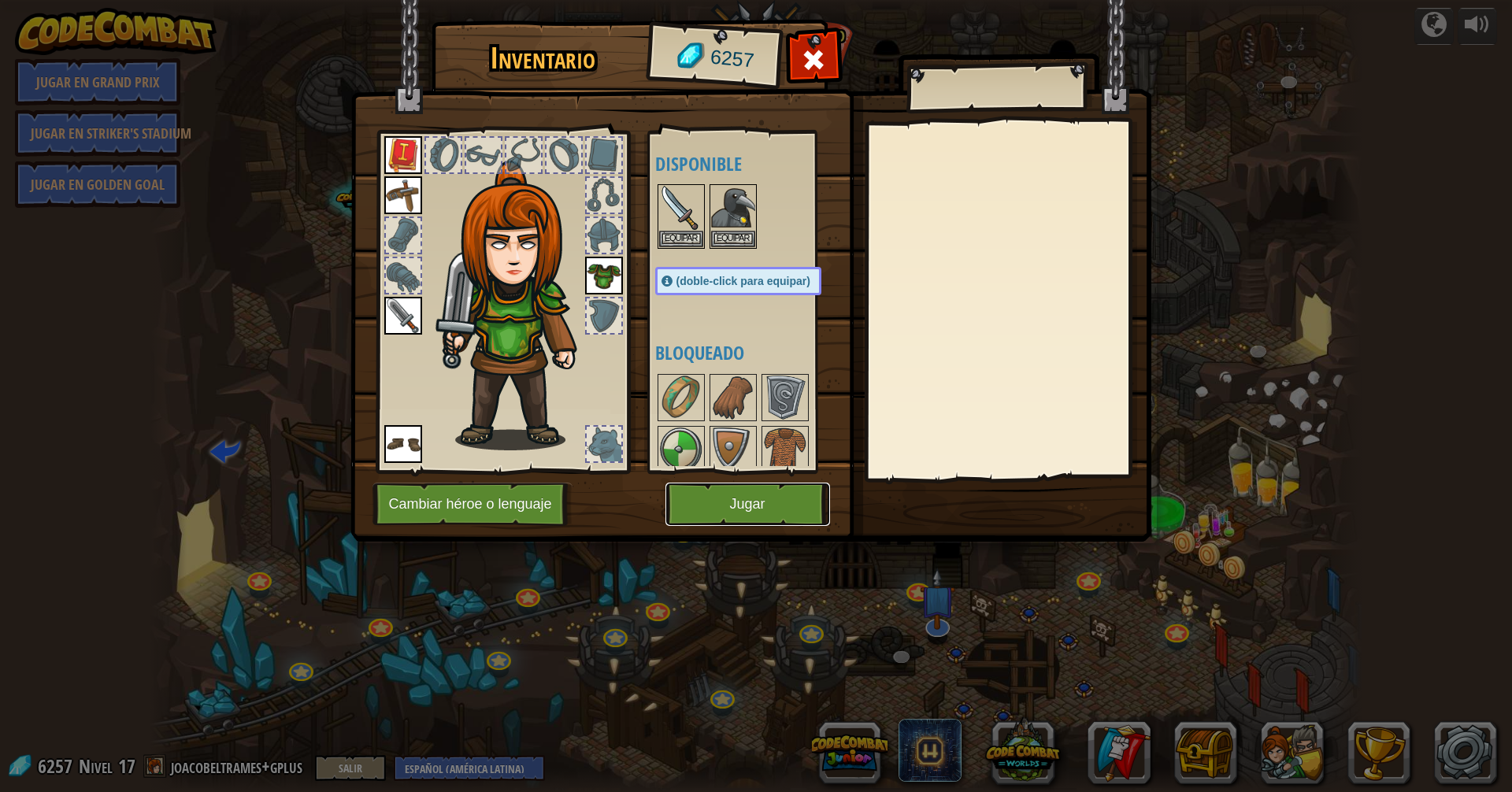 click on "Jugar" at bounding box center (747, 504) 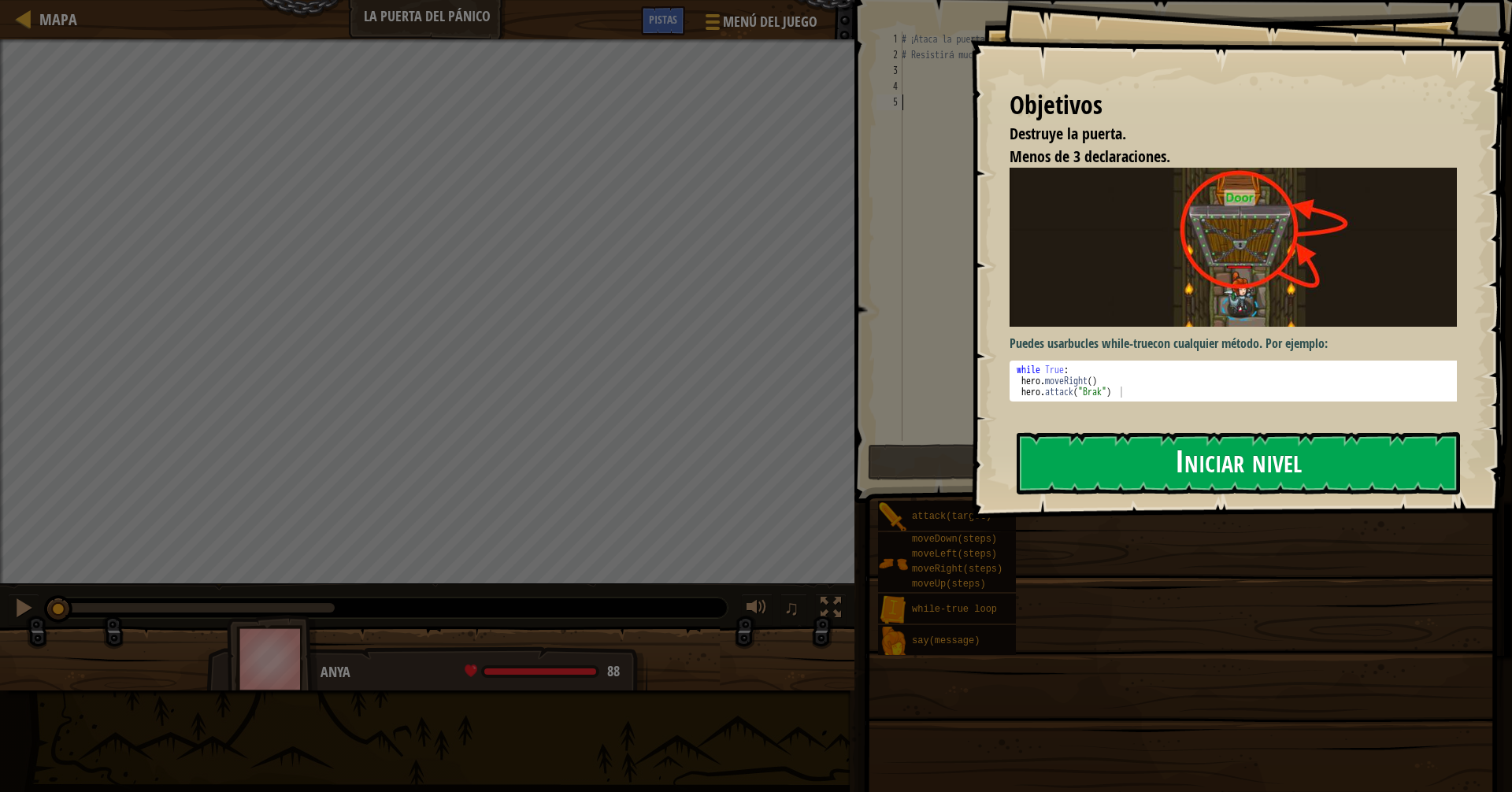 click on "Iniciar nivel" at bounding box center [1238, 463] 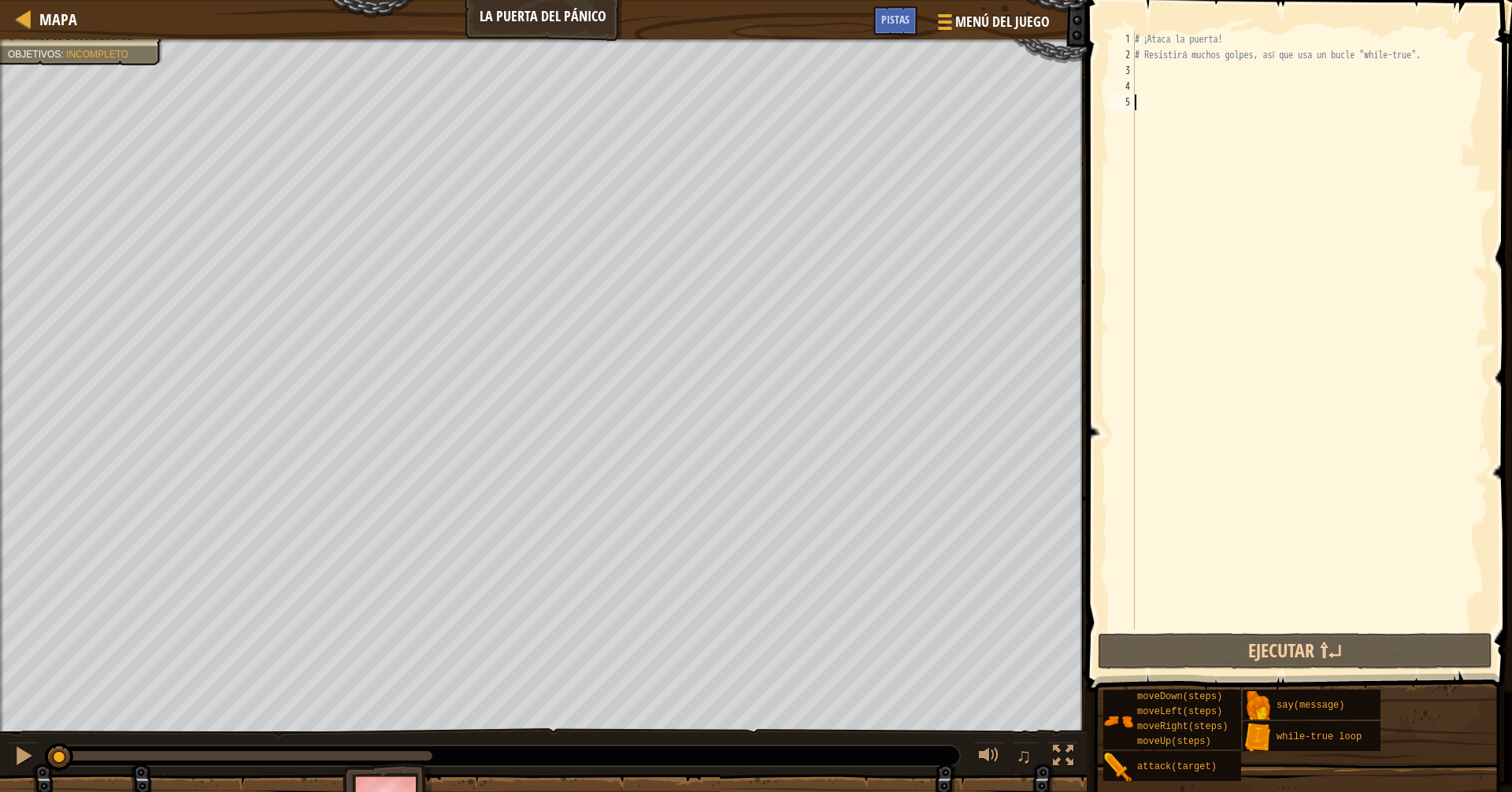 click on "# ¡Ataca la puerta! # Resistirá muchos golpes, así que usa un bucle "while-true"." at bounding box center [1310, 346] 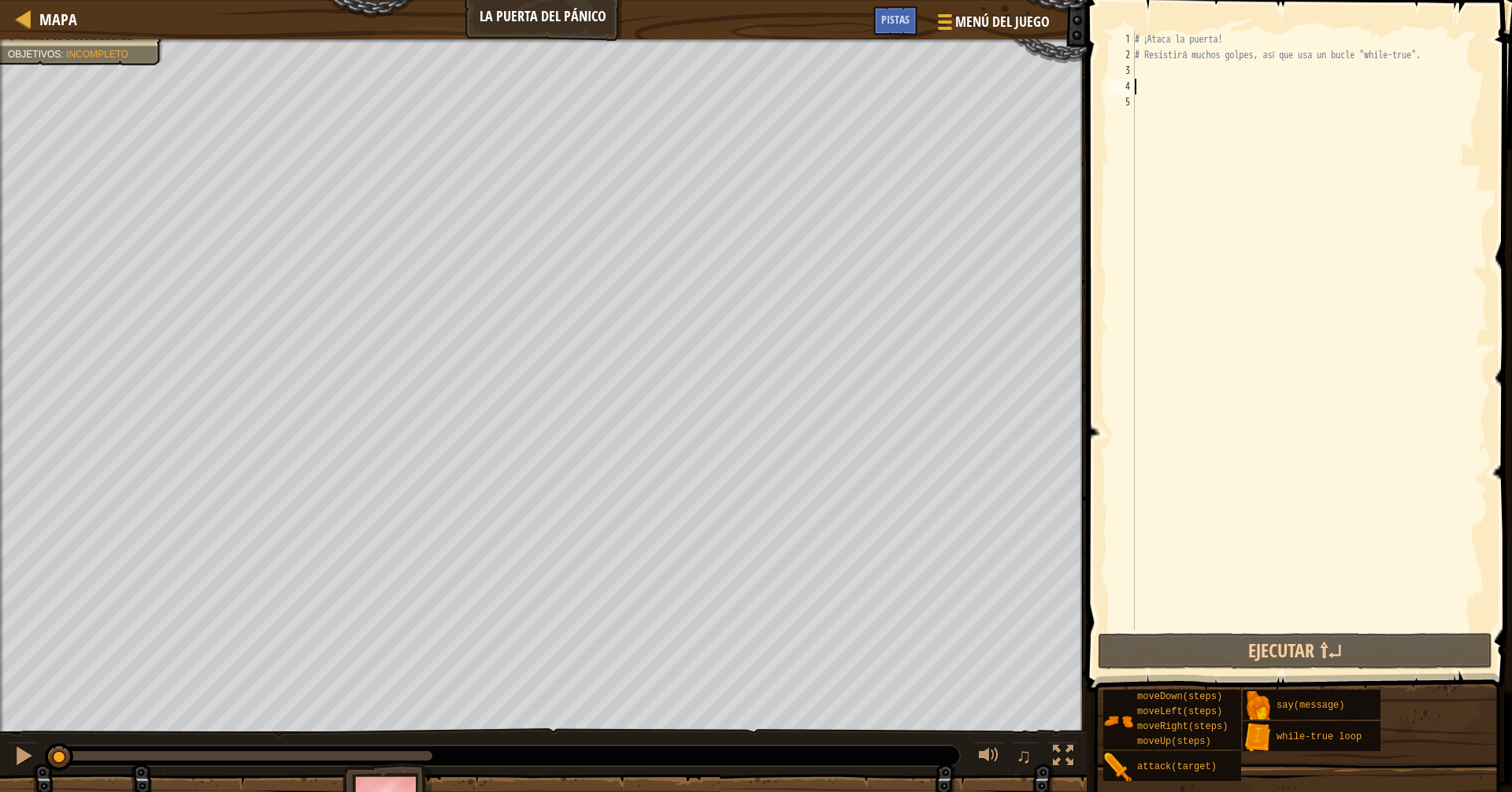 click on "# ¡Ataca la puerta! # Resistirá muchos golpes, así que usa un bucle "while-true"." at bounding box center [1310, 346] 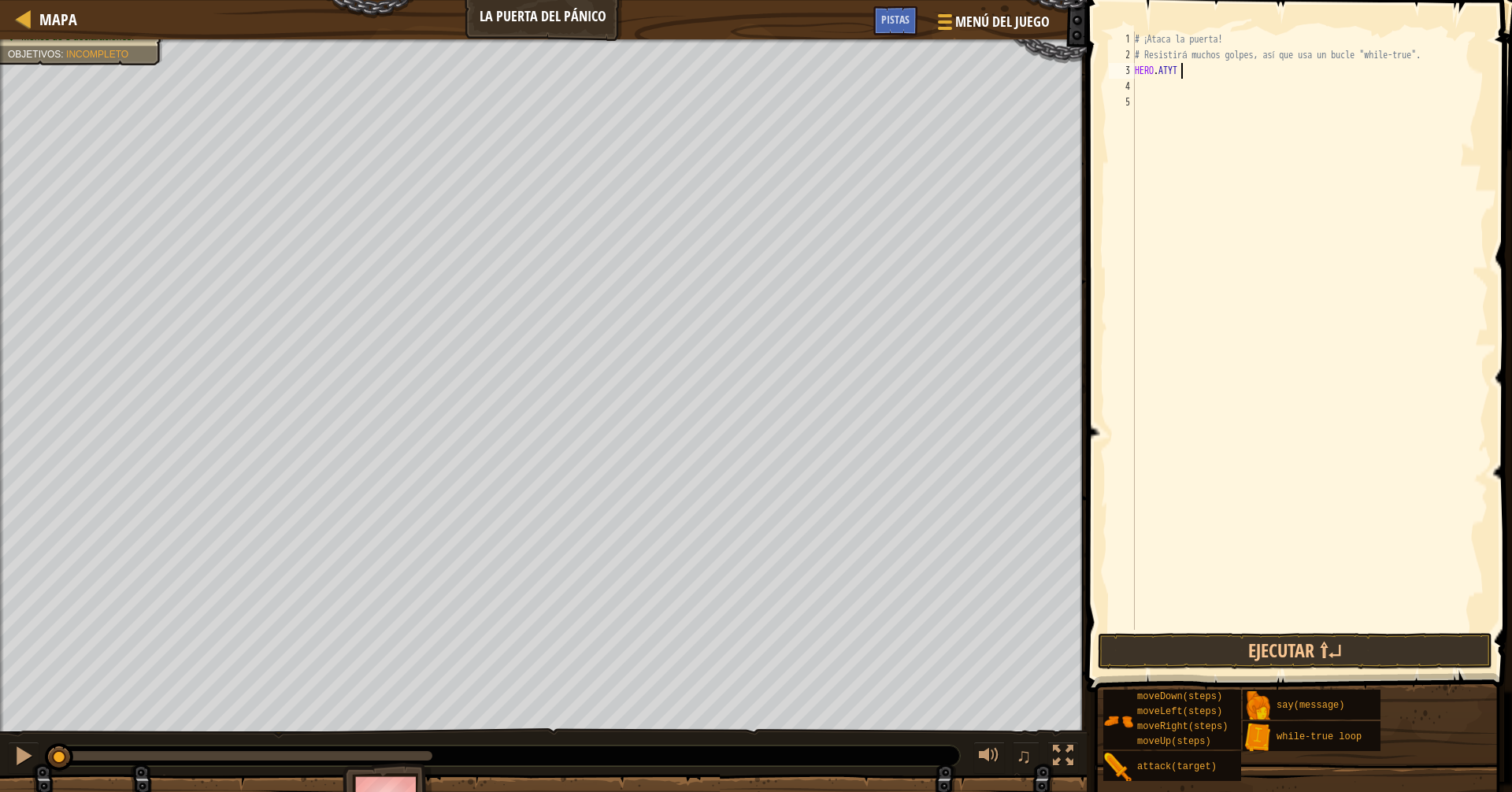 scroll, scrollTop: 7, scrollLeft: 1, axis: both 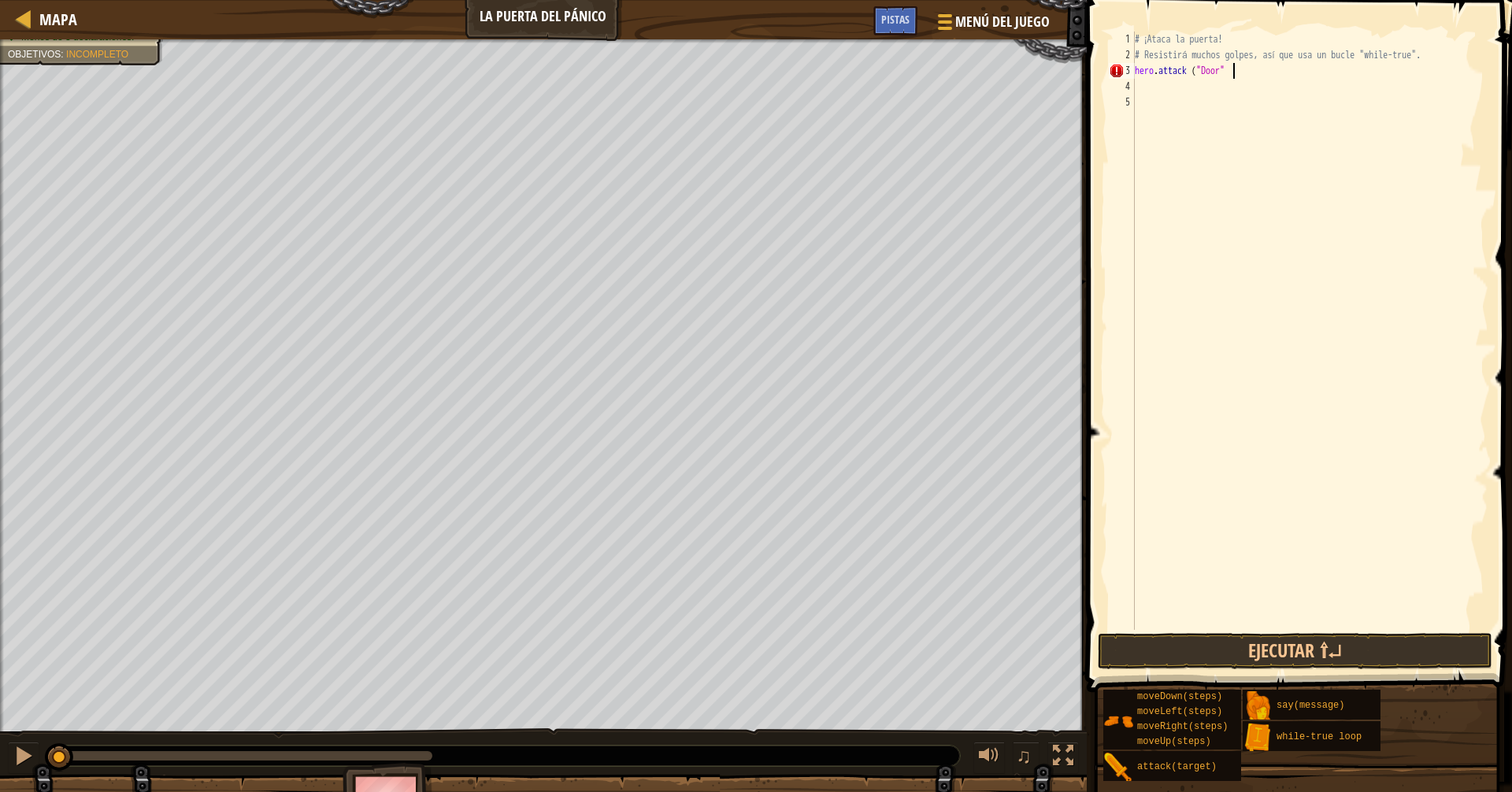 type on "hero.attack ("Door")" 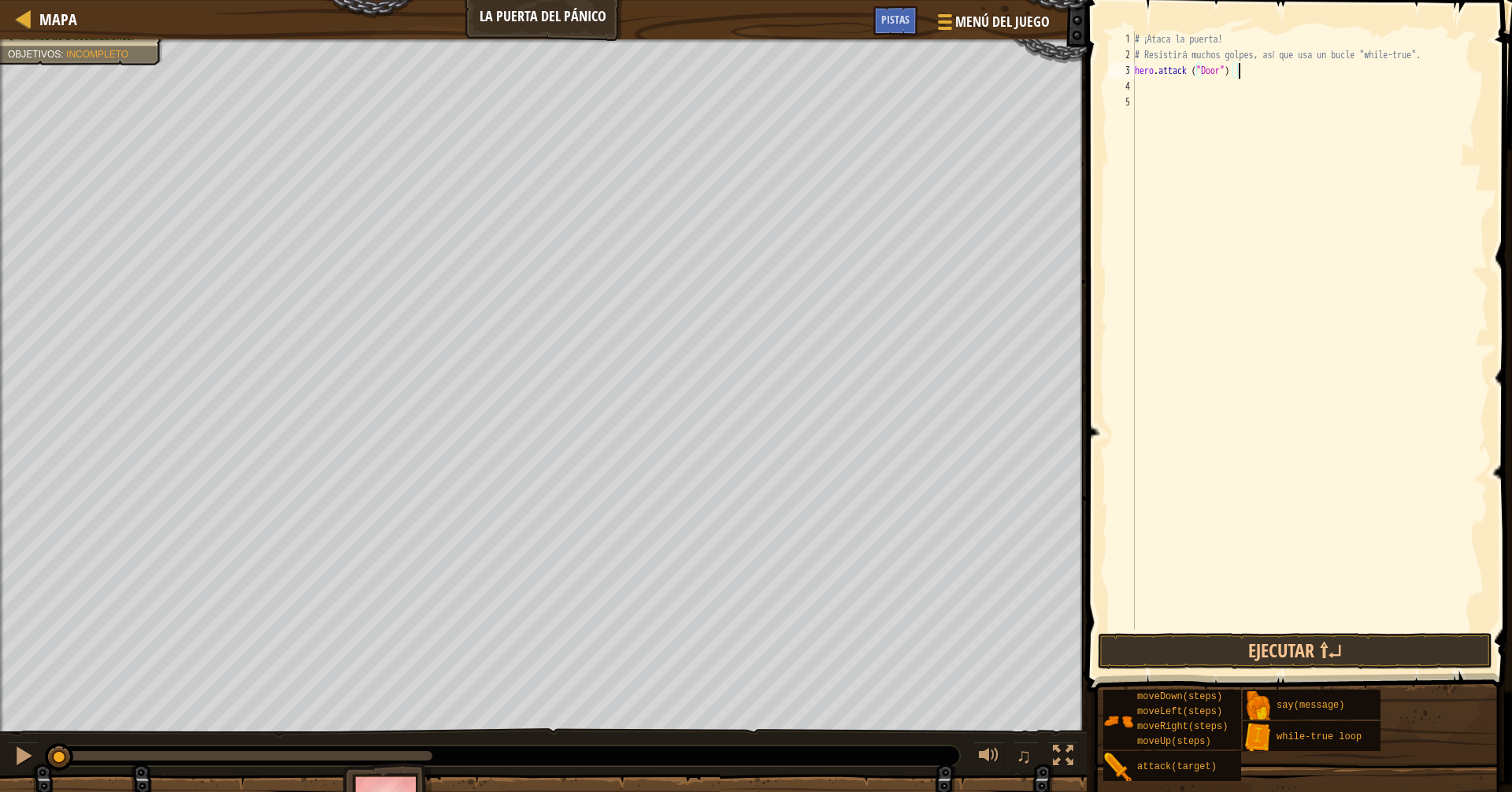 scroll, scrollTop: 7, scrollLeft: 0, axis: vertical 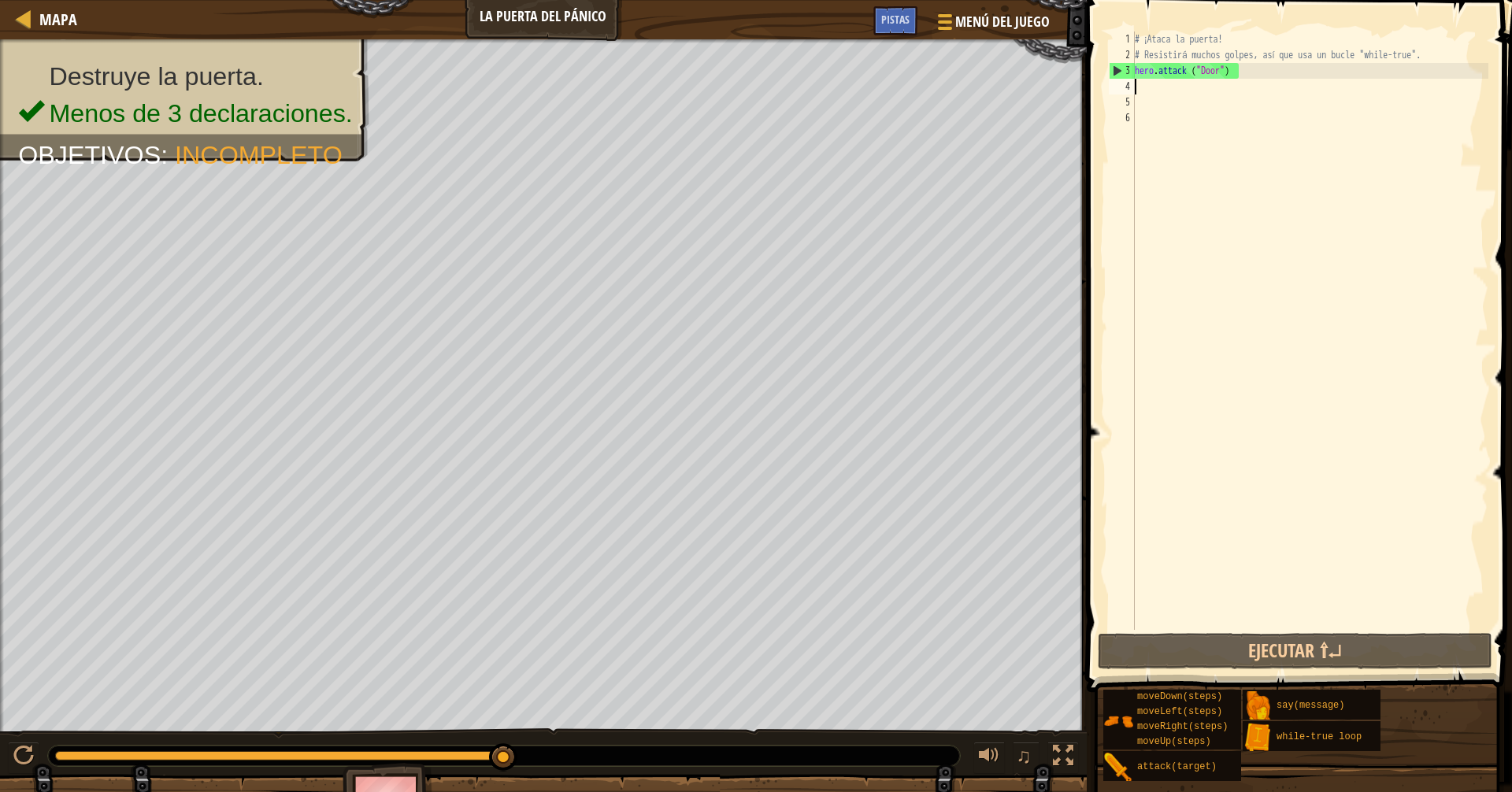 click on "# ¡Ataca la puerta! # Resistirá muchos golpes, así que usa un bucle "while-true"." at bounding box center (1310, 346) 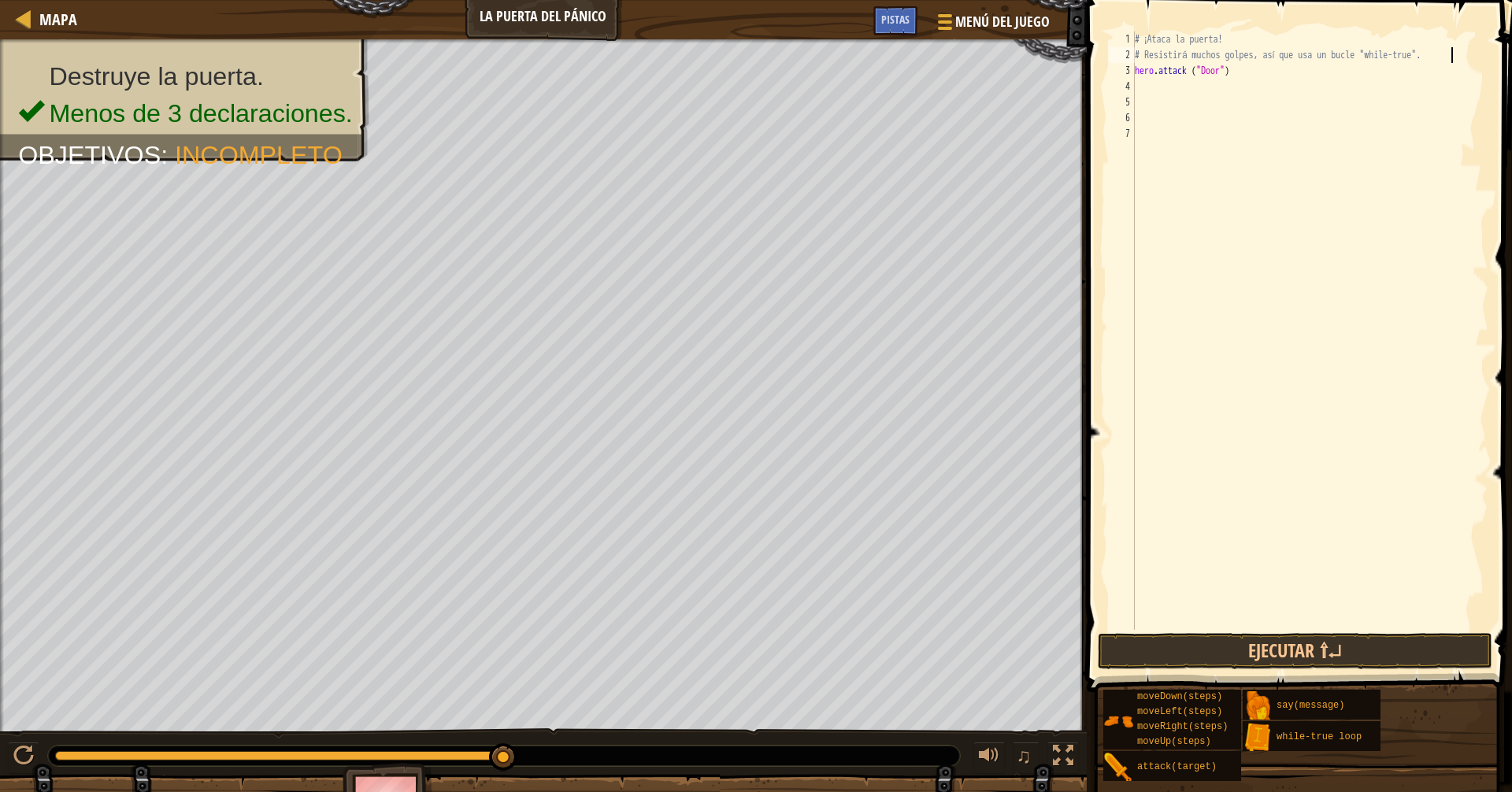 click on "# ¡Ataca la puerta! # Resistirá muchos golpes, así que usa un bucle "while-true"." at bounding box center (1310, 346) 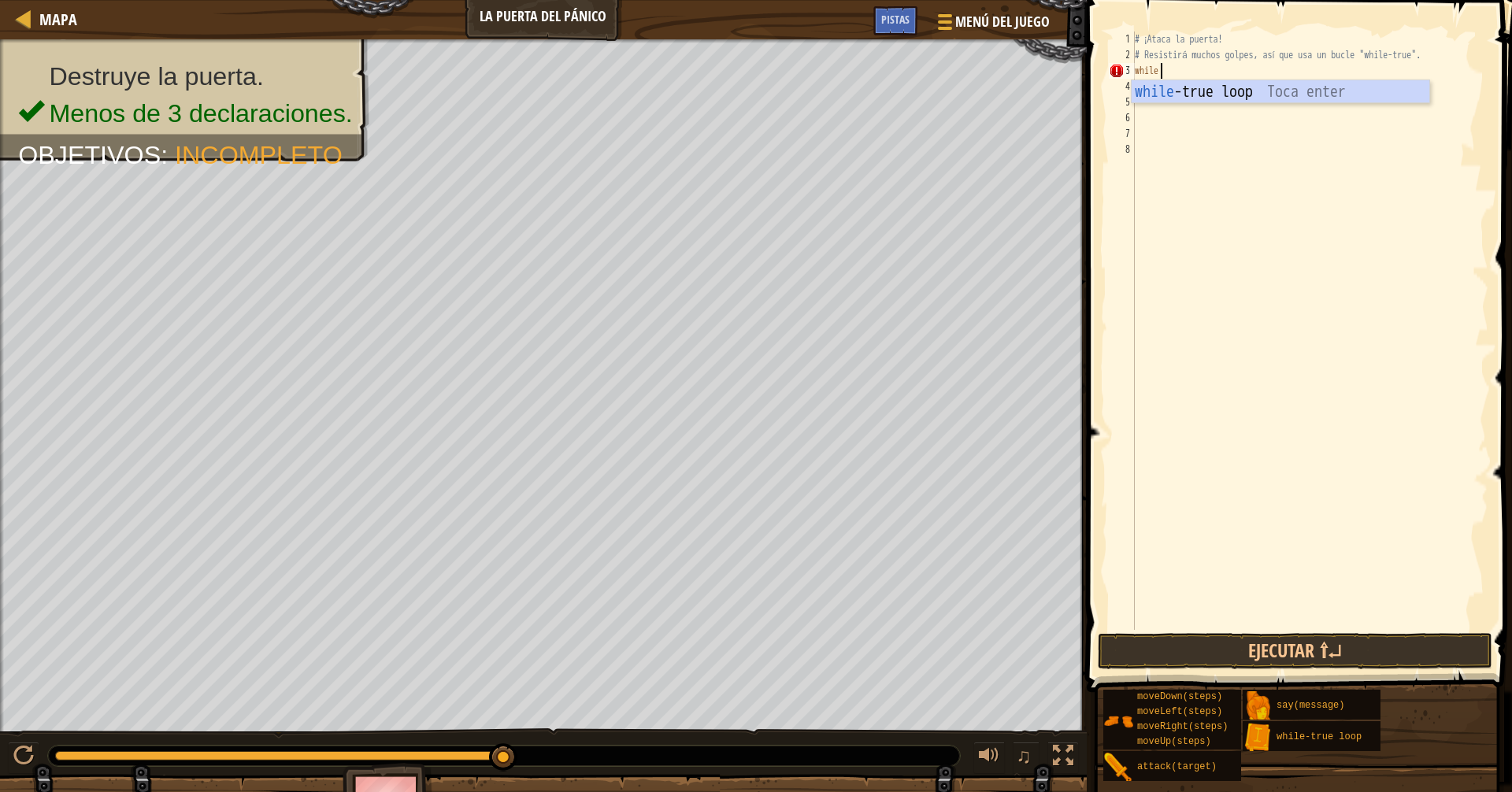 scroll, scrollTop: 7, scrollLeft: 1, axis: both 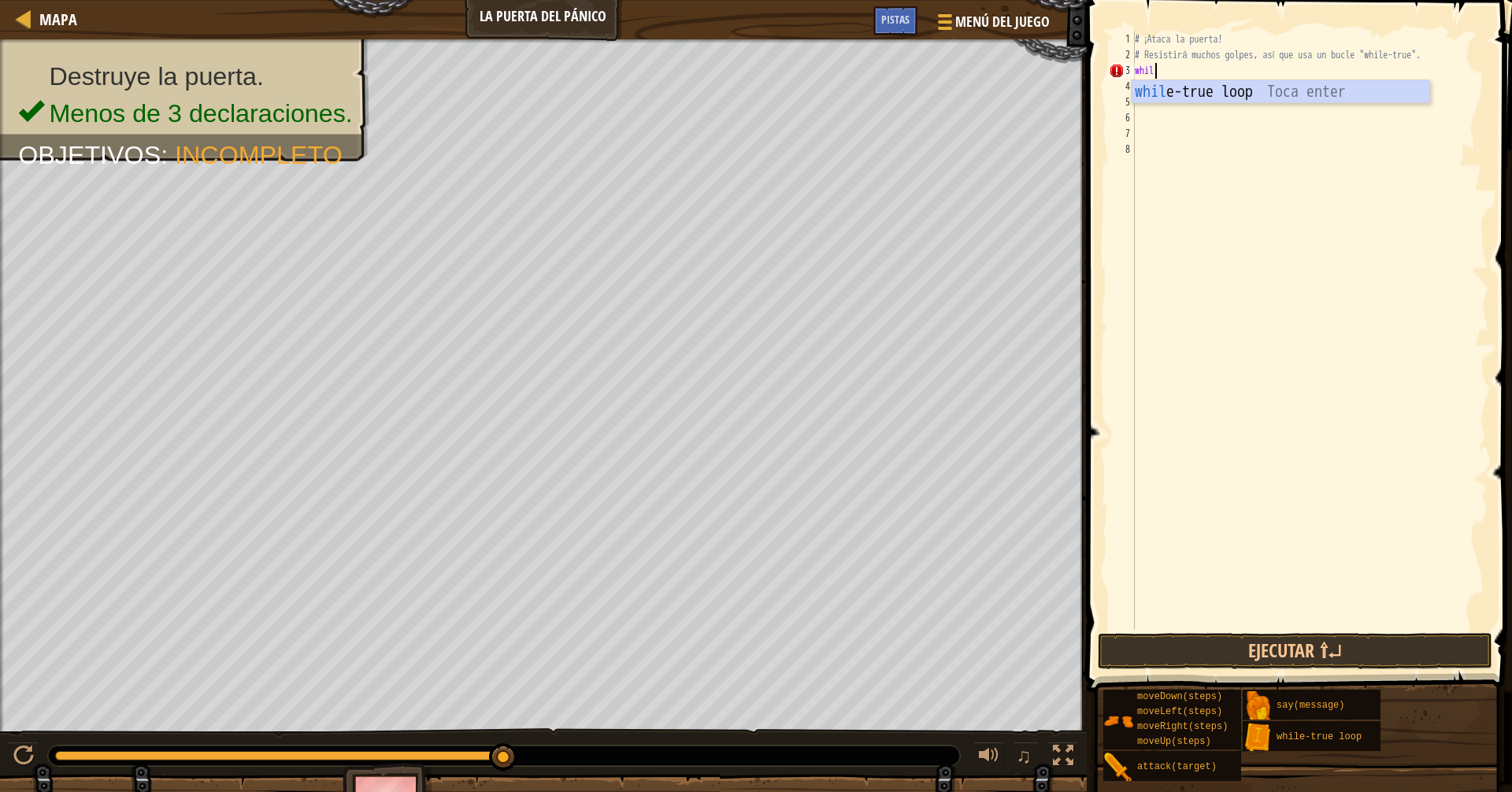 type on "w" 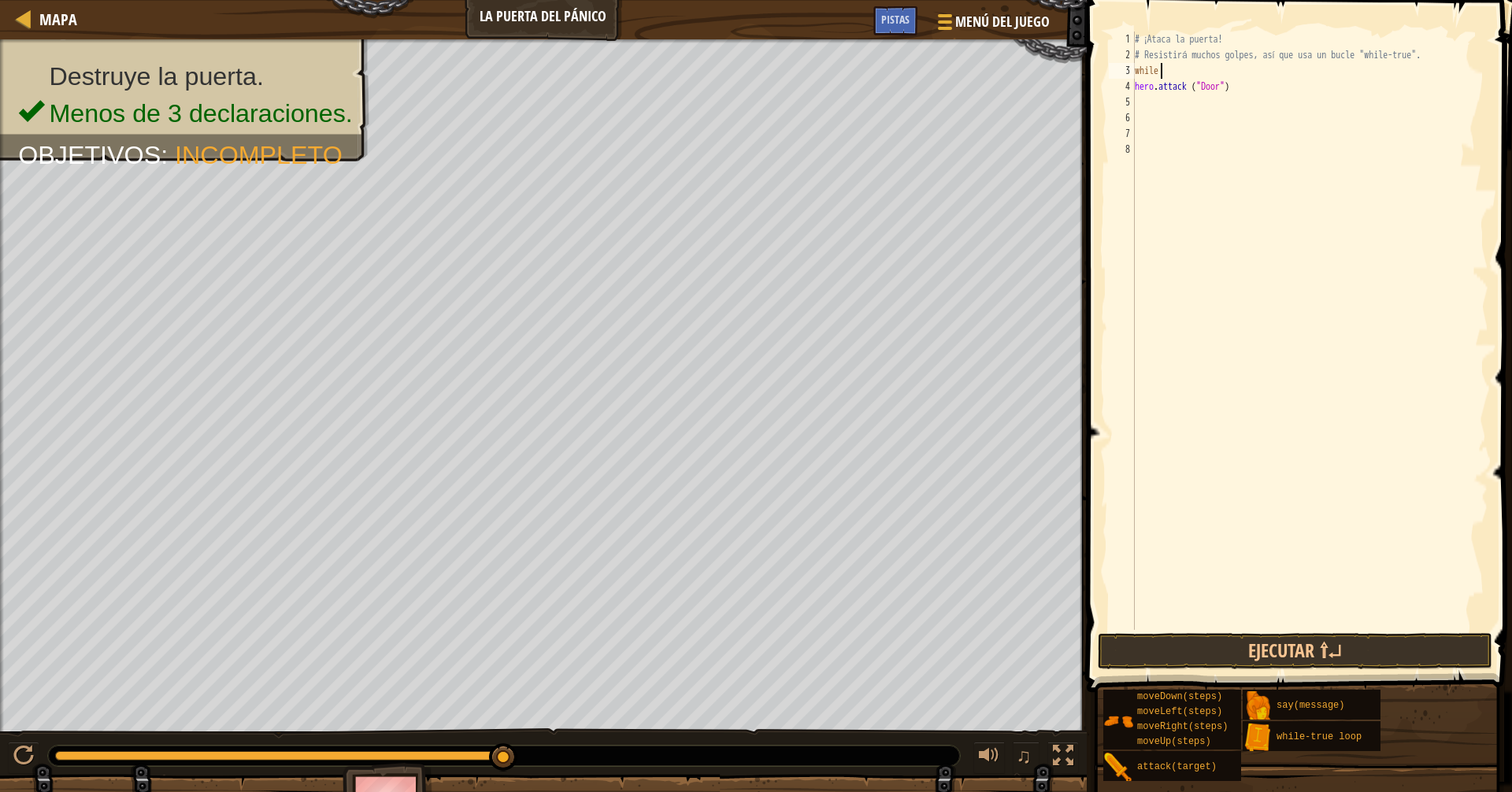 scroll, scrollTop: 7, scrollLeft: 0, axis: vertical 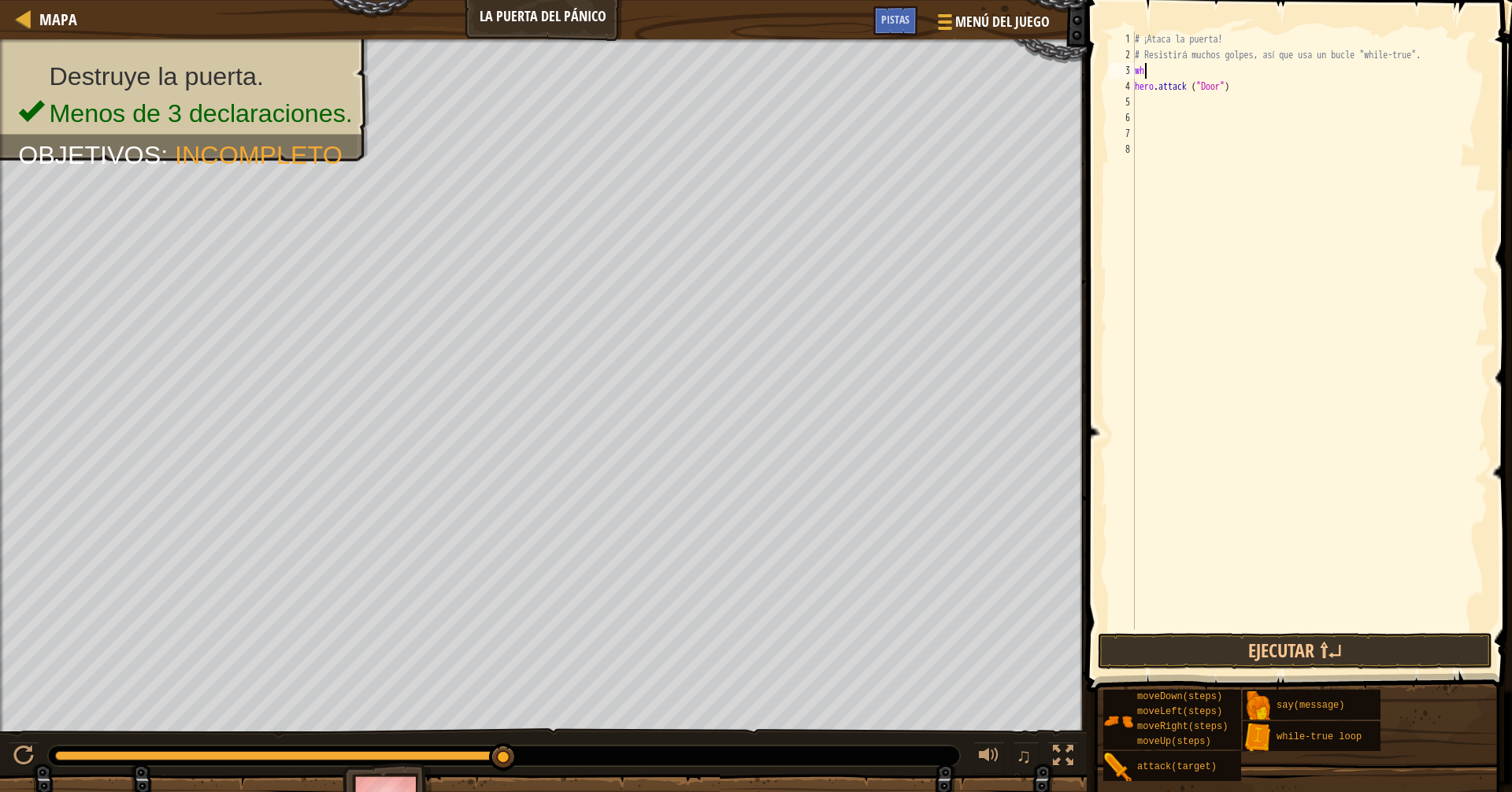 type on "w" 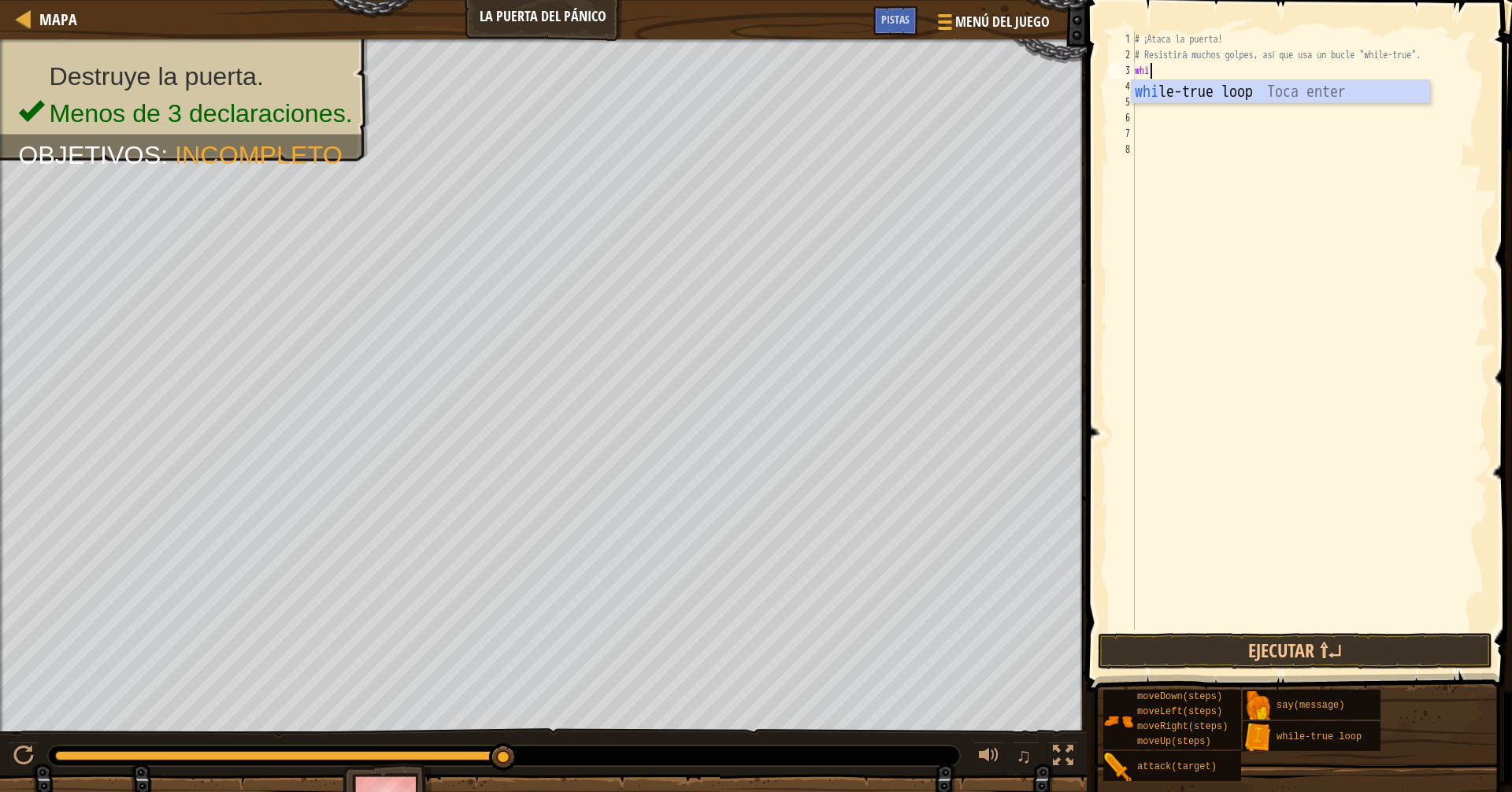 scroll, scrollTop: 7, scrollLeft: 1, axis: both 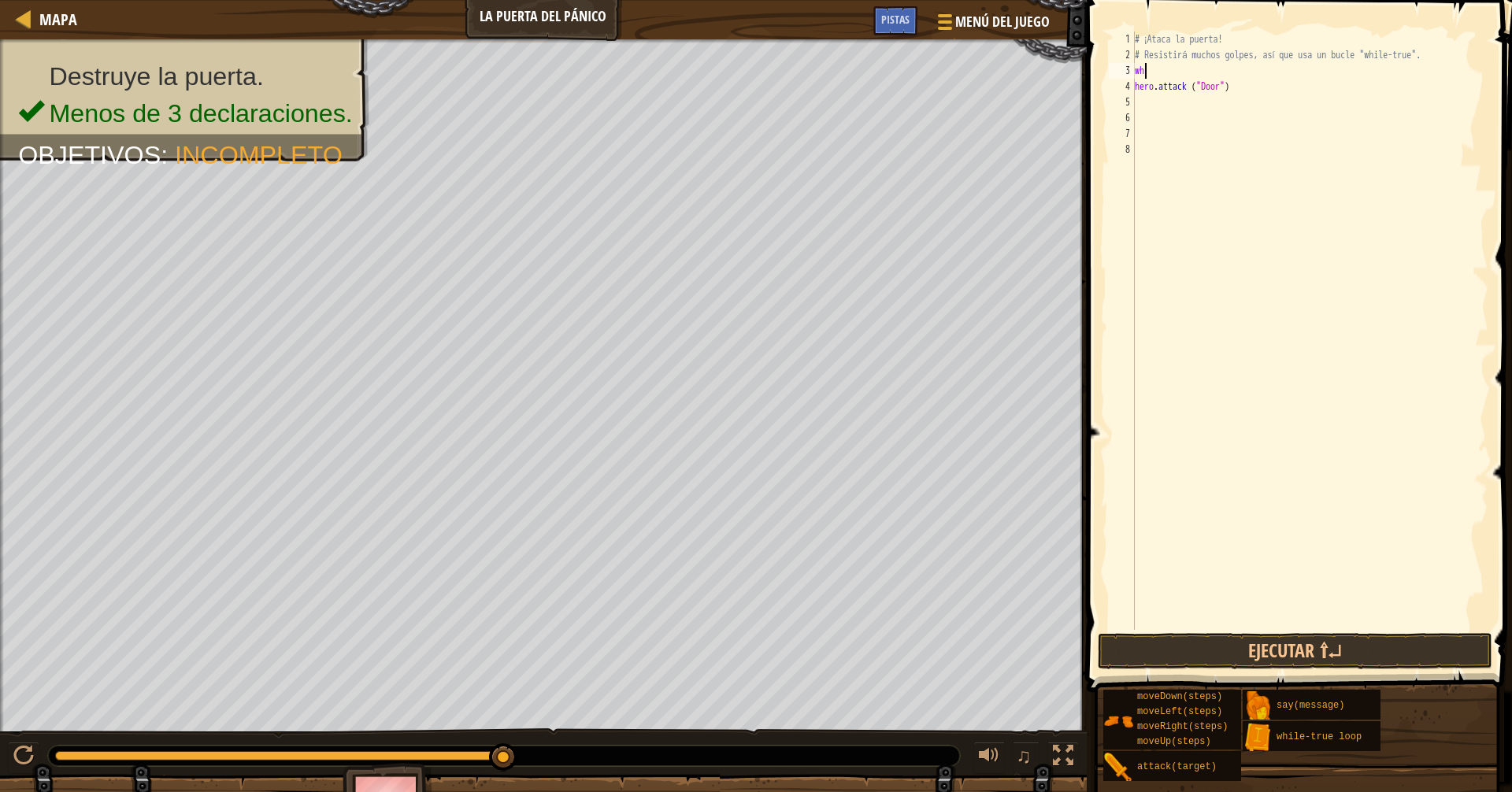 type on "w" 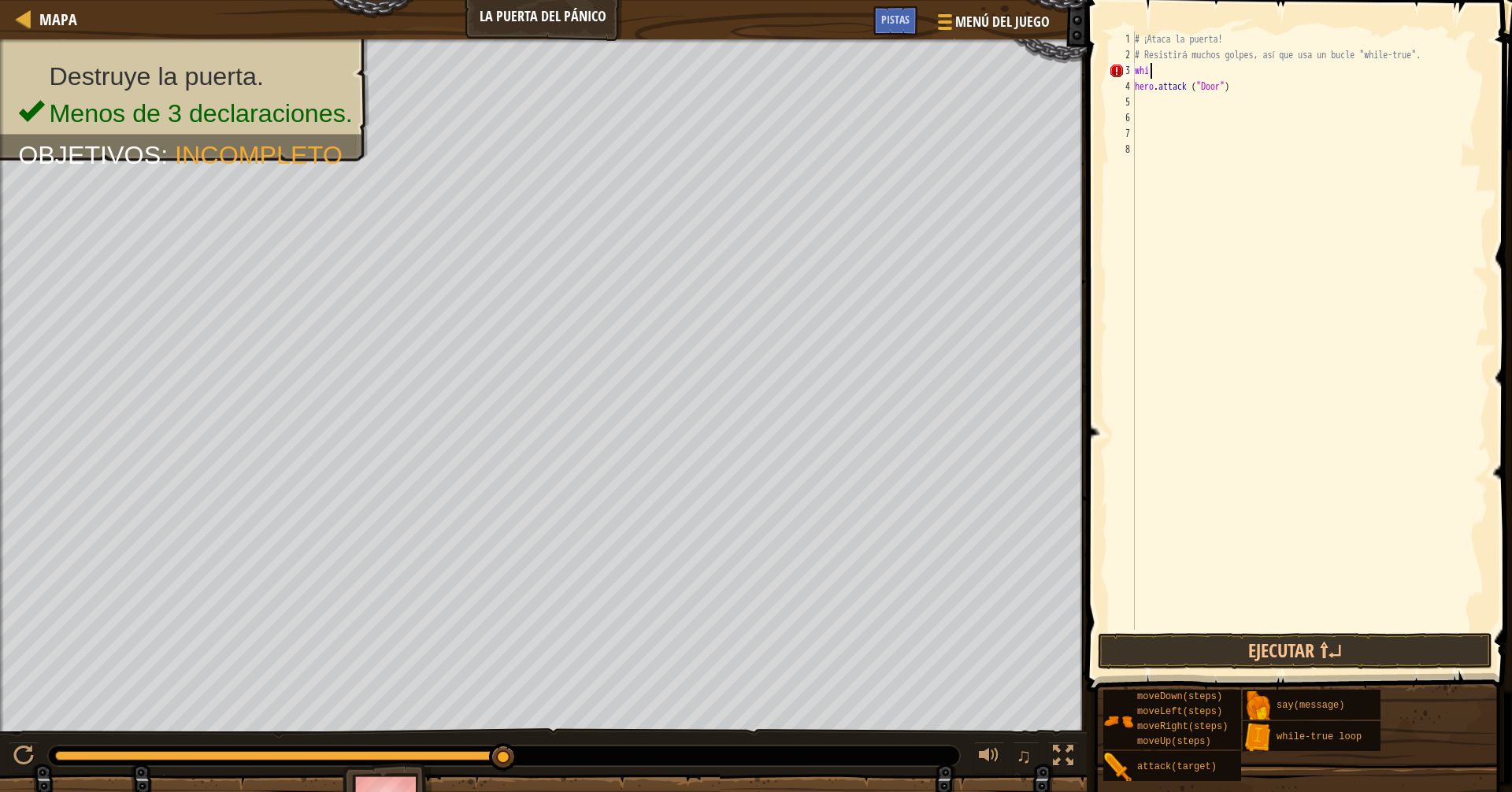 scroll, scrollTop: 7, scrollLeft: 0, axis: vertical 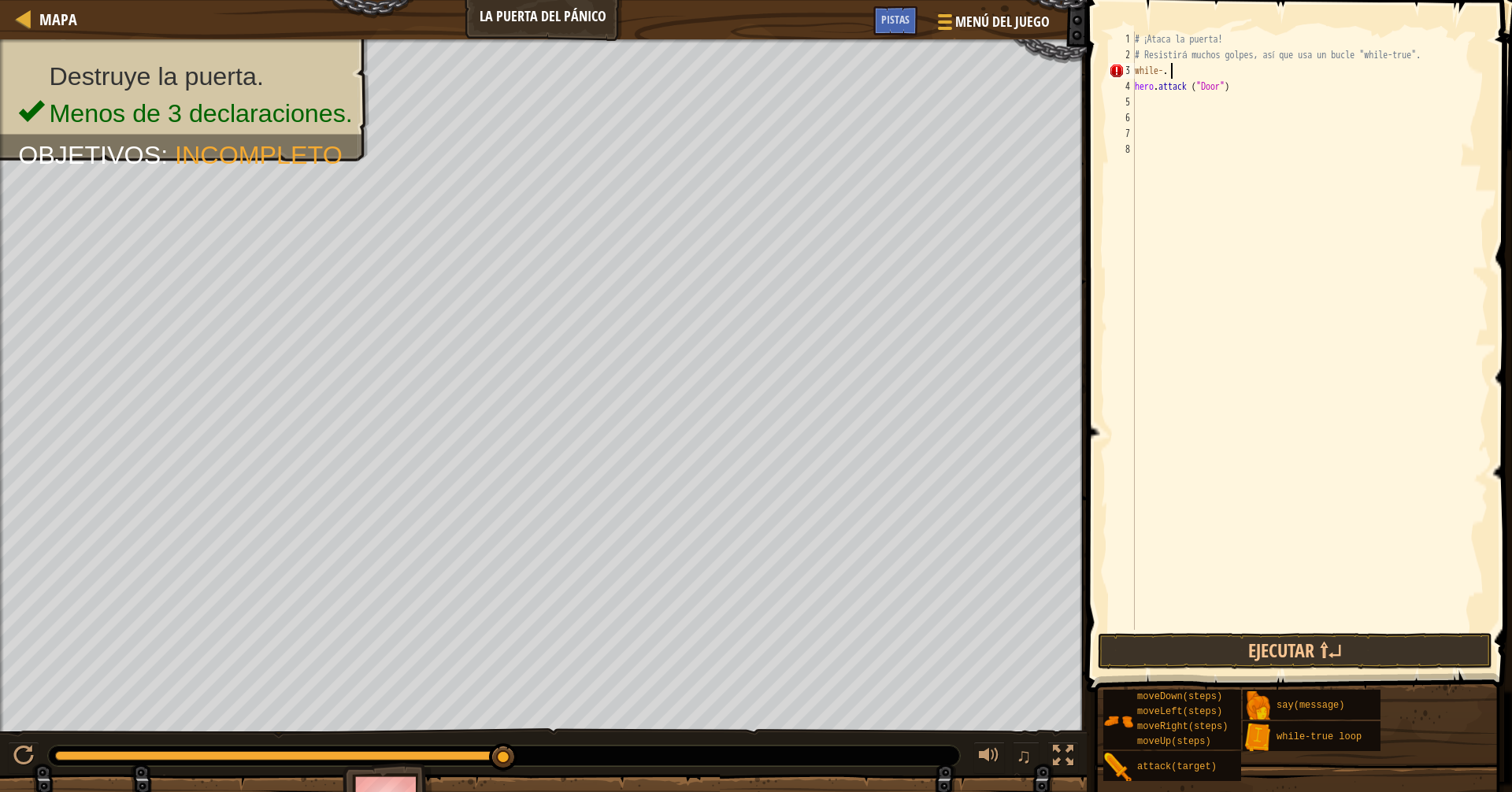 type on "w" 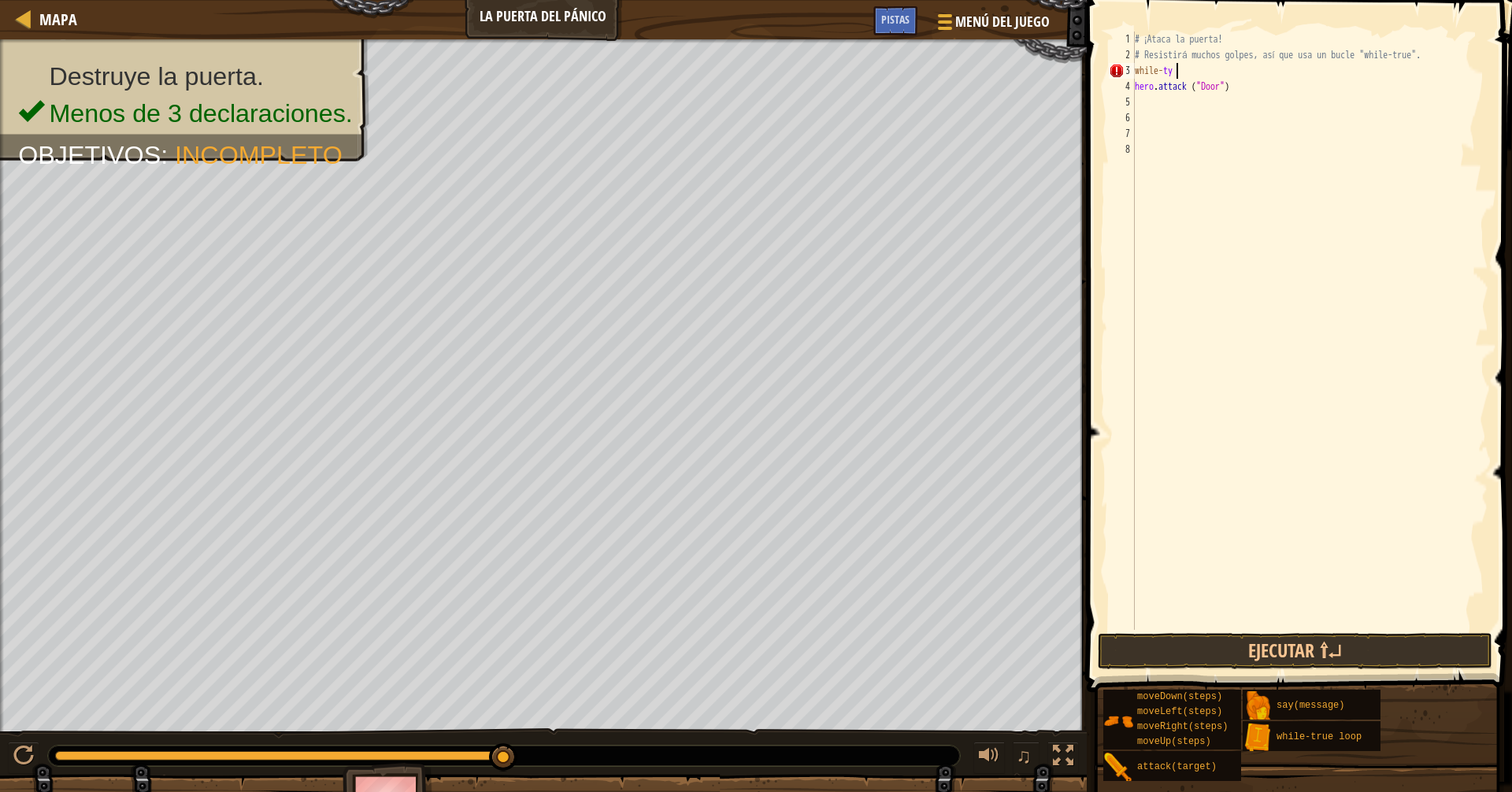 scroll, scrollTop: 7, scrollLeft: 1, axis: both 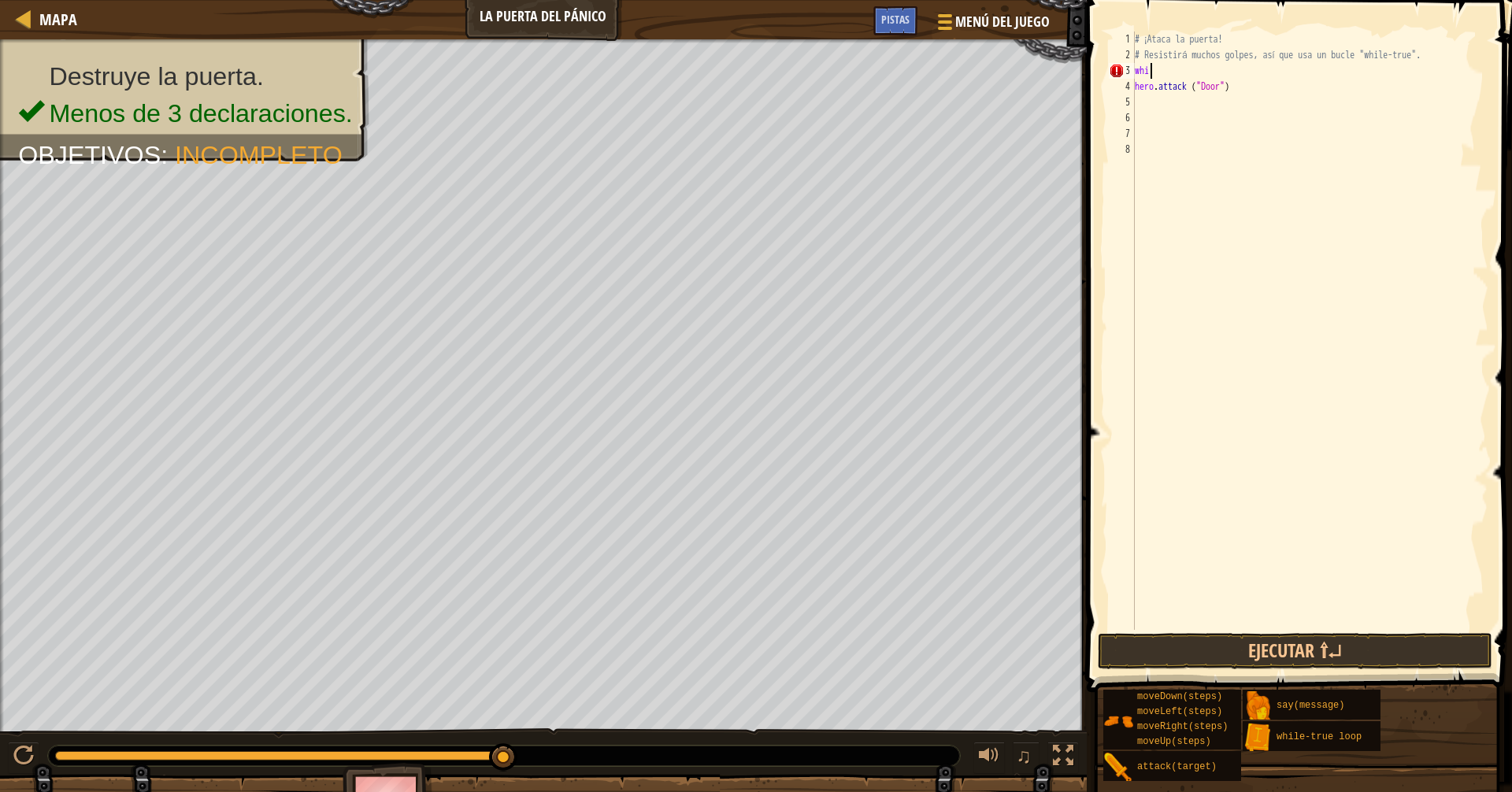 type on "w" 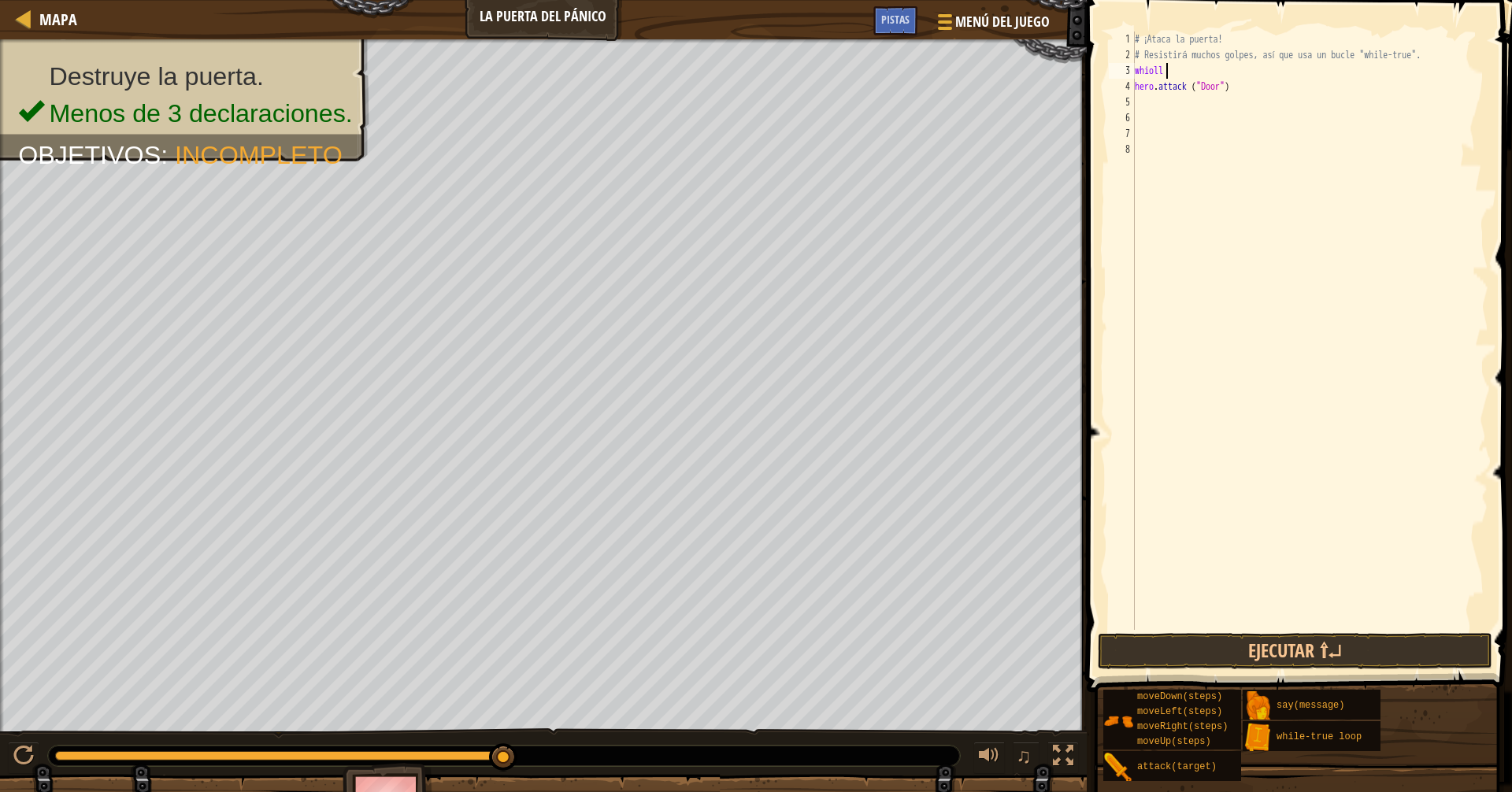 scroll, scrollTop: 7, scrollLeft: 0, axis: vertical 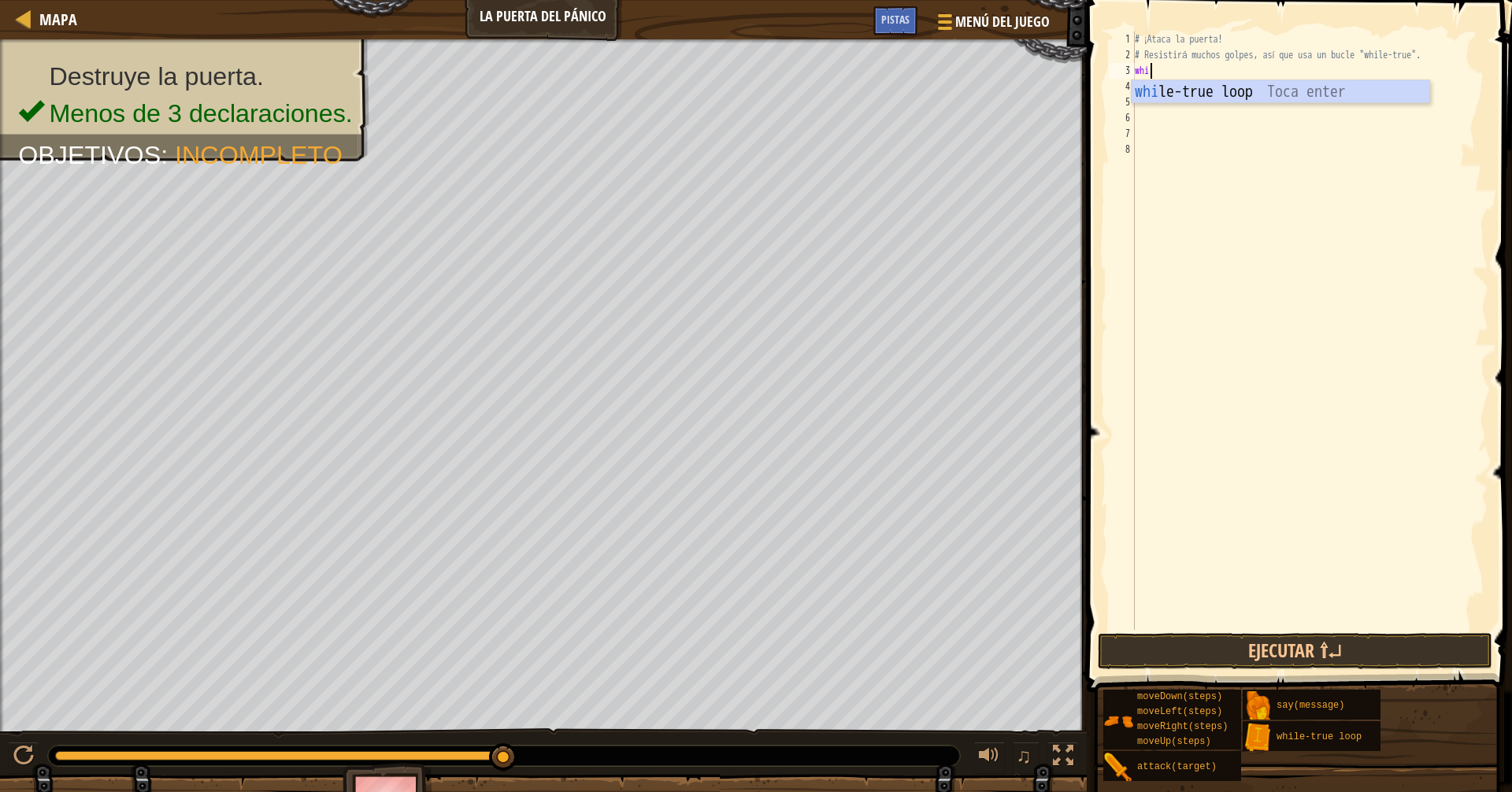 type on "w" 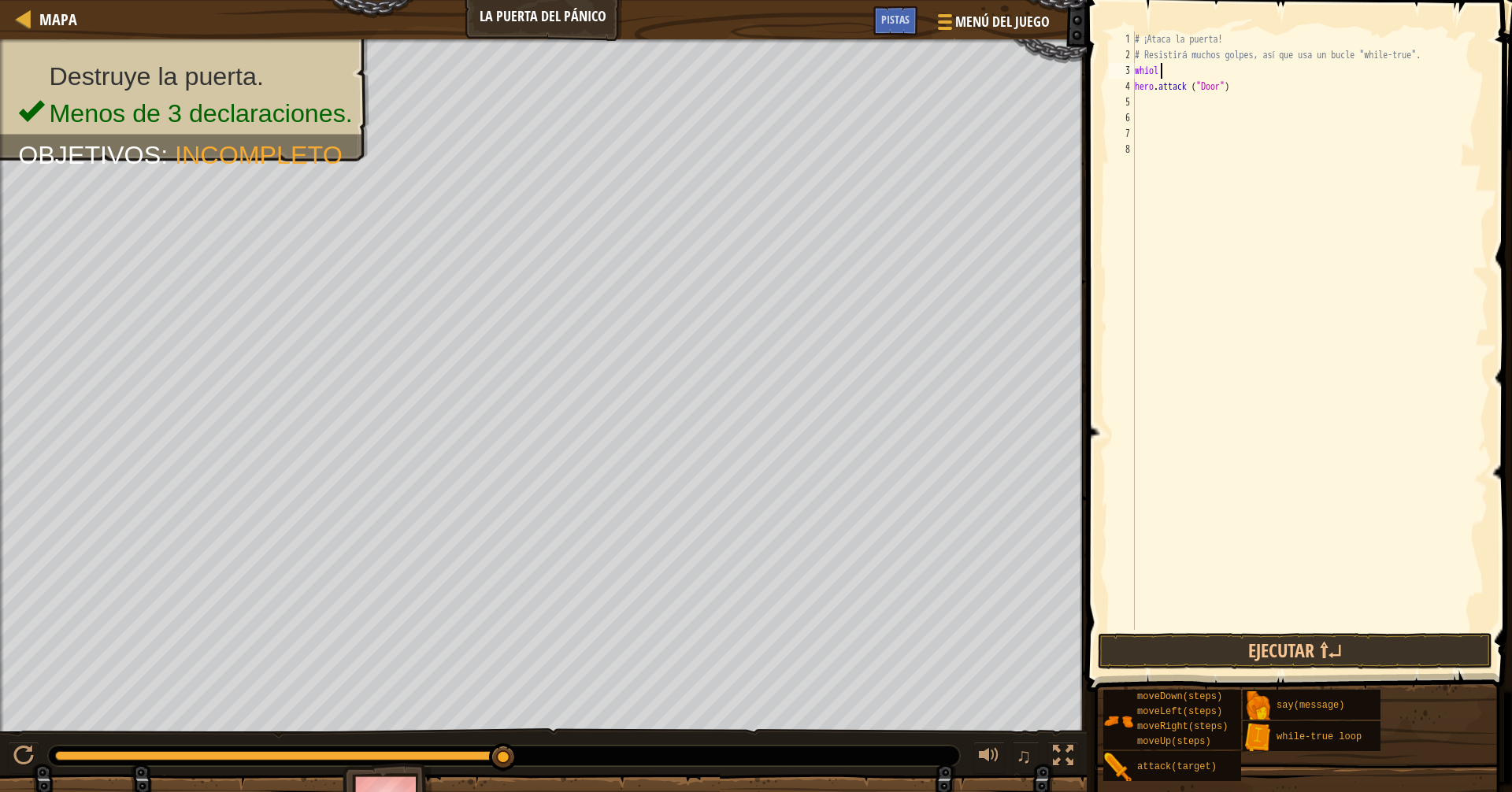 scroll, scrollTop: 7, scrollLeft: 0, axis: vertical 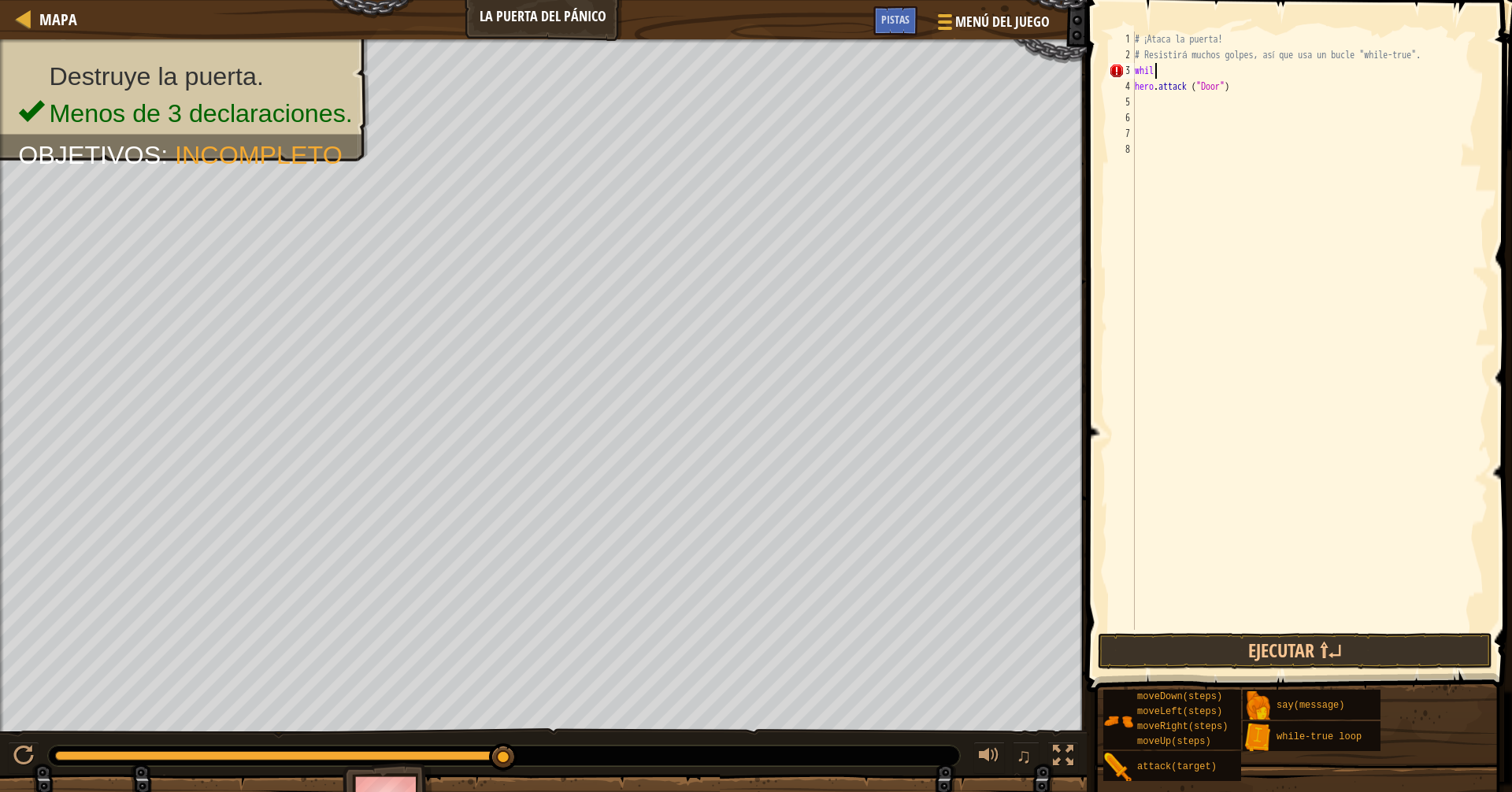 type on "w" 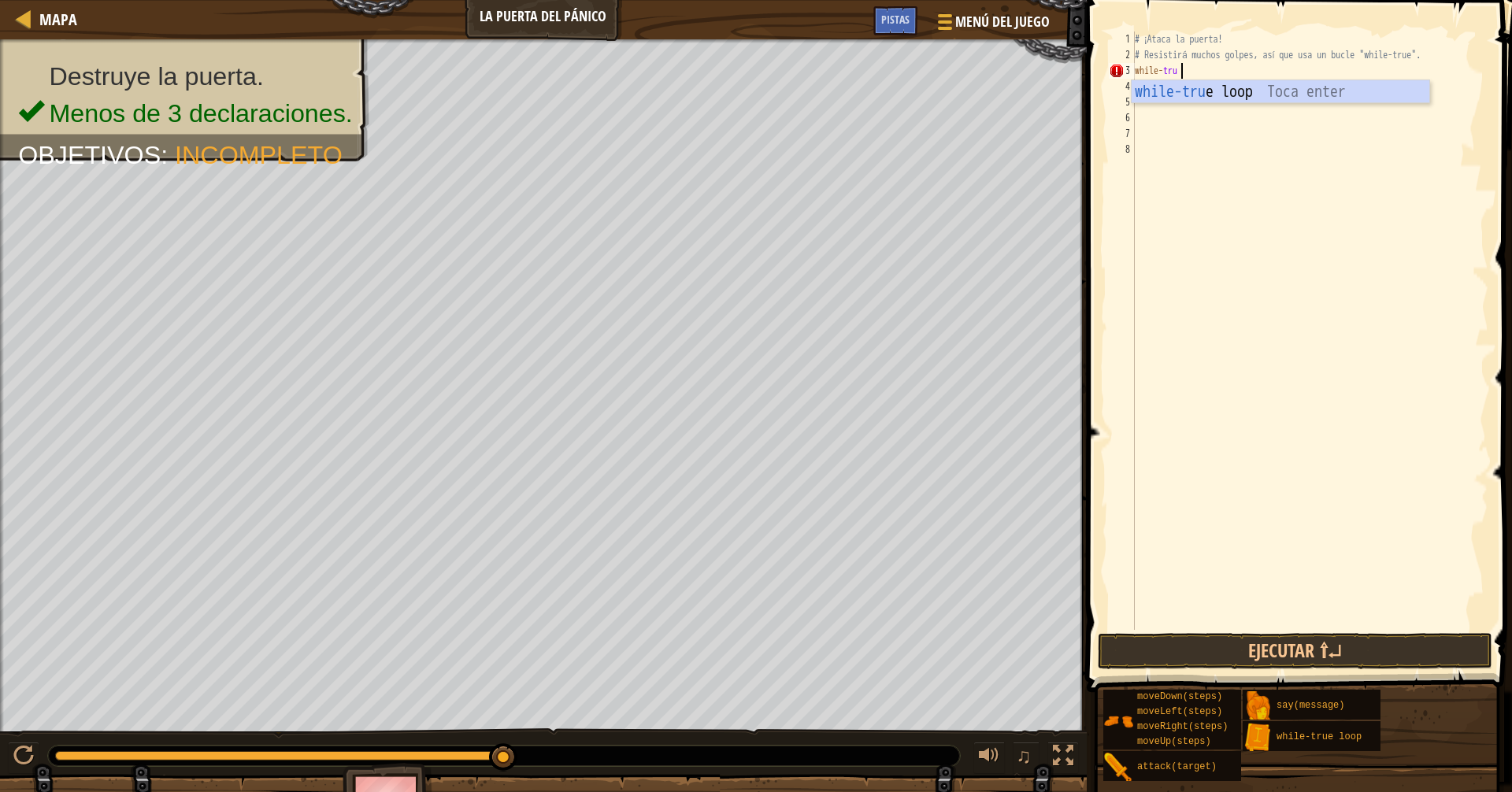type on "while-true" 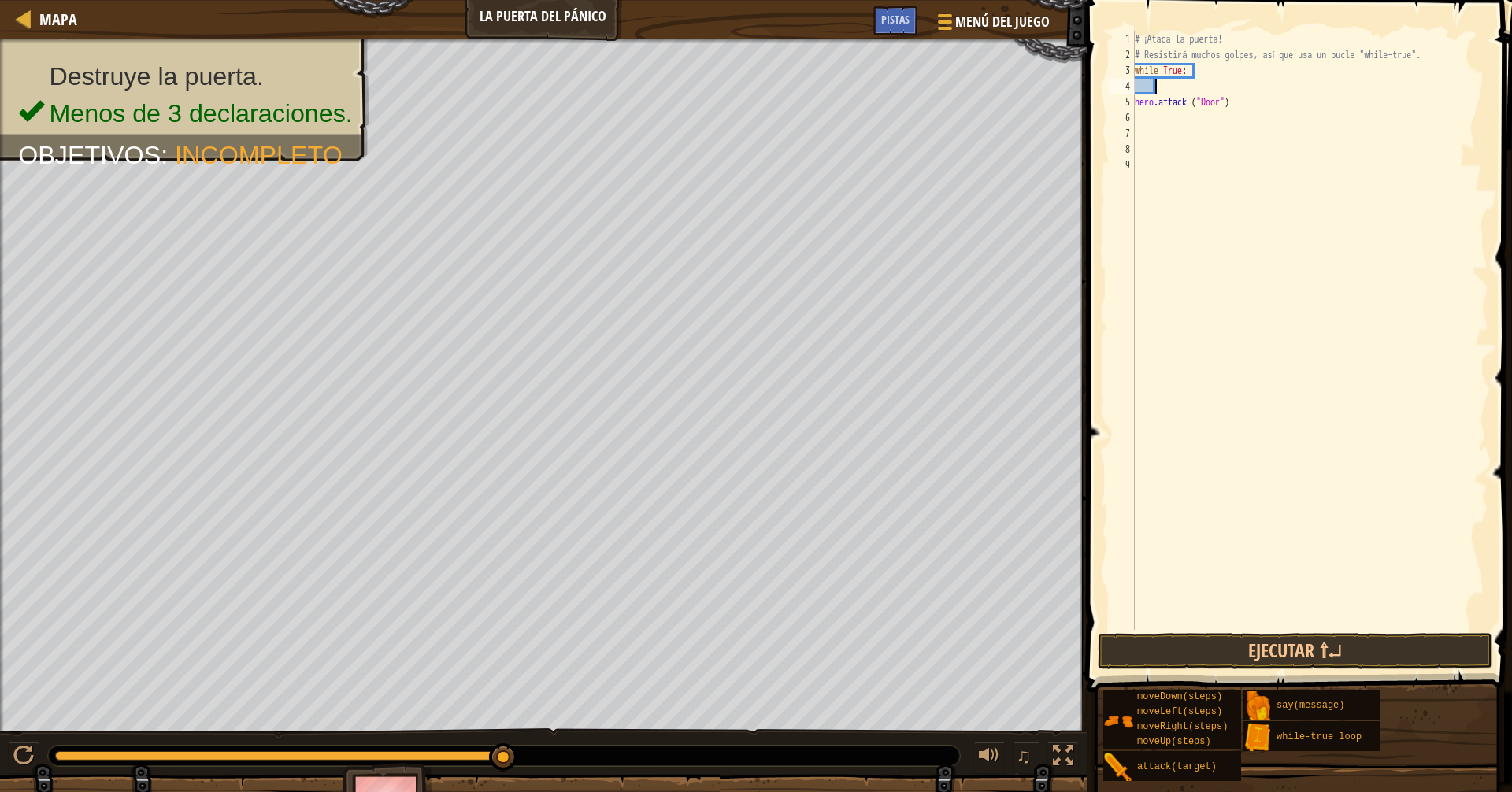 scroll, scrollTop: 7, scrollLeft: 1, axis: both 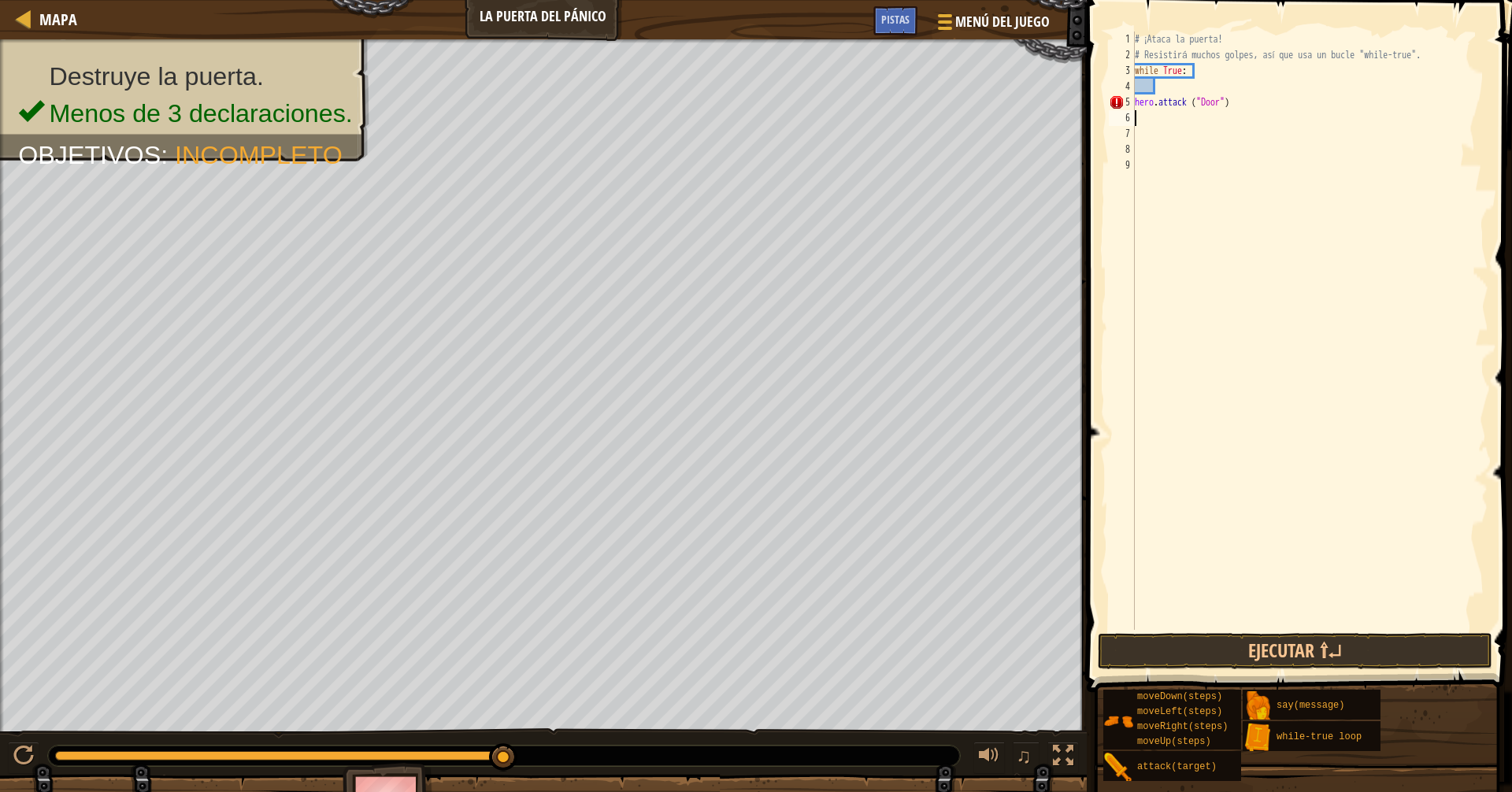 click on "# ¡Ataca la puerta! # Resistirá muchos golpes, así que usa un bucle "while-true"." at bounding box center [1310, 346] 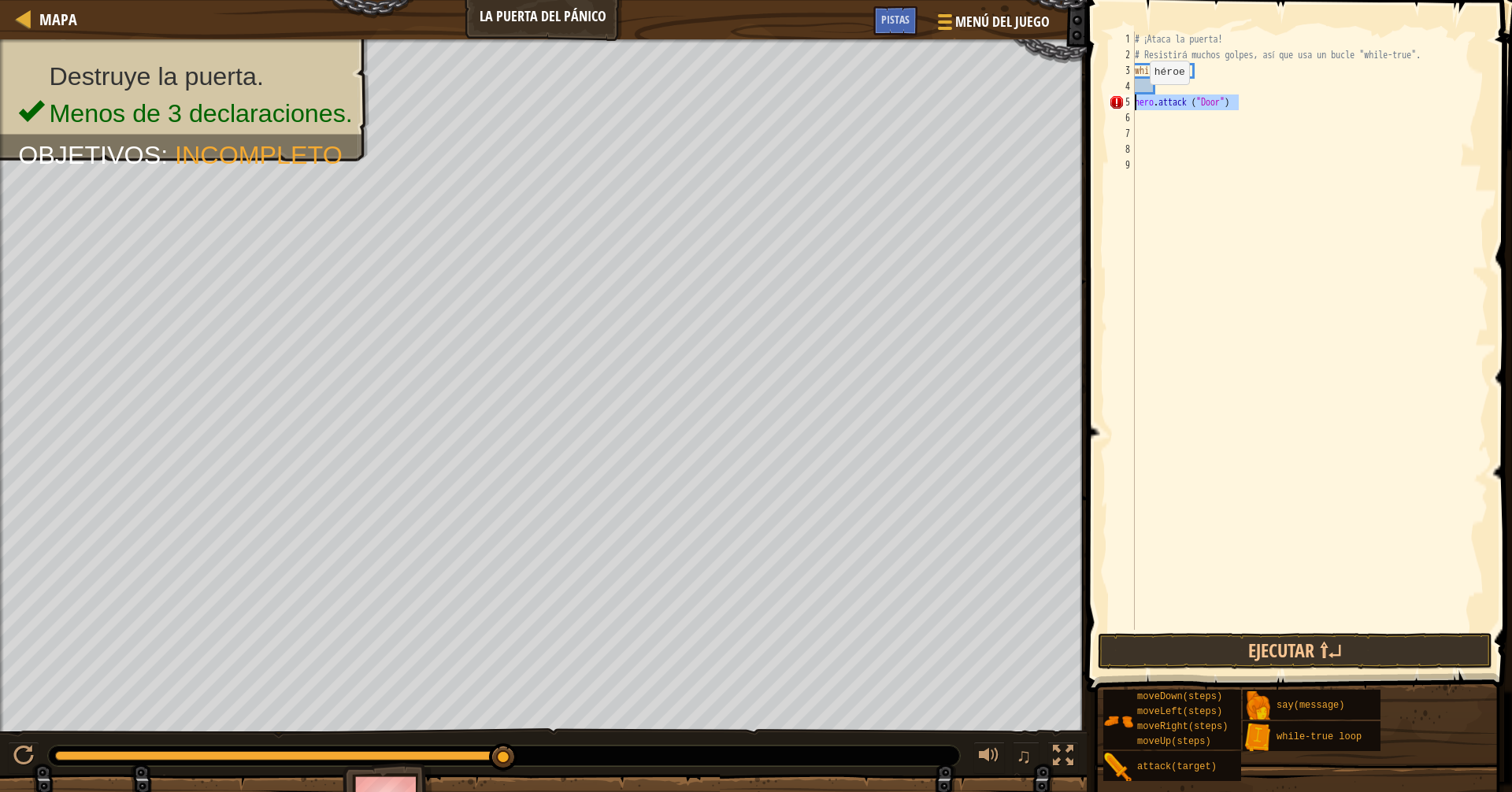 drag, startPoint x: 1245, startPoint y: 102, endPoint x: 1123, endPoint y: 98, distance: 122.06556 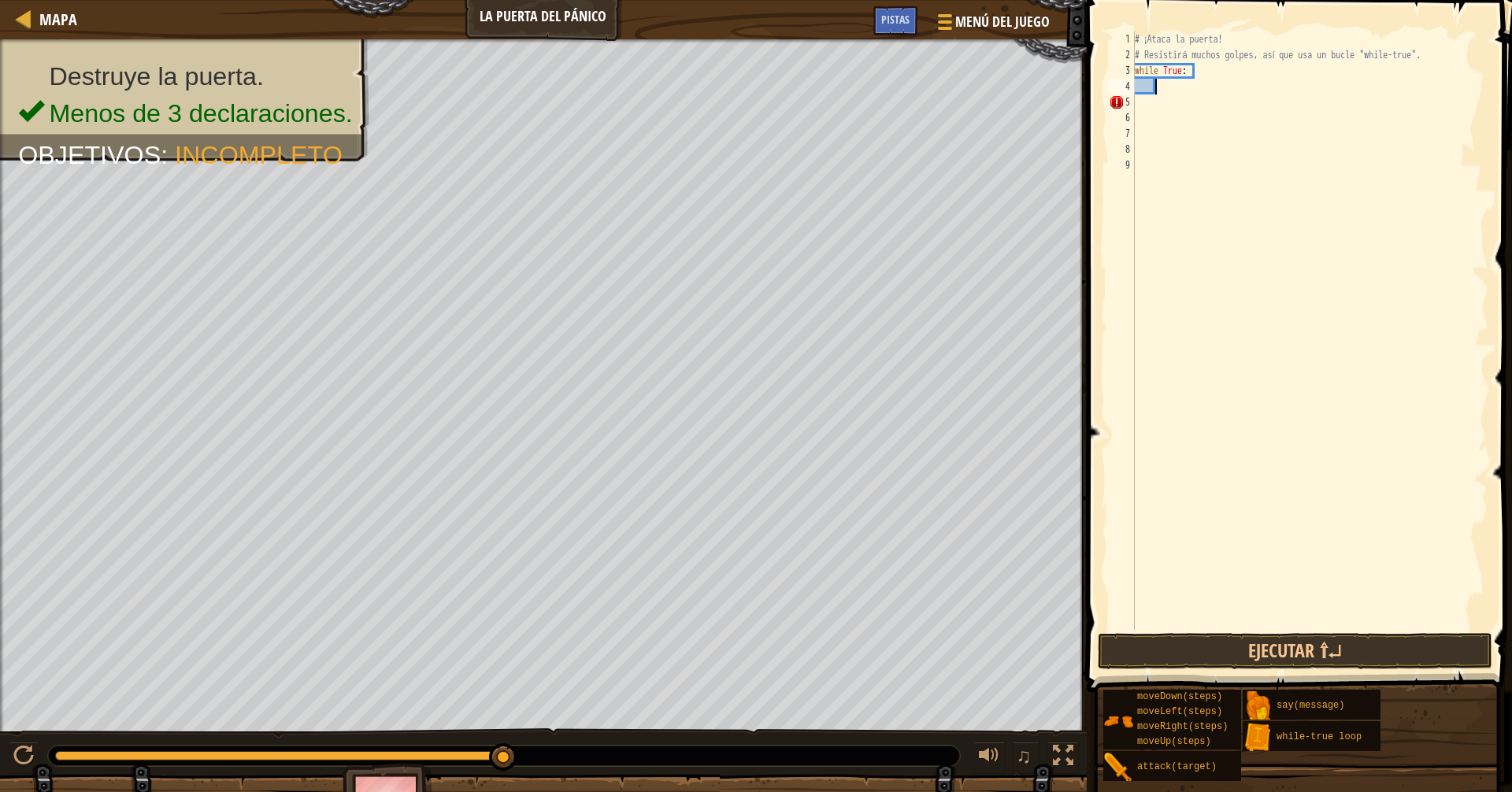 click on "# ¡Ataca la puerta! # Resistirá muchos golpes, así que usa un bucle "while-true"." at bounding box center (1310, 346) 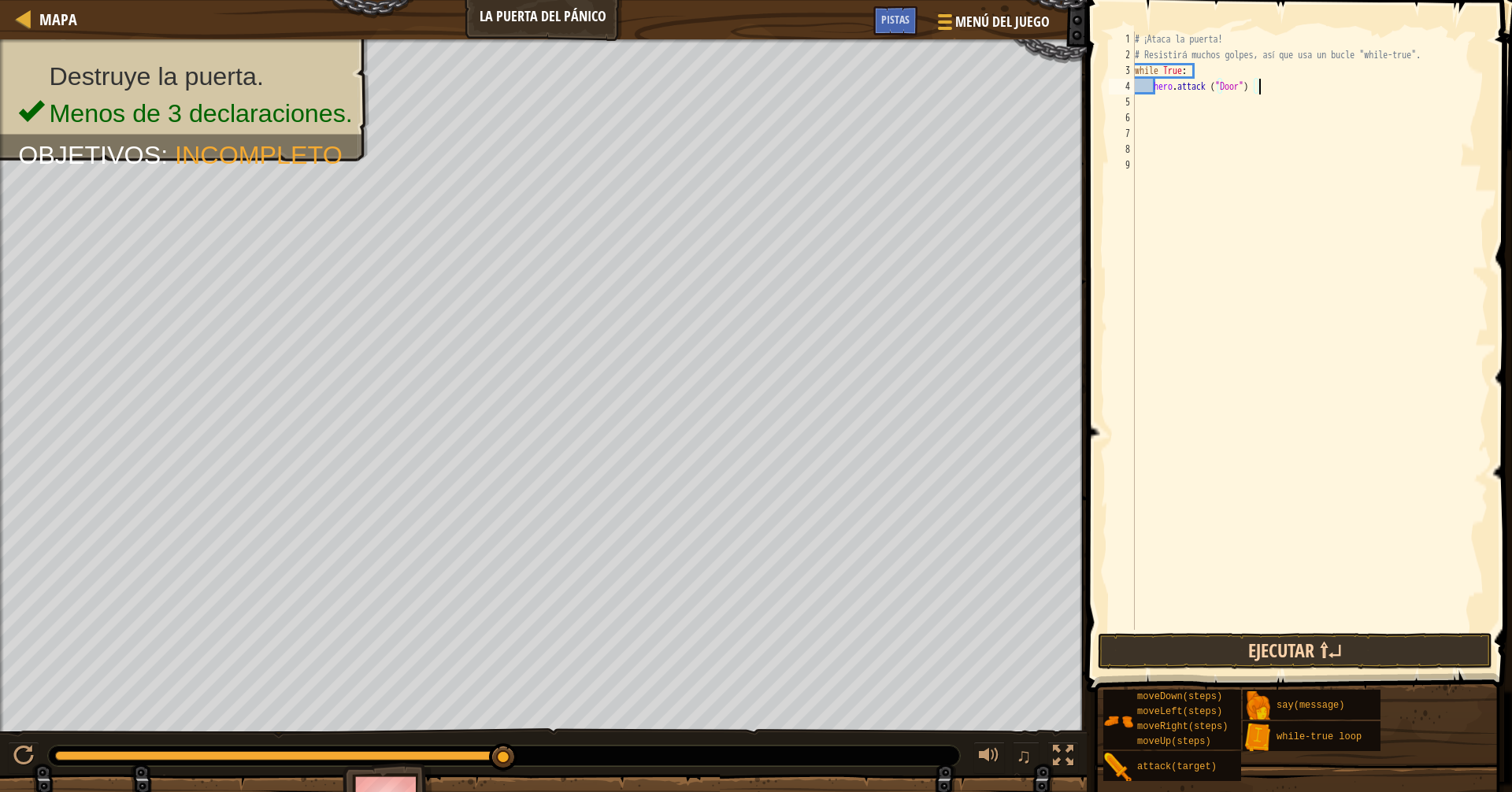 type on "hero.attack ("Door")" 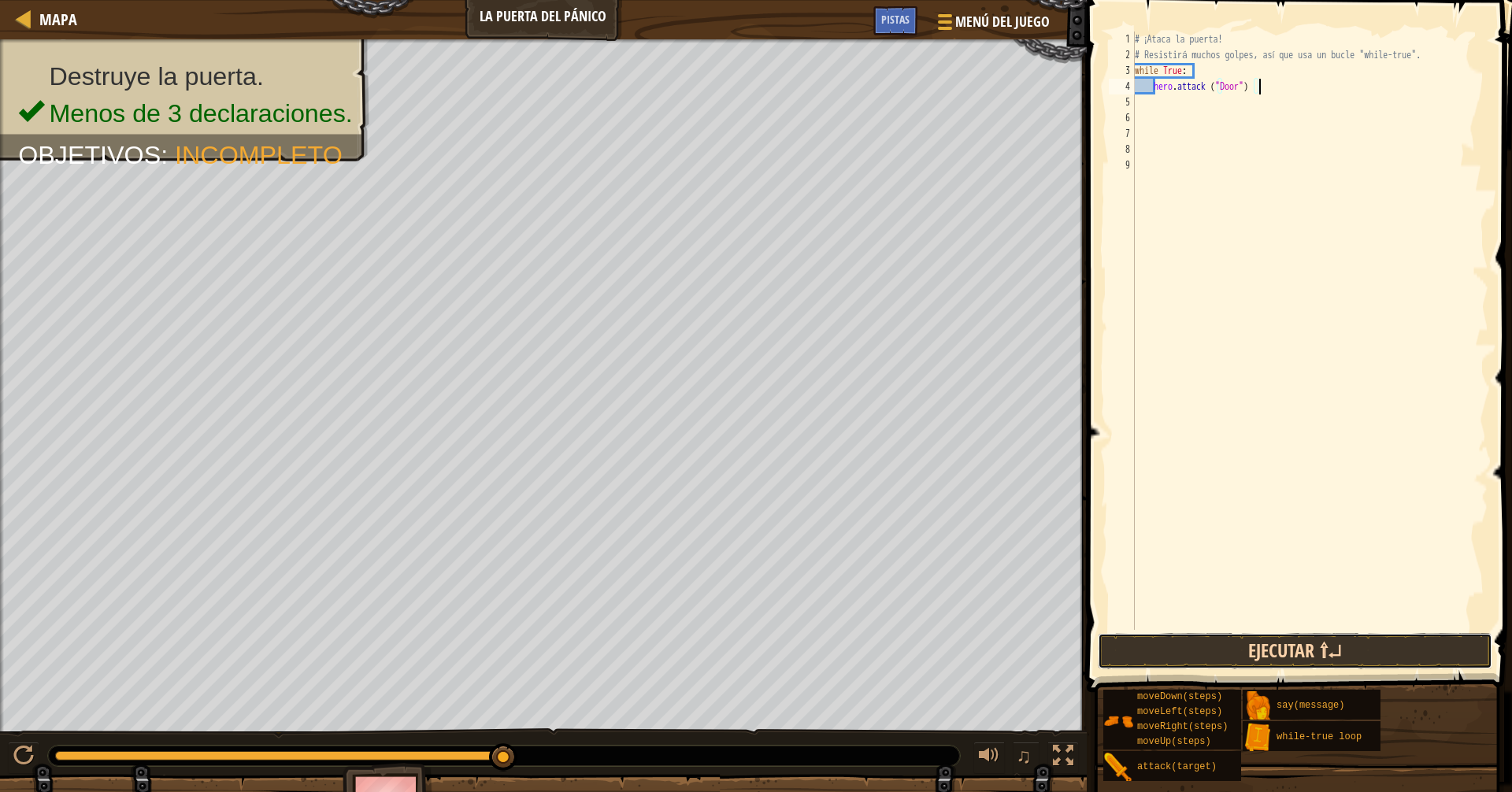 click on "Ejecutar ⇧↵" at bounding box center (1295, 651) 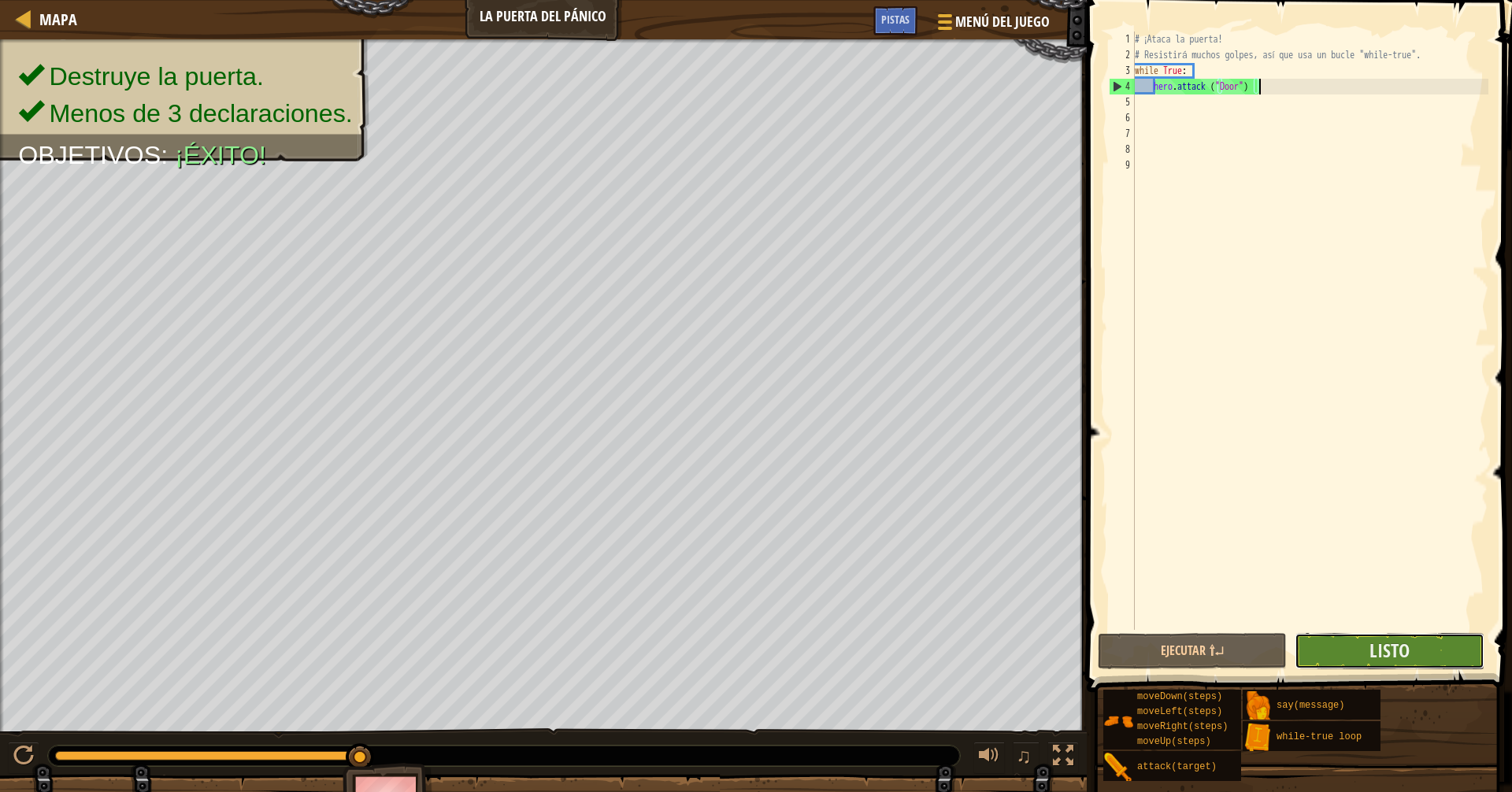 click on "Listo" at bounding box center (1389, 651) 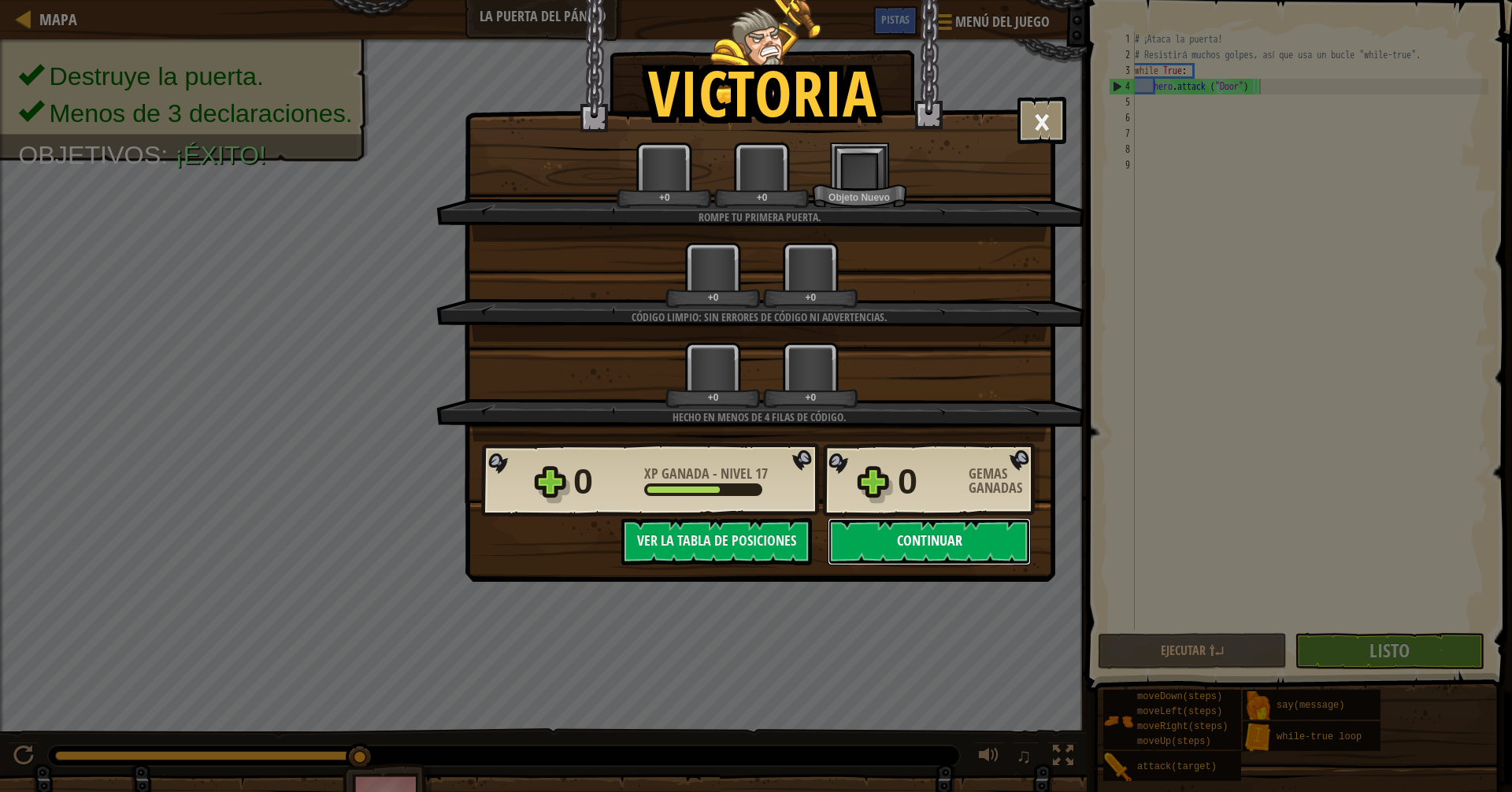 click on "Continuar" at bounding box center (929, 542) 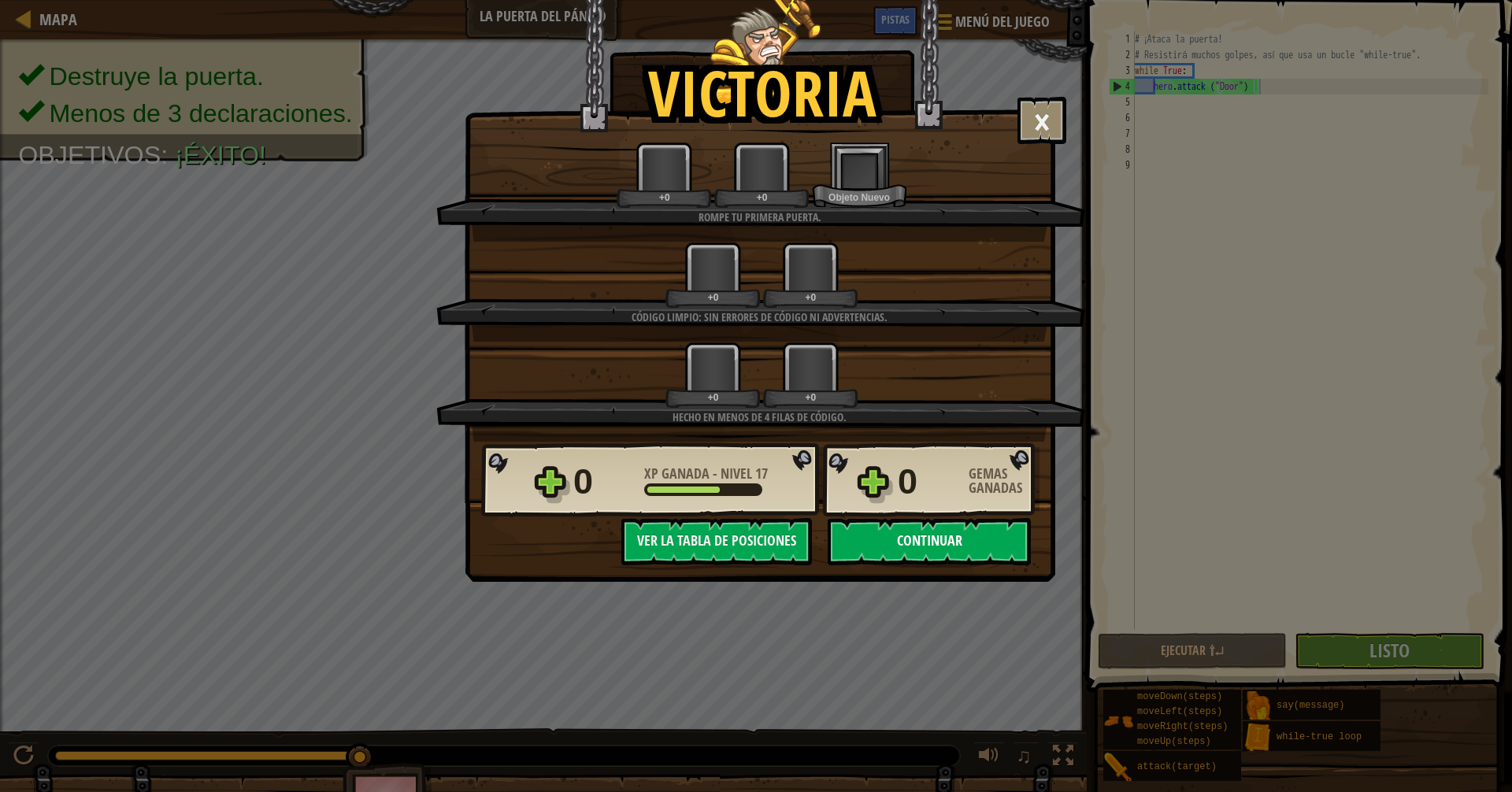 select on "es-419" 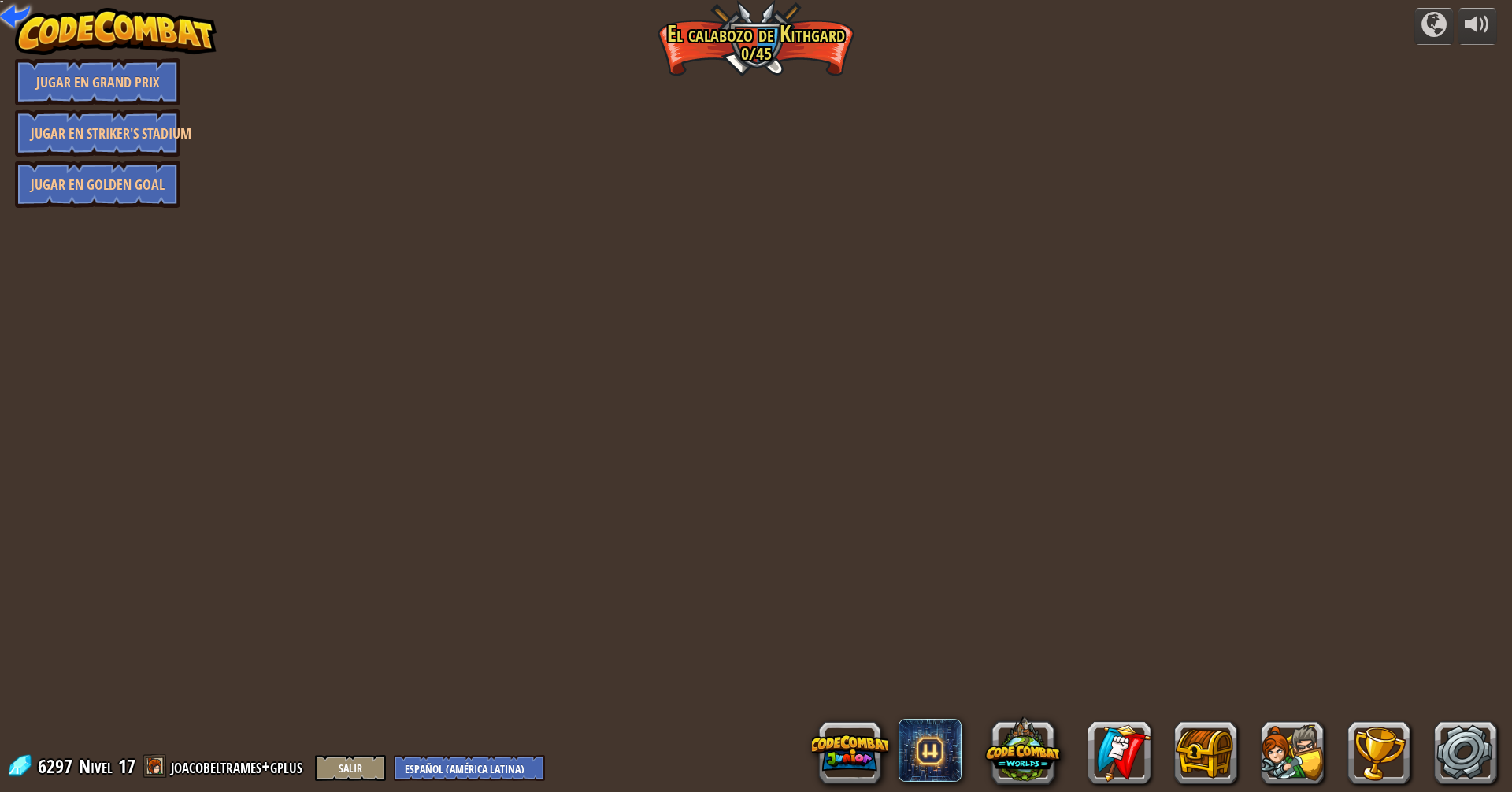 select on "es-419" 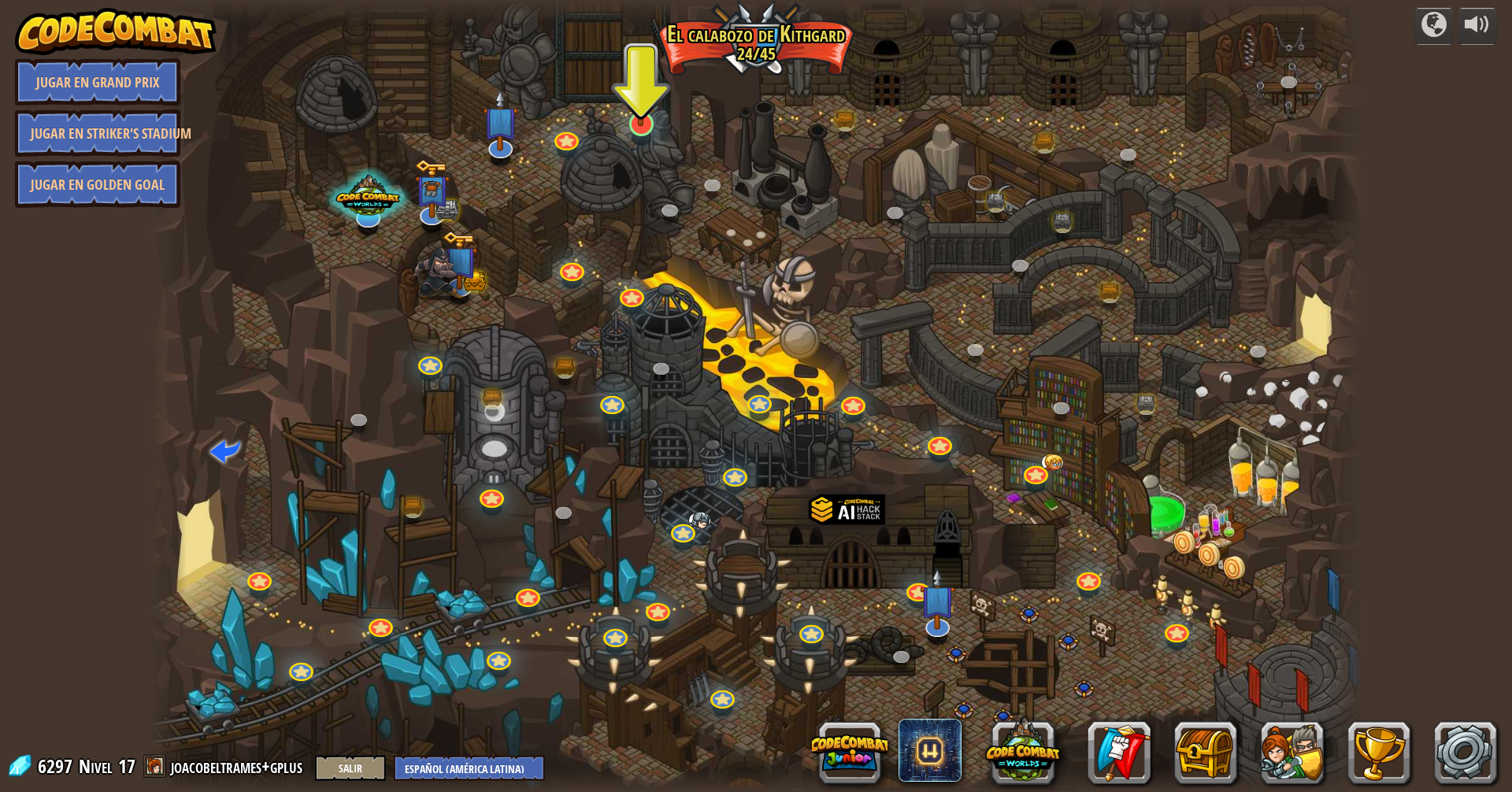 click at bounding box center [641, 88] 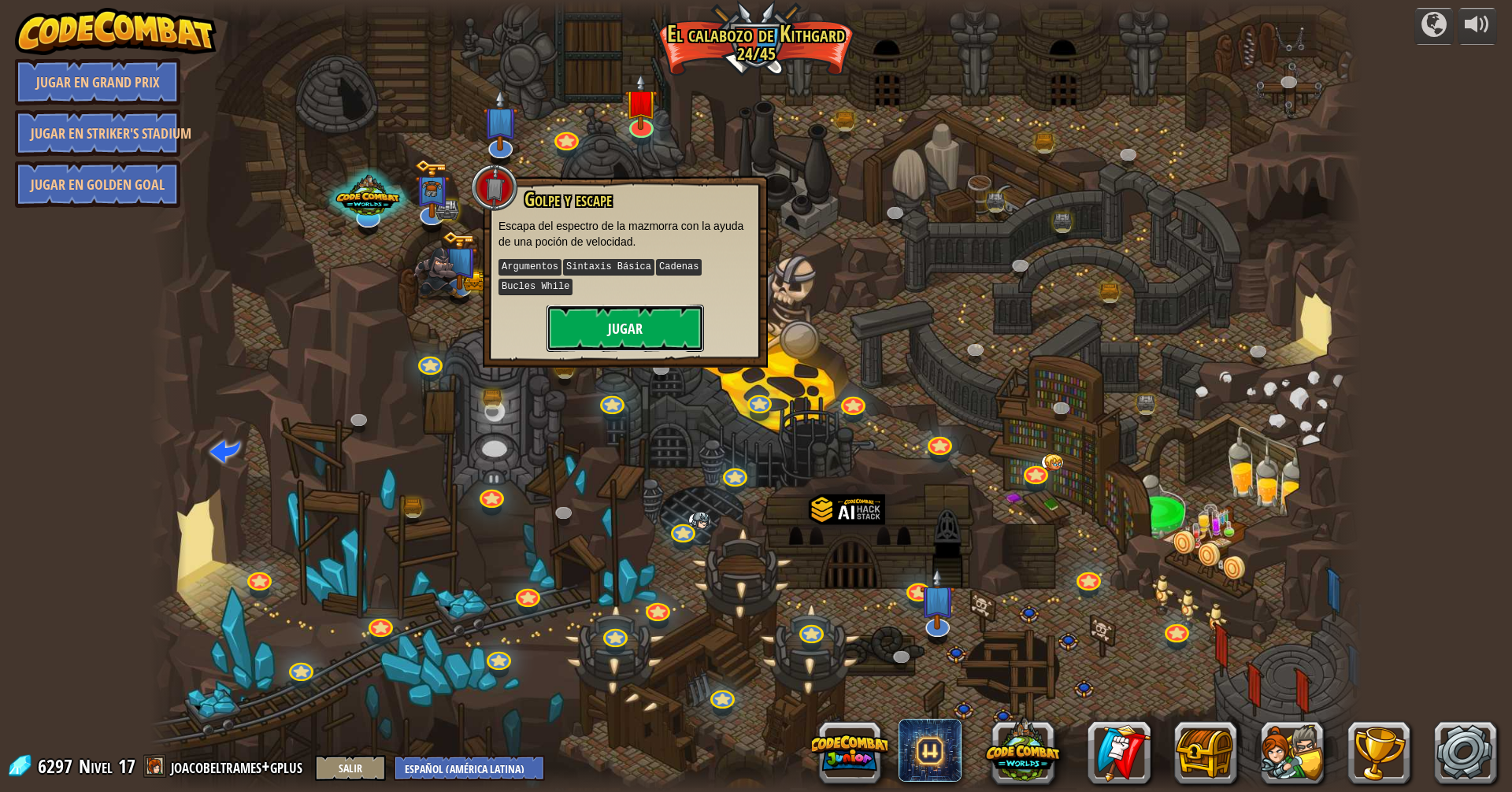 click on "Jugar" at bounding box center [625, 328] 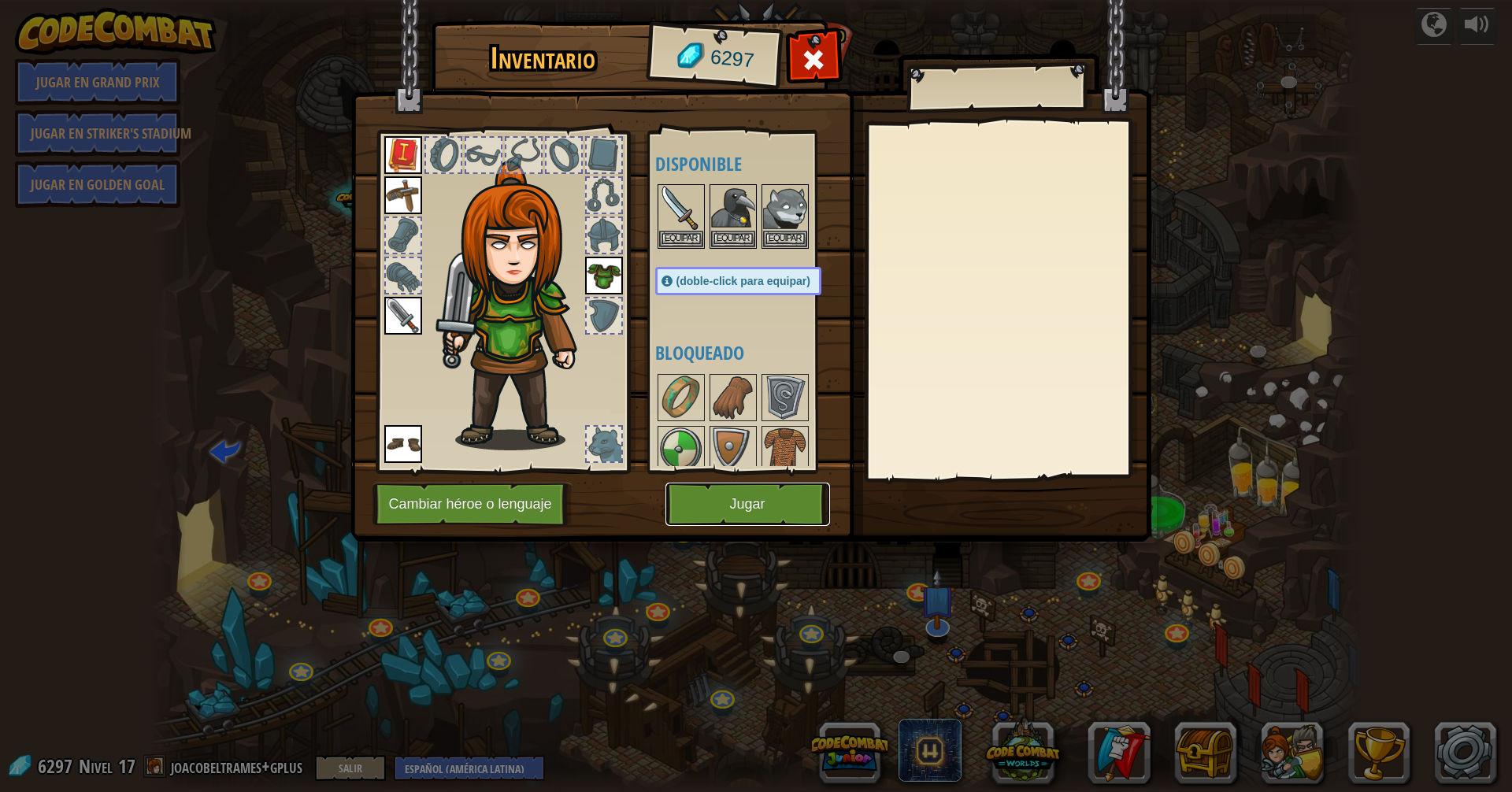 click on "Jugar" at bounding box center [747, 504] 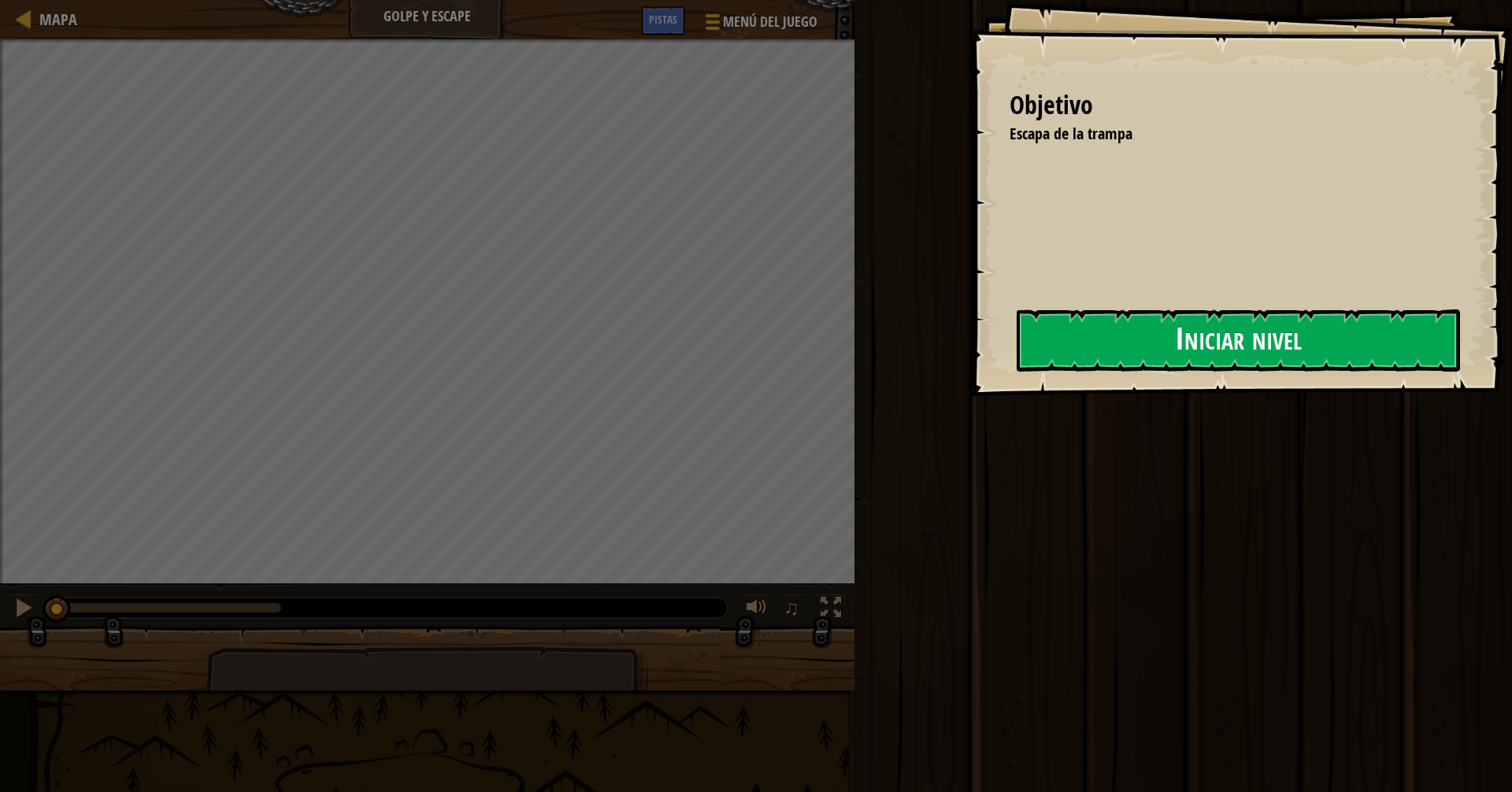 click on "Objetivo Escapa de la trampa Iniciar nivel Error cargando del servidor Necesitas una suscripción para jugar este nivel. Suscribirse Deberás unirte a un curso para jugar a este nivel. Volver a mis cursos ¡Pídele a tu docente que te asigne una licencia para que puedas continuar jugando CodeCombat! Volver a mis cursos Este nivel está bloqueado. Volver a mis cursos" at bounding box center (1241, 198) 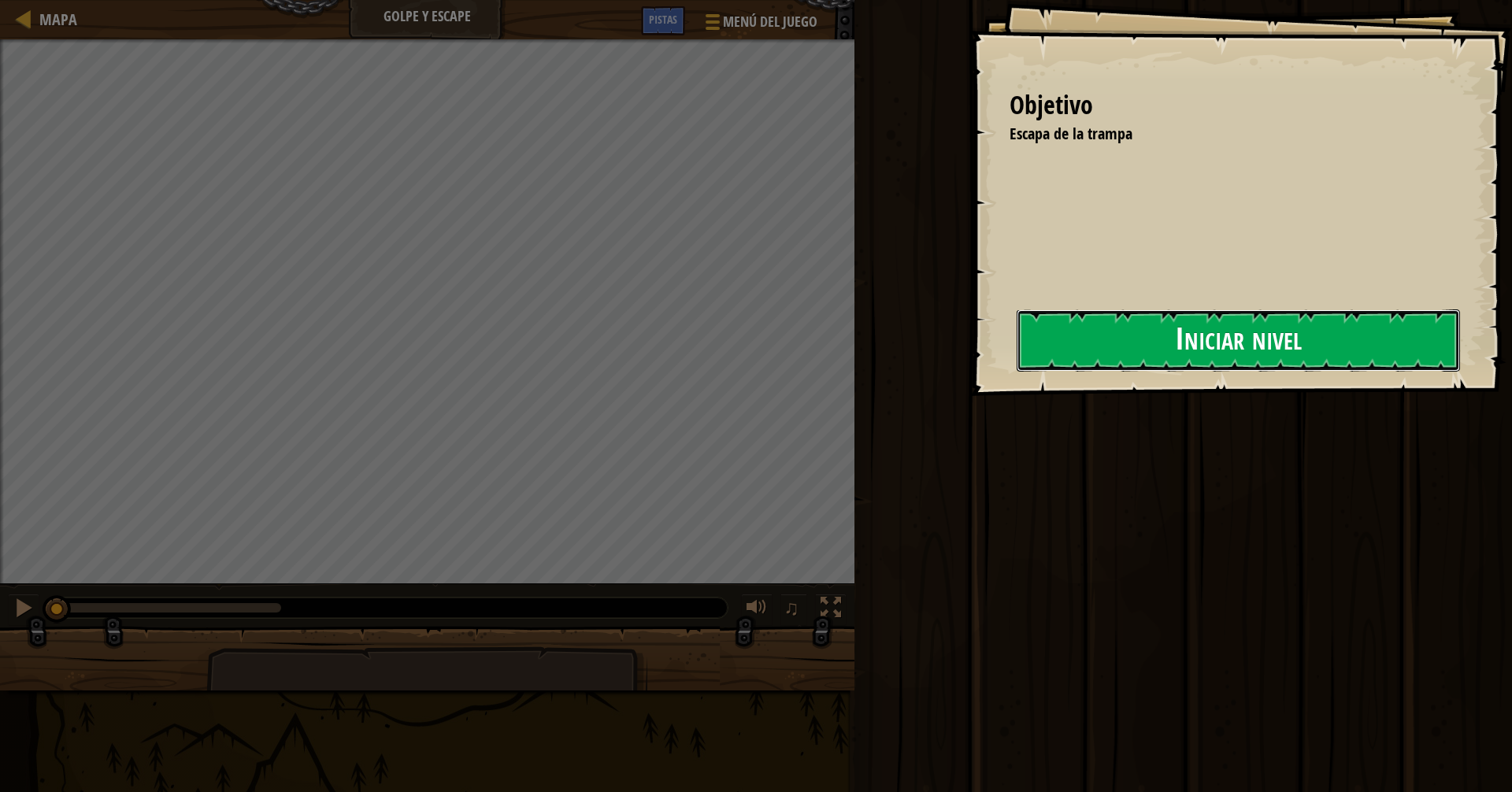 click on "Iniciar nivel" at bounding box center (1238, 340) 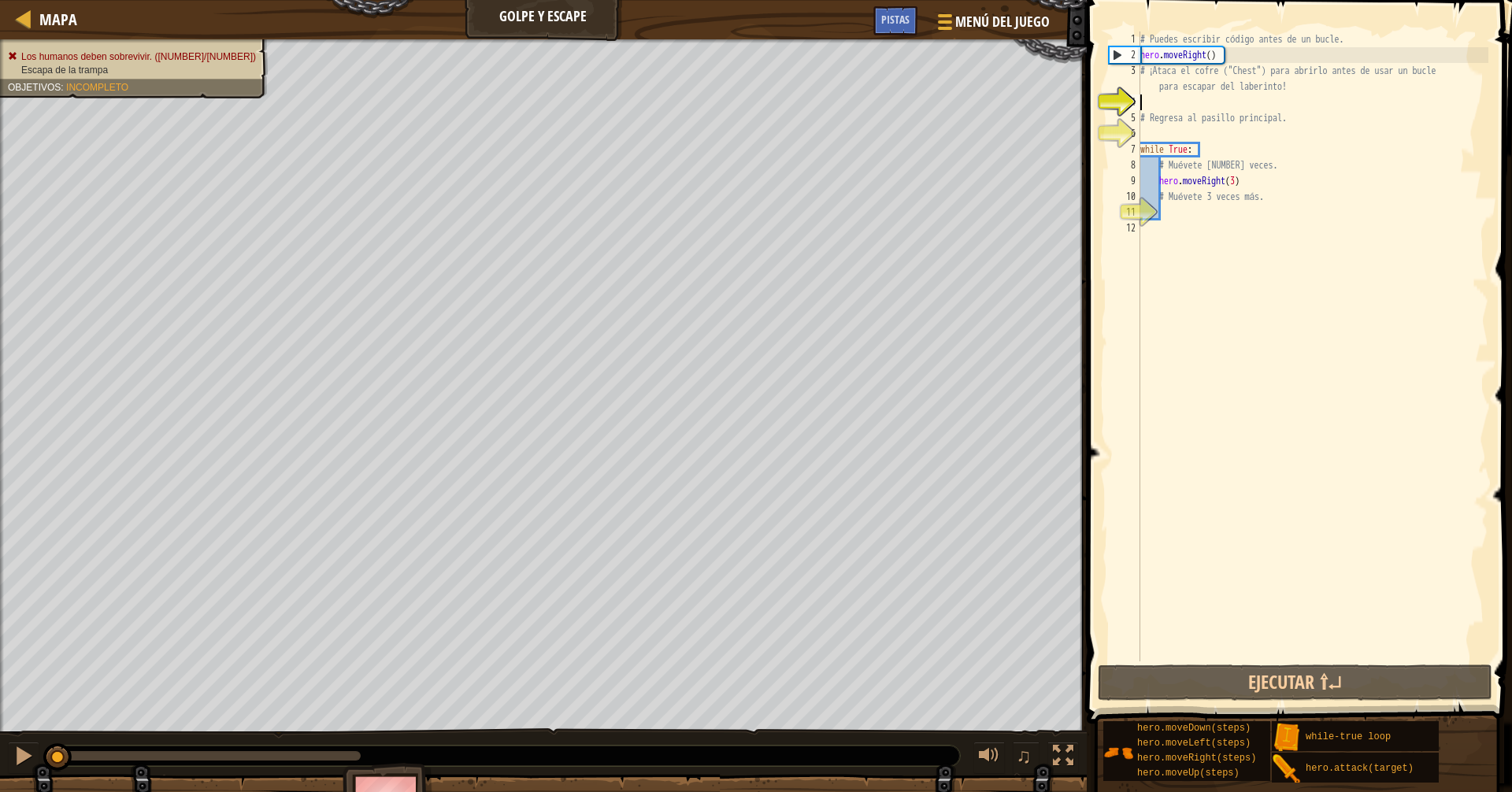 click on "# Puedes escribir código antes de un bucle. hero . moveRight ( ) # ¡Ataca el cofre ("Chest") para abrirlo antes de usar un bucle       para escapar del laberinto! # Regresa al pasillo principal. while   True :      # Muévete [NUMBER] veces.      hero . moveRight ( [NUMBER] )      # Muévete [NUMBER] veces más." at bounding box center (1313, 362) 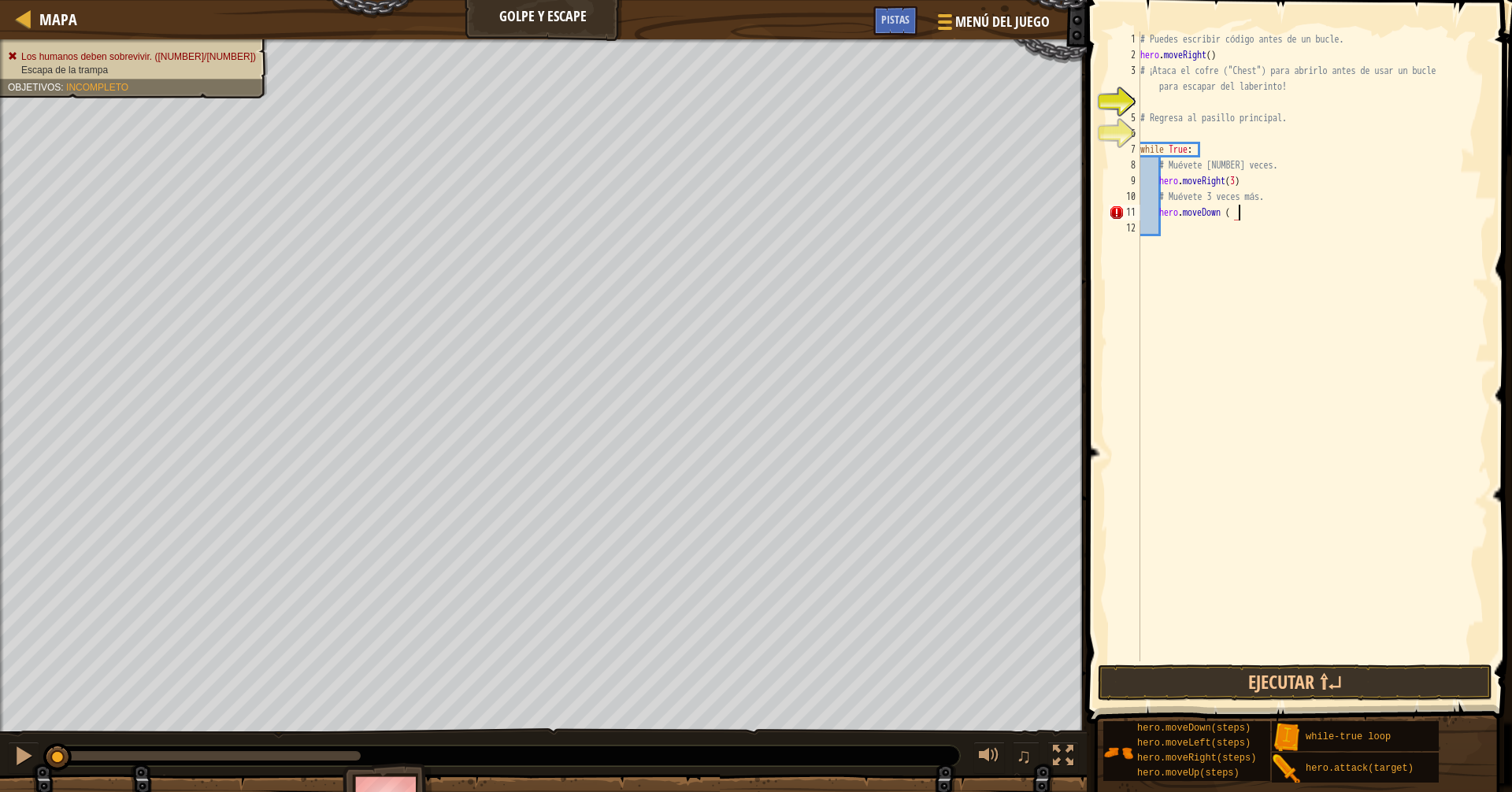 scroll, scrollTop: 7, scrollLeft: 8, axis: both 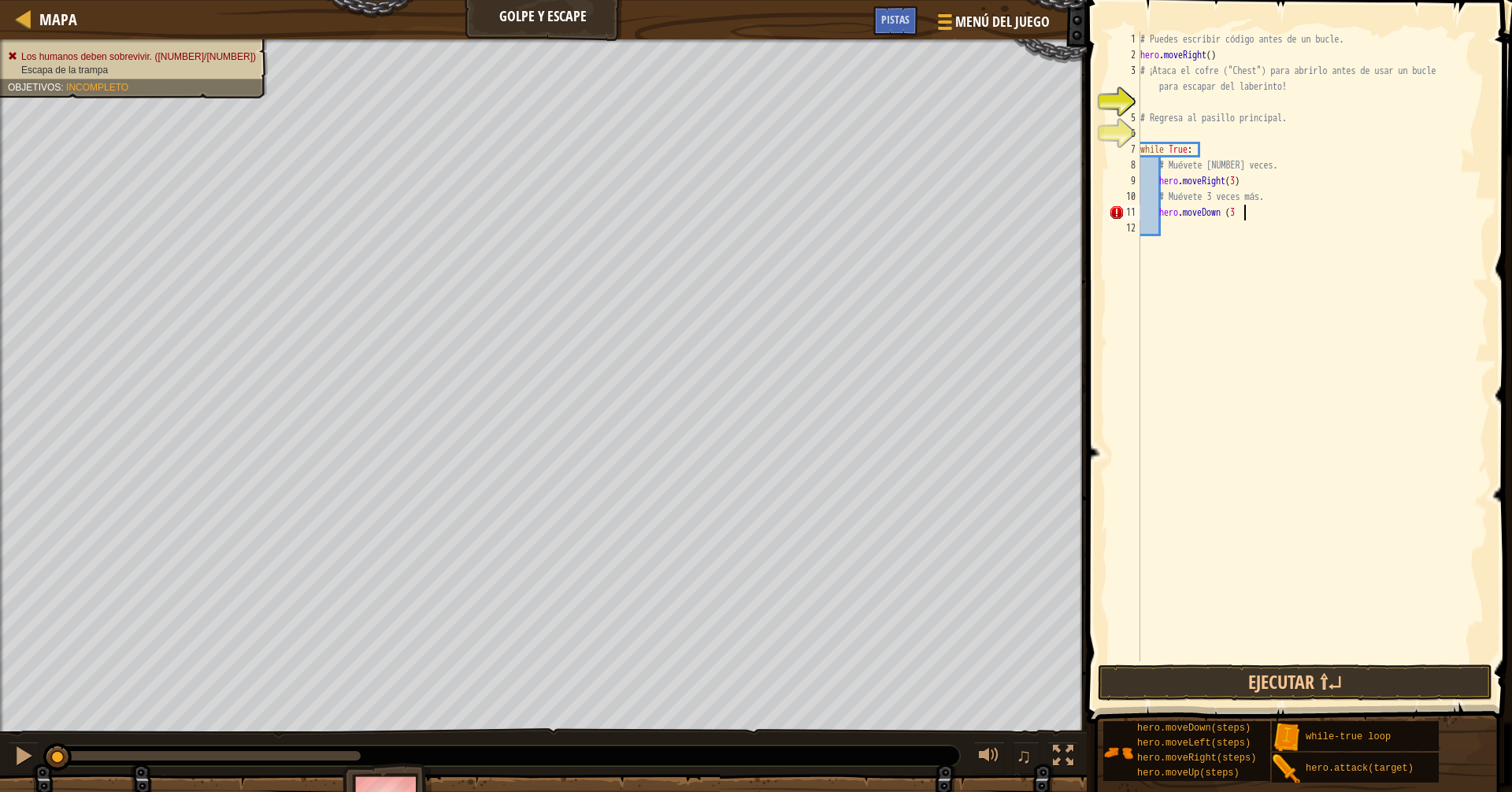 type on "hero.moveDown ([NUMBER])" 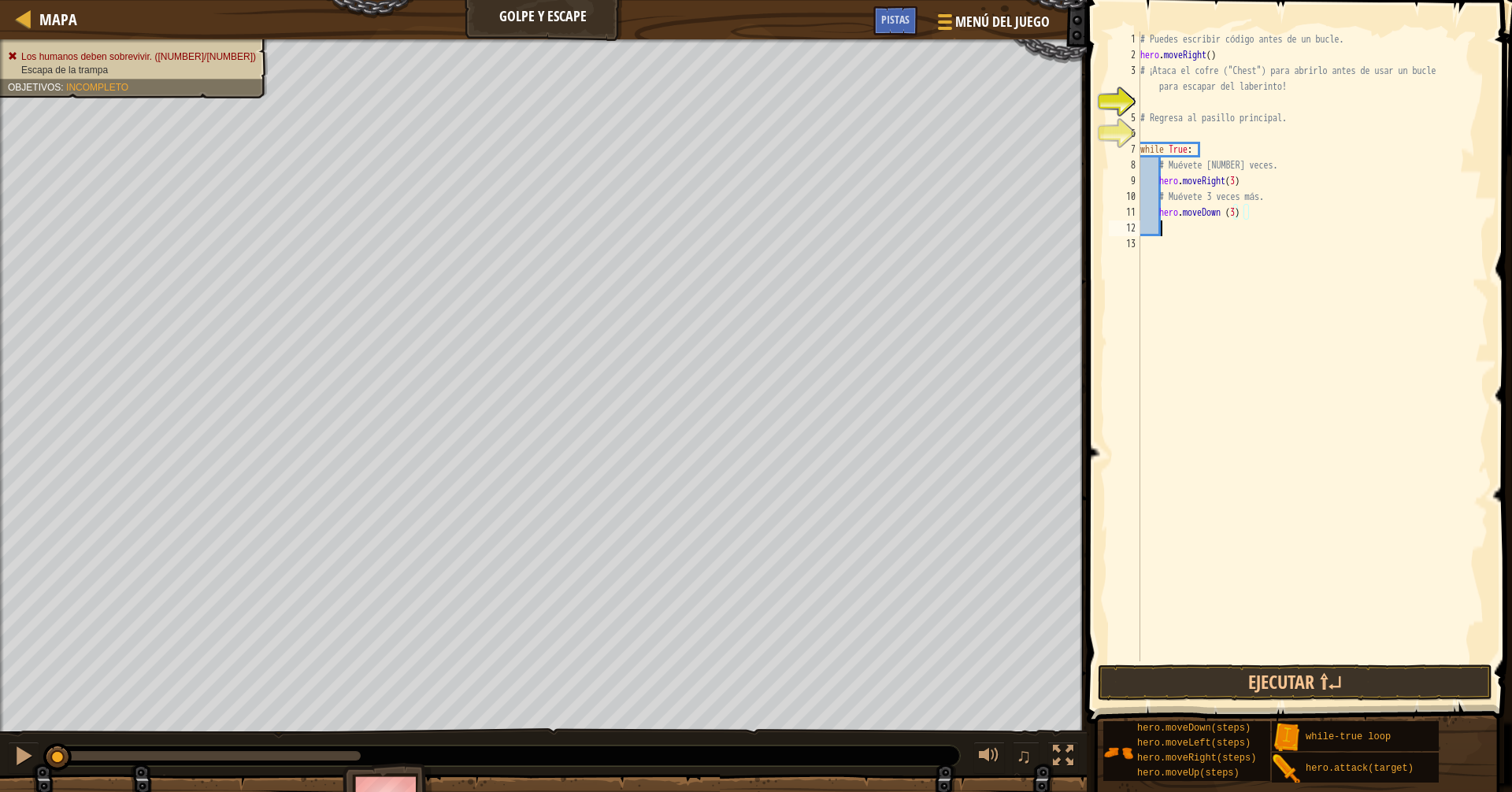 scroll, scrollTop: 7, scrollLeft: 1, axis: both 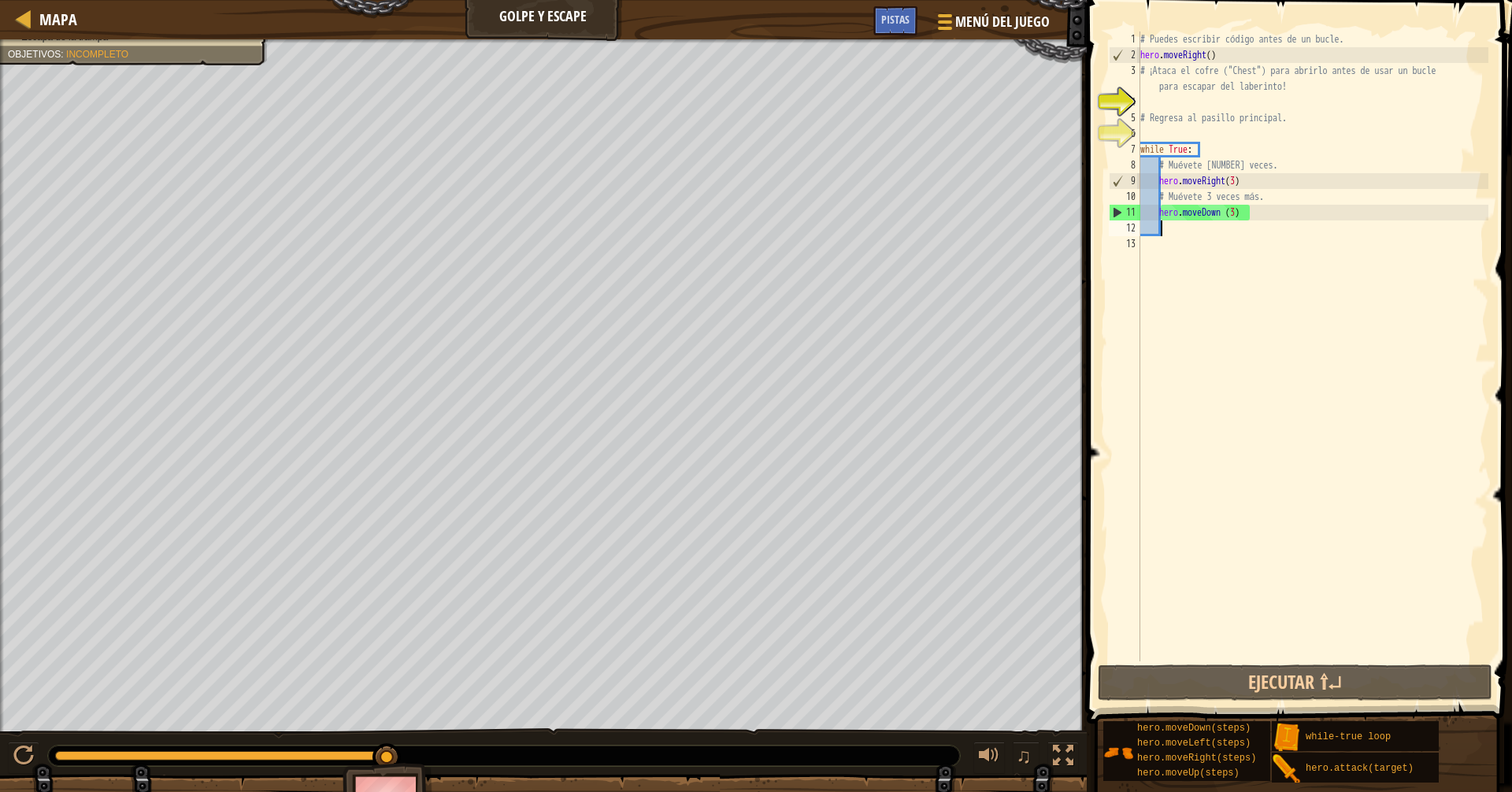 click on "# Puedes escribir código antes de un bucle. hero . moveRight ( ) # ¡Ataca el cofre ("Chest") para abrirlo antes de usar un bucle       para escapar del laberinto! # Regresa al pasillo principal. while   True :      # Muévete 3 veces.      hero . moveRight ( 3 )      # Muévete 3 veces más.      hero . moveDown   ( 3 )" at bounding box center (1313, 362) 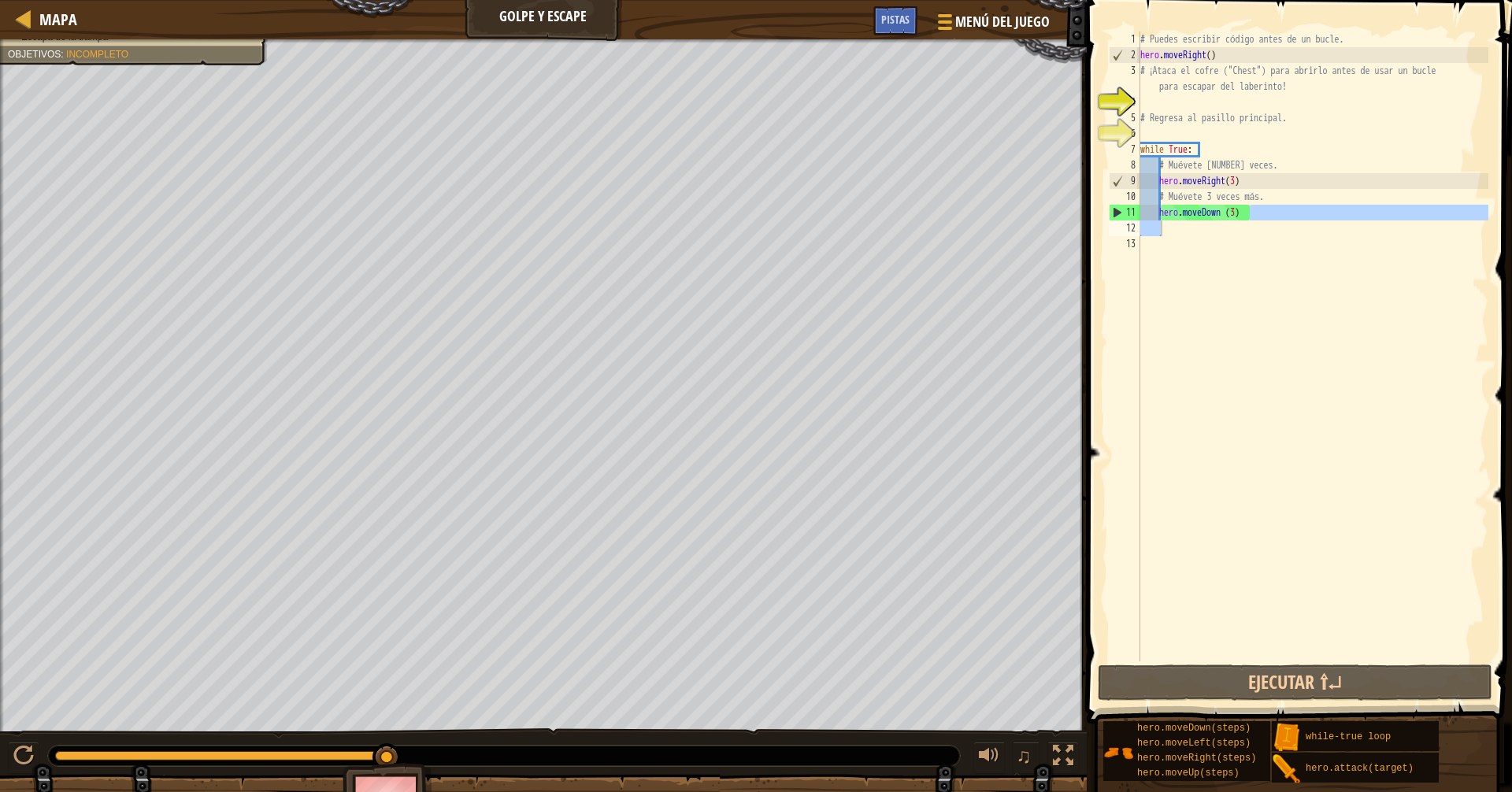 click on "# Puedes escribir código antes de un bucle. hero . moveRight ( ) # ¡Ataca el cofre ("Chest") para abrirlo antes de usar un bucle       para escapar del laberinto! # Regresa al pasillo principal. while   True :      # Muévete 3 veces.      hero . moveRight ( 3 )      # Muévete 3 veces más.      hero . moveDown   ( 3 )" at bounding box center [1313, 346] 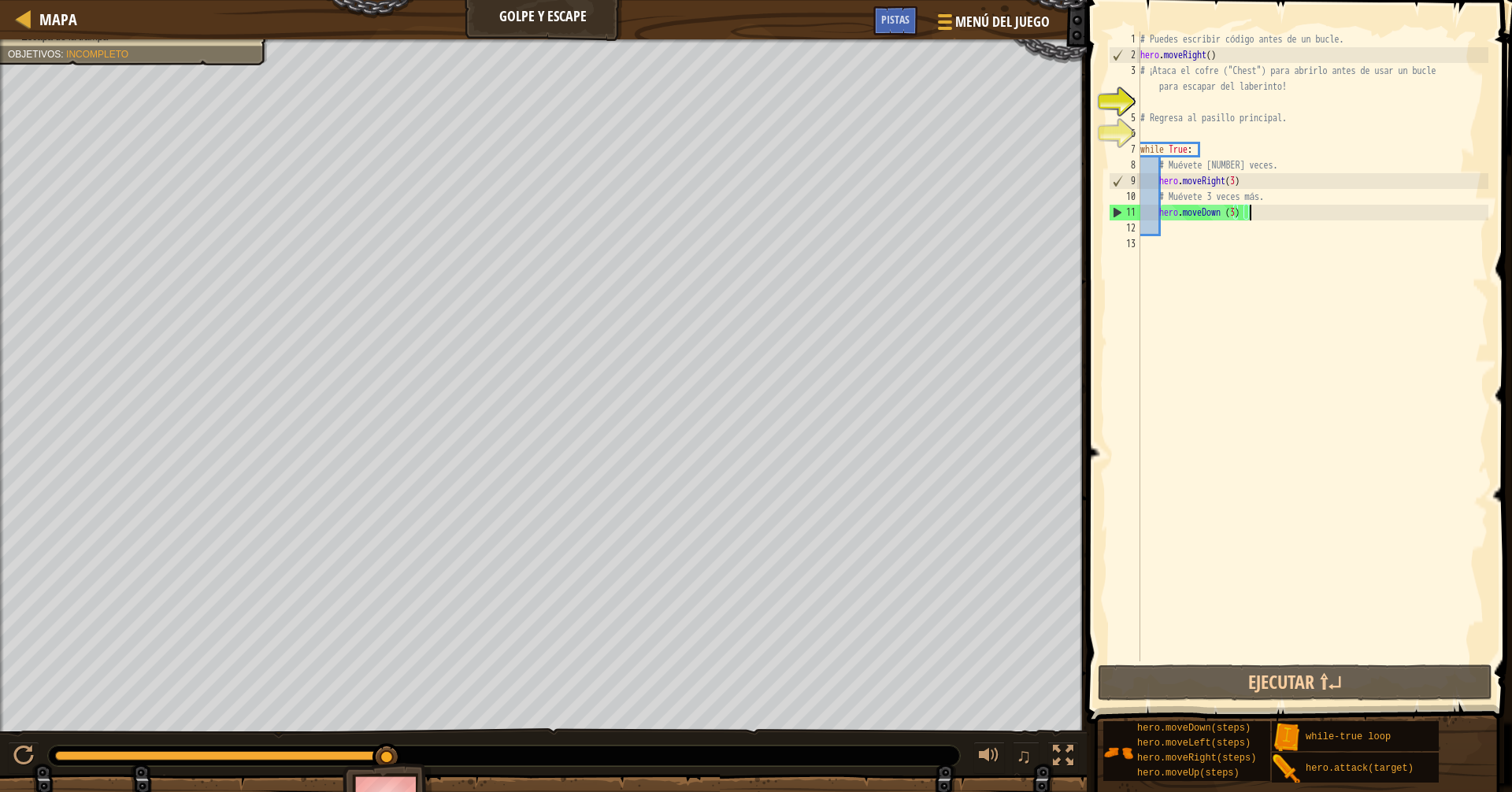 click on "# Puedes escribir código antes de un bucle. hero . moveRight ( ) # ¡Ataca el cofre ("Chest") para abrirlo antes de usar un bucle       para escapar del laberinto! # Regresa al pasillo principal. while   True :      # Muévete 3 veces.      hero . moveRight ( 3 )      # Muévete 3 veces más.      hero . moveDown   ( 3 )" at bounding box center [1313, 362] 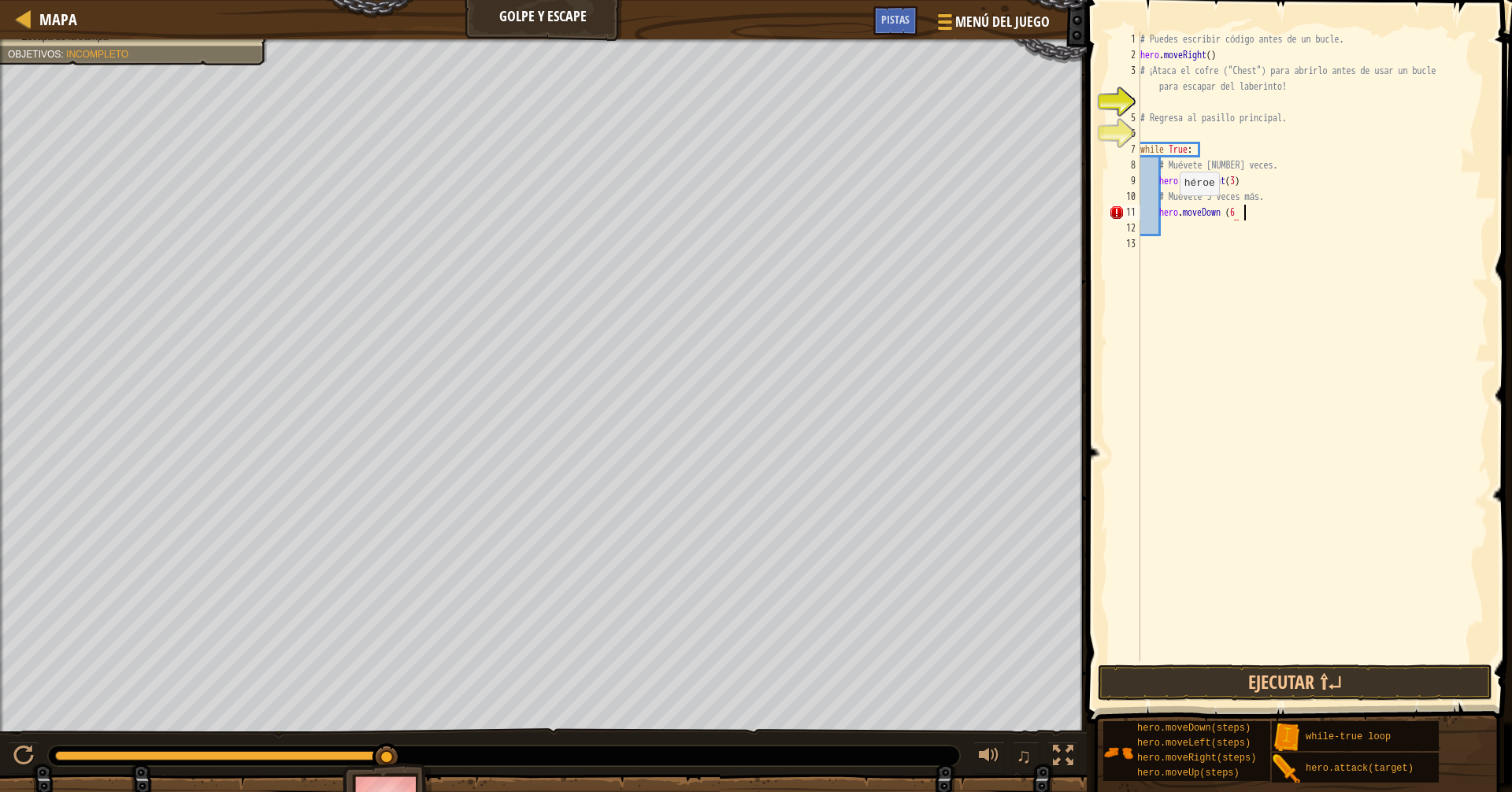 scroll, scrollTop: 7, scrollLeft: 8, axis: both 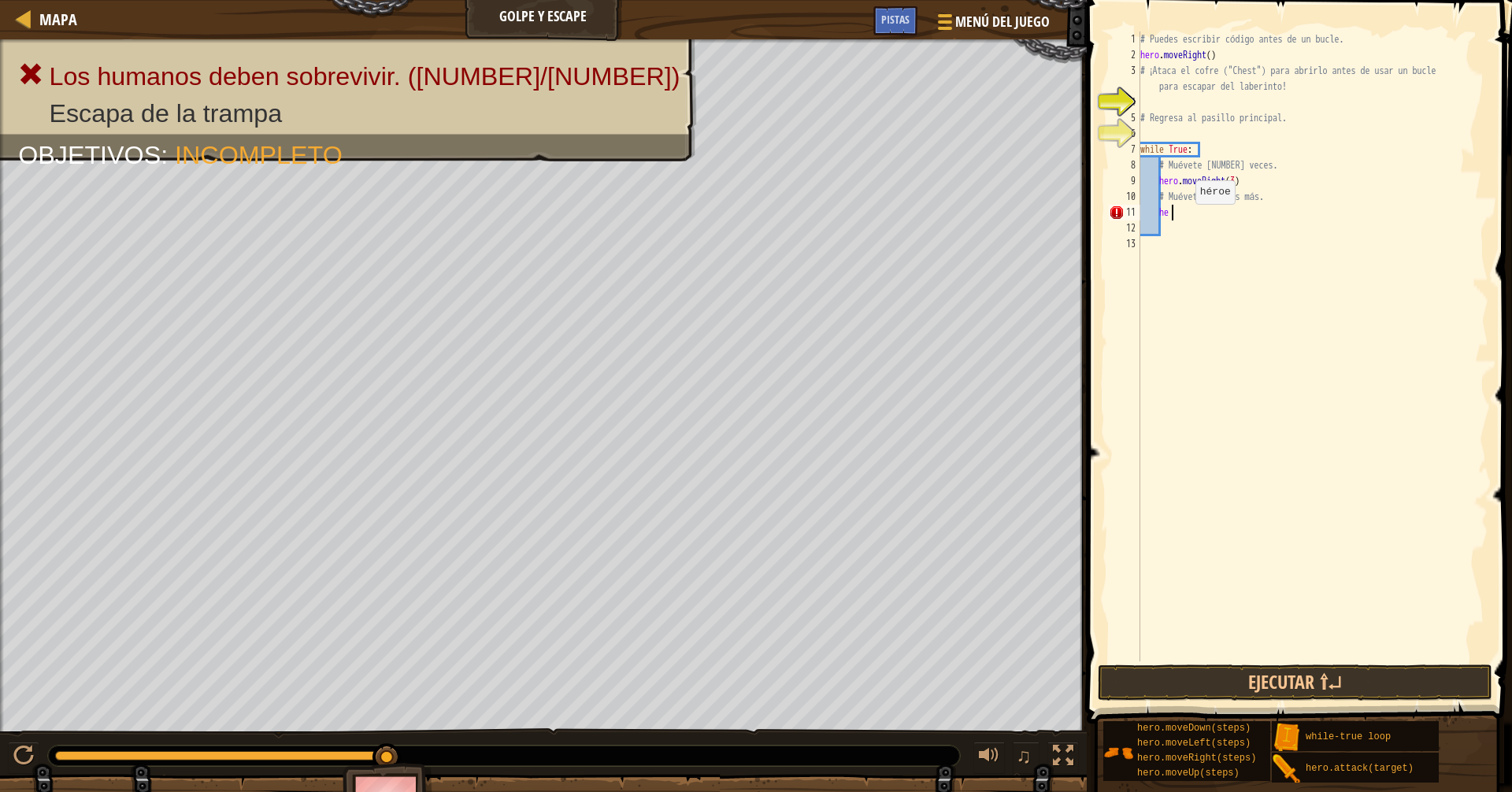 type on "h" 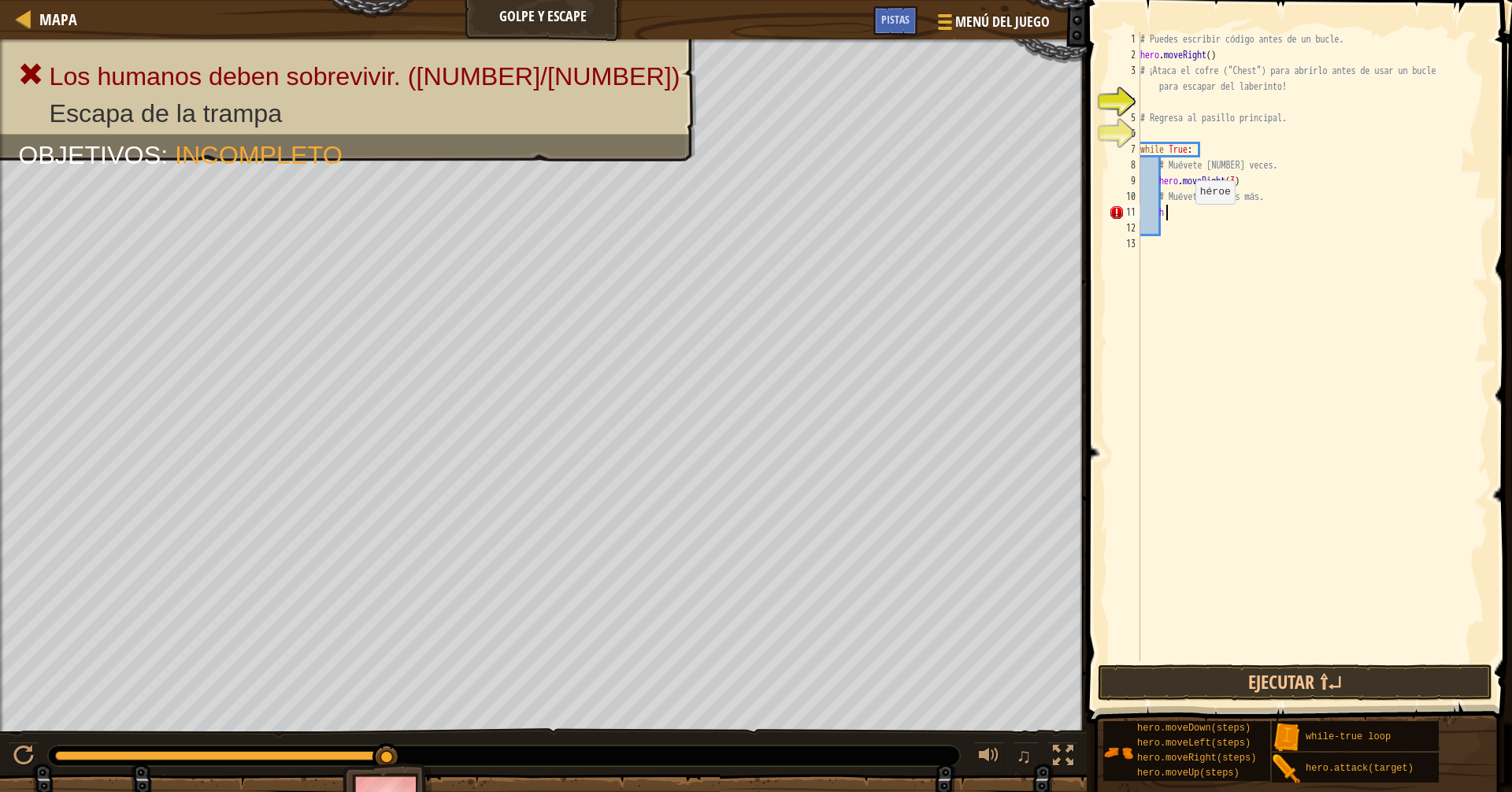 scroll, scrollTop: 7, scrollLeft: 1, axis: both 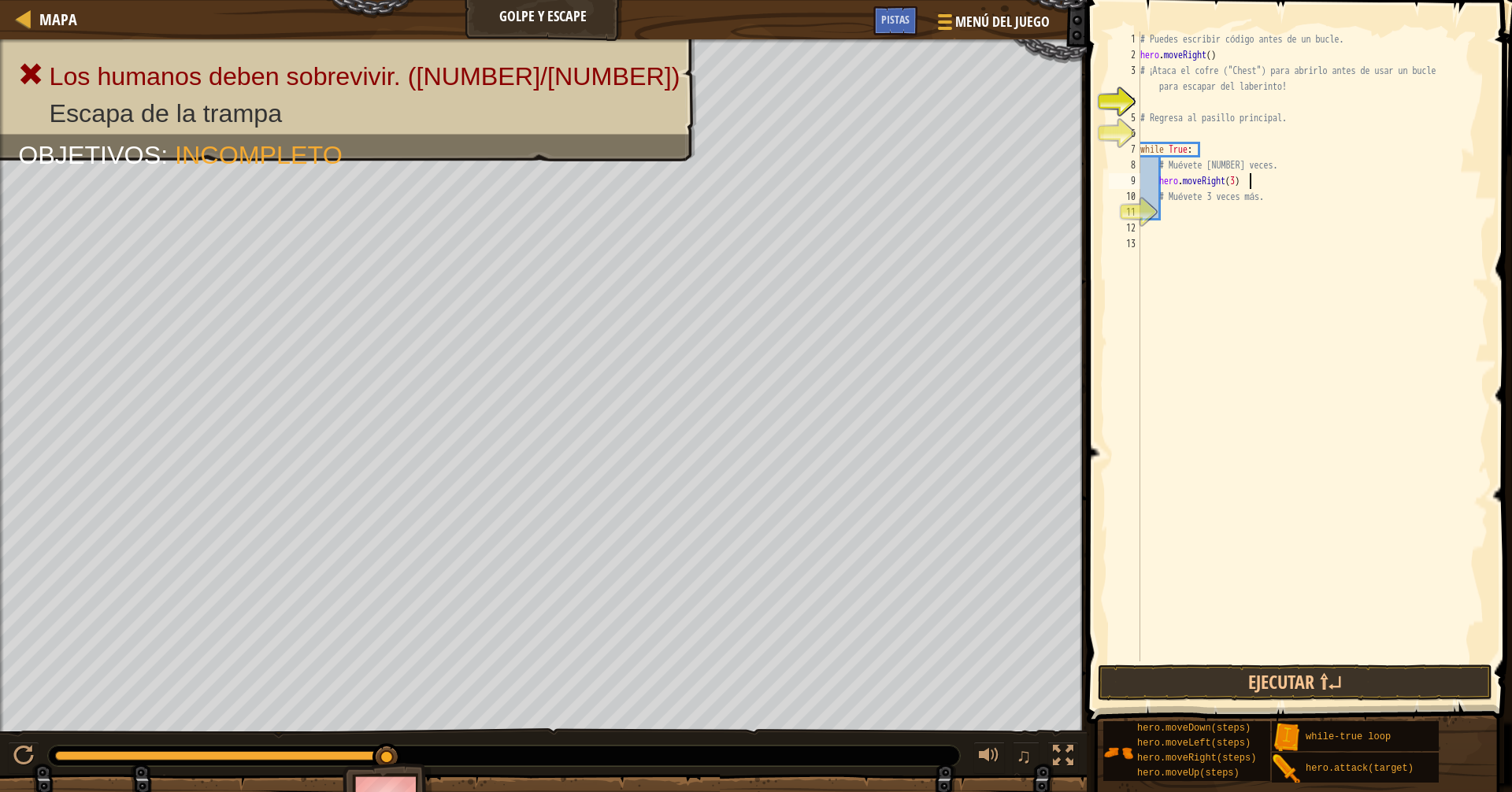 click on "# Puedes escribir código antes de un bucle. hero . moveRight ( ) # ¡Ataca el cofre ("Chest") para abrirlo antes de usar un bucle       para escapar del laberinto! # Regresa al pasillo principal. while   True :      # Muévete [NUMBER] veces.      hero . moveRight ( [NUMBER] )      # Muévete [NUMBER] veces más." at bounding box center [1313, 362] 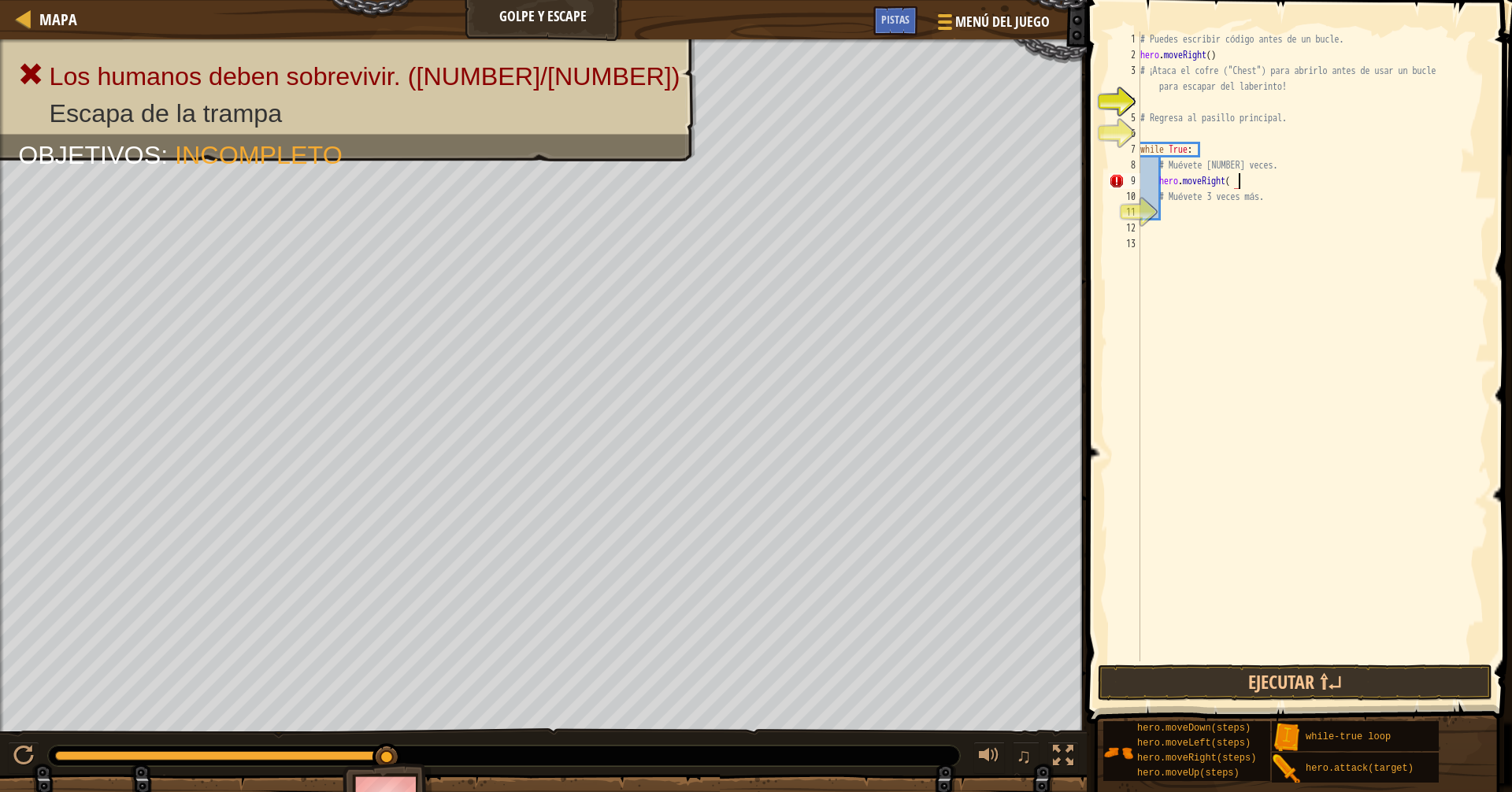 type on "hero.moveRight()" 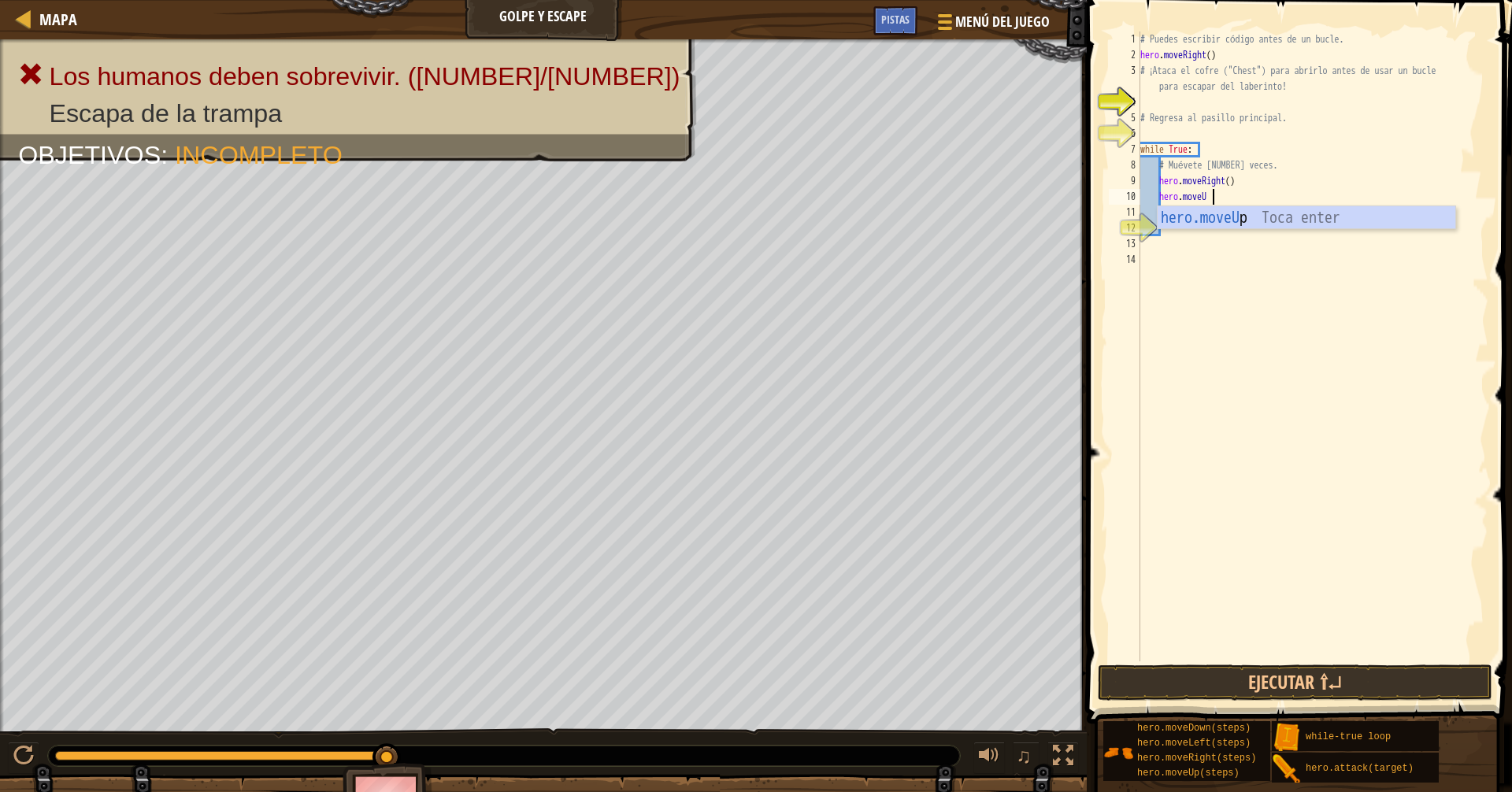 type on "hero.moveUp" 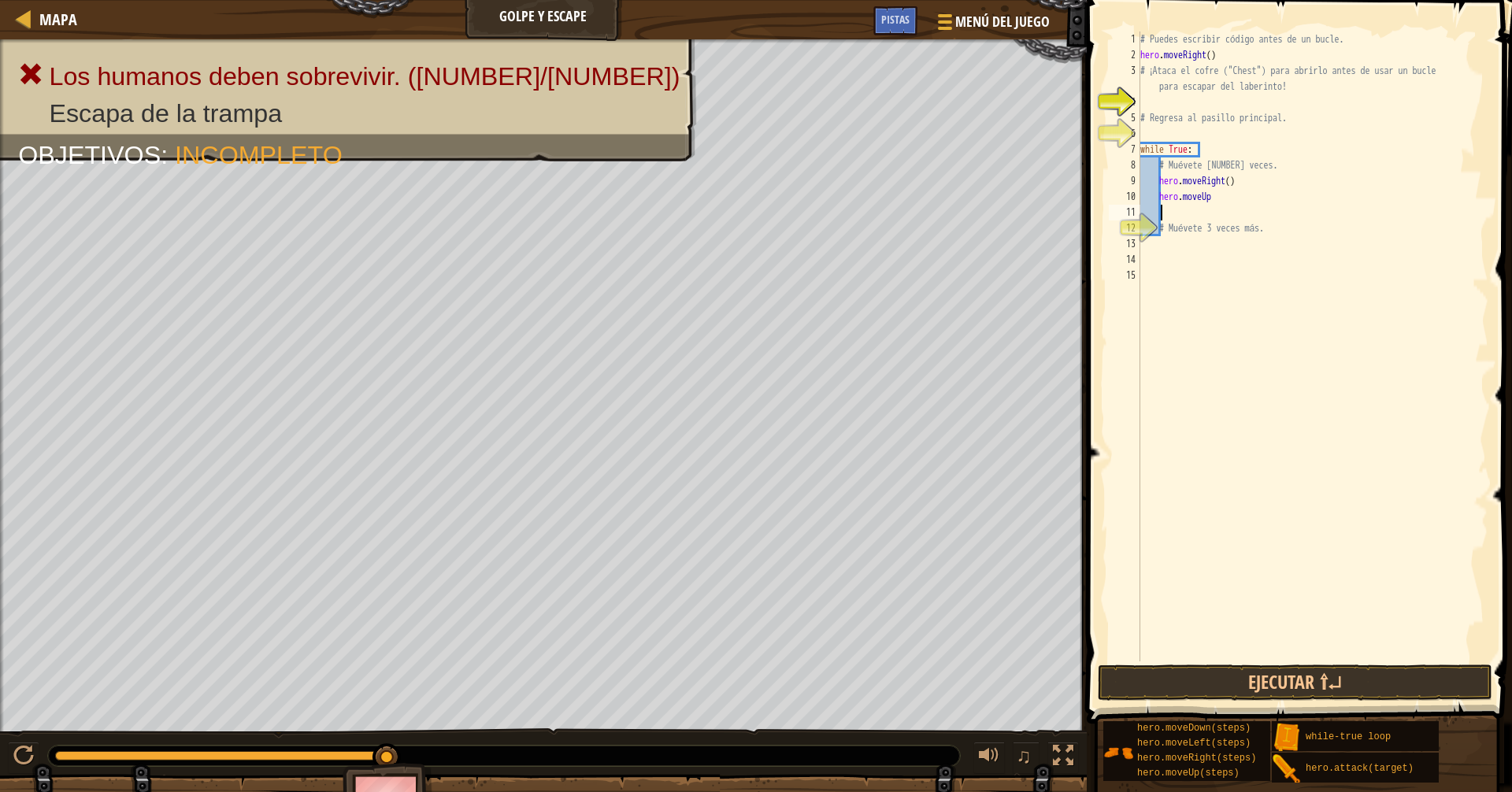 scroll, scrollTop: 7, scrollLeft: 1, axis: both 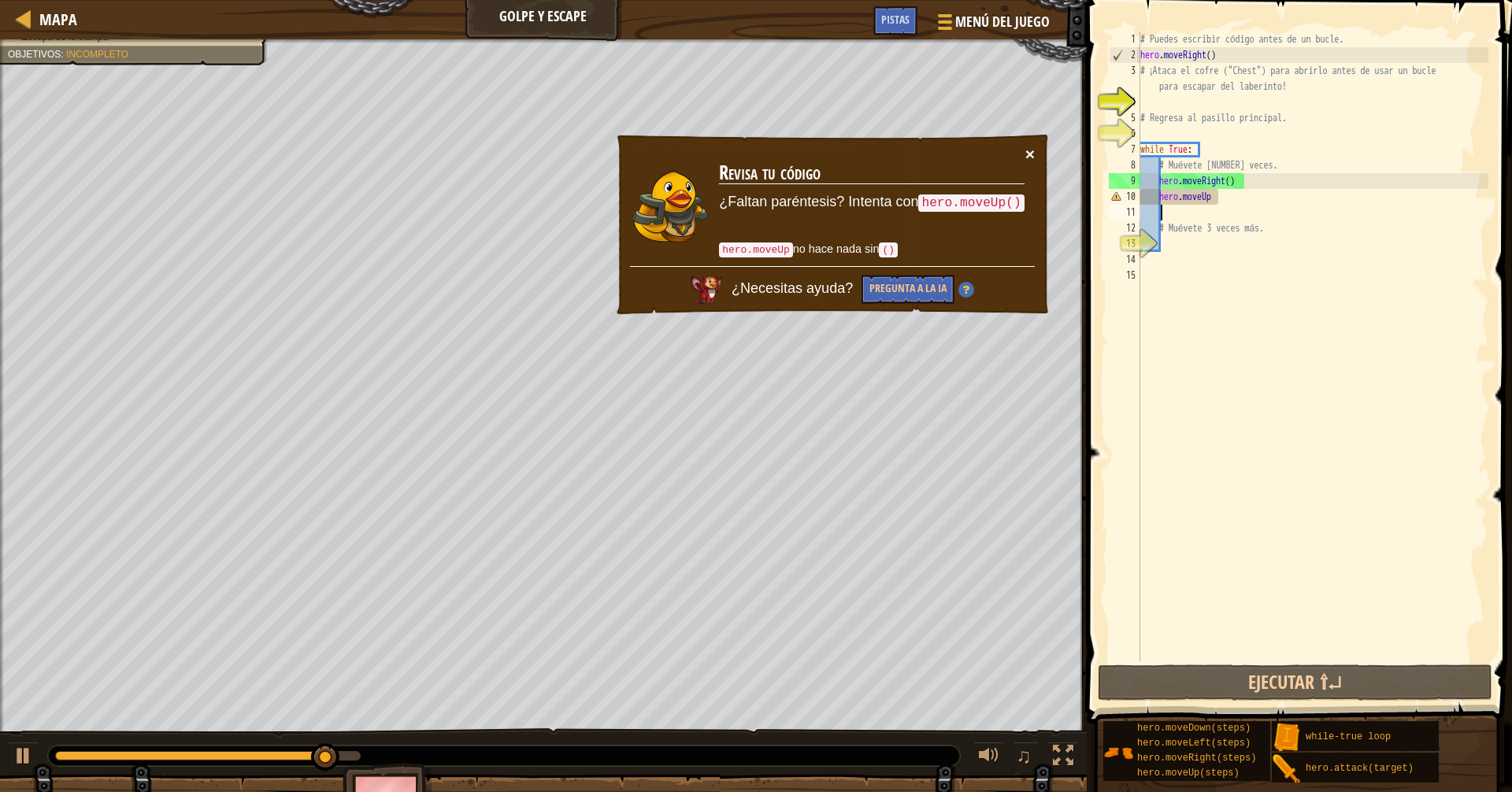 click on "×" at bounding box center (1030, 154) 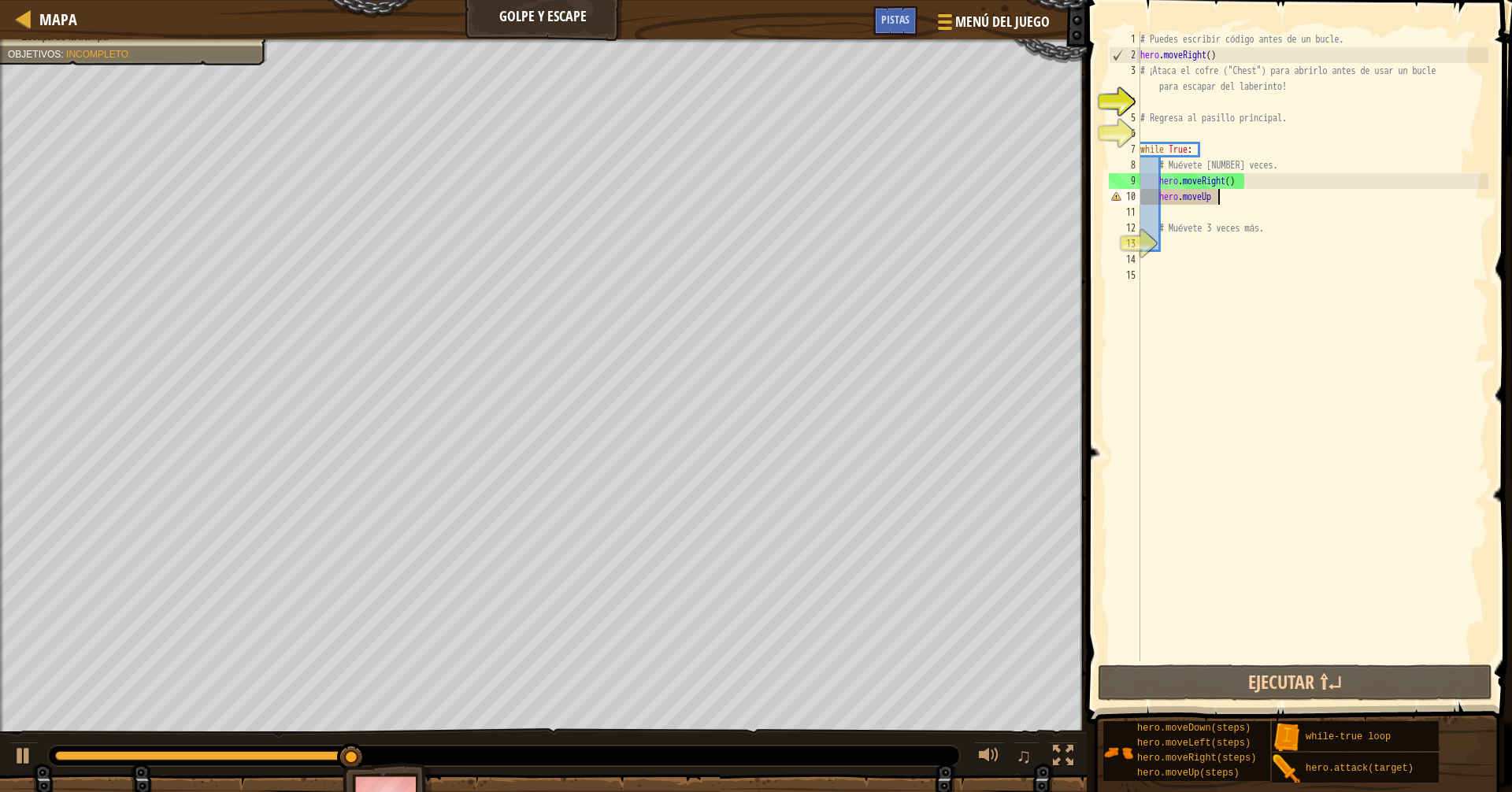 click on "# Puedes escribir código antes de un bucle. hero . moveRight ( ) # ¡Ataca el cofre ("Chest") para abrirlo antes de usar un bucle       para escapar del laberinto! # Regresa al pasillo principal. while   True :
# Muévete 3 veces.
hero . moveRight ( )
hero . moveUp
# Muévete 3 veces más." at bounding box center [1313, 362] 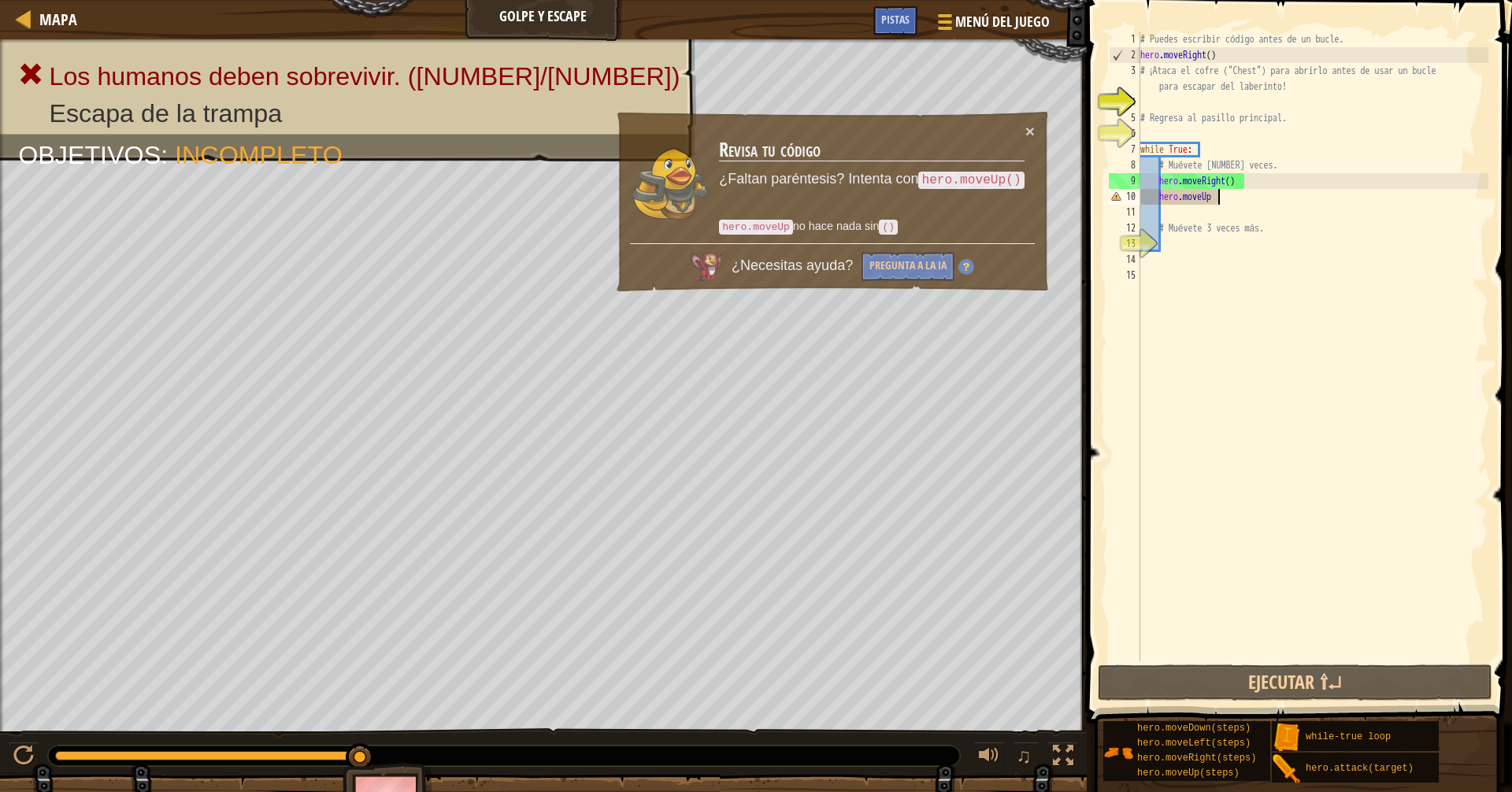 scroll, scrollTop: 7, scrollLeft: 6, axis: both 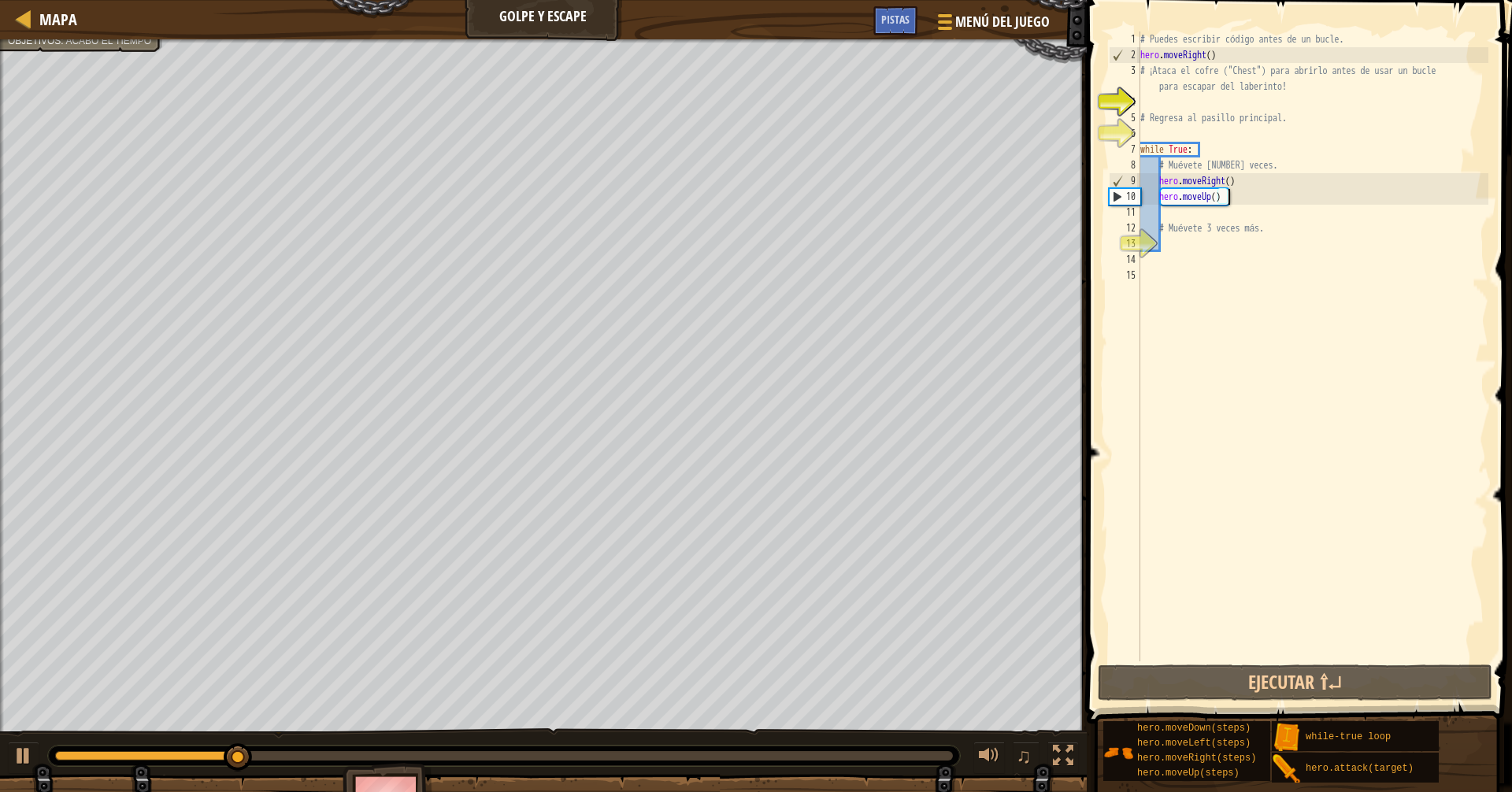 click on "# Puedes escribir código antes de un bucle. hero . moveRight ( ) # ¡Ataca el cofre ("Chest") para abrirlo antes de usar un bucle       para escapar del laberinto! # Regresa al pasillo principal. while   True :
# Muévete 3 veces.
hero . moveRight ( )
hero . moveUp ( )
# Muévete 3 veces más." at bounding box center (1313, 362) 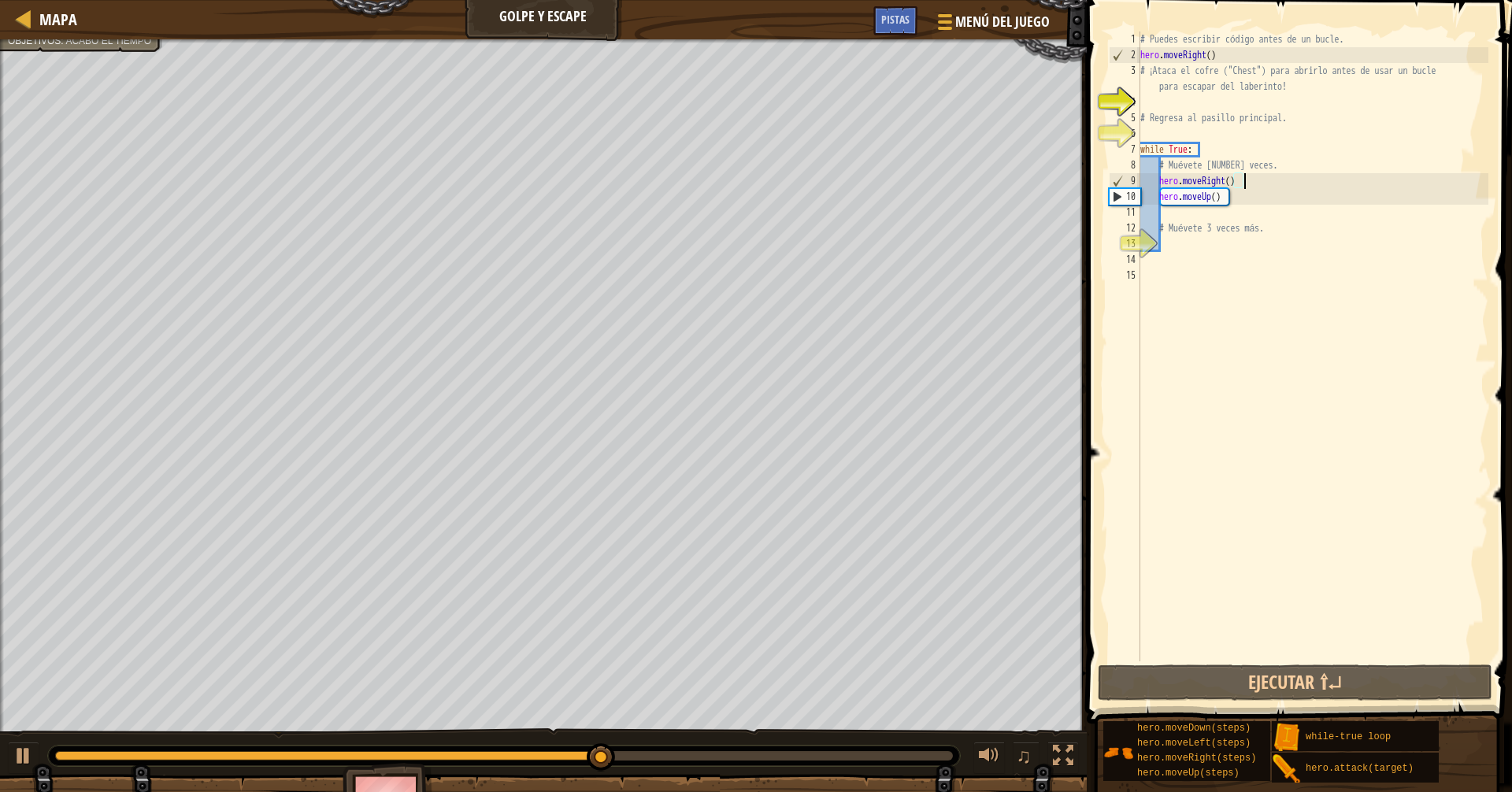 click on "# Puedes escribir código antes de un bucle. hero . moveRight ( ) # ¡Ataca el cofre ("Chest") para abrirlo antes de usar un bucle       para escapar del laberinto! # Regresa al pasillo principal. while   True :
# Muévete 3 veces.
hero . moveRight ( )
hero . moveUp ( )
# Muévete 3 veces más." at bounding box center [1313, 362] 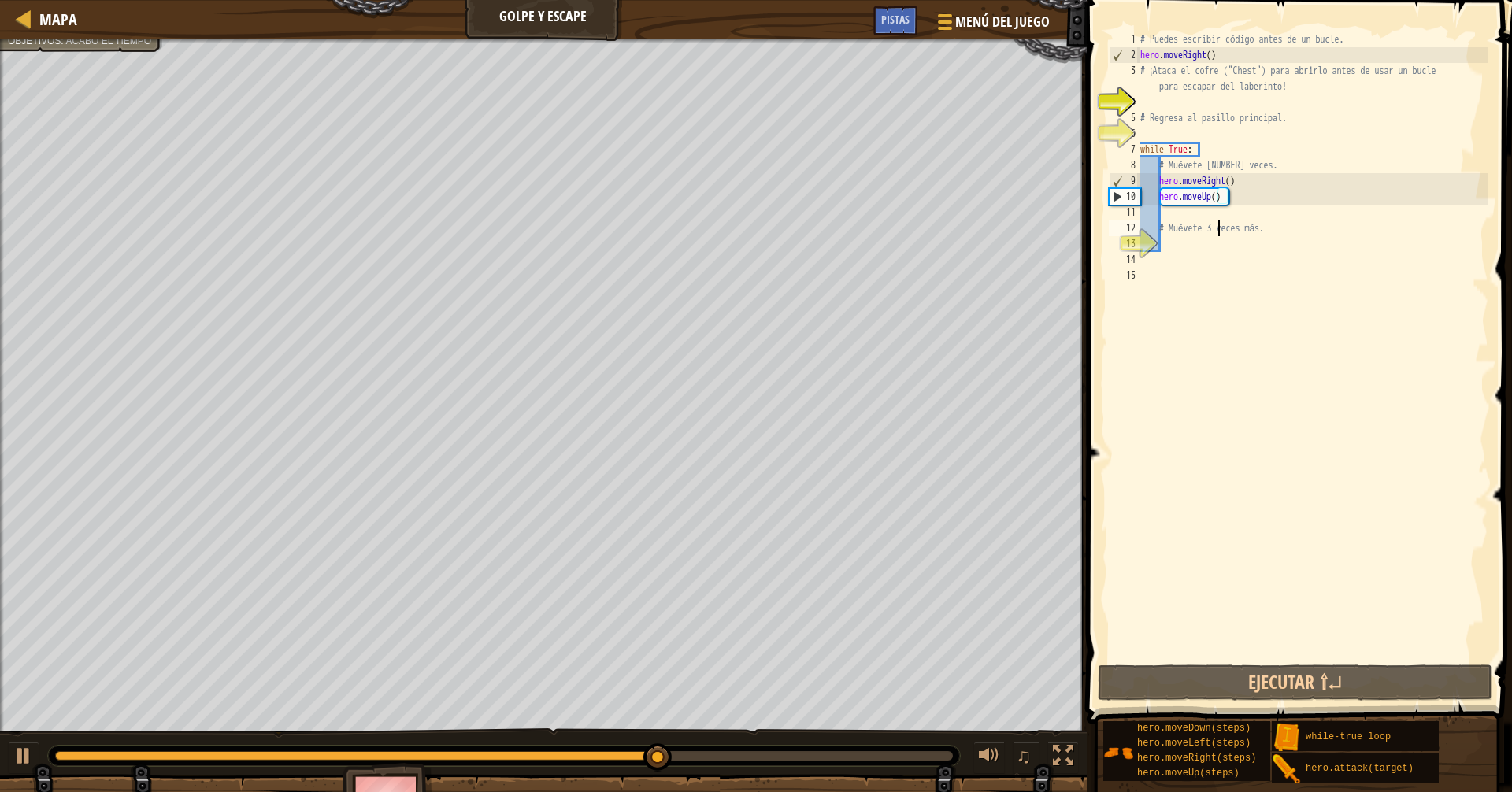click on "# Puedes escribir código antes de un bucle. hero . moveRight ( ) # ¡Ataca el cofre ("Chest") para abrirlo antes de usar un bucle       para escapar del laberinto! # Regresa al pasillo principal. while   True :
# Muévete 3 veces.
hero . moveRight ( )
hero . moveUp ( )
# Muévete 3 veces más." at bounding box center [1313, 362] 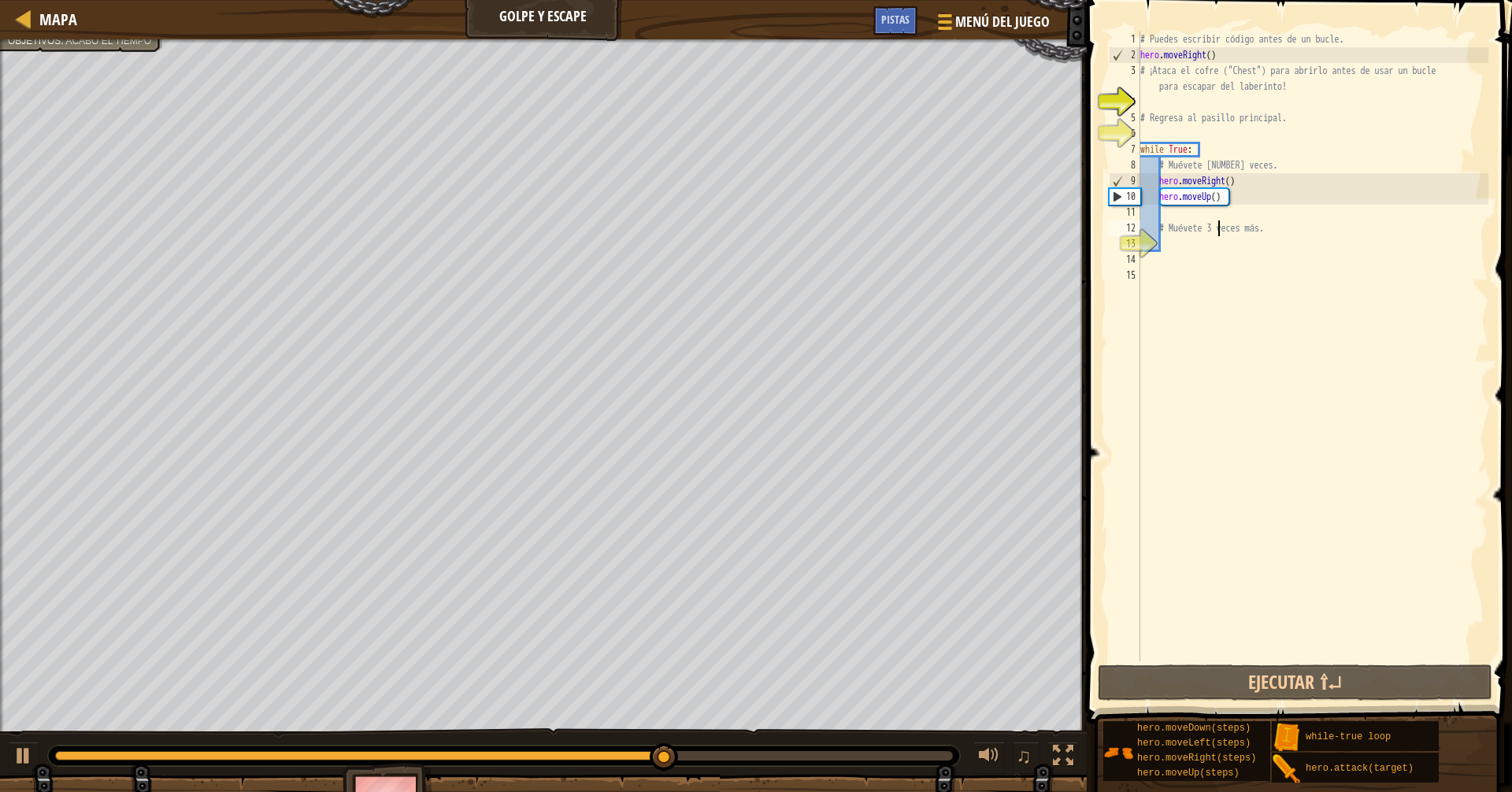 click on "# Puedes escribir código antes de un bucle. hero . moveRight ( ) # ¡Ataca el cofre ("Chest") para abrirlo antes de usar un bucle       para escapar del laberinto! # Regresa al pasillo principal. while   True :
# Muévete 3 veces.
hero . moveRight ( )
hero . moveUp ( )
# Muévete 3 veces más." at bounding box center (1313, 362) 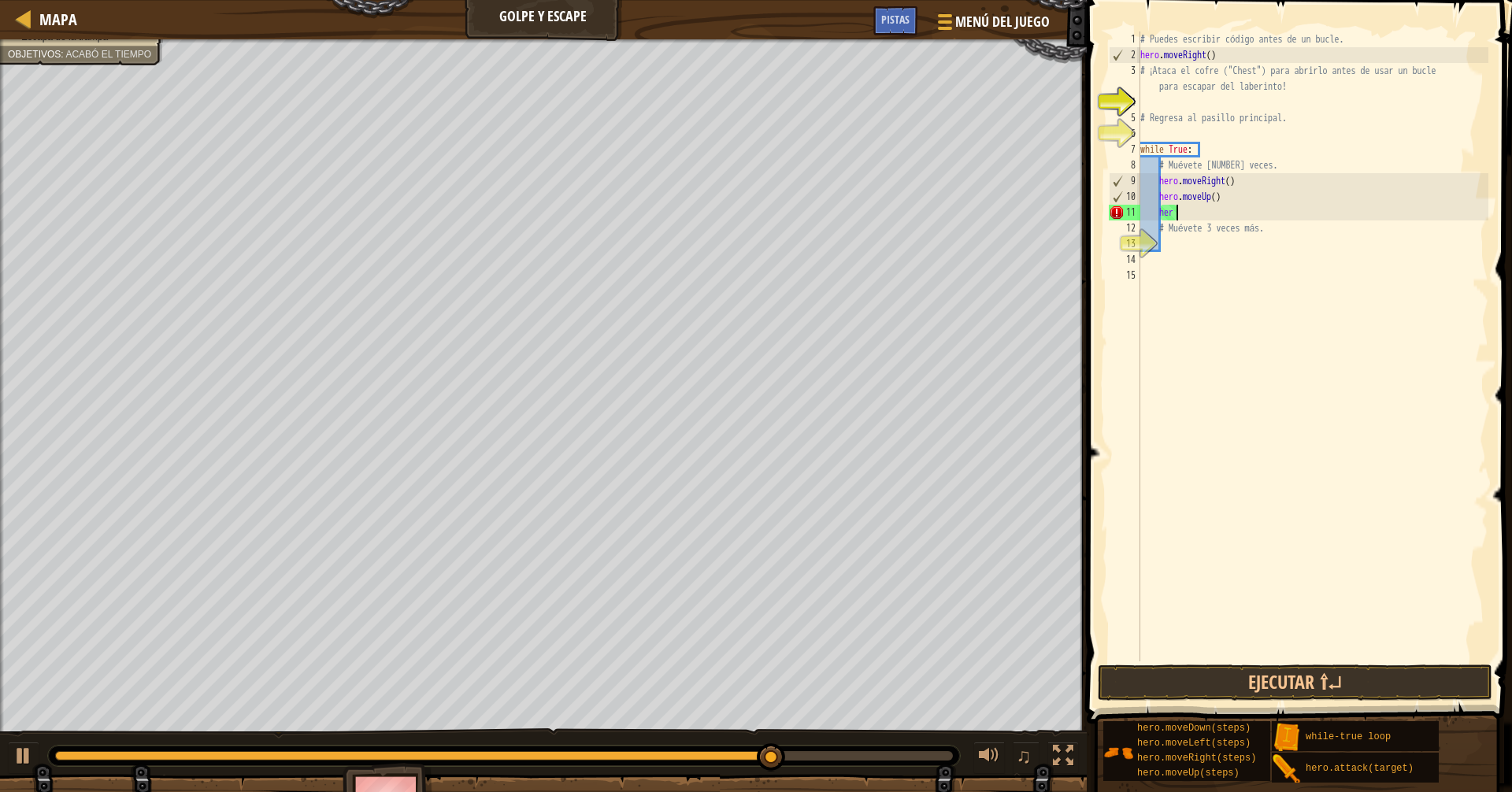 scroll, scrollTop: 7, scrollLeft: 2, axis: both 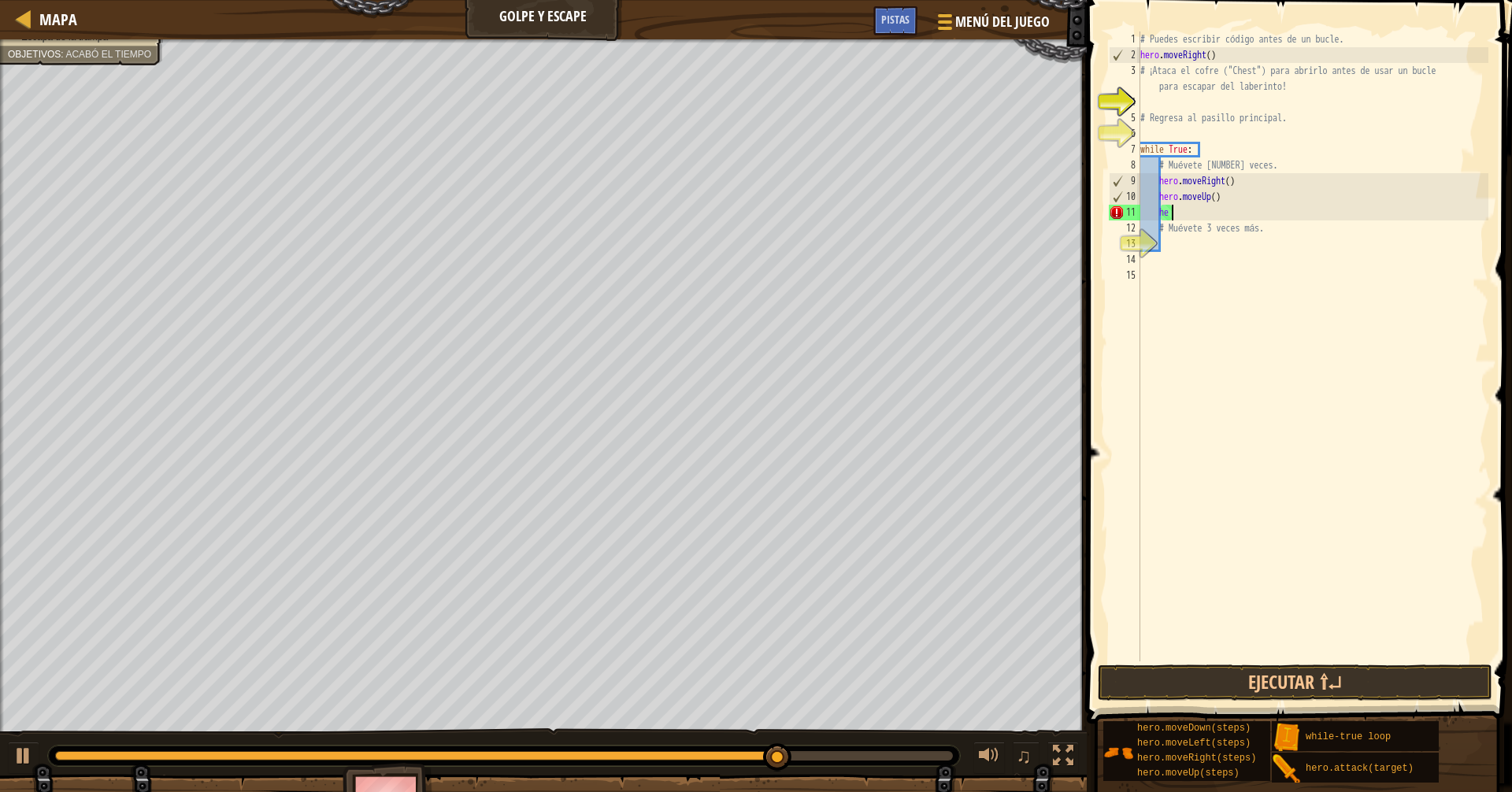 type on "h" 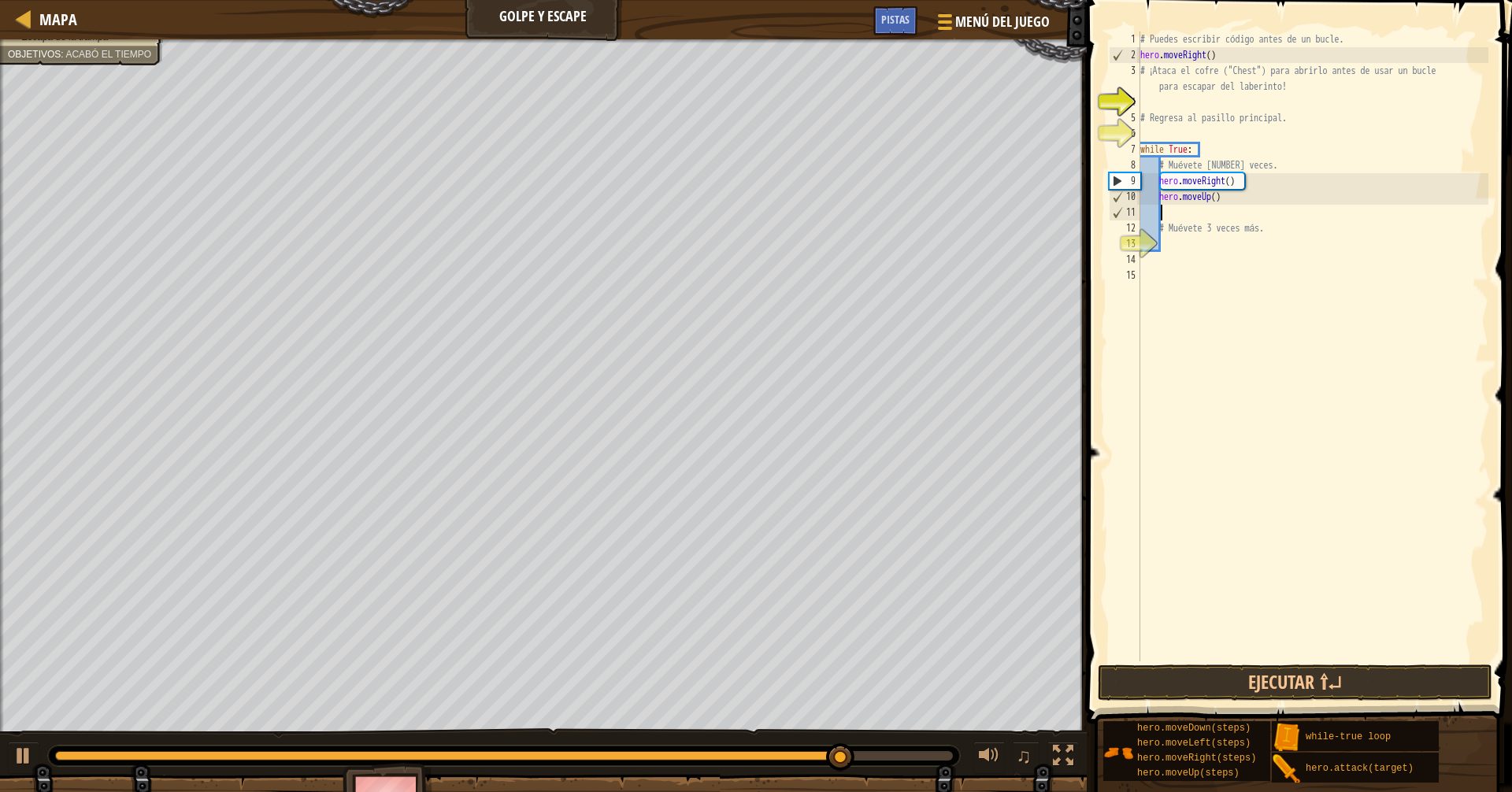 scroll, scrollTop: 7, scrollLeft: 0, axis: vertical 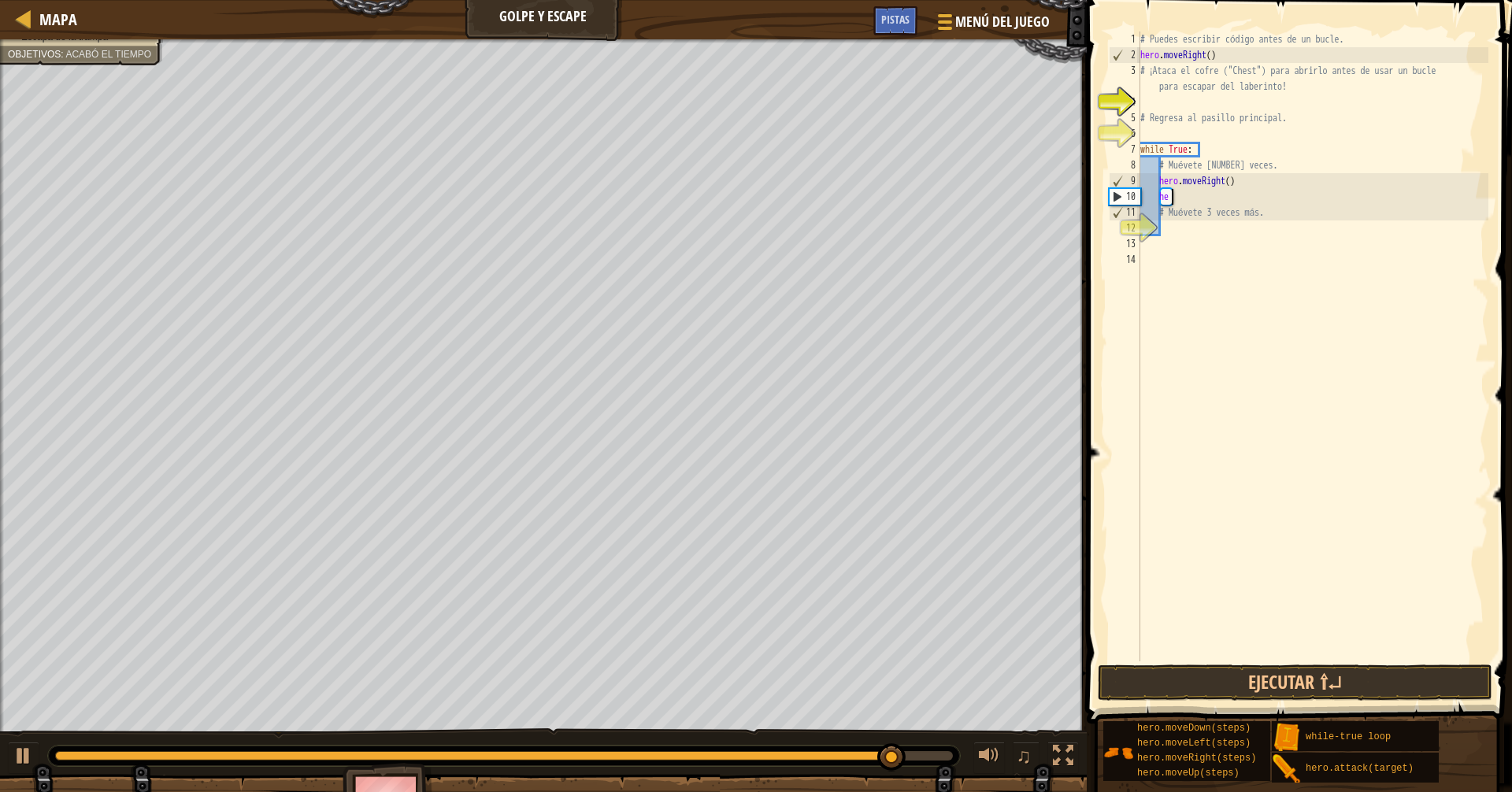 type on "h" 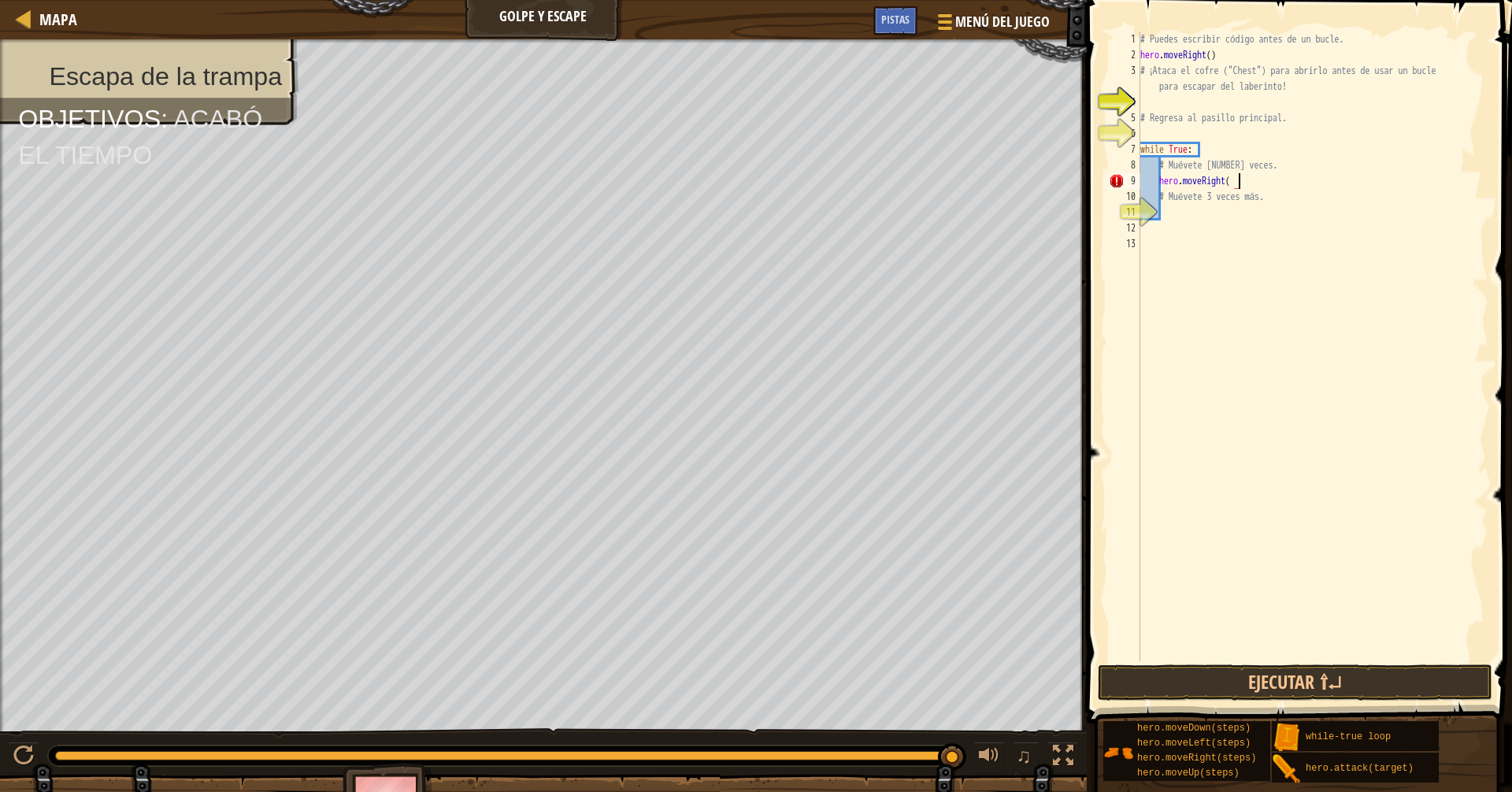 scroll, scrollTop: 7, scrollLeft: 8, axis: both 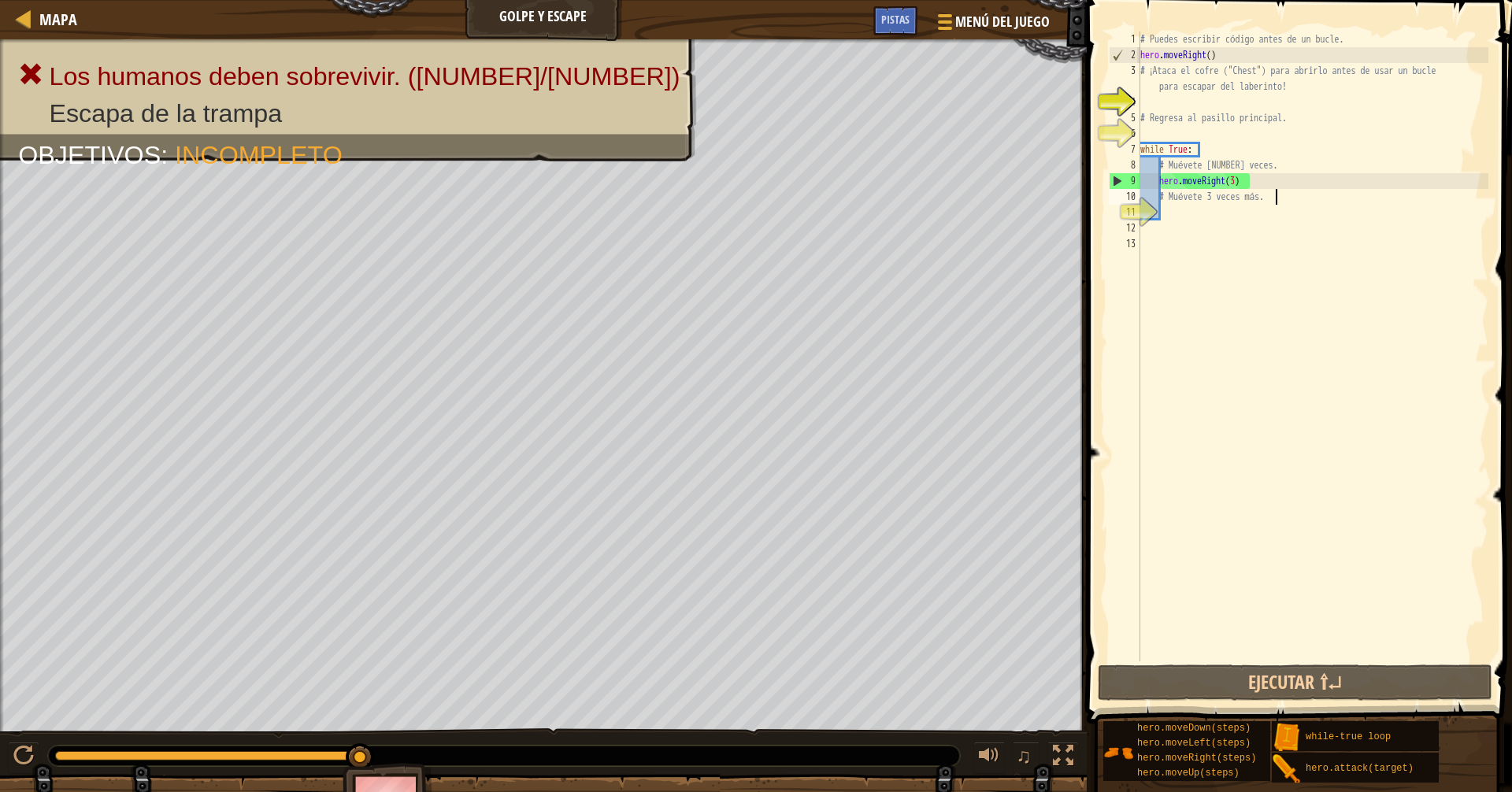 click on "# Puedes escribir código antes de un bucle. hero . moveRight ( ) # ¡Ataca el cofre ("Chest") para abrirlo antes de usar un bucle       para escapar del laberinto! # Regresa al pasillo principal. while   True :      # Muévete [NUMBER] veces.      hero . moveRight ( [NUMBER] )      # Muévete [NUMBER] veces más." at bounding box center [1313, 362] 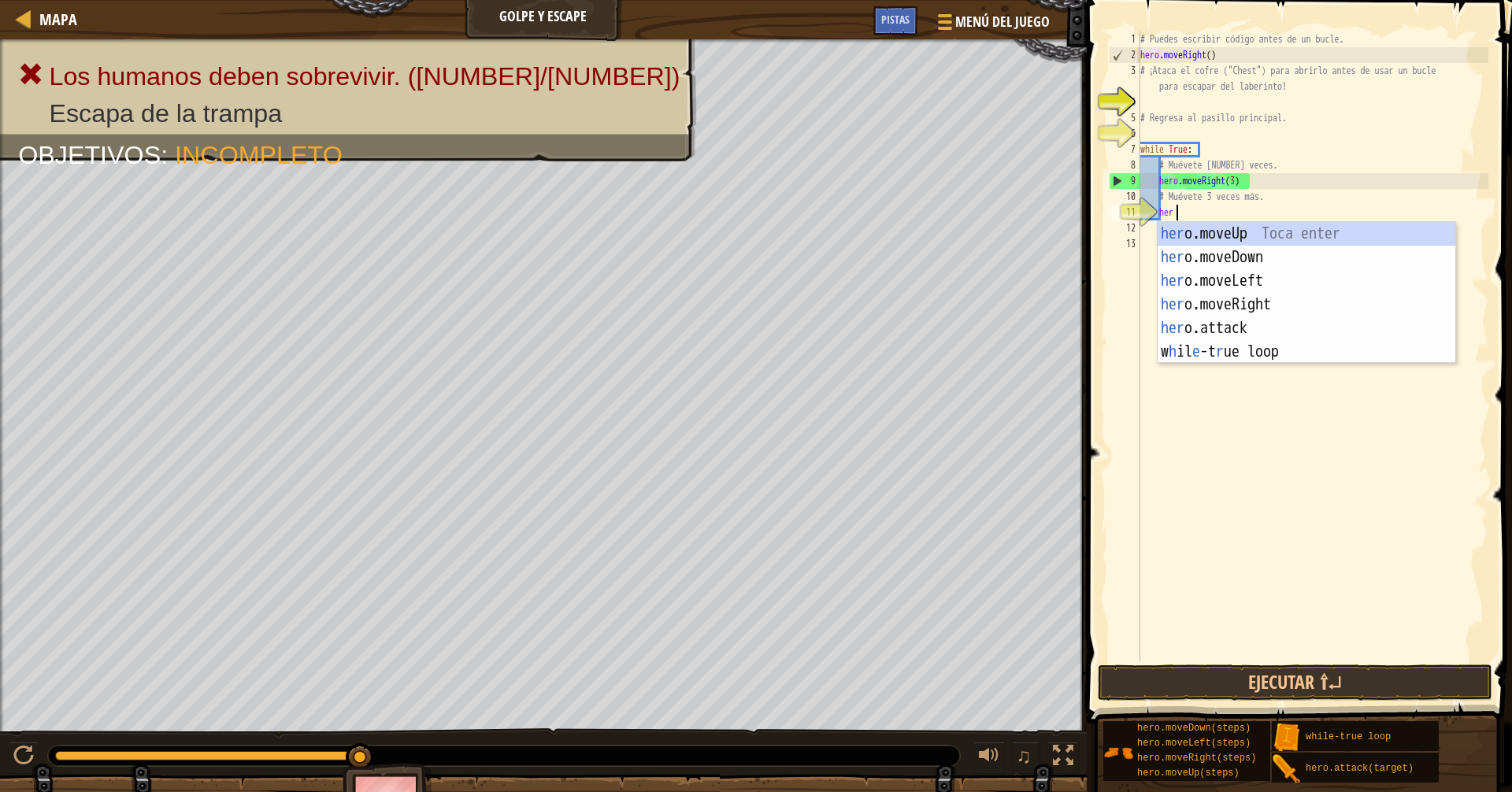 type on "hero" 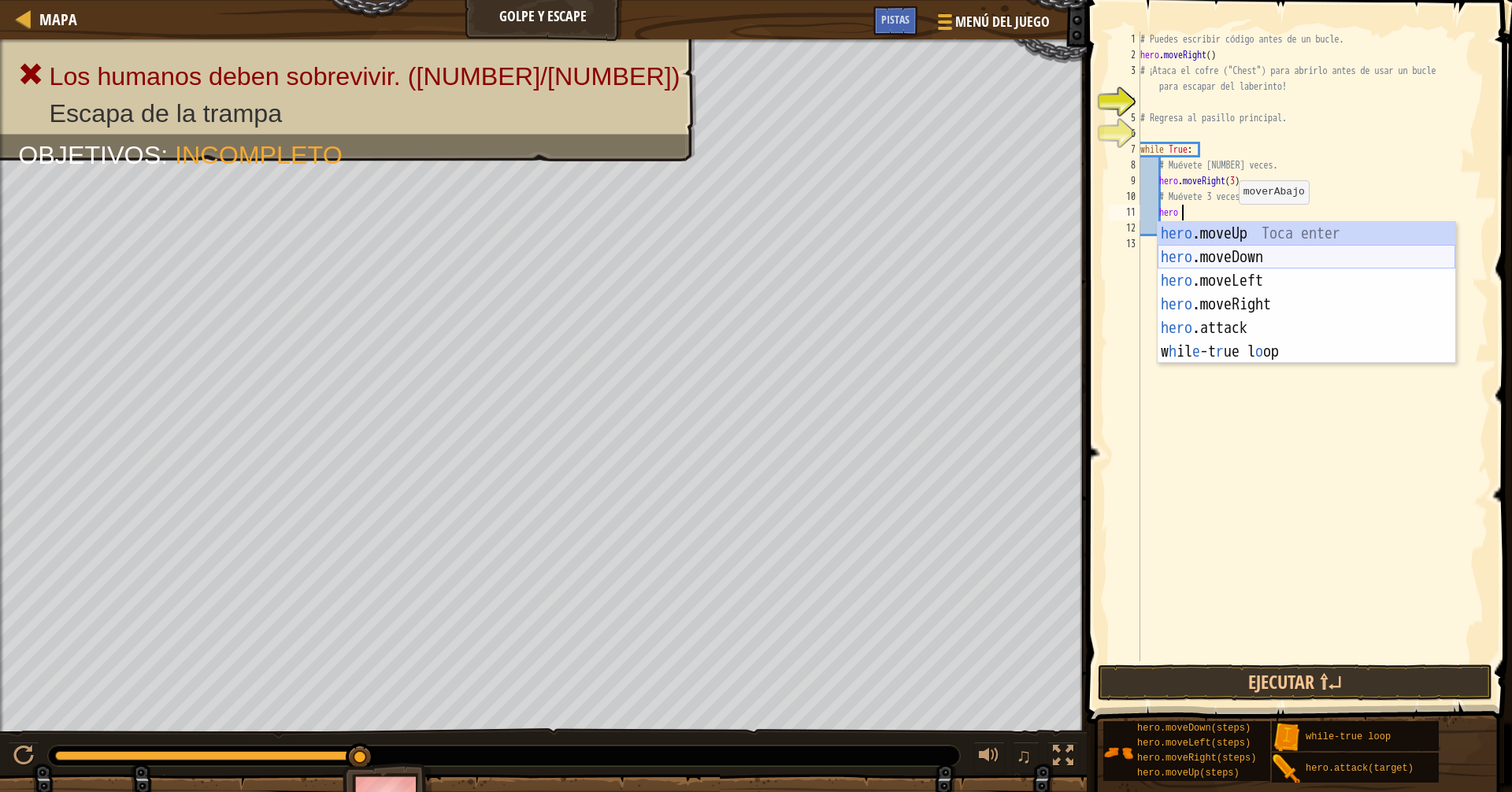 click on "hero .moveUp Toca enter hero .moveDown Toca enter hero .moveLeft Toca enter hero .moveRight Toca enter hero .attack Toca enter w h il e -t r ue l o op Toca enter" at bounding box center (1306, 316) 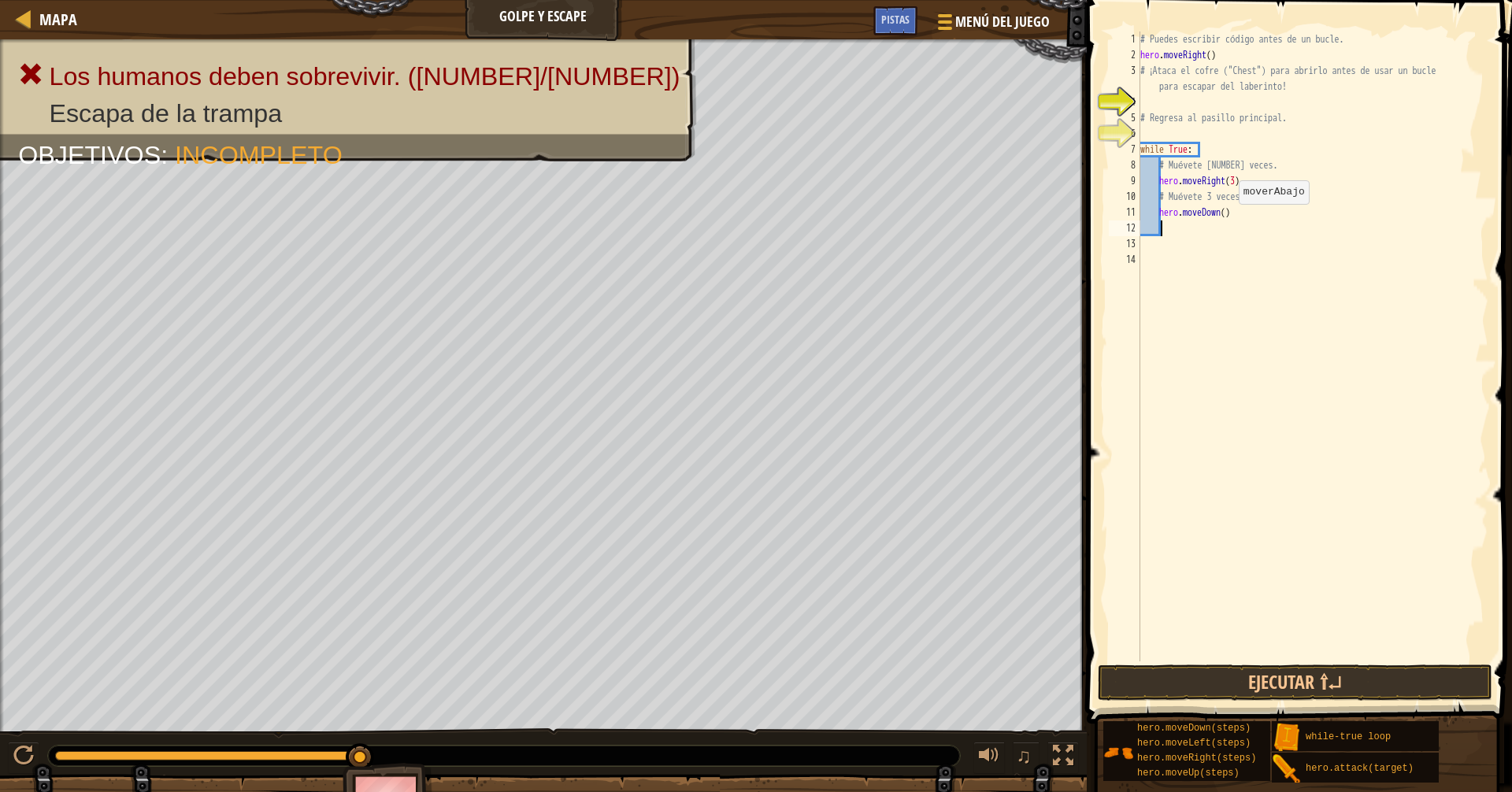 scroll, scrollTop: 7, scrollLeft: 1, axis: both 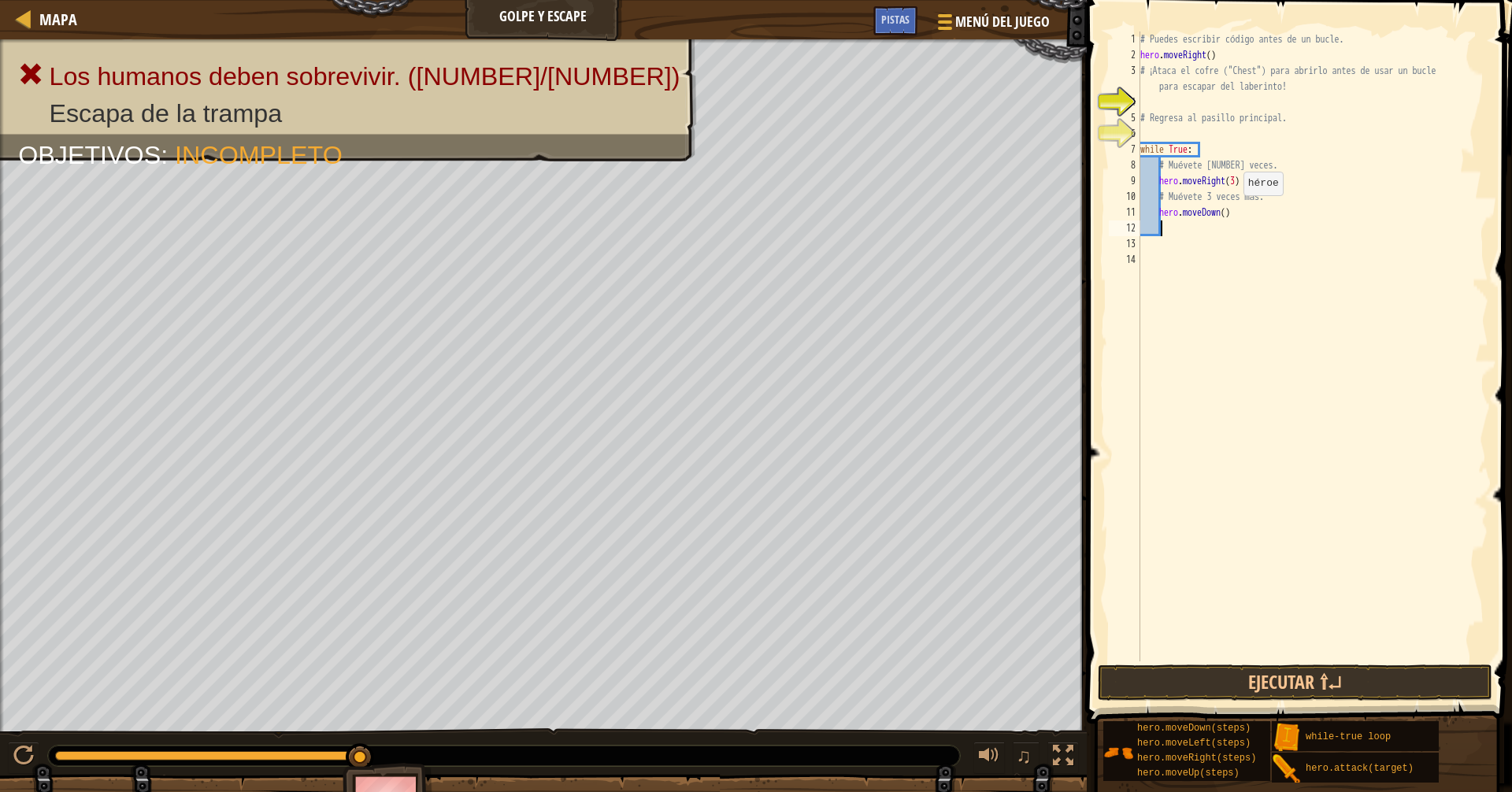 click on "# Puedes escribir código antes de un bucle. hero . moveRight ( ) # ¡Ataca el cofre ("Chest") para abrirlo antes de usar un bucle       para escapar del laberinto! # Regresa al pasillo principal. while   True :      # Muévete 3 veces.      hero . moveRight ( 3 )      # Muévete 3 veces más.      hero . moveDown ( )" at bounding box center (1313, 362) 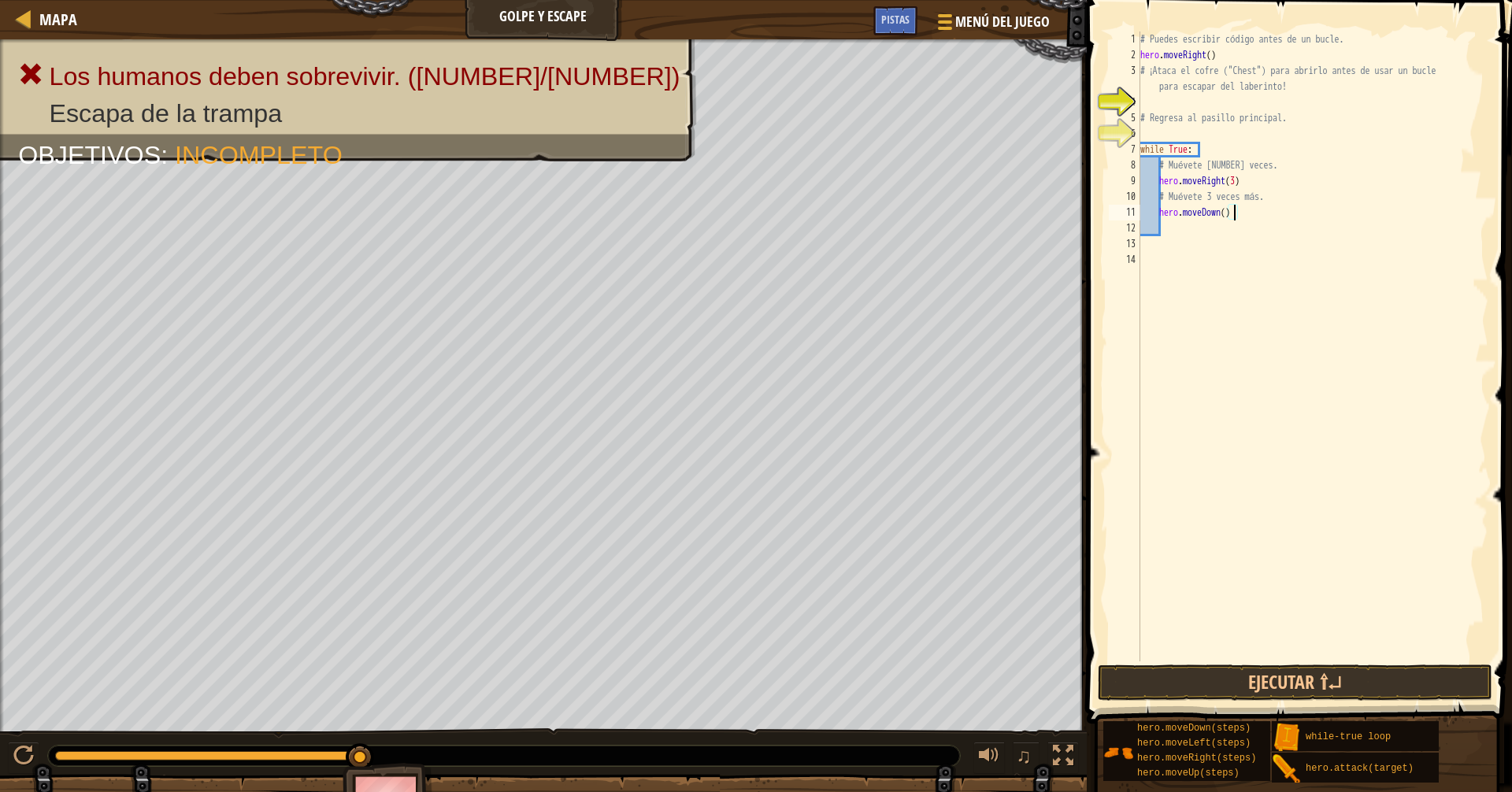 scroll, scrollTop: 7, scrollLeft: 8, axis: both 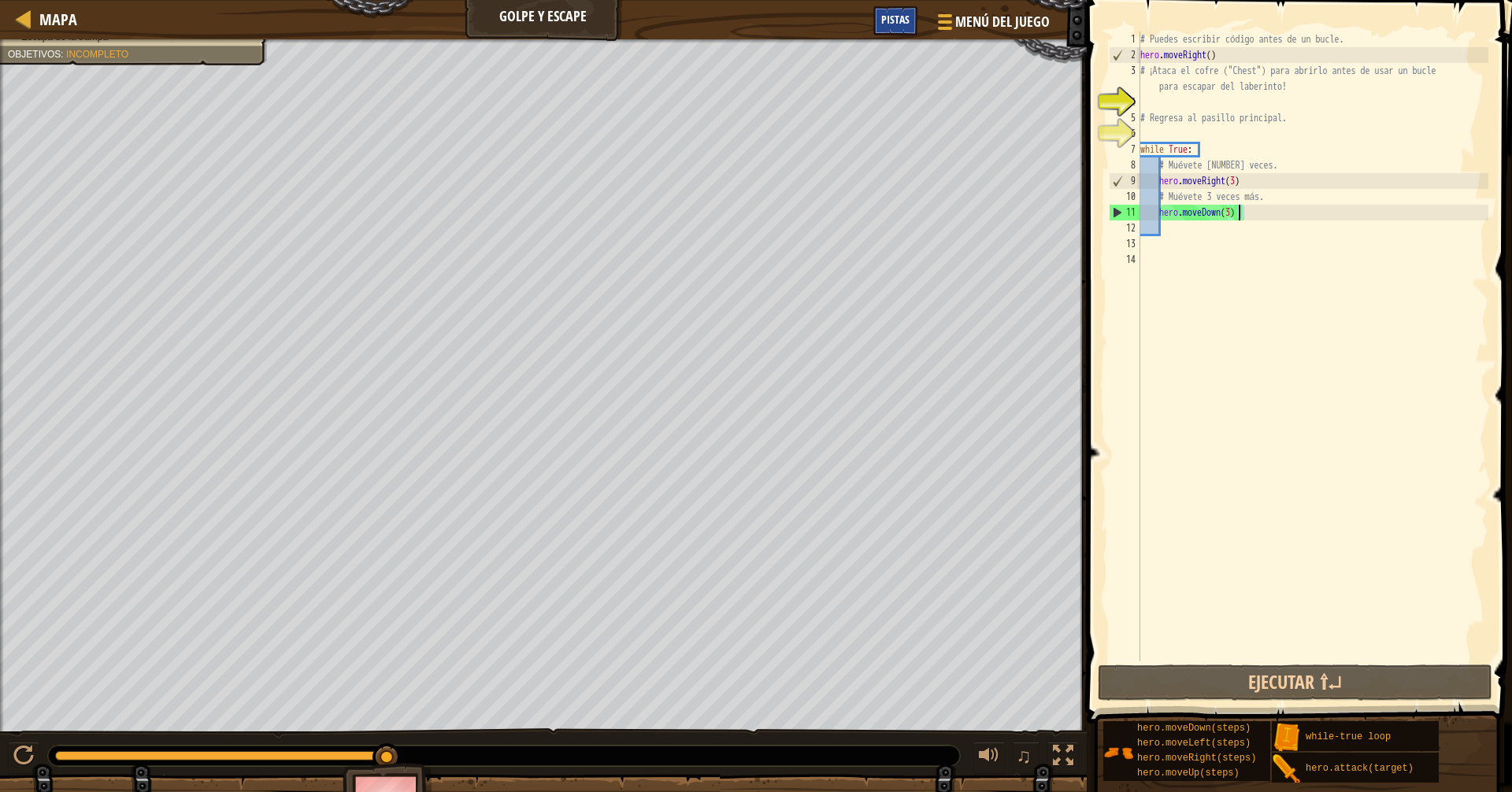 type on "hero.moveDown(3)" 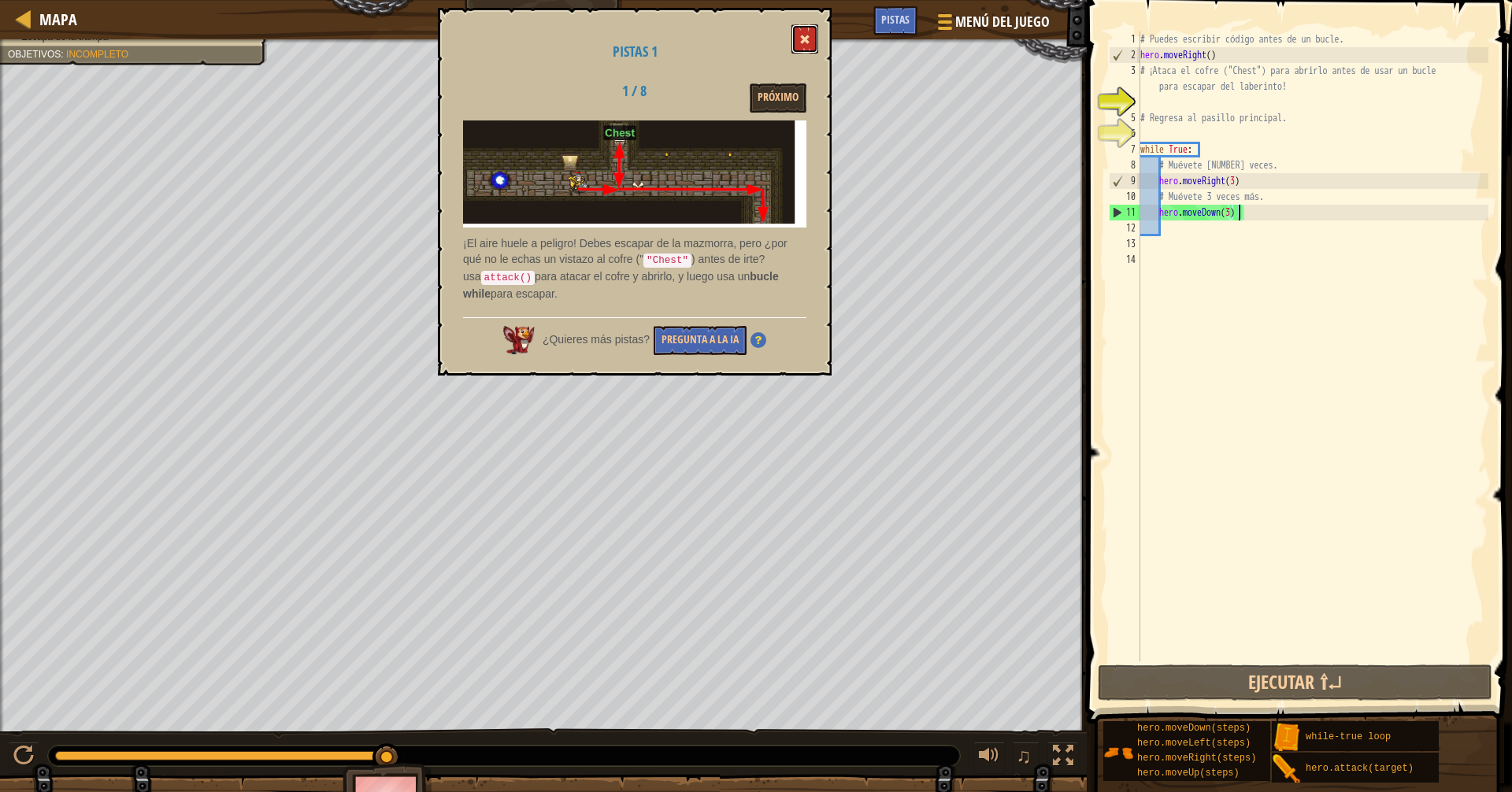 click at bounding box center [805, 39] 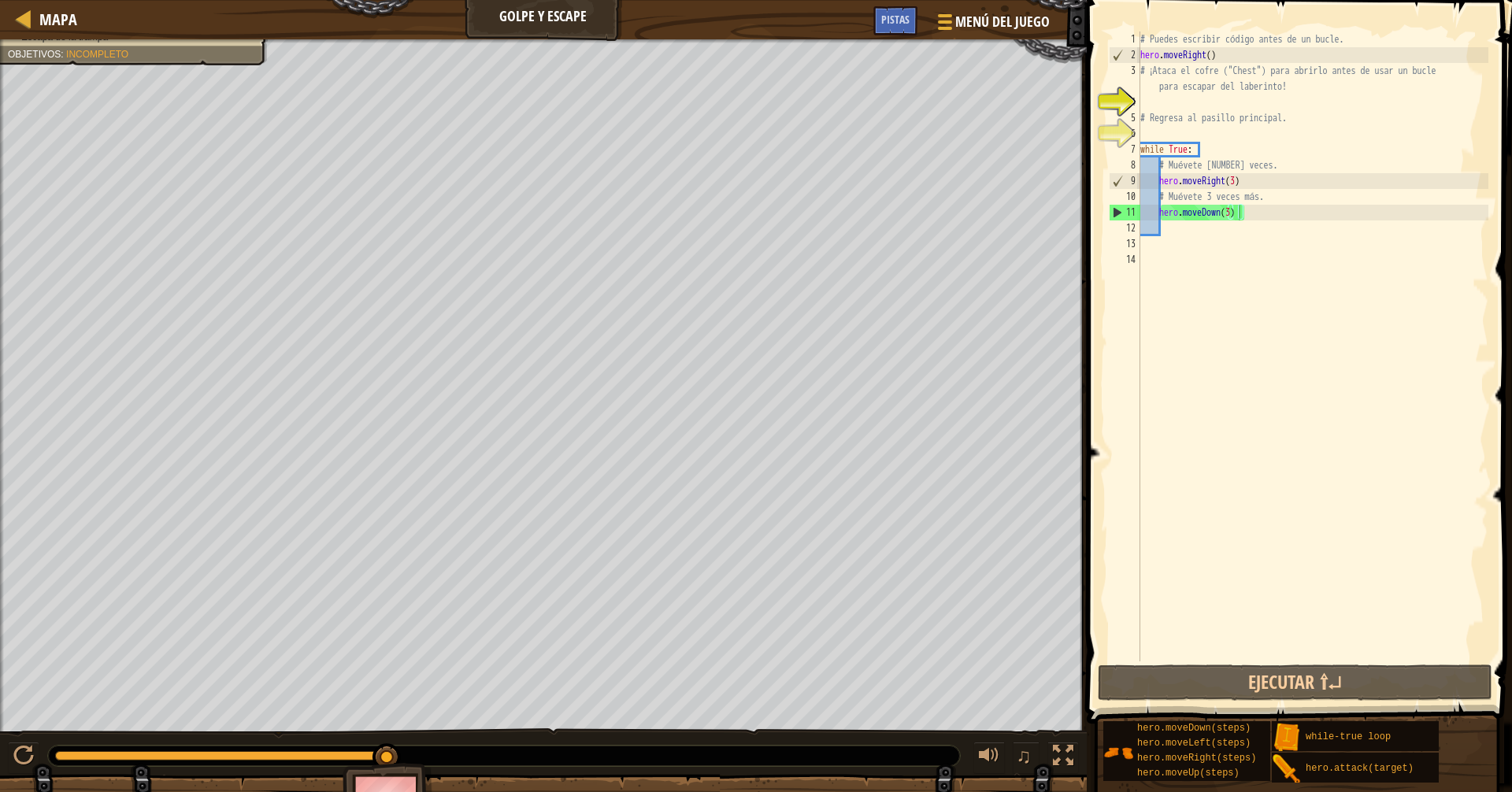 click on "# Puedes escribir código antes de un bucle. hero . moveRight ( ) # ¡Ataca el cofre ("Chest") para abrirlo antes de usar un bucle       para escapar del laberinto! # Regresa al pasillo principal. while   True :      # Muévete 3 veces.      hero . moveRight ( 3 )      # Muévete 3 veces más.      hero . moveDown ( 3 )" at bounding box center (1313, 362) 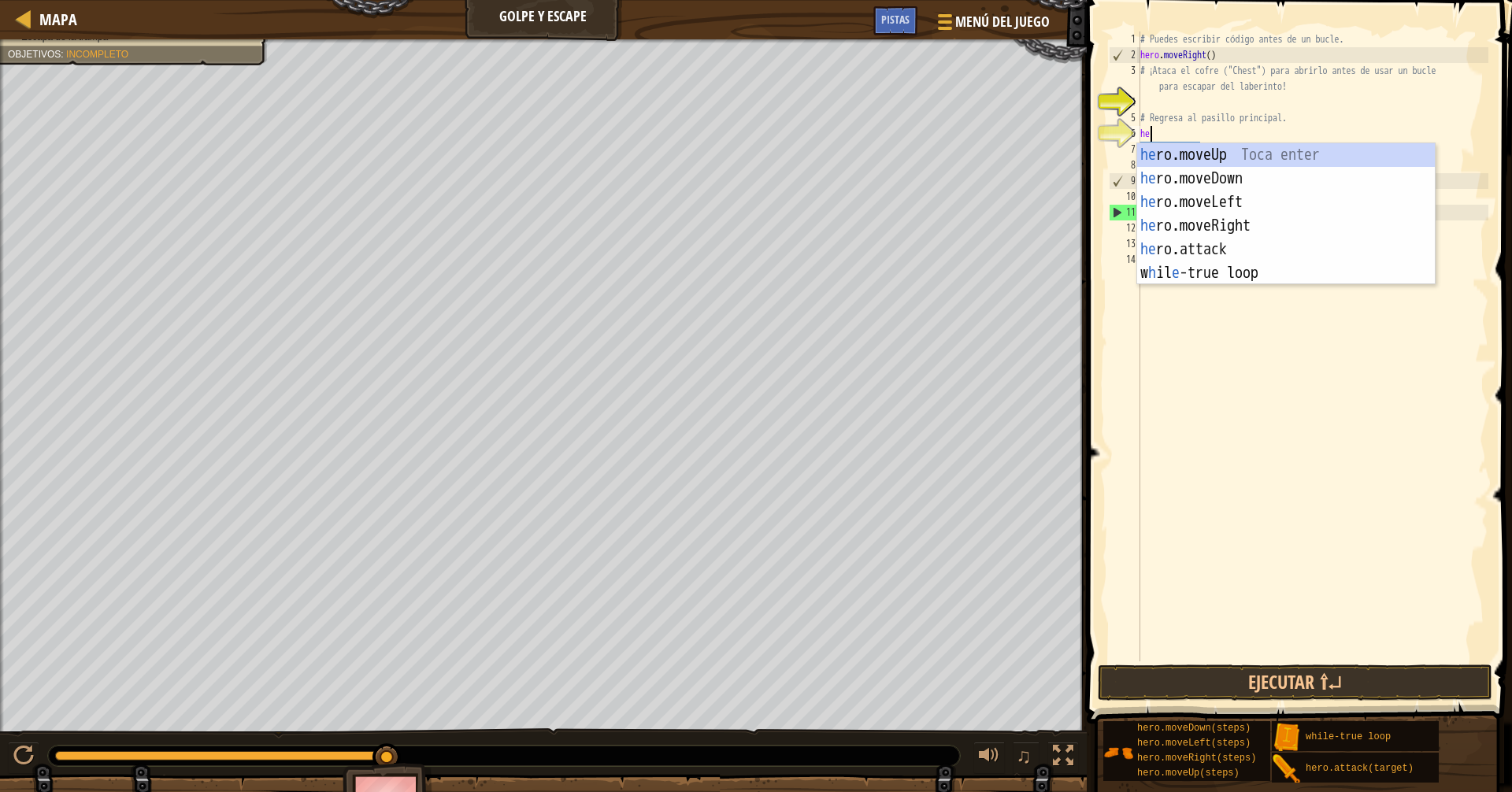 scroll, scrollTop: 7, scrollLeft: 1, axis: both 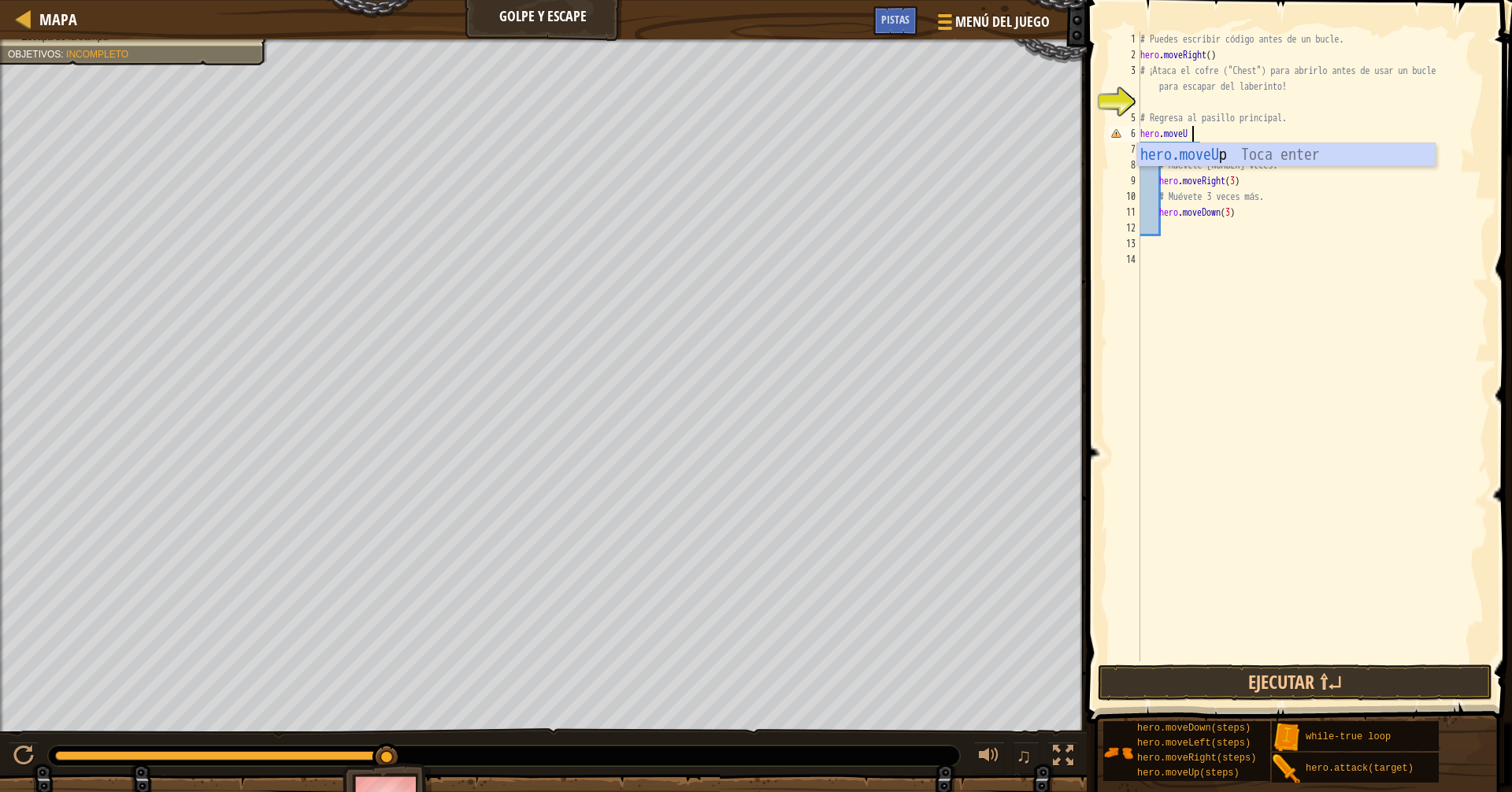 type on "hero.moveUp" 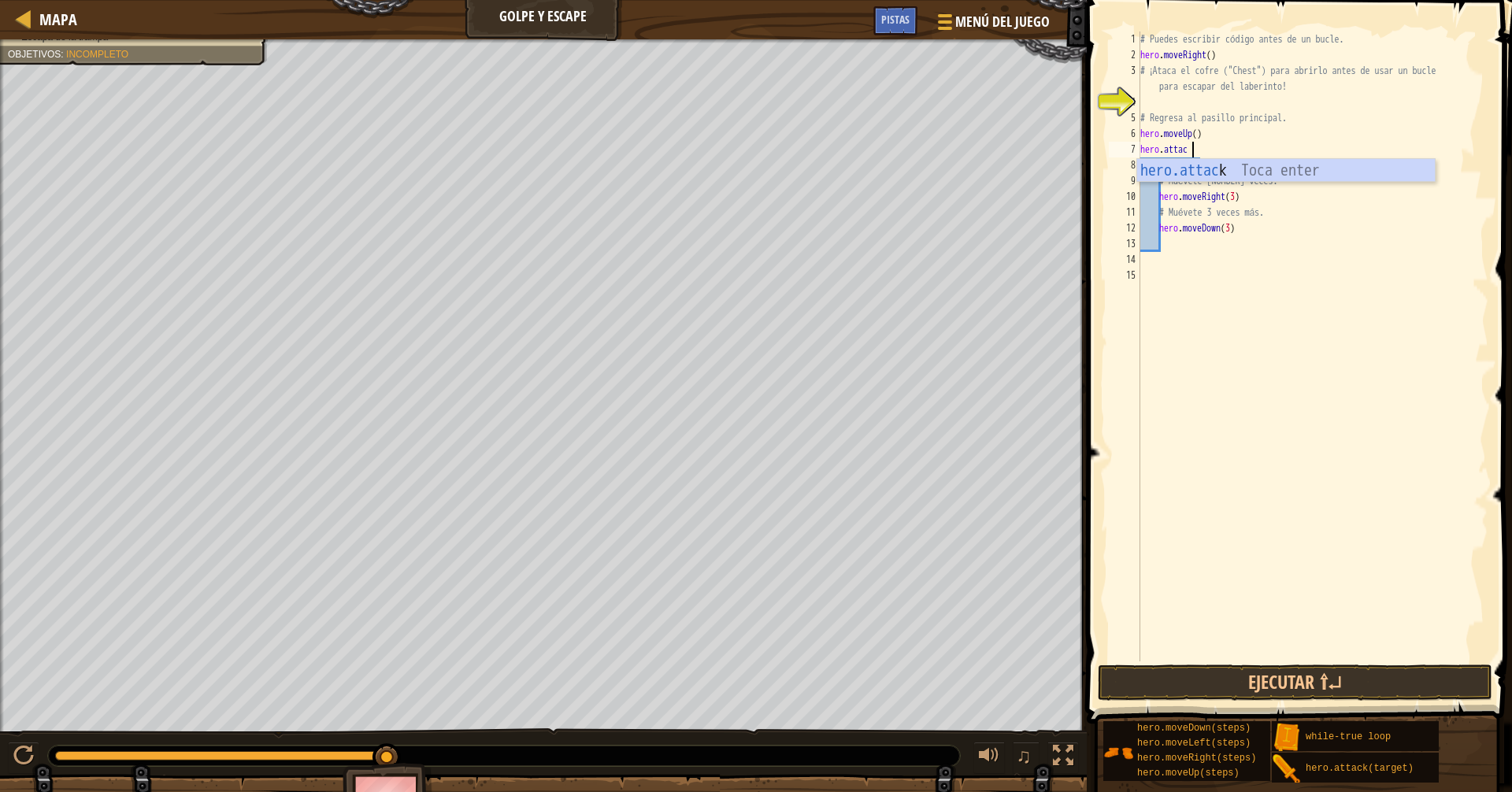 scroll, scrollTop: 7, scrollLeft: 4, axis: both 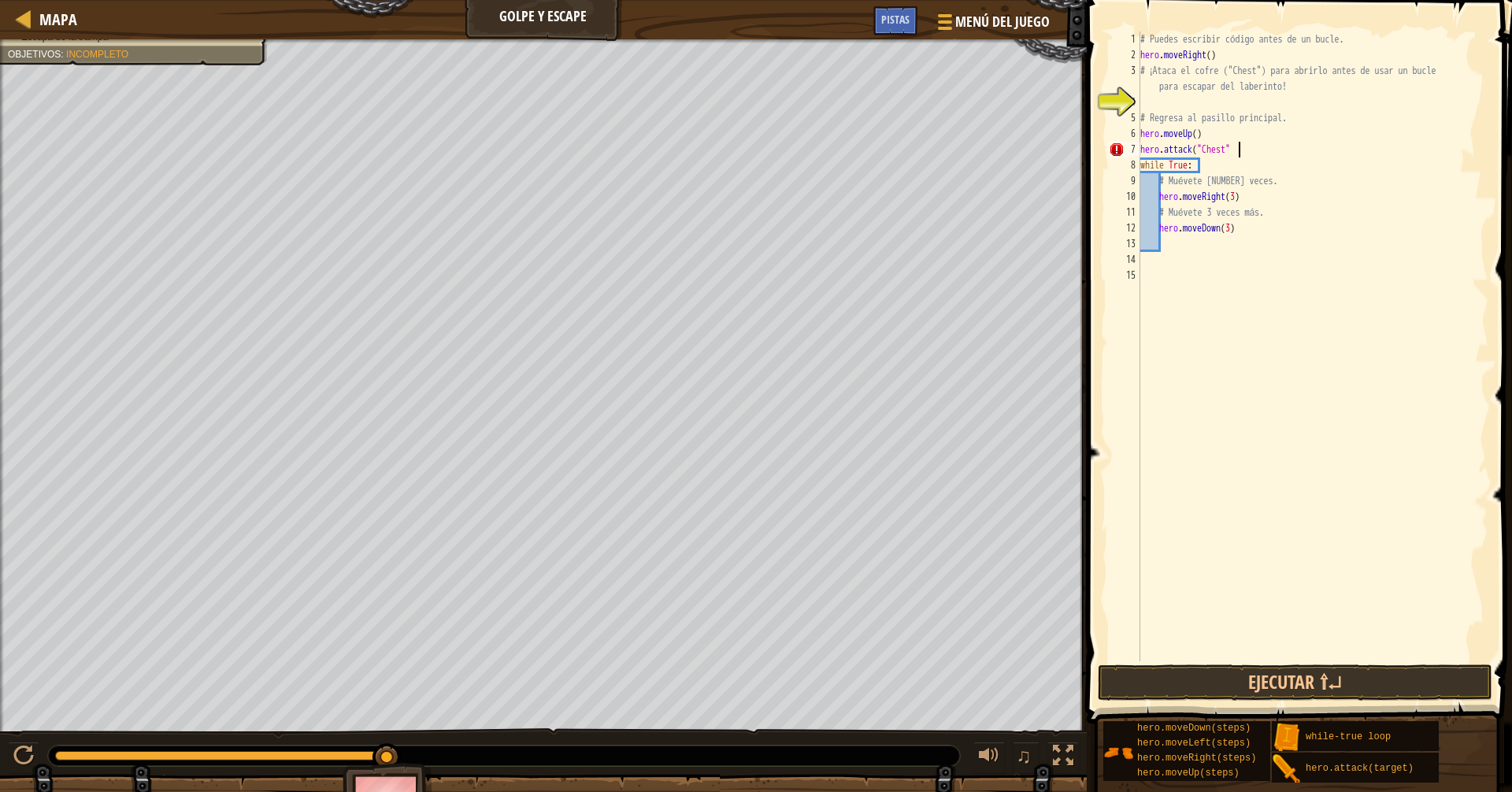 type on "hero.attack("Chest")" 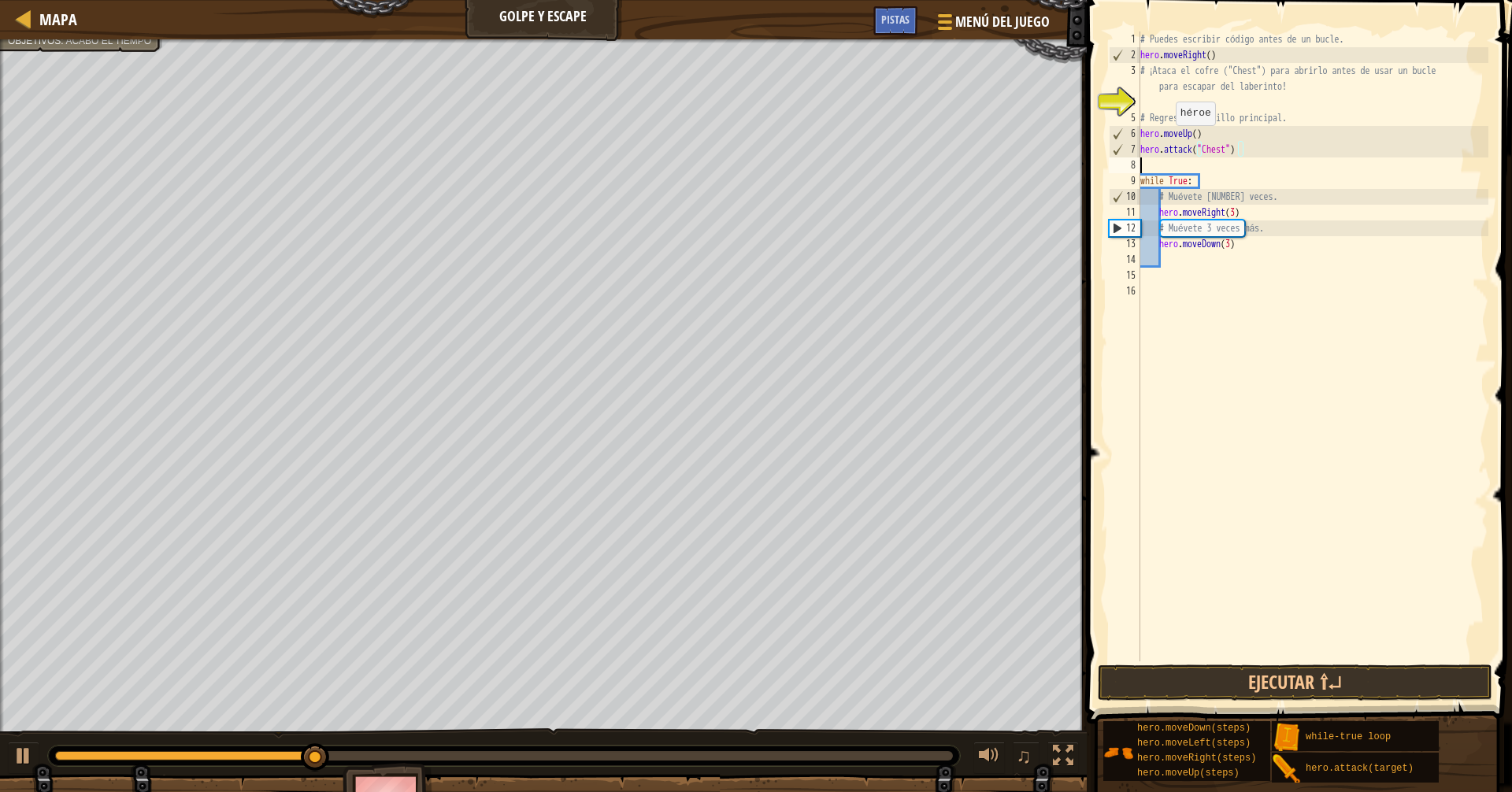 scroll, scrollTop: 7, scrollLeft: 0, axis: vertical 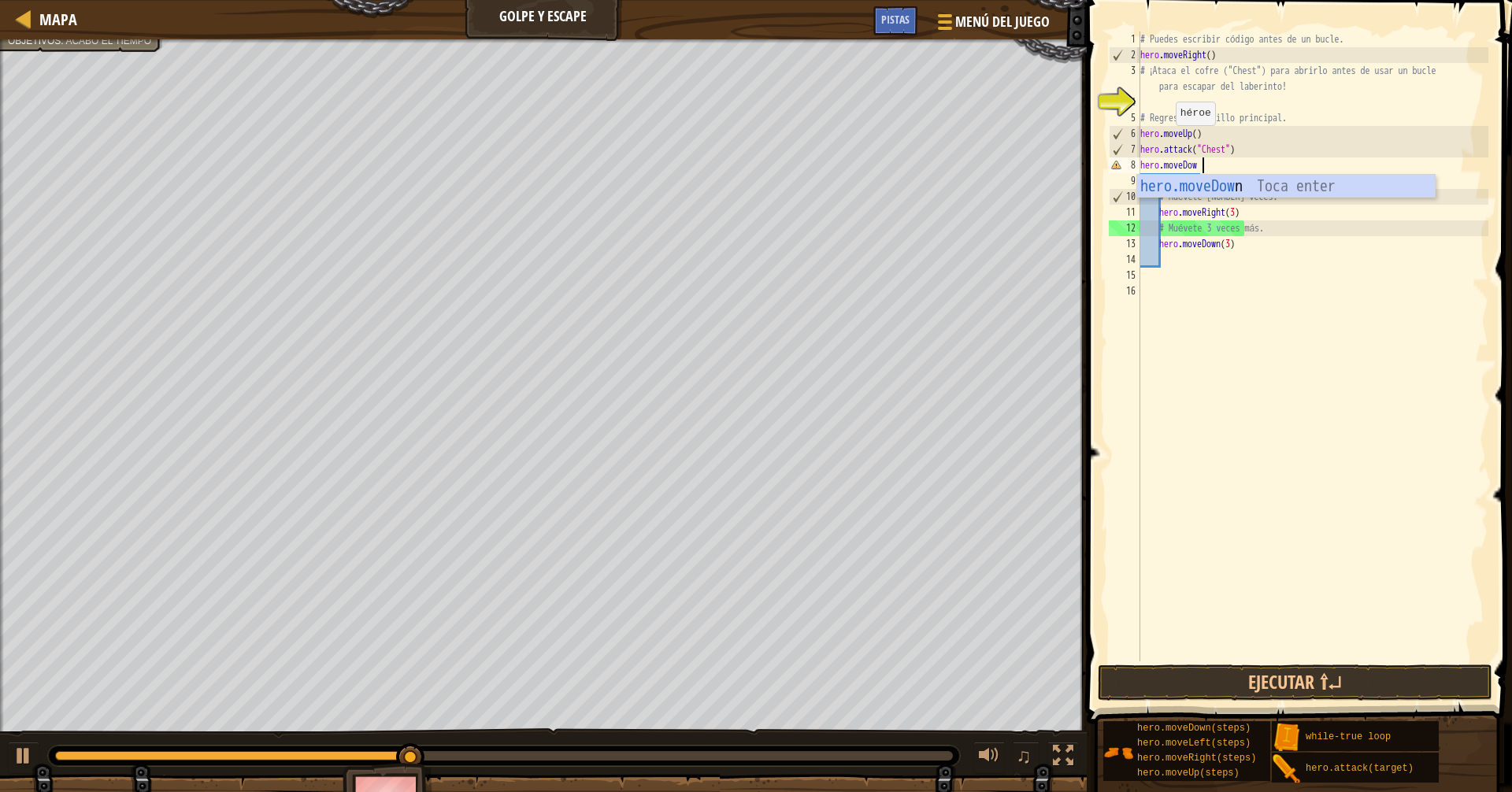 type on "hero.moveDown" 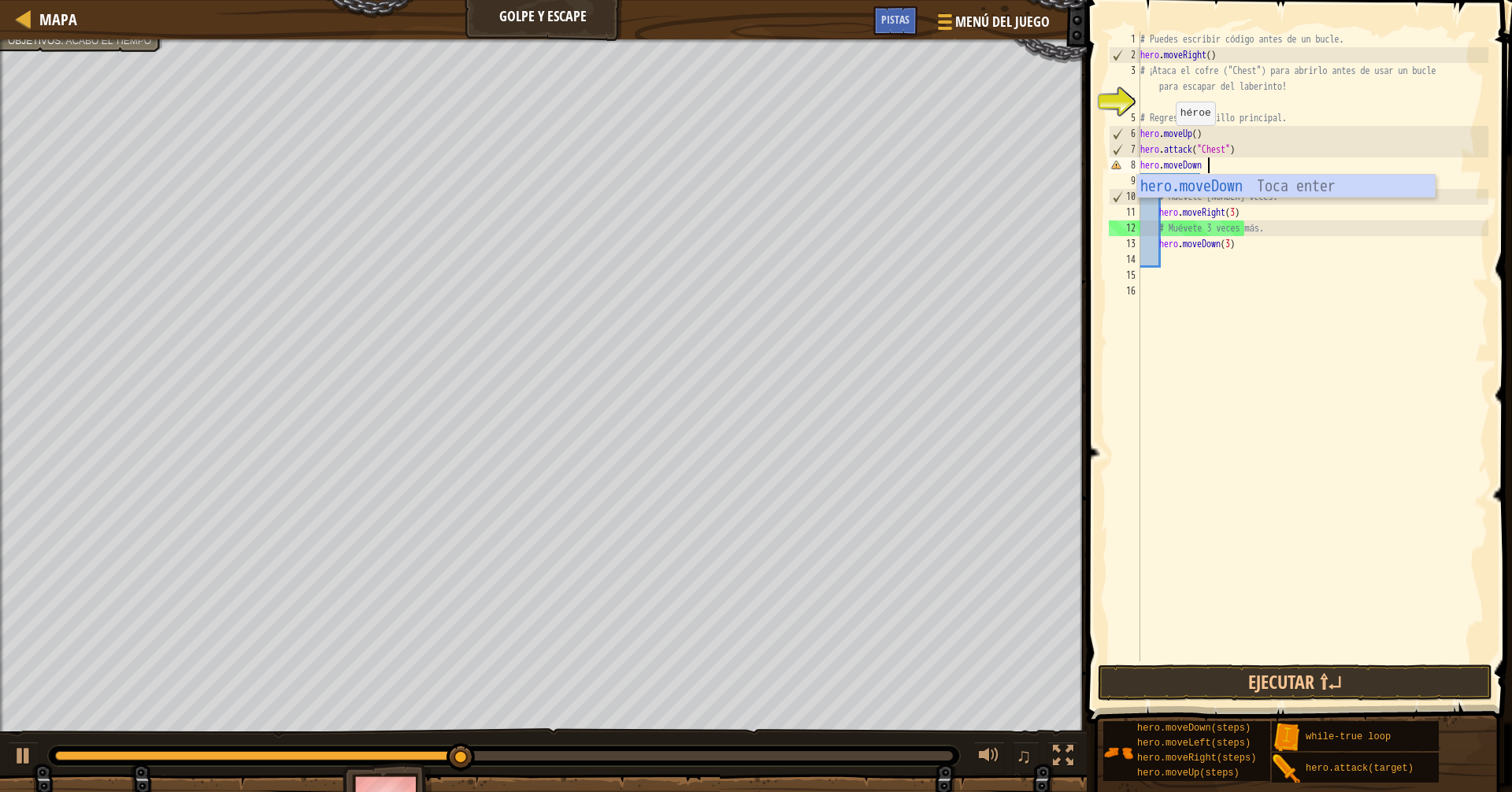 type 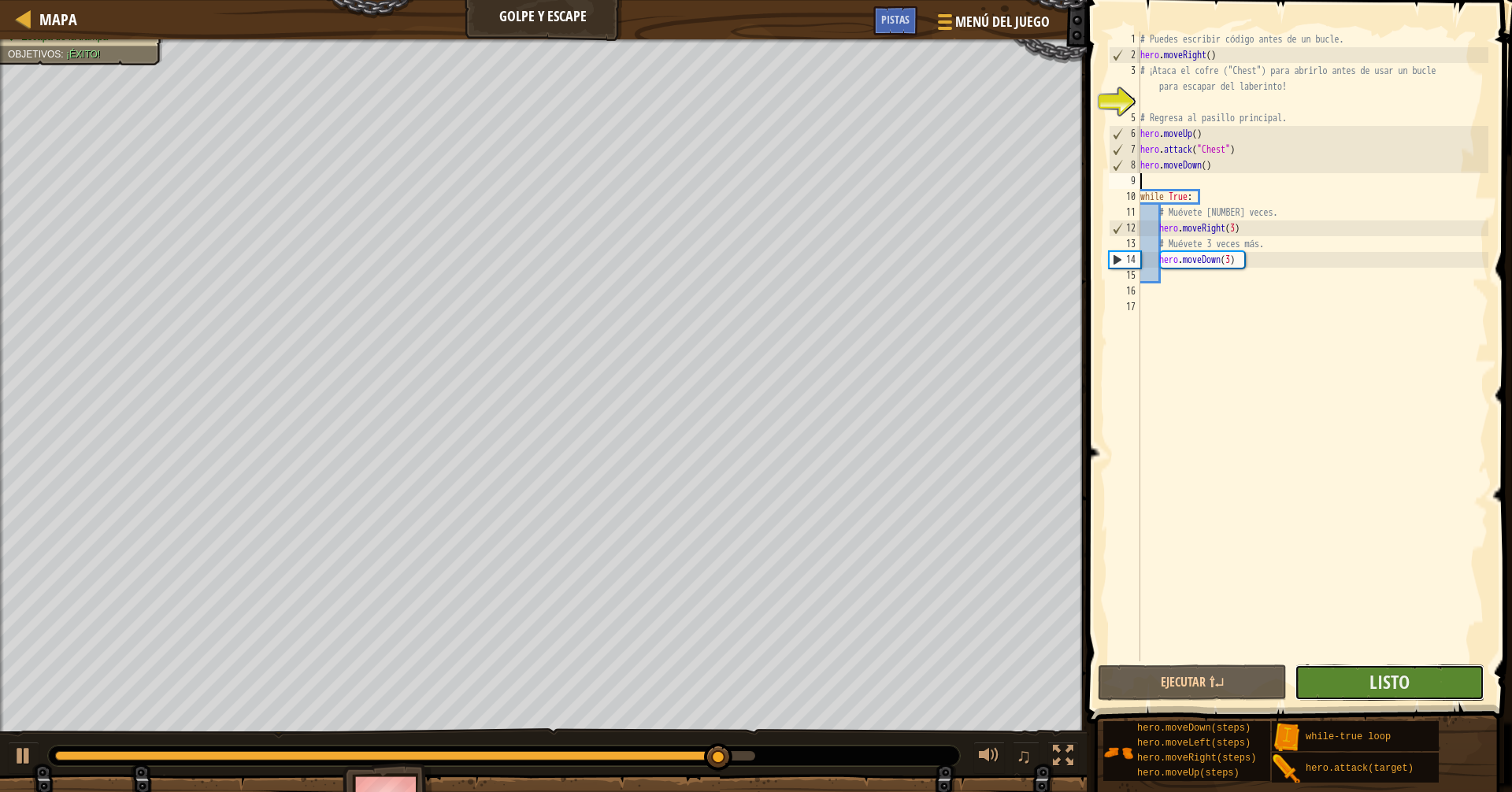 click on "Listo" at bounding box center (1389, 683) 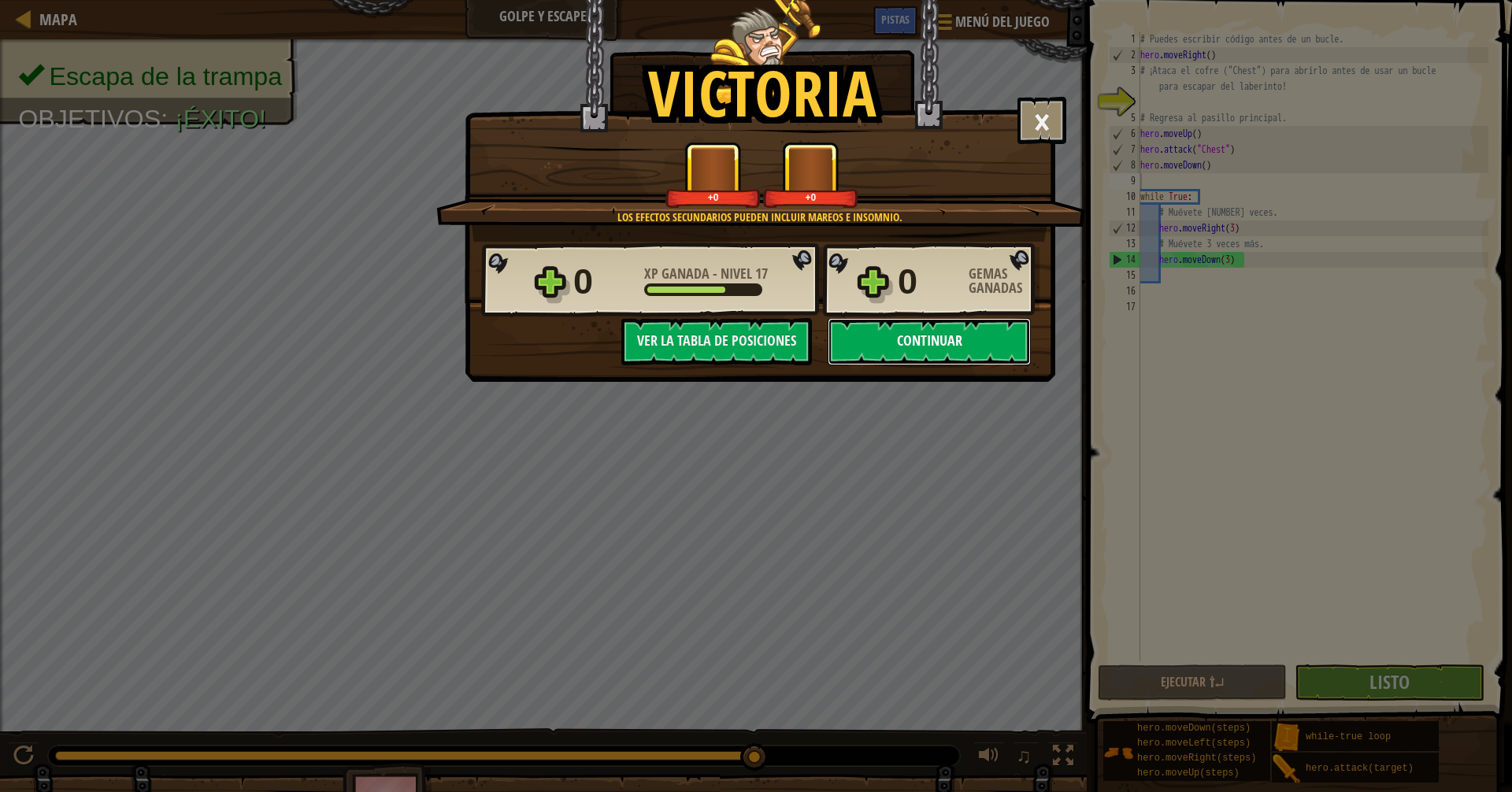 click on "Continuar" at bounding box center [929, 342] 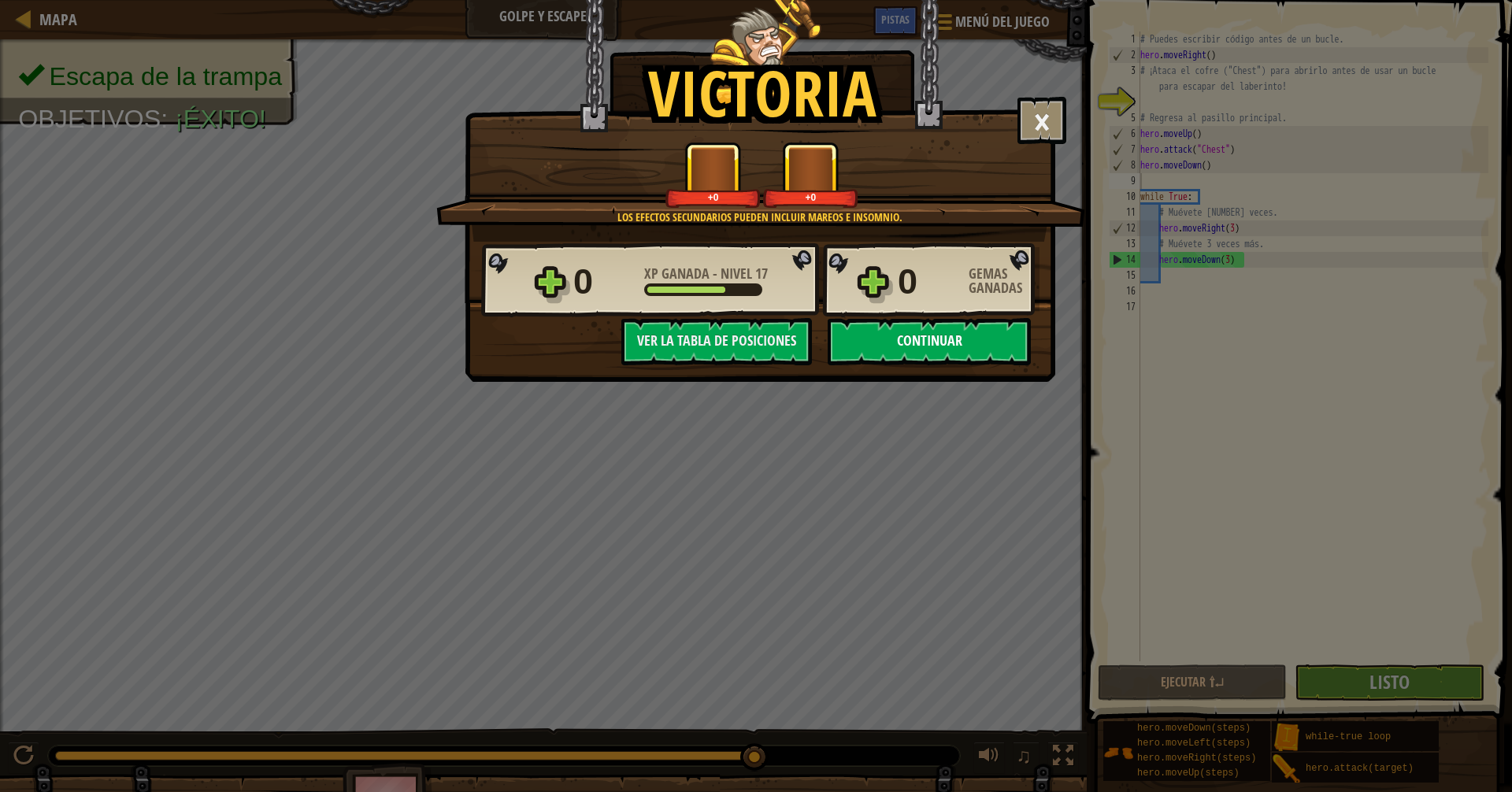 select on "es-419" 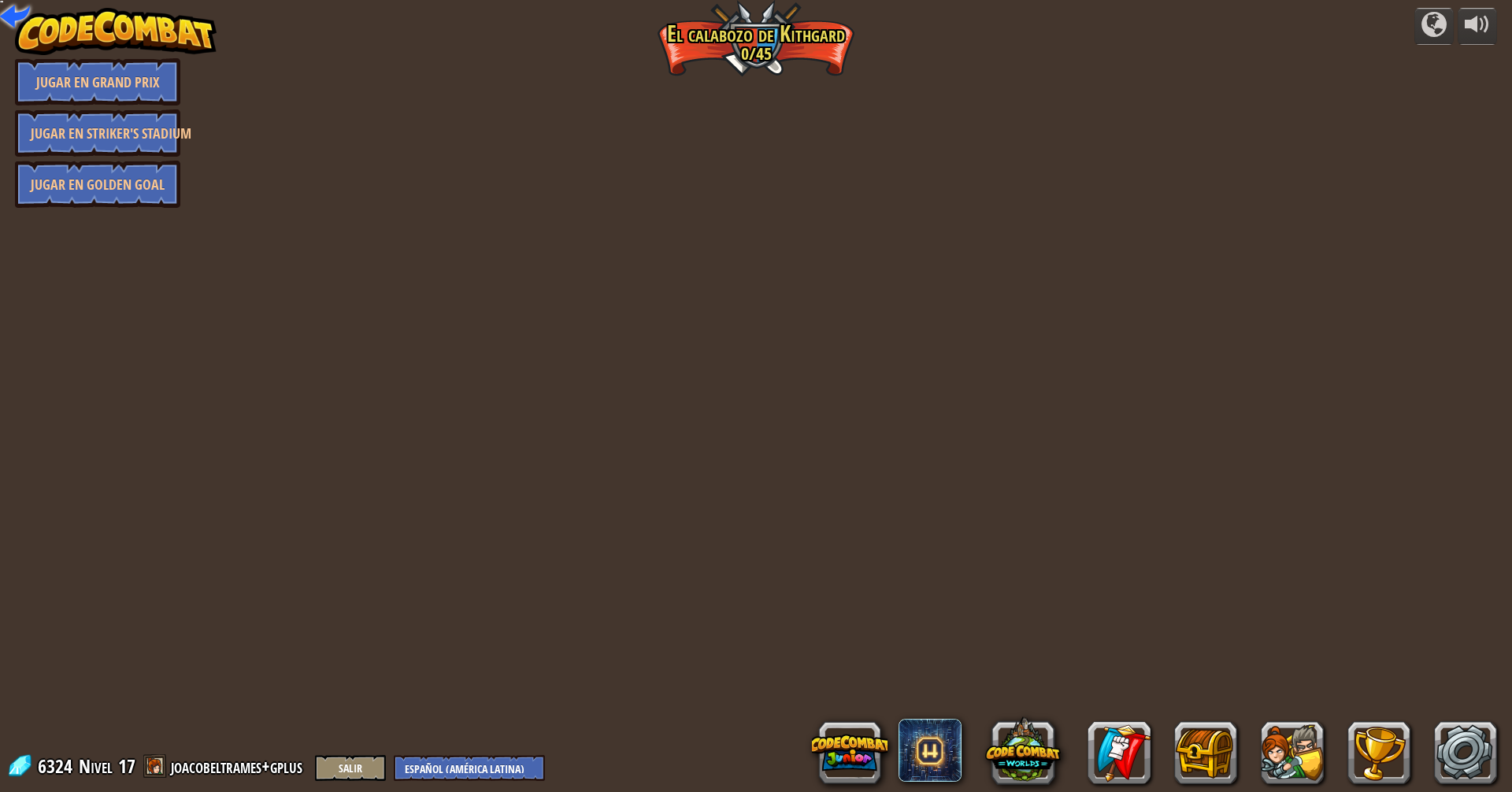 select on "es-419" 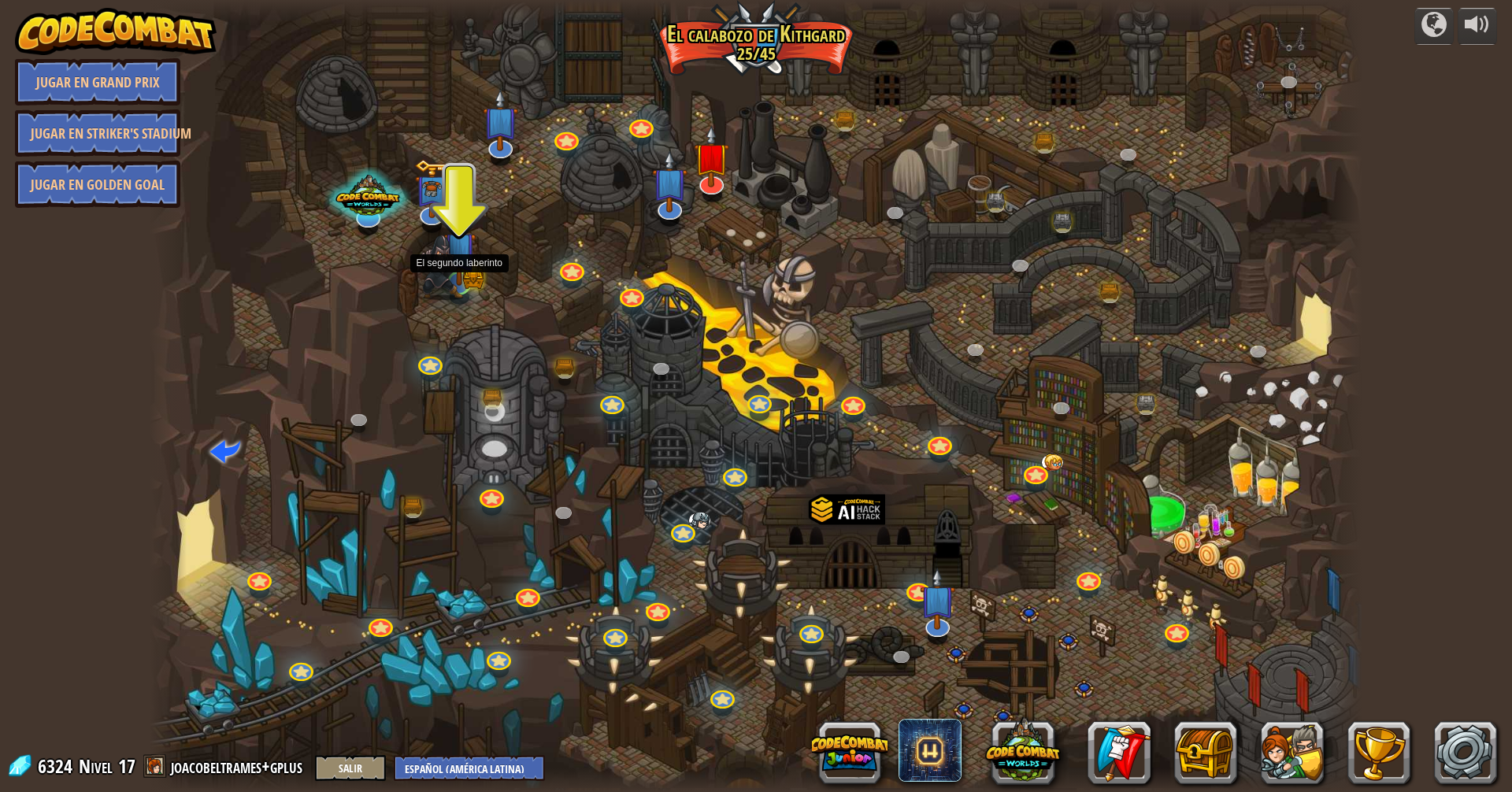 click at bounding box center (439, 268) 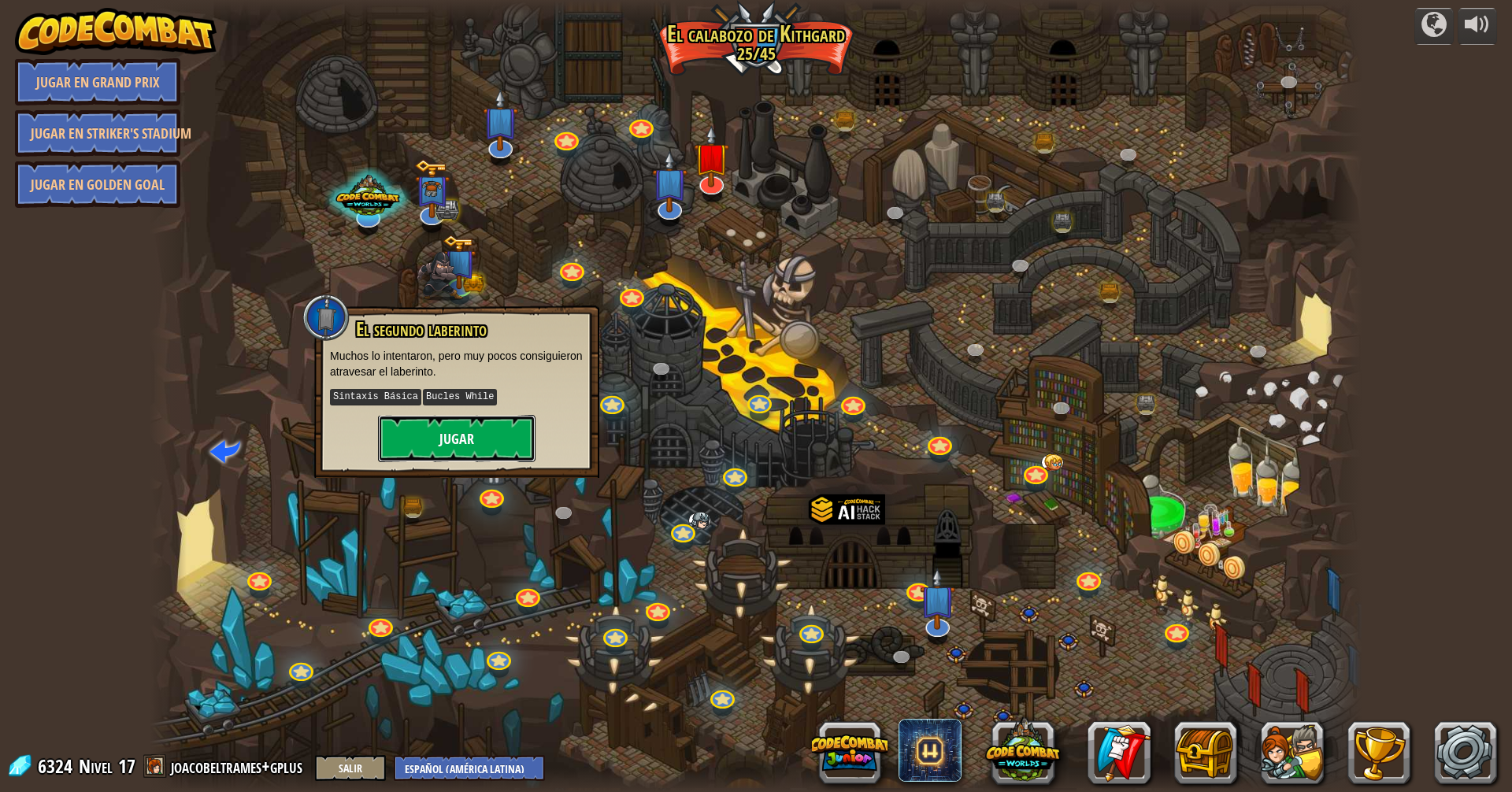 click on "Jugar" at bounding box center (457, 439) 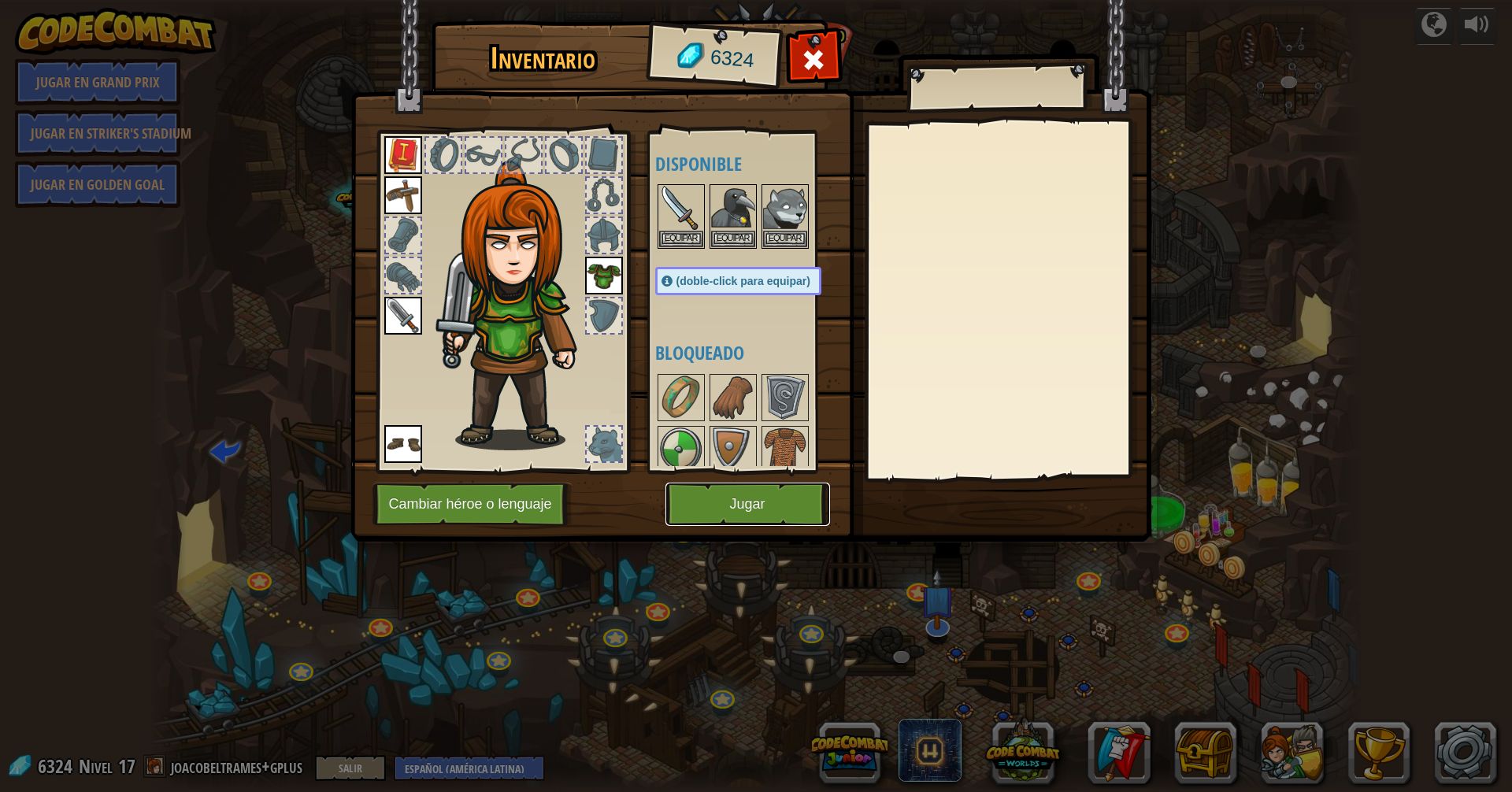 click on "Jugar" at bounding box center [747, 504] 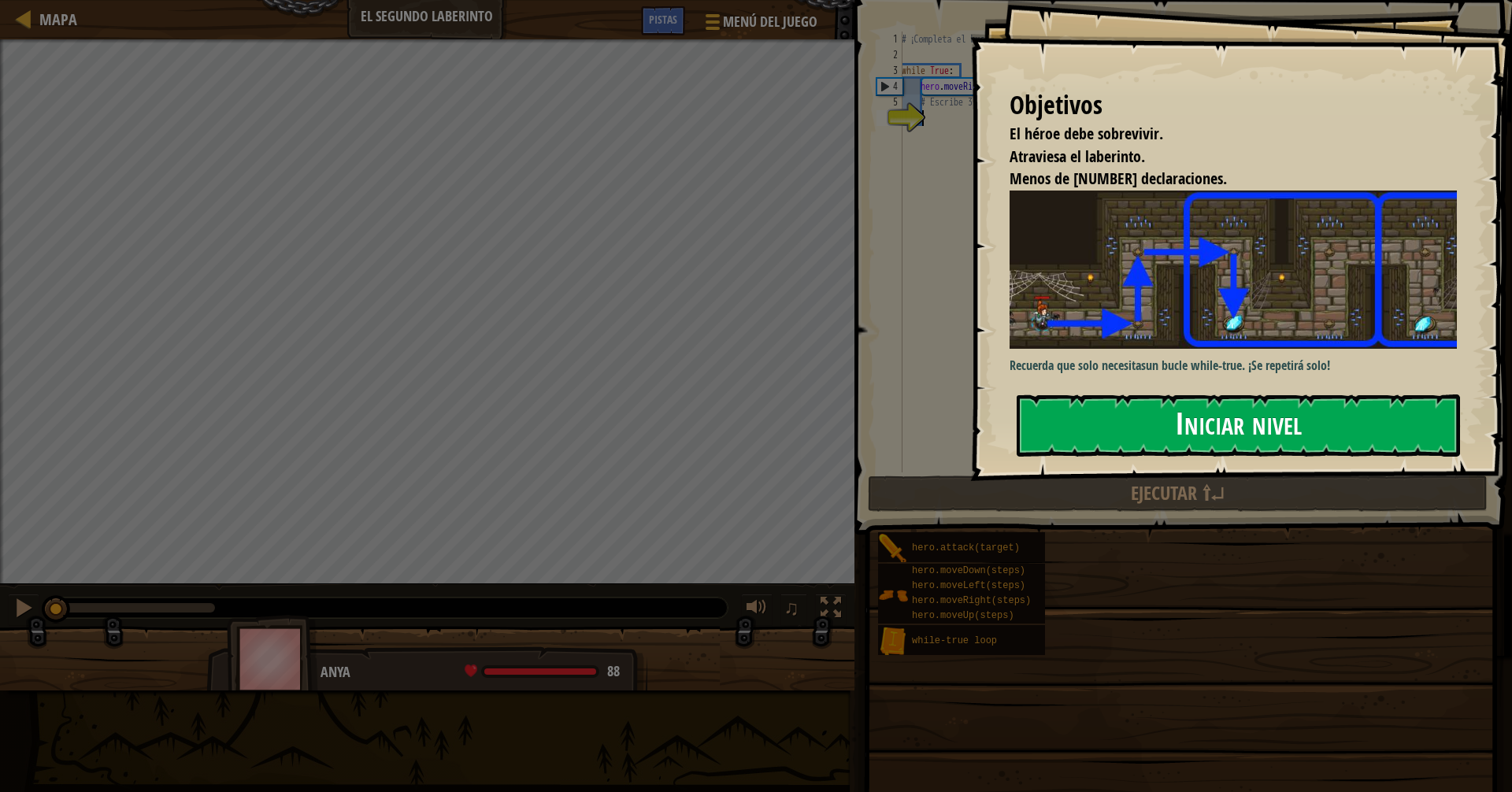 click on "Iniciar nivel" at bounding box center [1238, 425] 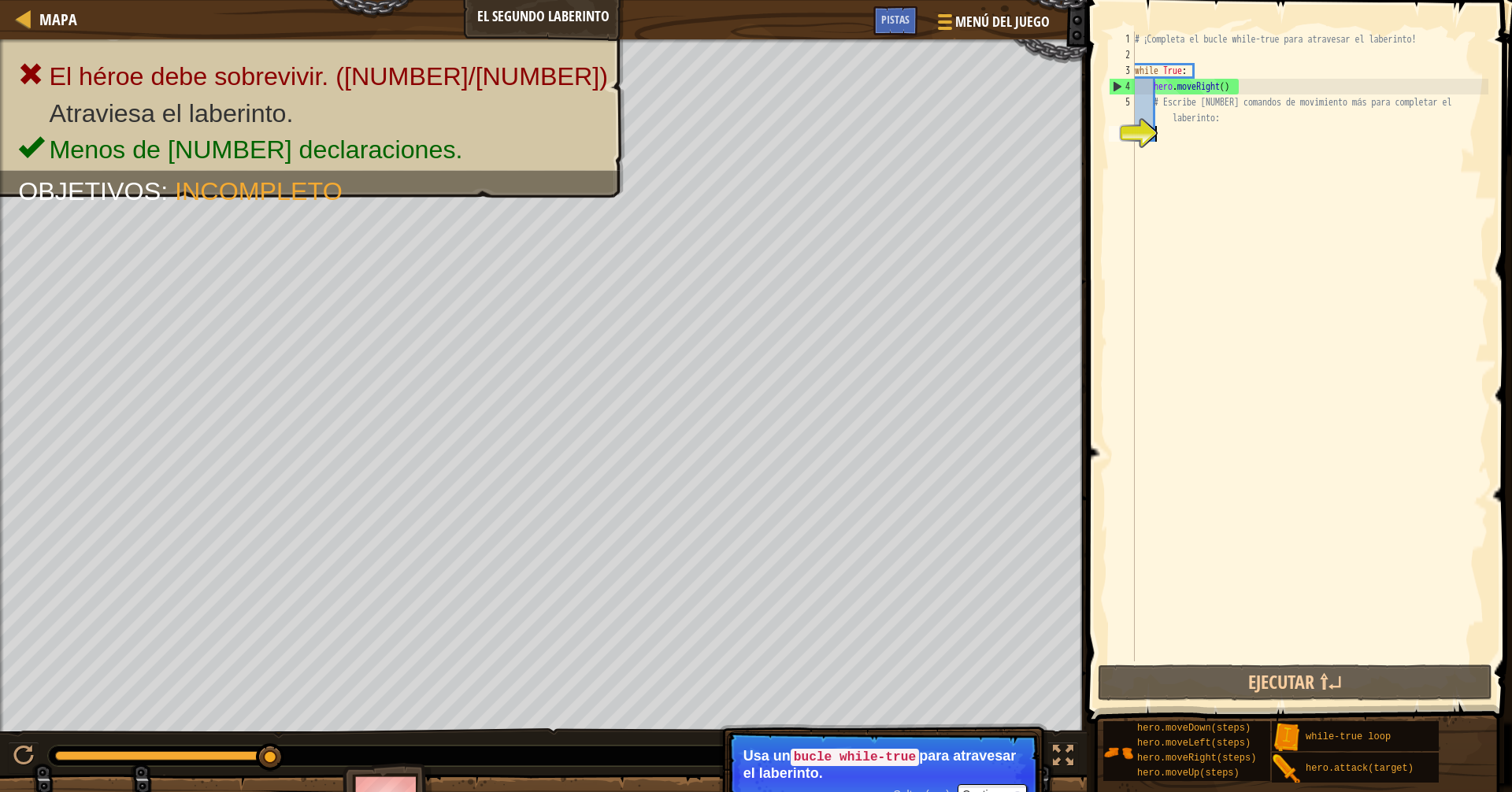 click on "# ¡Completa el bucle while-true para atravesar el laberinto! while   True :
hero . moveRight ( )
# Escribe [NUMBER] comandos de movimiento más para completar el           laberinto:" at bounding box center (1310, 362) 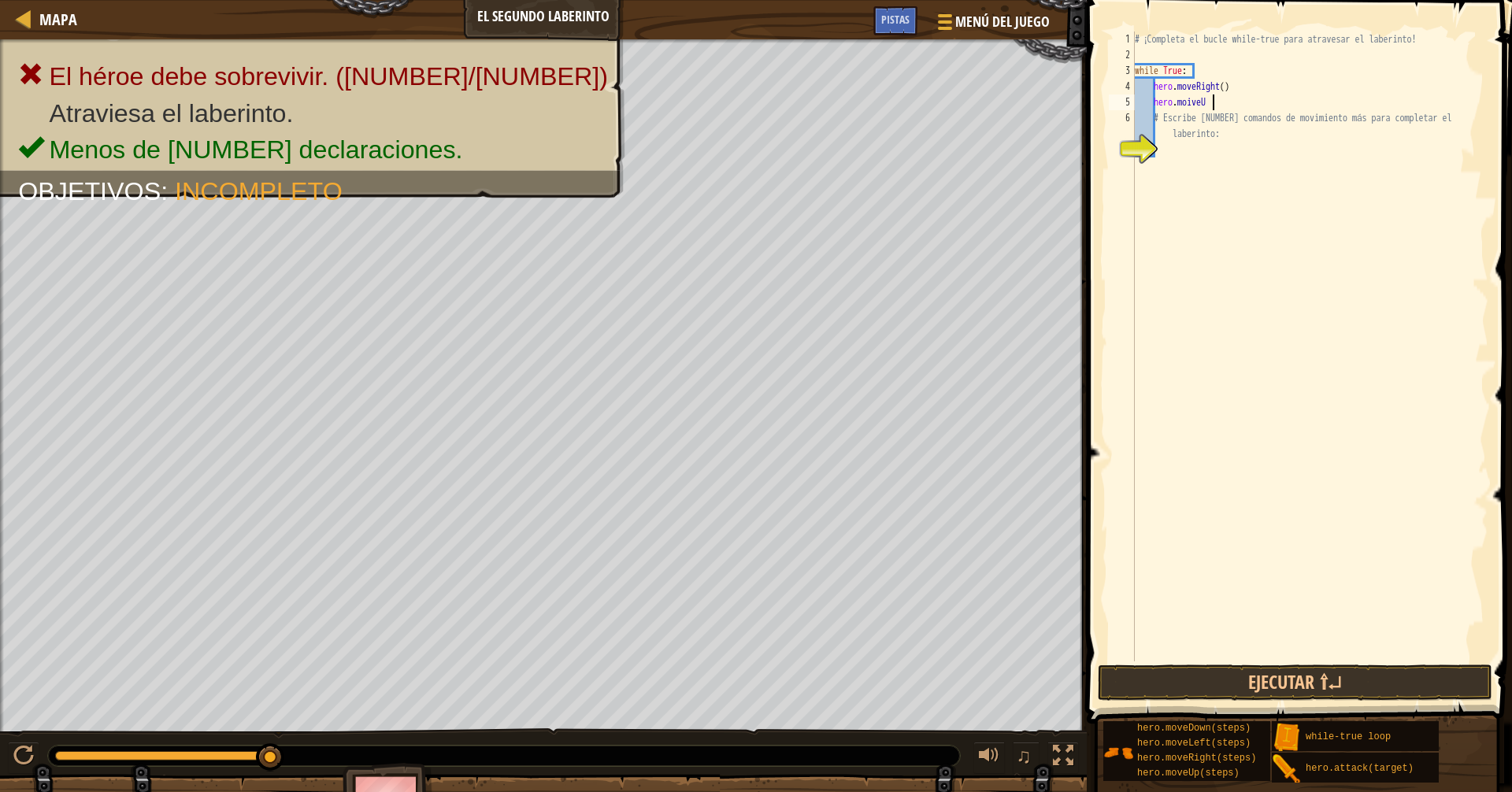 scroll, scrollTop: 7, scrollLeft: 6, axis: both 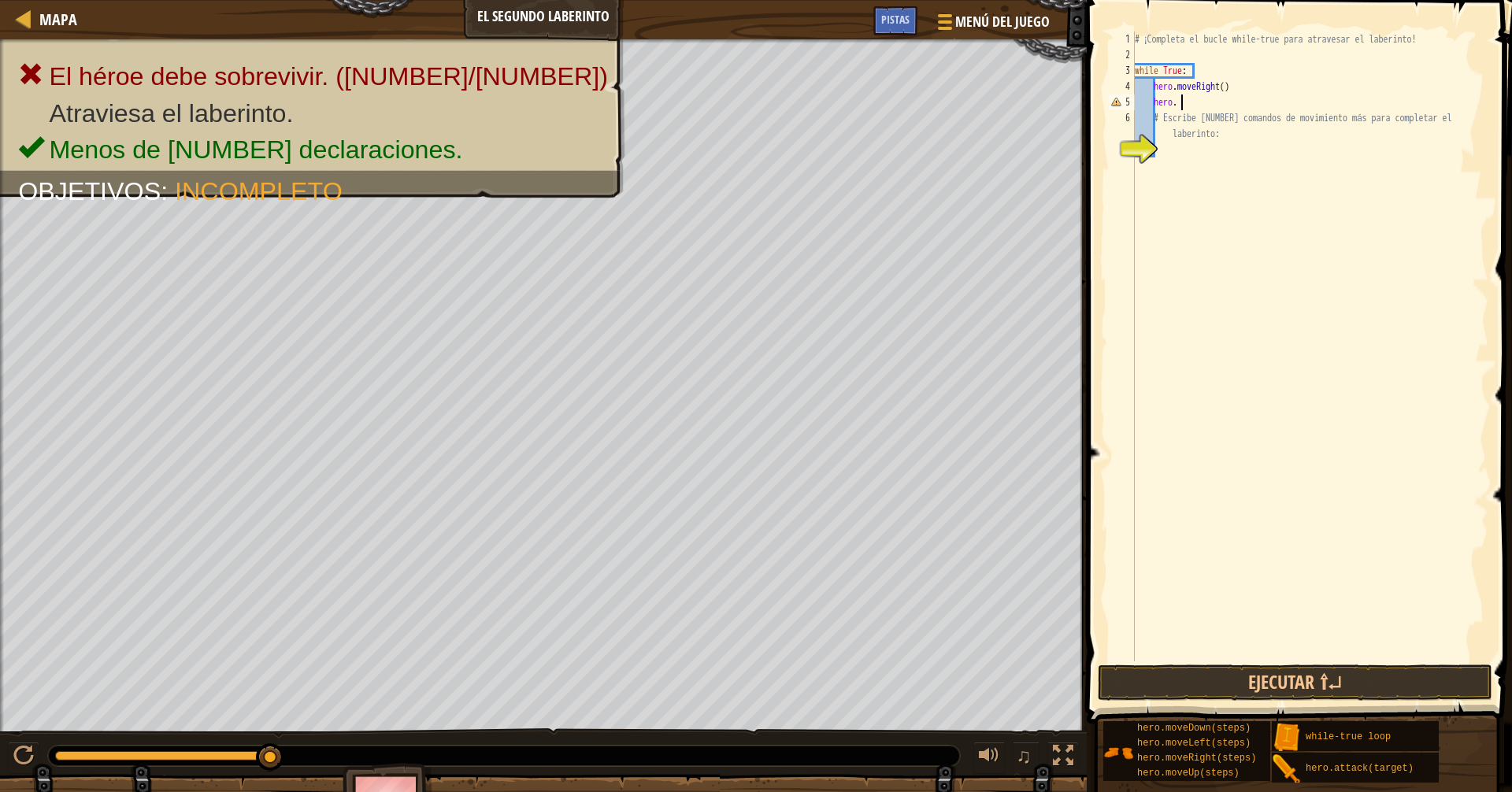 type on "h" 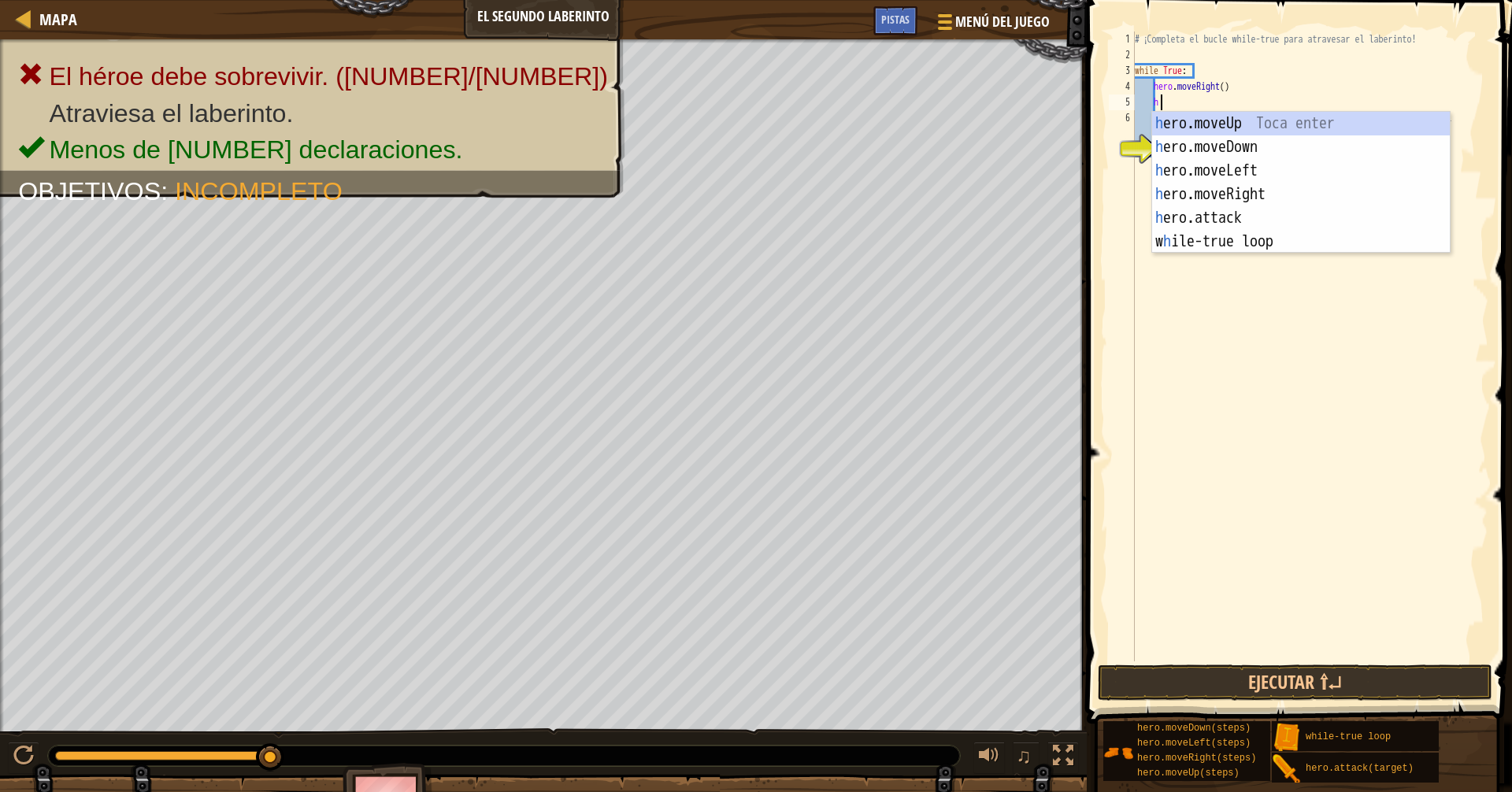 scroll, scrollTop: 7, scrollLeft: 2, axis: both 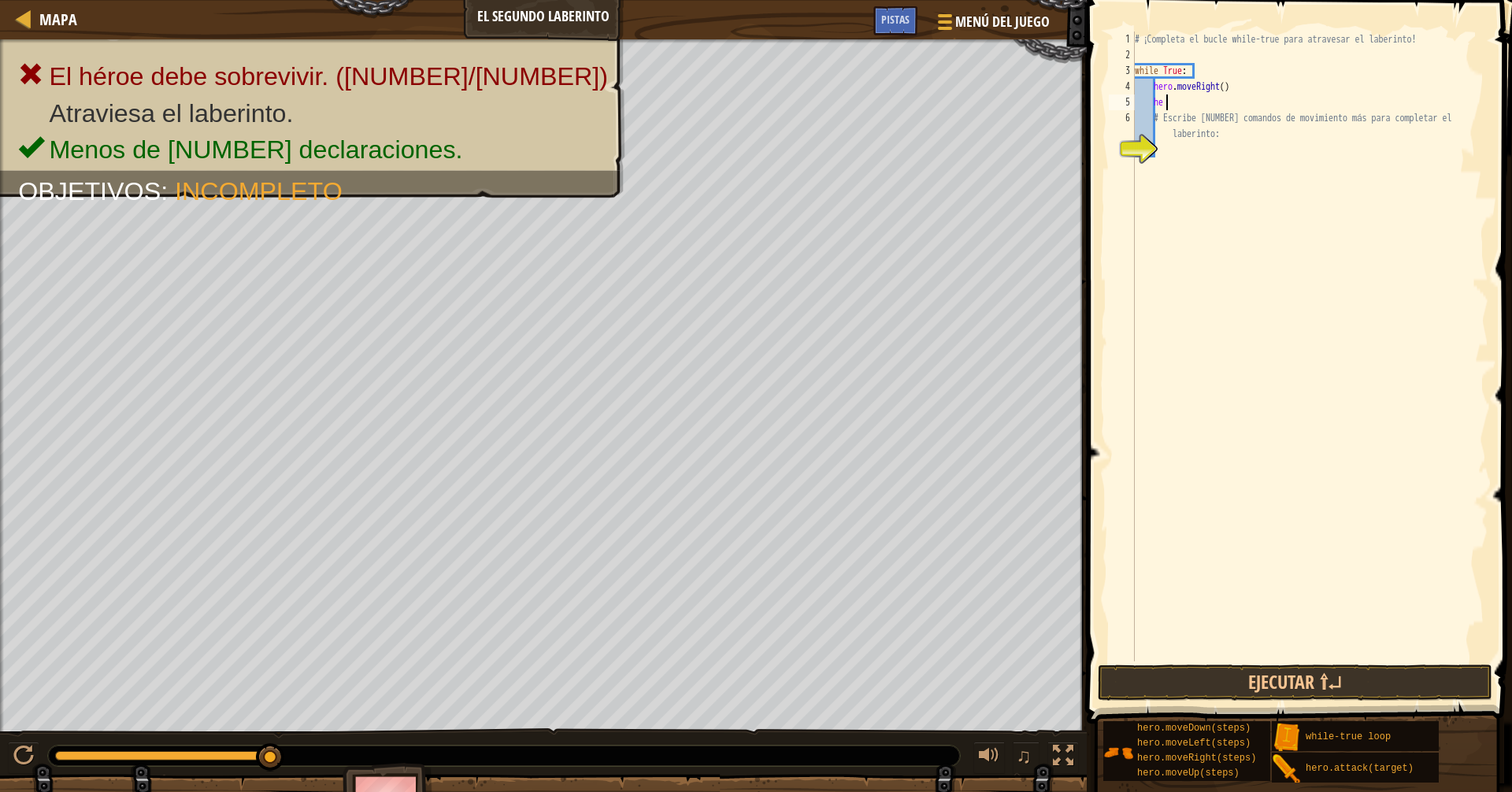 type on "h" 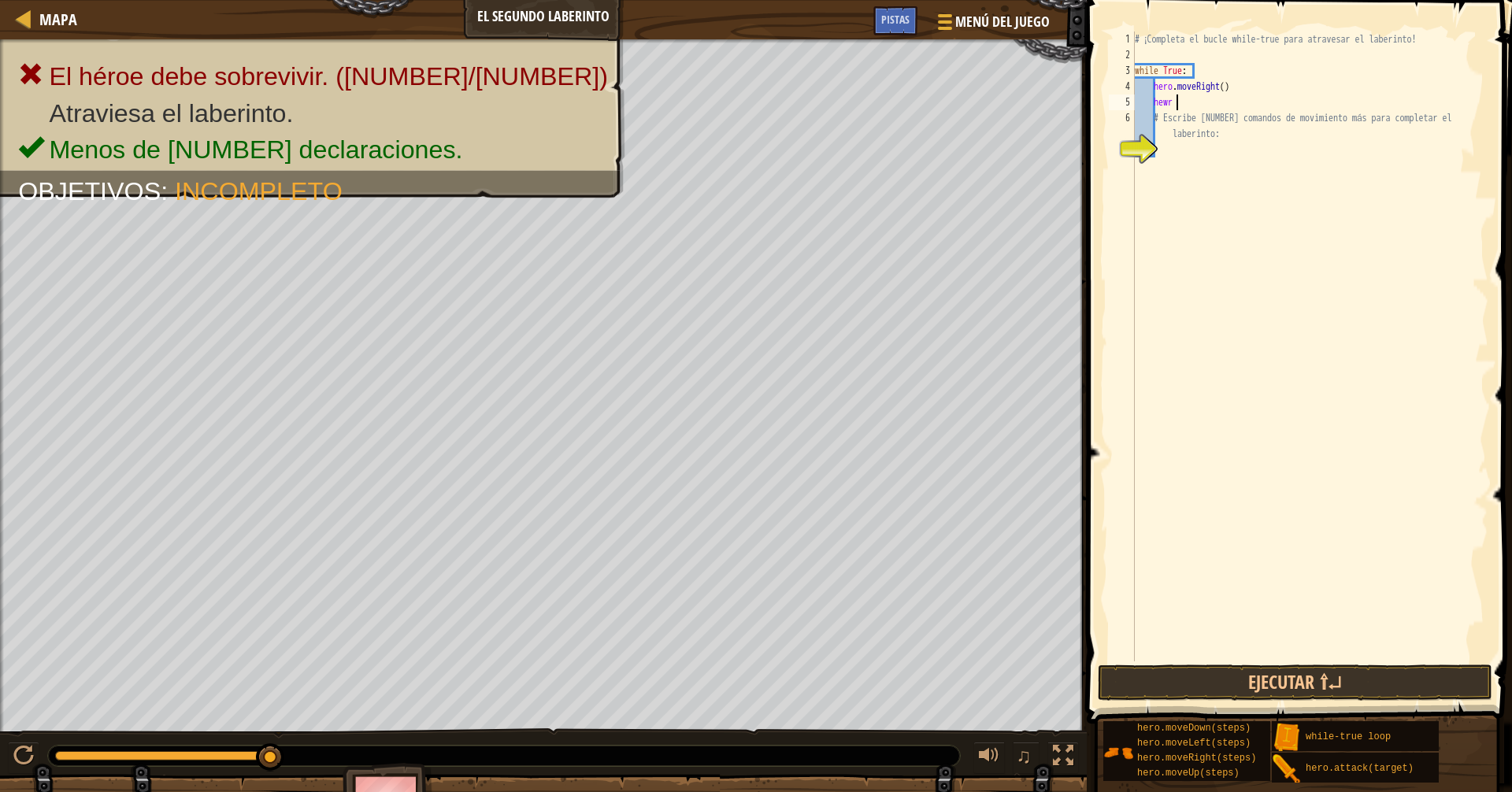 type on "h" 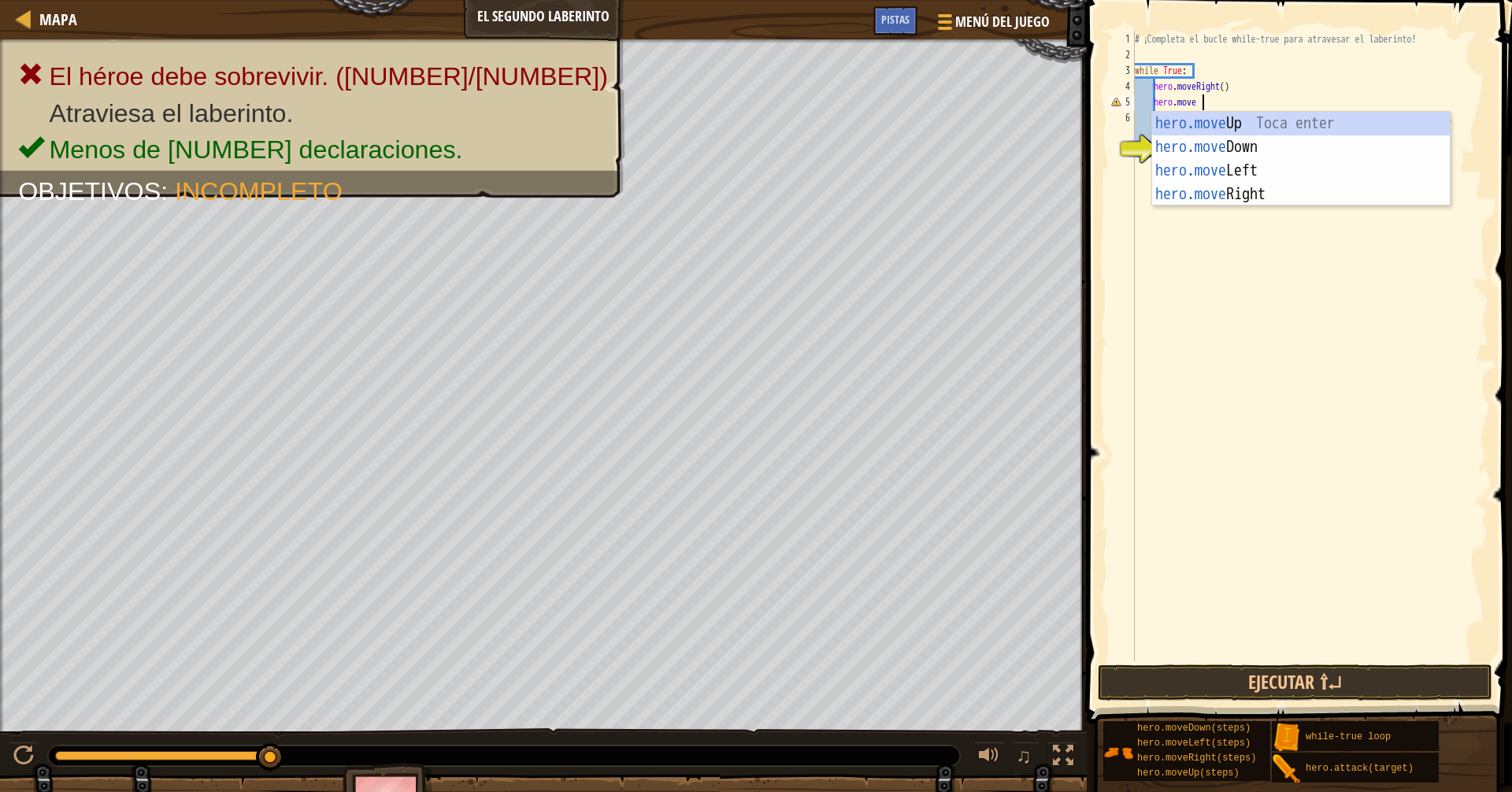 scroll, scrollTop: 7, scrollLeft: 5, axis: both 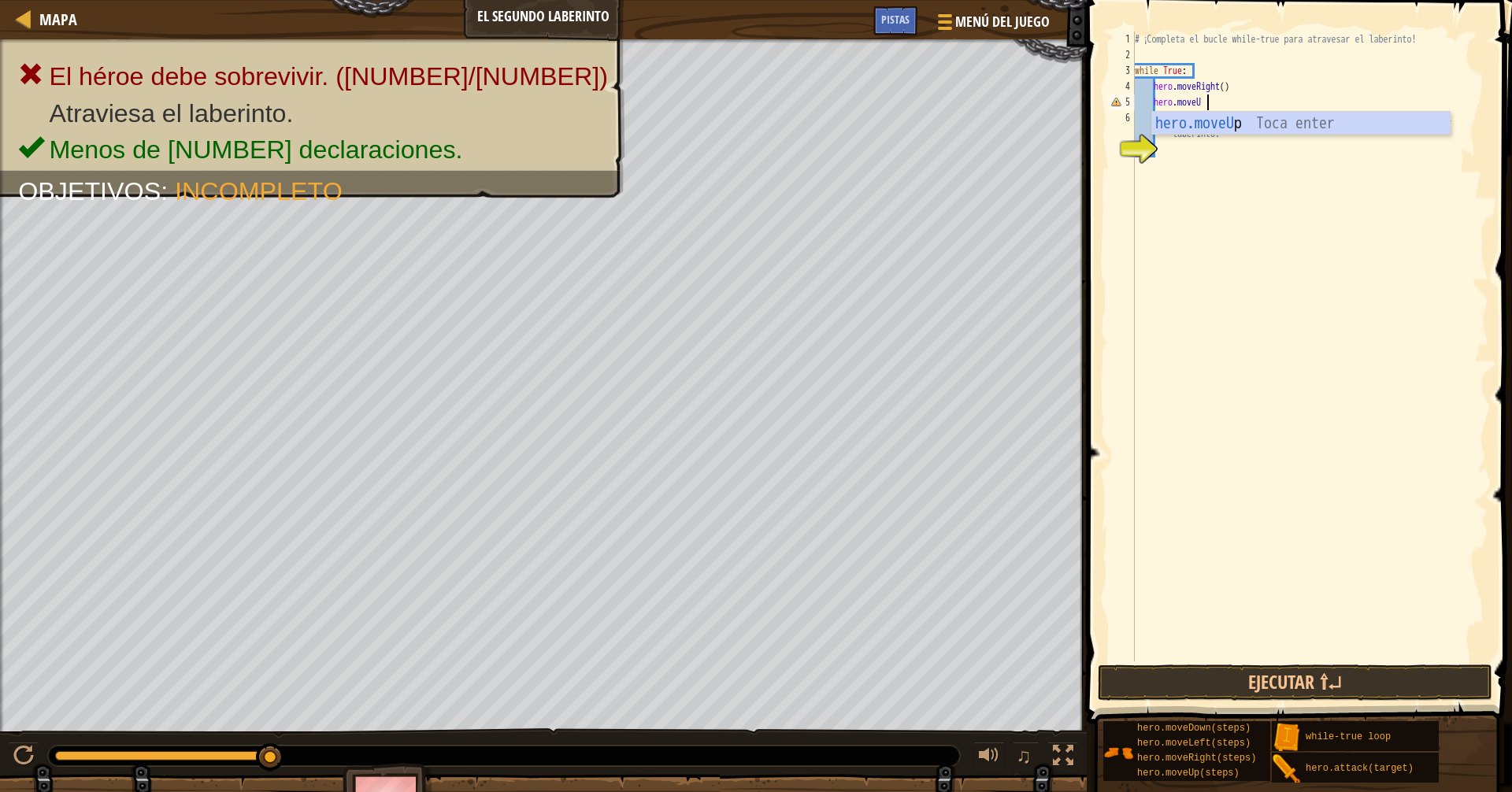 type on "hero.moveUp" 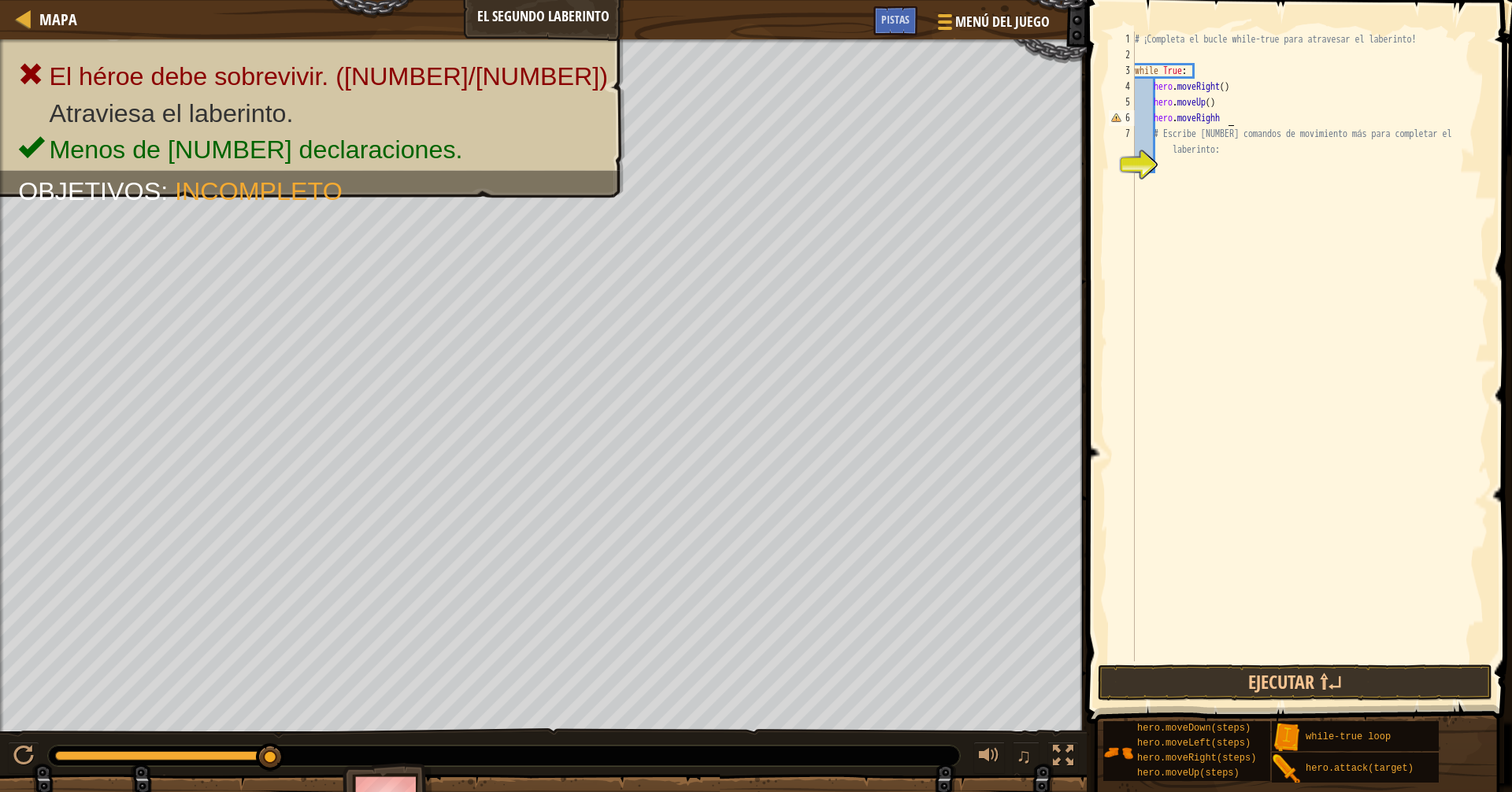 scroll, scrollTop: 7, scrollLeft: 6, axis: both 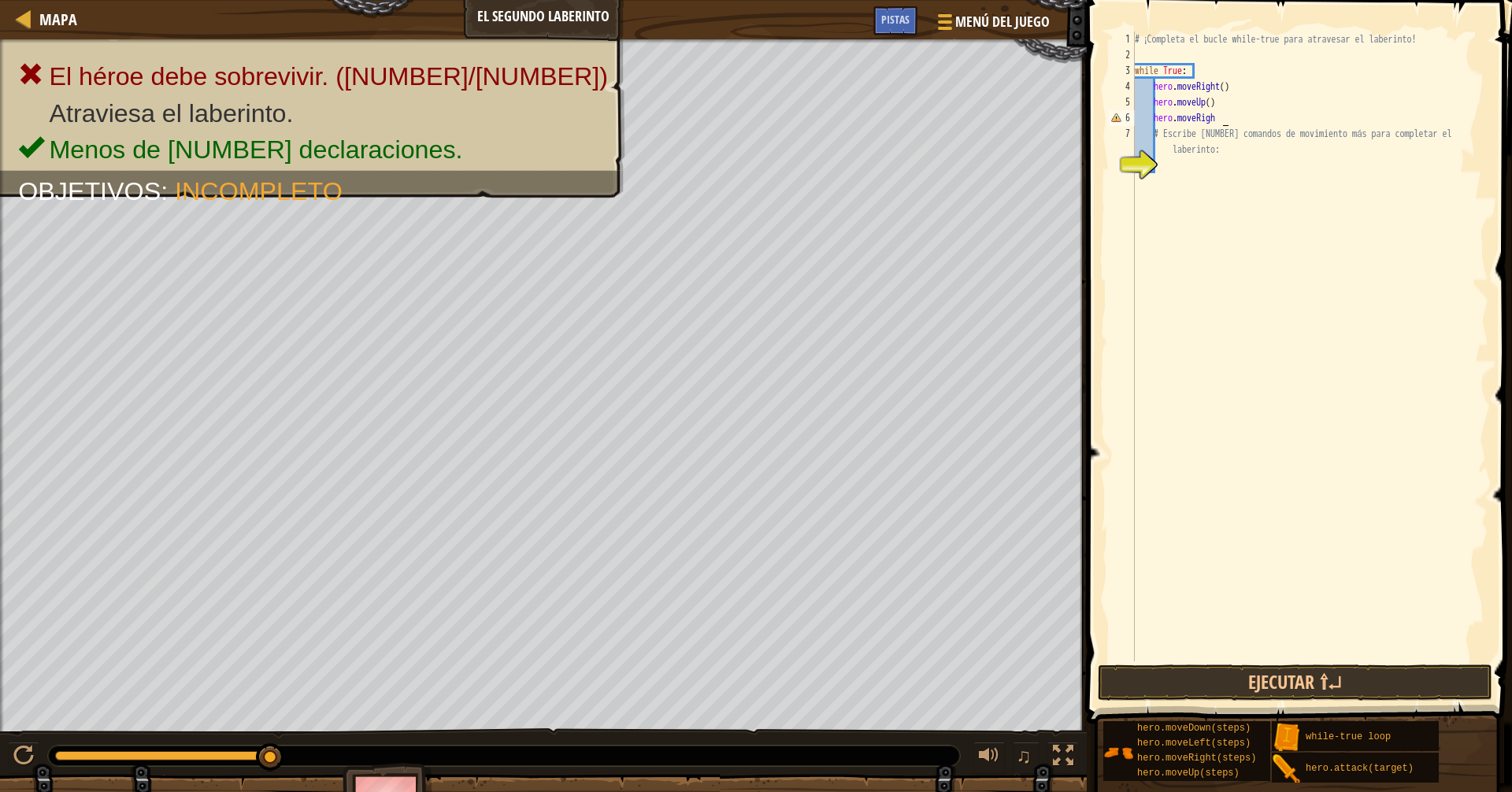type on "hero.moveRight" 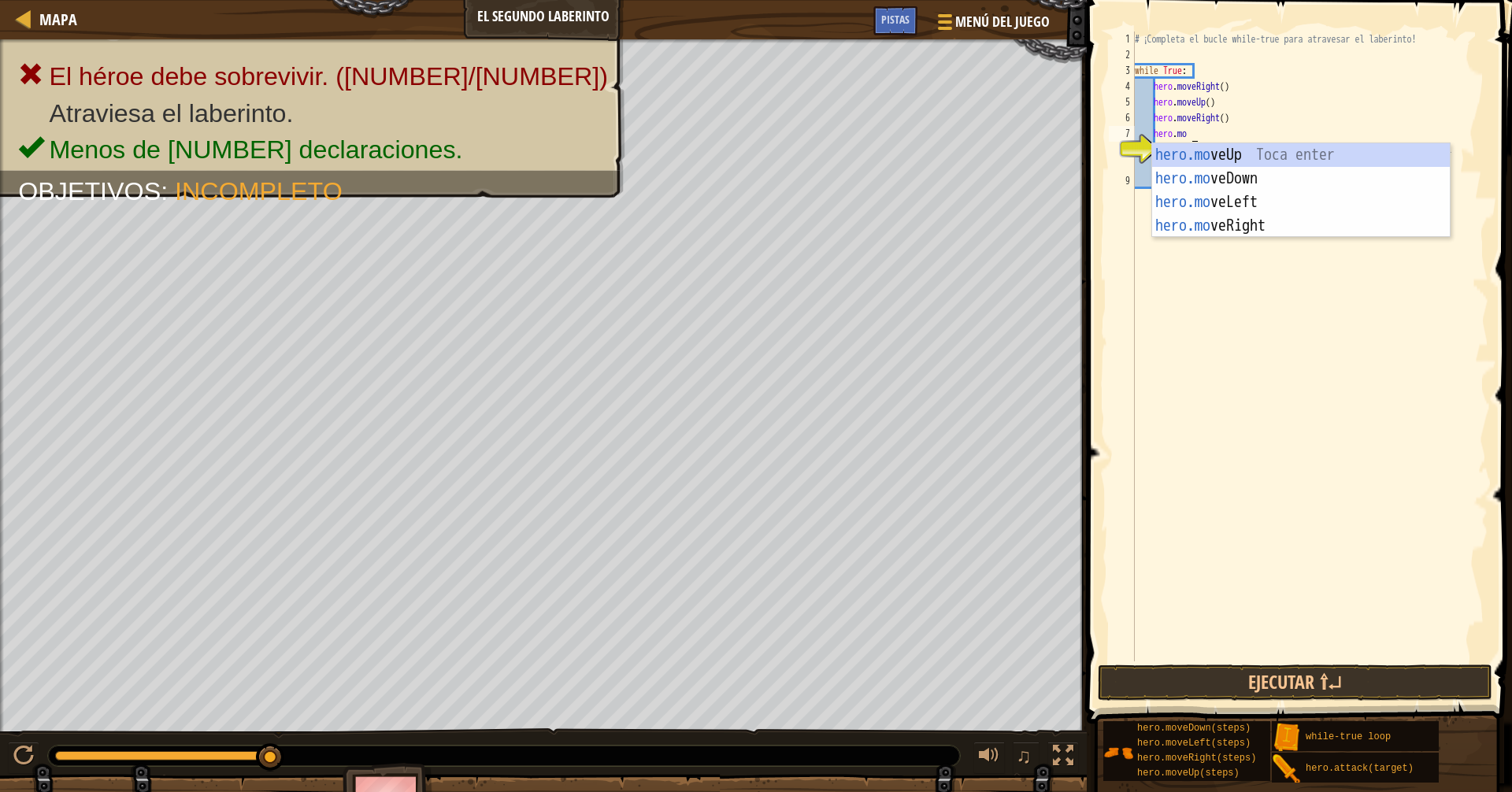 scroll, scrollTop: 7, scrollLeft: 5, axis: both 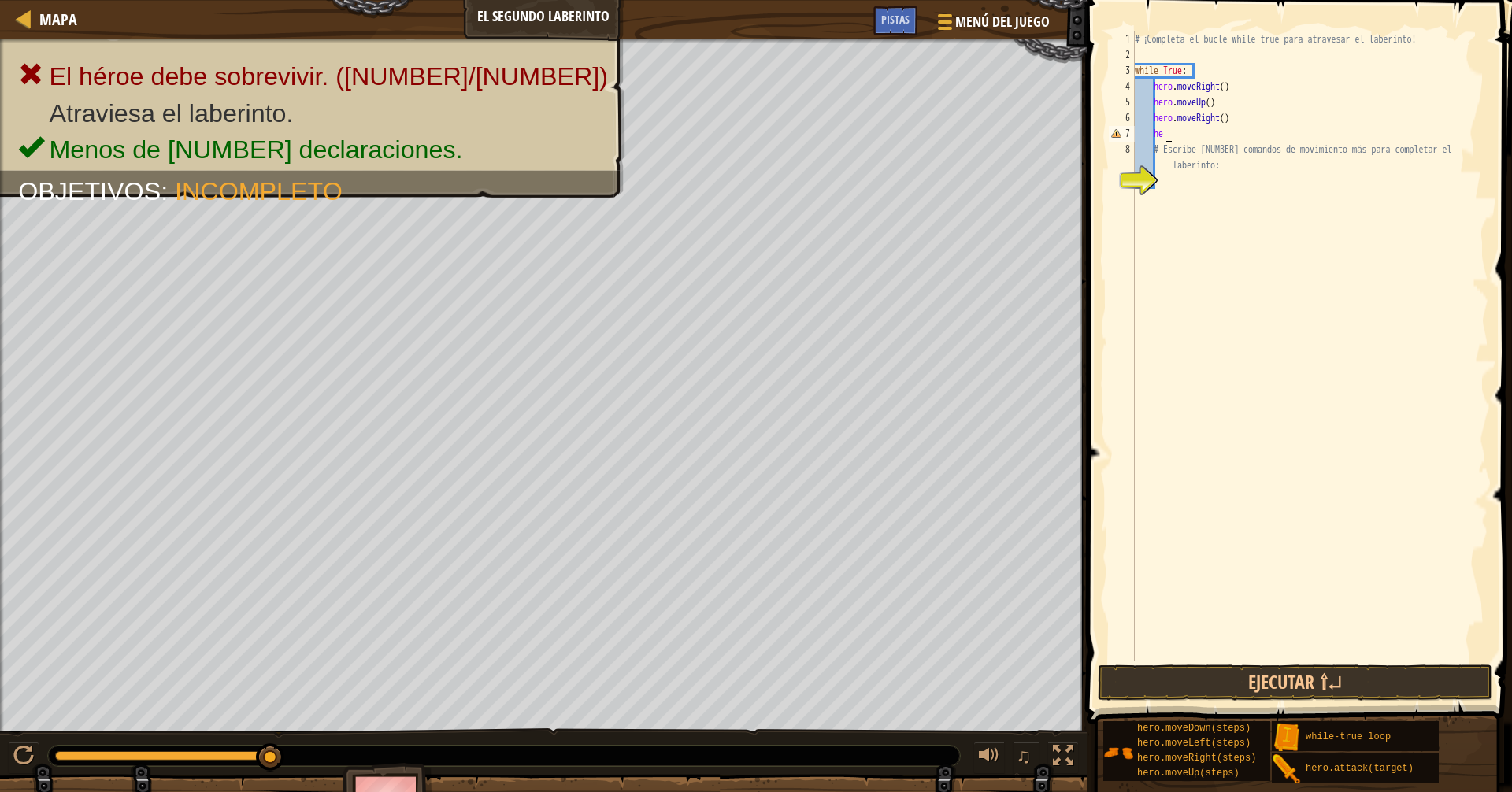 type on "h" 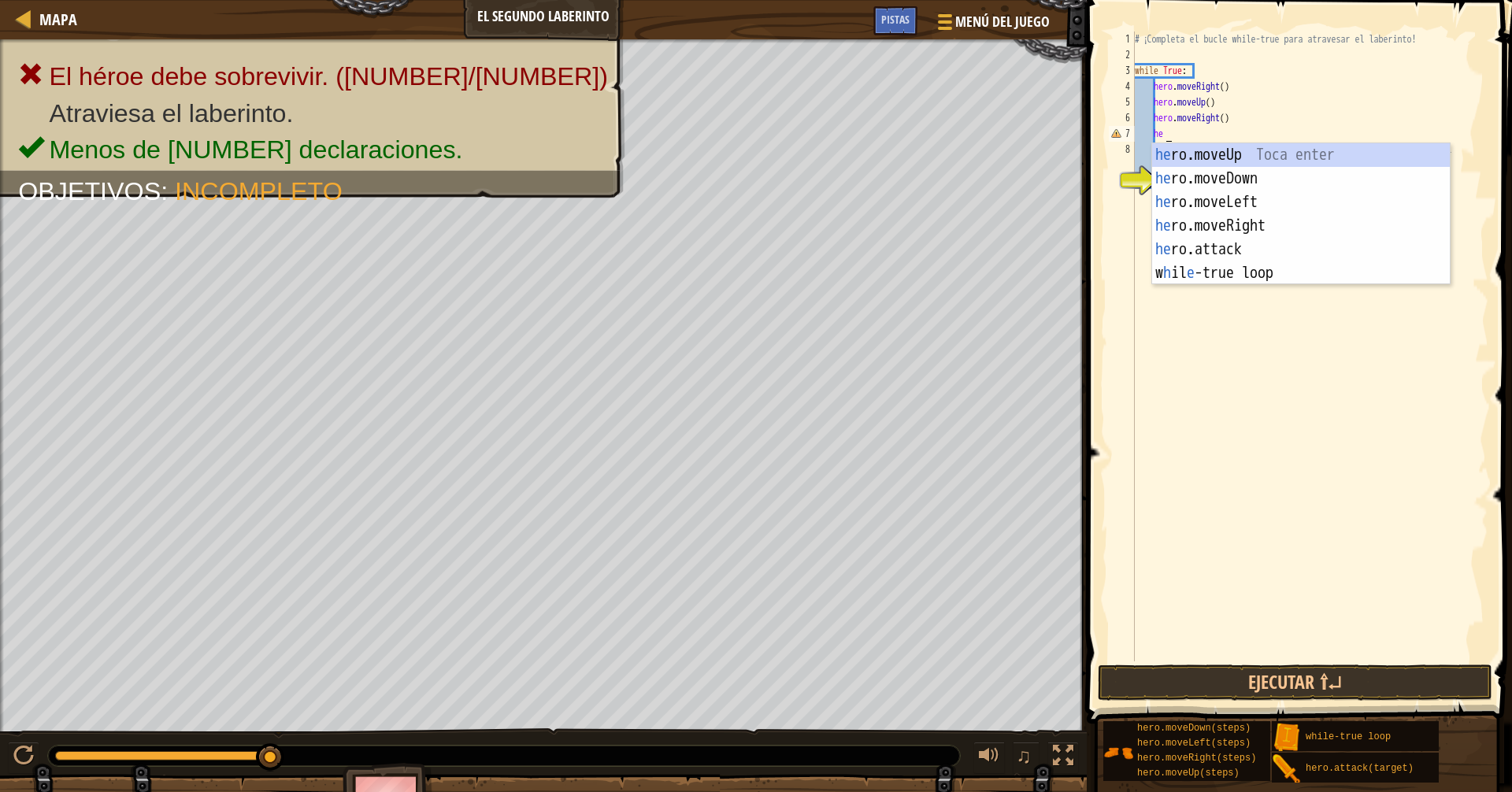 type on "h" 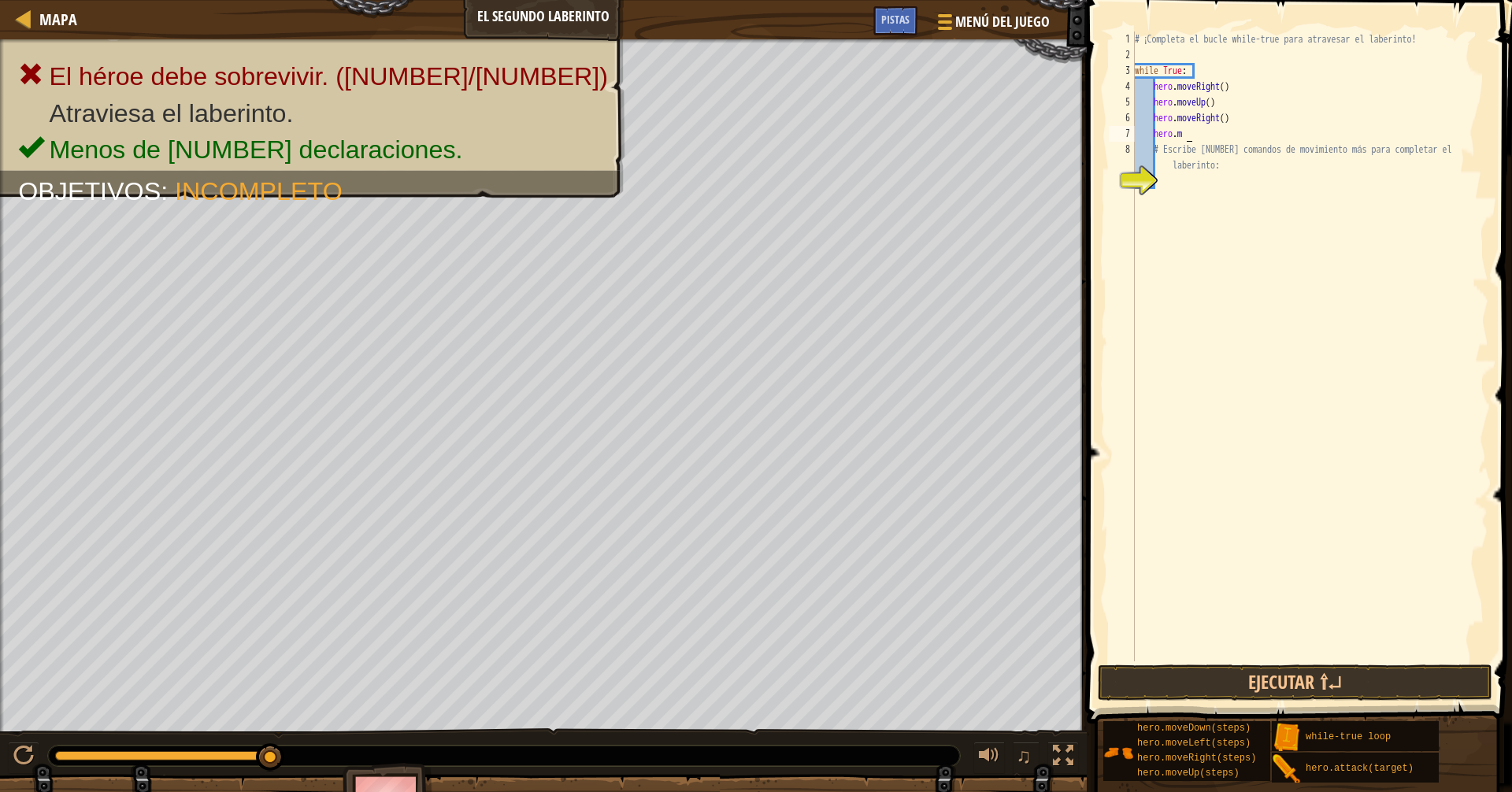 type on "h" 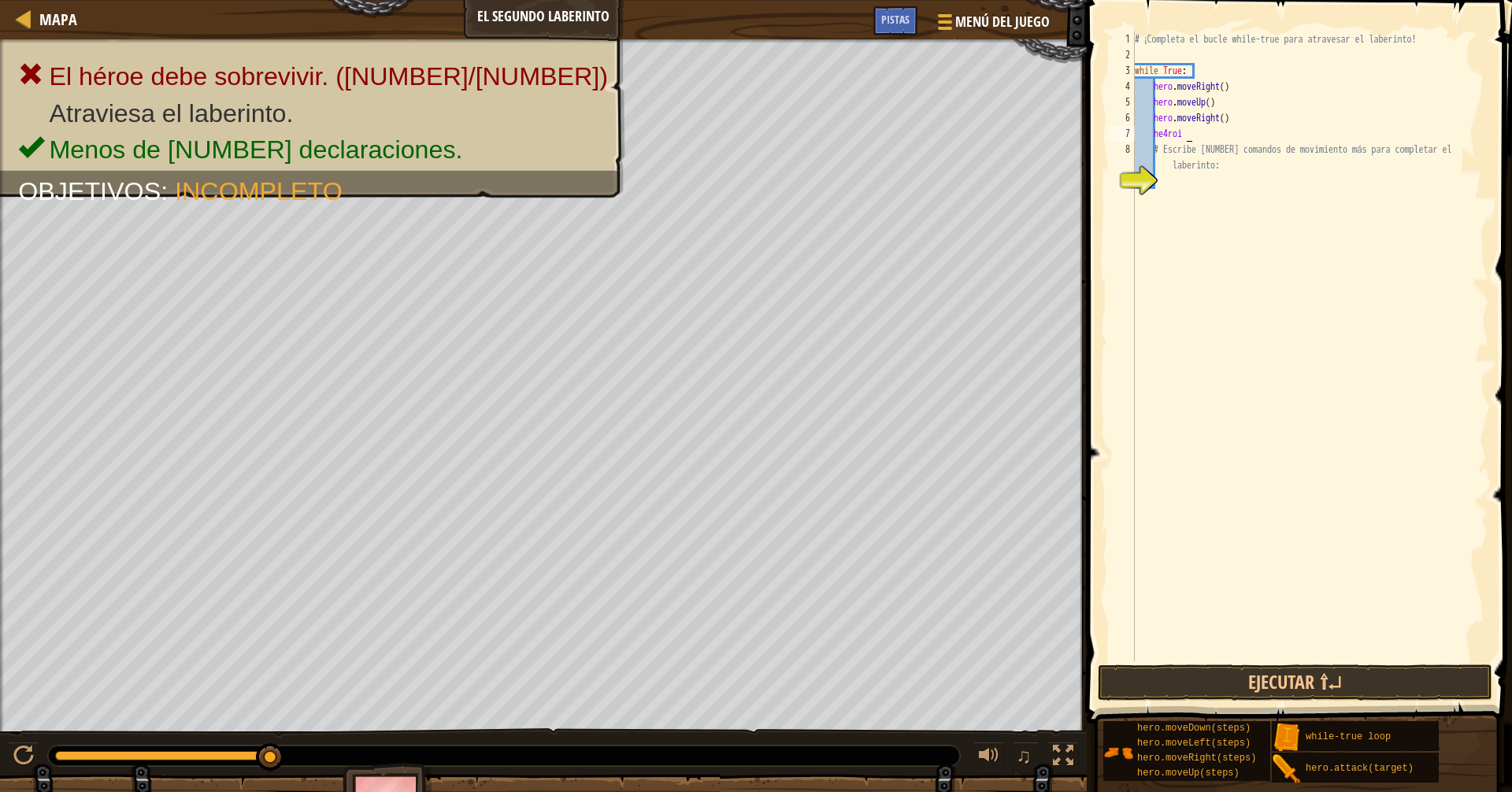 scroll, scrollTop: 7, scrollLeft: 4, axis: both 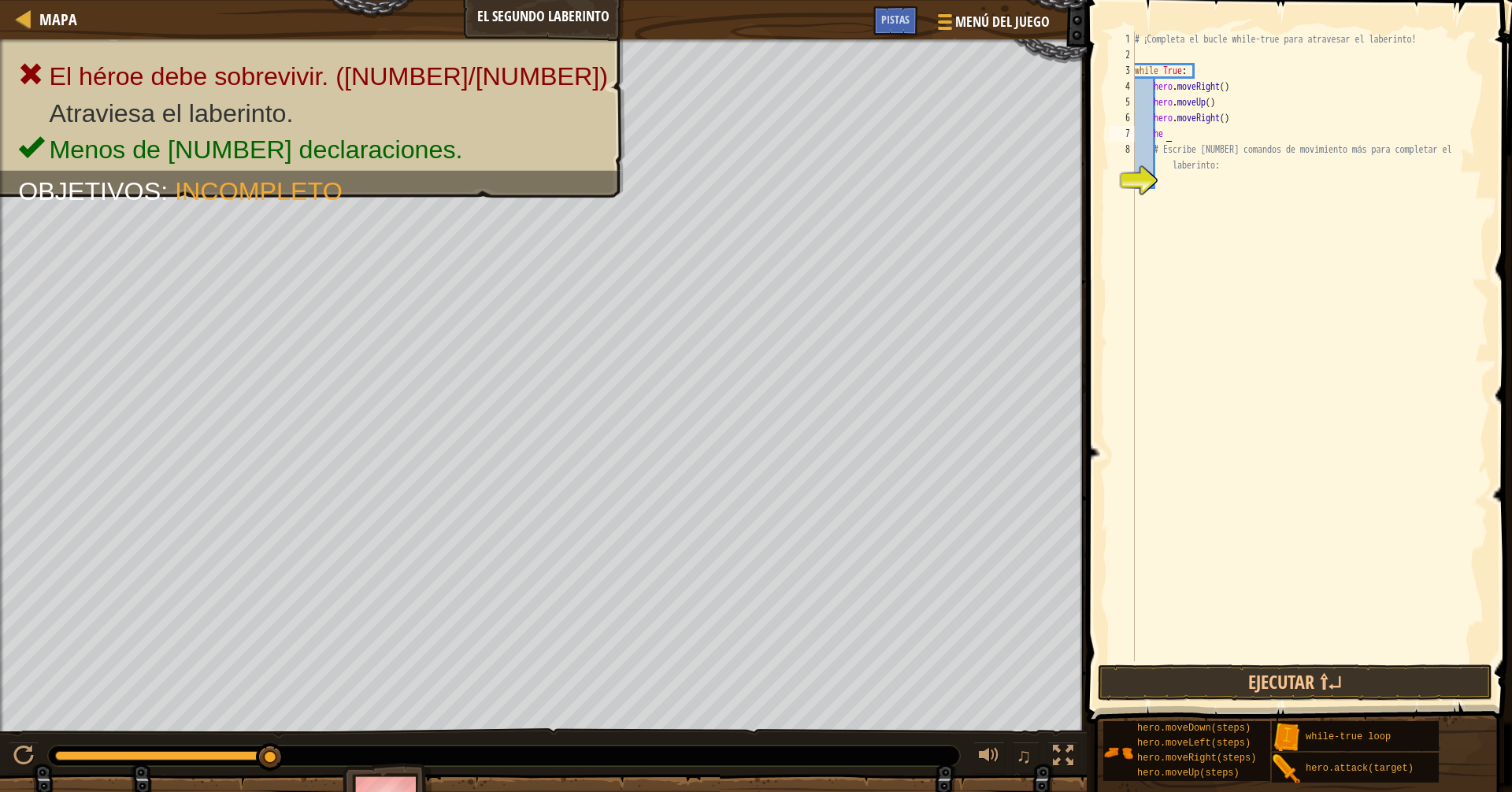 type on "h" 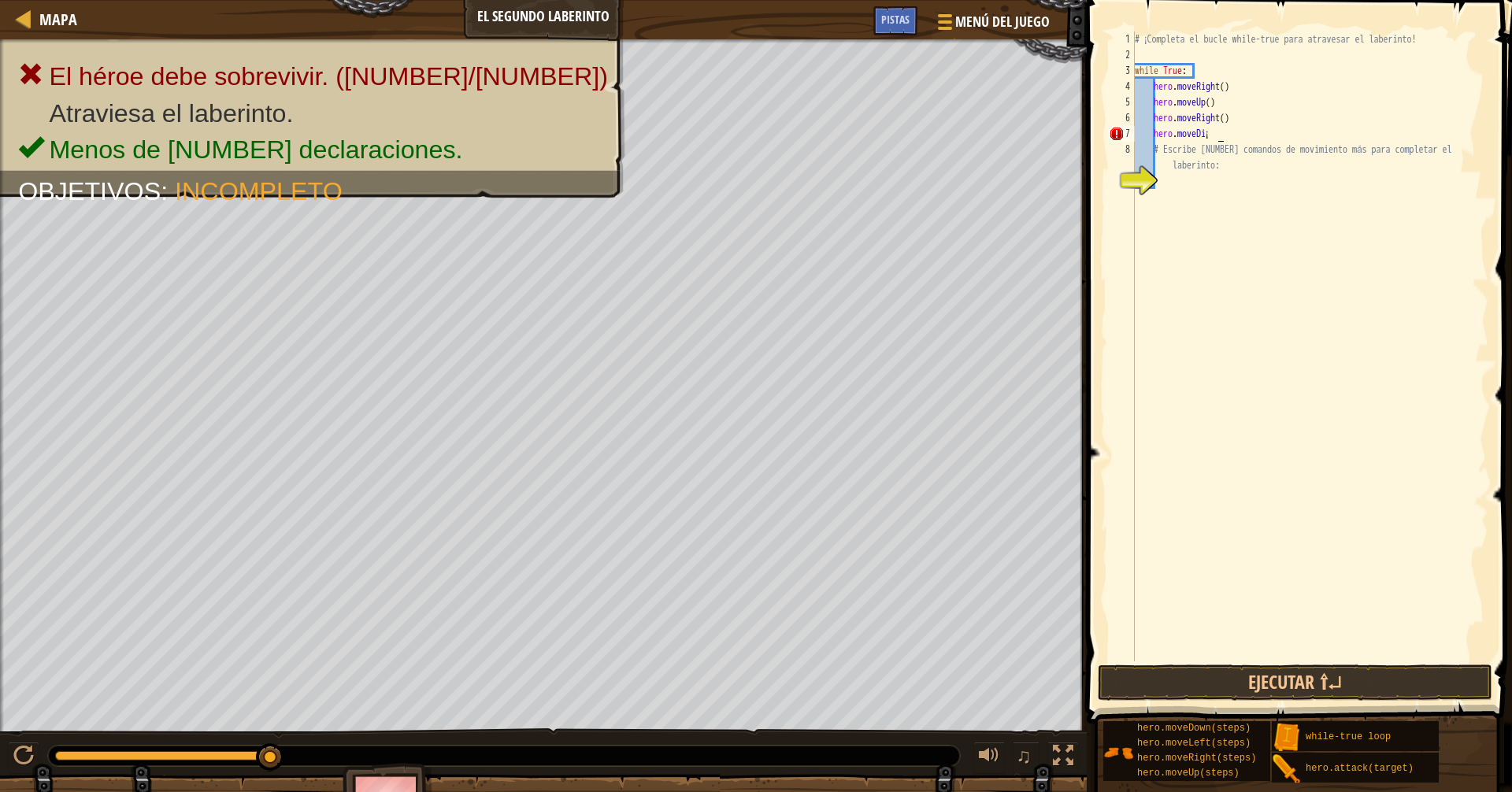 scroll, scrollTop: 7, scrollLeft: 6, axis: both 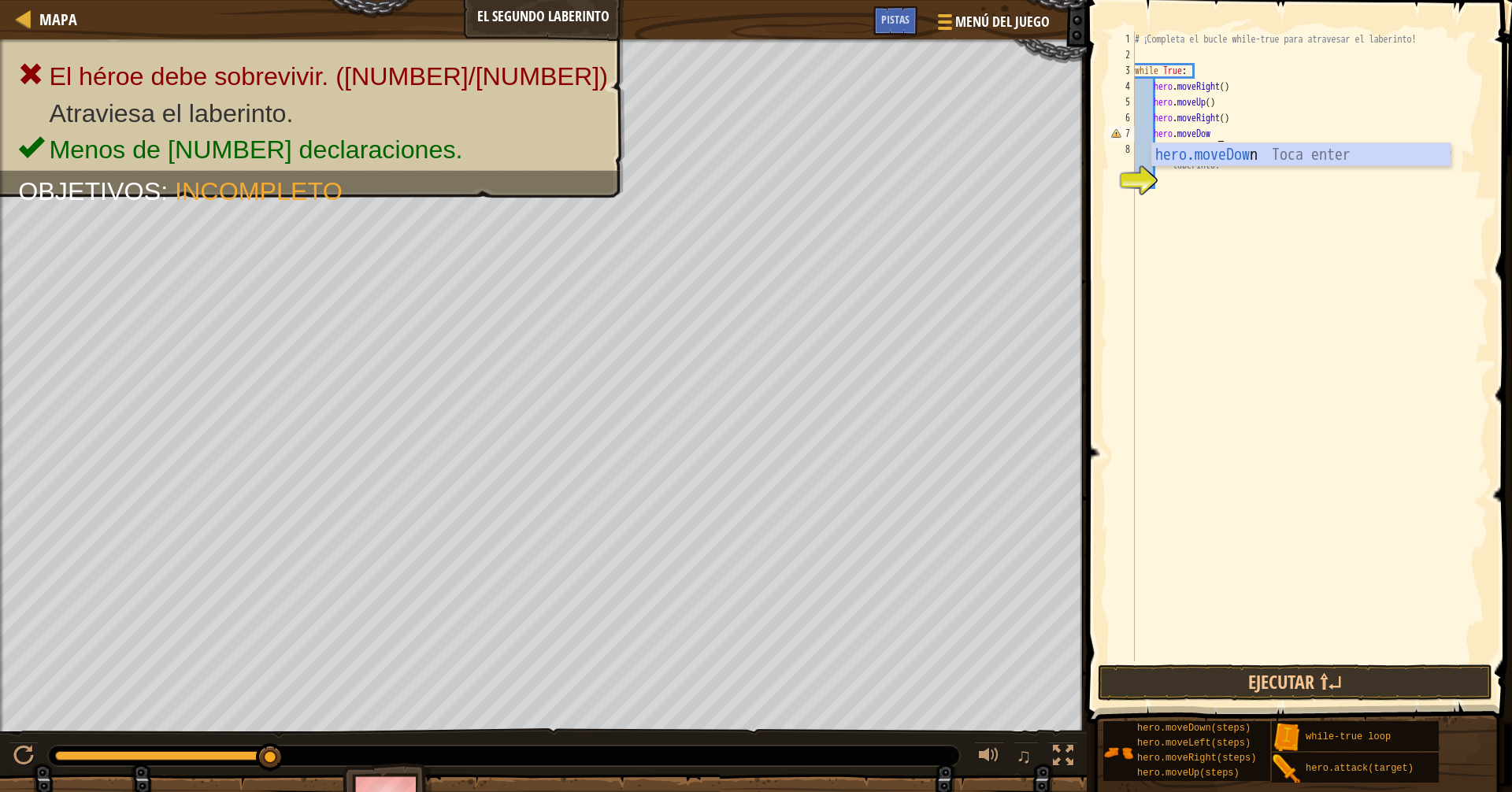 type on "hero.moveDown" 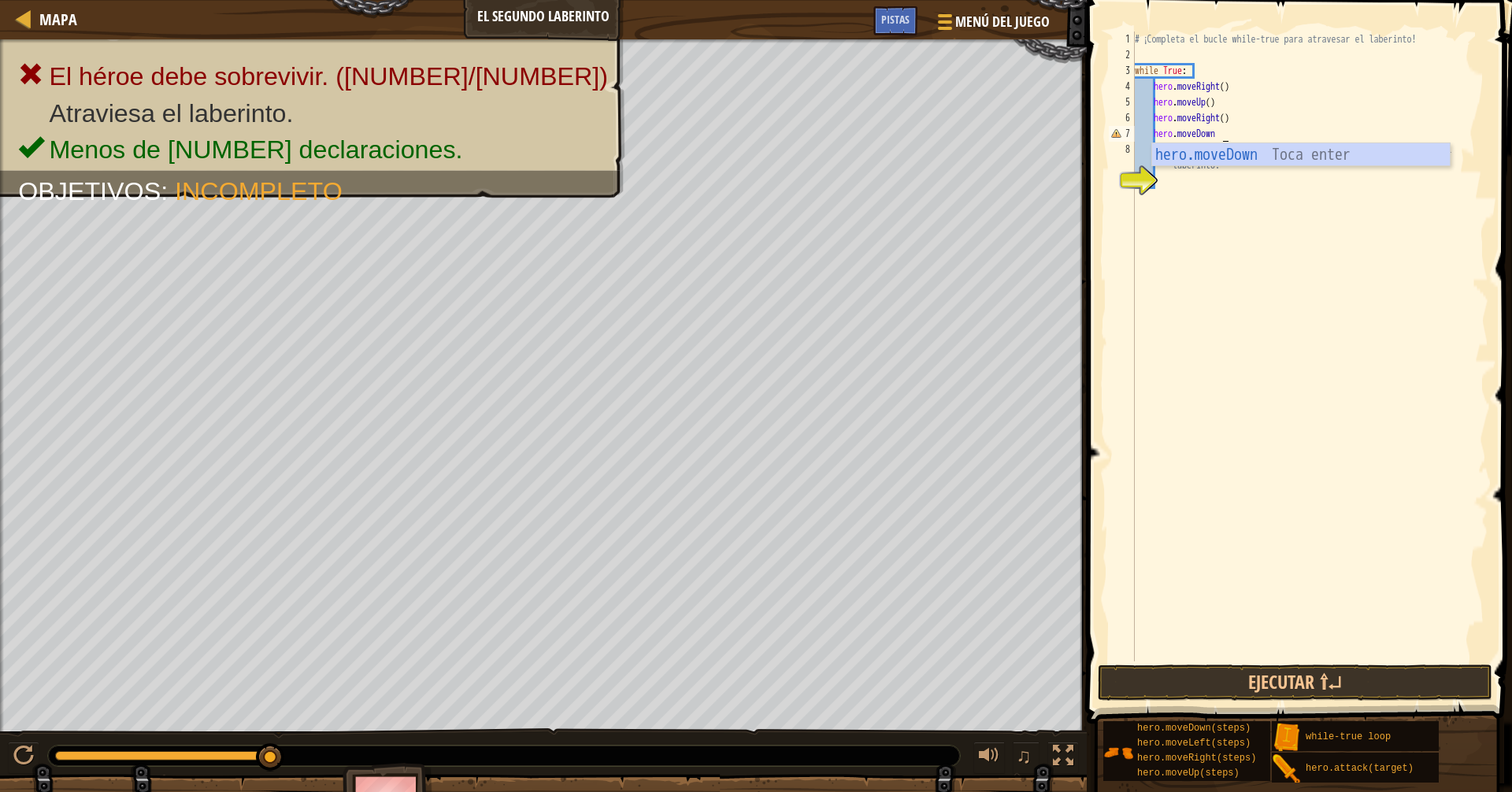 type 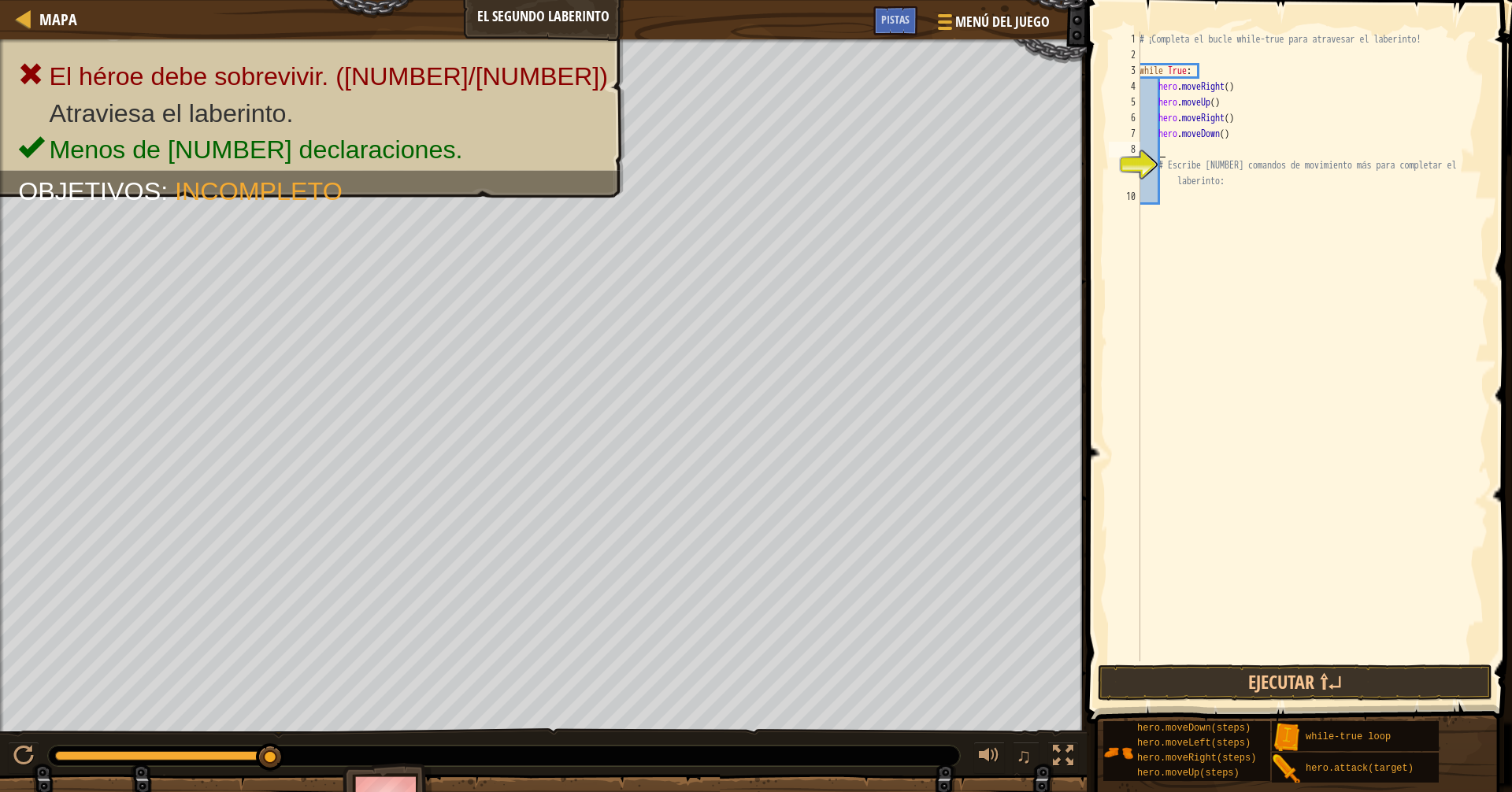 scroll, scrollTop: 7, scrollLeft: 1, axis: both 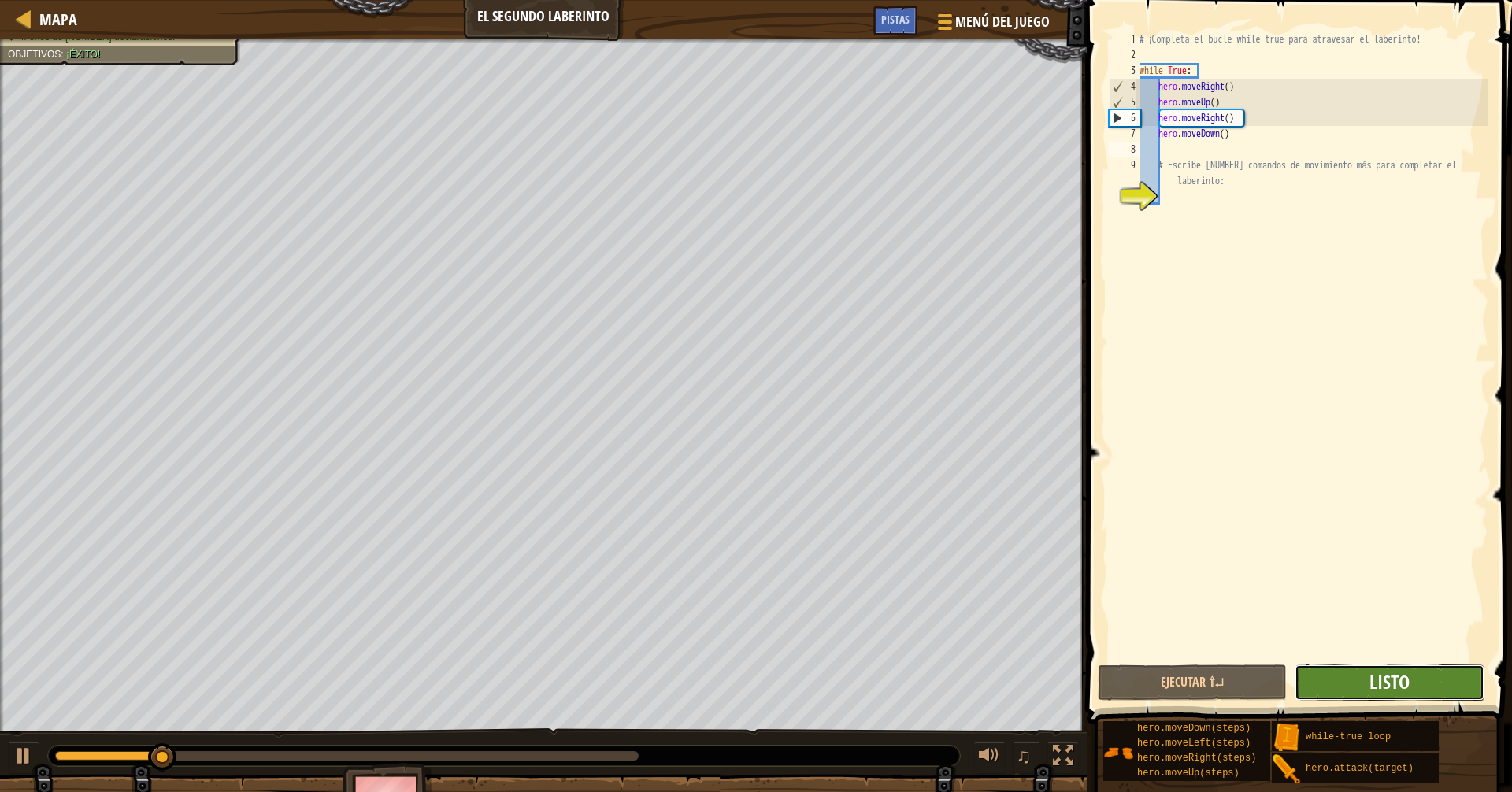 click on "Listo" at bounding box center (1389, 682) 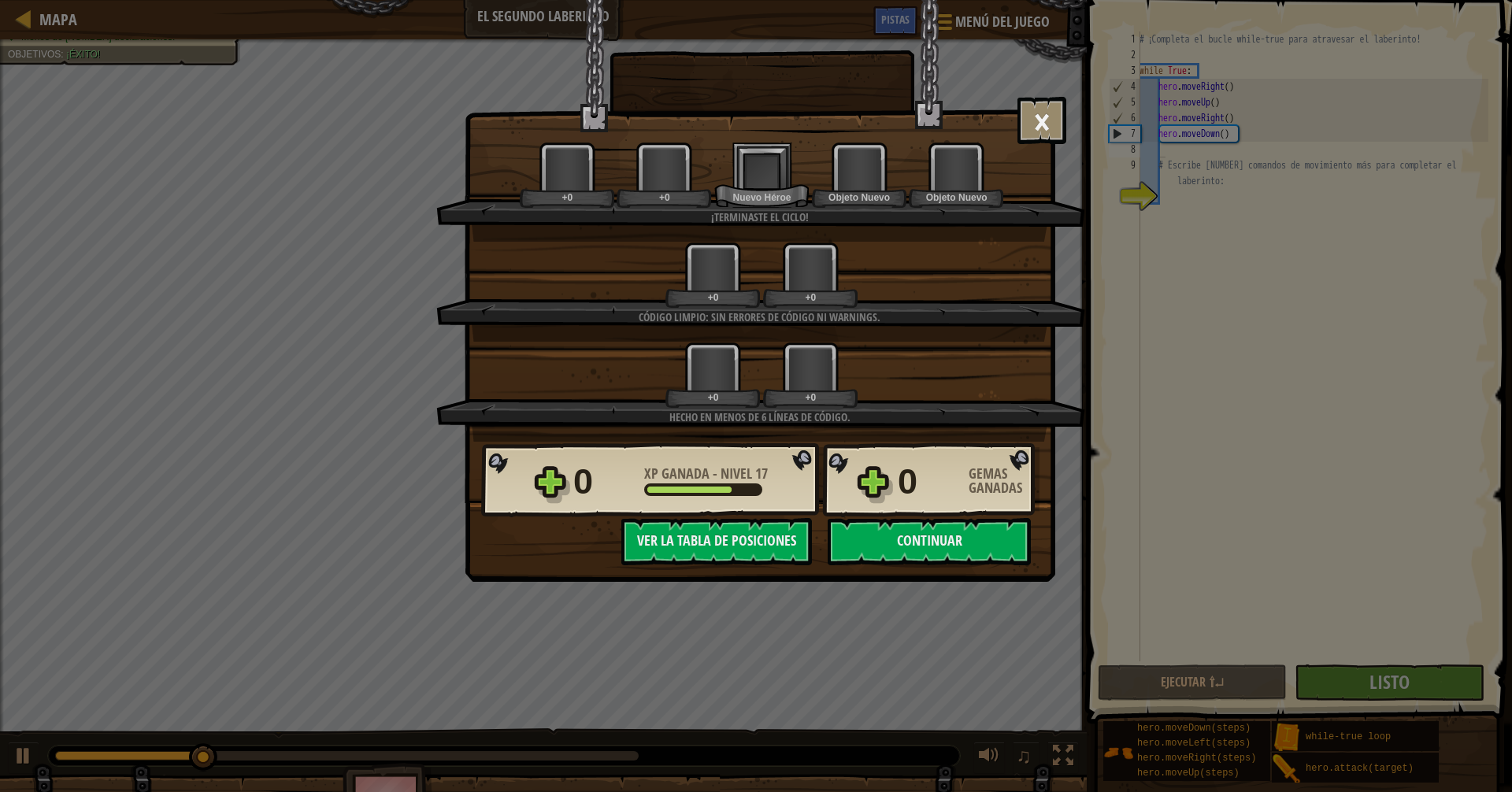 click on "+[NUMBER] +[NUMBER]" at bounding box center (762, 275) 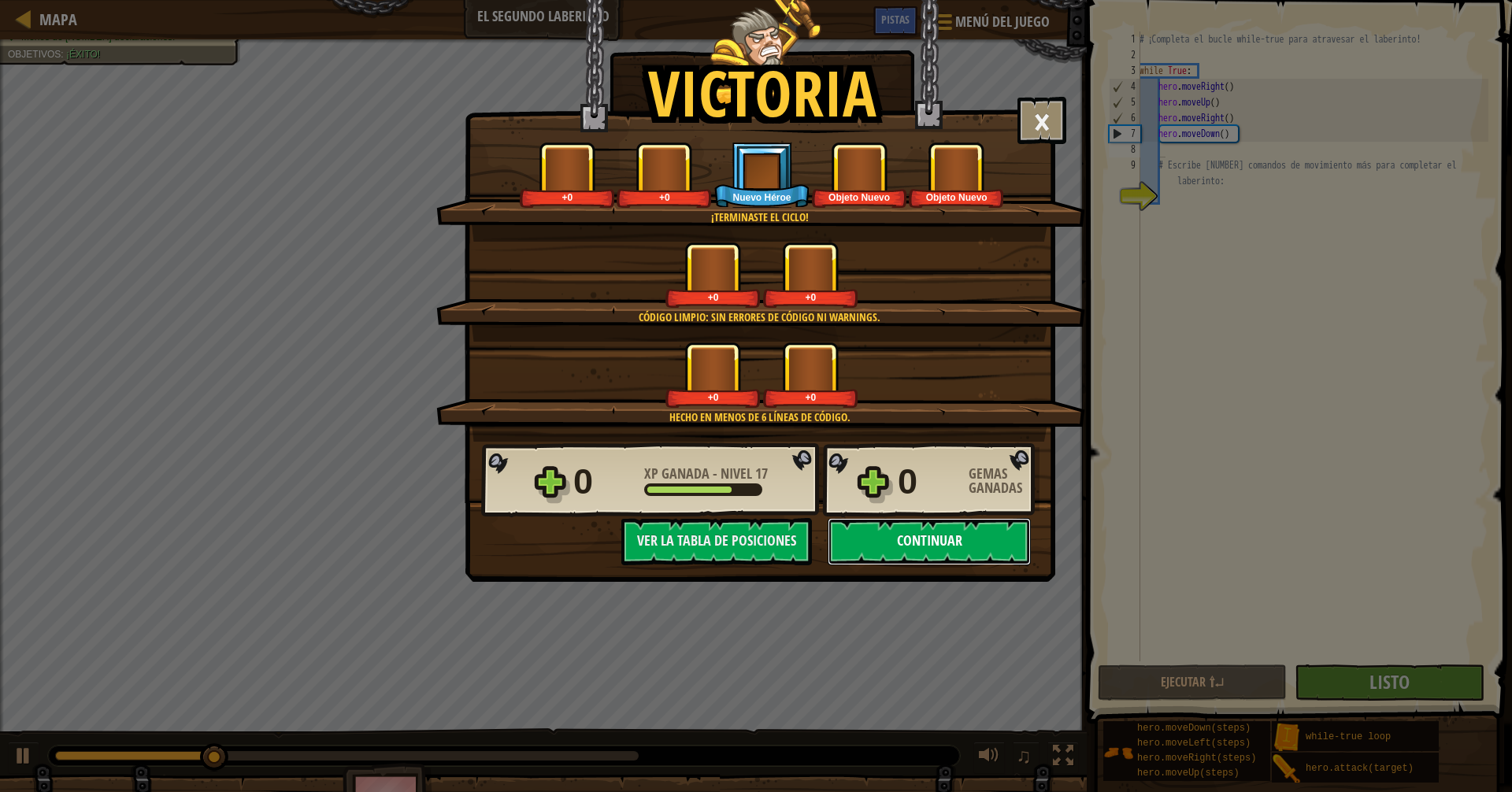 click on "Continuar" at bounding box center [929, 542] 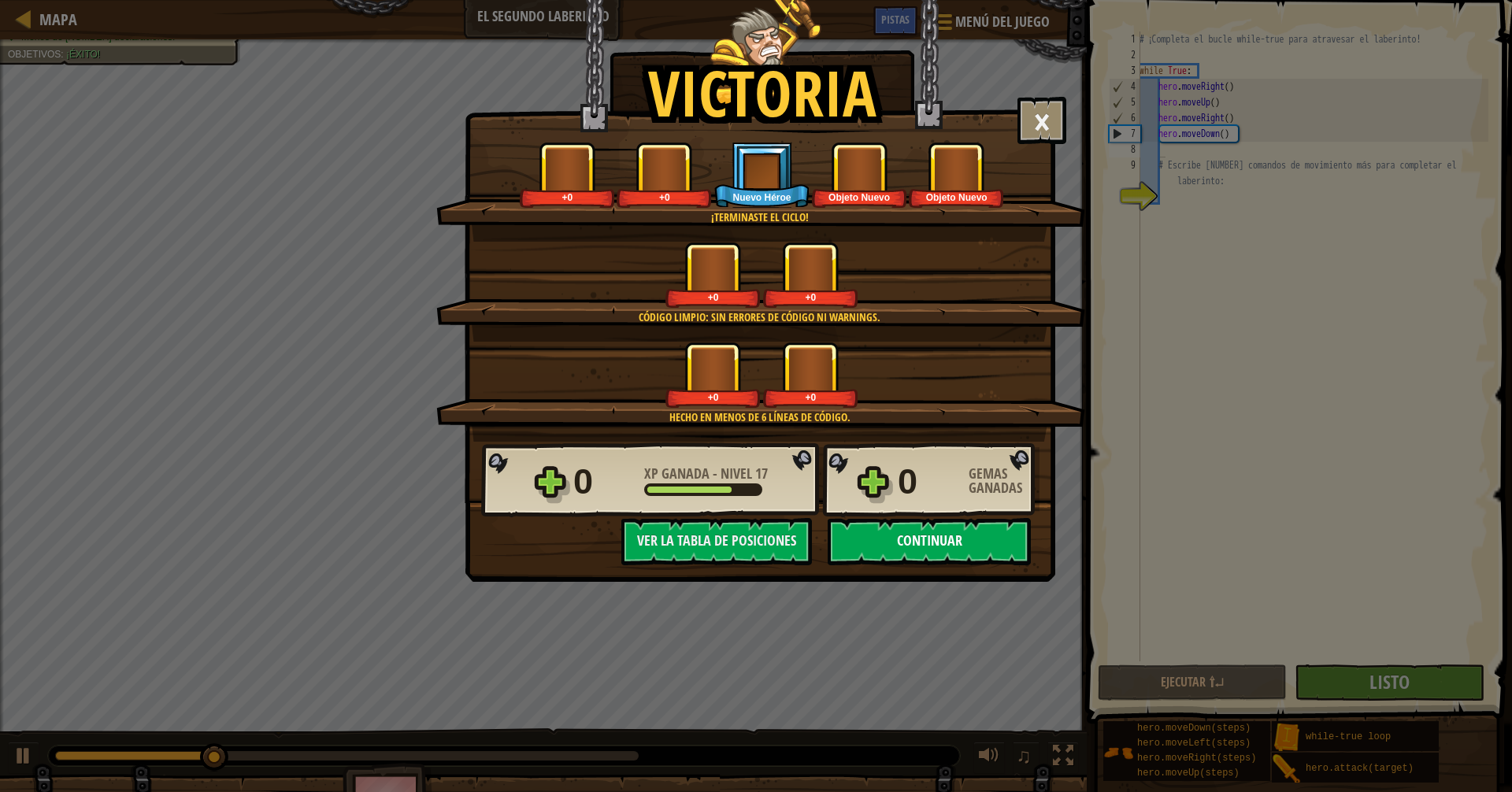 select on "es-419" 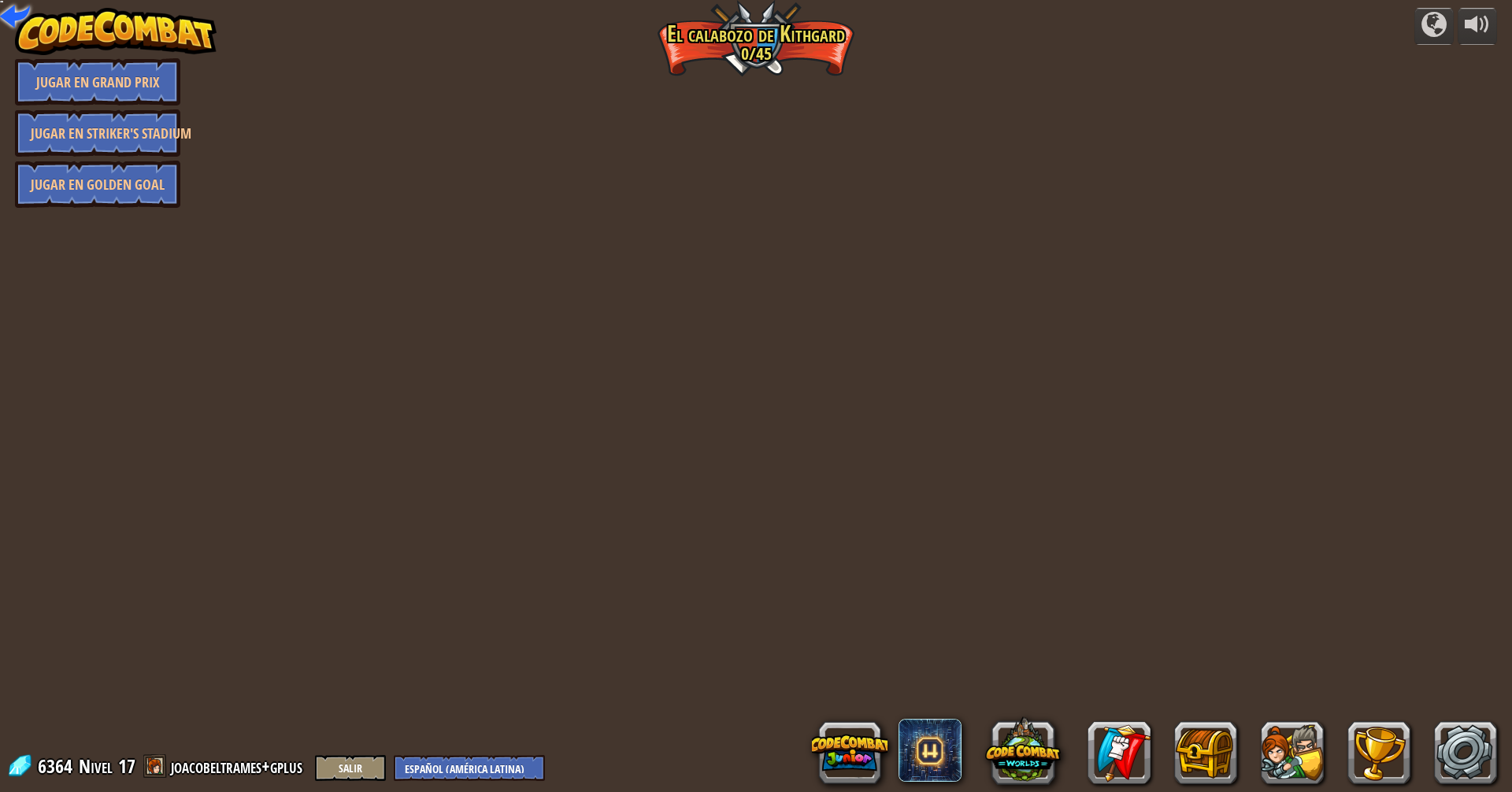 select on "es-419" 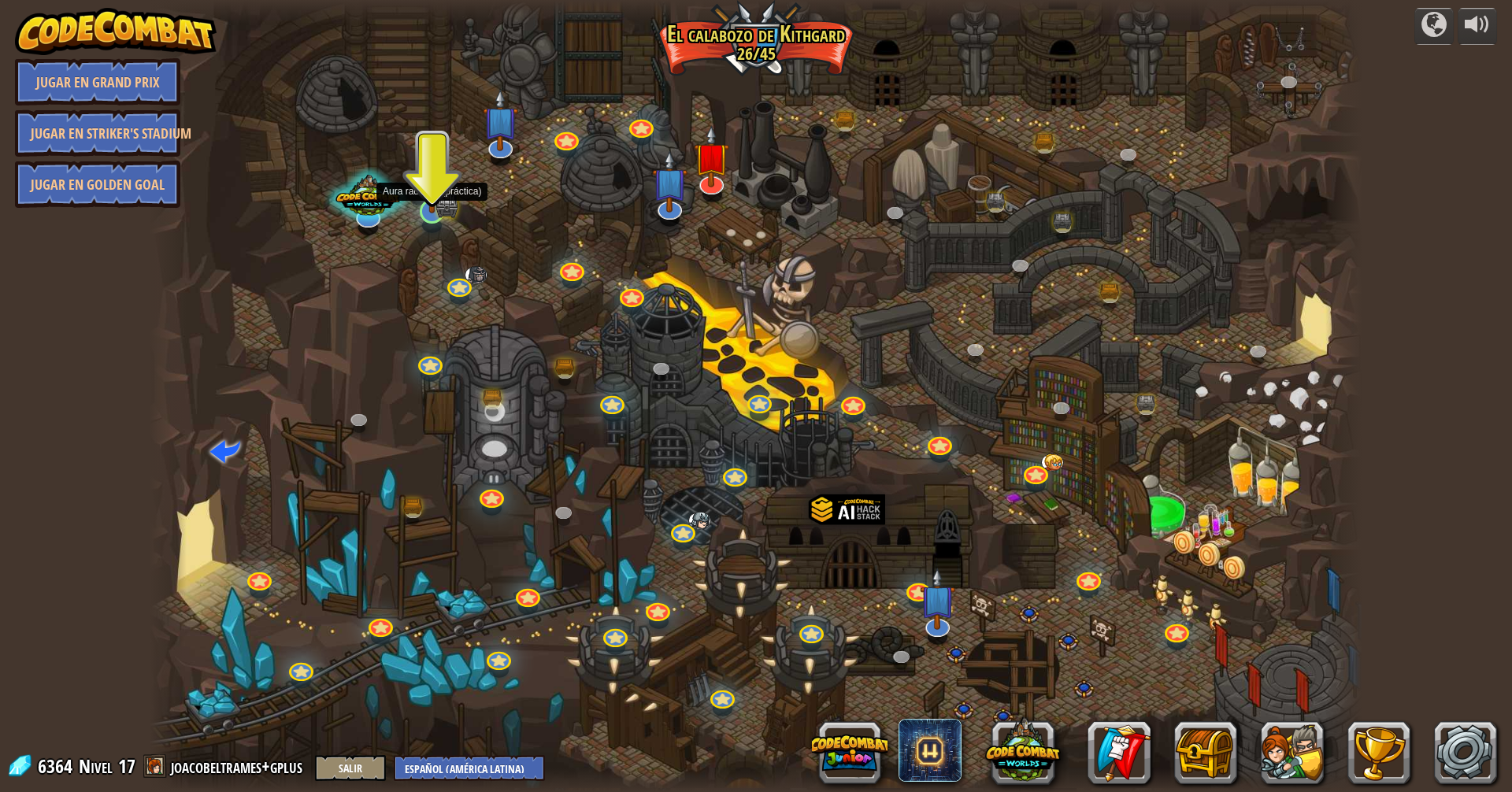 click at bounding box center (432, 177) 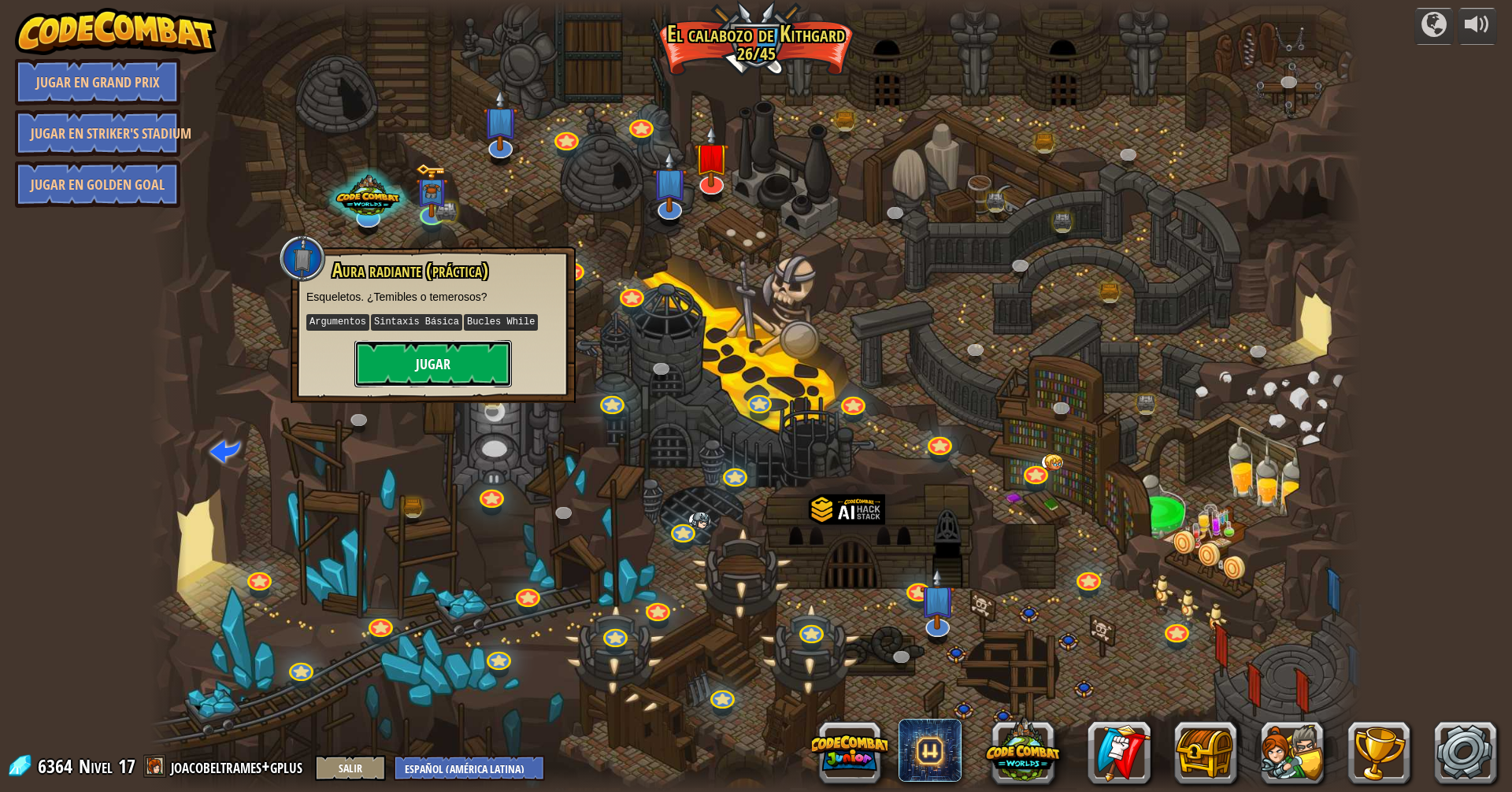 click on "Jugar" at bounding box center [433, 364] 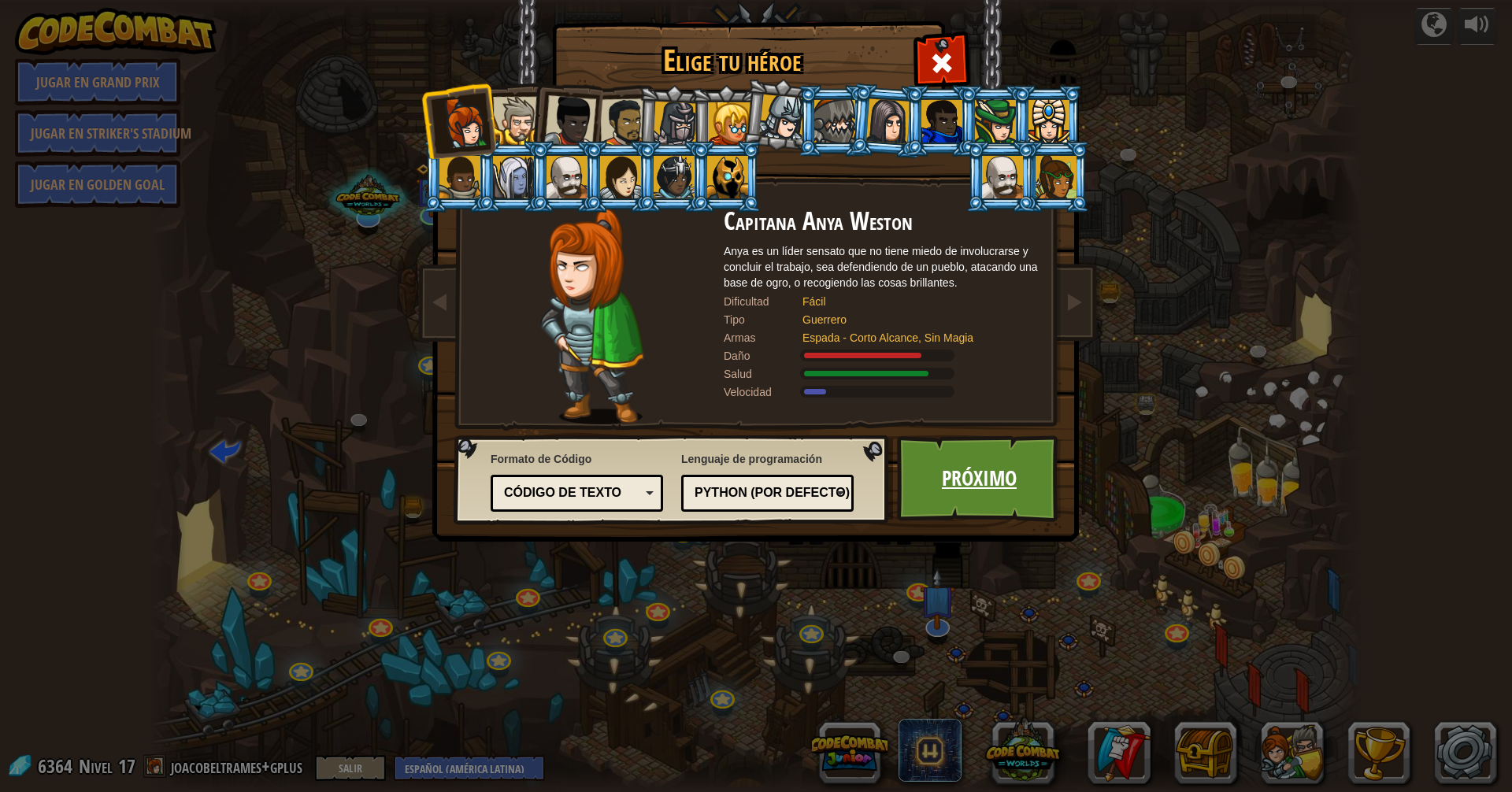 click on "Próximo" at bounding box center (979, 479) 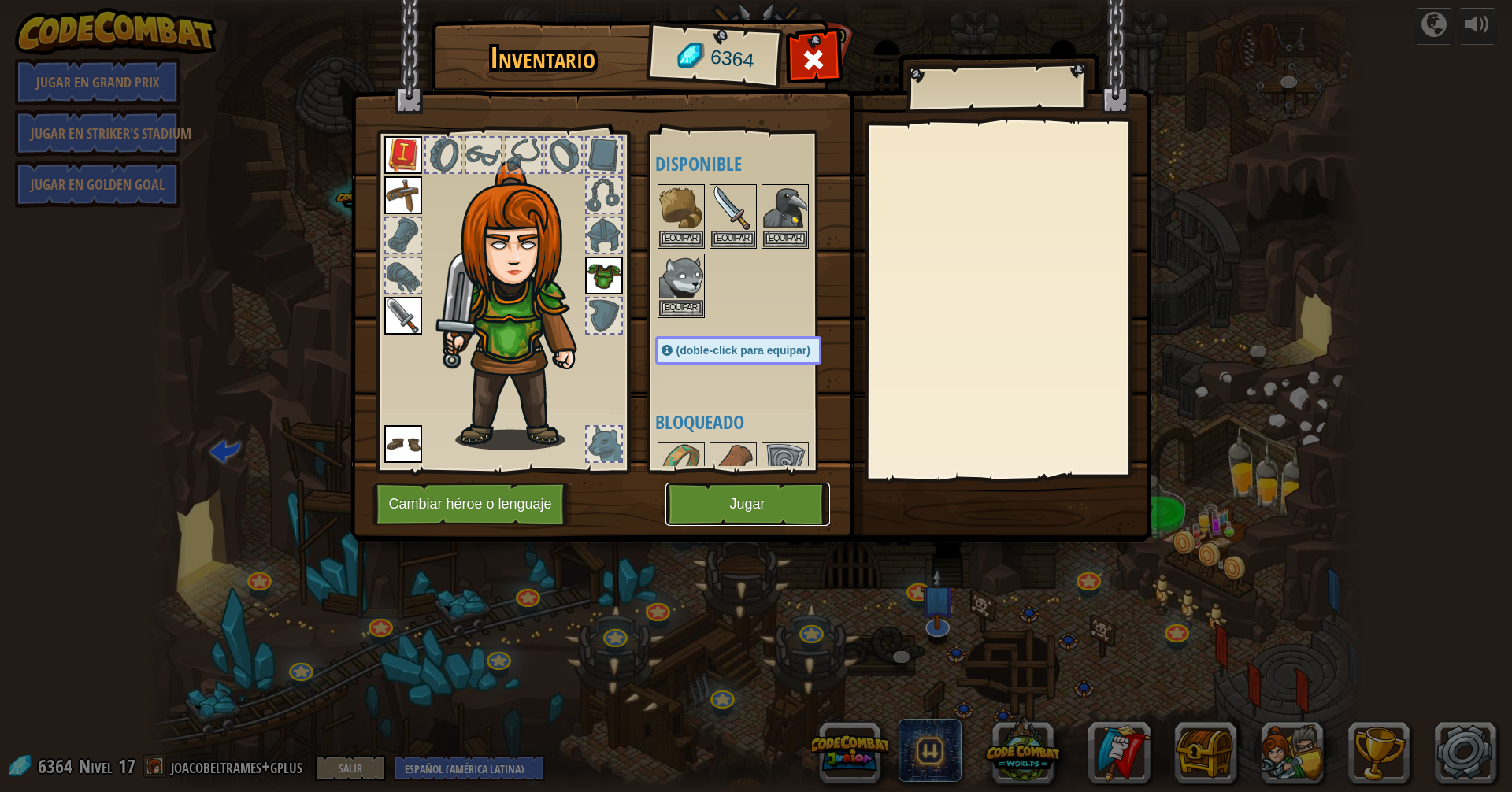 click on "Jugar" at bounding box center [747, 504] 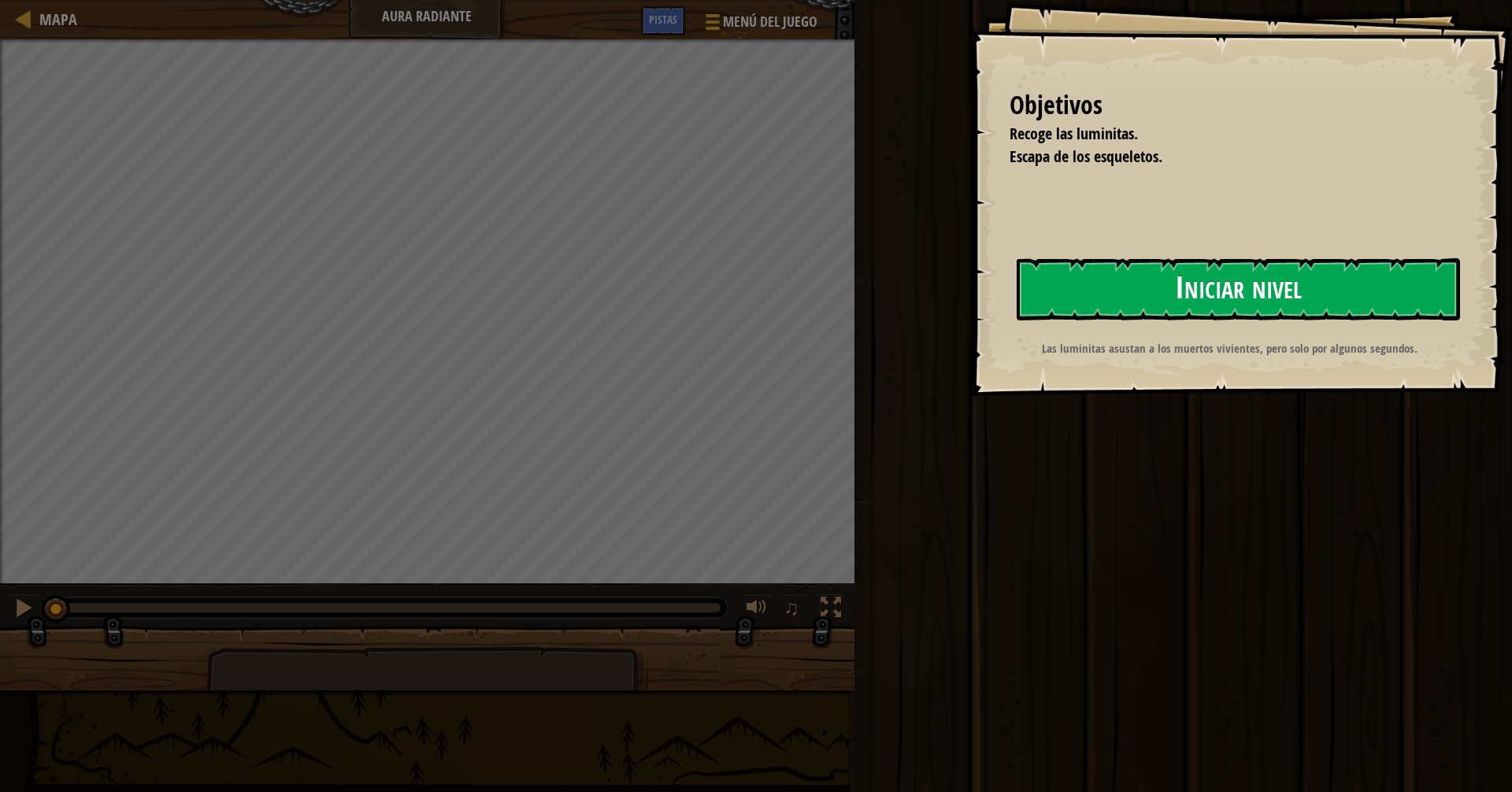 click on "Iniciar nivel" at bounding box center [1238, 289] 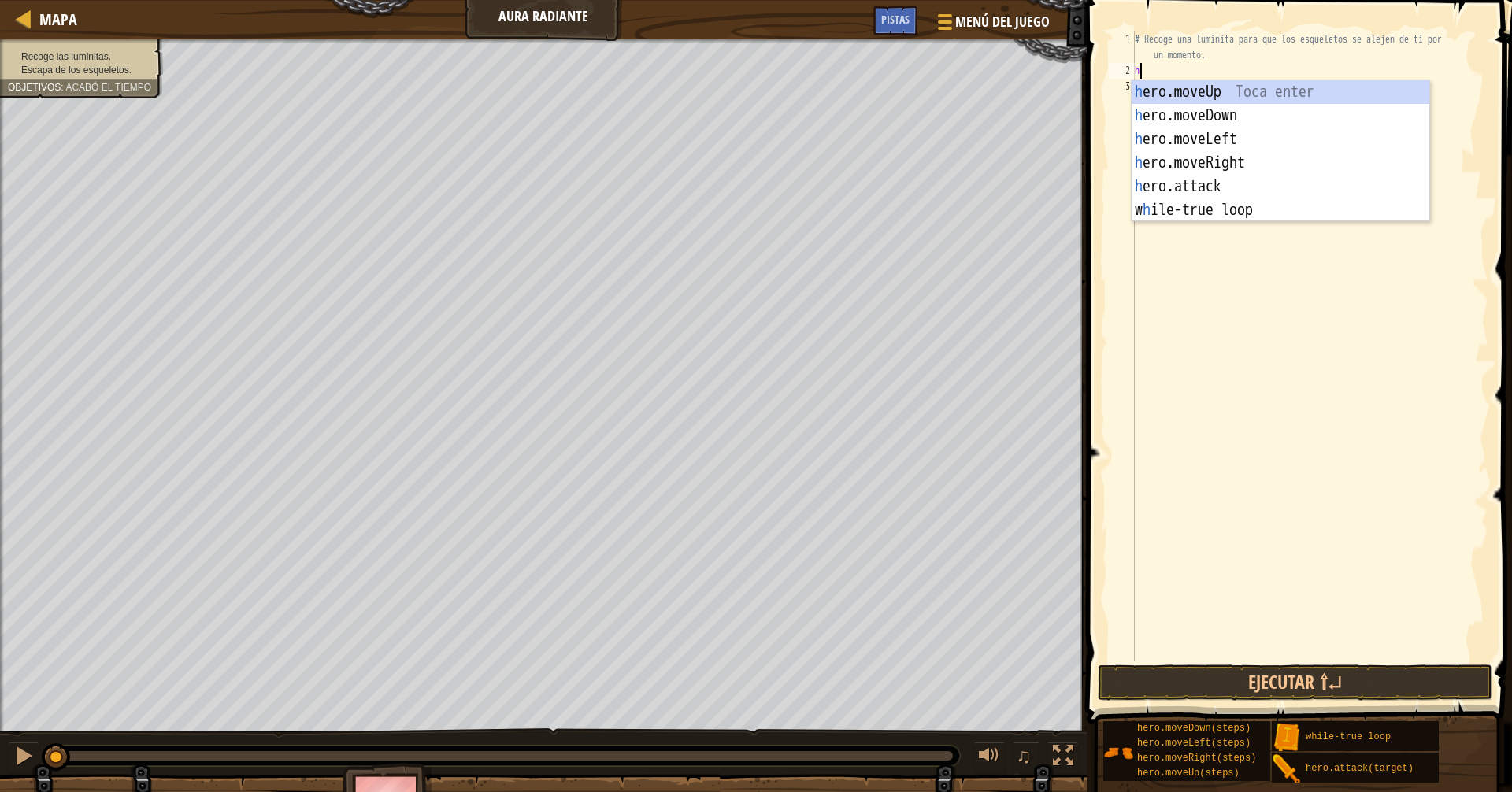 scroll, scrollTop: 7, scrollLeft: 0, axis: vertical 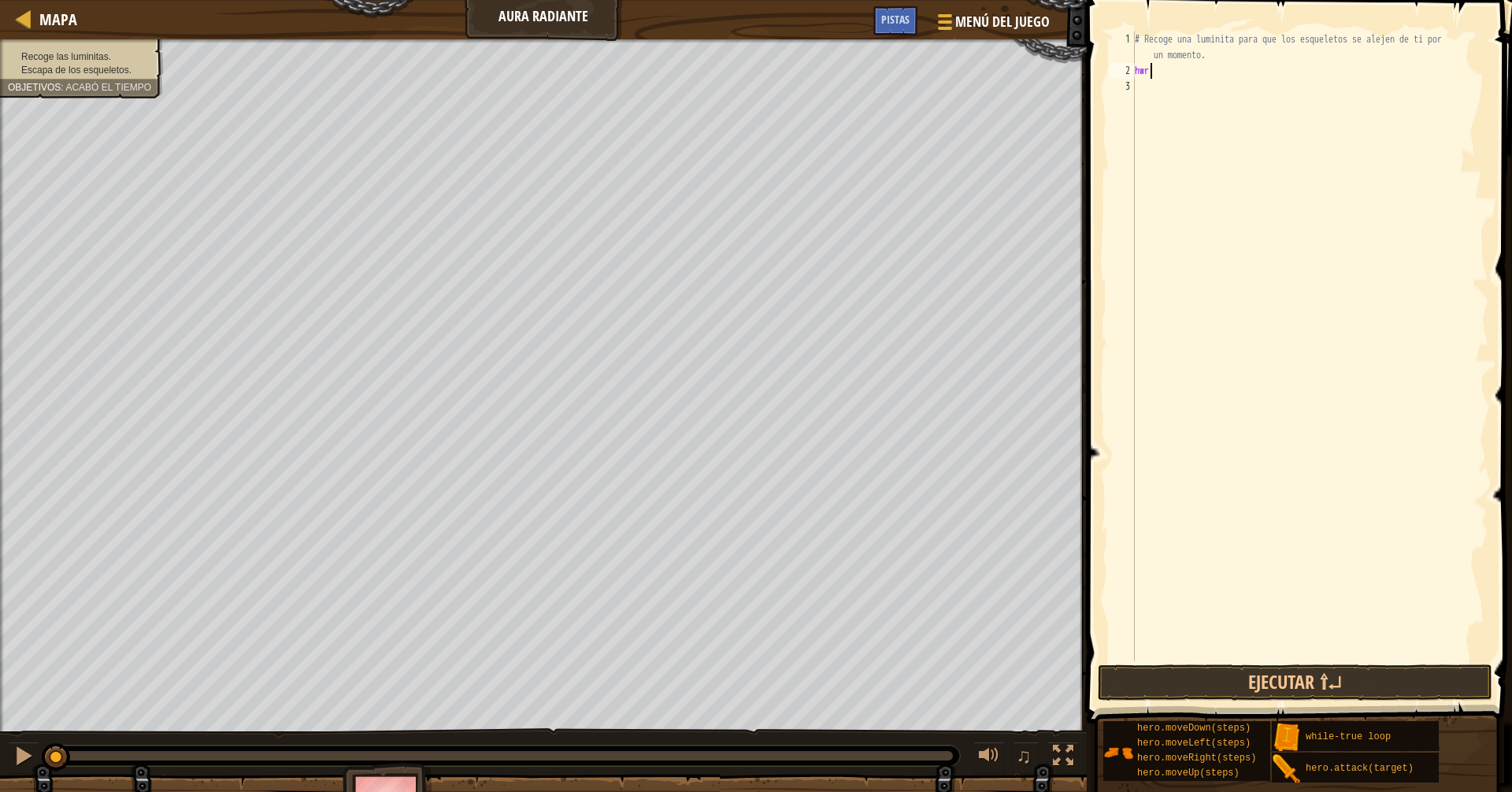 type on "h" 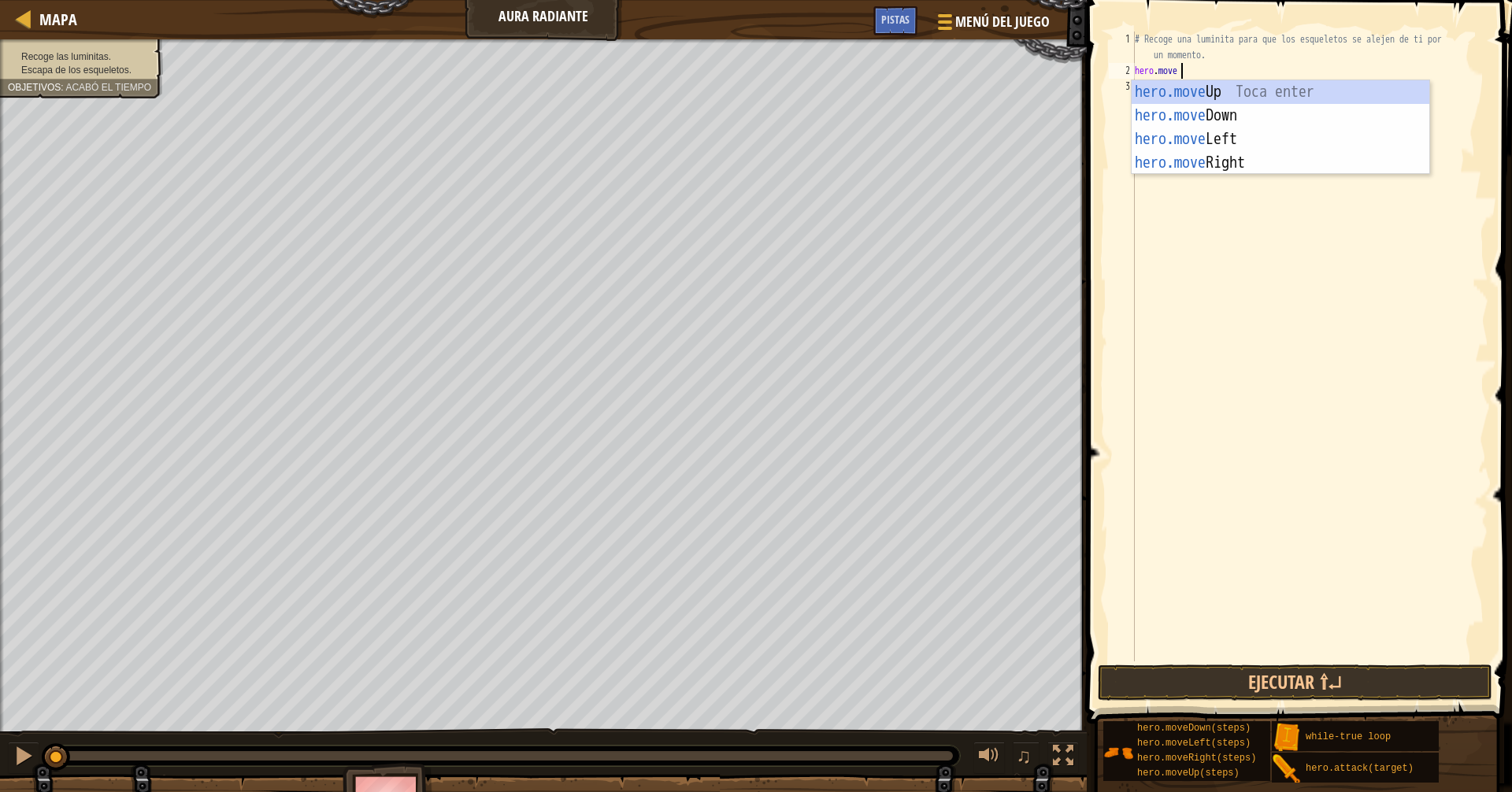 type on "hero.moveUp" 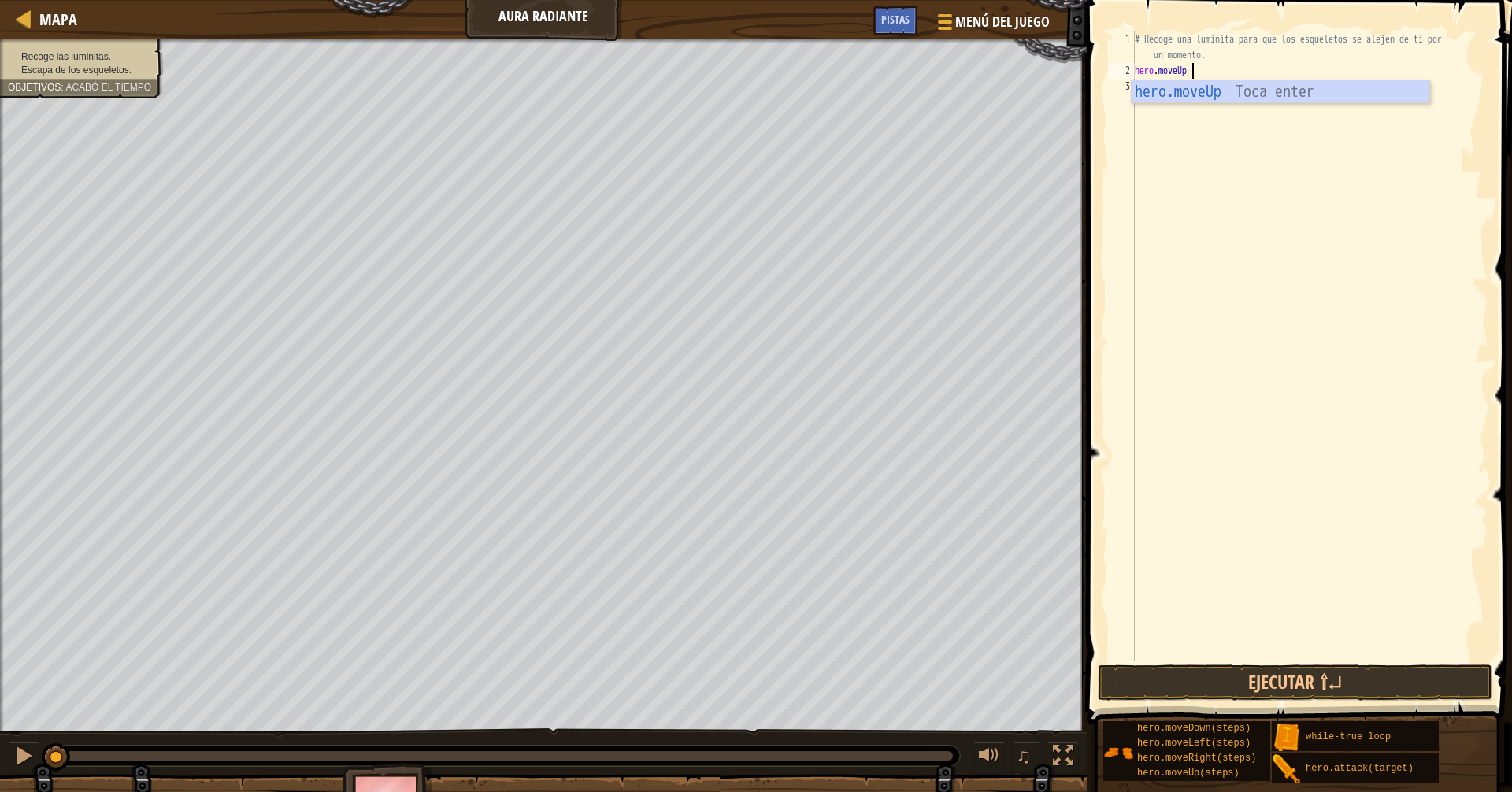 scroll, scrollTop: 7, scrollLeft: 0, axis: vertical 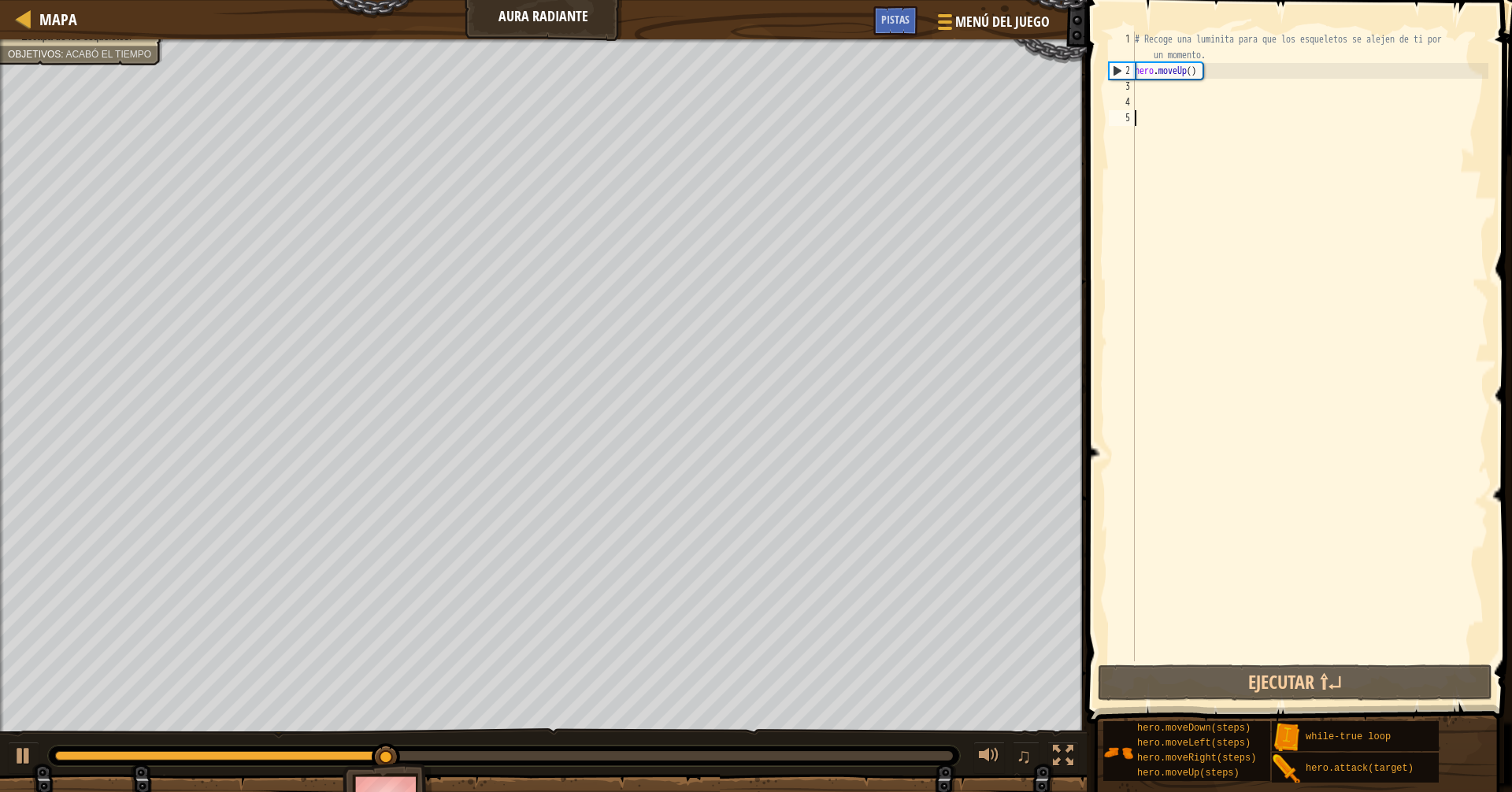 drag, startPoint x: 1397, startPoint y: 381, endPoint x: 1511, endPoint y: 361, distance: 115.74109 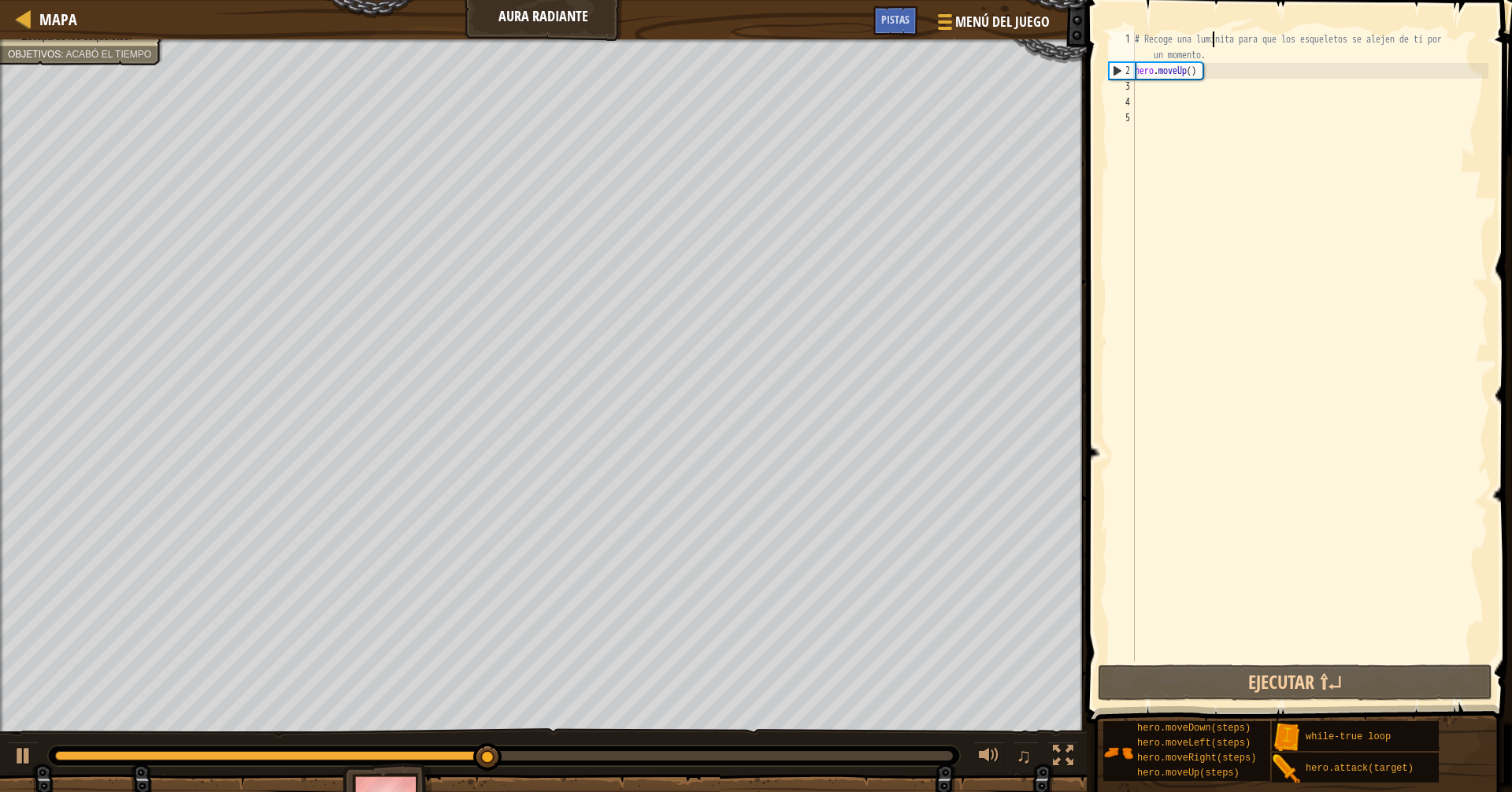 click on "# Recoge una luminita para que los esqueletos se alejen de ti por       un momento. hero . moveUp ( )" at bounding box center (1310, 370) 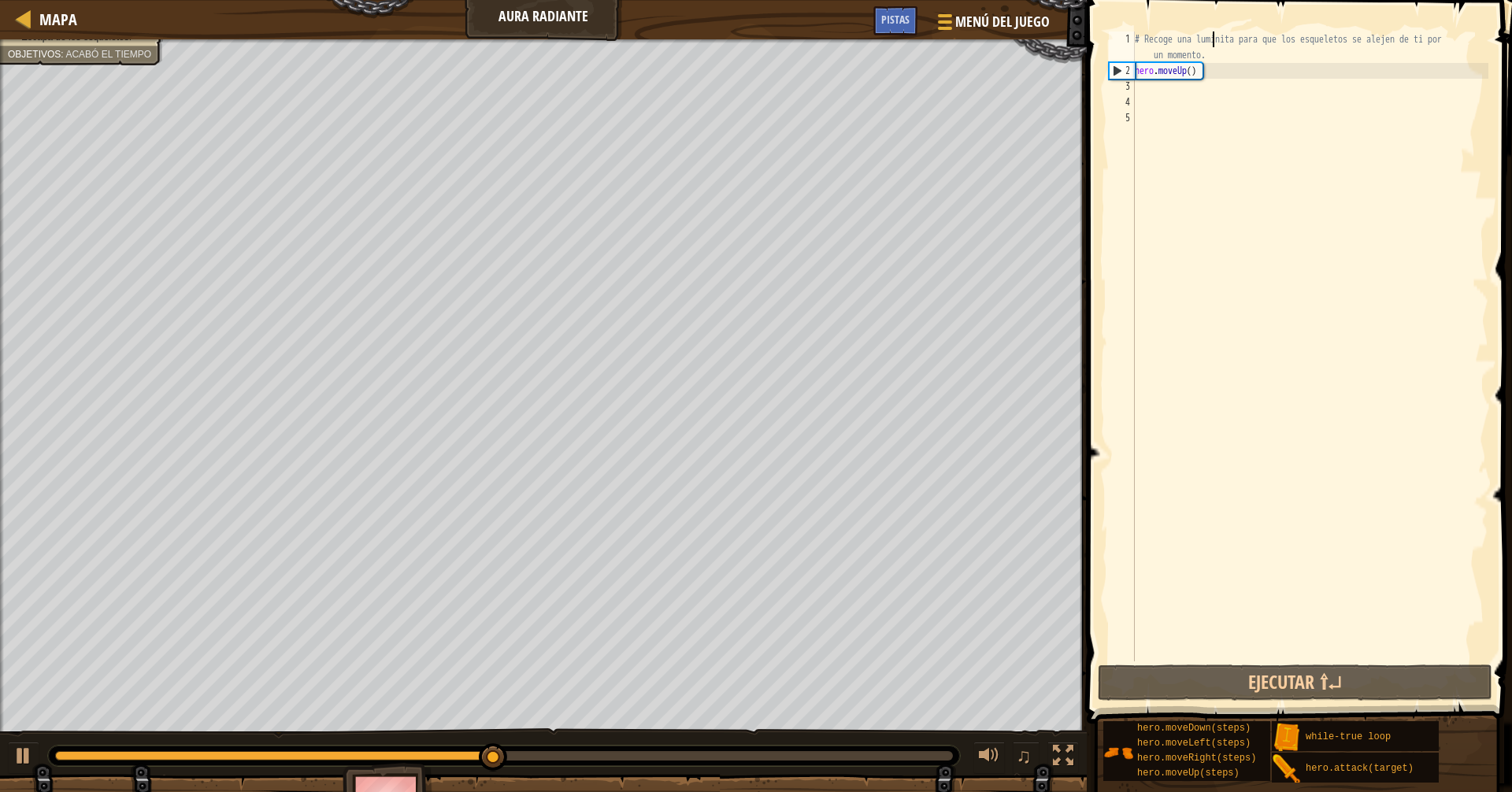 click on "# Recoge una luminita para que los esqueletos se alejen de ti por       un momento. hero . moveUp ( )" at bounding box center [1310, 370] 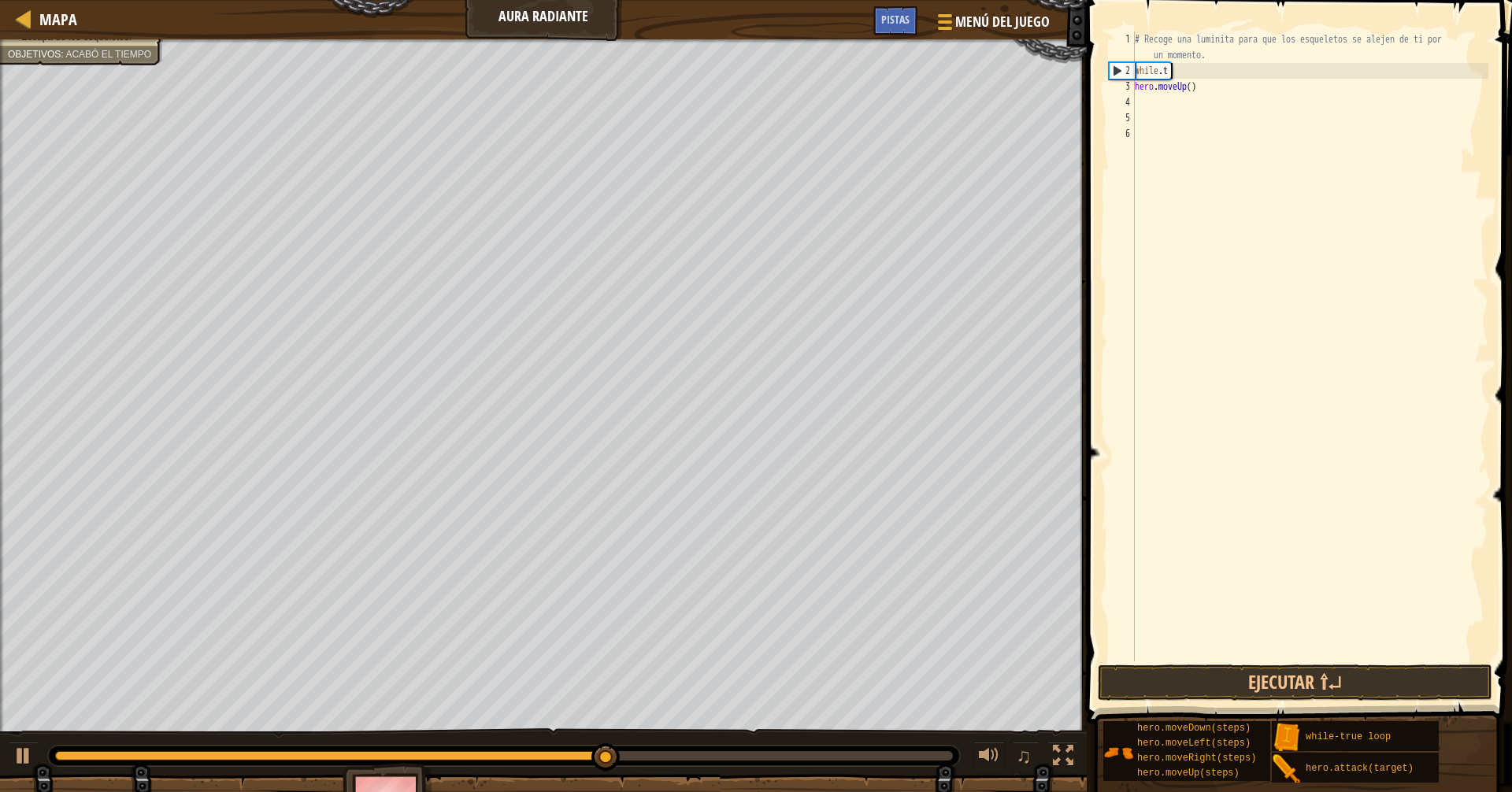 scroll, scrollTop: 7, scrollLeft: 2, axis: both 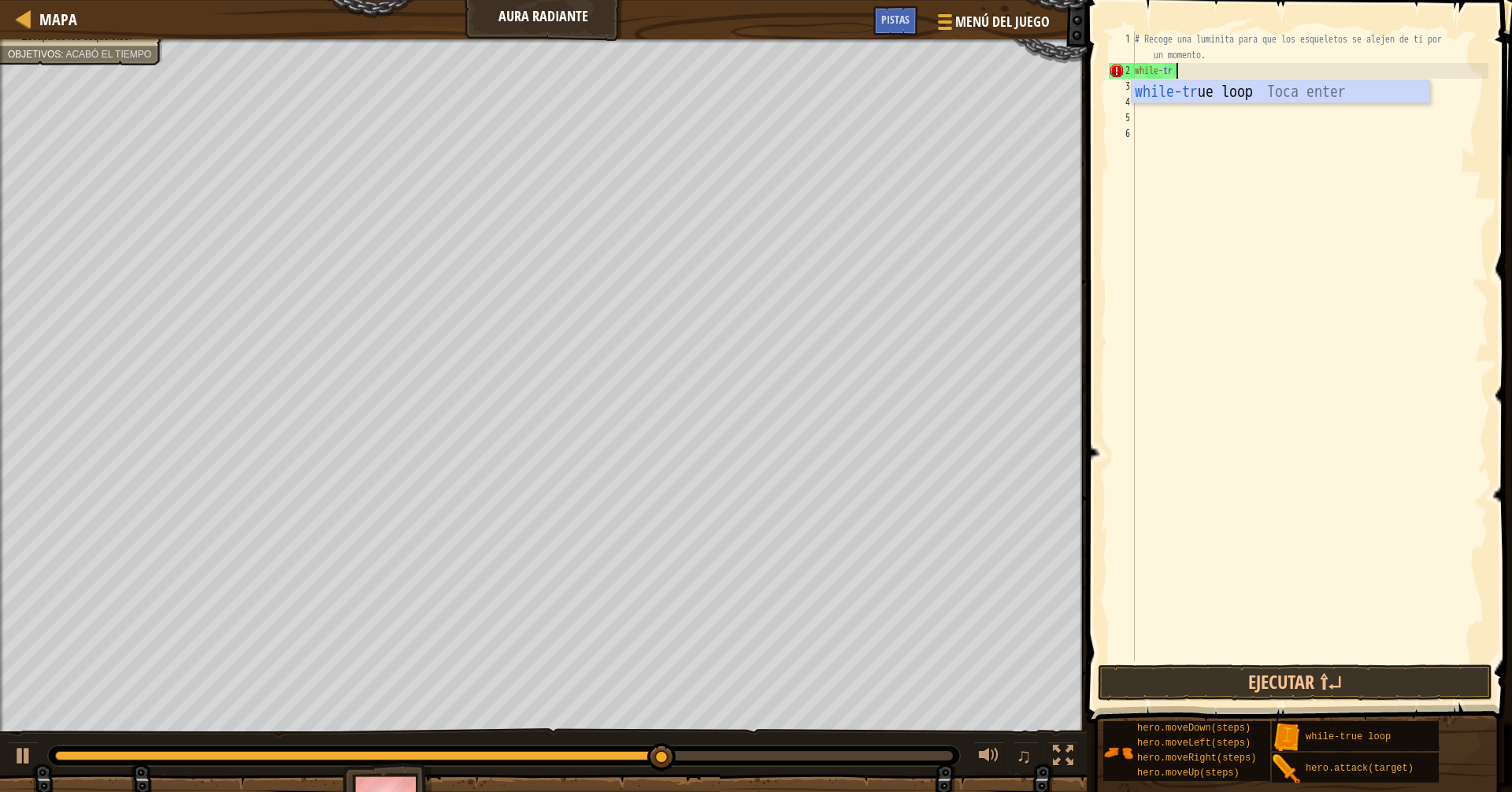 type on "while-true" 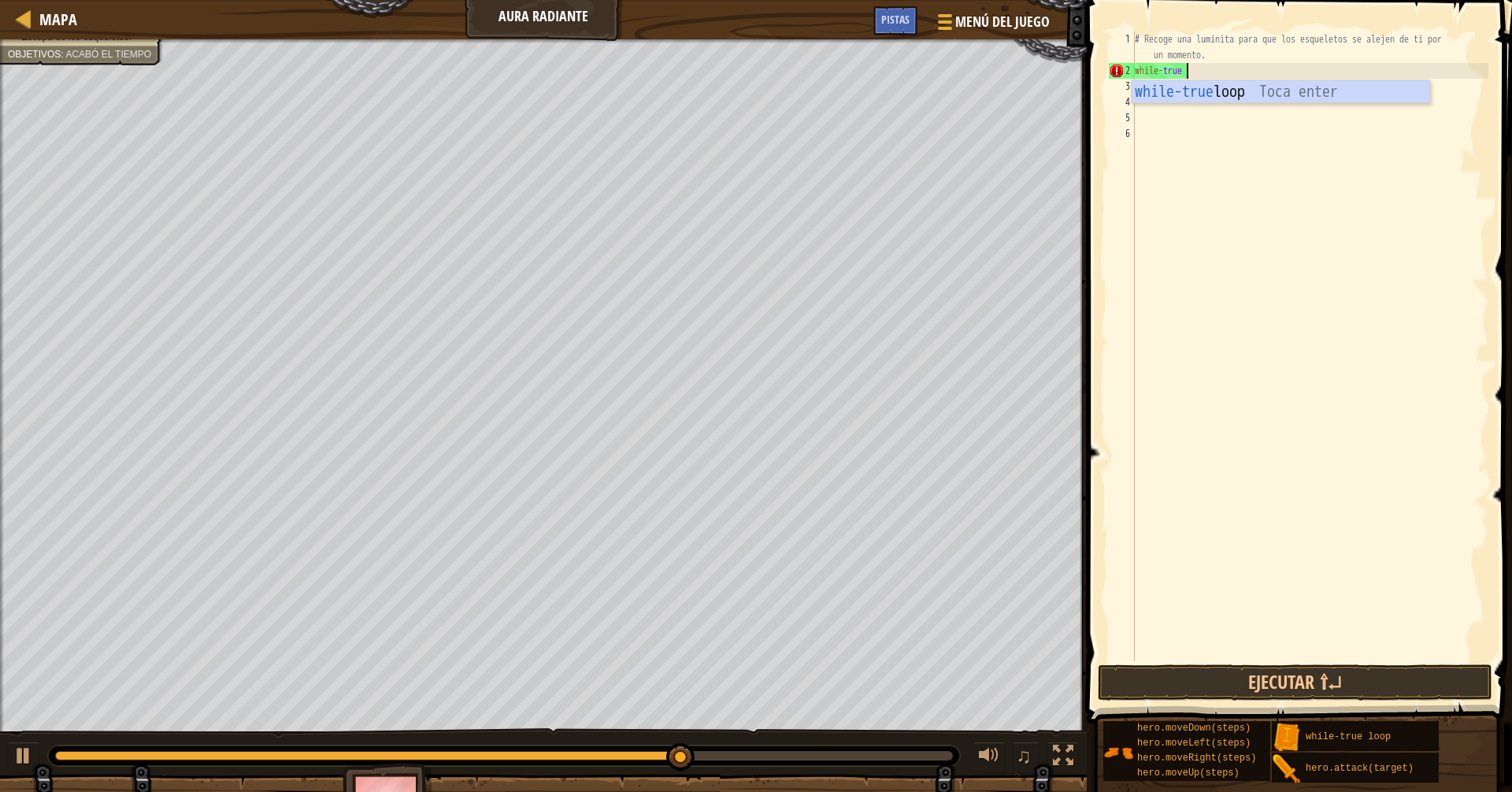 scroll, scrollTop: 7, scrollLeft: 1, axis: both 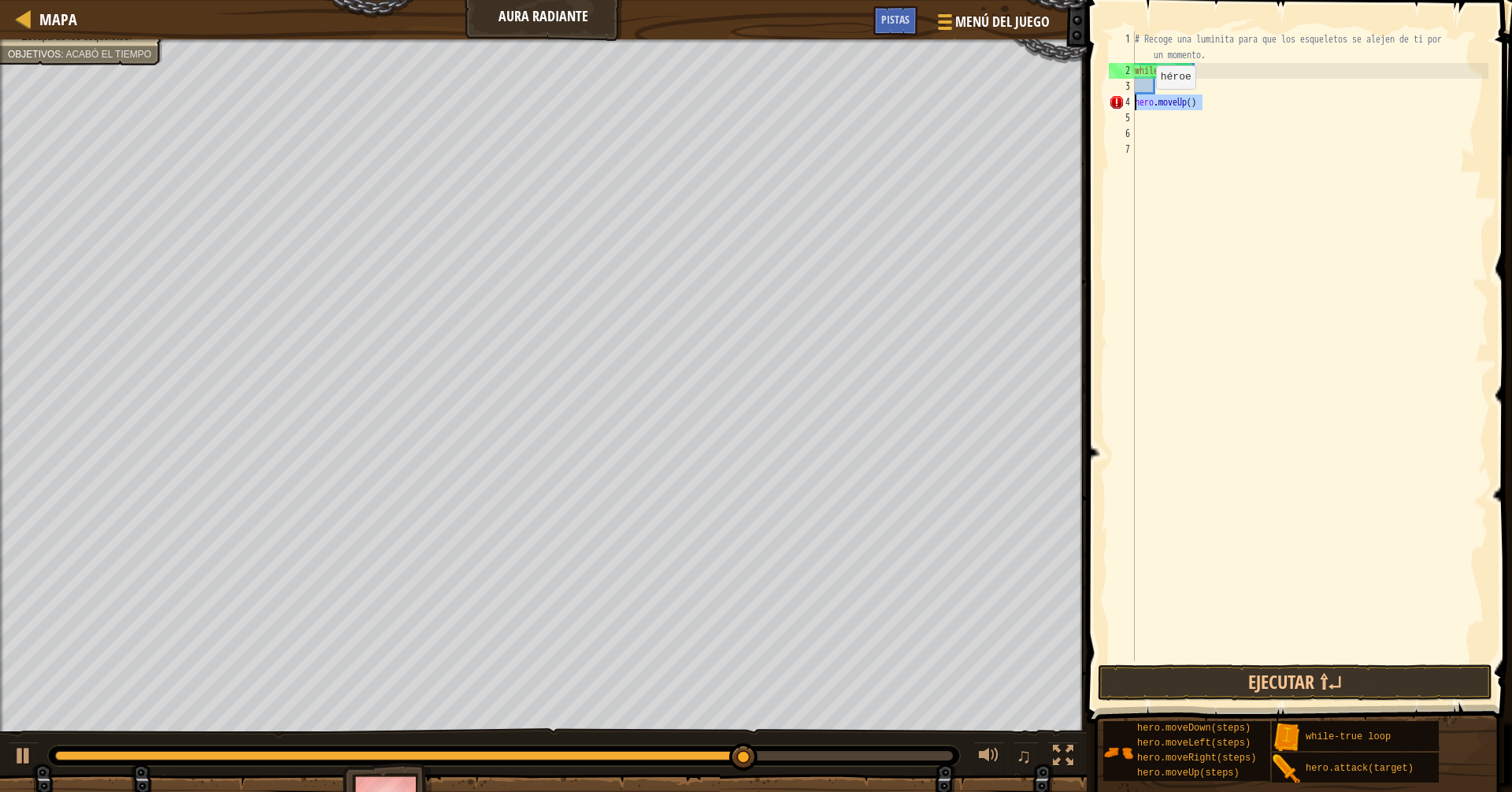 drag, startPoint x: 1216, startPoint y: 98, endPoint x: 1095, endPoint y: 109, distance: 121.49897 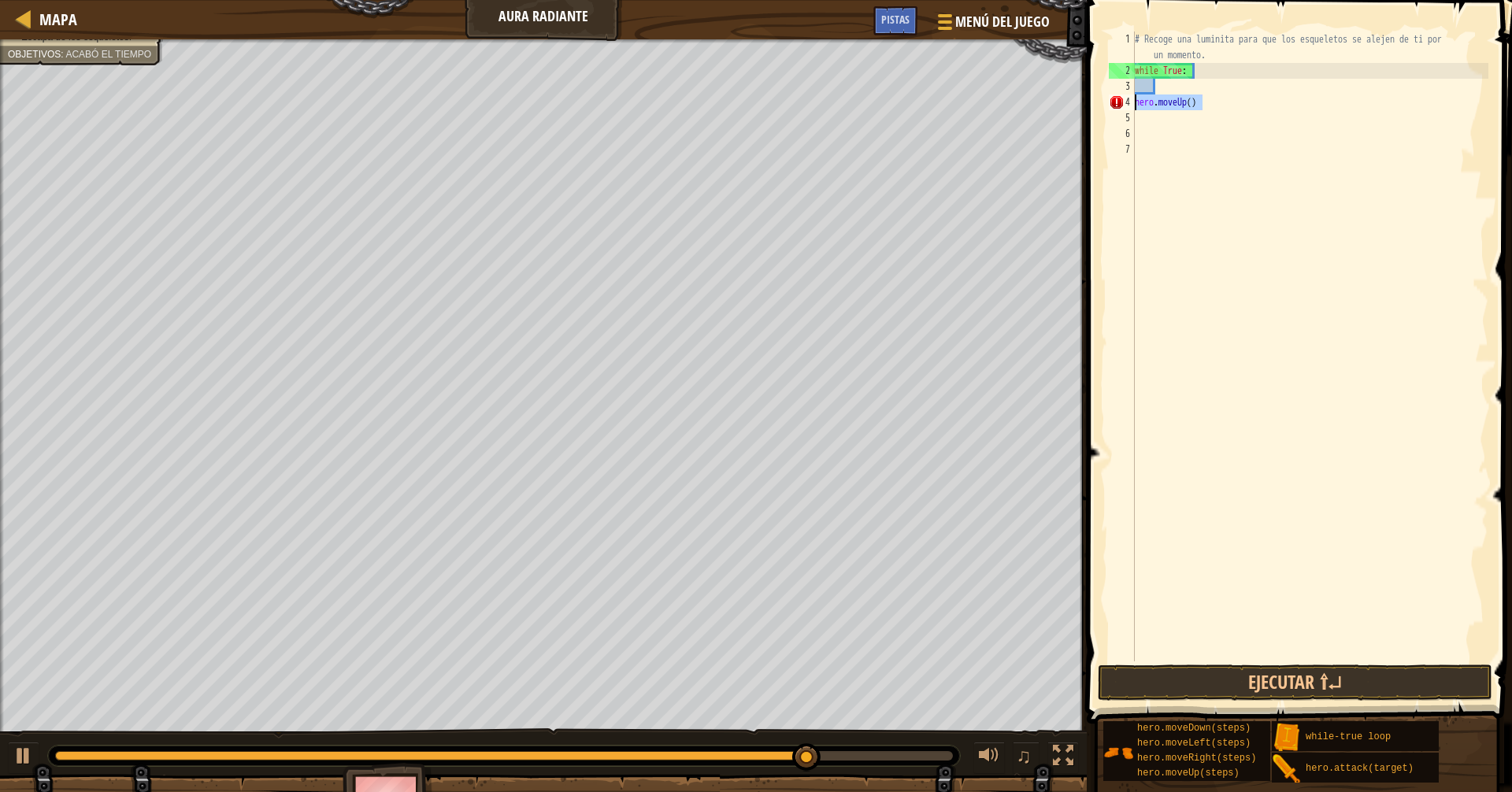 scroll, scrollTop: 7, scrollLeft: 0, axis: vertical 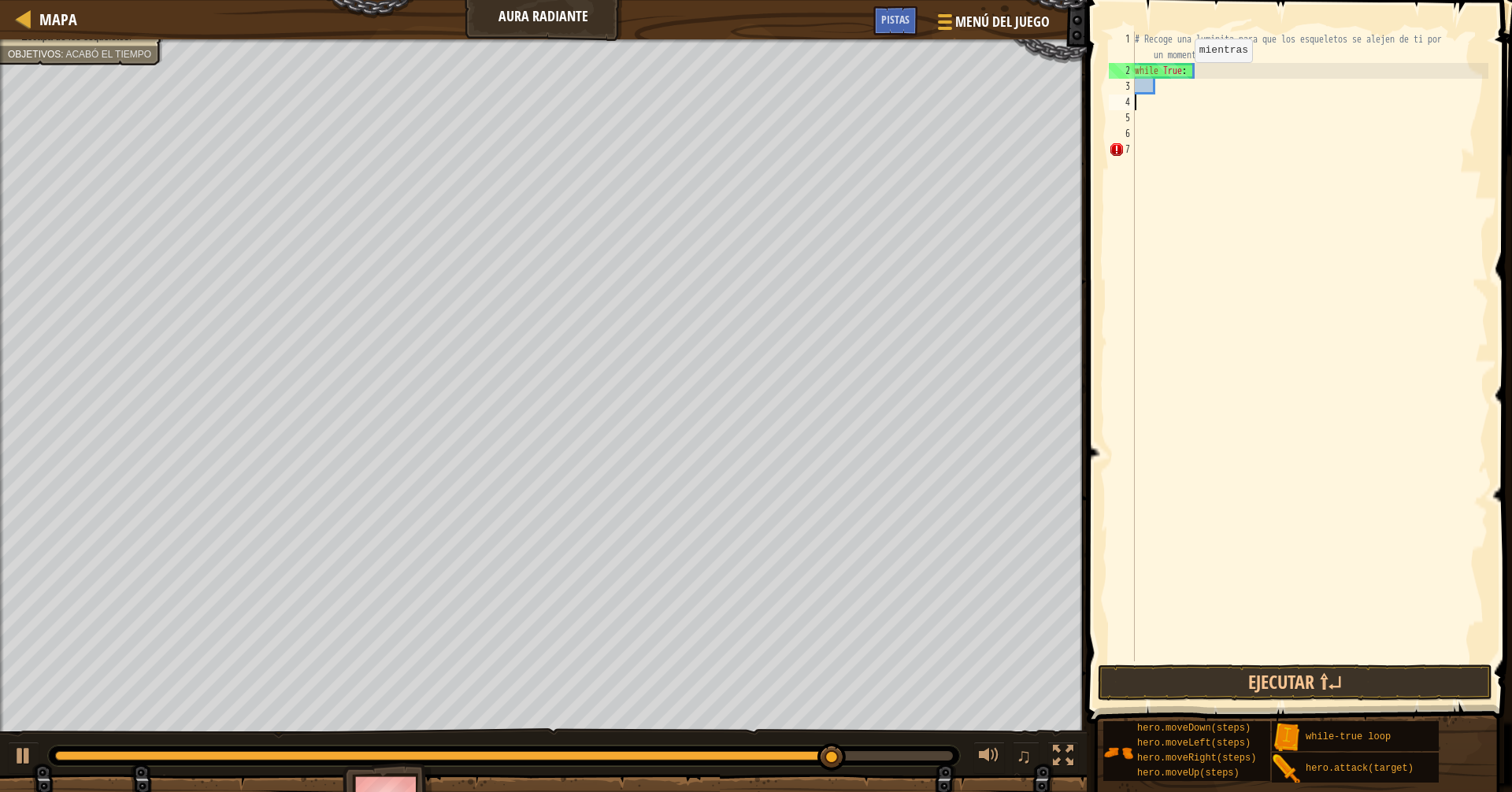 click on "# Recoge una luminita para que los esqueletos se alejen de ti por       un momento. while   True :" at bounding box center [1310, 370] 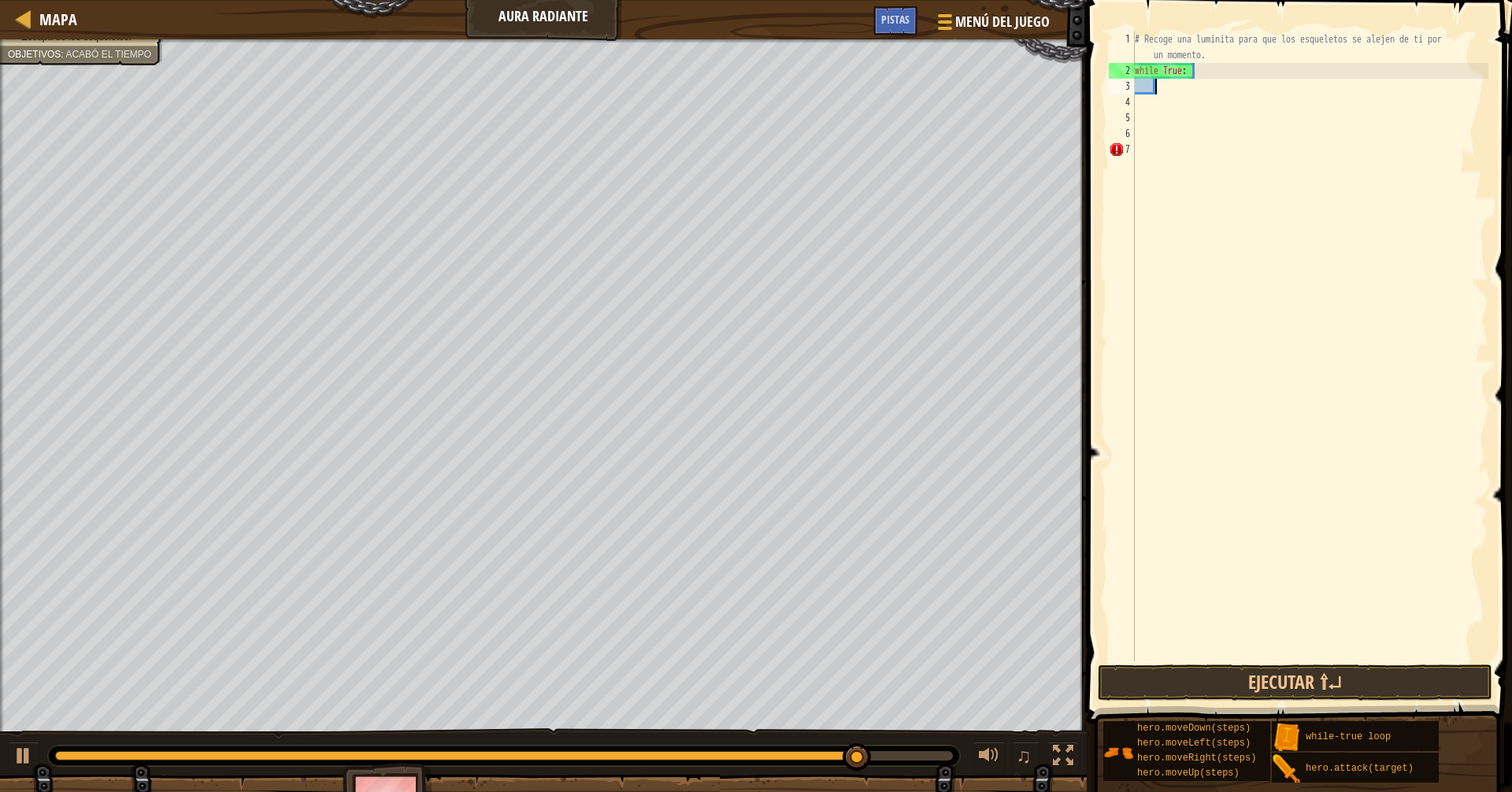 type on "hero.moveUp()" 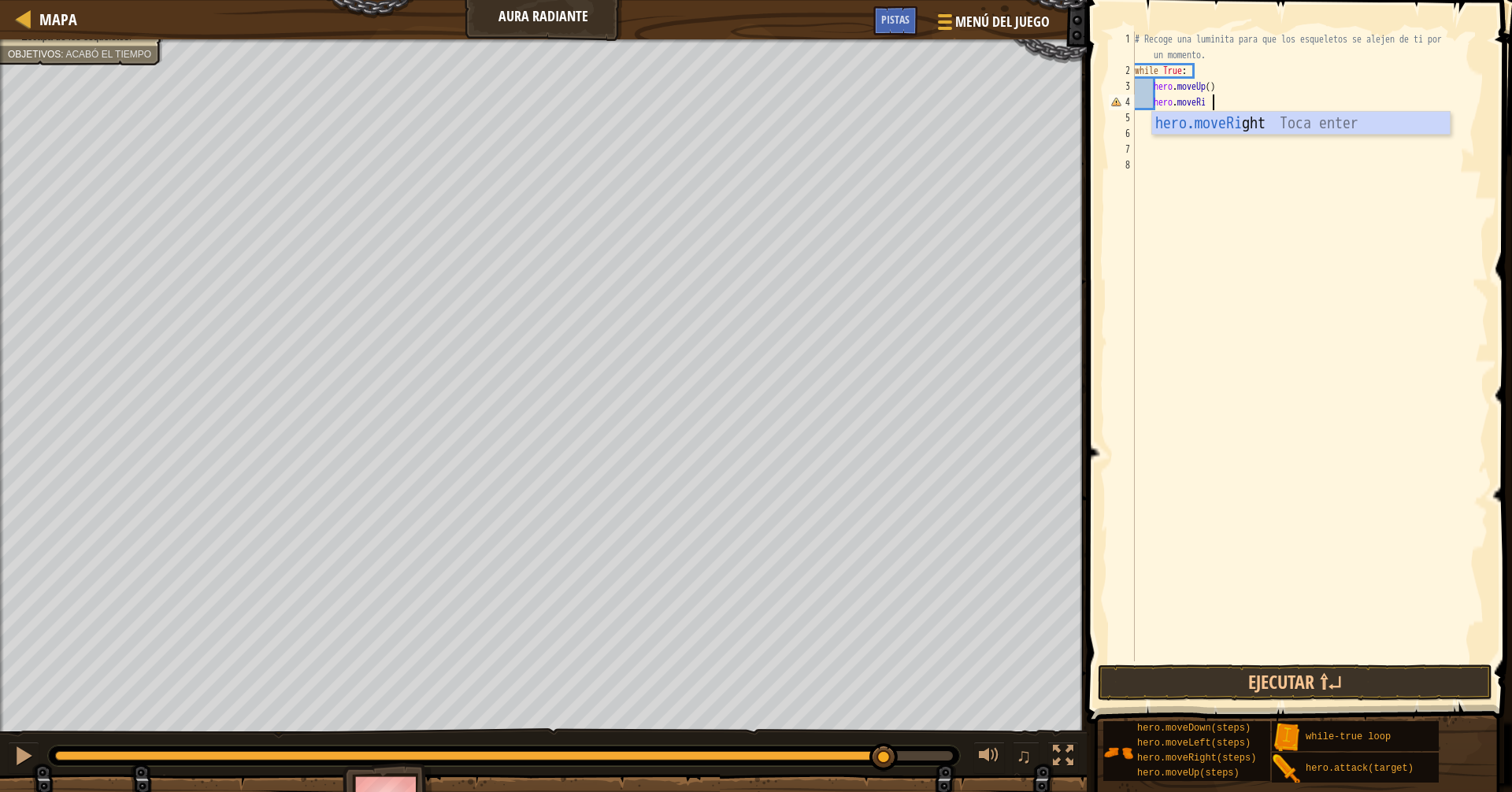 scroll, scrollTop: 7, scrollLeft: 6, axis: both 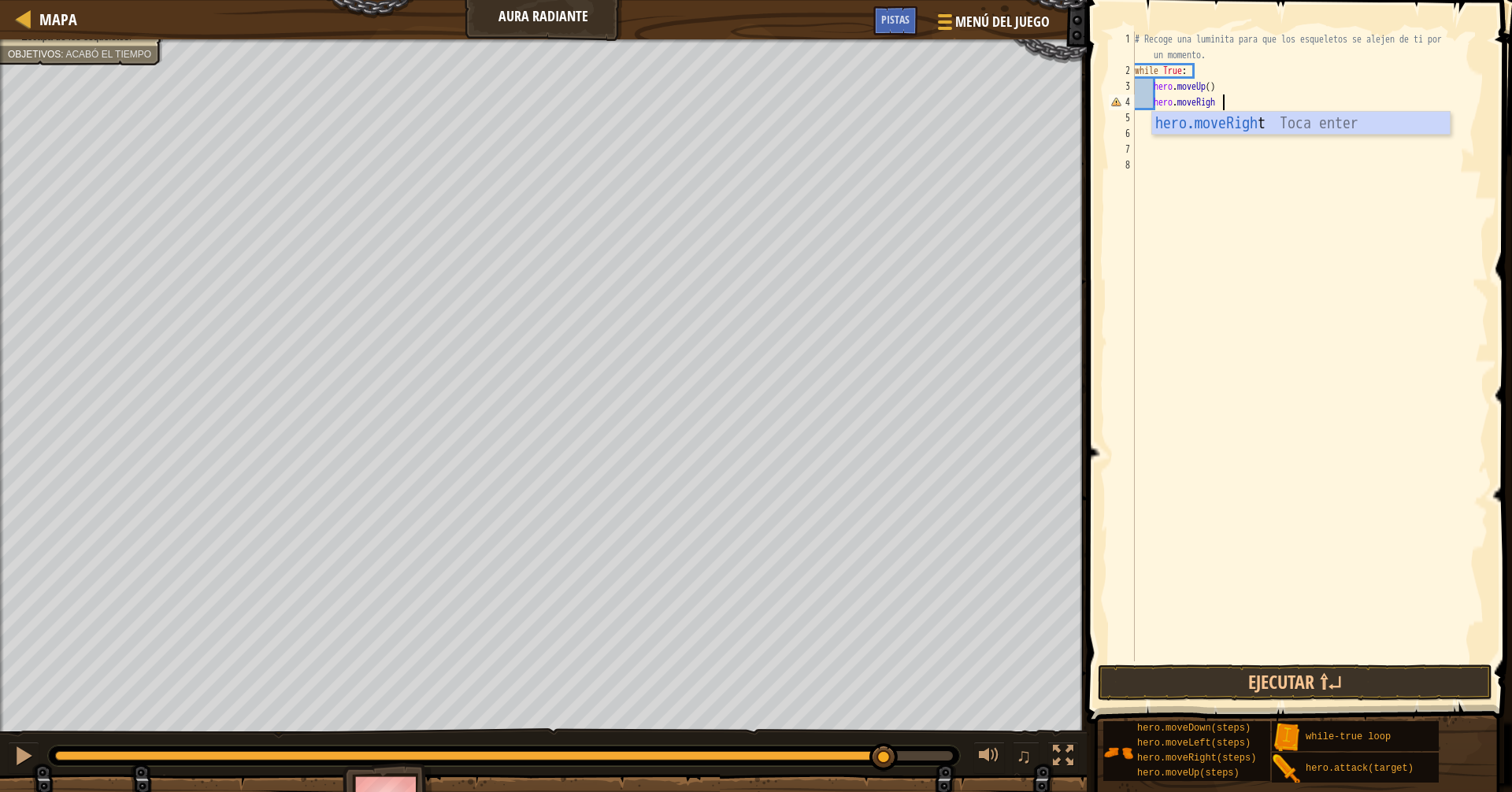 type on "hero.moveRight" 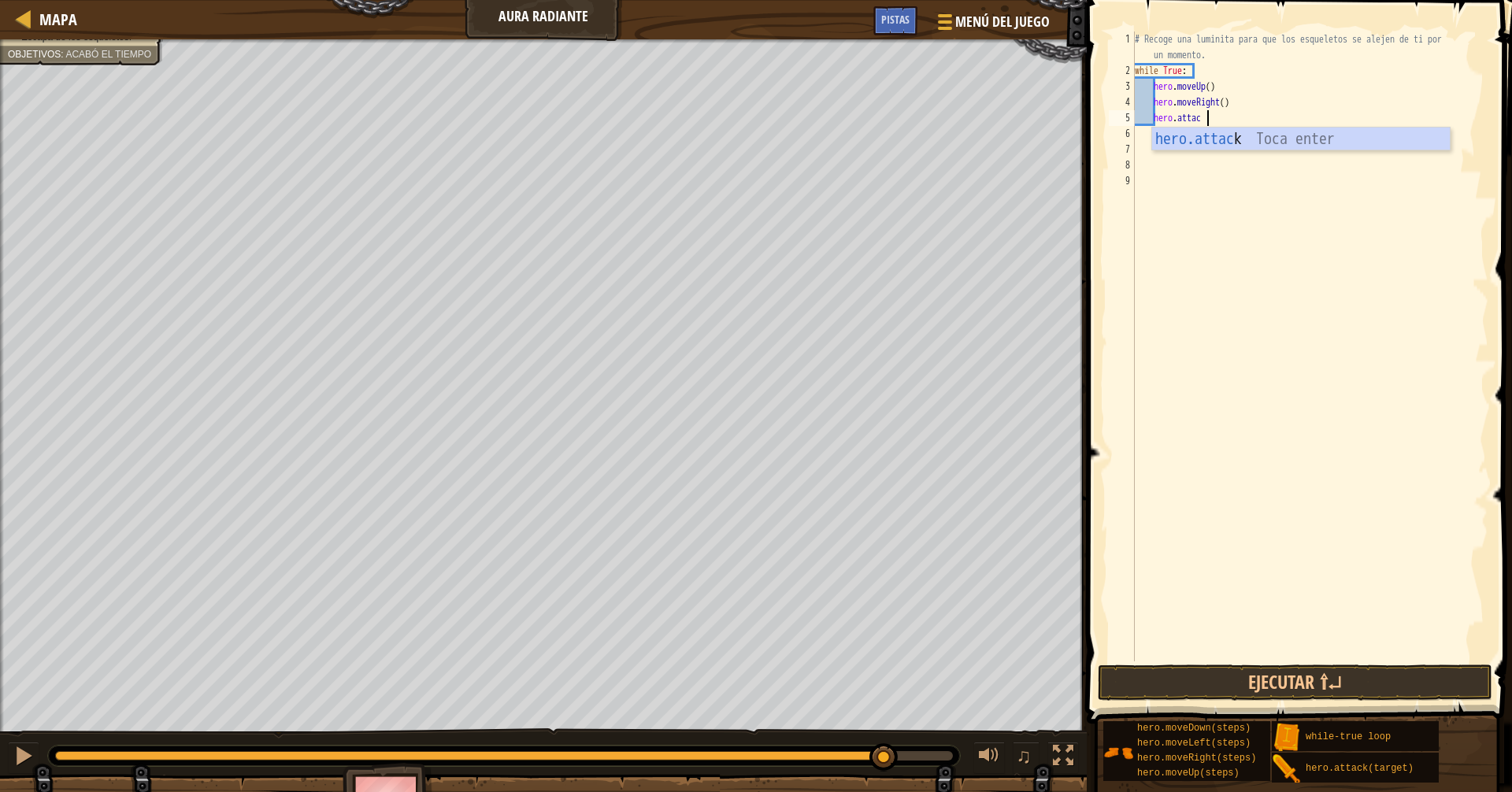 scroll, scrollTop: 7, scrollLeft: 6, axis: both 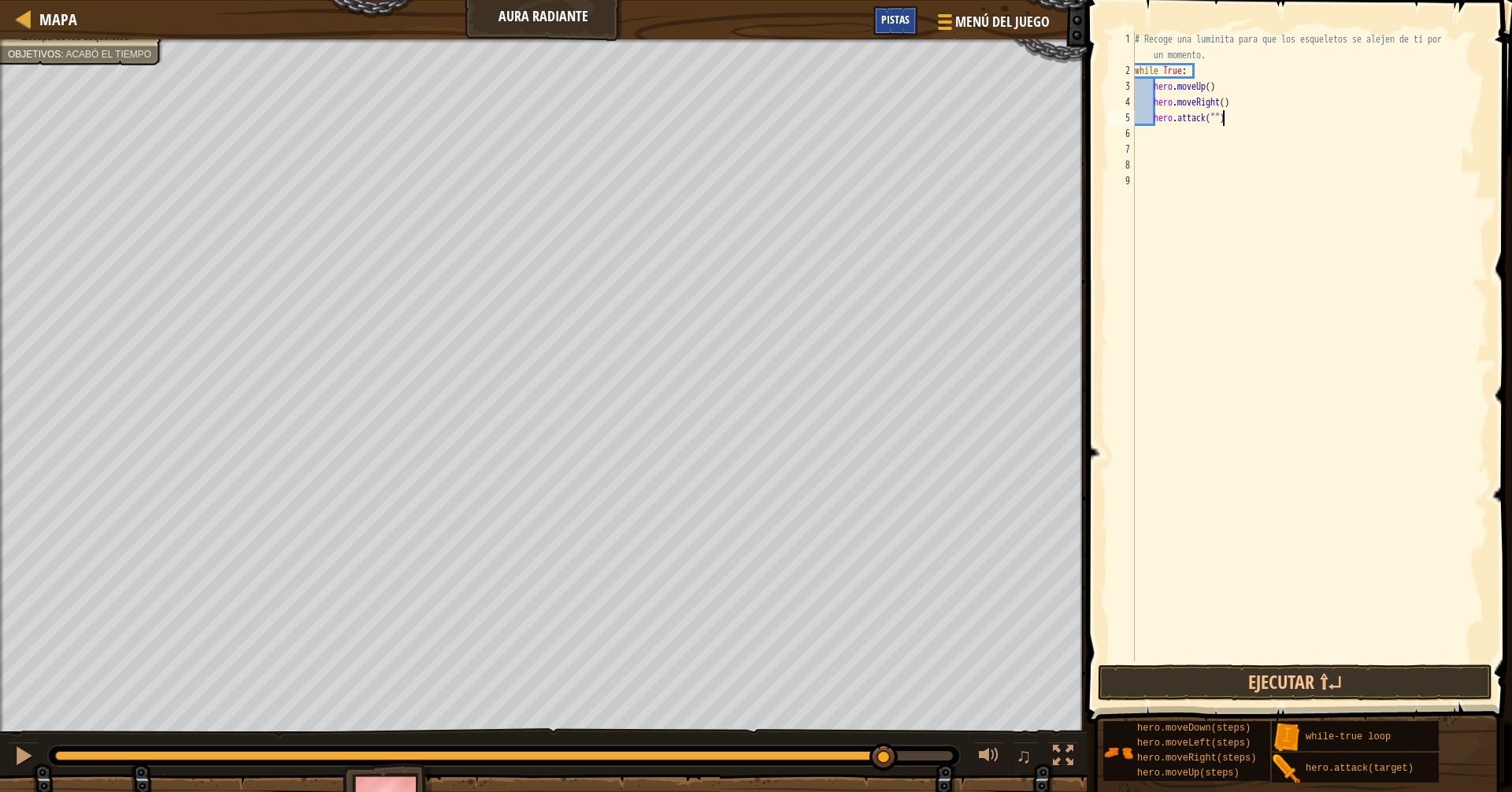 click on "Pistas" at bounding box center [895, 19] 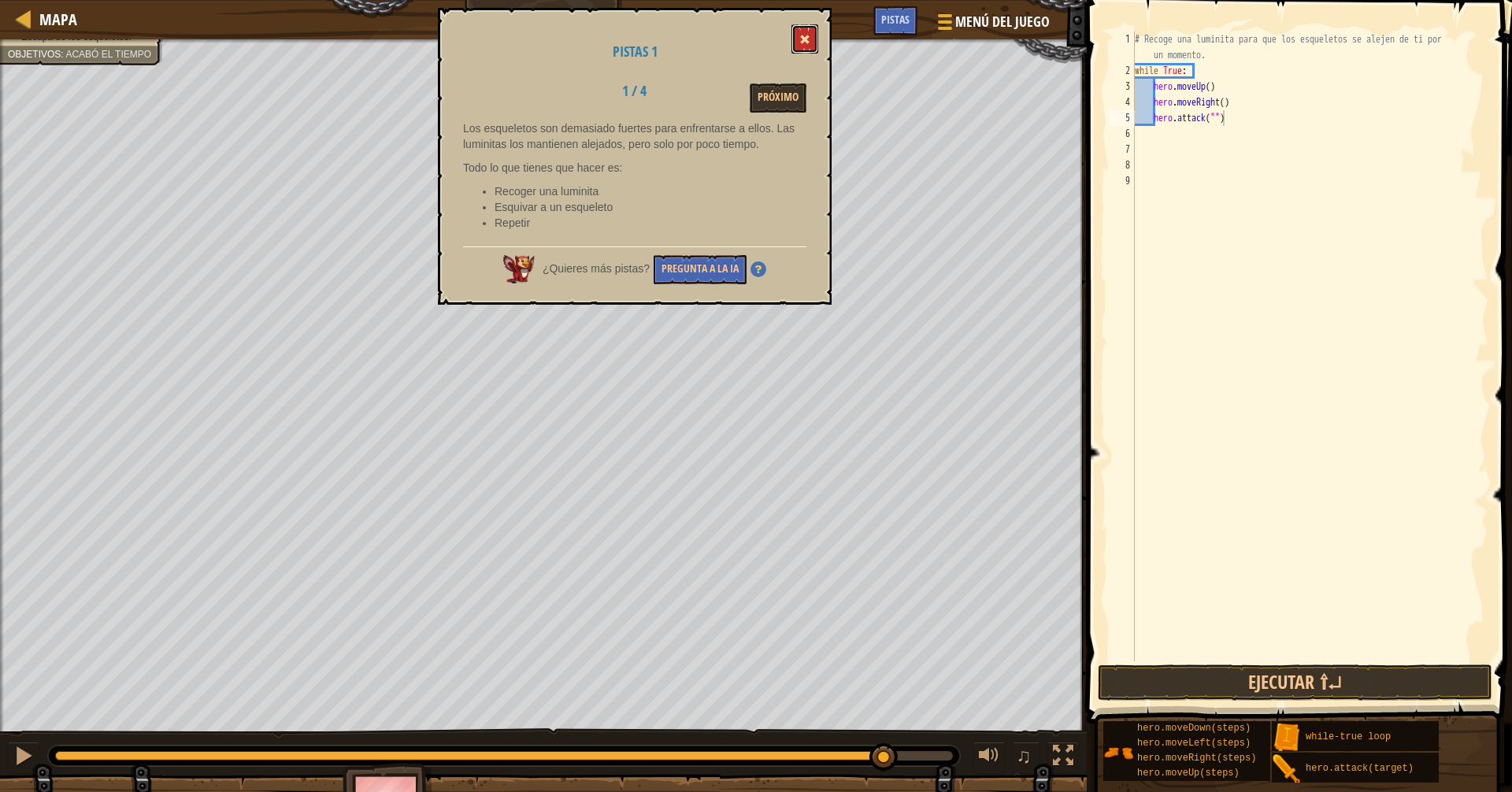 click at bounding box center [805, 39] 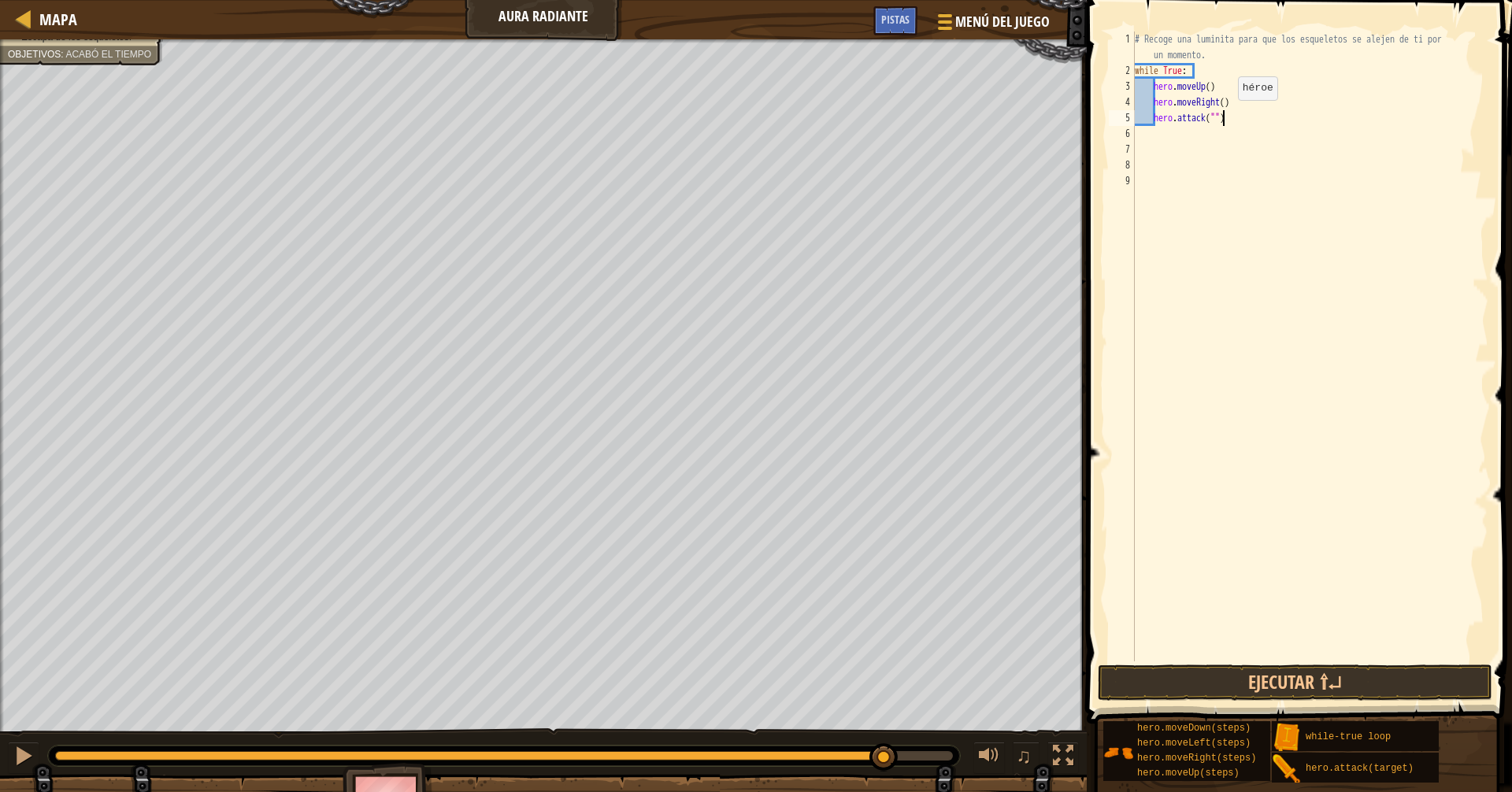 click on "# Recoge una luminita para que los esqueletos se alejen de ti por       un momento. while   True :
hero . moveUp ( )
hero . moveRight ( )
hero . attack ( "" )" at bounding box center [1310, 370] 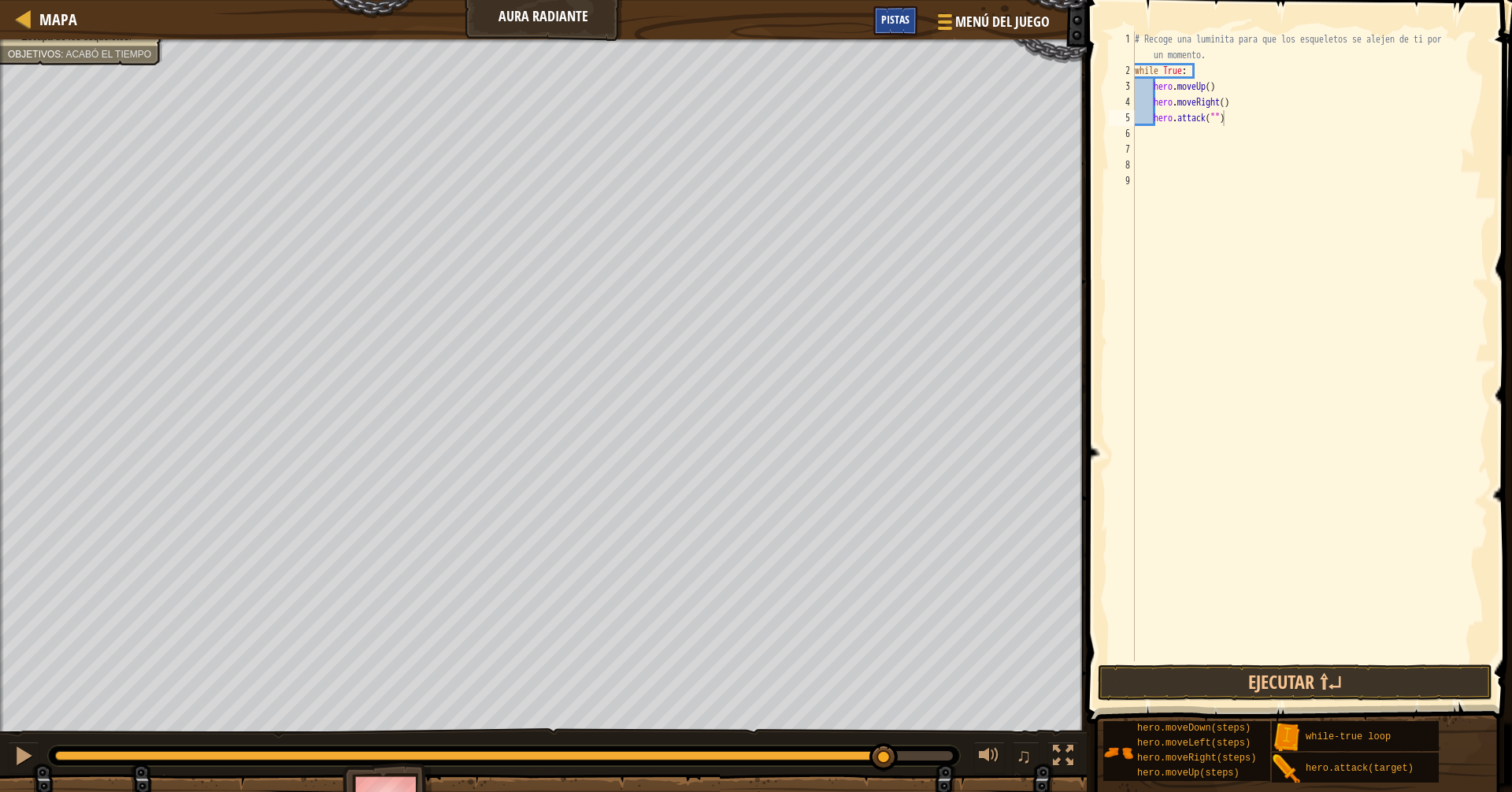 click on "Pistas" at bounding box center [895, 20] 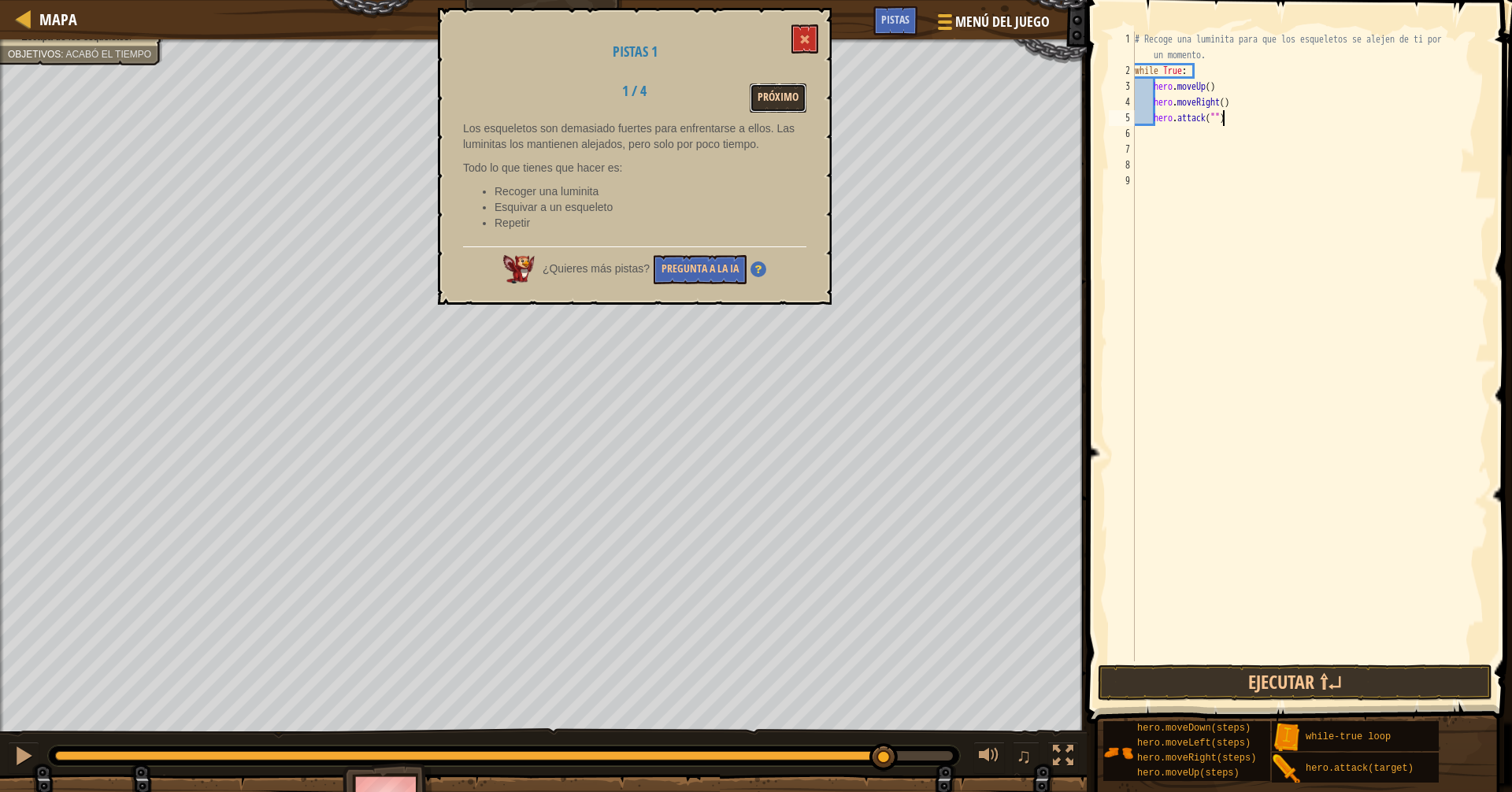 click on "Próximo" at bounding box center [778, 98] 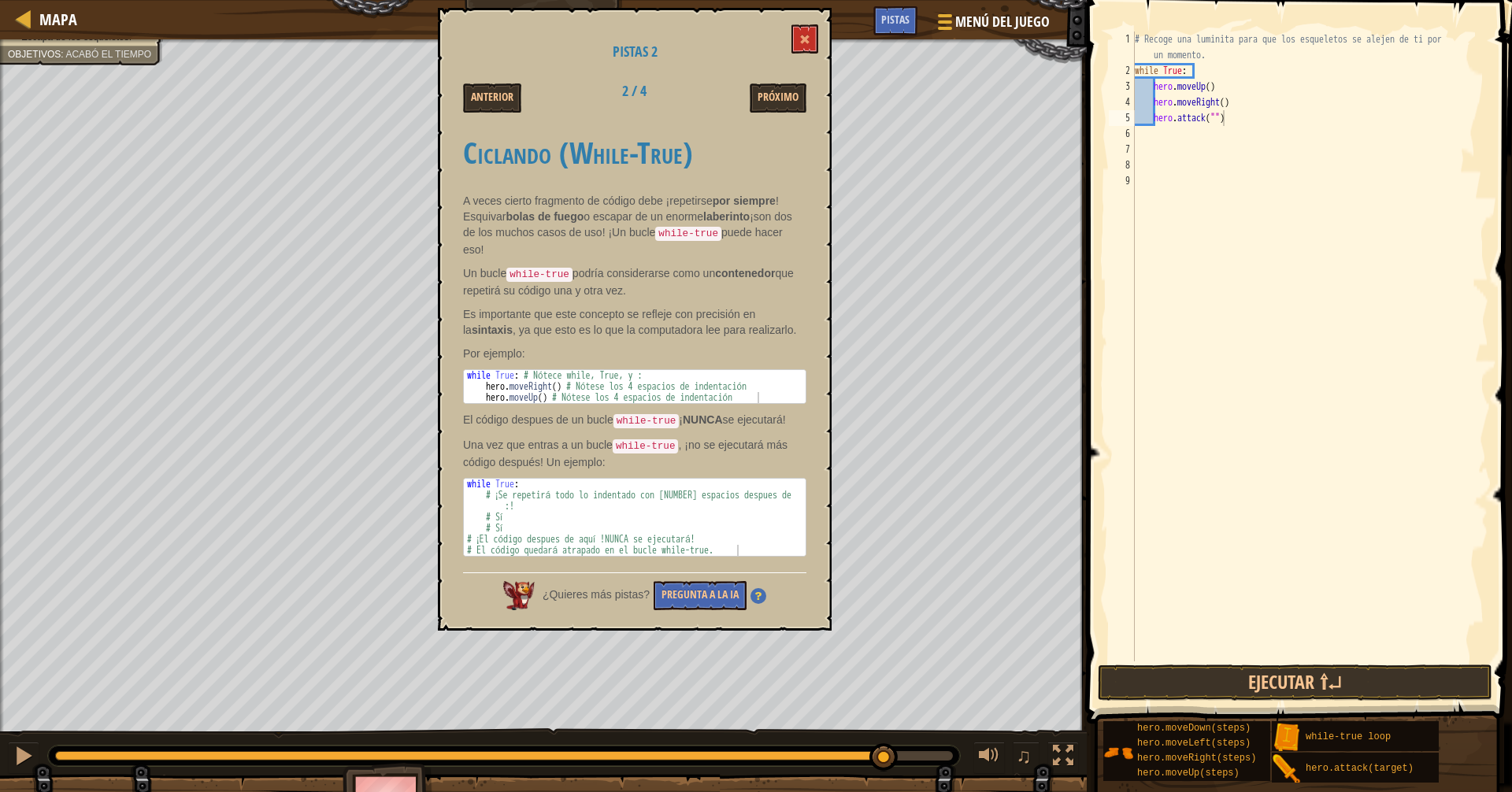 click on "Pistas [NUMBER] Anterior [NUMBER] / [NUMBER] Próximo Ciclando (While-True)
A veces cierto fragmento de código debe ¡repetirse  por siempre !
Esquivar  bolas de fuego  o escapar de un enorme  laberinto  ¡son dos de los muchos casos de uso!
¡Un bucle  while-true  puede hacer eso!
Un bucle  while-true  podría considerarse como un  contenedor  que repetirá su código una y otra vez.
Es importante que este concepto se refleje con precisión en la  sintaxis , ya que esto es lo que la computadora lee para realizarlo.
Por ejemplo:
[NUMBER] [NUMBER] [NUMBER] while   True :   # Nótece while, True, y :      hero . moveRight ( )   # Nótese los [NUMBER] espacios de indentación      hero . moveUp ( )   # Nótese los [NUMBER] espacios de indentación     XXXXXXXXXXXXXXXXXXXXXXXXXXXXXXXXXXXXXXXXXXXXXXXXXXXXXXXXXXXXXXXXXXXXXXXXXXXXXXXXXXXXXXXXXXXXXXXXXXXXXXXXXXXXXXXXXXXXXXXXXXXXXXXXXXXXXXXXXXXXXXXXXXXXXXXXXXXXXXXXXXXXXXXXXXXXXXXXXXXXXXXXXXXXXXXXXXXXXXXXXXXXXXXXXXXXXXXXXXXXXXXXXXXXXXXXXXXXXXXXXXXXXXXXXXXXXXXX
El código despues de un bucle  while-true  ¡" at bounding box center (635, 319) 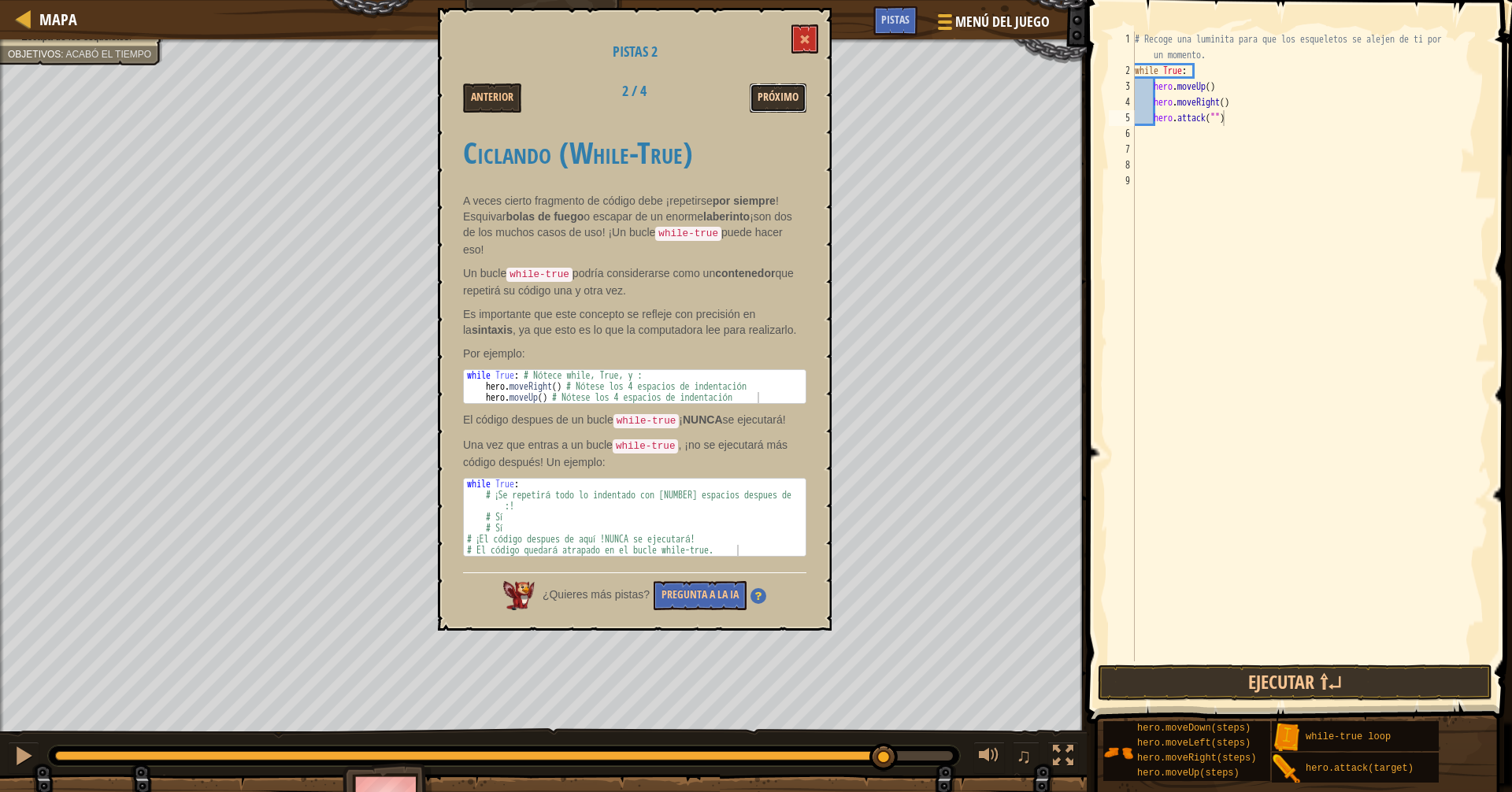 click on "Próximo" at bounding box center (778, 98) 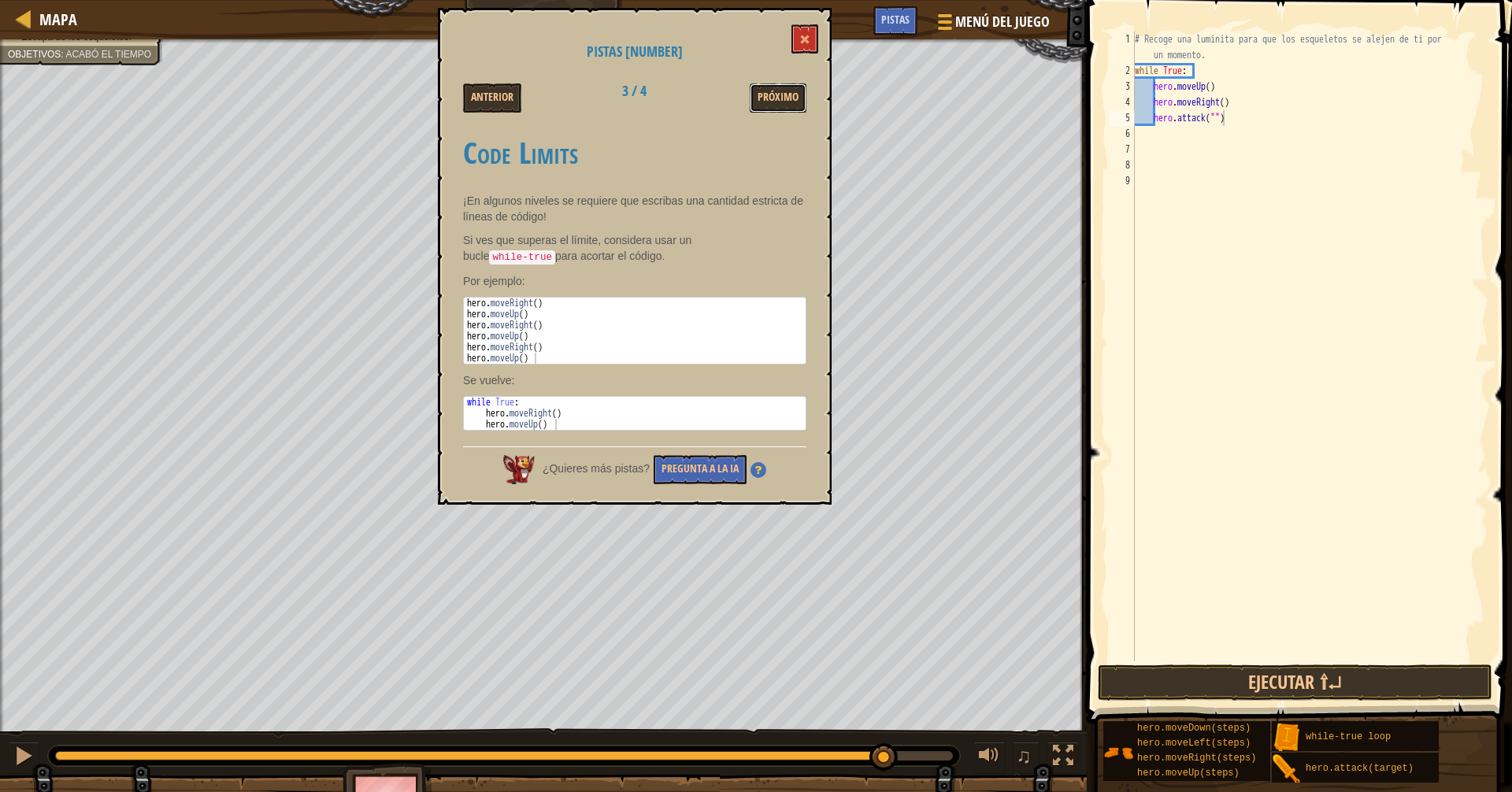click on "Próximo" at bounding box center (778, 98) 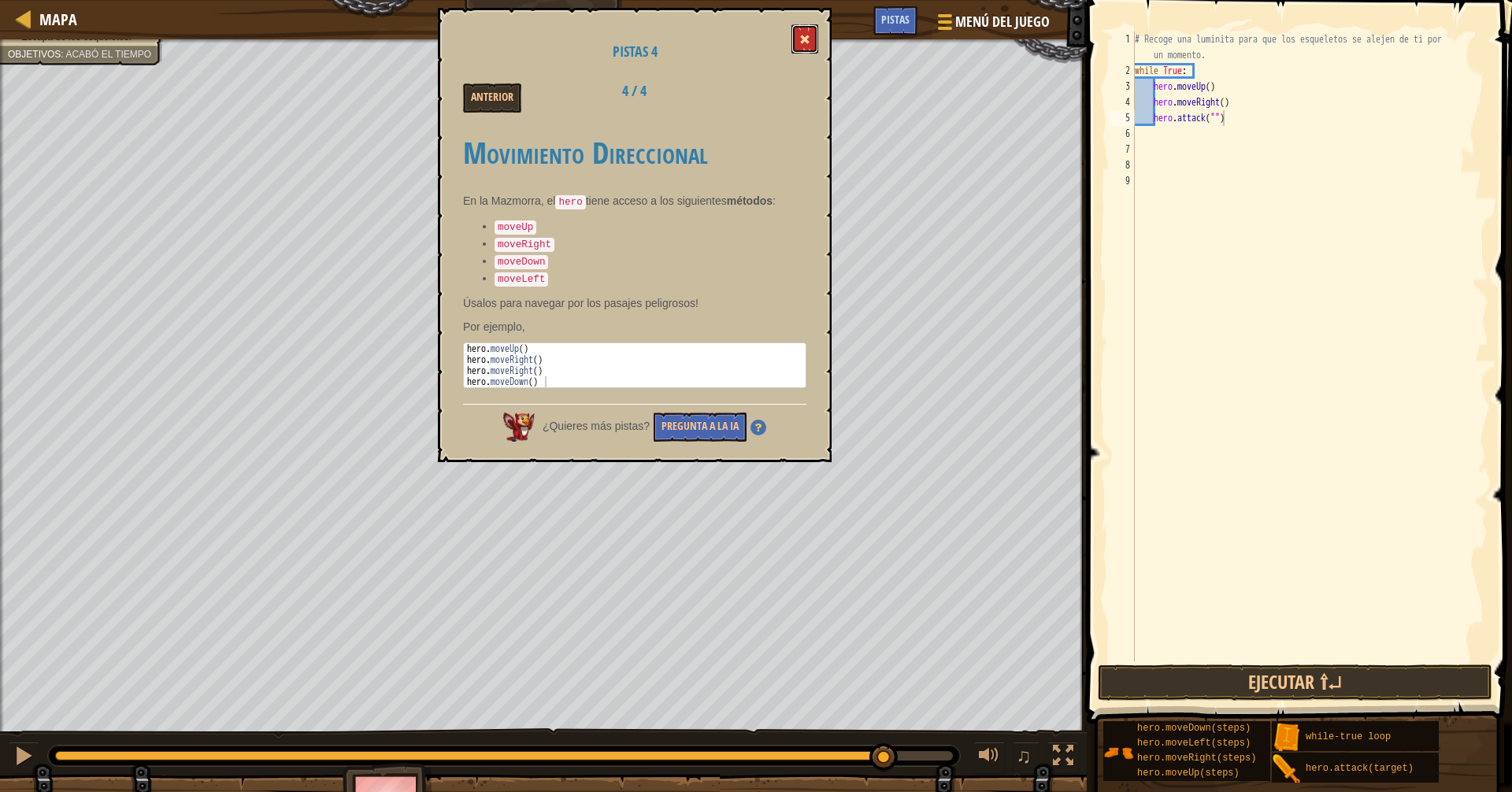 click at bounding box center [805, 39] 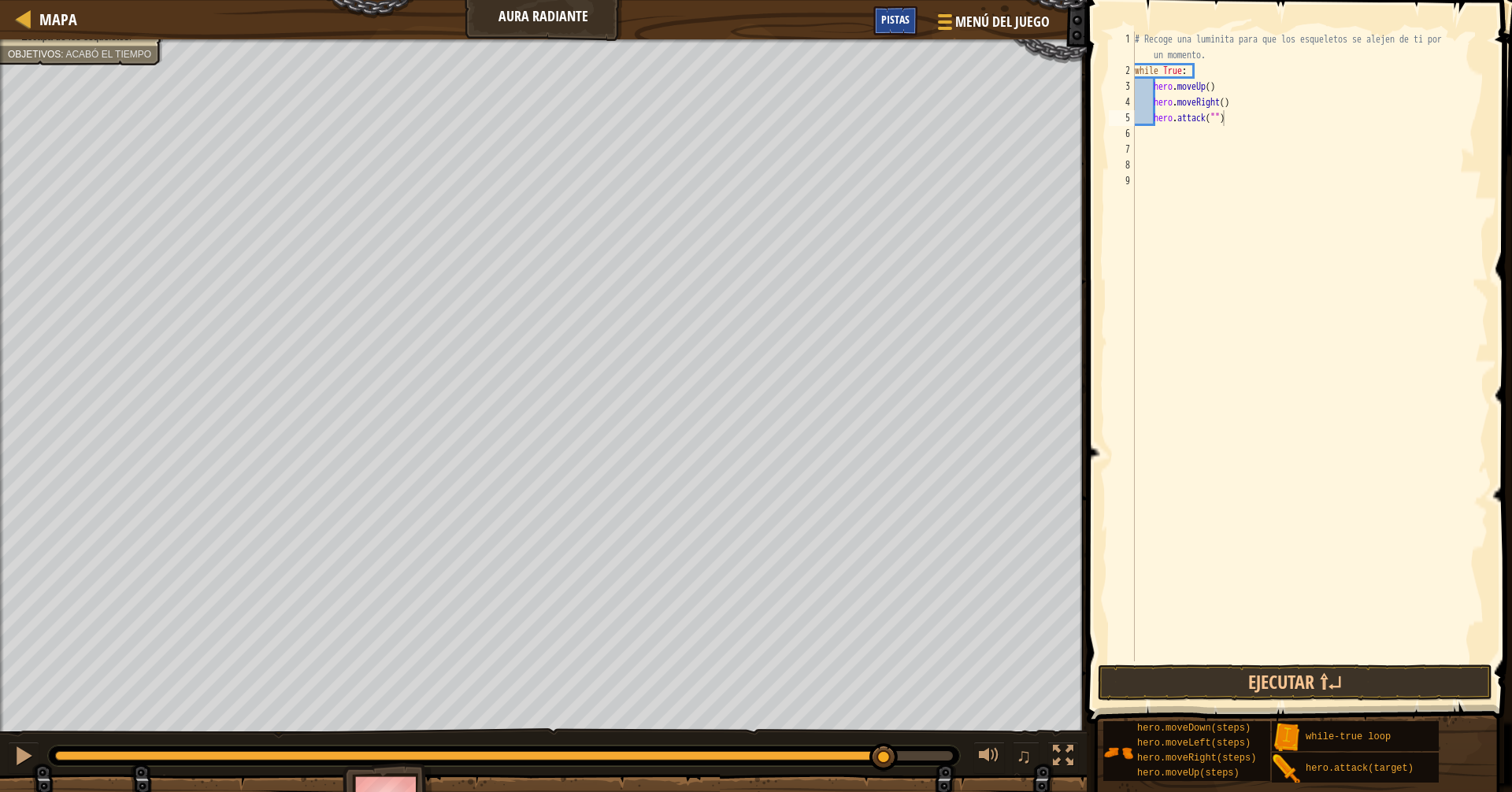 click on "Pistas" at bounding box center (895, 19) 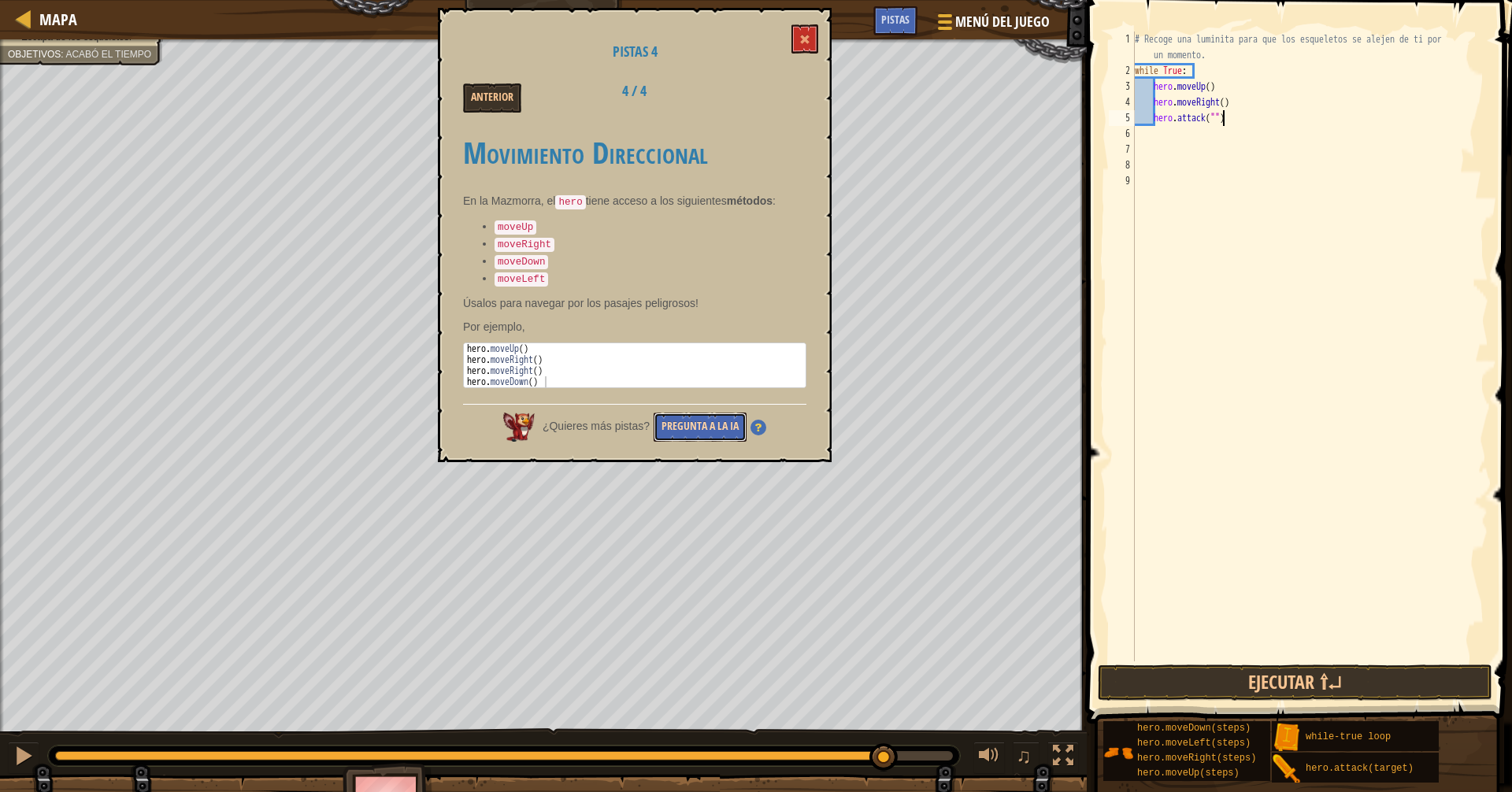 click on "Pregunta a la IA" at bounding box center (700, 427) 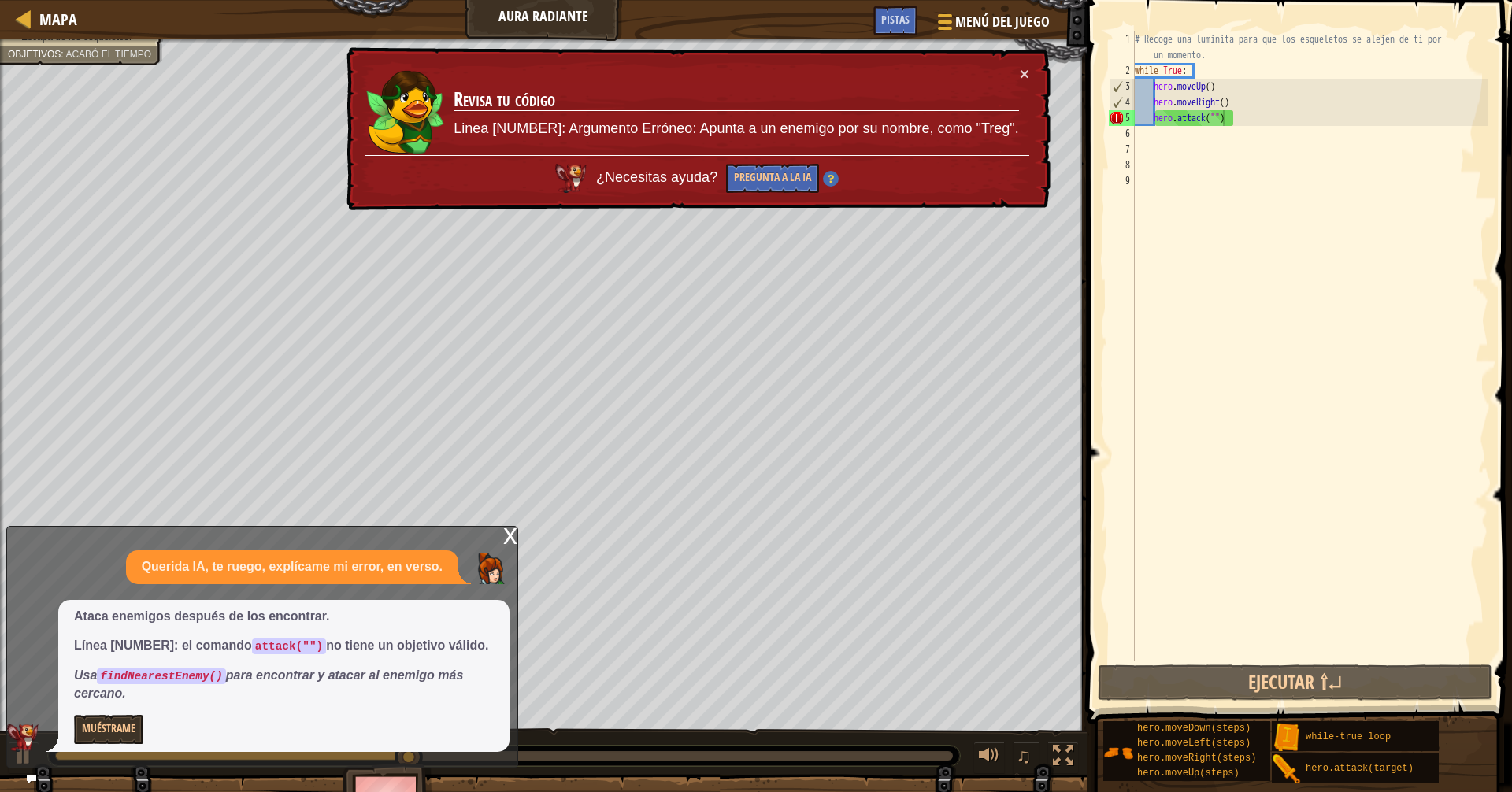 click on "x" at bounding box center (510, 535) 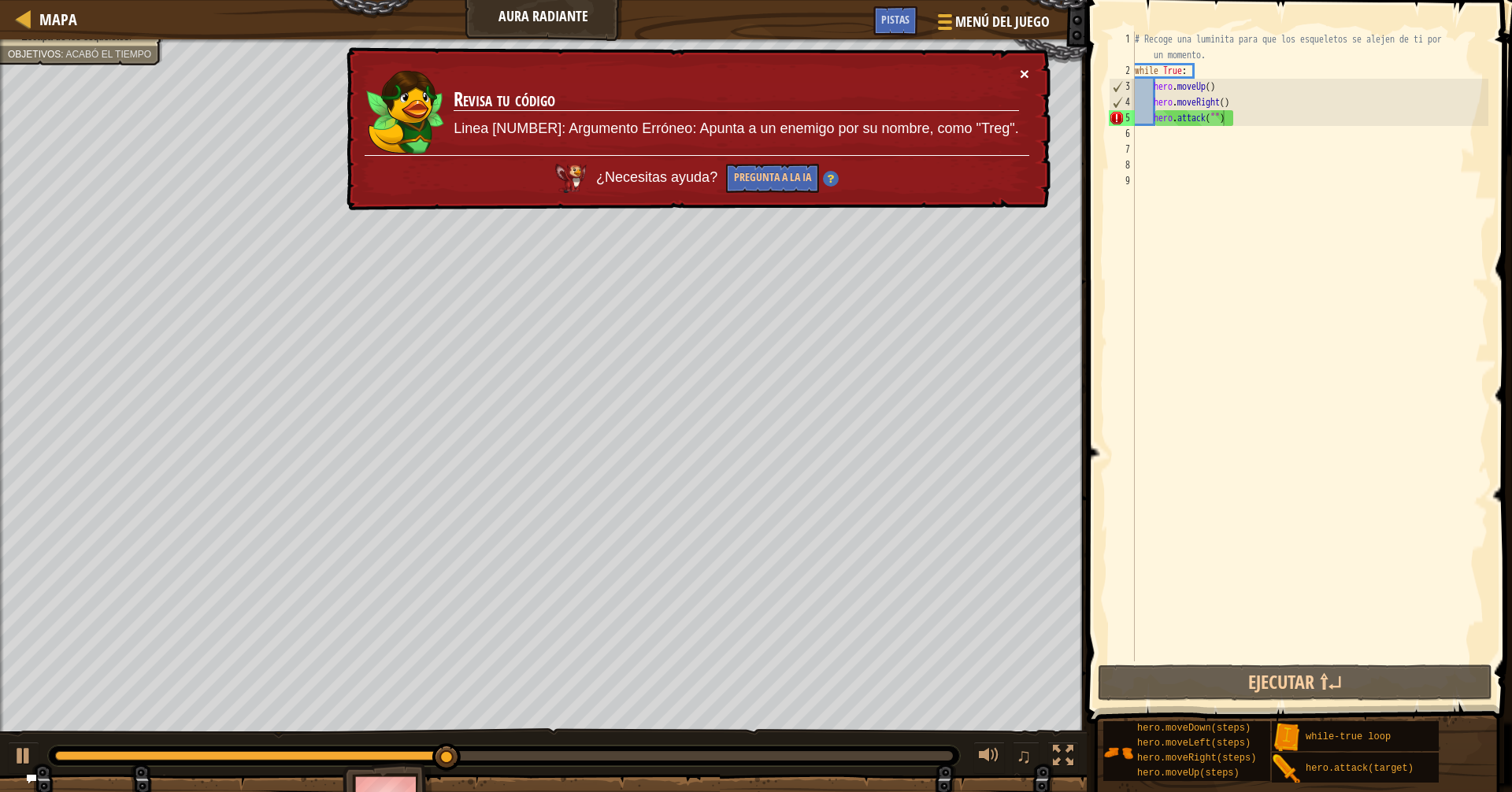 click on "×" at bounding box center [1025, 73] 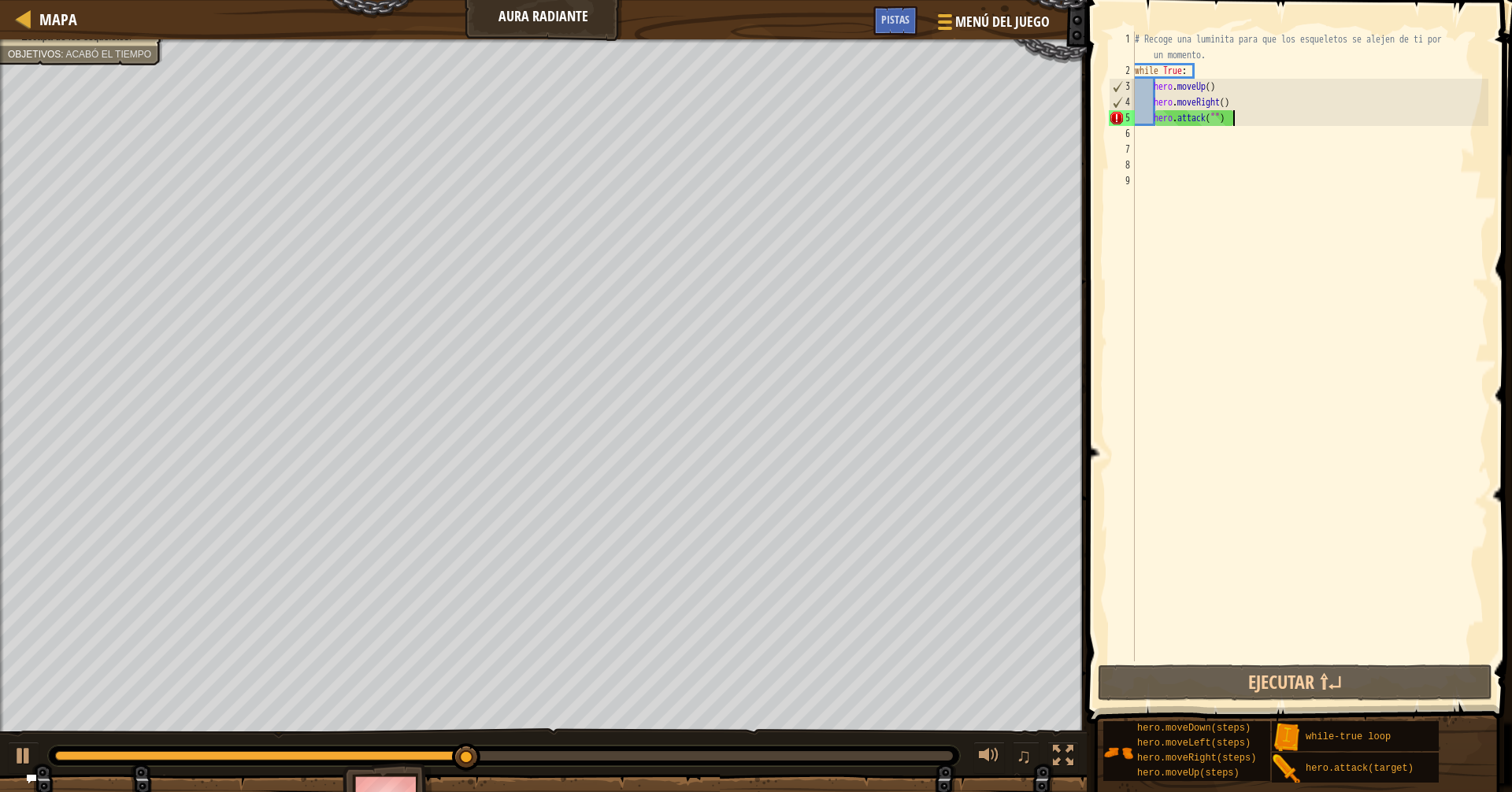 click on "# Recoge una luminita para que los esqueletos se alejen de ti por       un momento. while   True :
hero . moveUp ( )
hero . moveRight ( )
hero . attack ( "" )" at bounding box center (1310, 370) 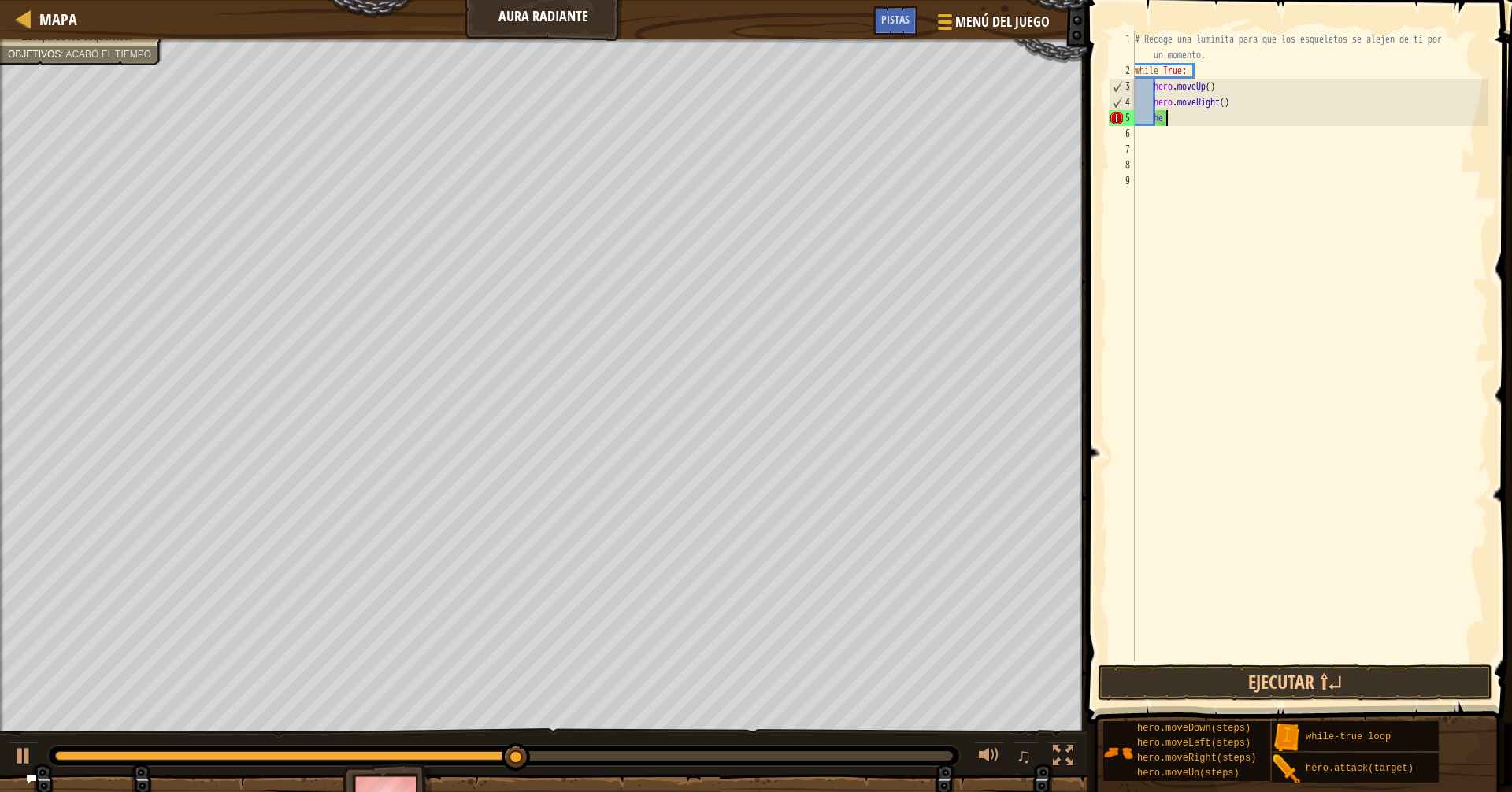 type on "h" 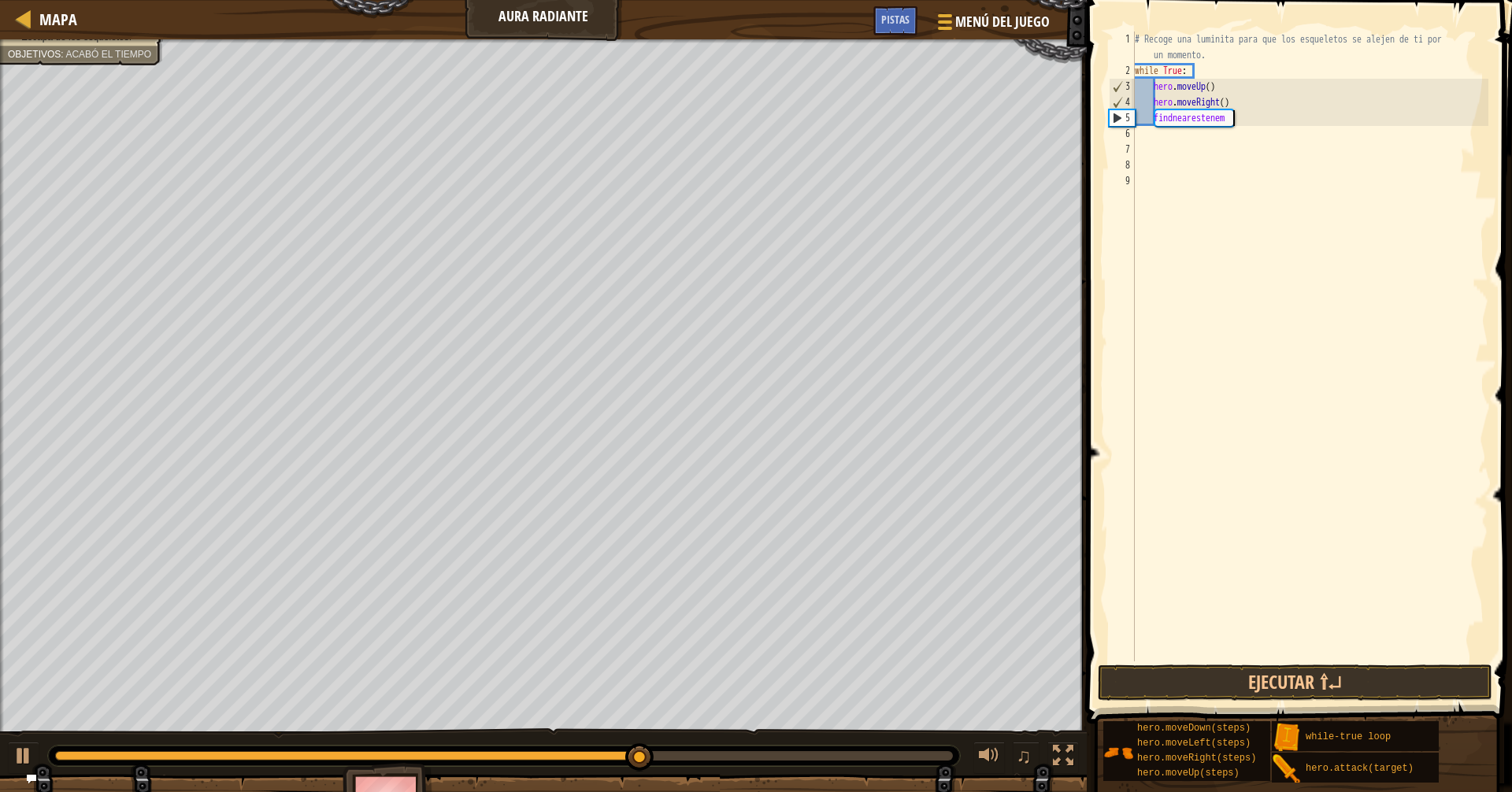 scroll, scrollTop: 7, scrollLeft: 8, axis: both 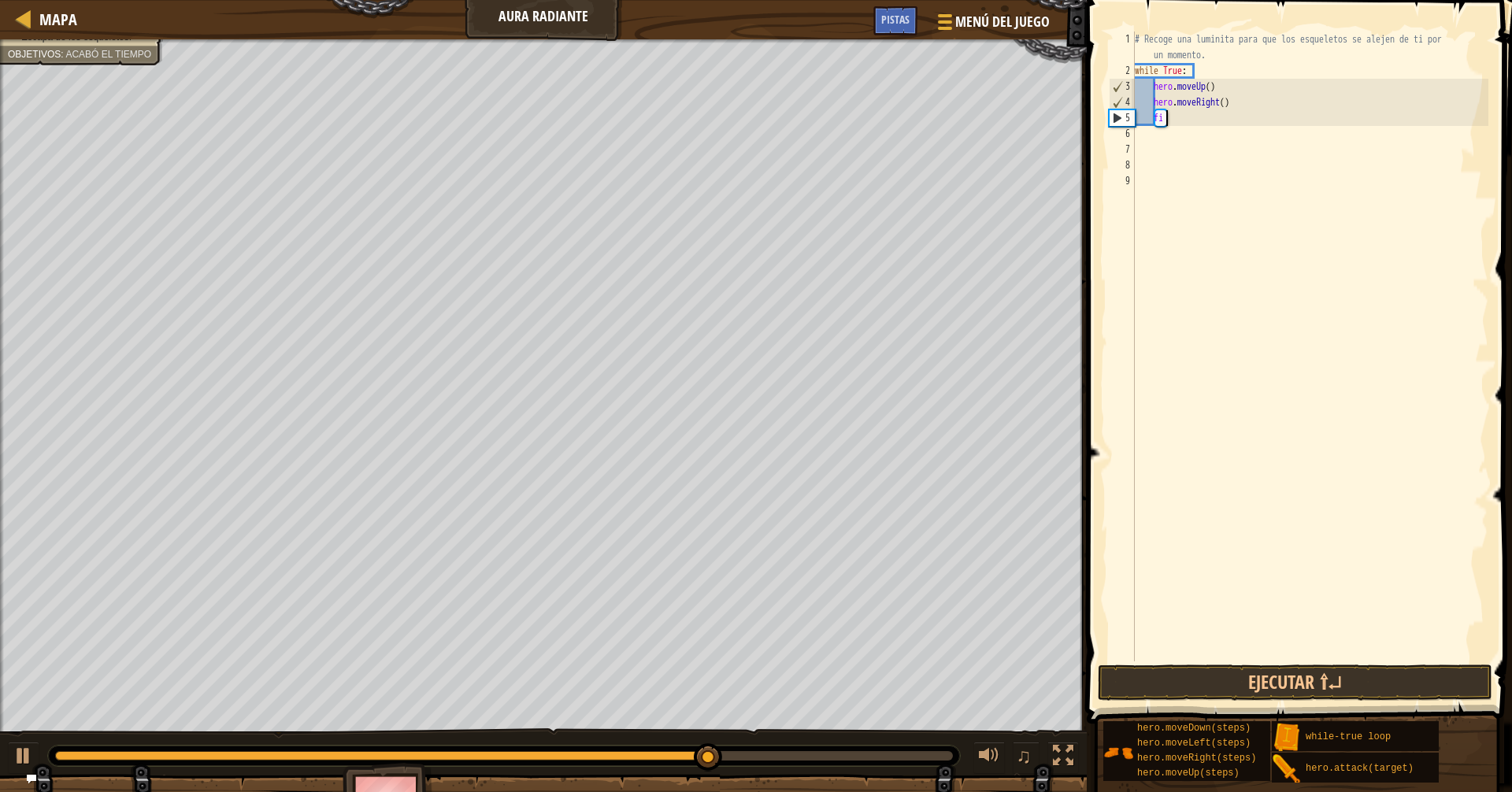 type on "f" 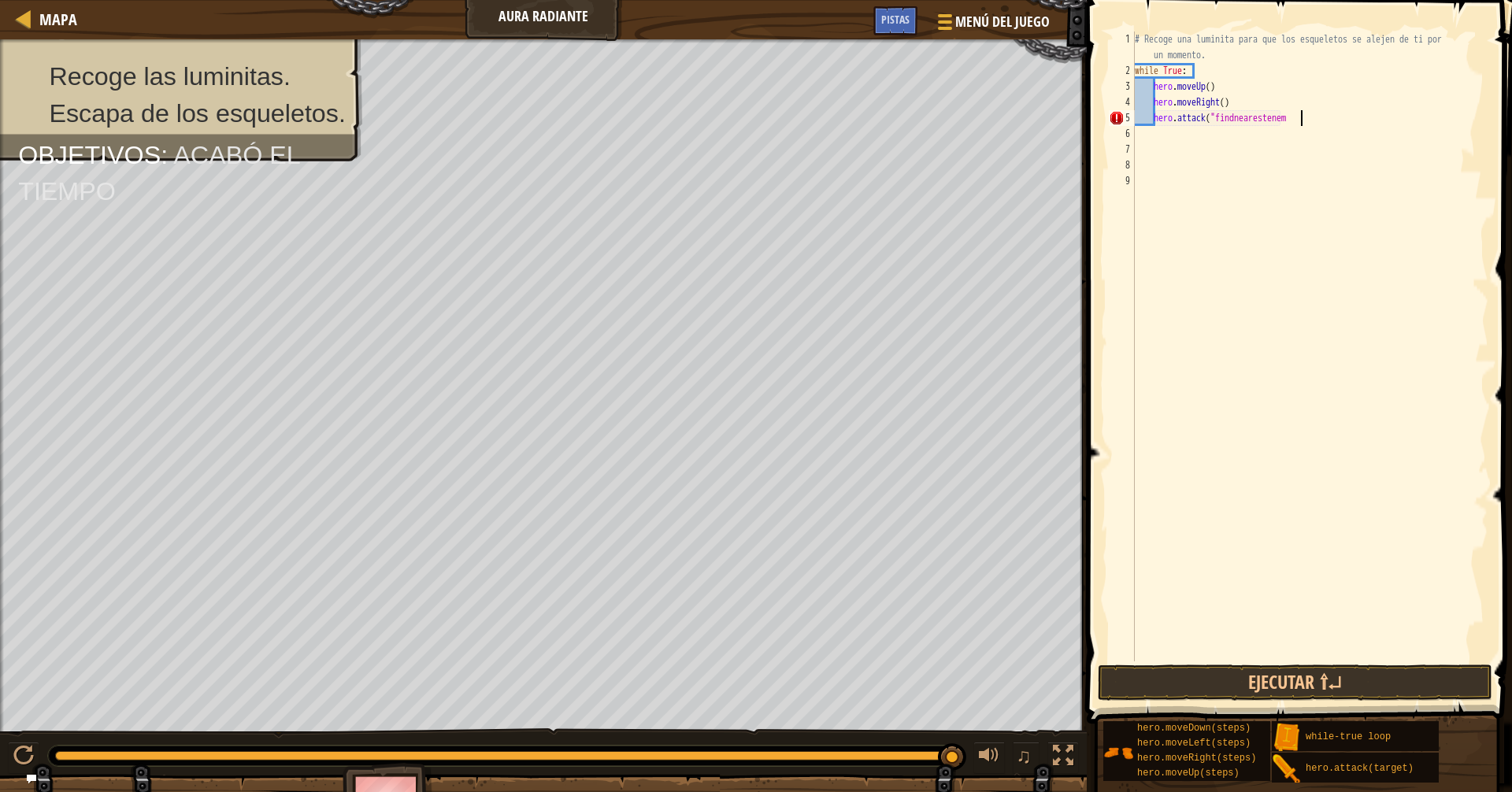 scroll, scrollTop: 7, scrollLeft: 13, axis: both 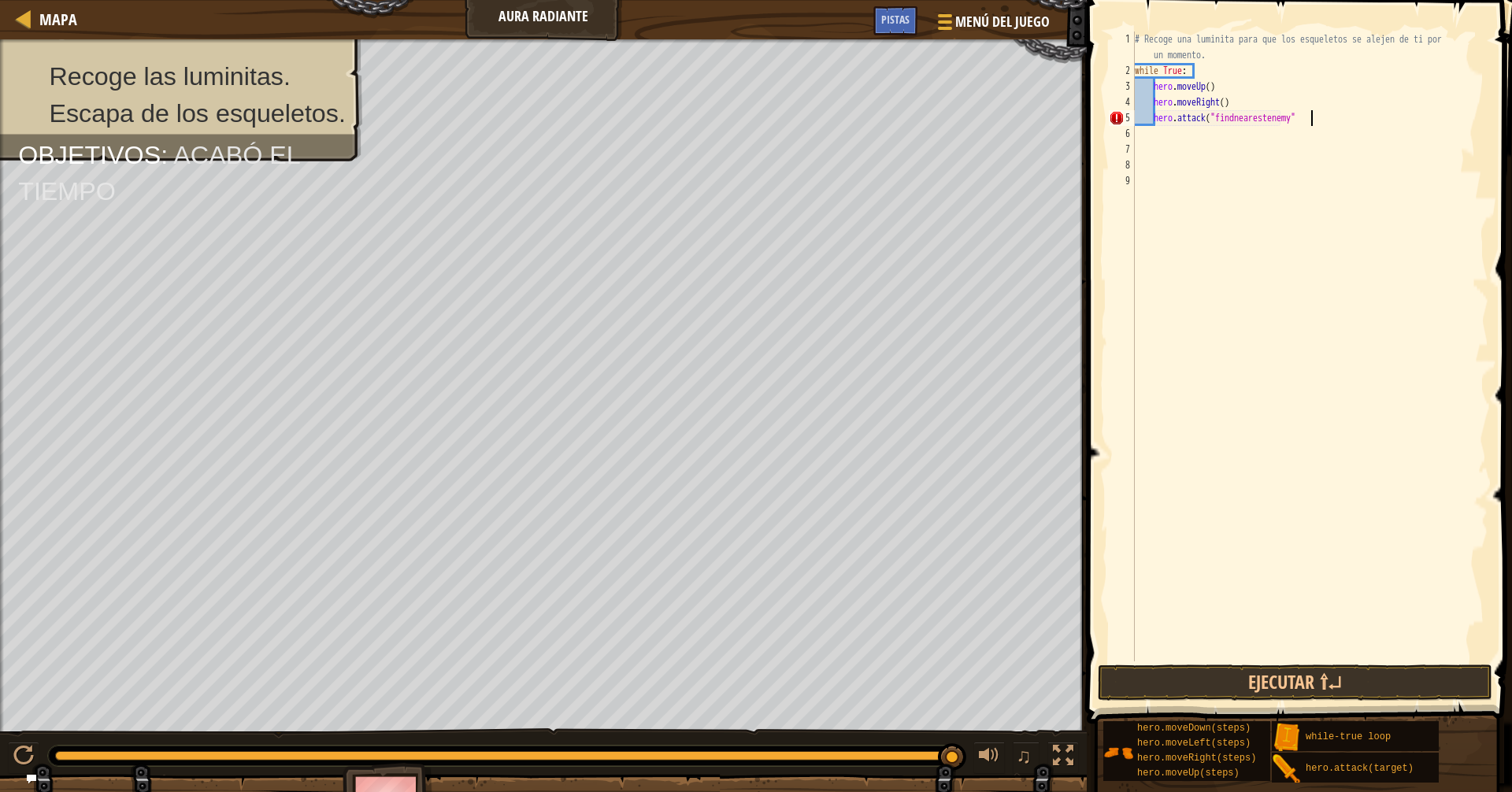 type on "hero.attack("findnearestenemy")" 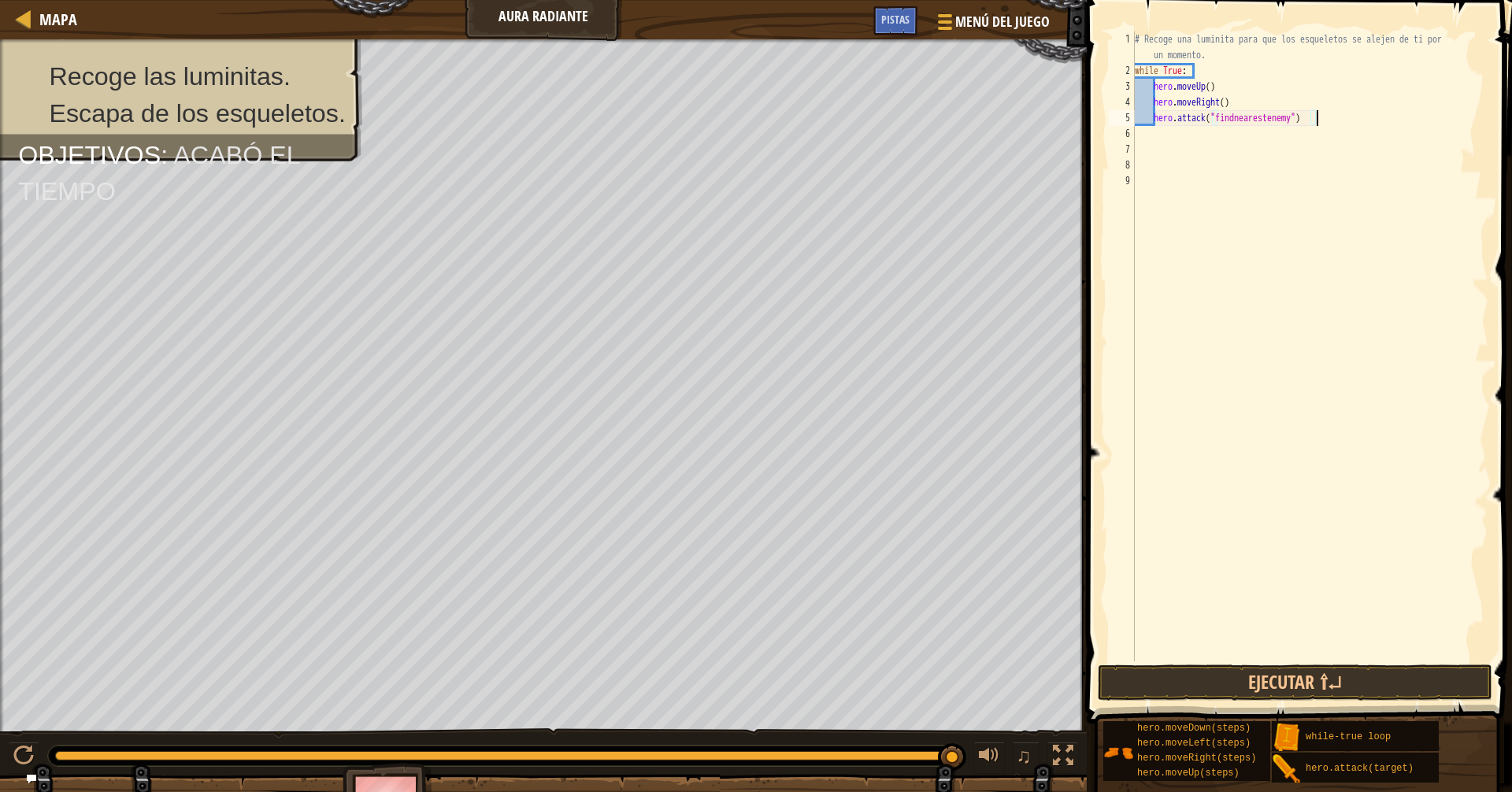 scroll, scrollTop: 7, scrollLeft: 1, axis: both 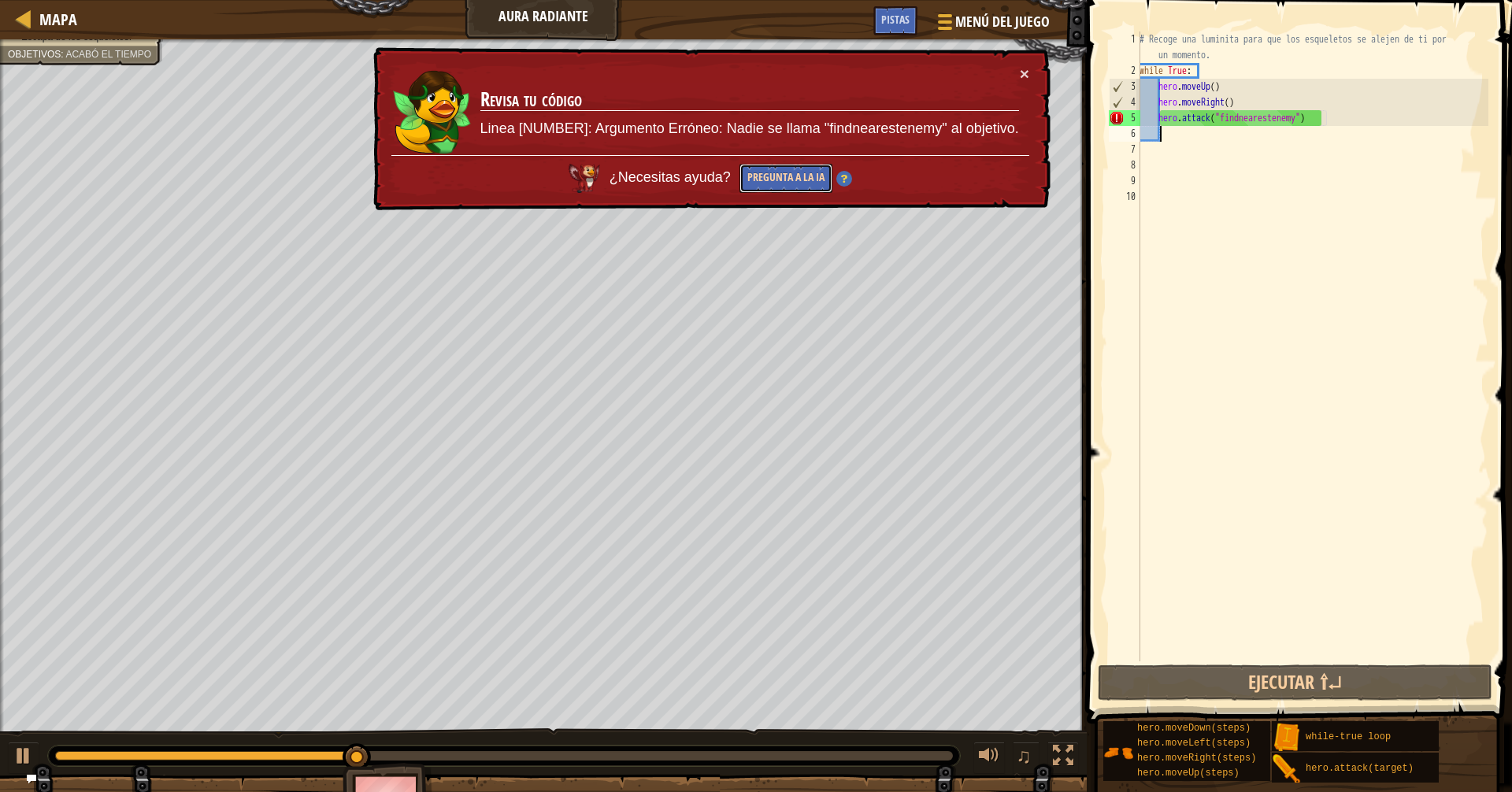click on "Pregunta a la IA" at bounding box center (786, 178) 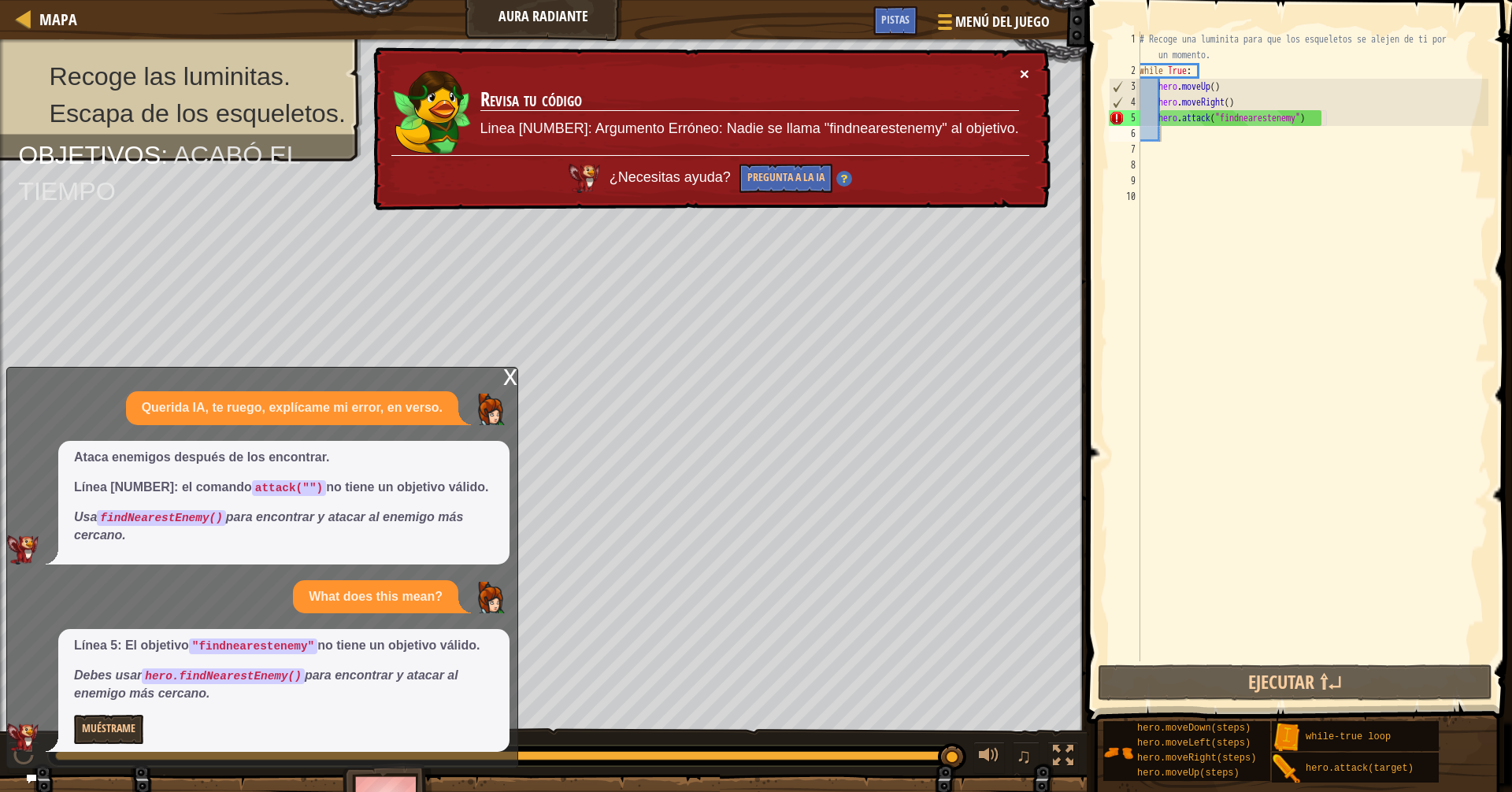 click on "×" at bounding box center [1025, 73] 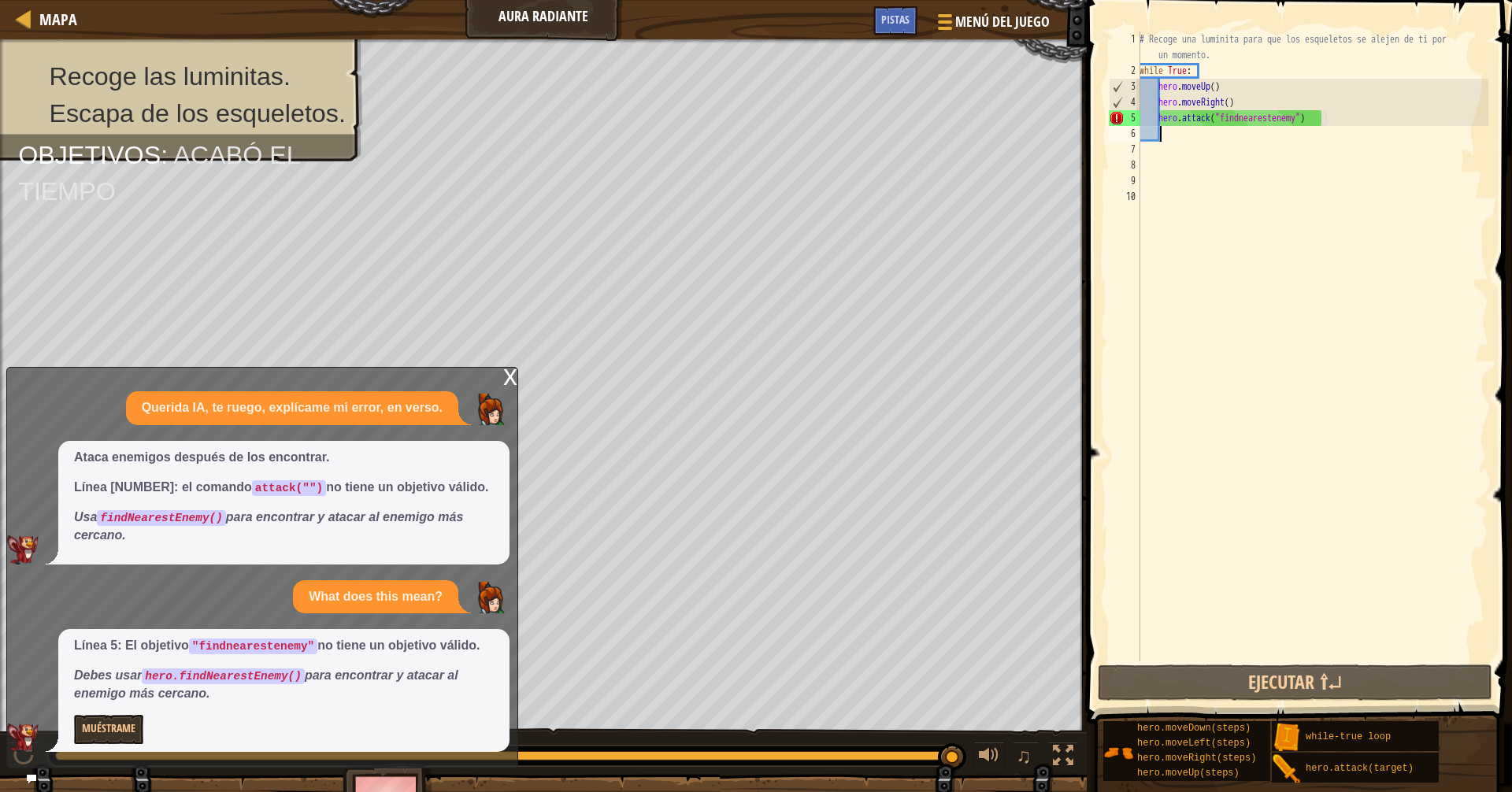 click on "# Recoge una luminita para que los esqueletos se alejen de ti por       un momento. while   True :      hero . moveUp ( )      hero . moveRight ( )      hero . attack ( "findnearestenemy" )" at bounding box center [1312, 370] 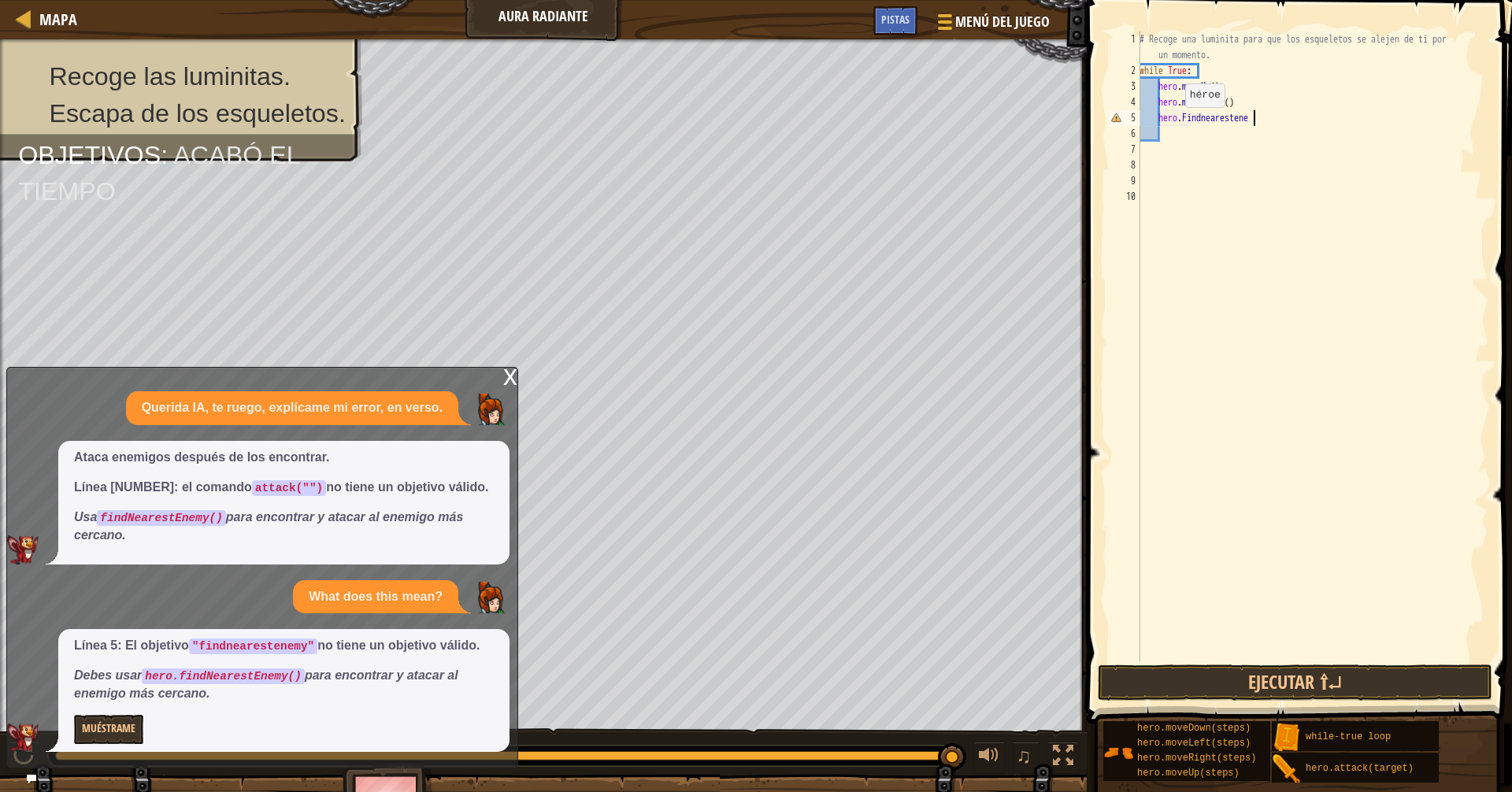 scroll, scrollTop: 7, scrollLeft: 9, axis: both 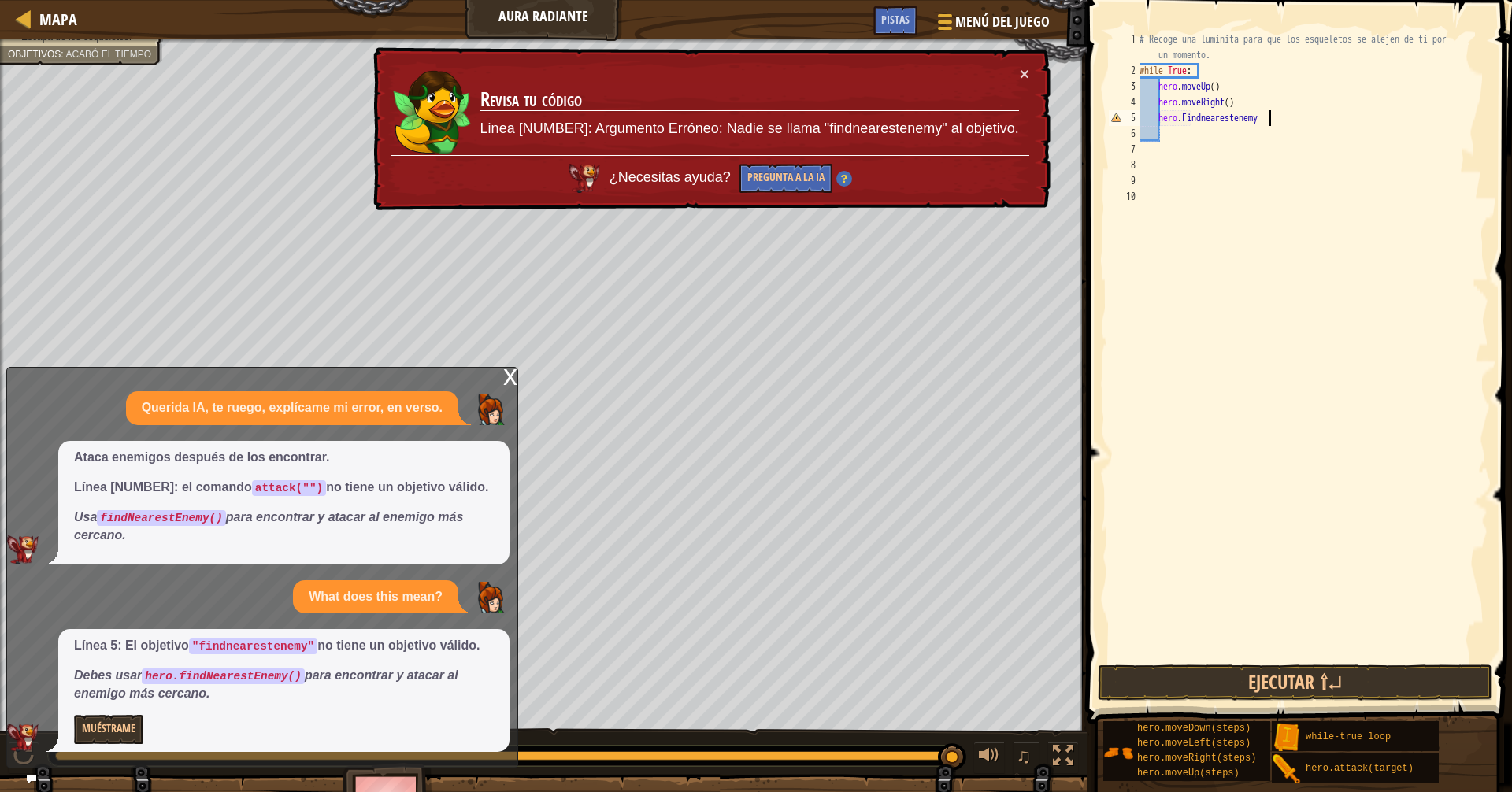 click on "# Recoge una luminita para que los esqueletos se alejen de ti por       un momento. while   True :      hero . moveUp ( )      hero . moveRight ( )      hero . Findnearestenemy" at bounding box center (1312, 370) 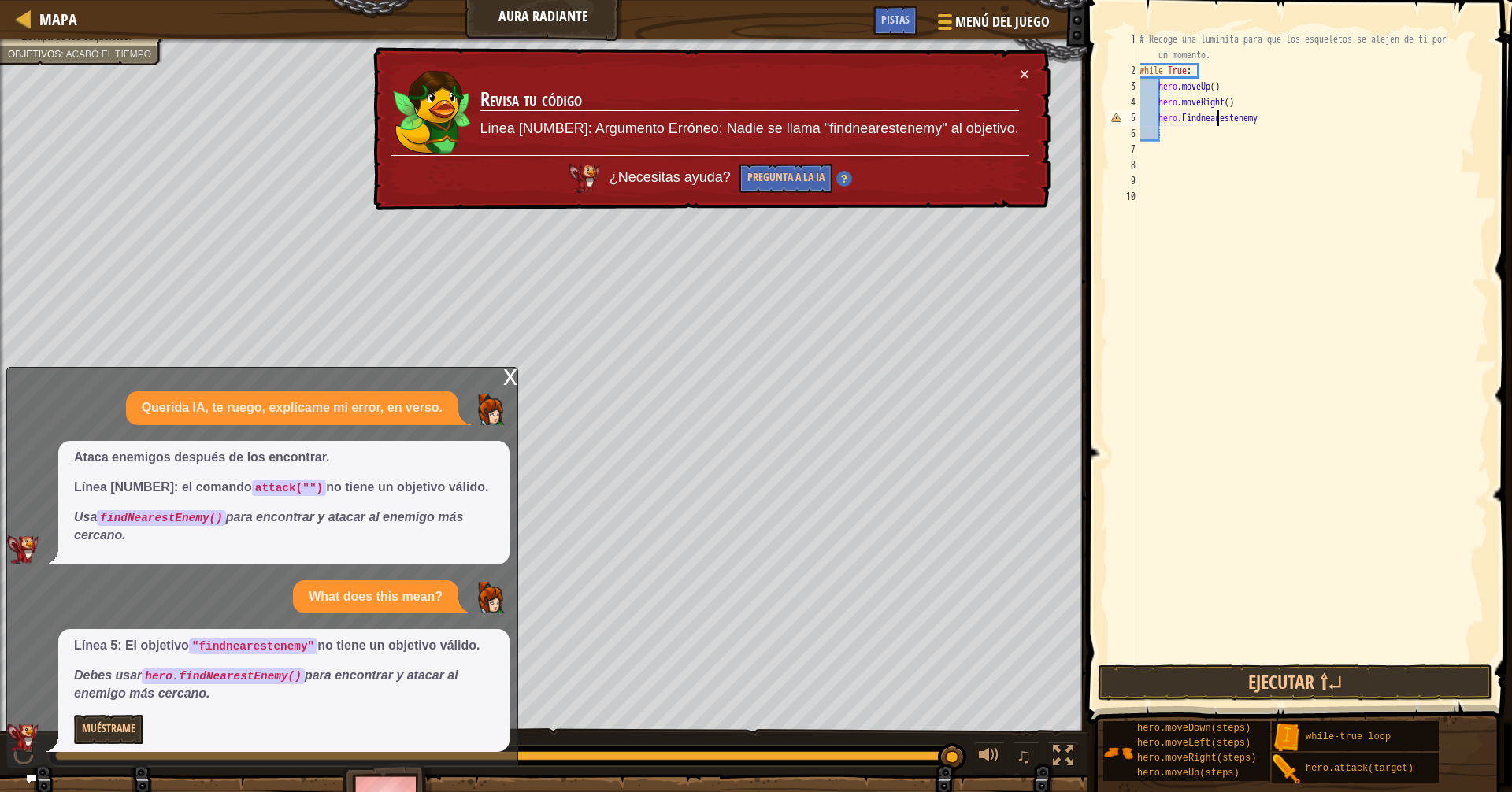 click on "# Recoge una luminita para que los esqueletos se alejen de ti por       un momento. while   True :      hero . moveUp ( )      hero . moveRight ( )      hero . Findnearestenemy" at bounding box center (1312, 370) 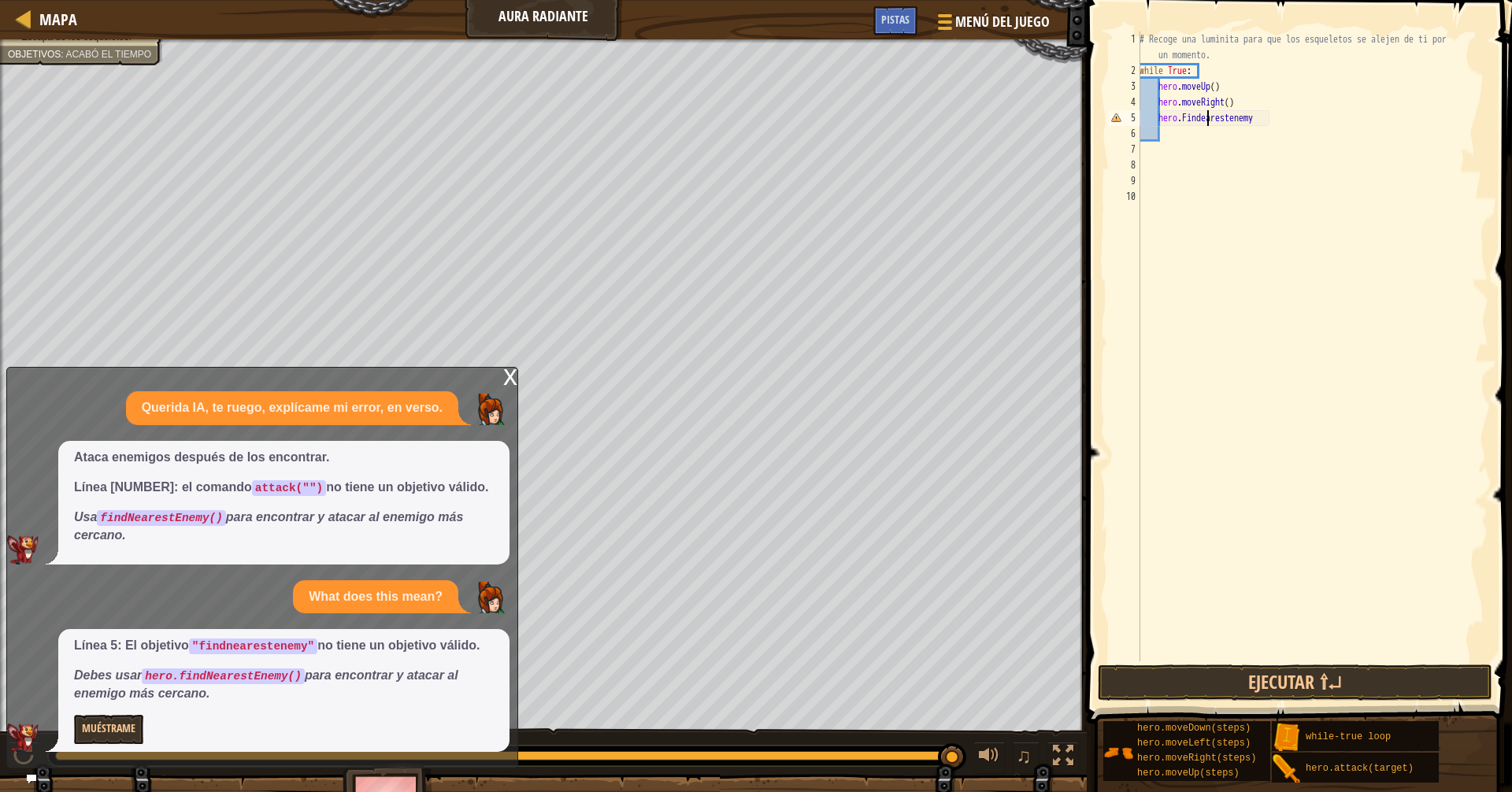 scroll, scrollTop: 7, scrollLeft: 6, axis: both 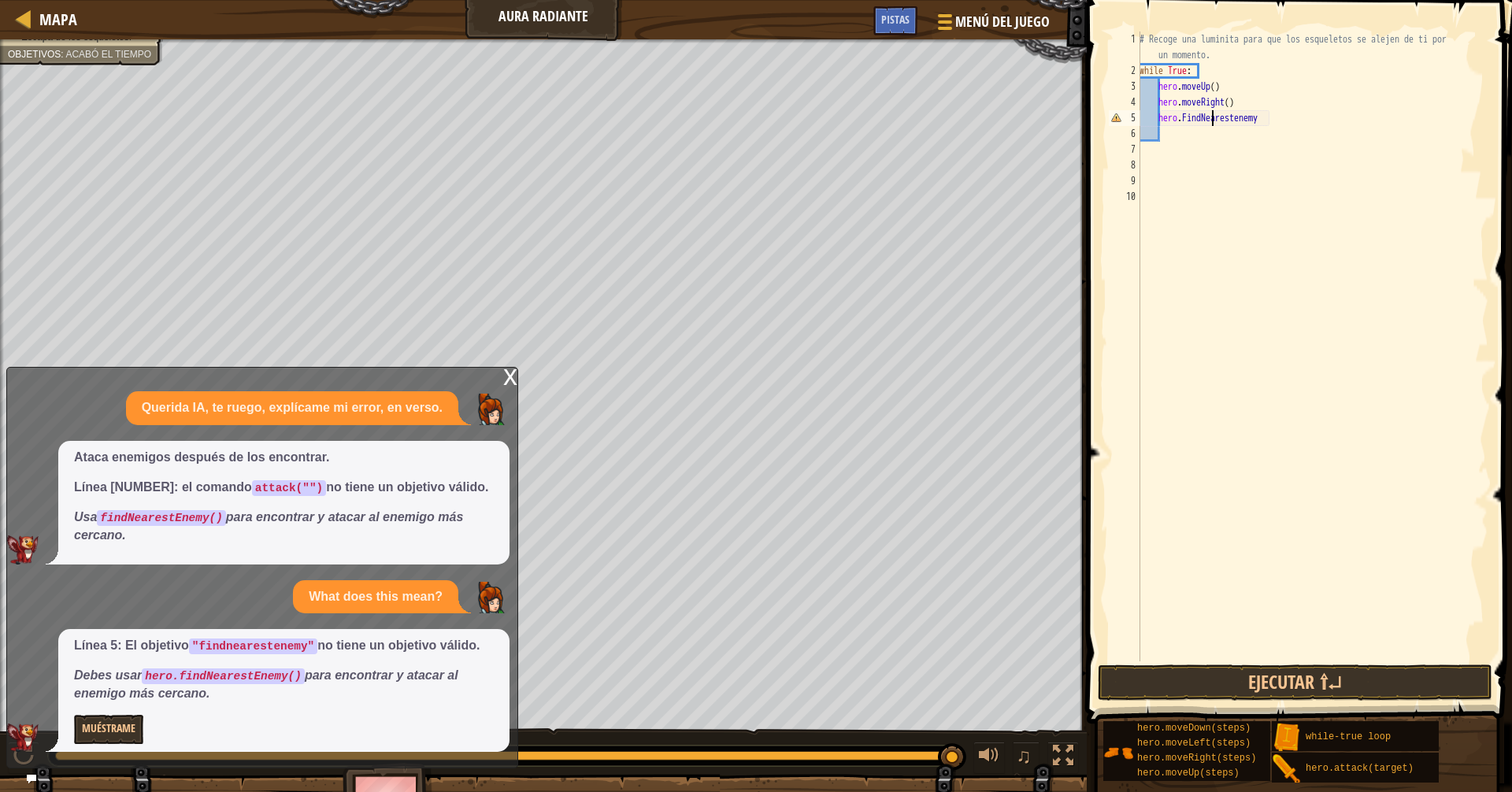 click on "# Recoge una luminita para que los esqueletos se alejen de ti por       un momento. while   True :
hero . moveUp ( )
hero . moveRight ( )
hero . FindNearestenemy" at bounding box center [1312, 370] 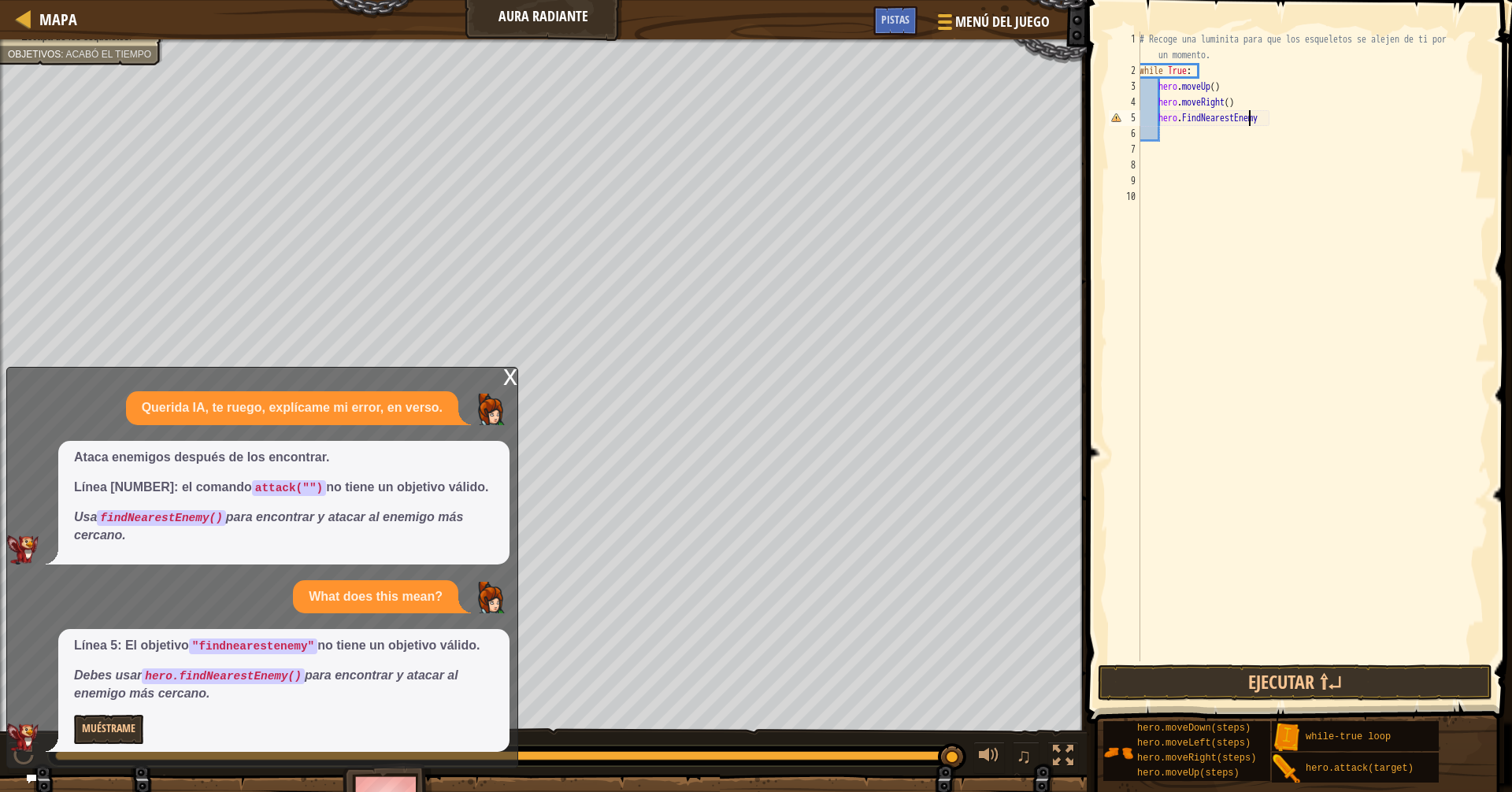 scroll, scrollTop: 7, scrollLeft: 9, axis: both 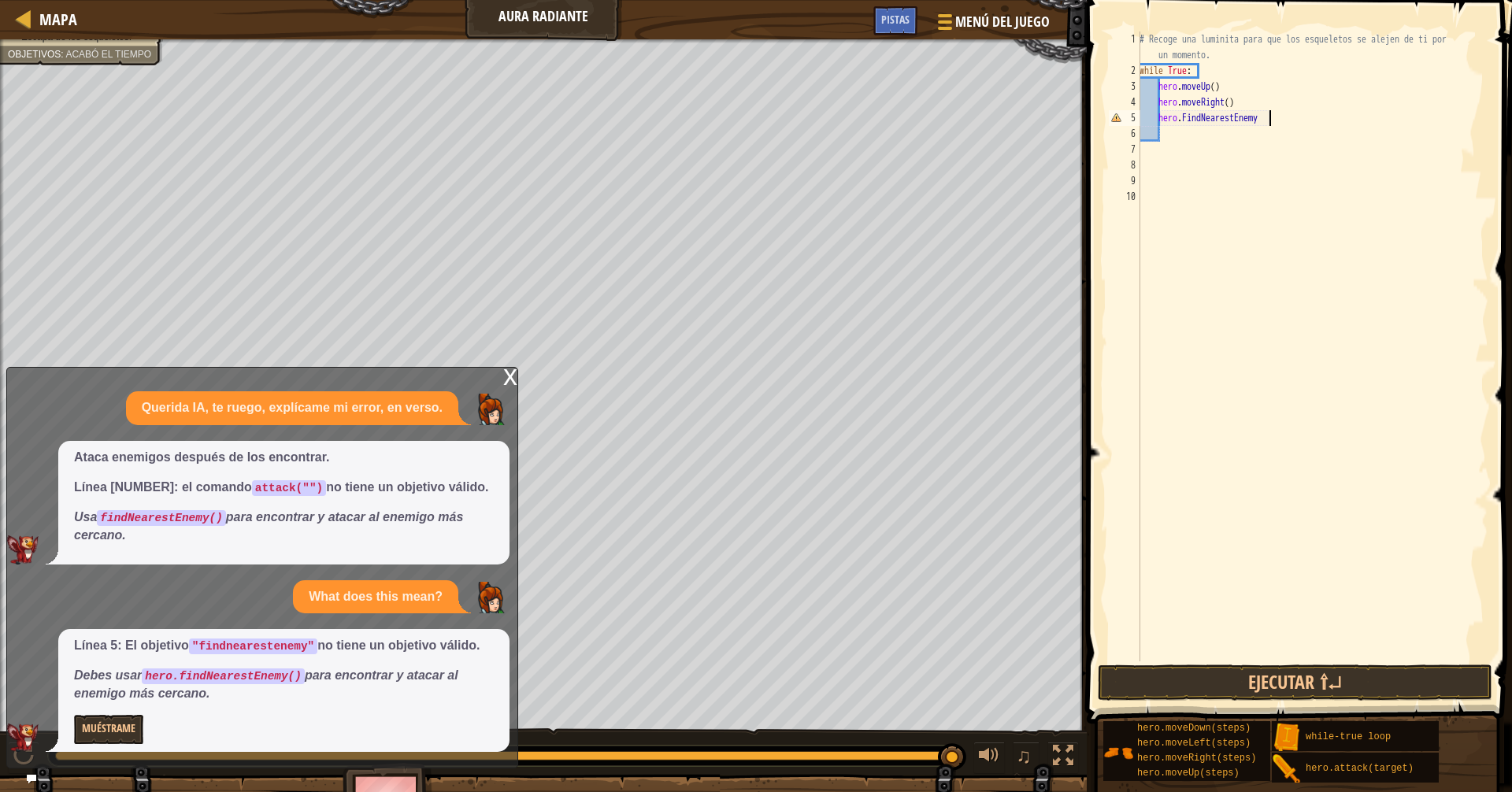 type on "hero.FindNearestEnemy()" 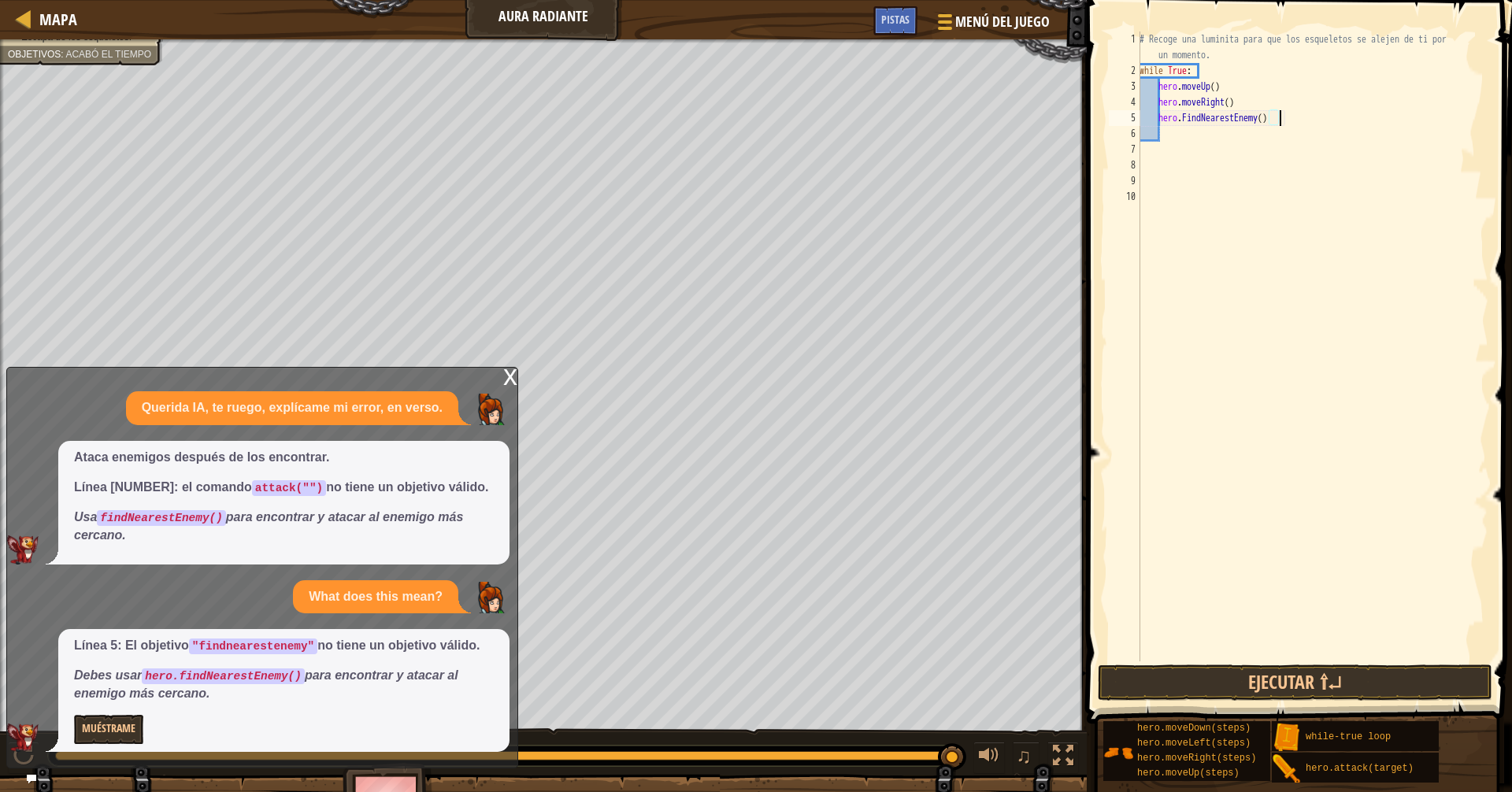 scroll, scrollTop: 7, scrollLeft: 1, axis: both 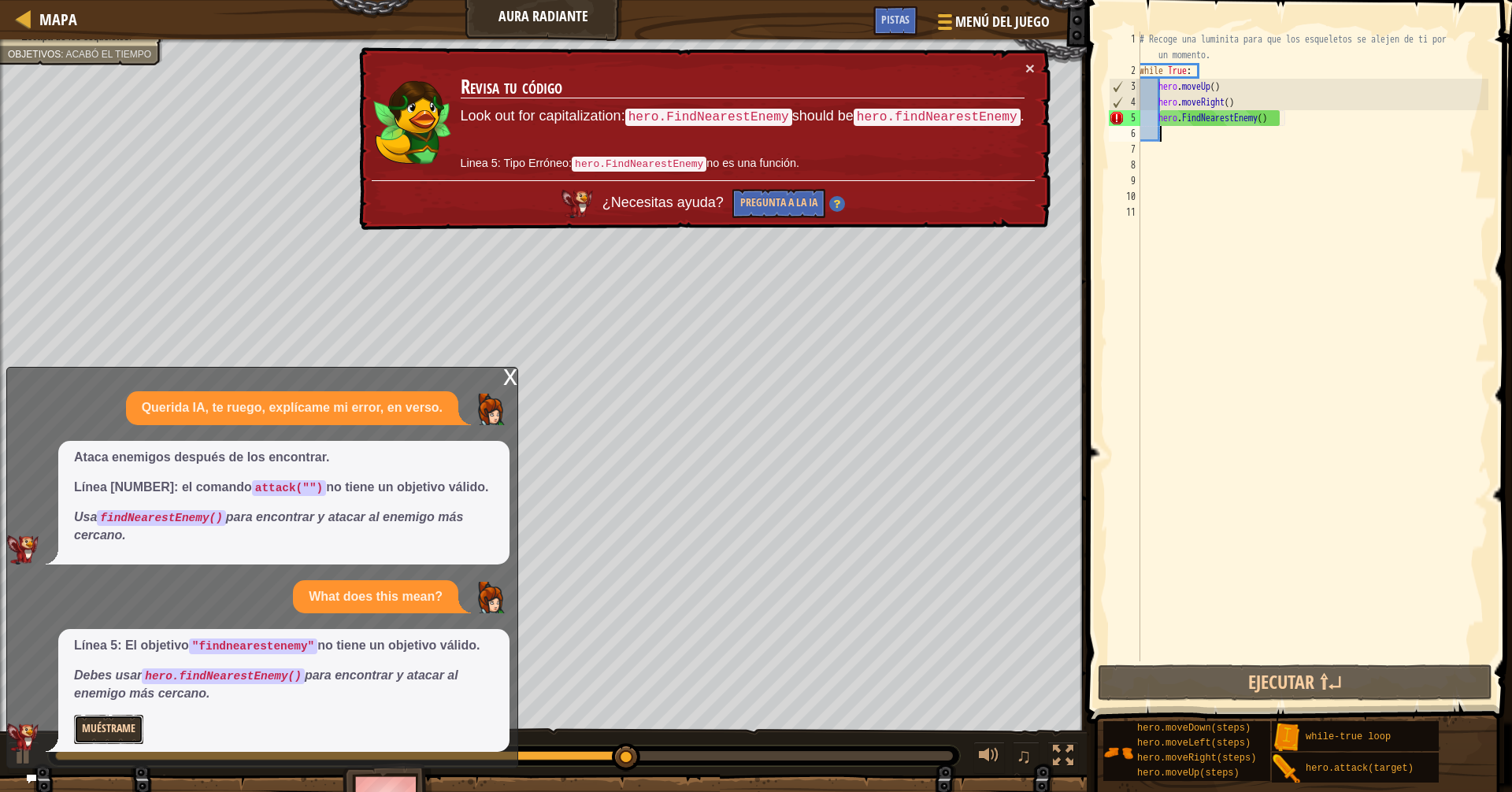 click on "Muéstrame" at bounding box center [109, 729] 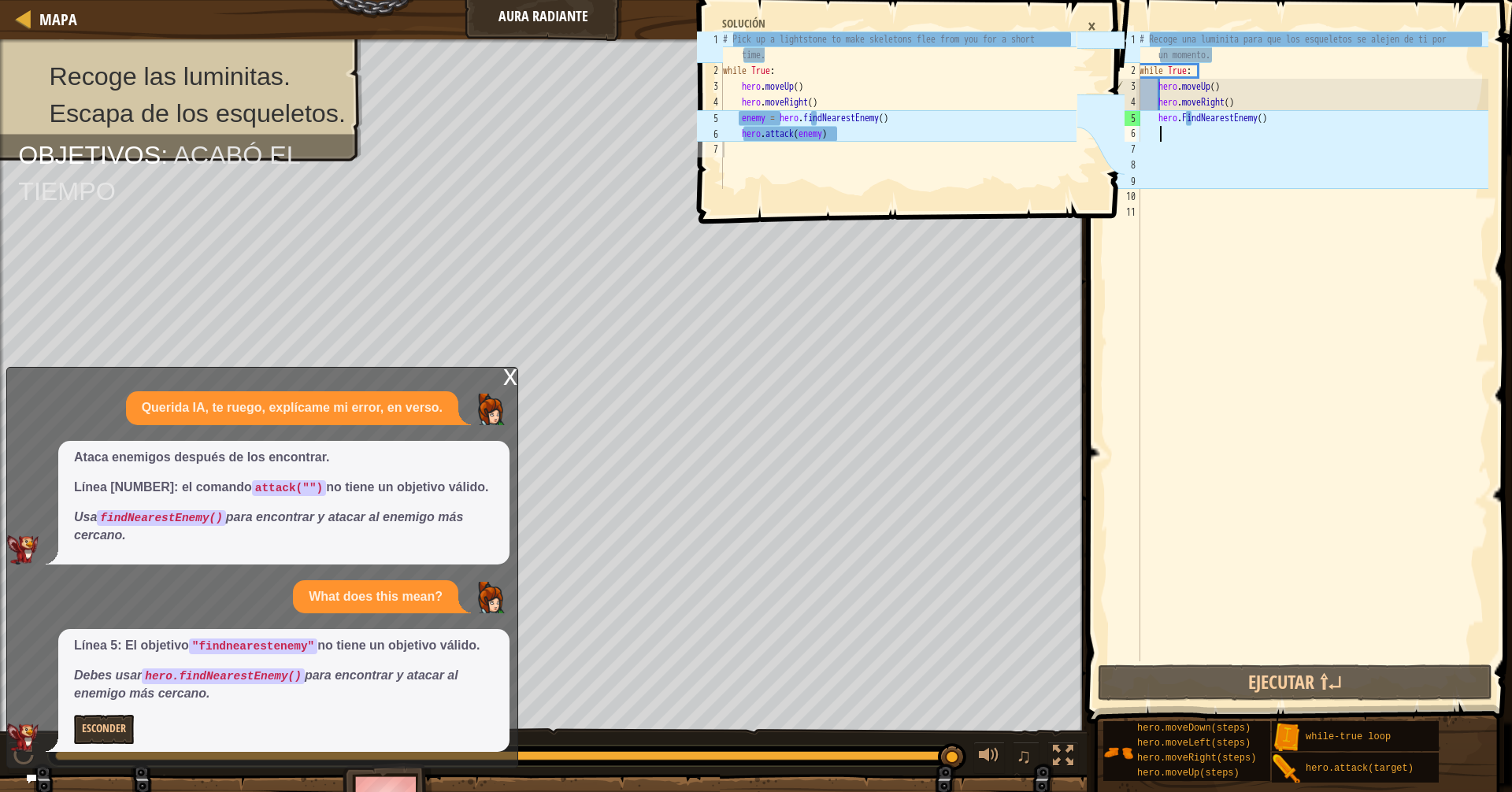 click on "# Recoge una luminita para que los esqueletos se alejen de ti por       un momento. while   True :
hero . moveUp ( )
hero . moveRight ( )
hero . FindNearestEnemy ( )" at bounding box center [1312, 370] 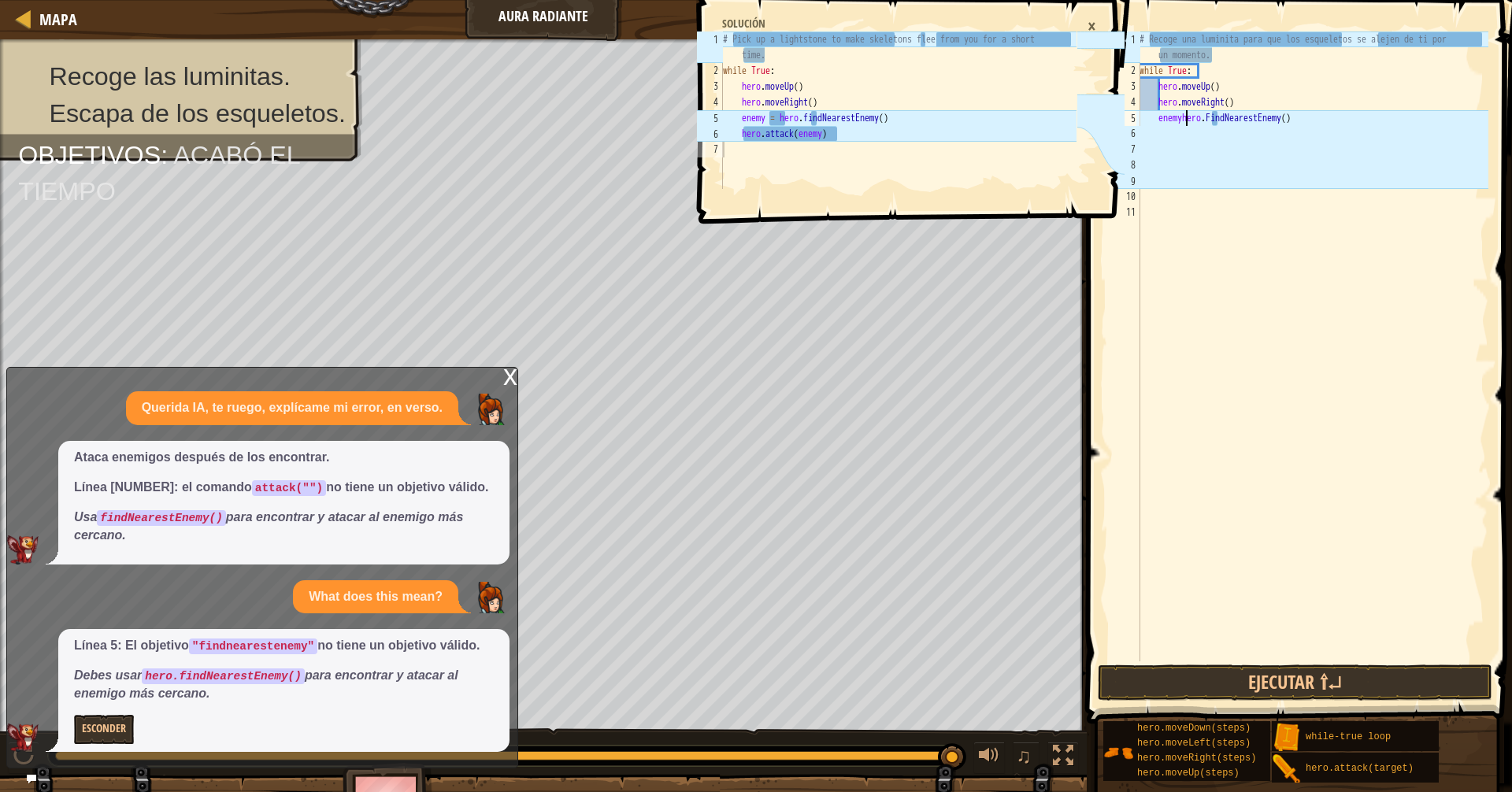 scroll, scrollTop: 7, scrollLeft: 4, axis: both 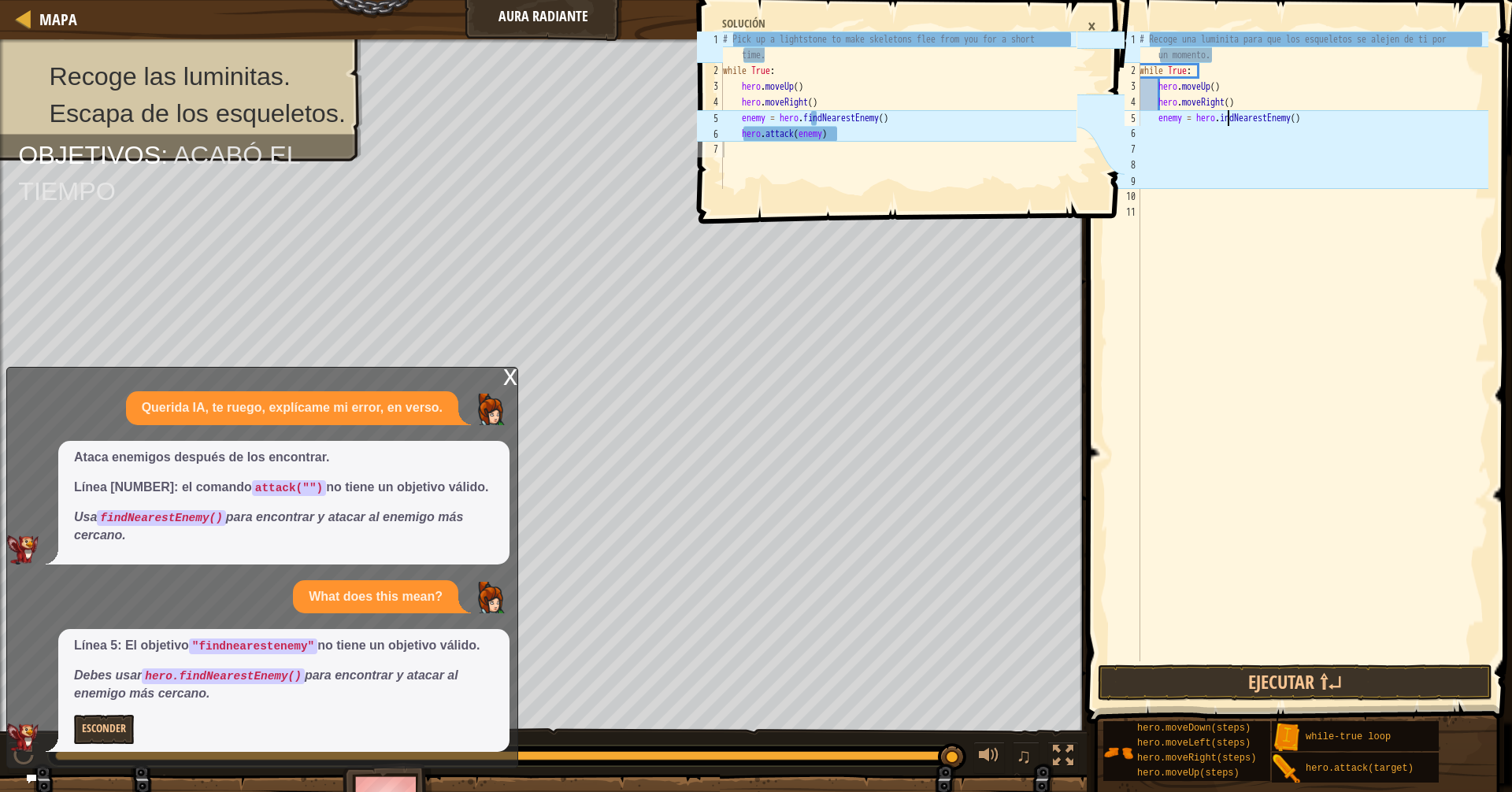 type on "enemy = hero.findNearestEnemy()" 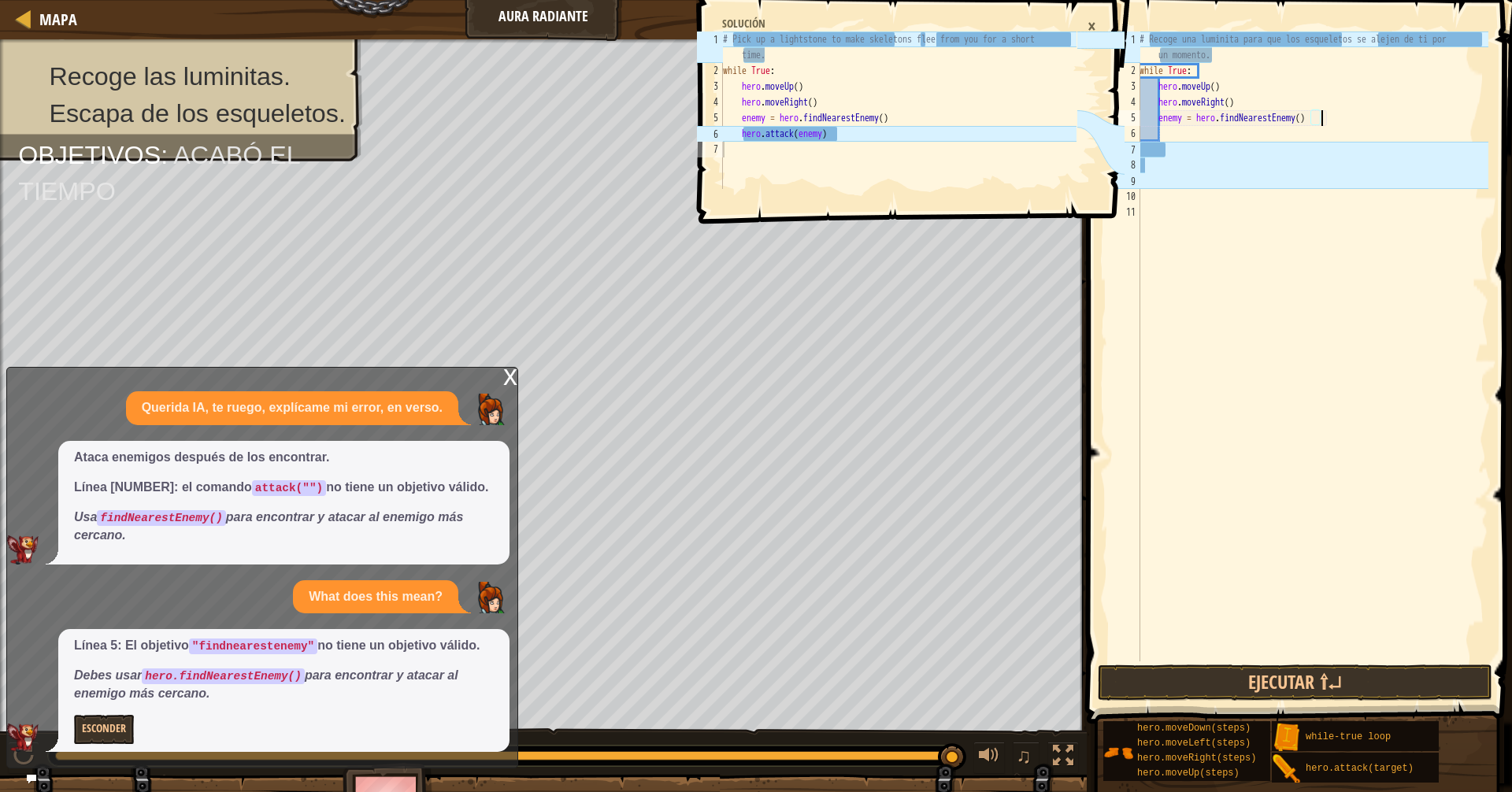 scroll, scrollTop: 7, scrollLeft: 1, axis: both 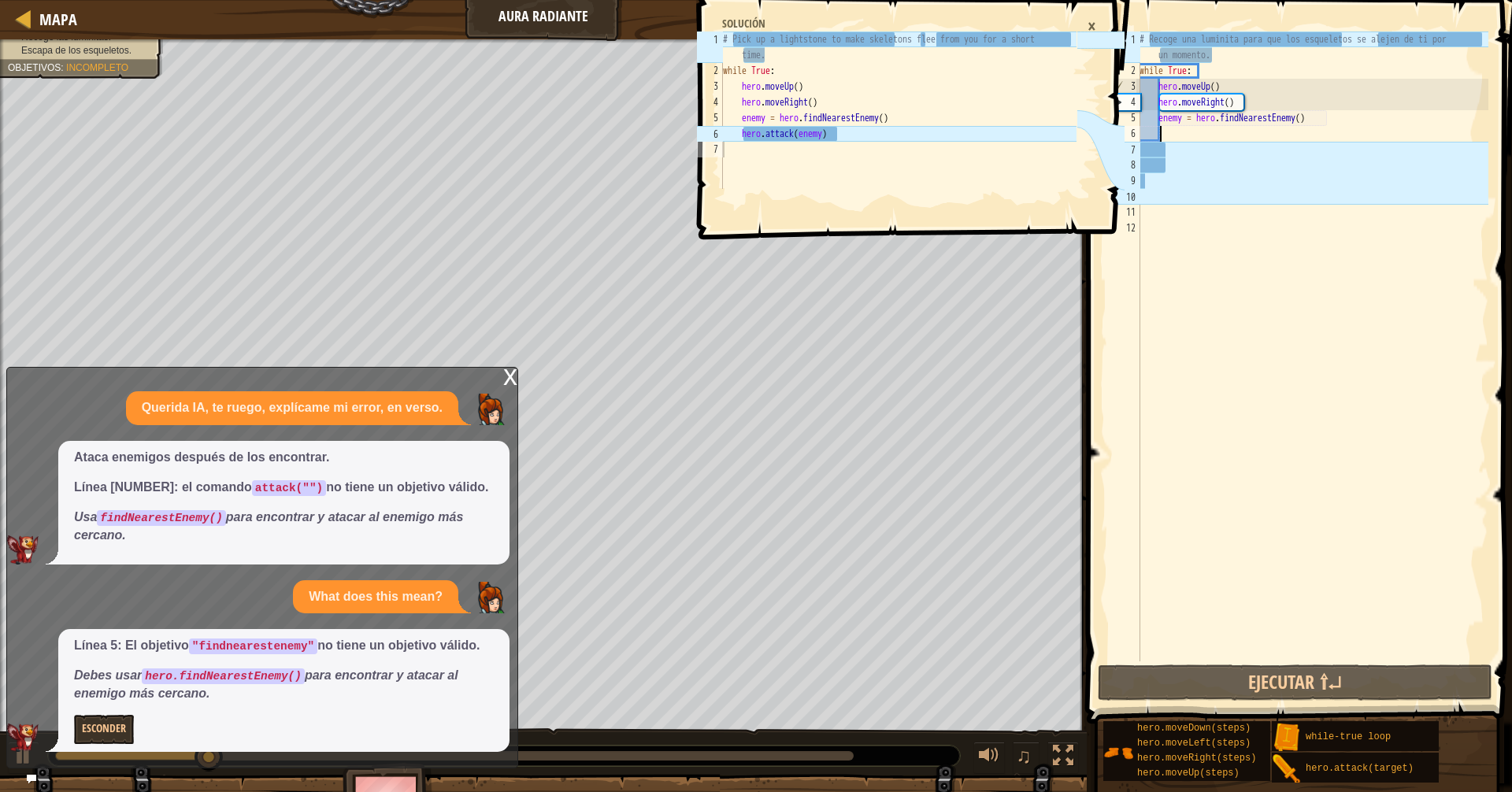 click on "×" at bounding box center [1091, 26] 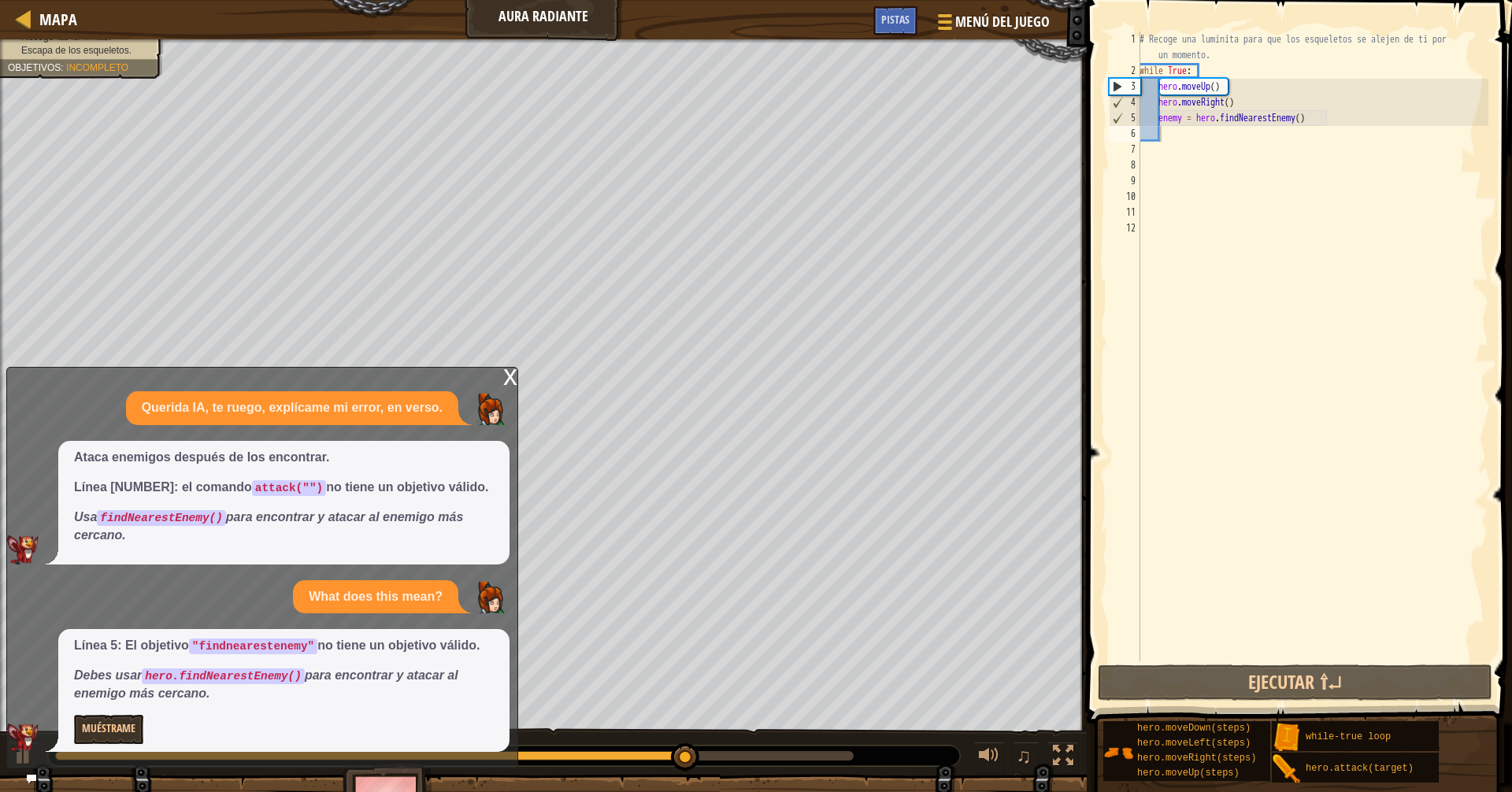 type on "enemy = hero.findNearestEnemy()" 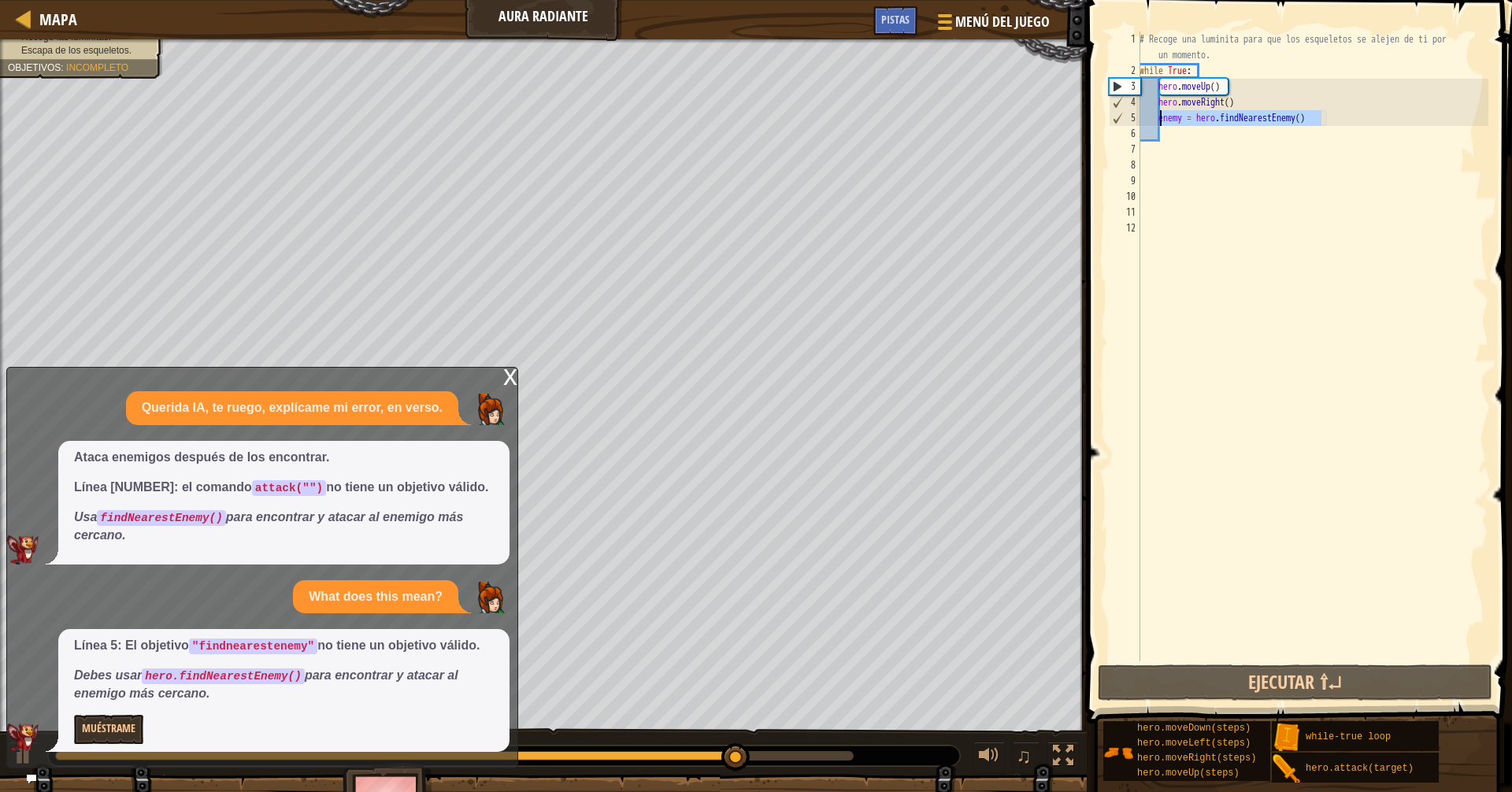 drag, startPoint x: 1345, startPoint y: 117, endPoint x: 1162, endPoint y: 120, distance: 183.02459 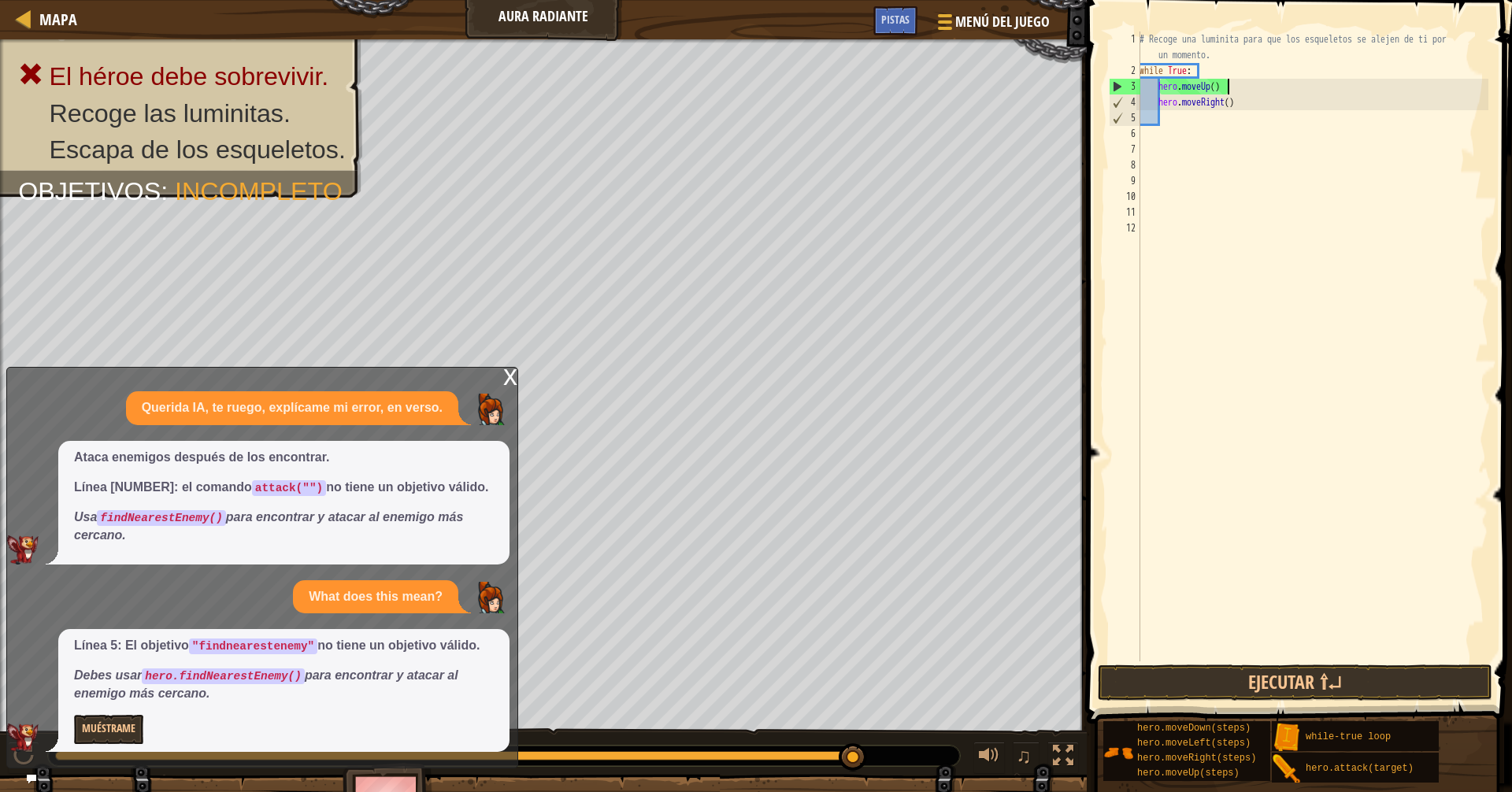 click on "# Recoge una luminita para que los esqueletos se alejen de ti por       un momento. while   True :      hero . moveUp ( )      hero . moveRight ( )" at bounding box center (1312, 370) 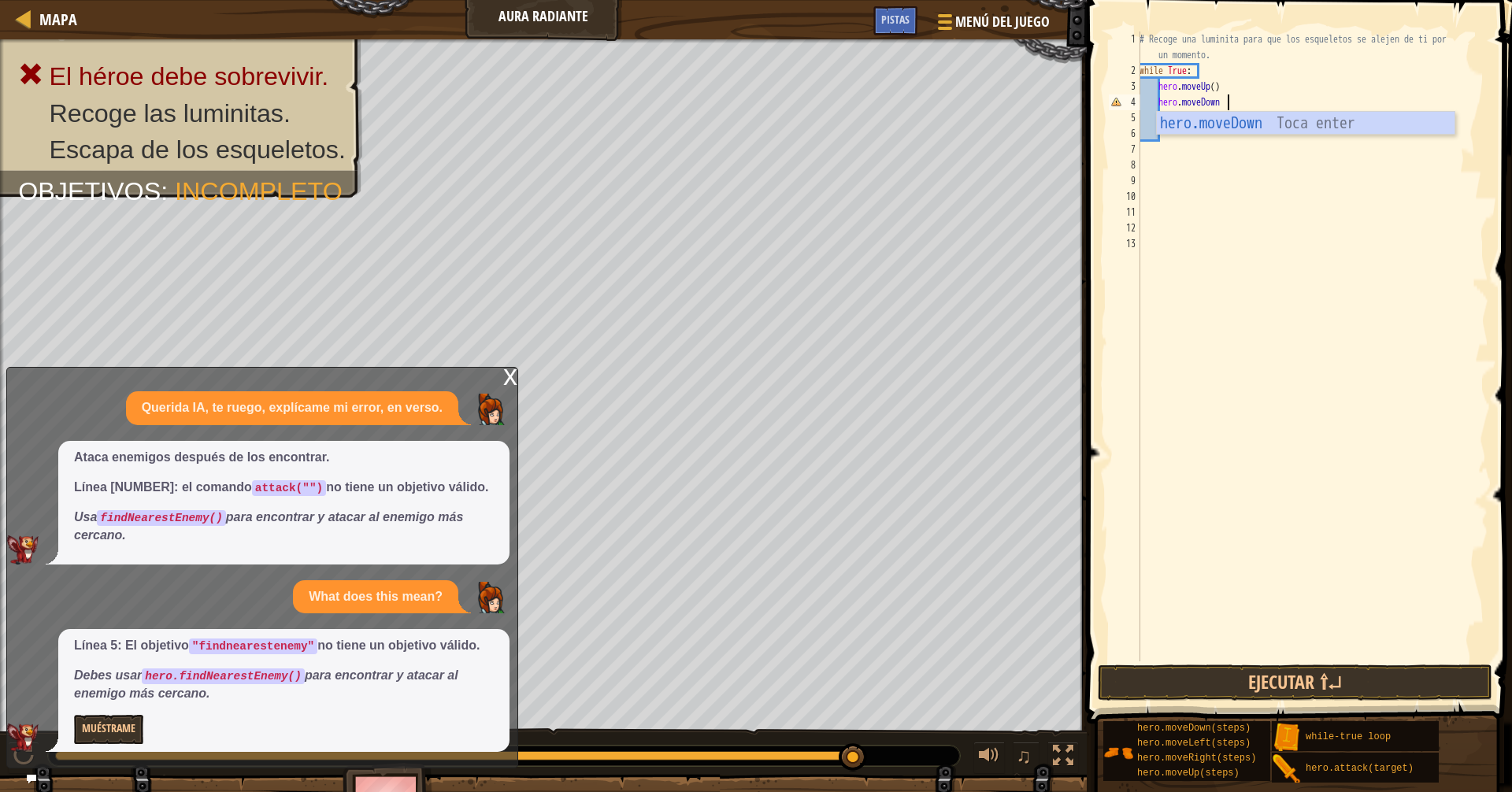 scroll, scrollTop: 7, scrollLeft: 7, axis: both 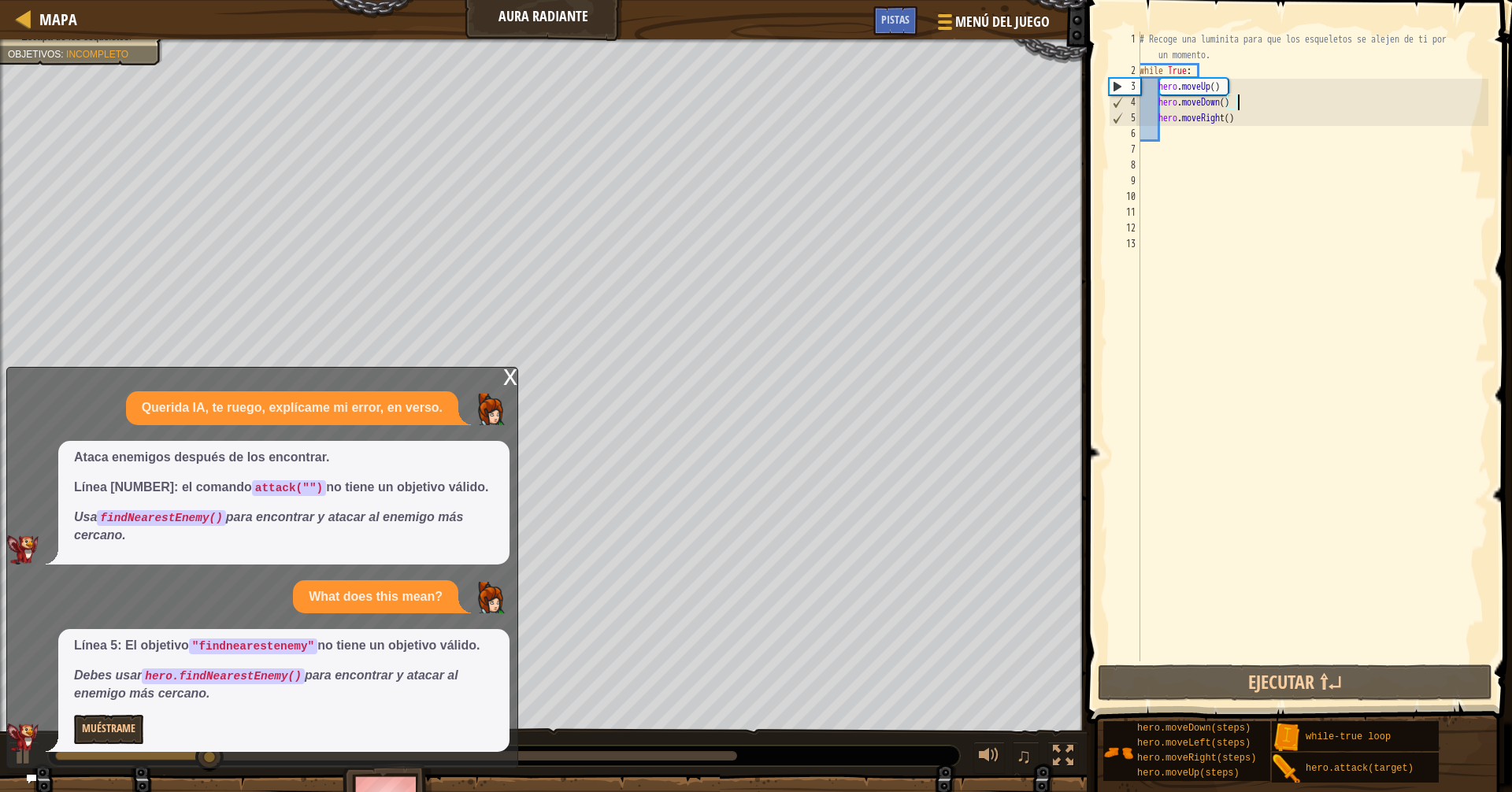 click on "x" at bounding box center (510, 376) 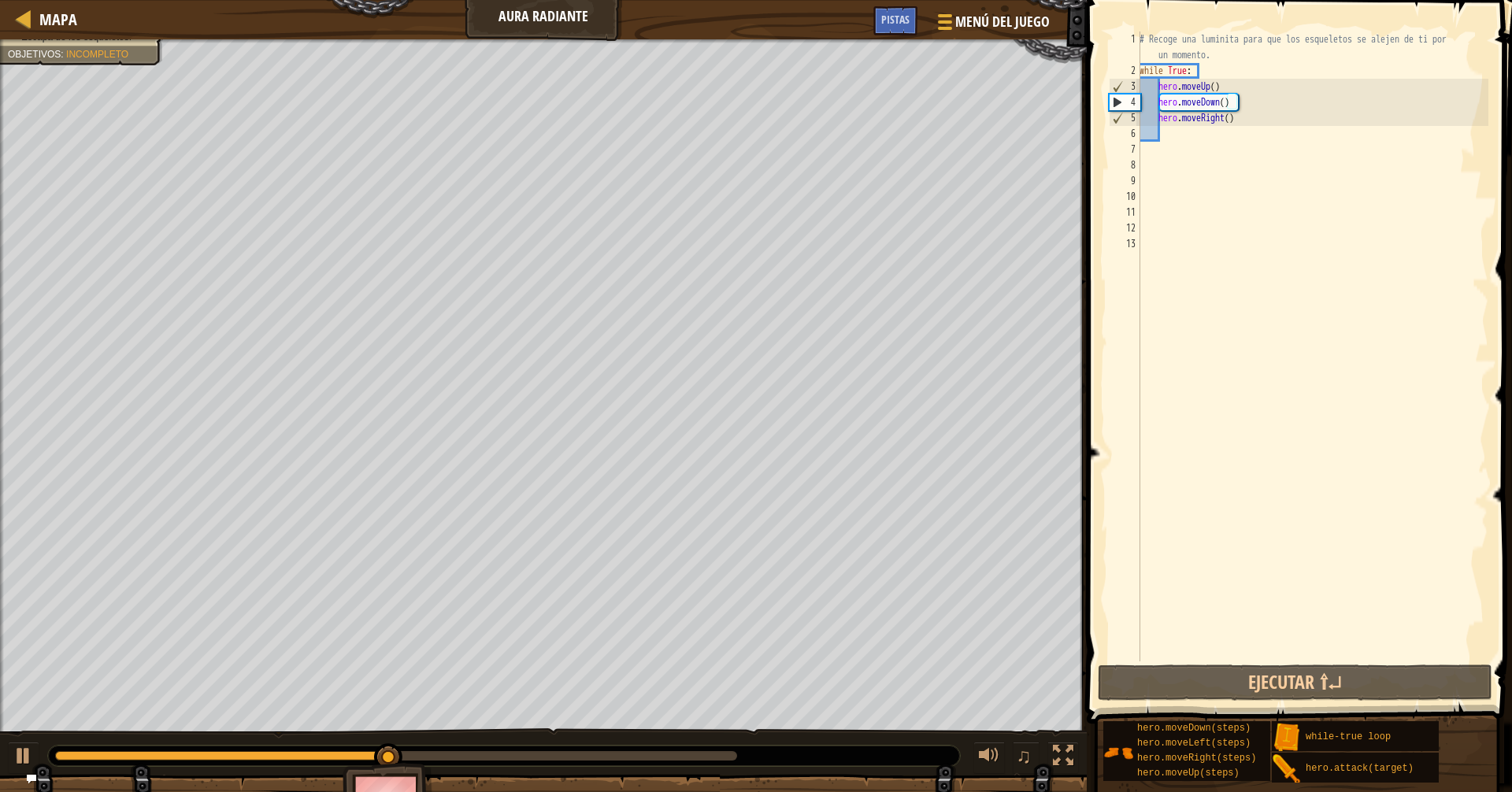 click on "# Recoge una luminita para que los esqueletos se alejen de ti por       un momento. while   True :      hero . moveUp ( )      hero . moveDown ( )      hero . moveRight ( )" at bounding box center [1312, 370] 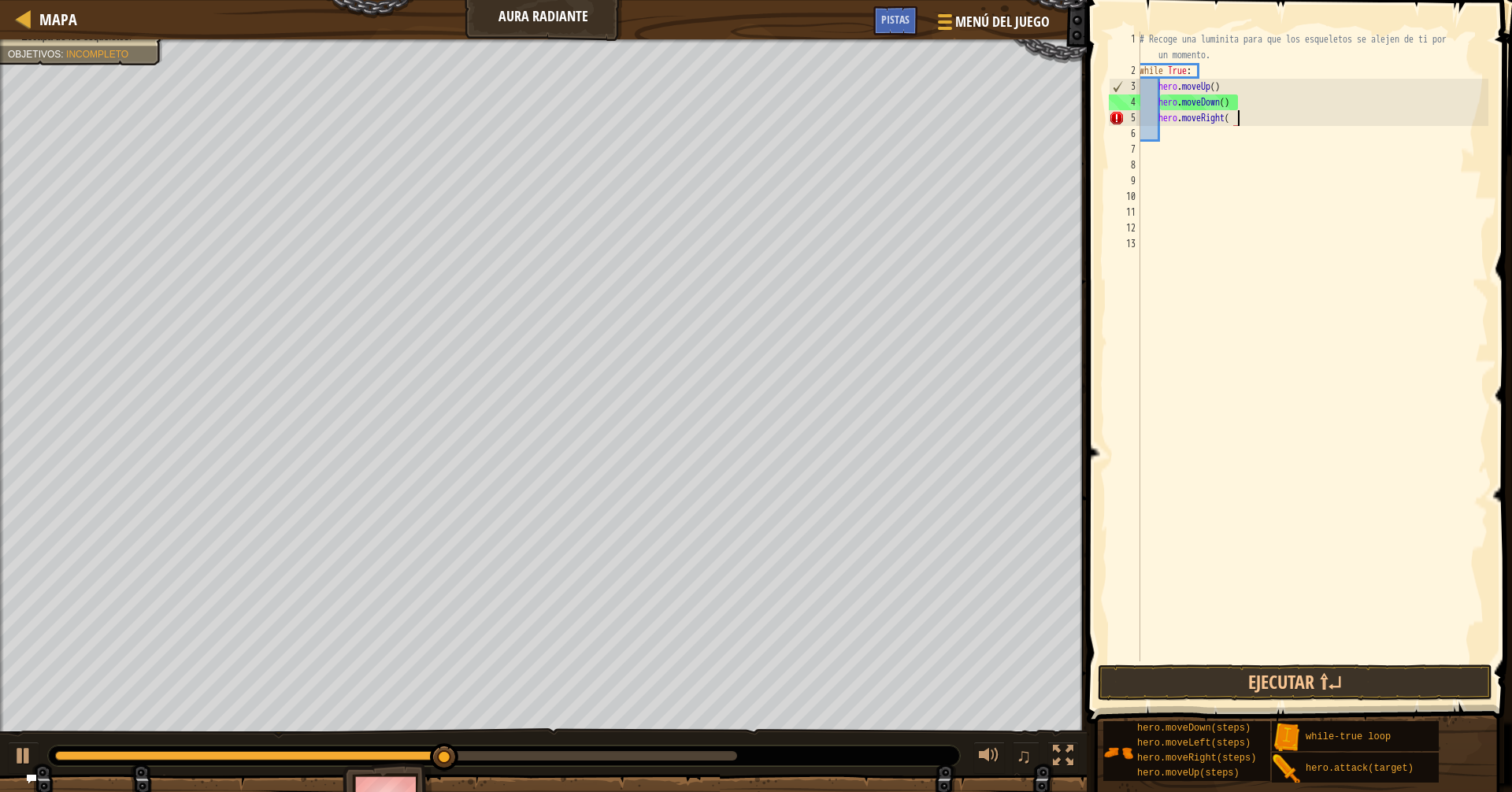 scroll, scrollTop: 7, scrollLeft: 8, axis: both 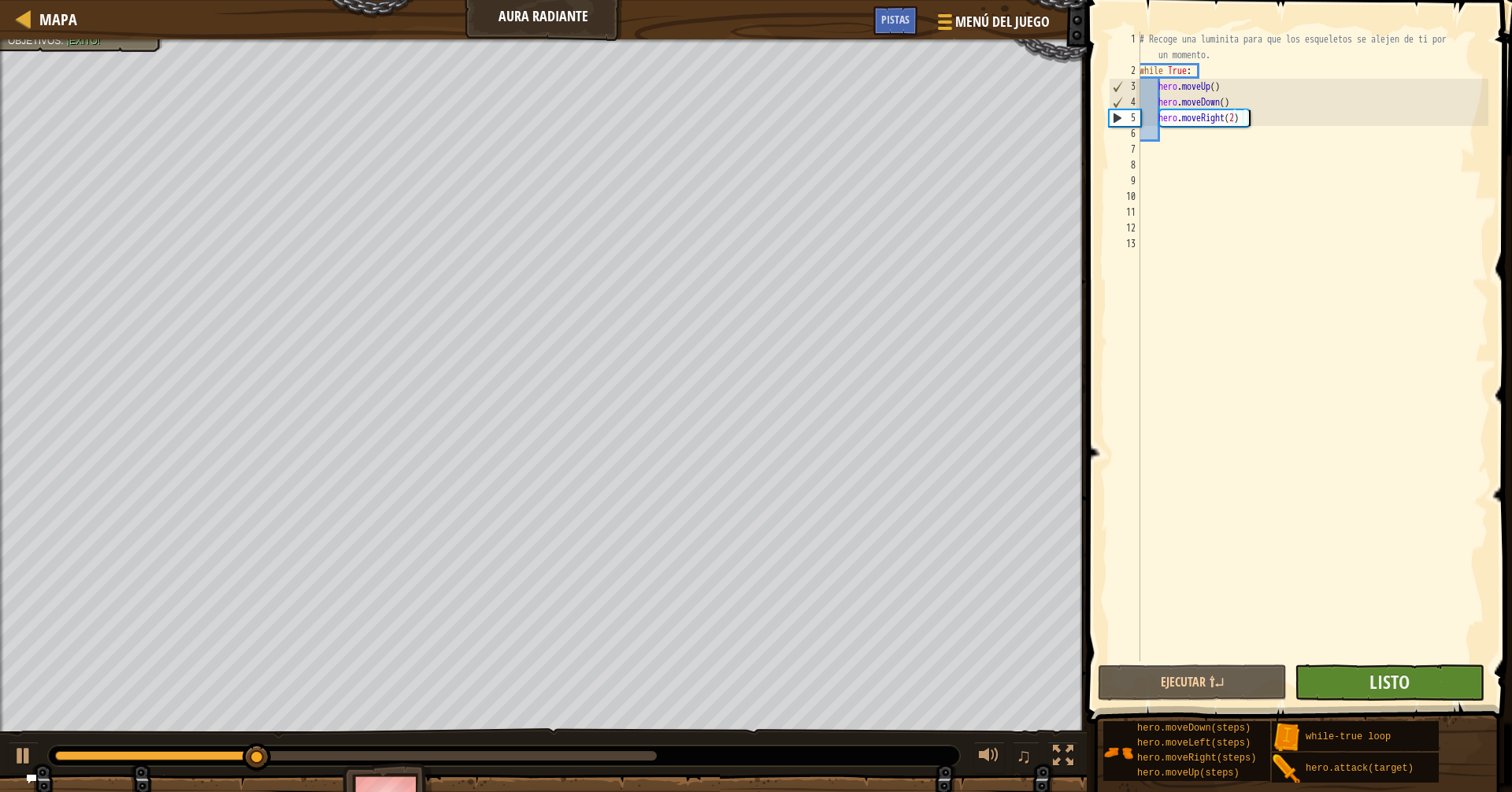 type on "hero.moveRight(2)" 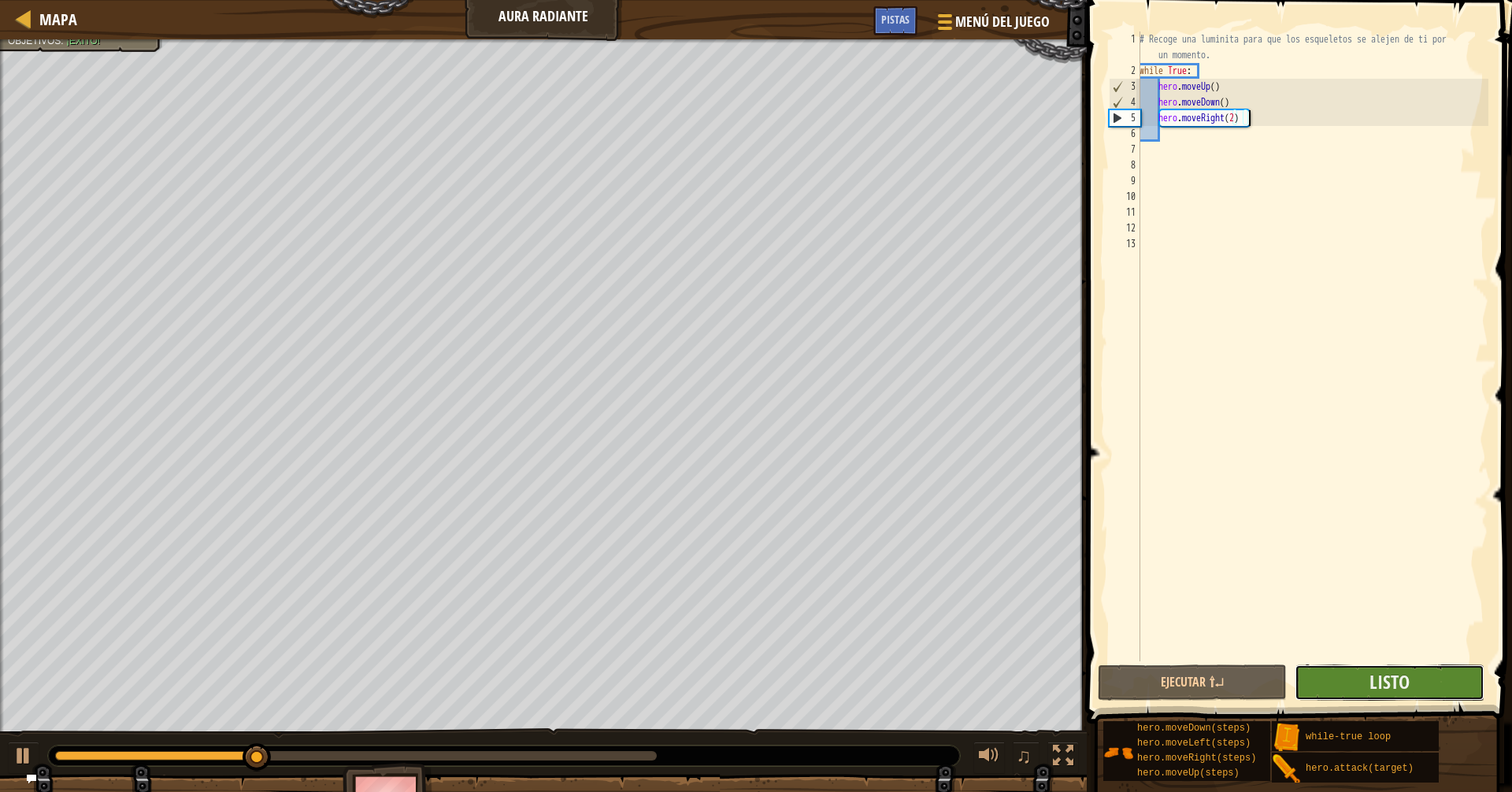 click on "Listo" at bounding box center (1389, 683) 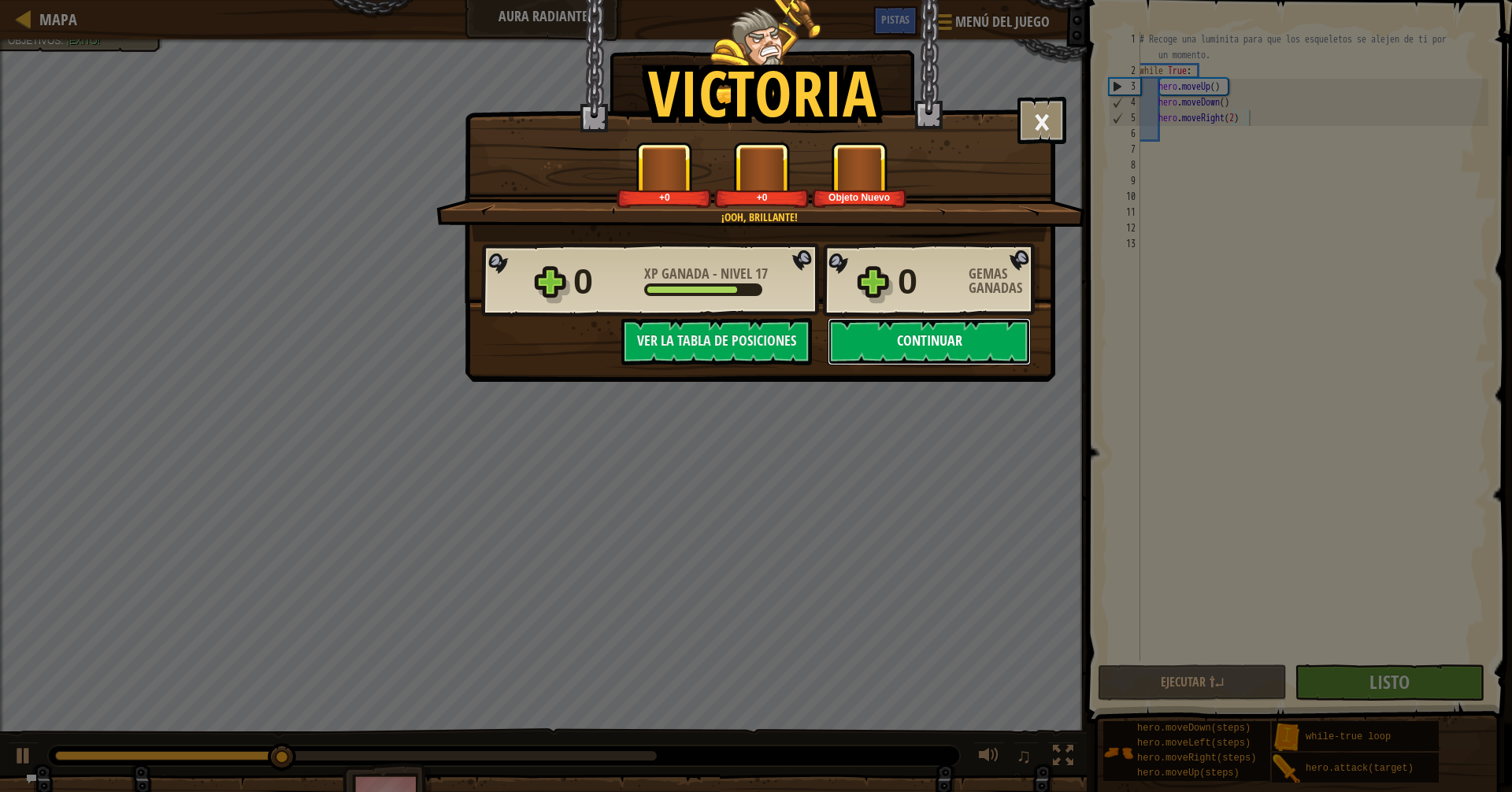 click on "Continuar" at bounding box center [929, 342] 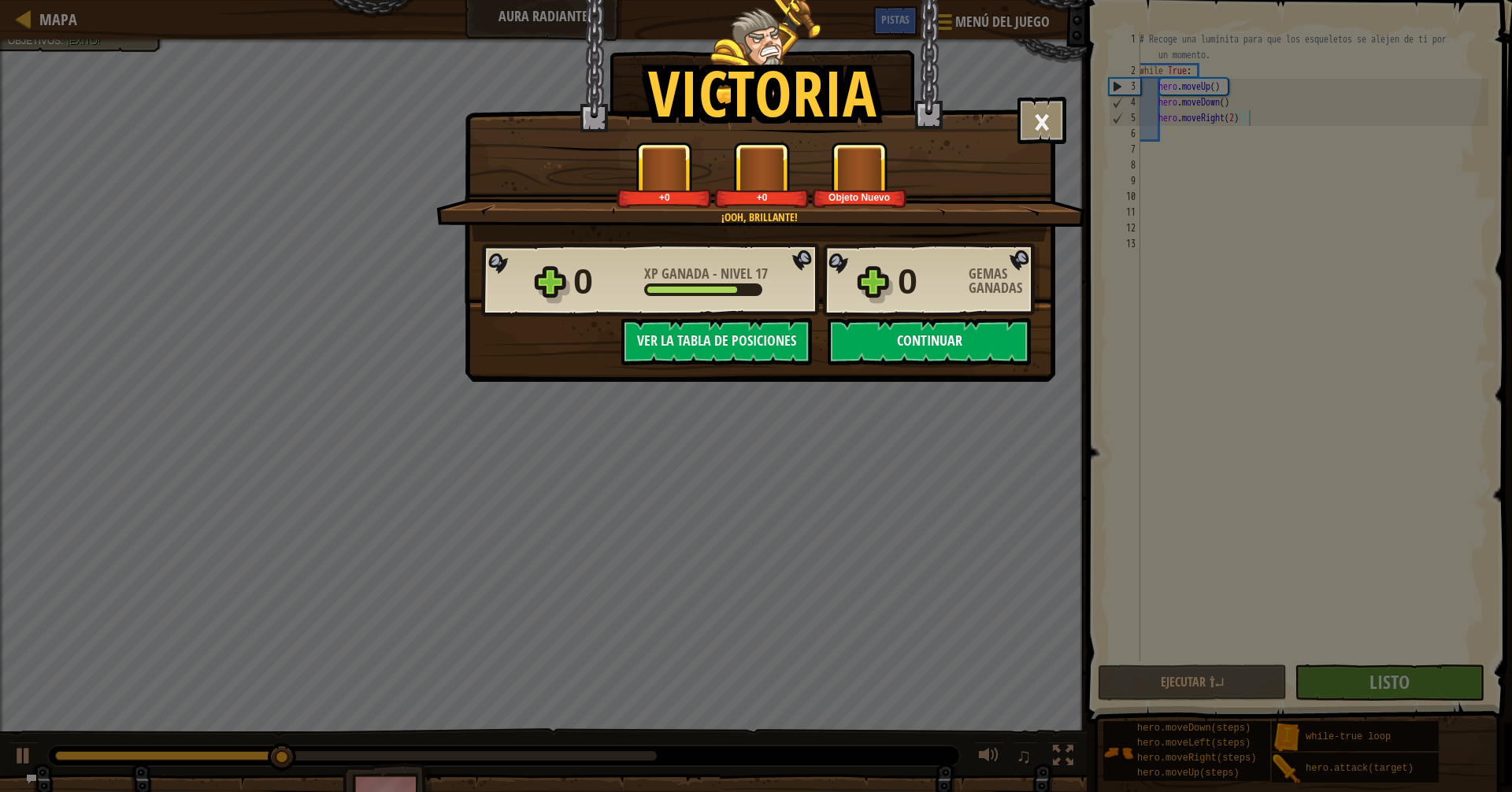 select on "es-419" 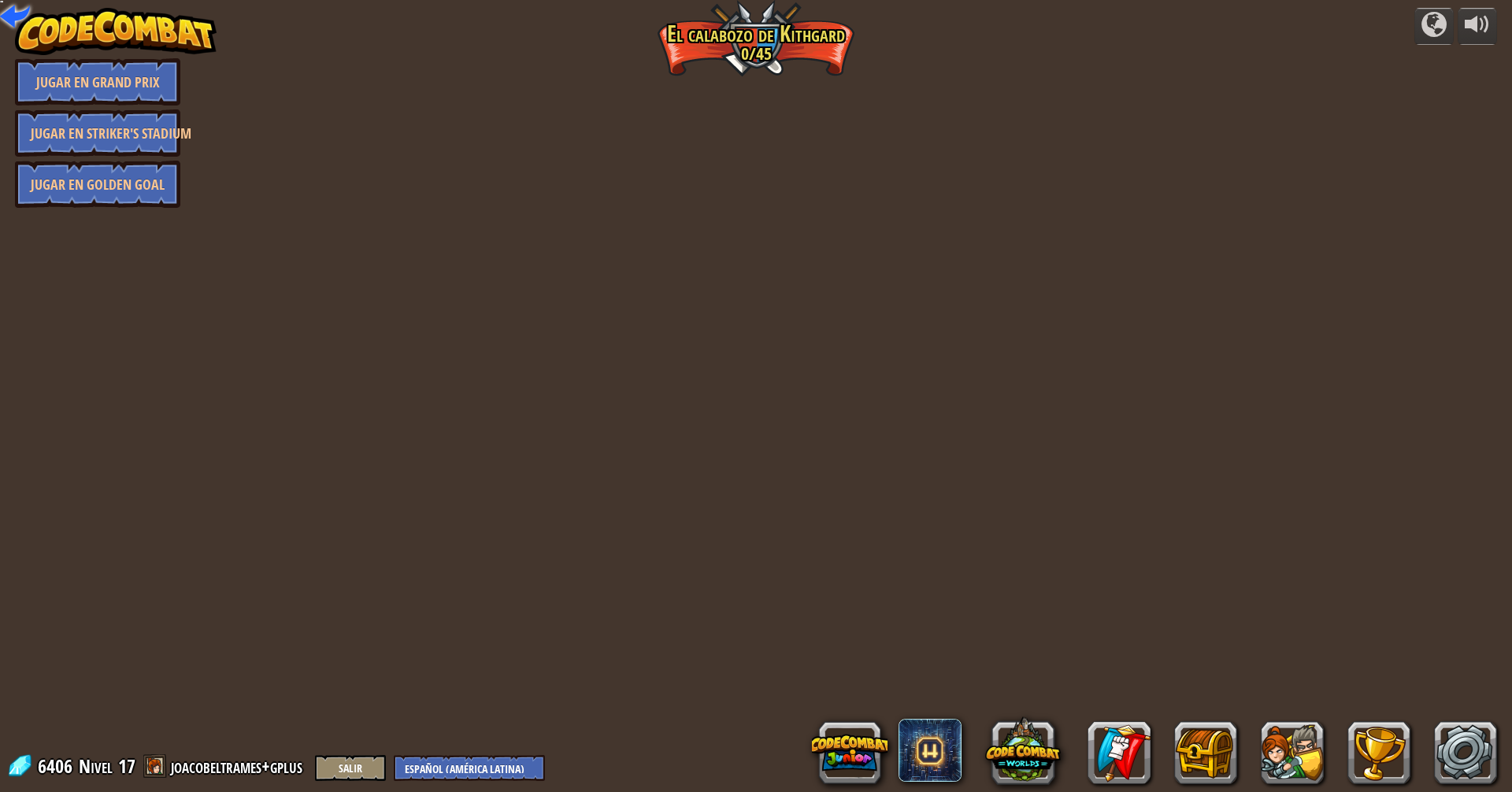 select on "es-419" 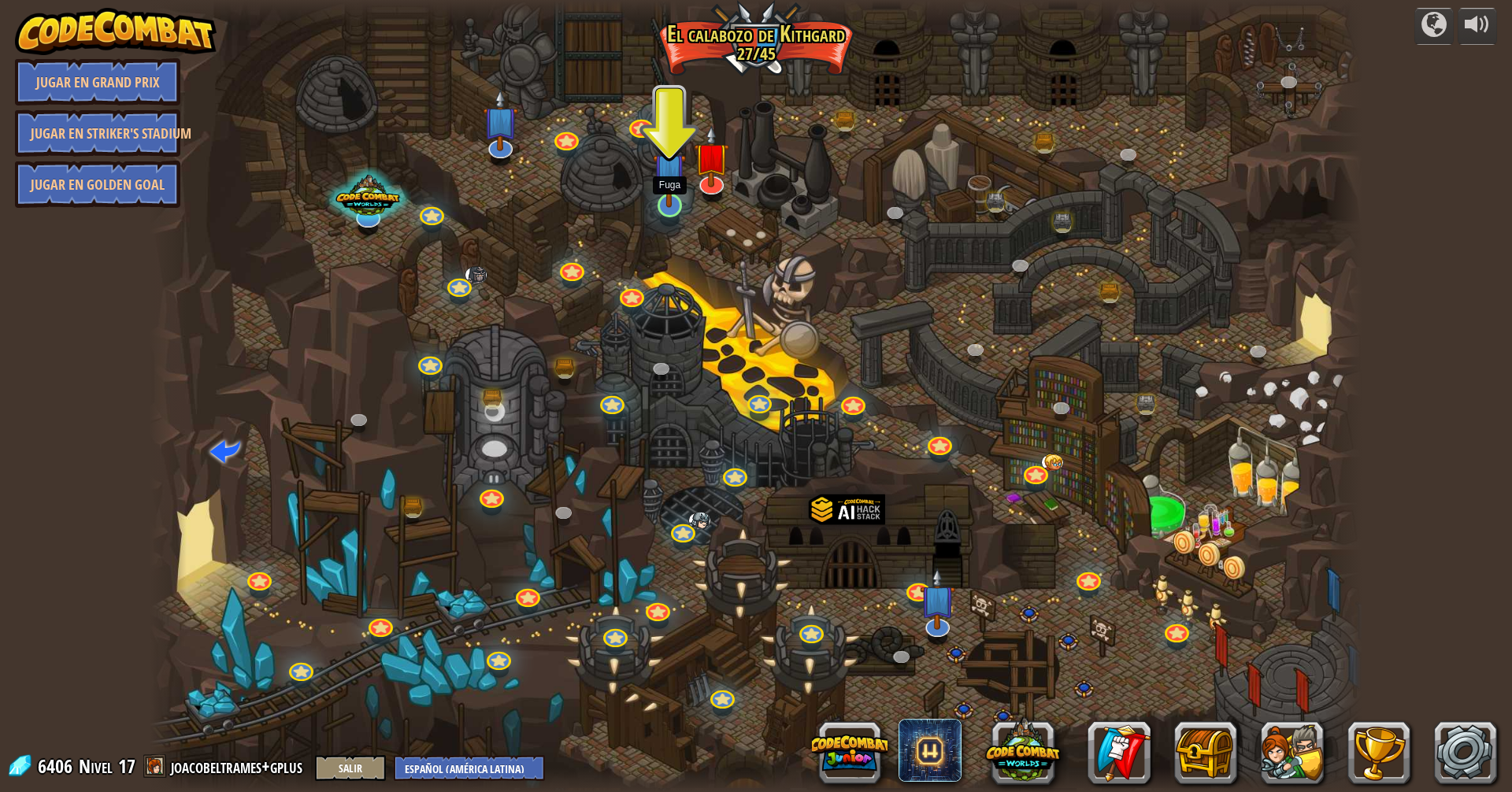 click at bounding box center [669, 169] 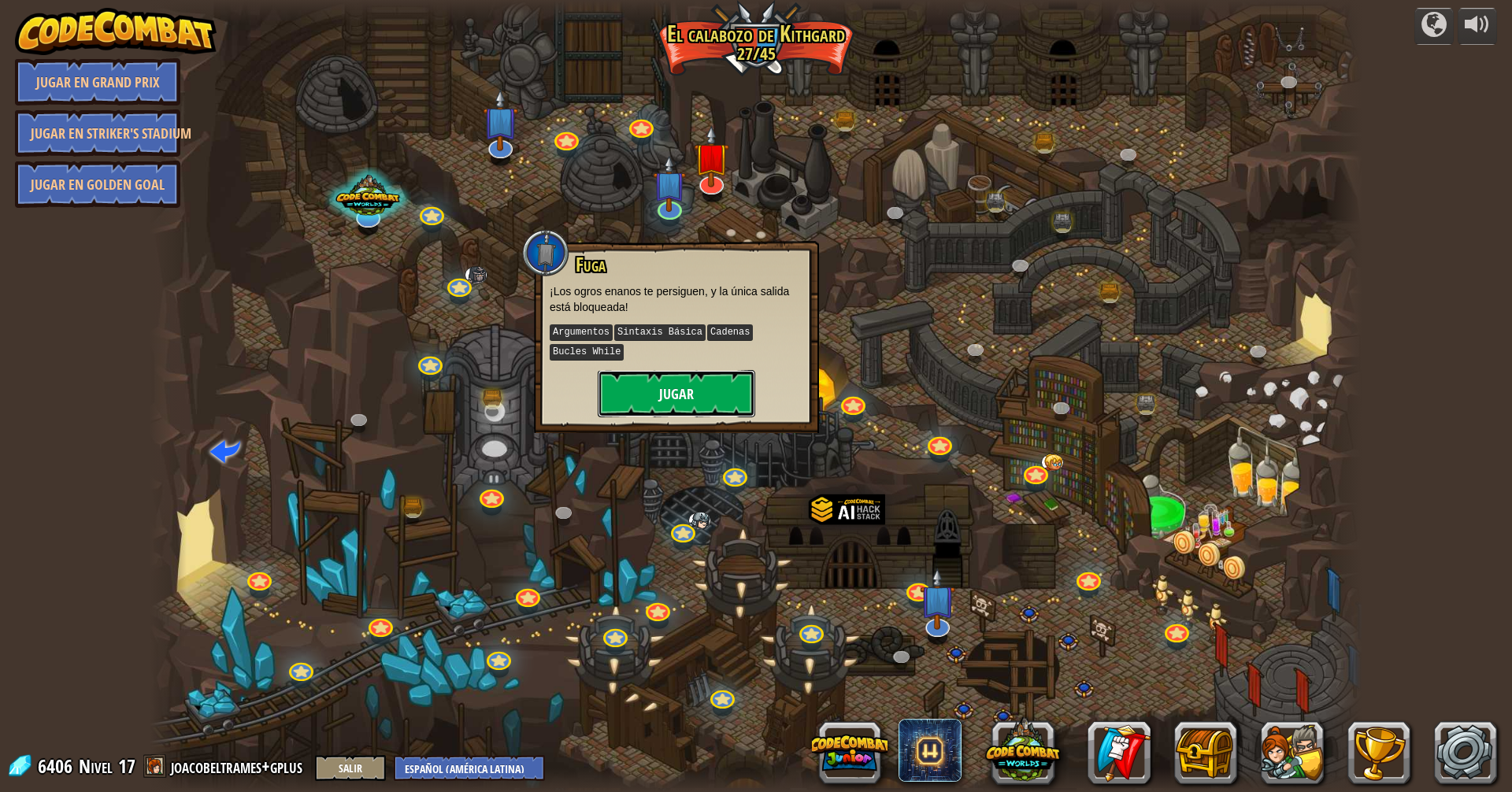 click on "Jugar" at bounding box center (676, 394) 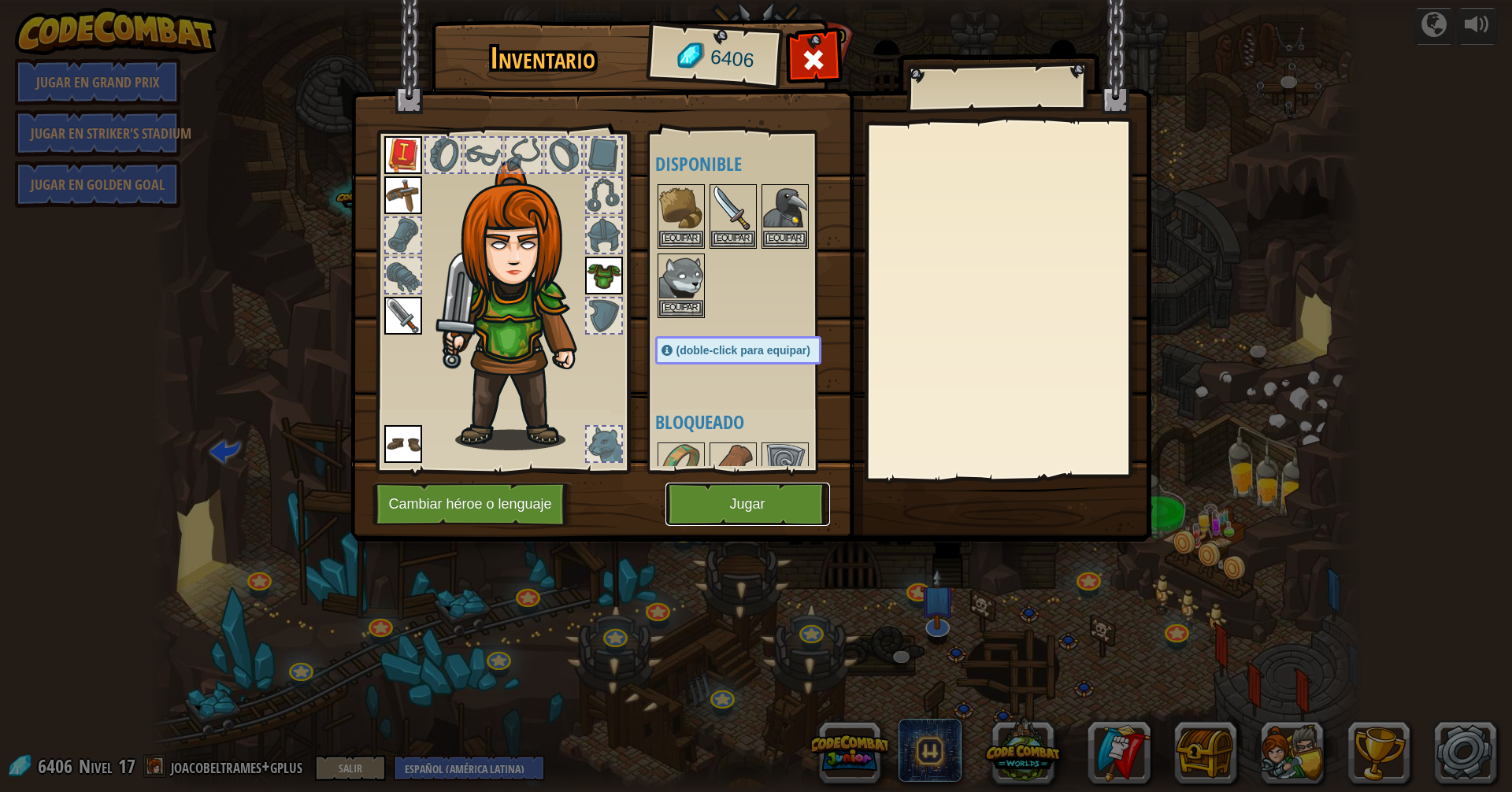 click on "Jugar" at bounding box center (747, 504) 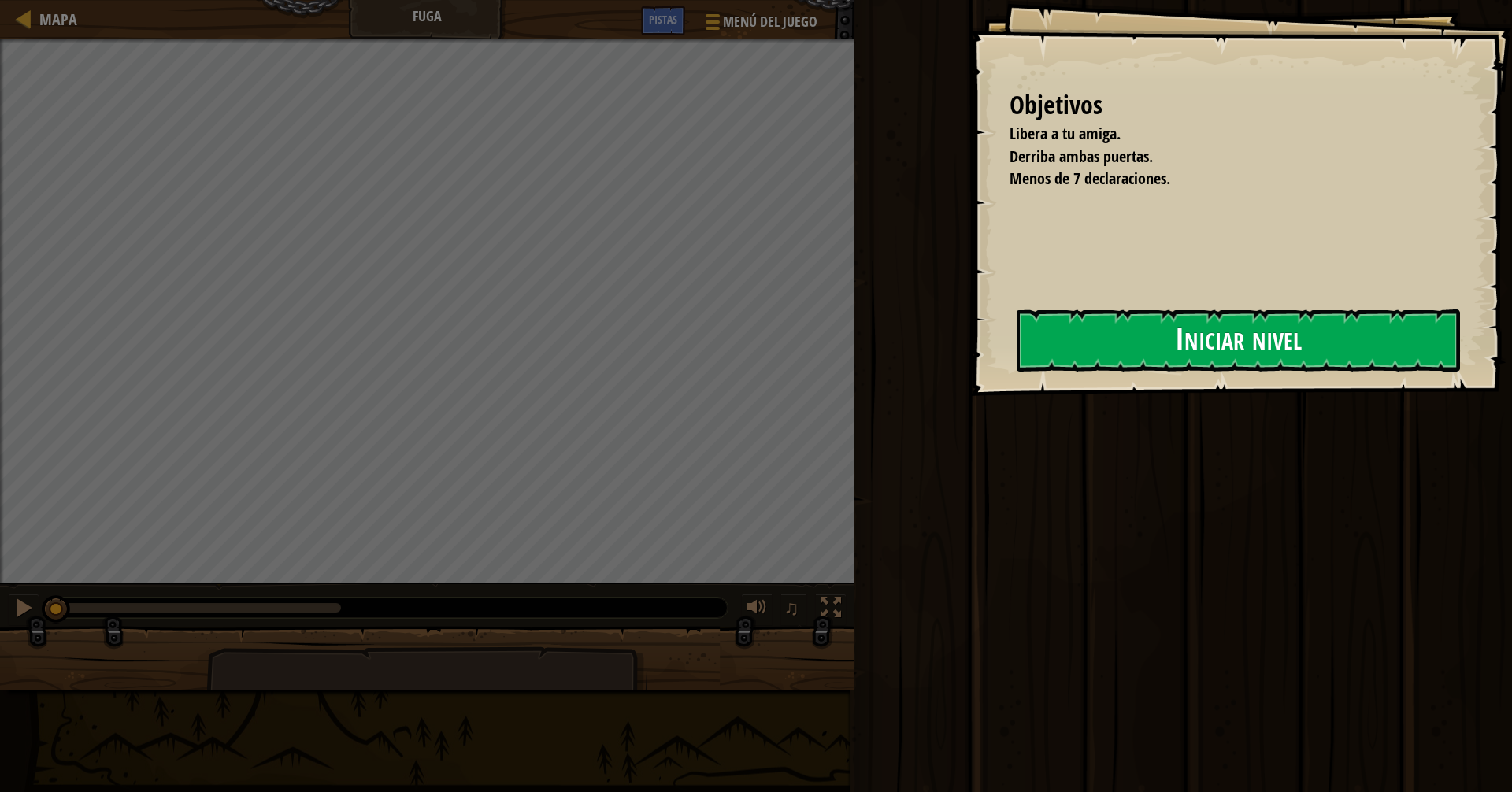 click on "Iniciar nivel" at bounding box center (1238, 340) 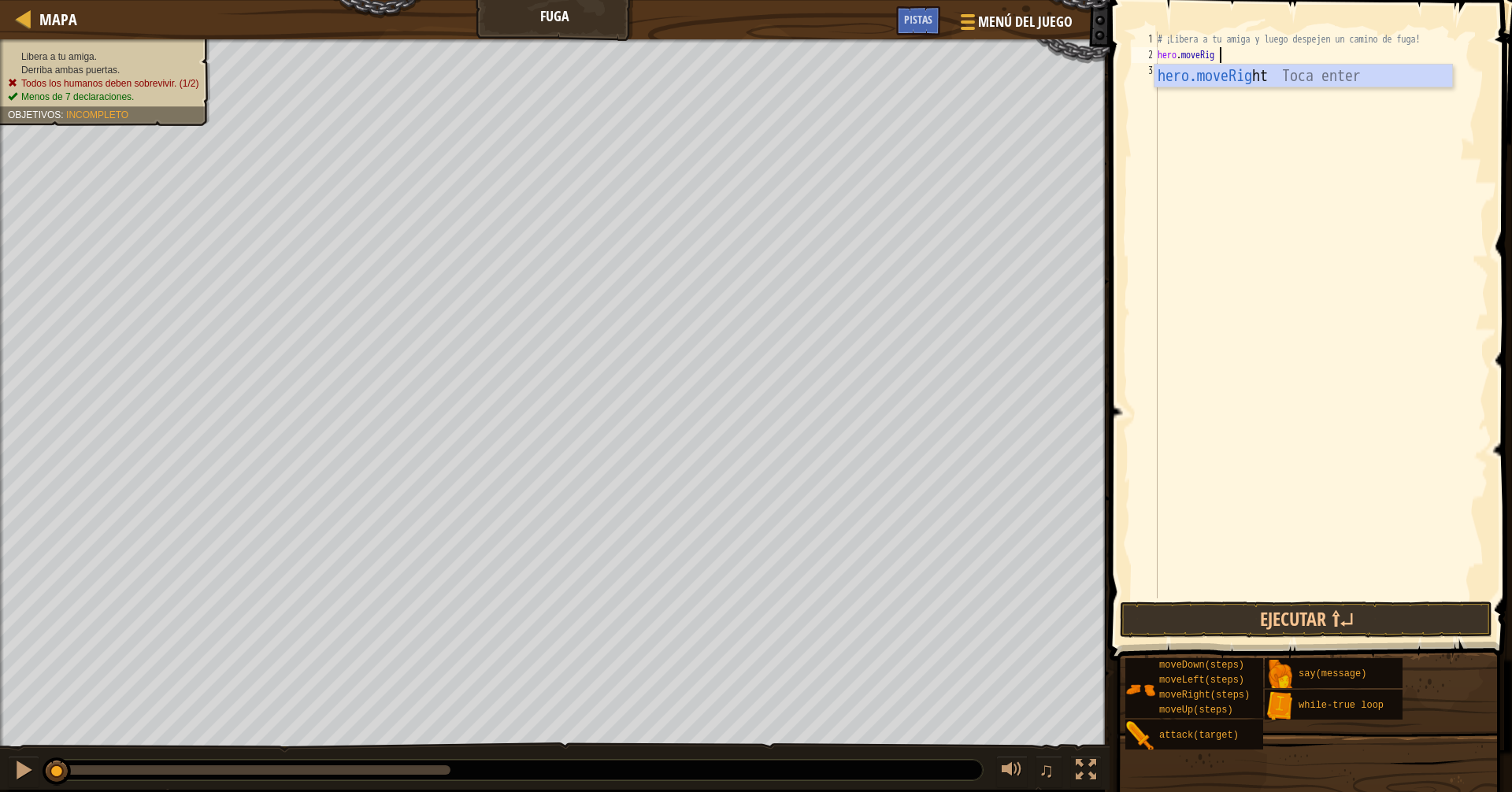scroll, scrollTop: 7, scrollLeft: 5, axis: both 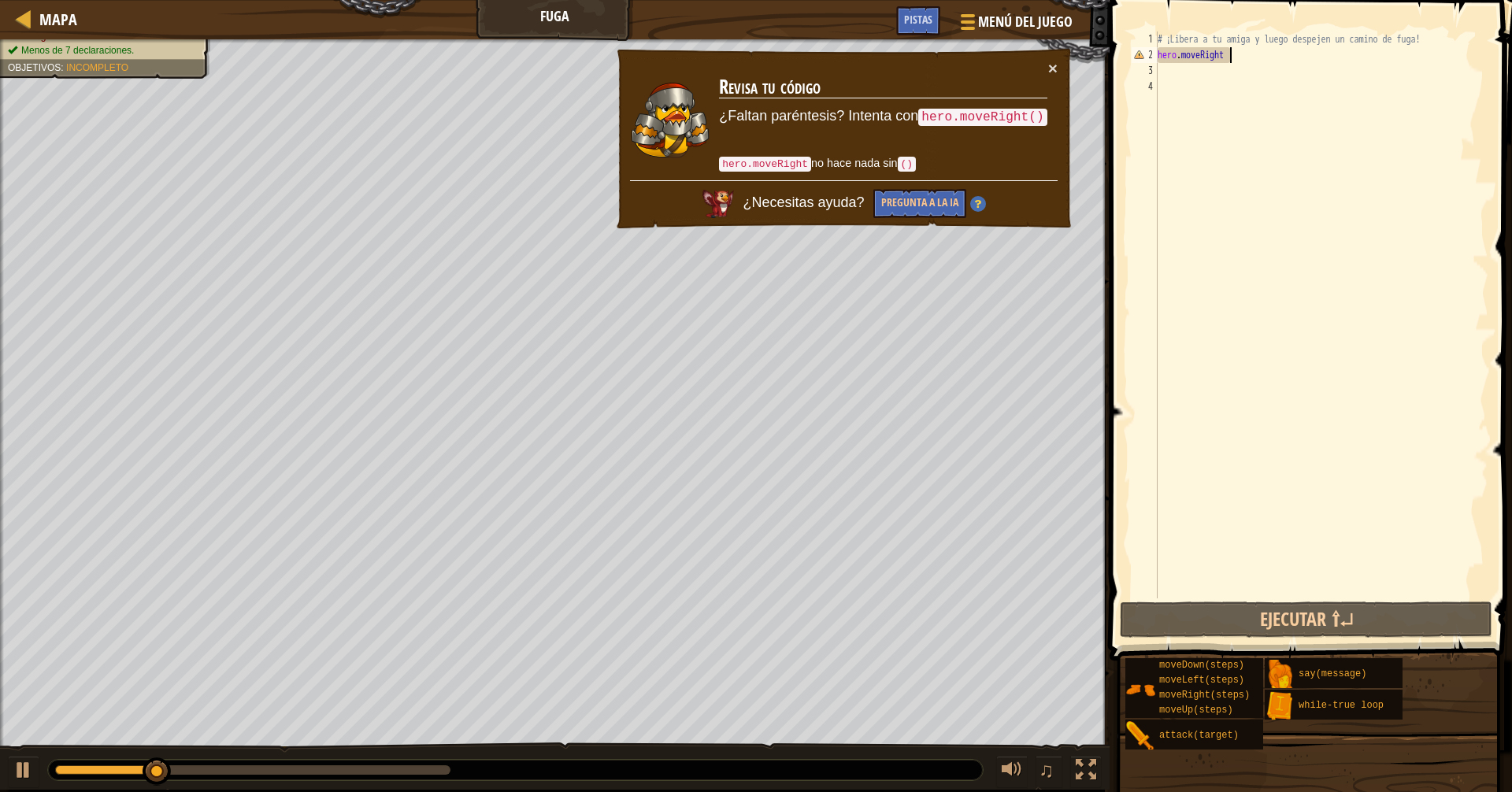 click on "# ¡Libera a tu amiga y luego despejen un camino de fuga! hero . moveRight" at bounding box center [1321, 331] 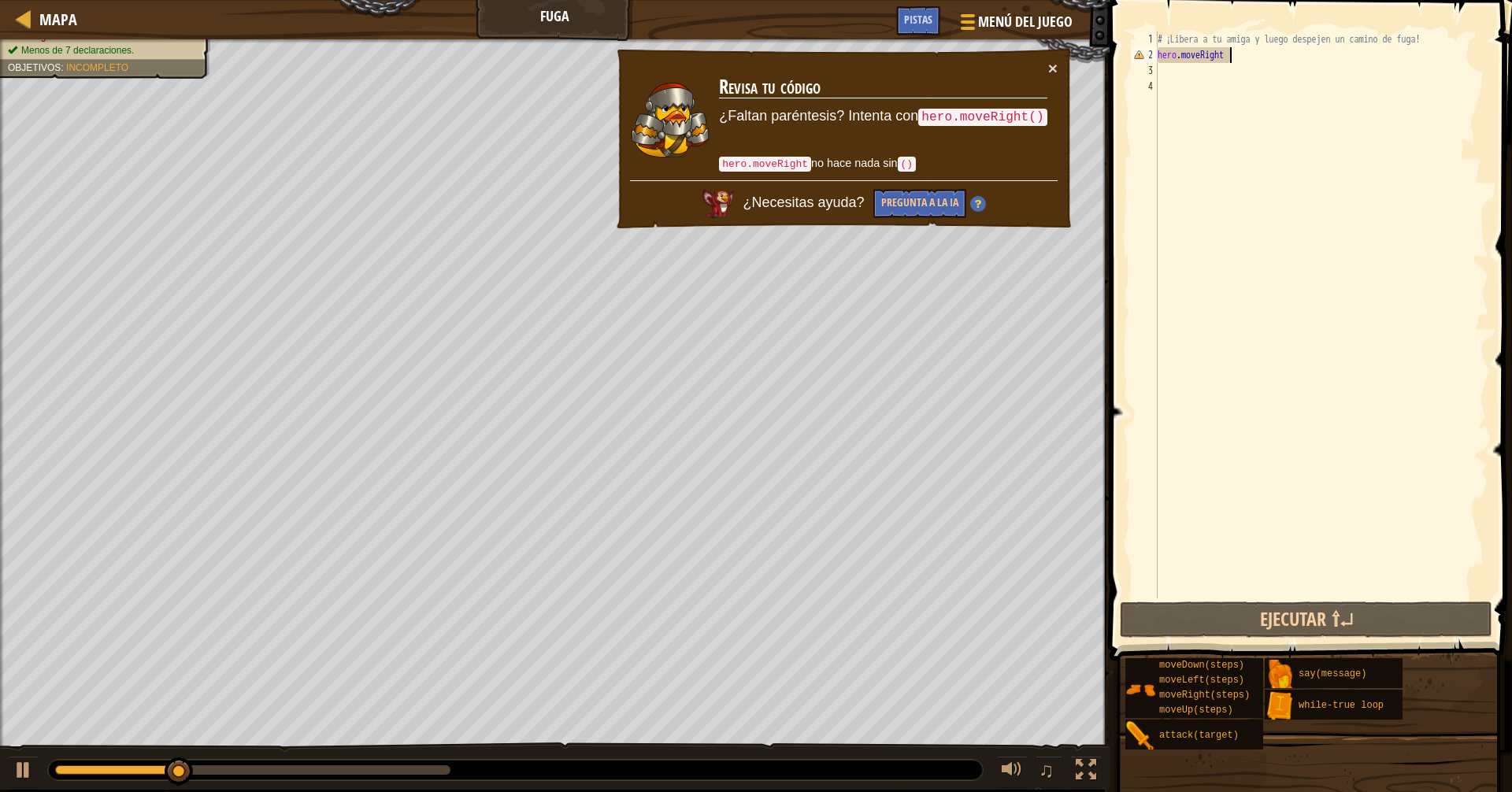 scroll, scrollTop: 7, scrollLeft: 6, axis: both 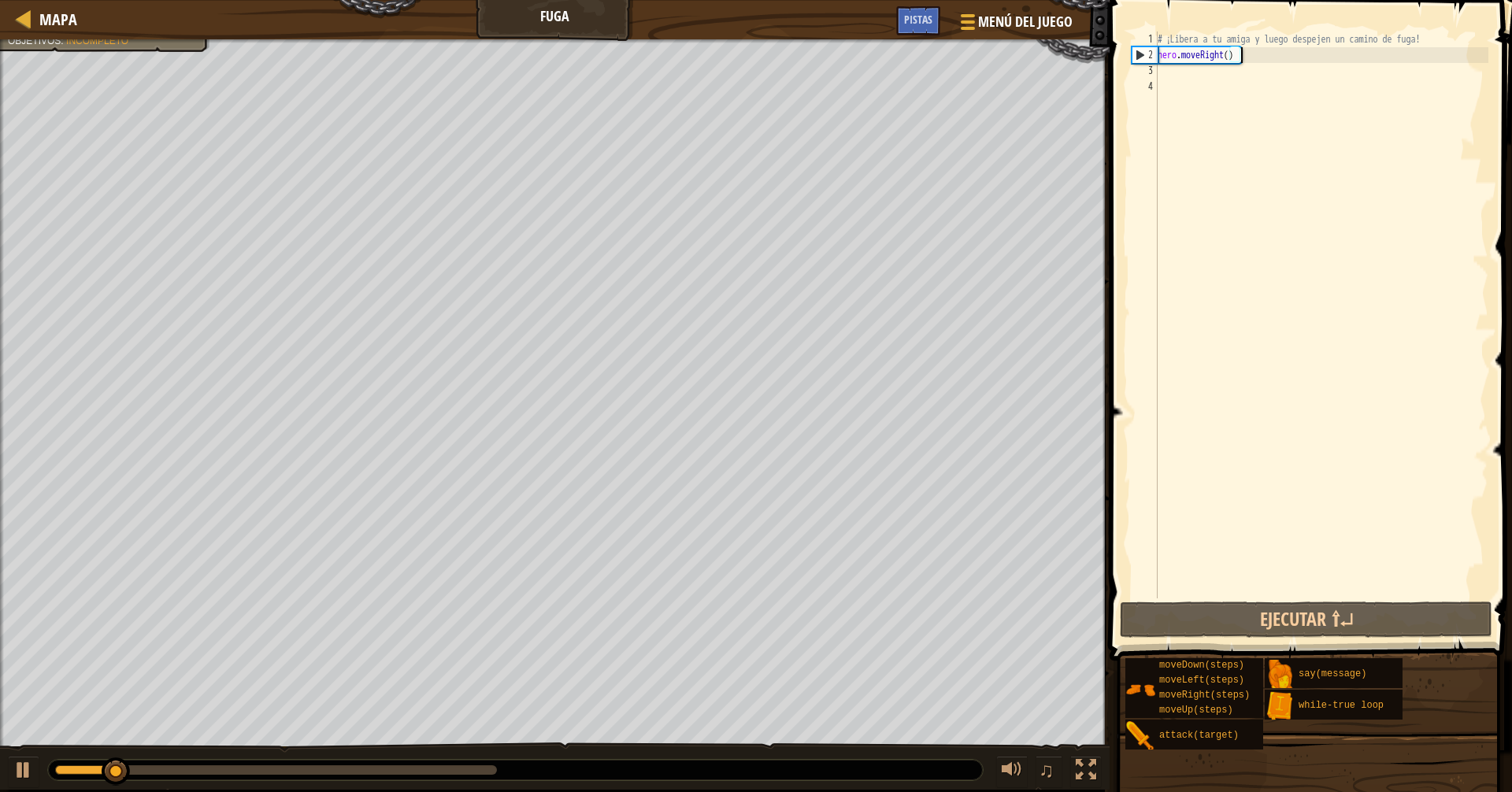 click on "# ¡Libera a tu amiga y luego despejen un camino de fuga! hero . moveRight ( )" at bounding box center [1321, 331] 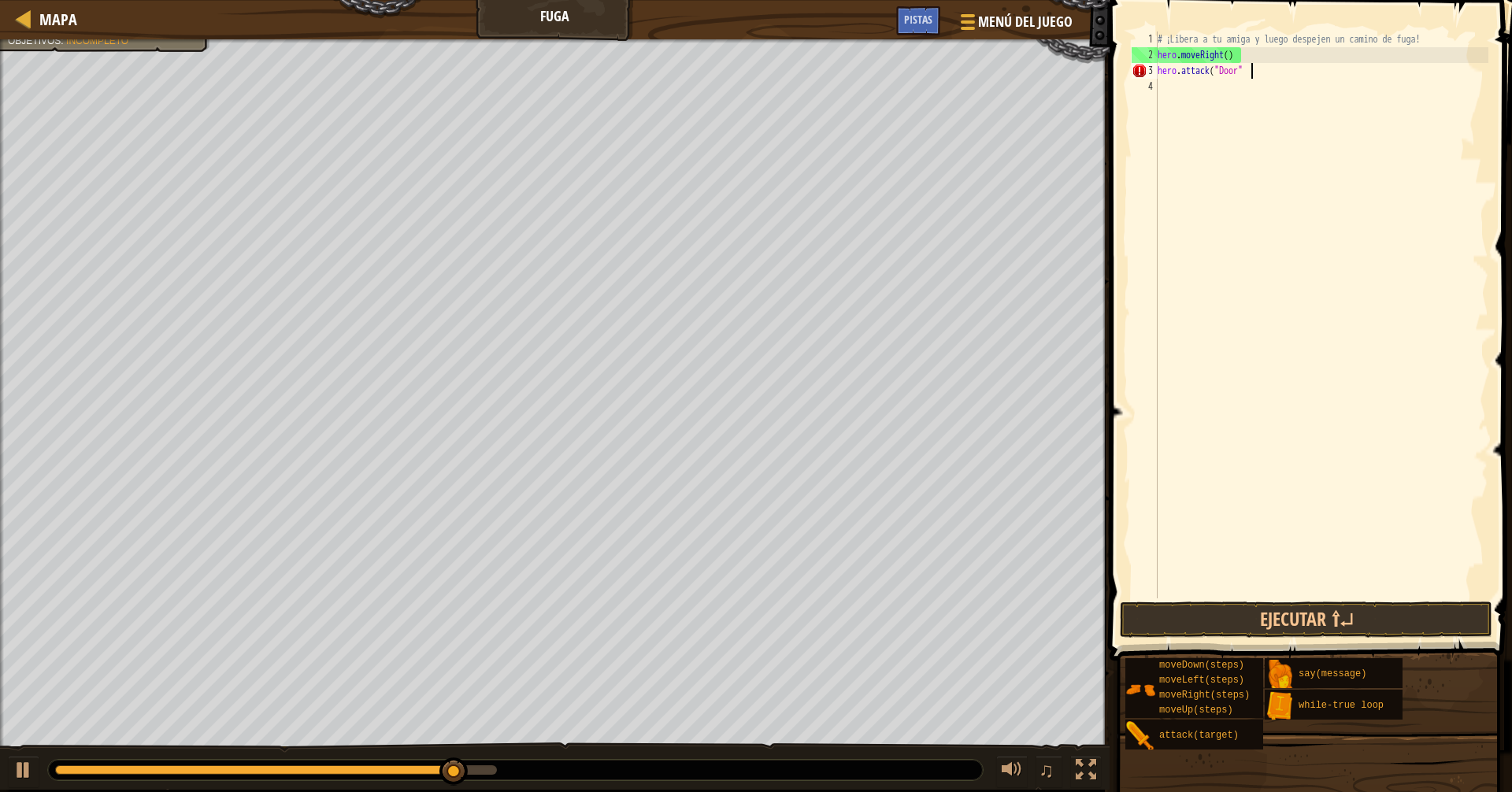 scroll, scrollTop: 7, scrollLeft: 7, axis: both 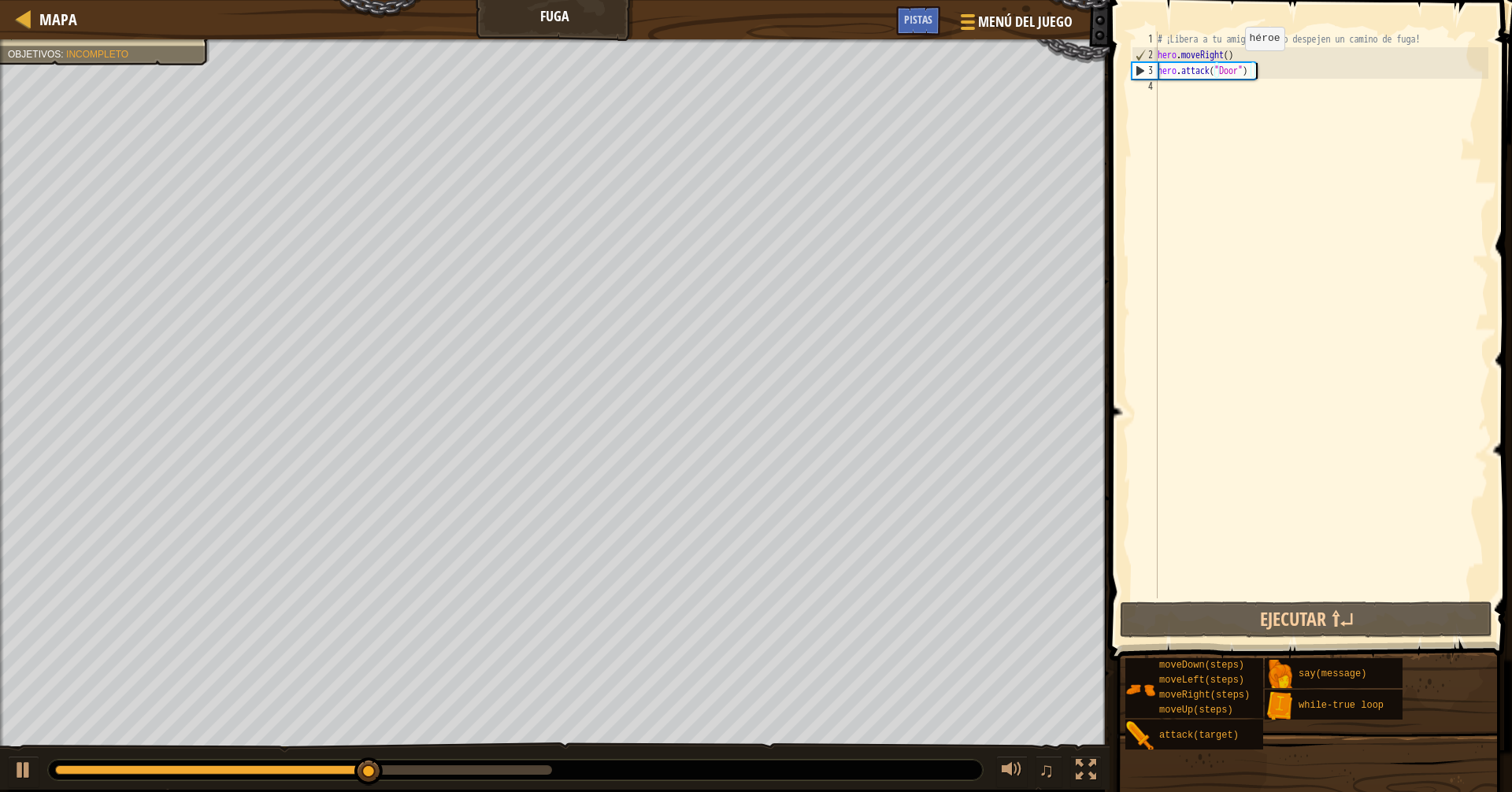 click on "# ¡Libera a tu amiga y luego despejen un camino de fuga! hero . moveRight ( ) hero . attack ( "[TARGET]" )" at bounding box center (1321, 331) 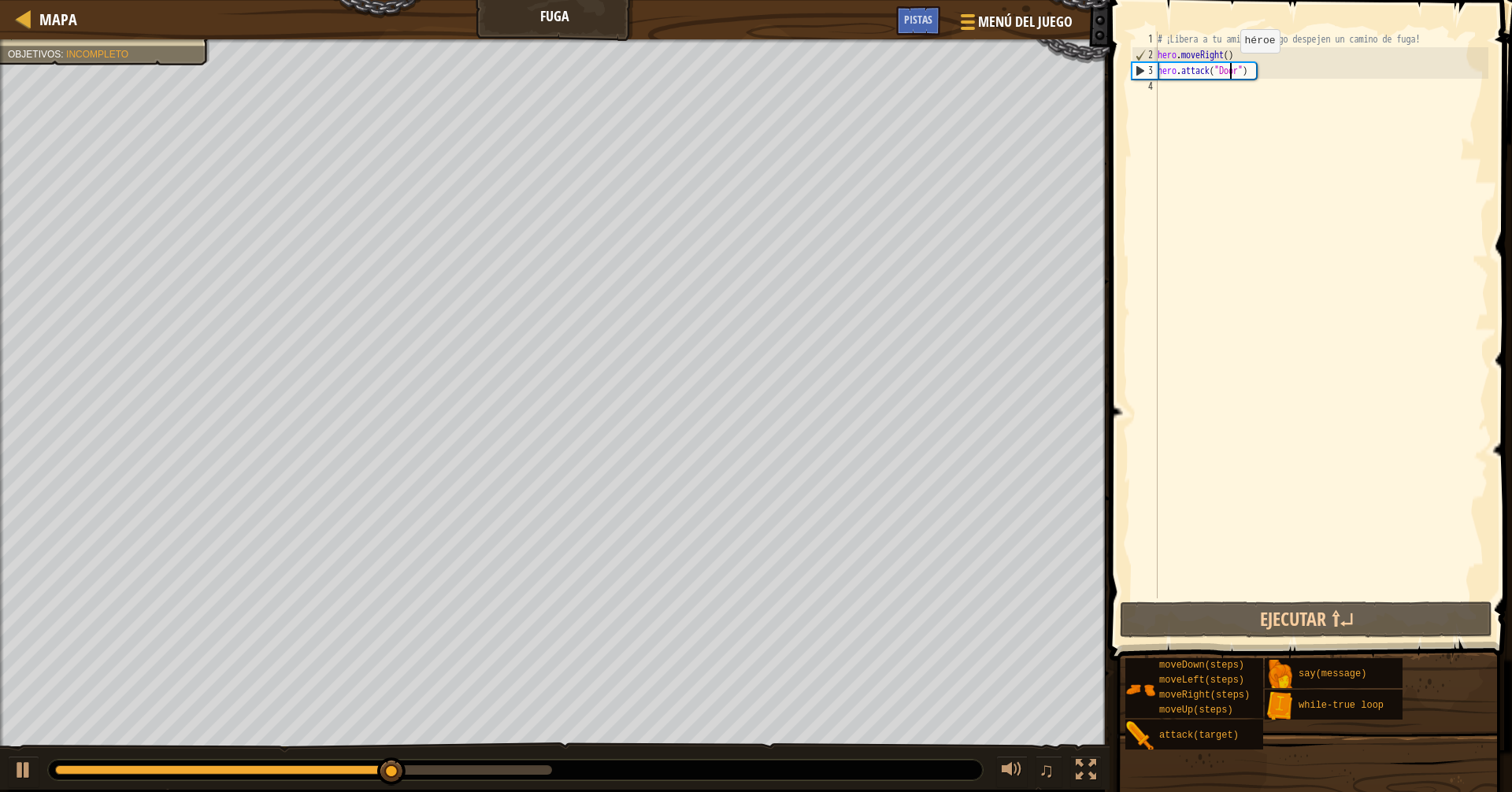 click on "# ¡Libera a tu amiga y luego despejen un camino de fuga! hero . moveRight ( ) hero . attack ( "[TARGET]" )" at bounding box center [1321, 331] 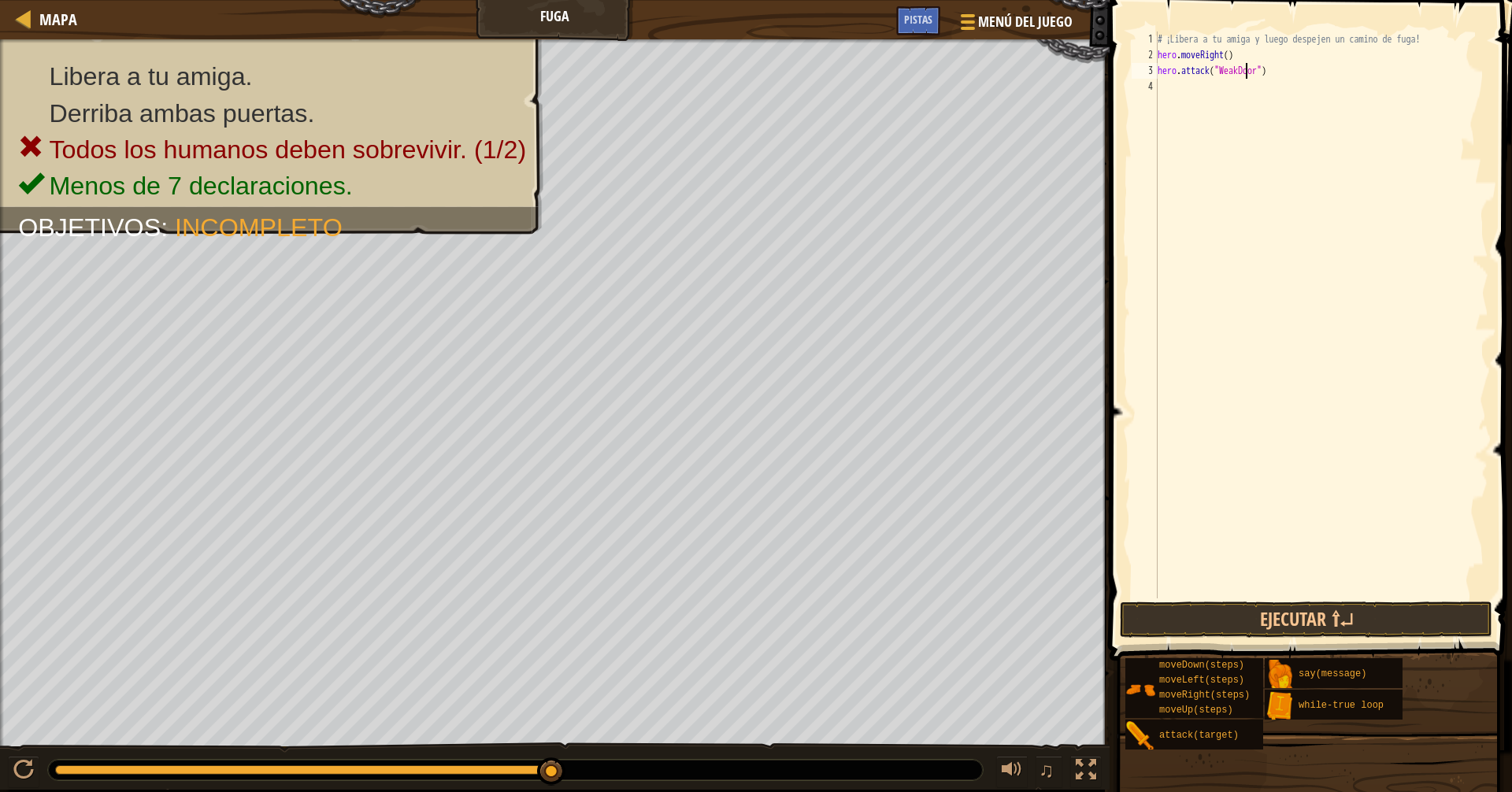 scroll, scrollTop: 7, scrollLeft: 8, axis: both 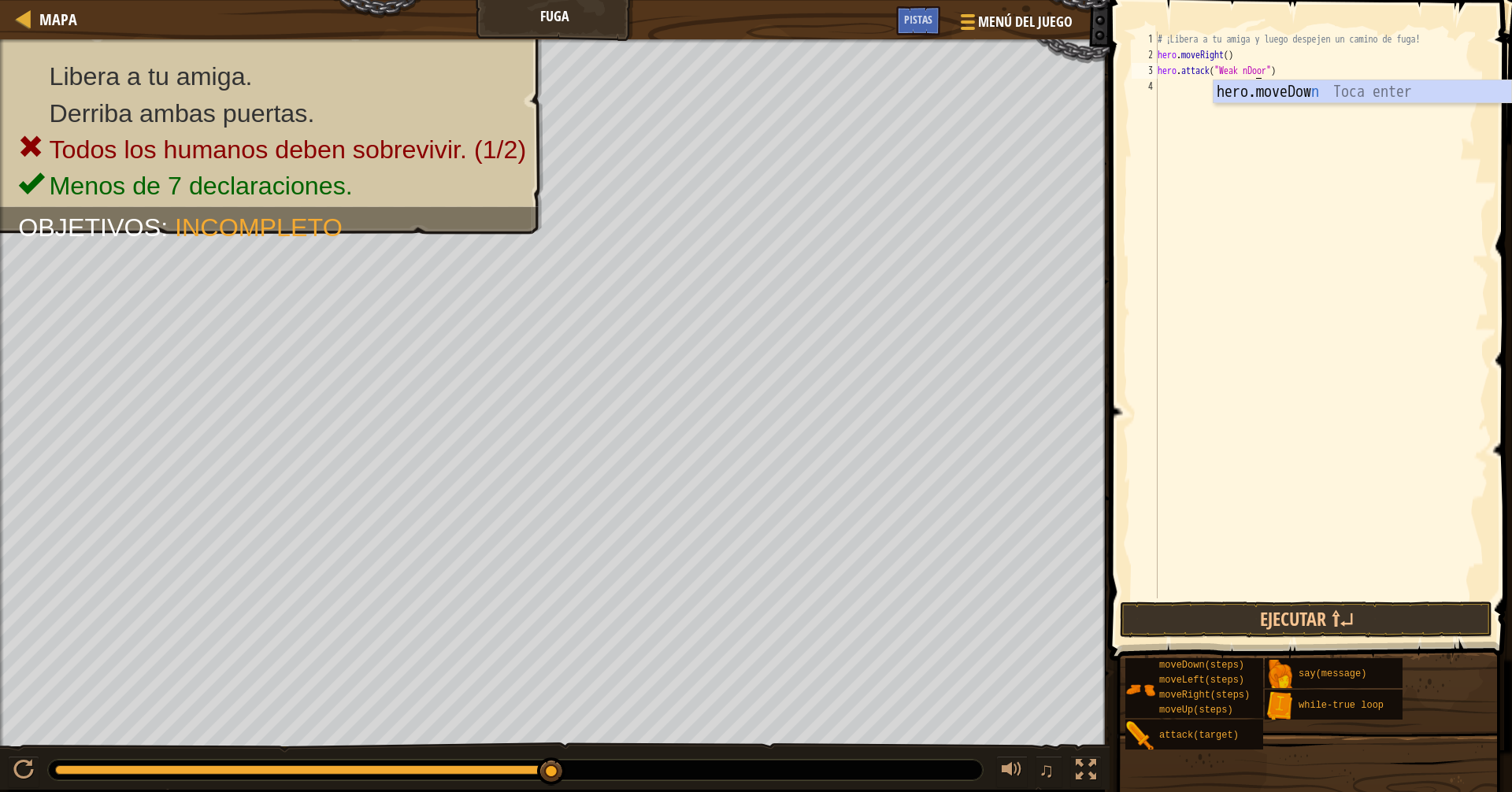 type on "hero.attack("Weak Door")" 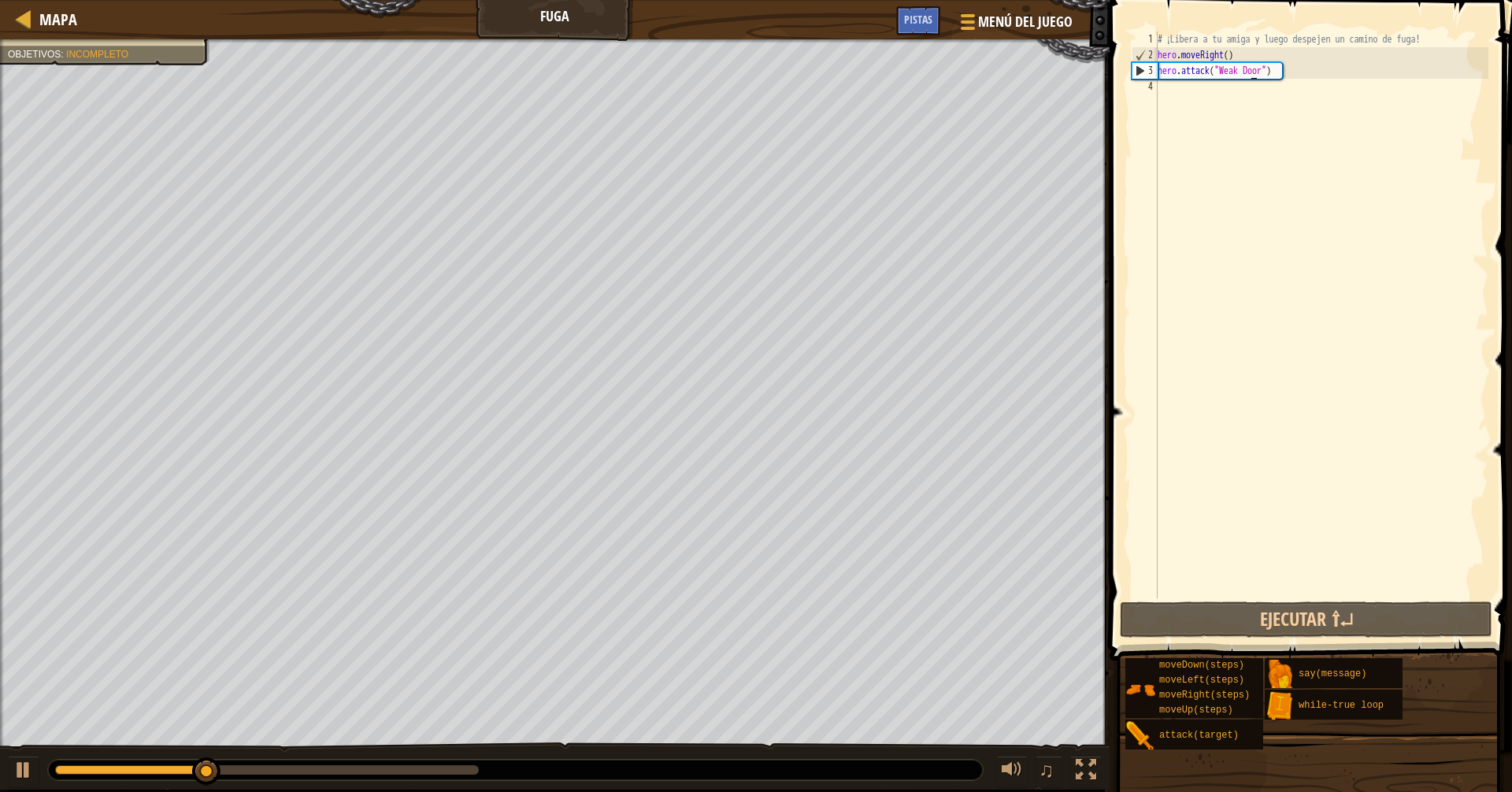 click on "# ¡Libera a tu amiga y luego despejen un camino de fuga! hero . moveRight ( ) hero . attack ( "[TARGET]" ) hero . moveRight ( )" at bounding box center (1321, 331) 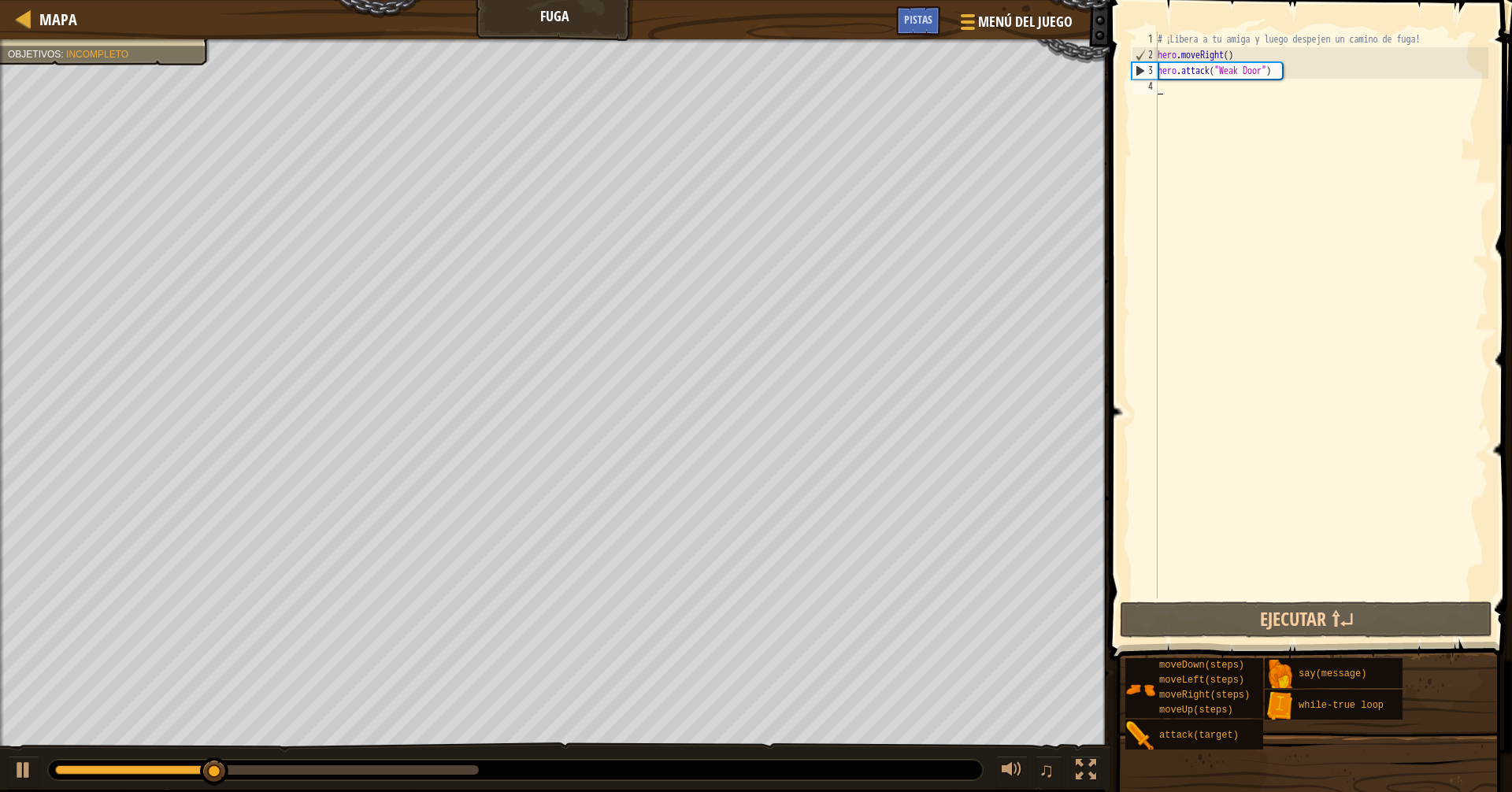 scroll, scrollTop: 7, scrollLeft: 0, axis: vertical 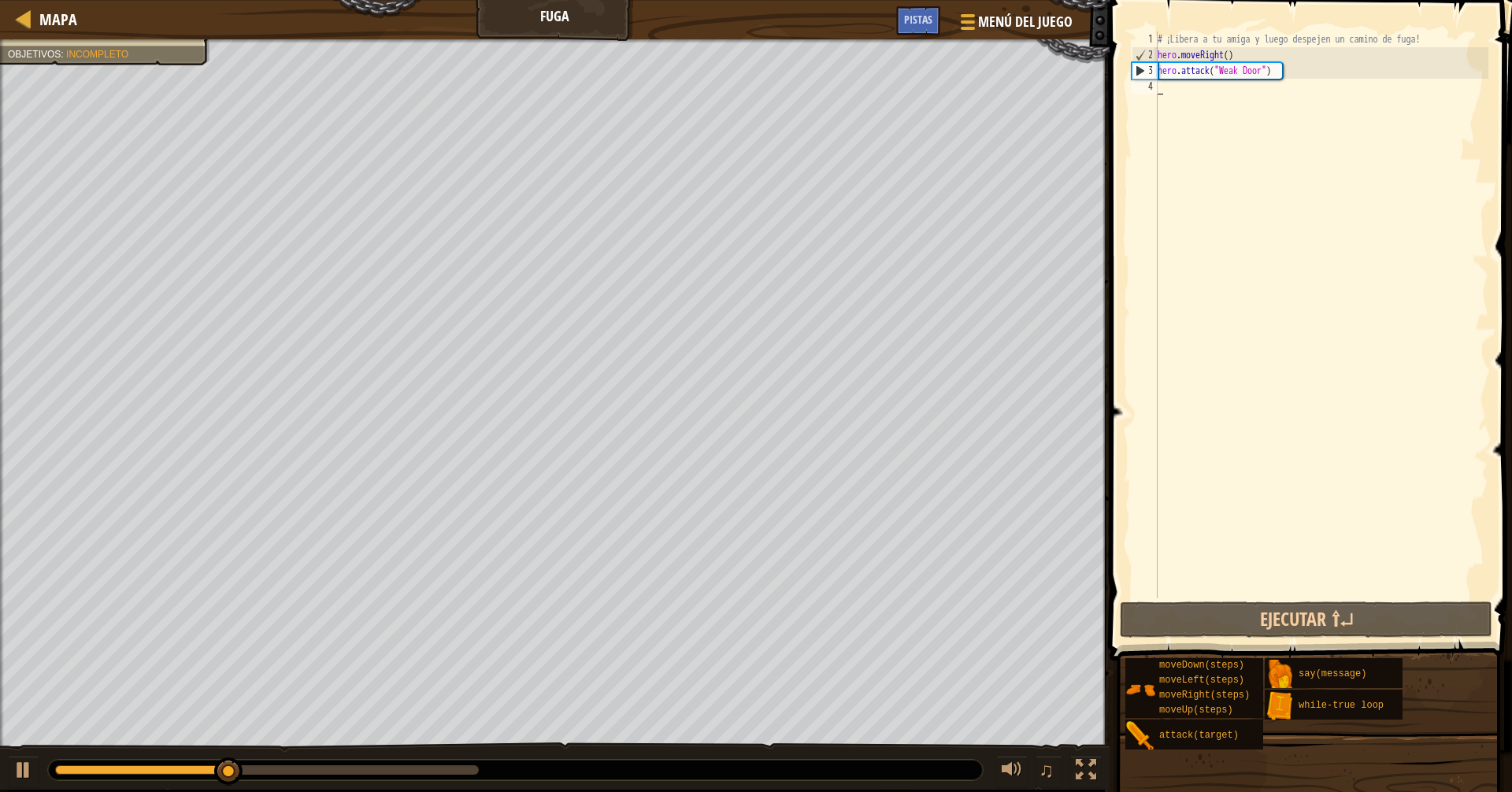 click on "# ¡Libera a tu amiga y luego despejen un camino de fuga! hero . moveRight ( ) hero . attack ( "[TARGET]" ) hero . moveRight ( )" at bounding box center (1321, 331) 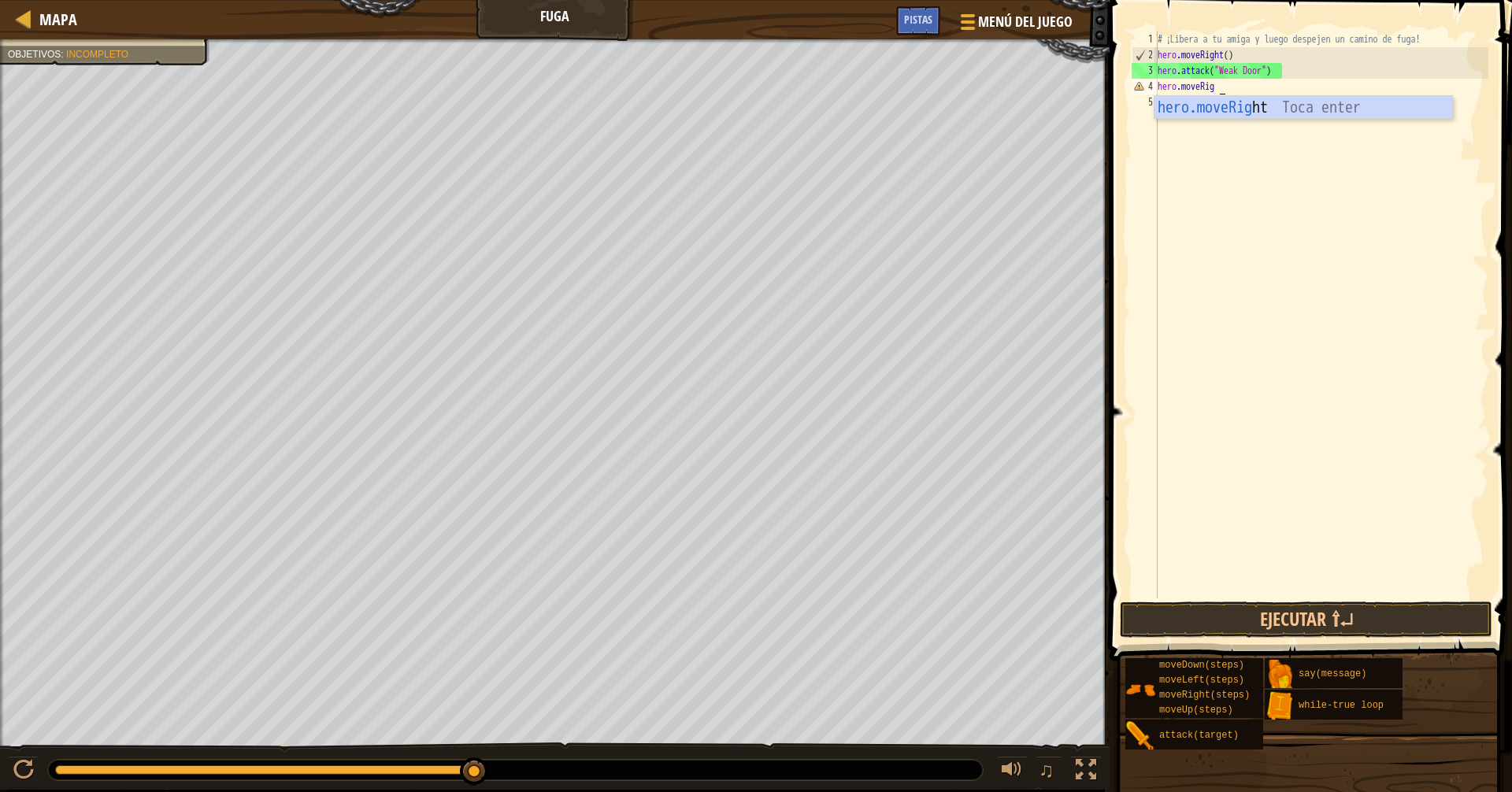 scroll, scrollTop: 7, scrollLeft: 5, axis: both 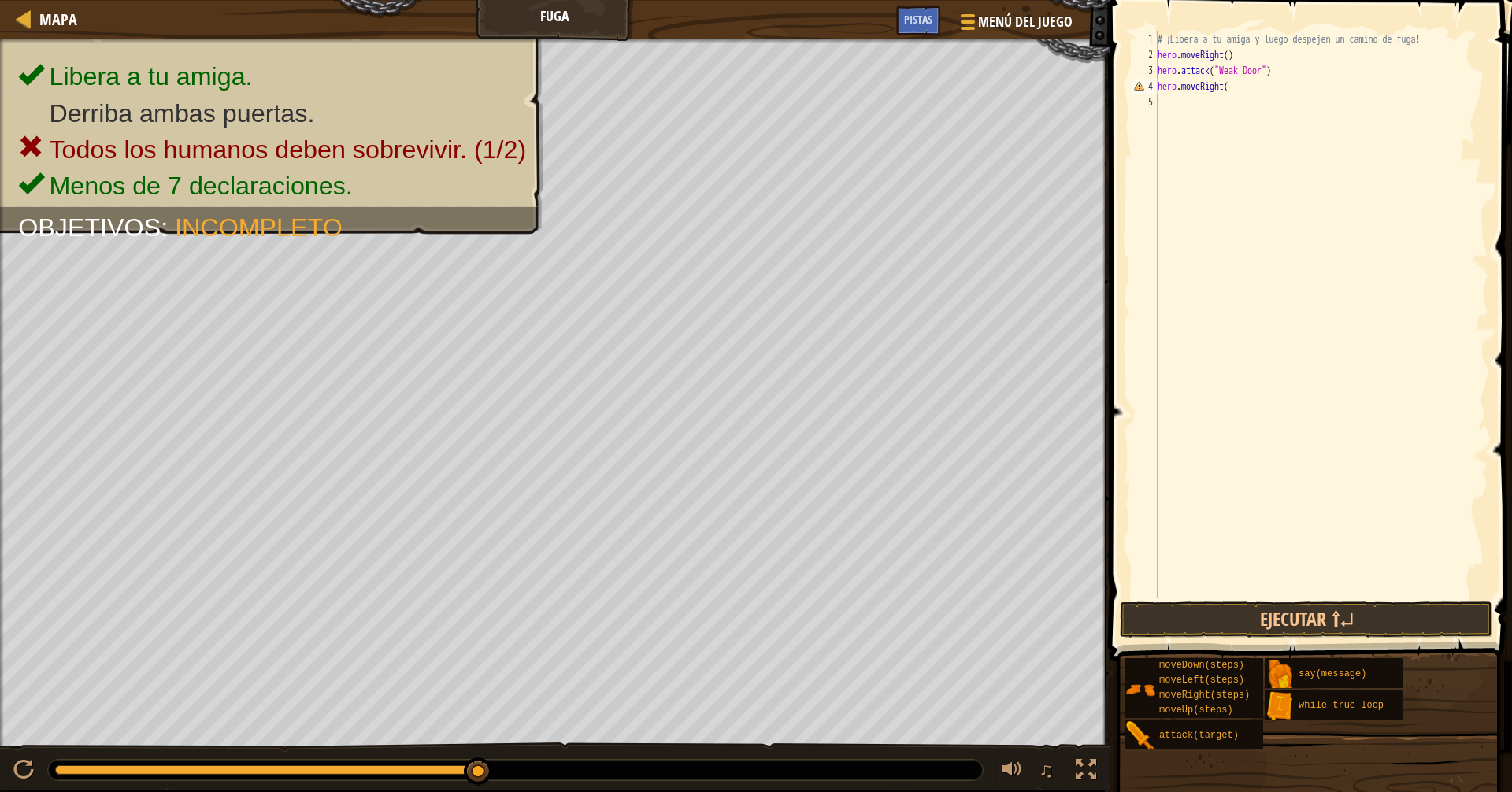 type on "hero.moveRight()" 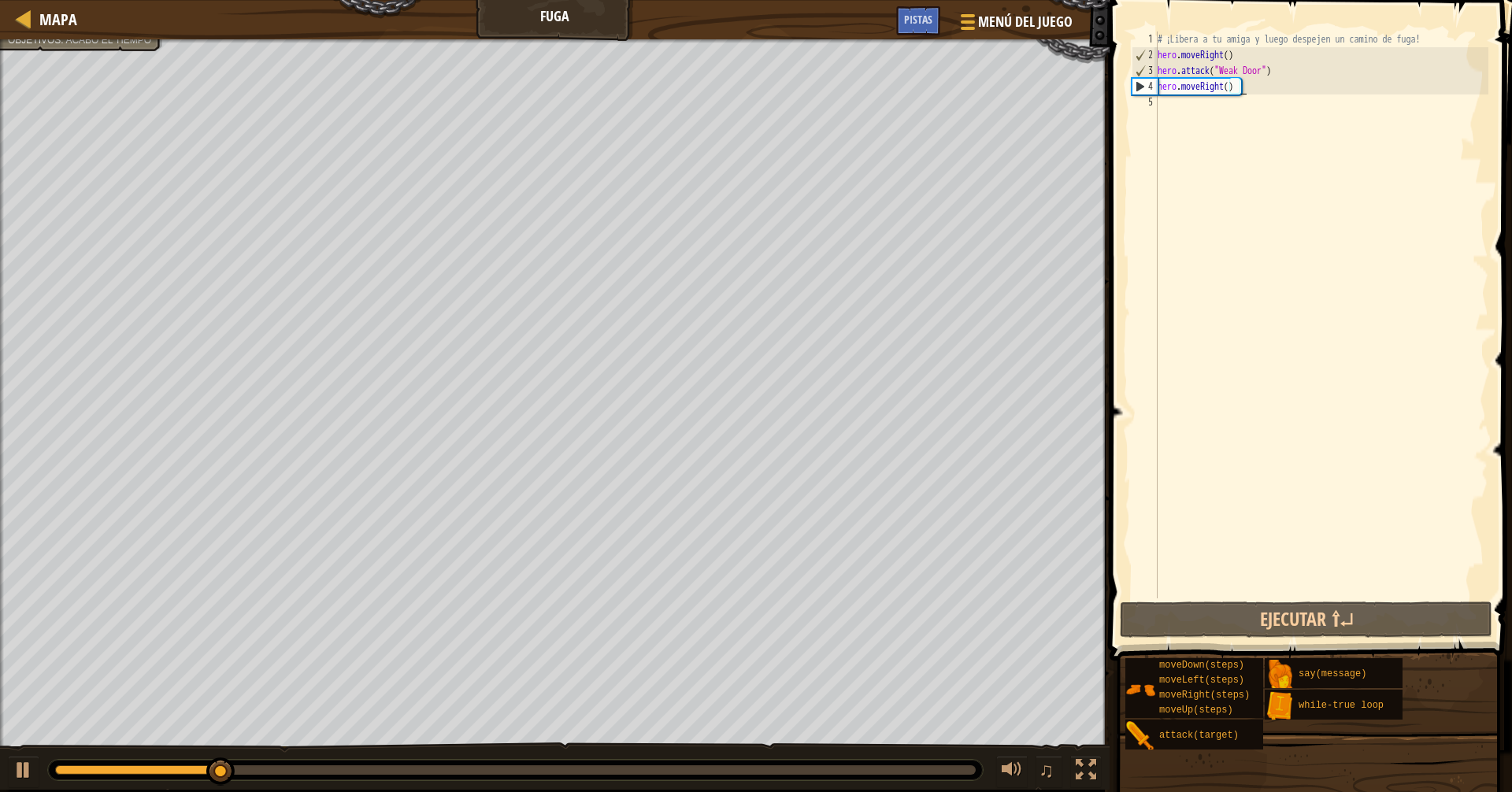 click on "# ¡Libera a tu amiga y luego despejen un camino de fuga! hero . moveRight ( ) hero . attack ( "[TARGET]" ) hero . moveRight ( )" at bounding box center (1321, 331) 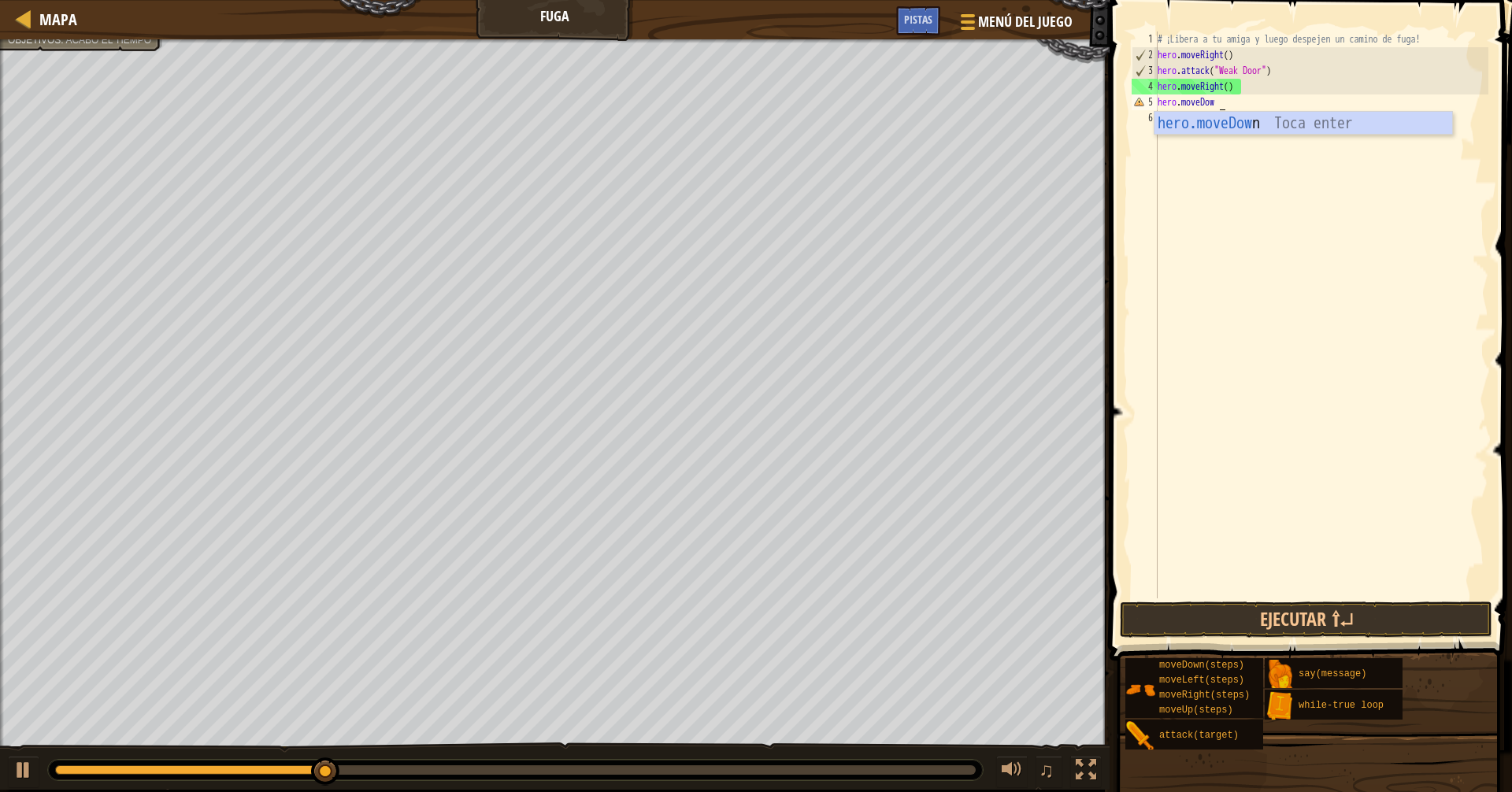 scroll, scrollTop: 7, scrollLeft: 5, axis: both 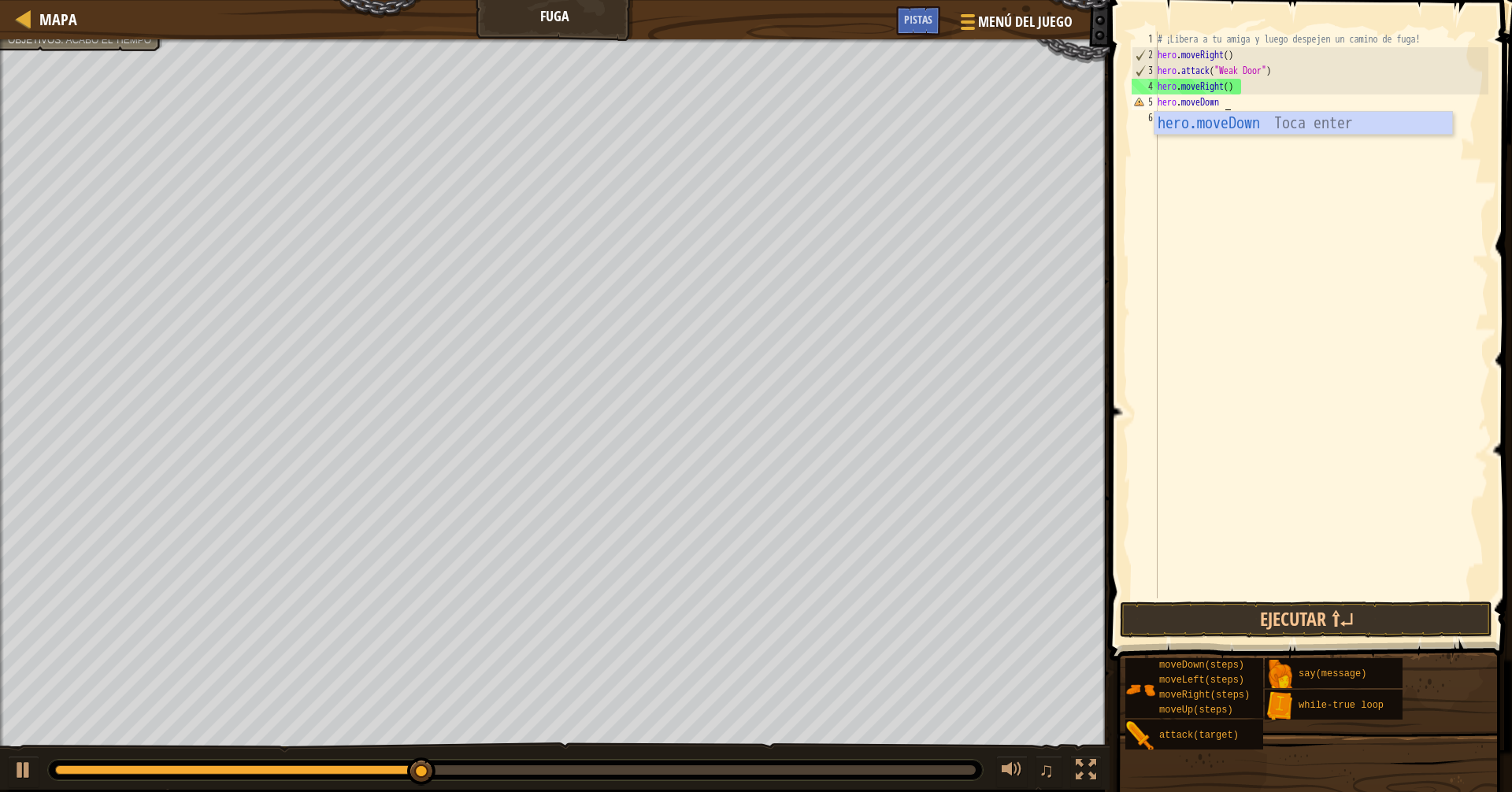 type on "hero.moveDown()" 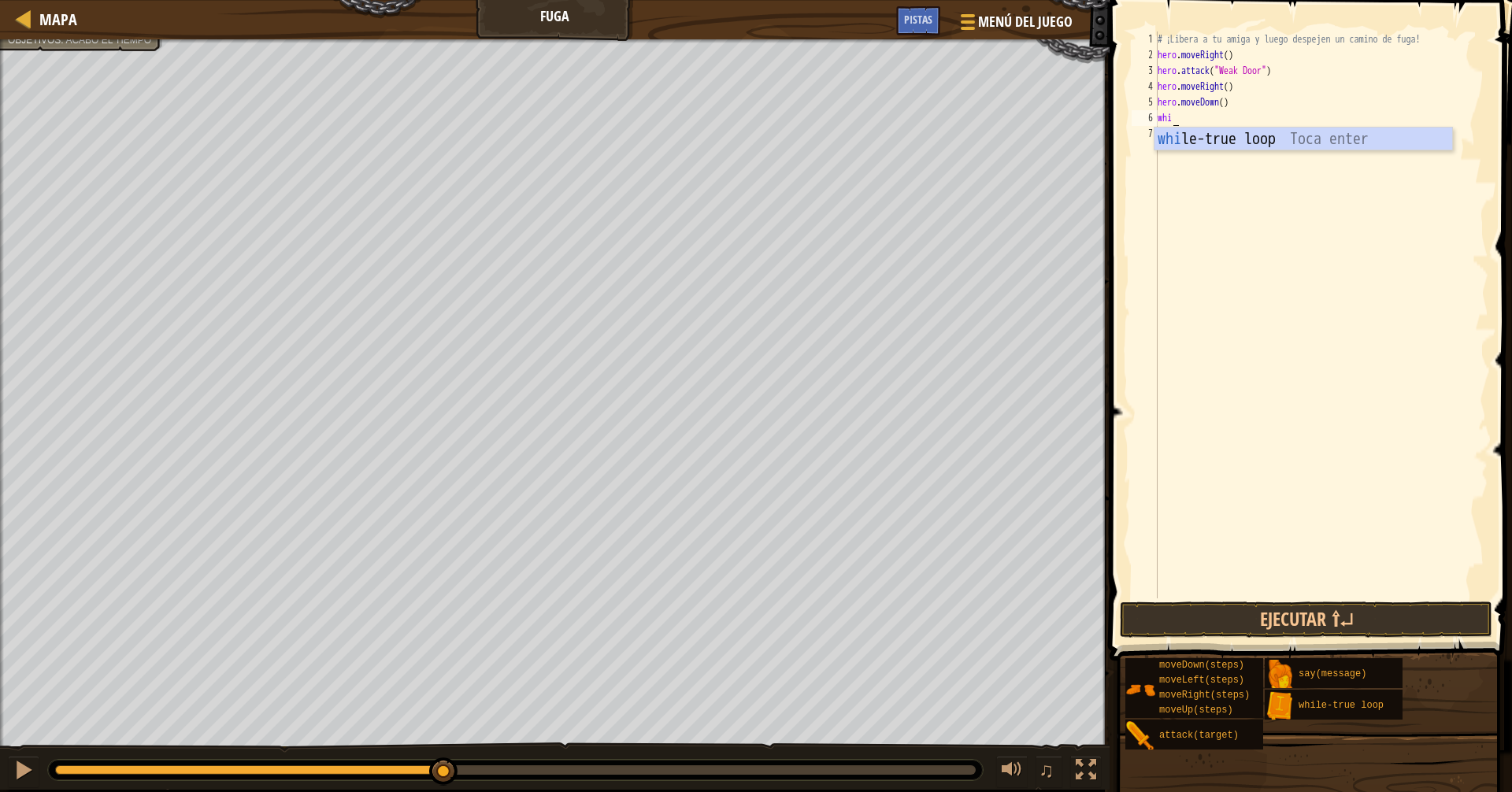 scroll, scrollTop: 7, scrollLeft: 1, axis: both 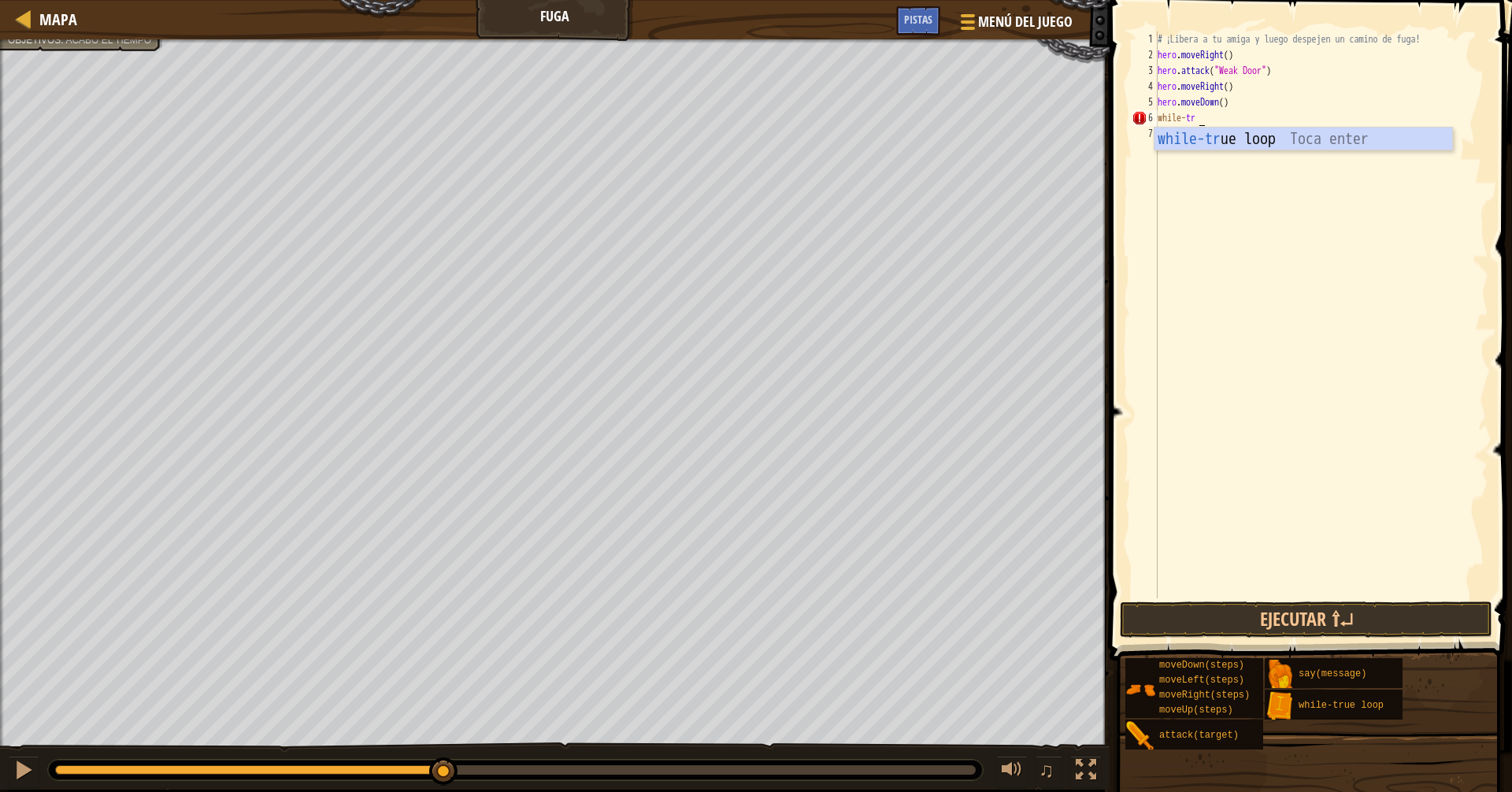 type on "while-true" 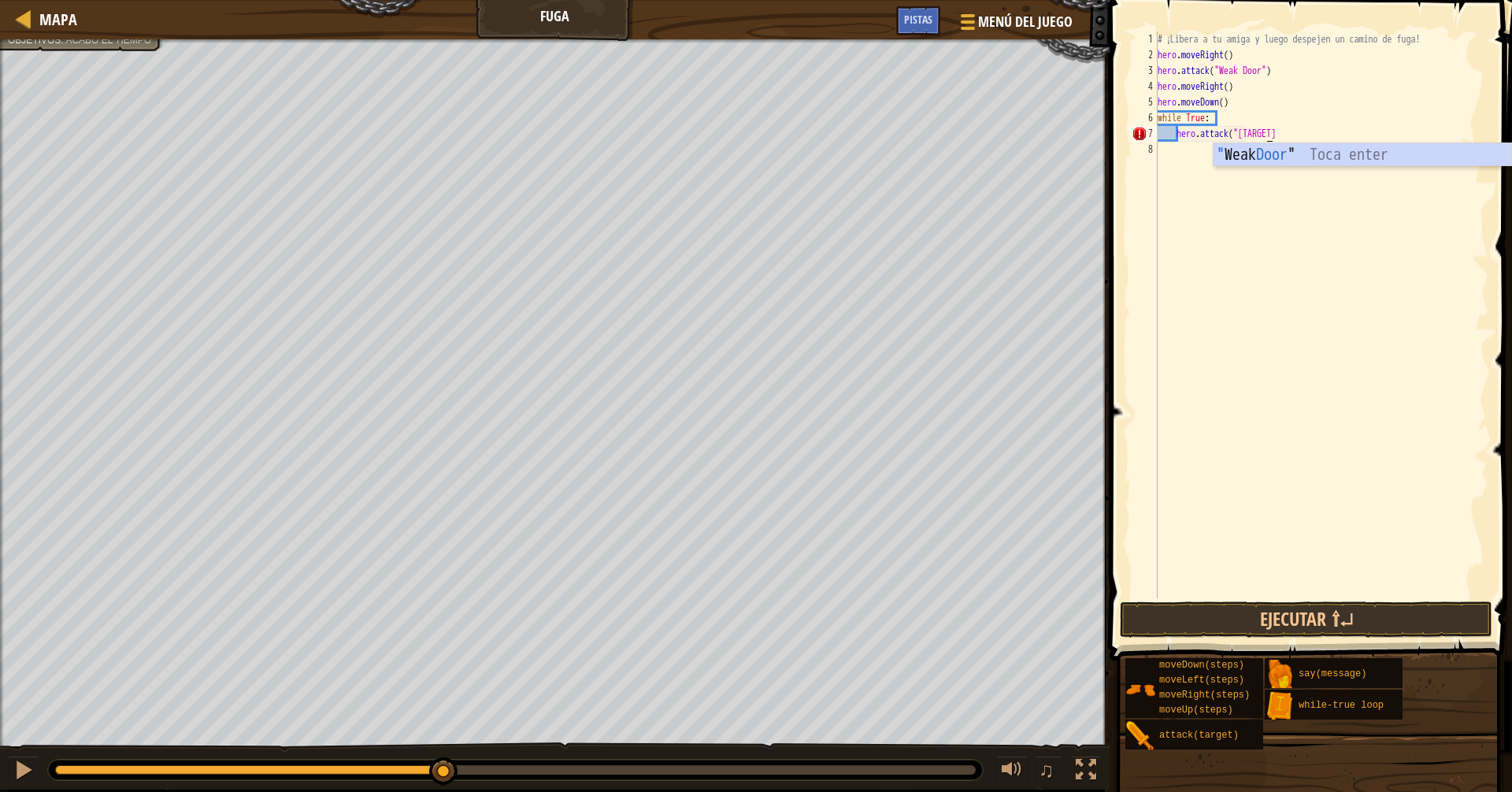 scroll, scrollTop: 7, scrollLeft: 9, axis: both 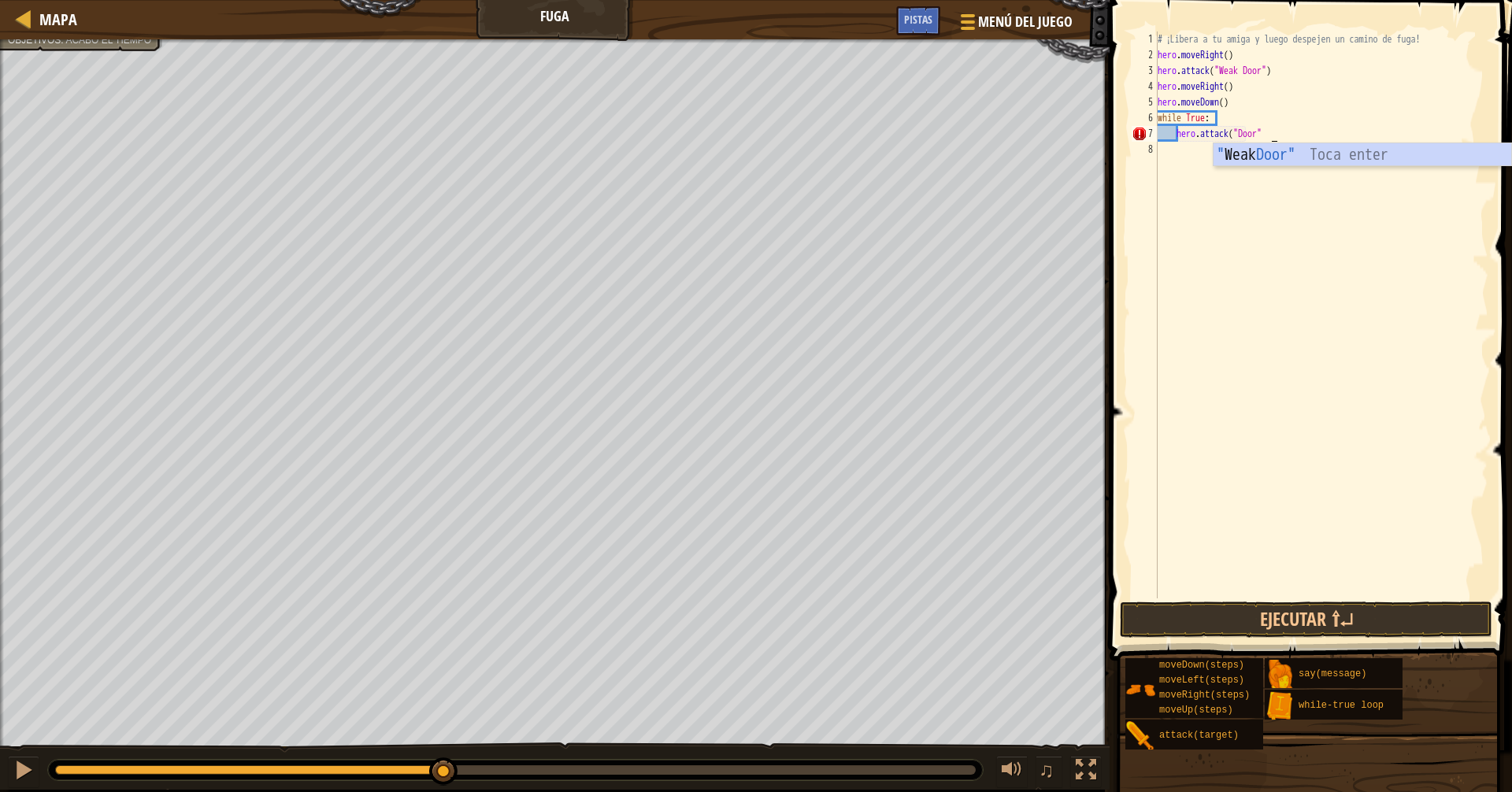 type on "hero.attack("Door")" 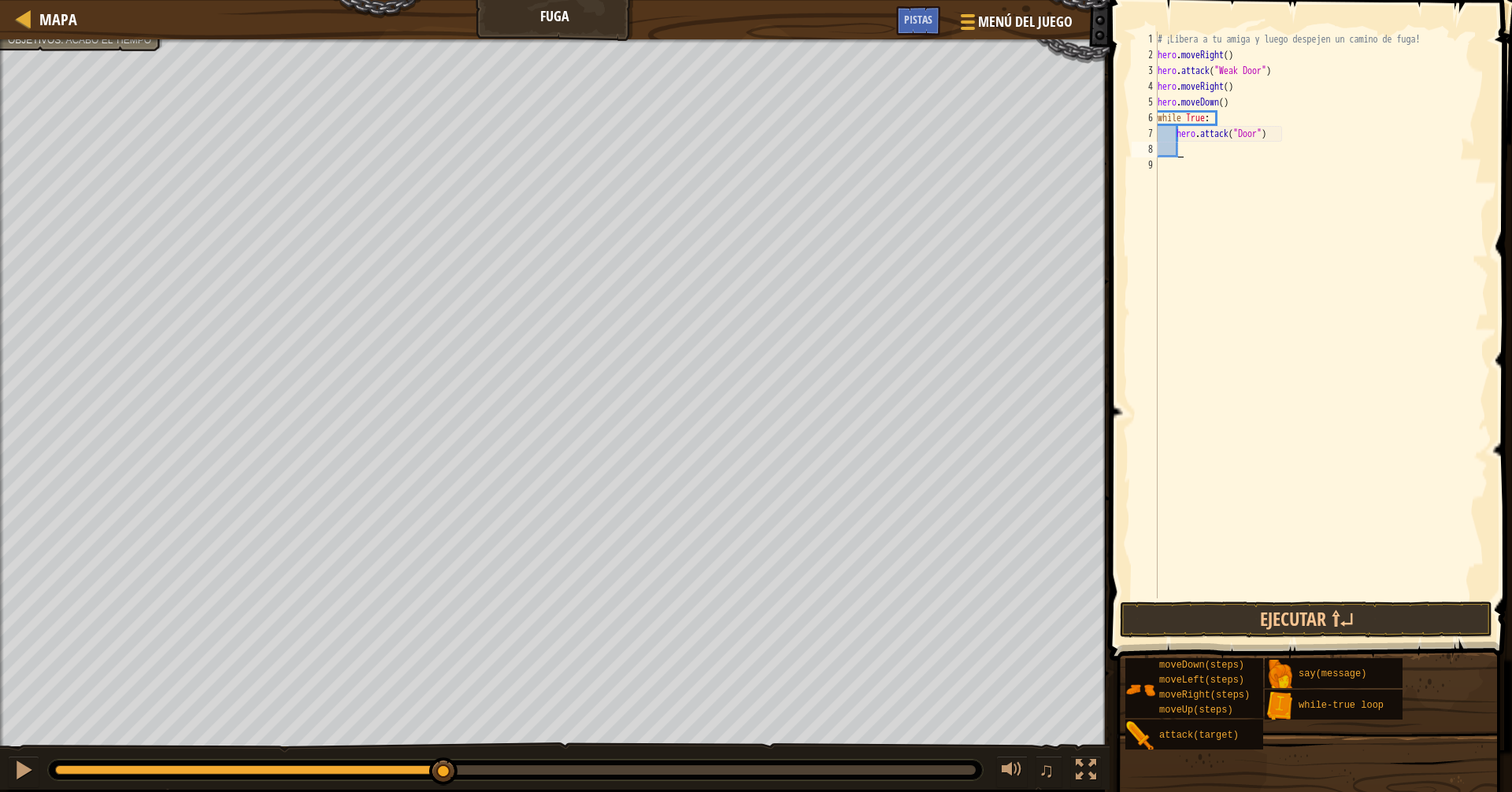 scroll, scrollTop: 7, scrollLeft: 1, axis: both 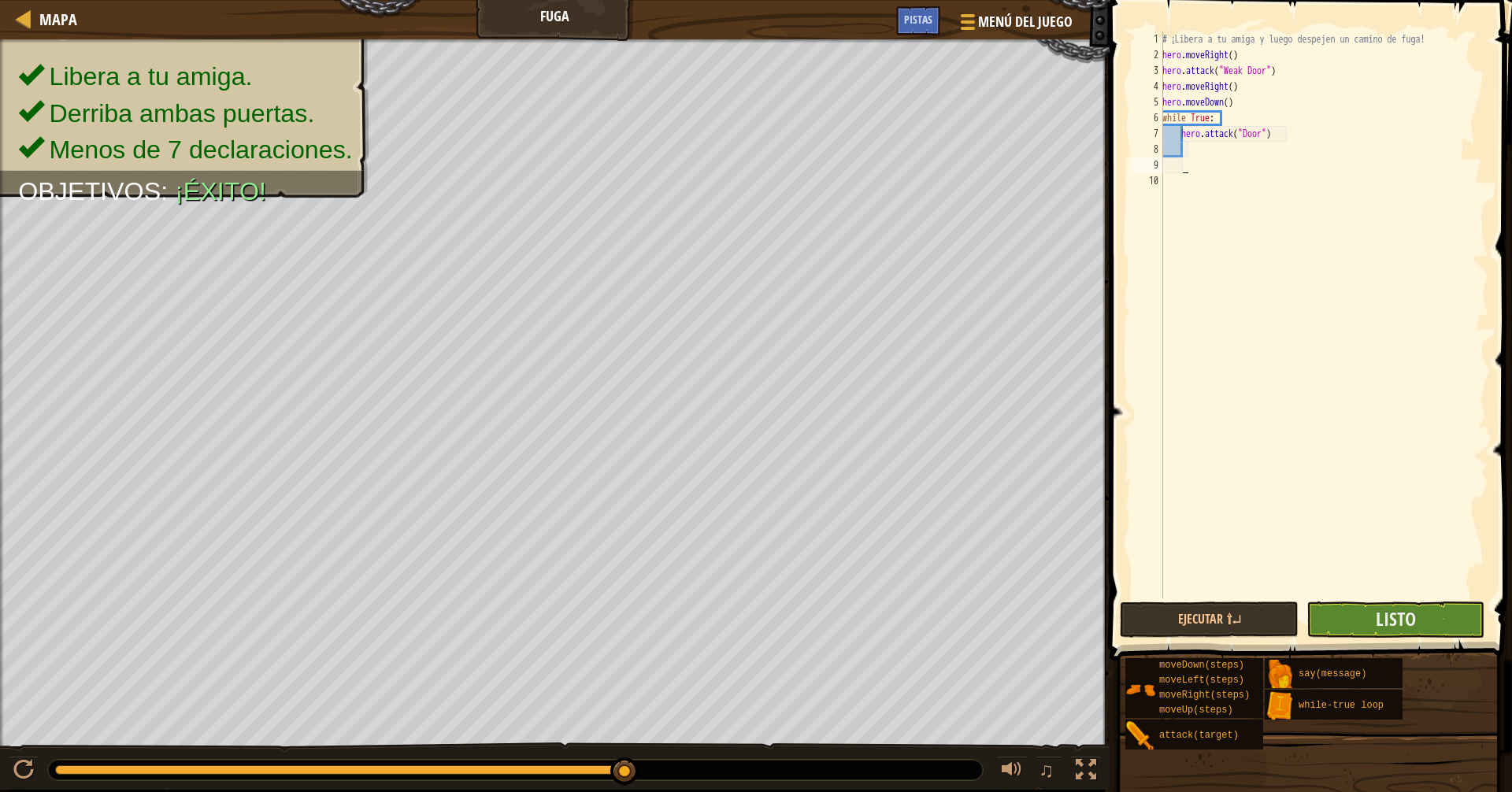 type 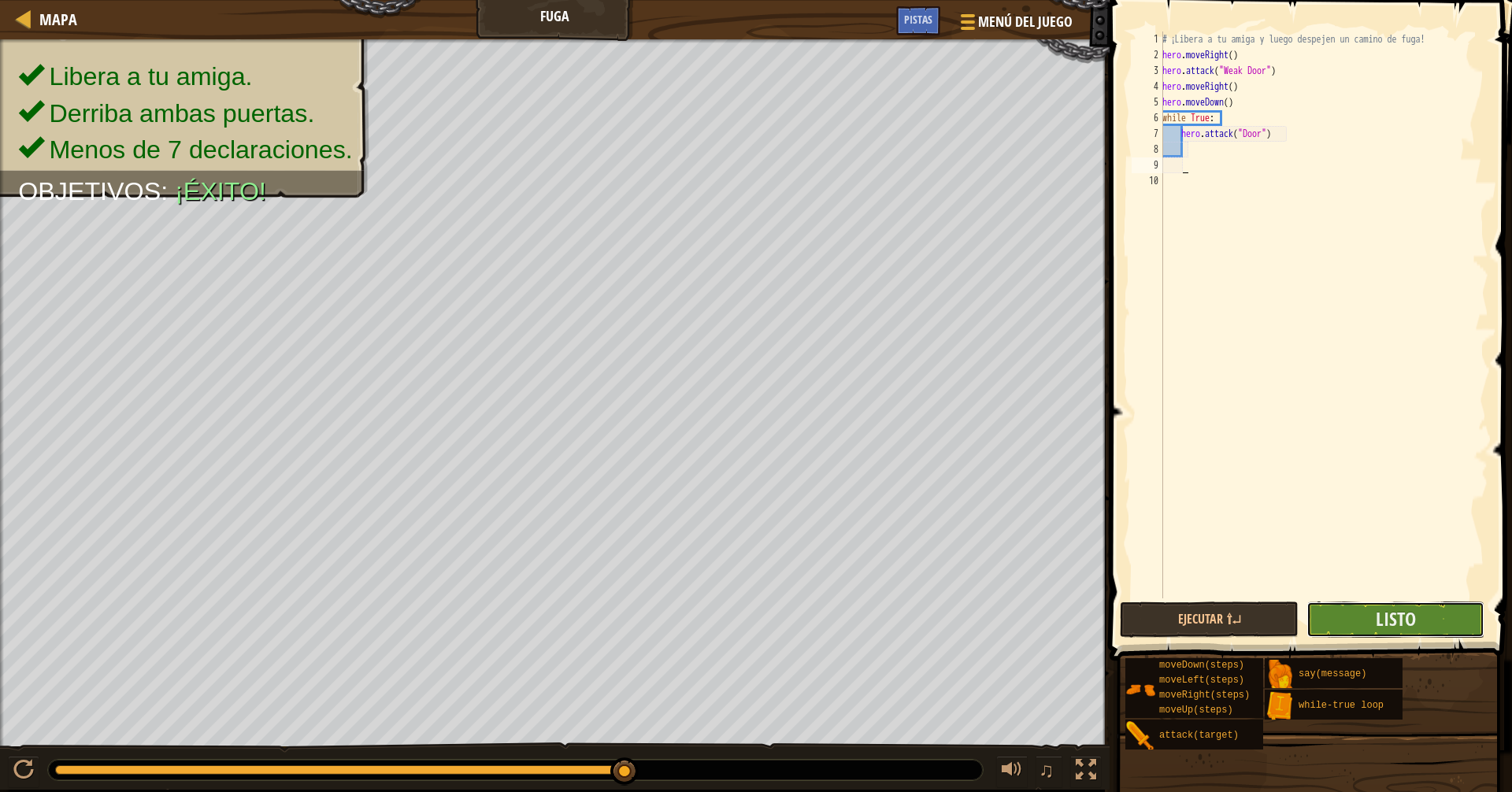 click on "Listo" at bounding box center (1395, 620) 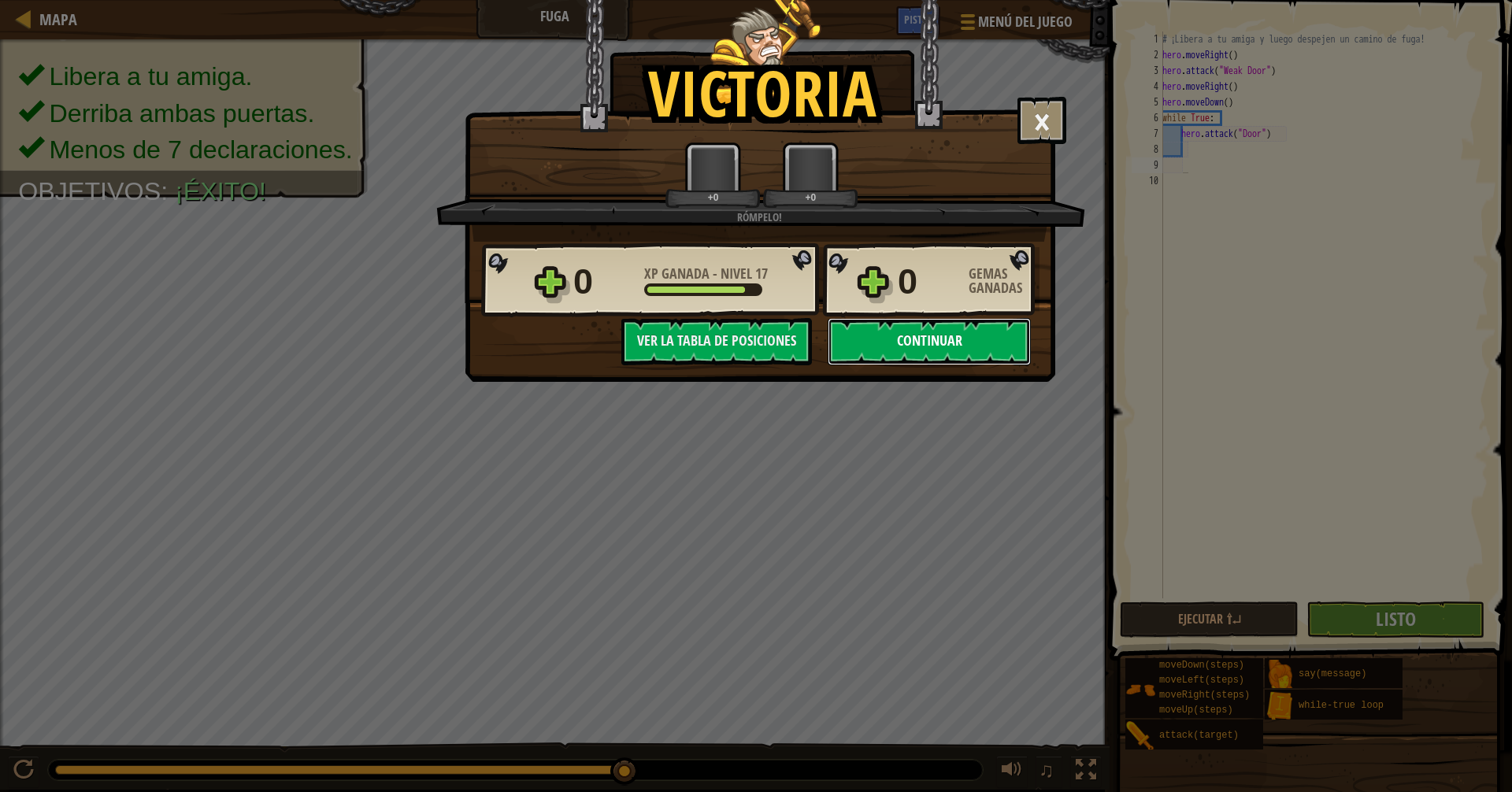 click on "Continuar" at bounding box center [929, 342] 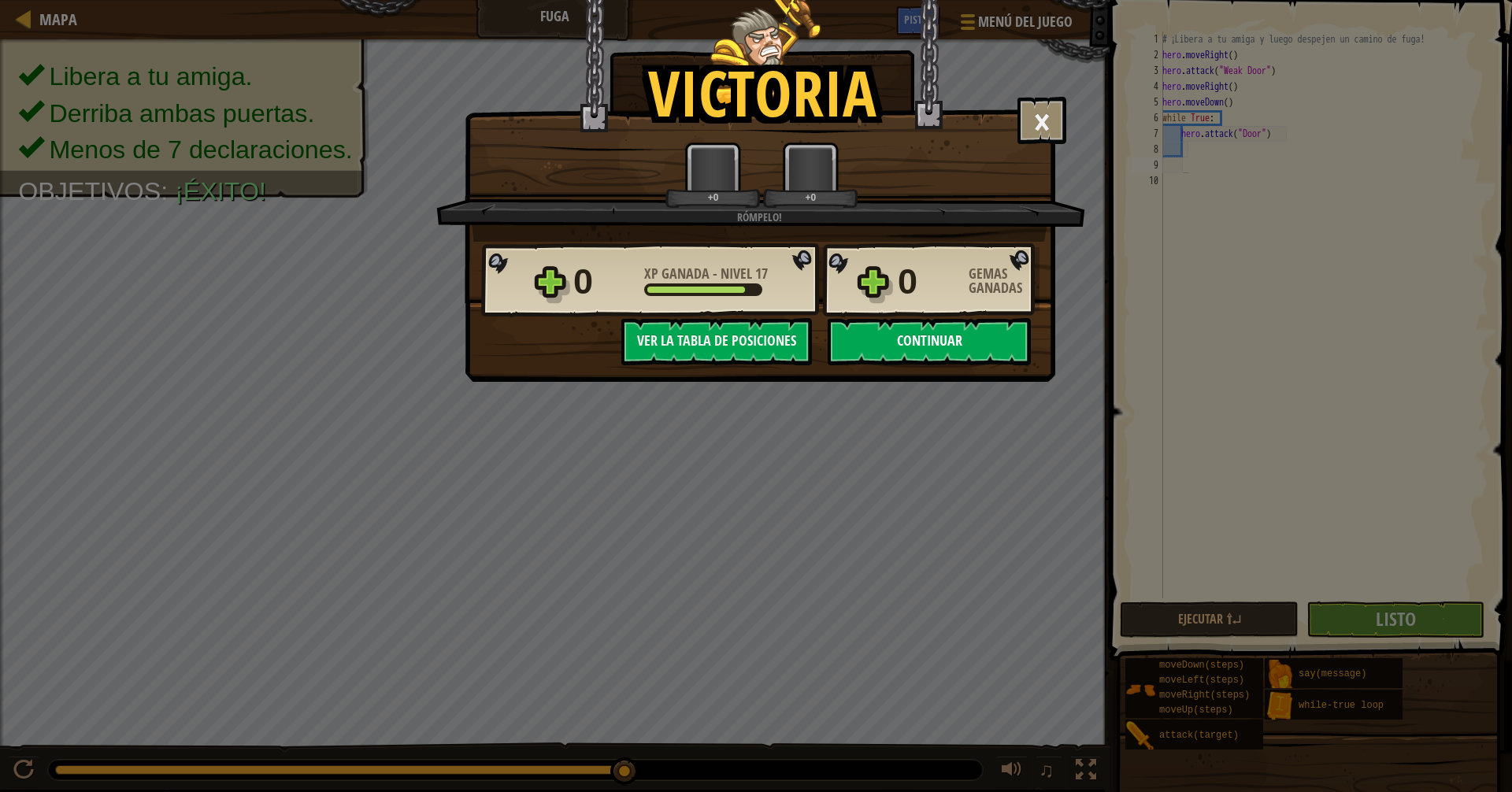 select on "es-419" 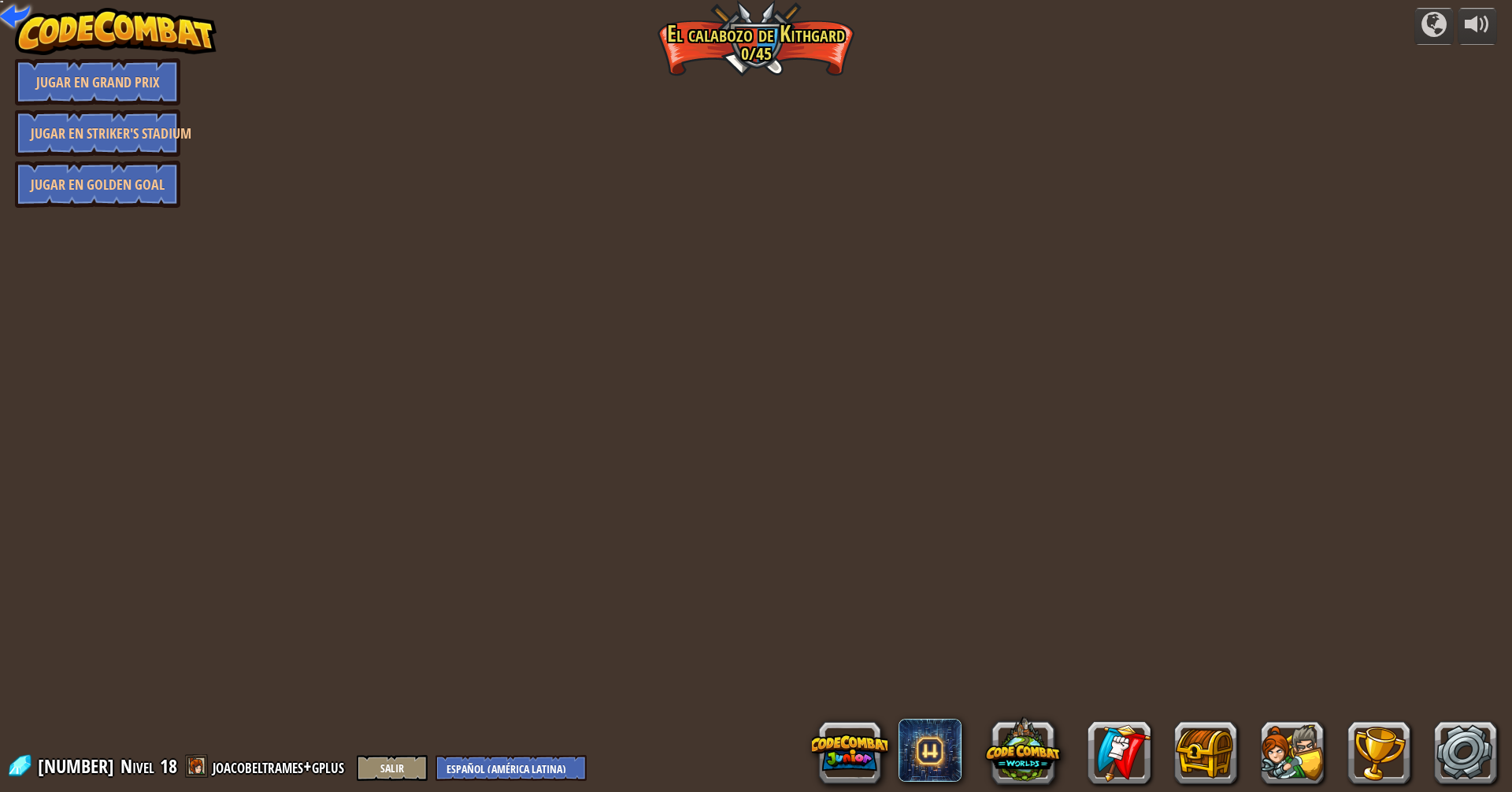 select on "es-419" 